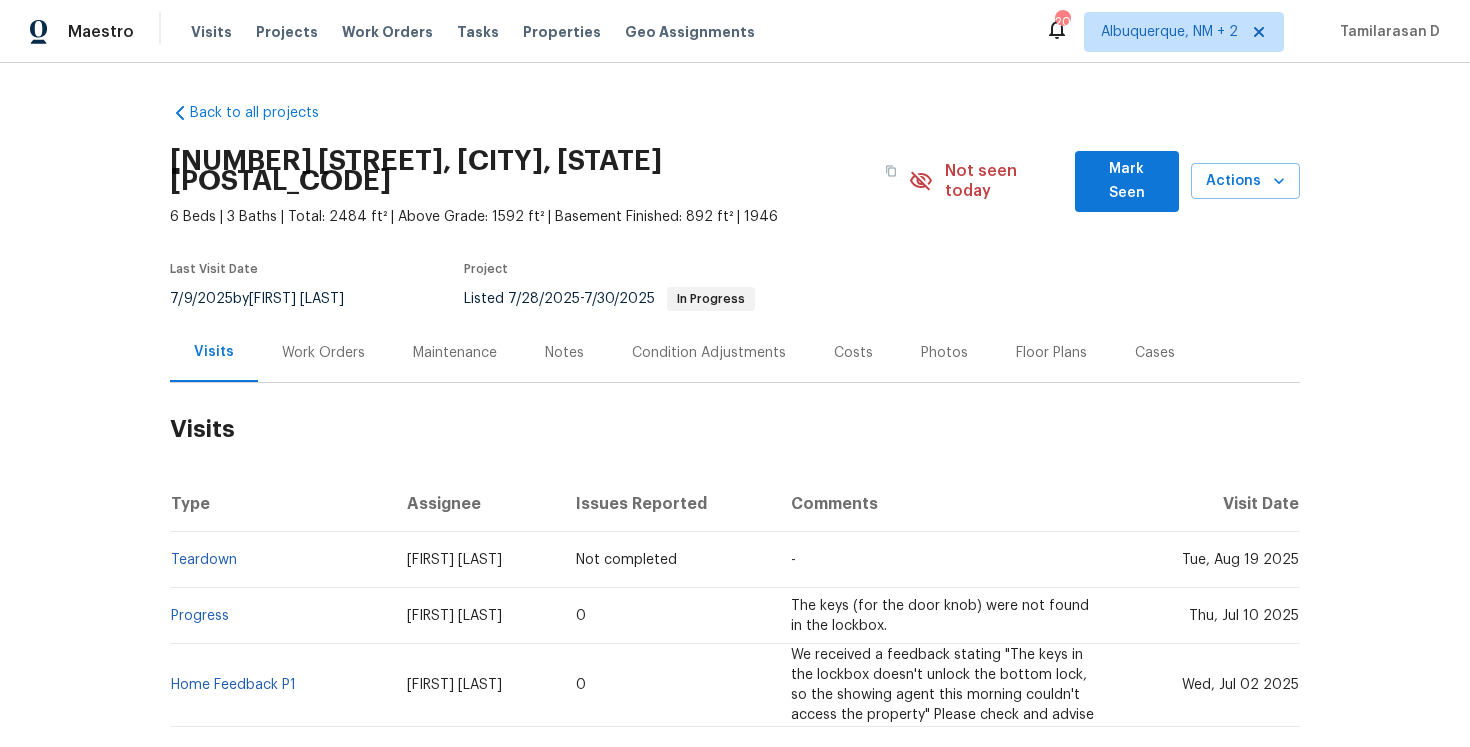 scroll, scrollTop: 0, scrollLeft: 0, axis: both 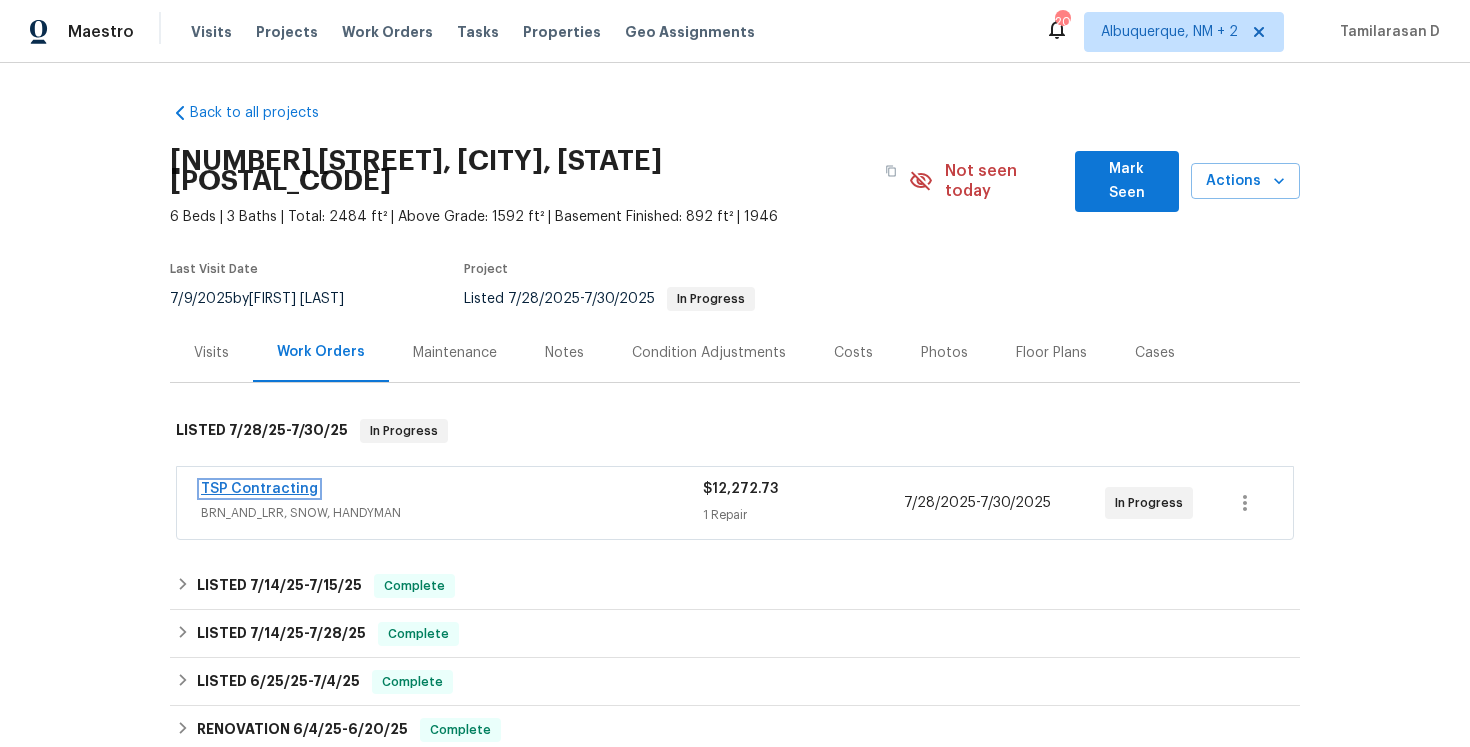 click on "TSP Contracting" at bounding box center (259, 489) 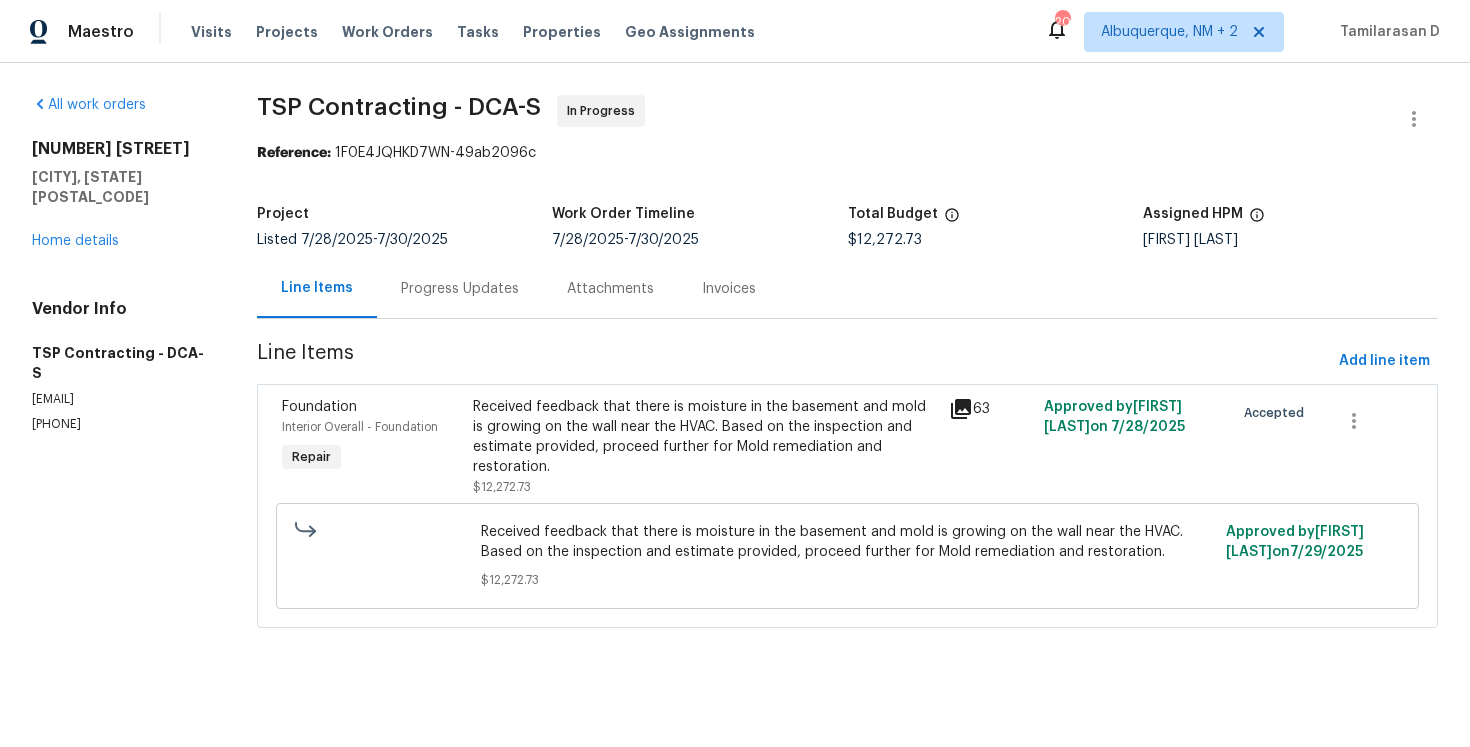 click on "Attachments" at bounding box center [610, 288] 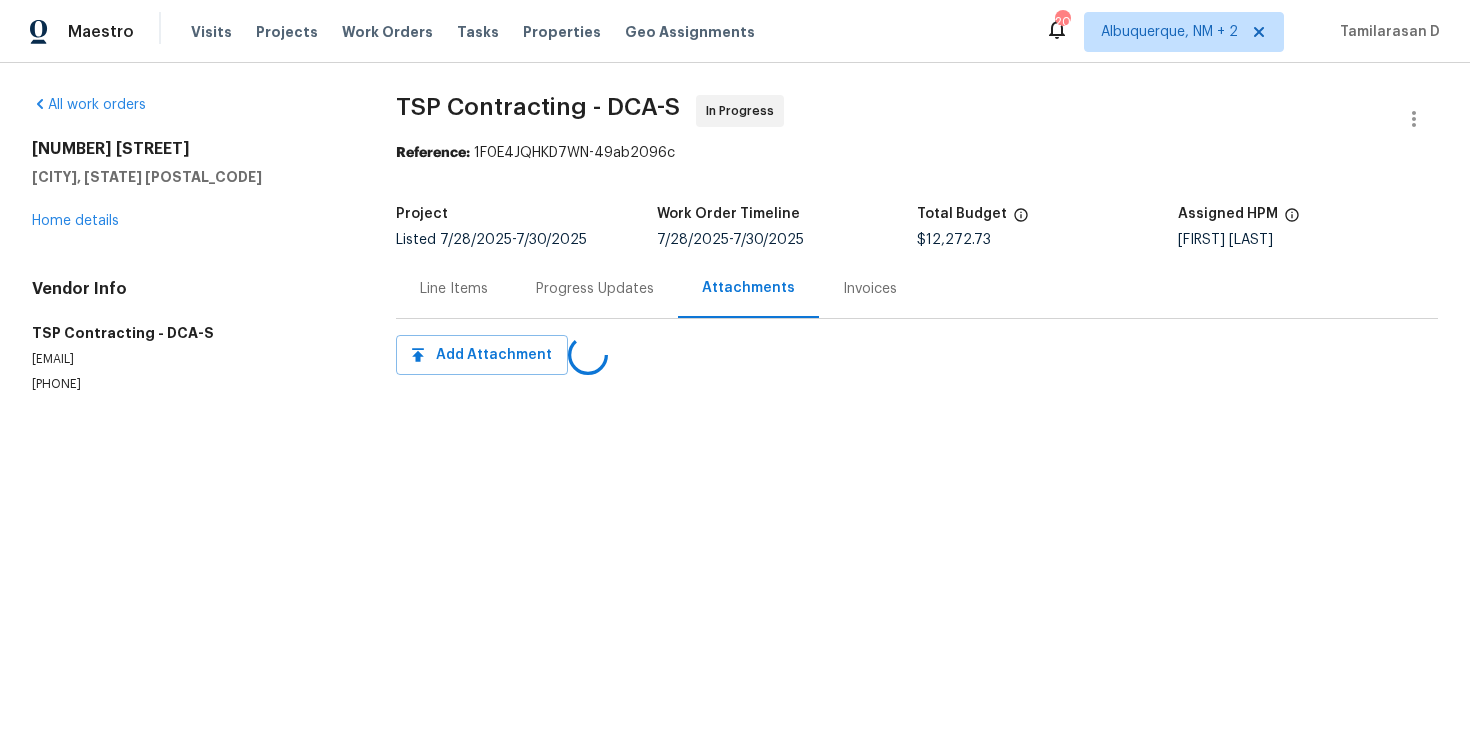 click on "Progress Updates" at bounding box center (595, 288) 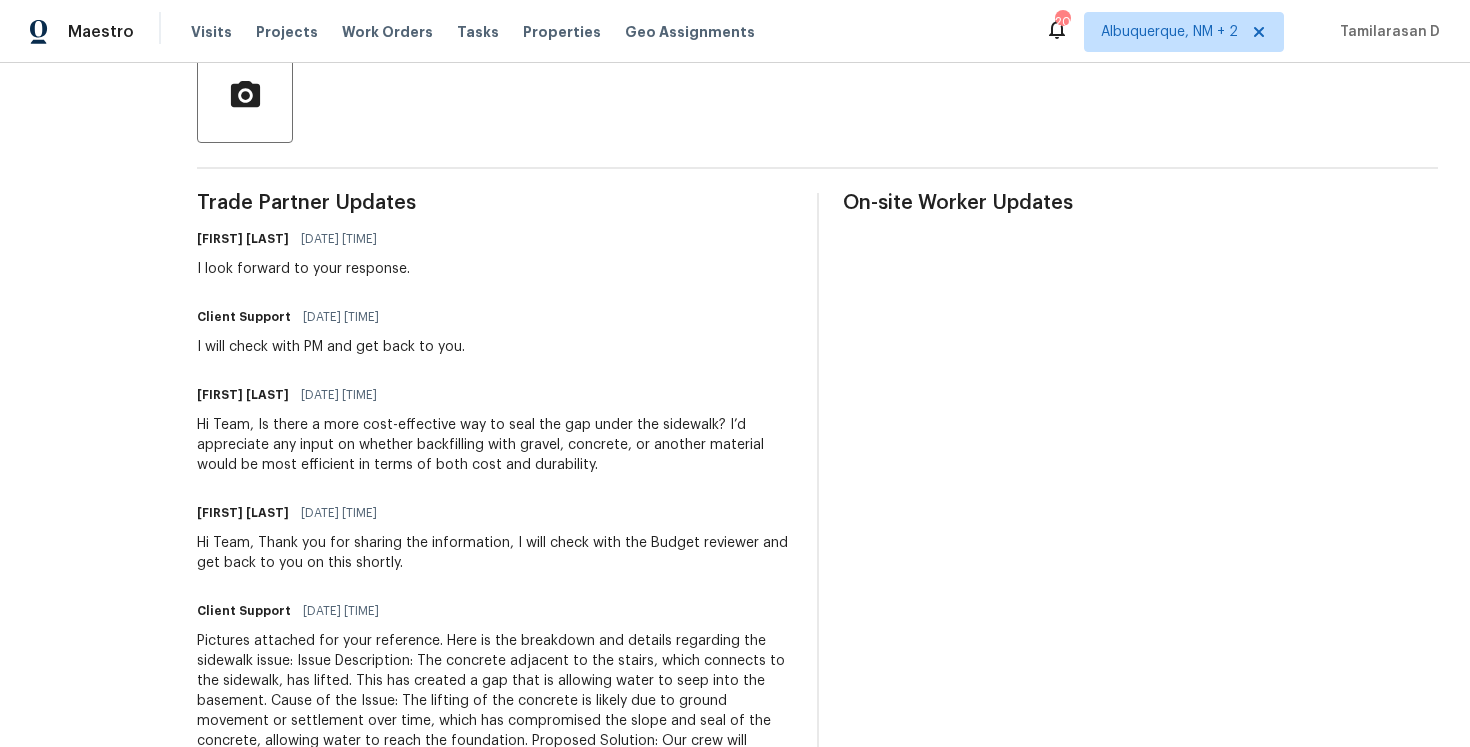 scroll, scrollTop: 523, scrollLeft: 0, axis: vertical 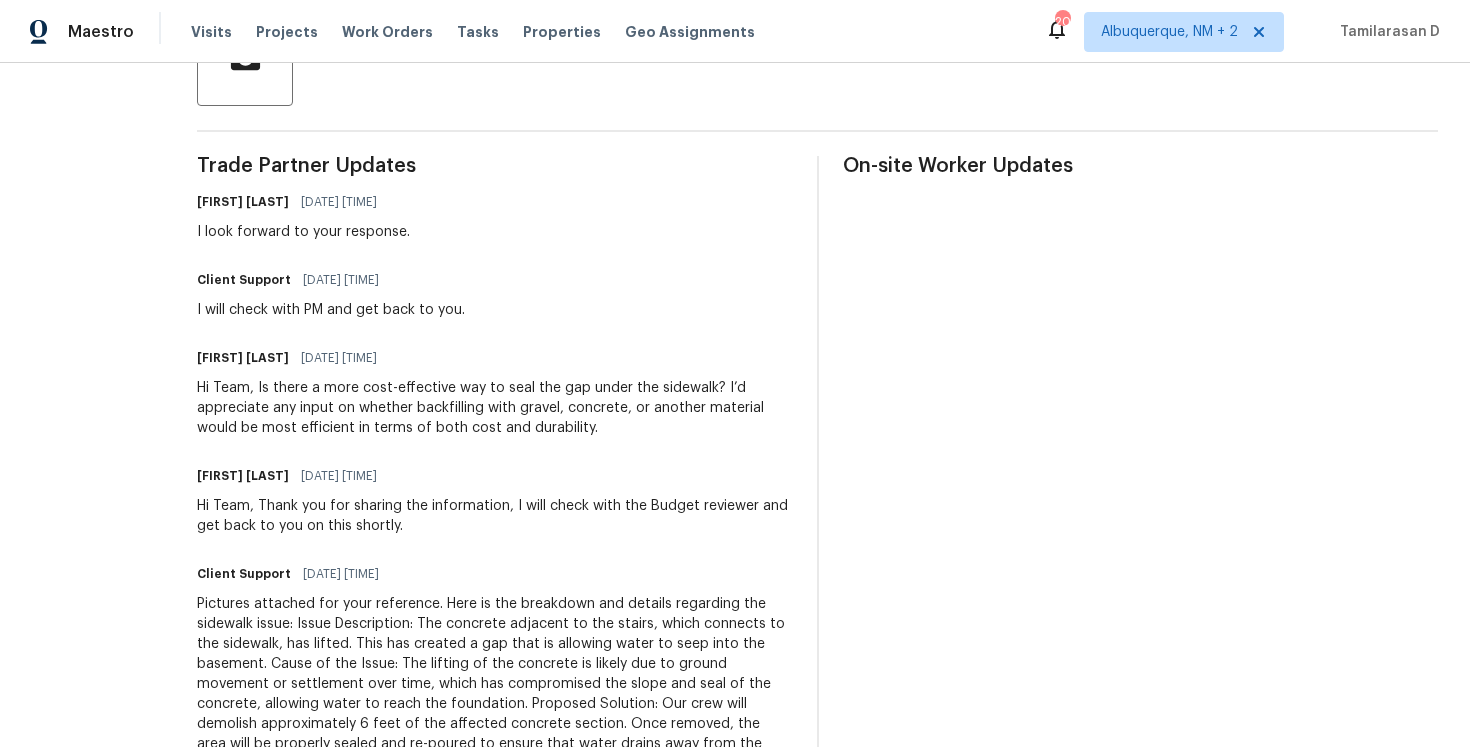 click on "I will check with PM and get back to you." at bounding box center [331, 310] 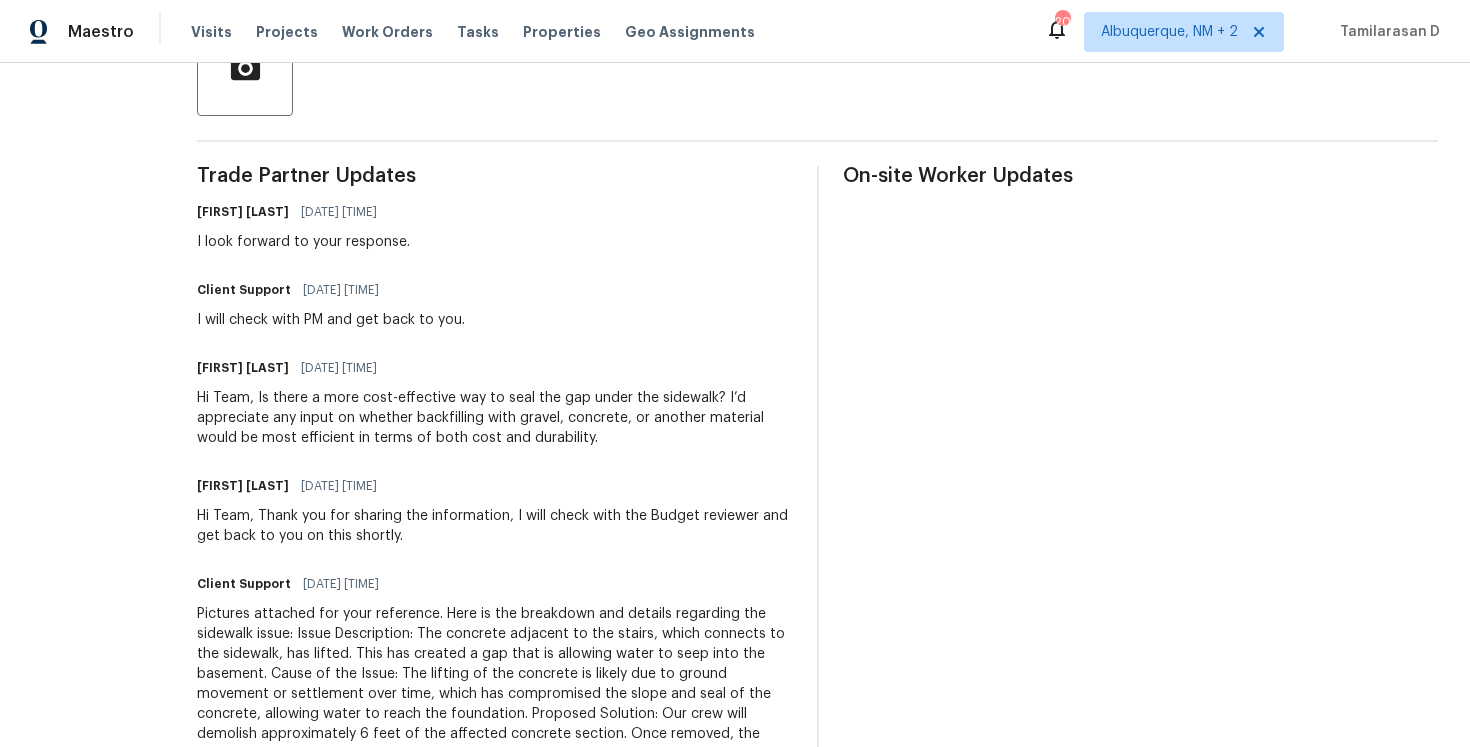 click on "I will check with PM and get back to you." at bounding box center (331, 320) 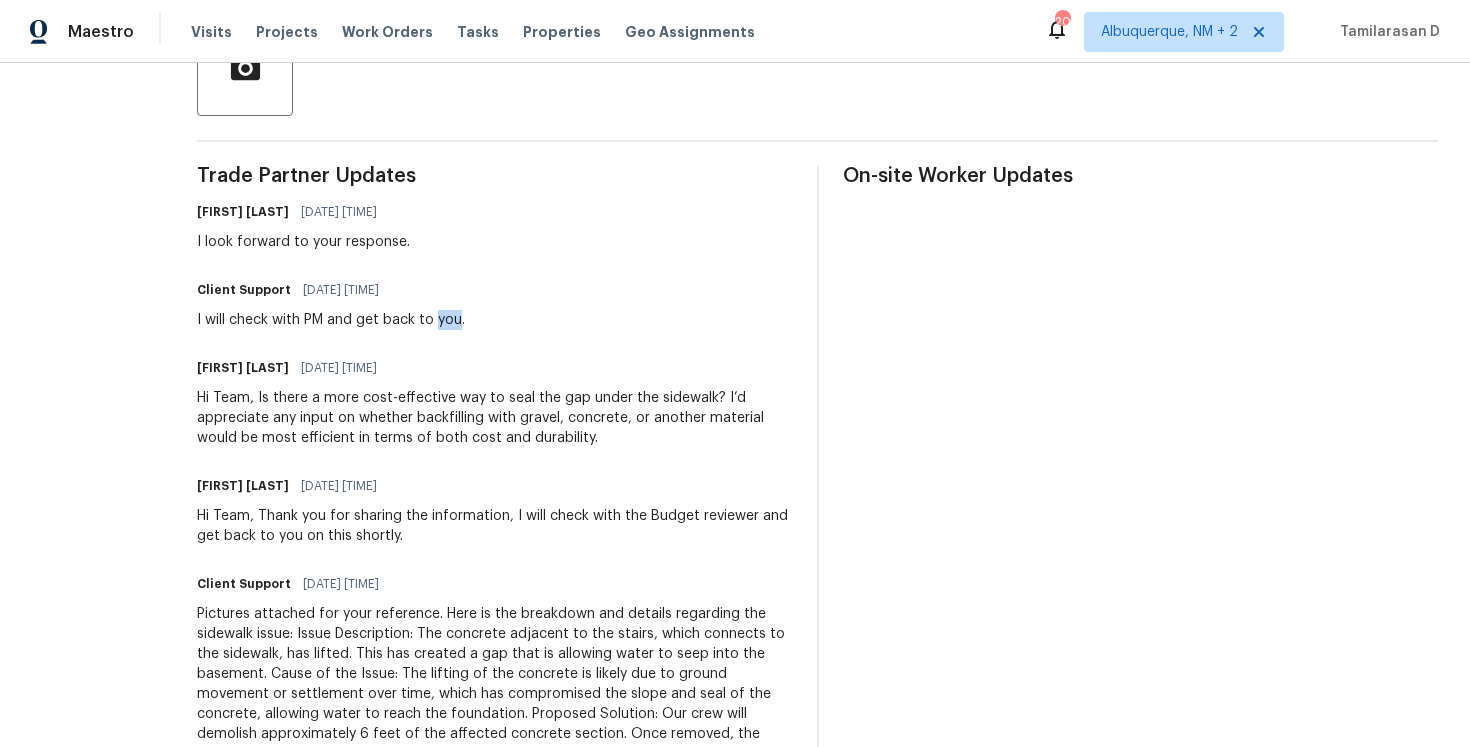 click on "Client Support 08/05/2025 2:39 PM I will check with PM and get back to you." at bounding box center (495, 303) 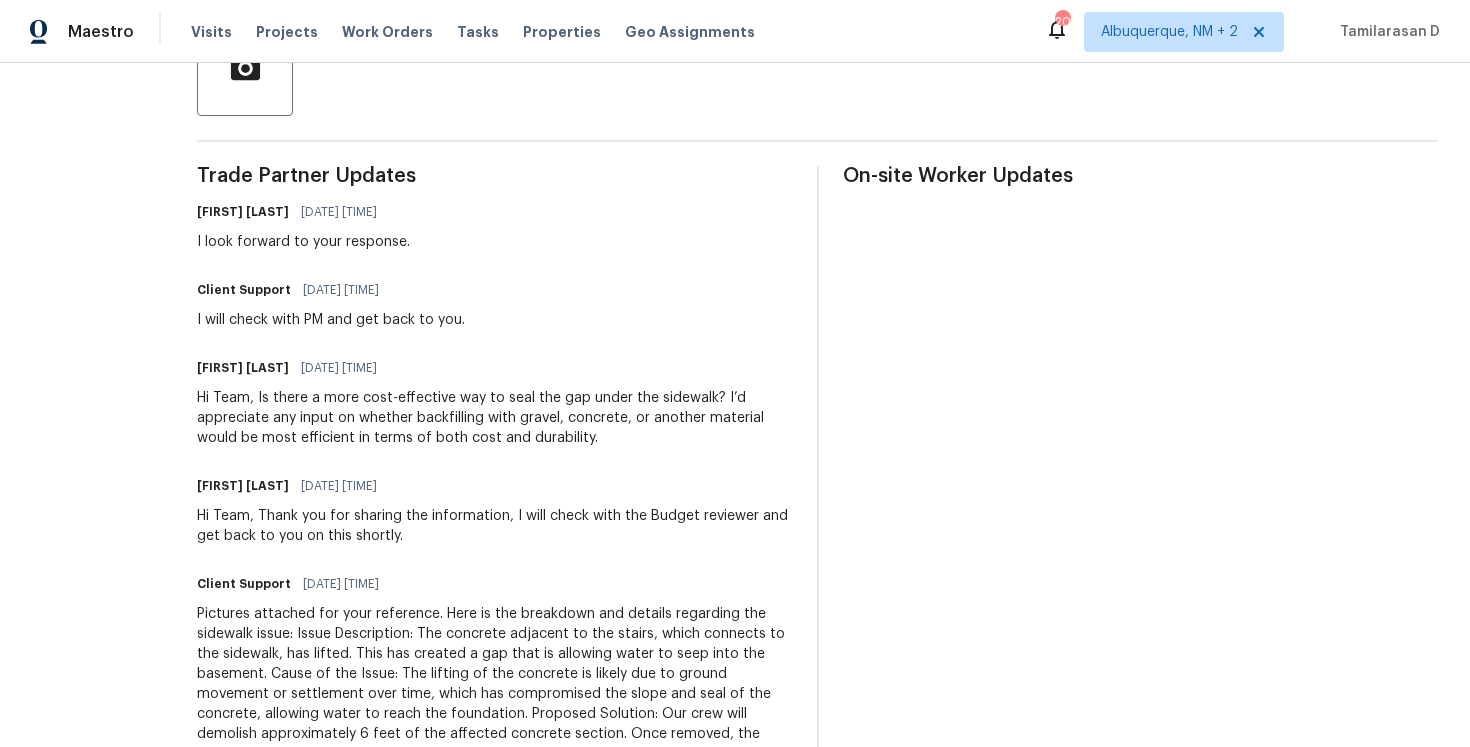 click on "Client Support 08/05/2025 2:39 PM I will check with PM and get back to you." at bounding box center [495, 303] 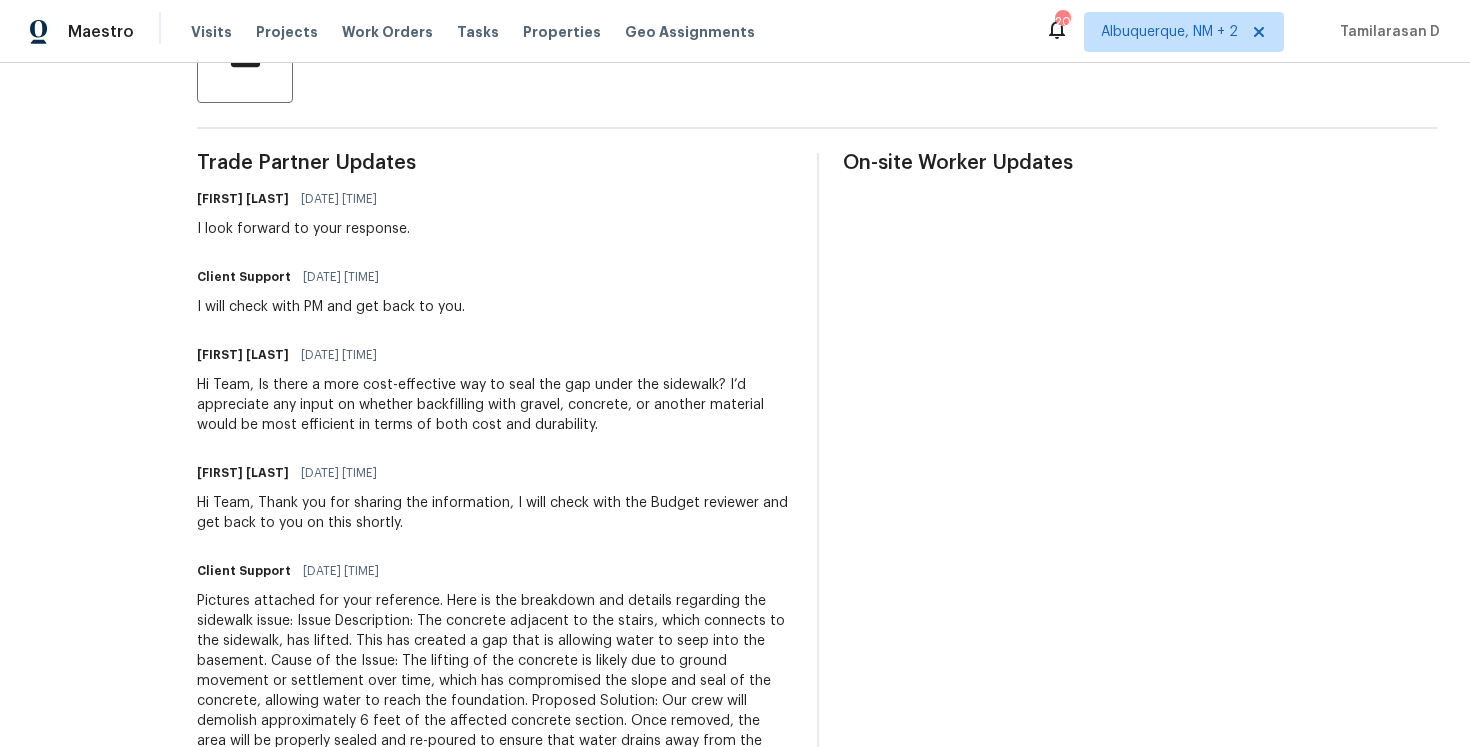 click on "Hi Team,
Is there a more cost-effective way to seal the gap under the sidewalk? I’d appreciate any input on whether backfilling with gravel, concrete, or another material would be most efficient in terms of both cost and durability." at bounding box center [495, 405] 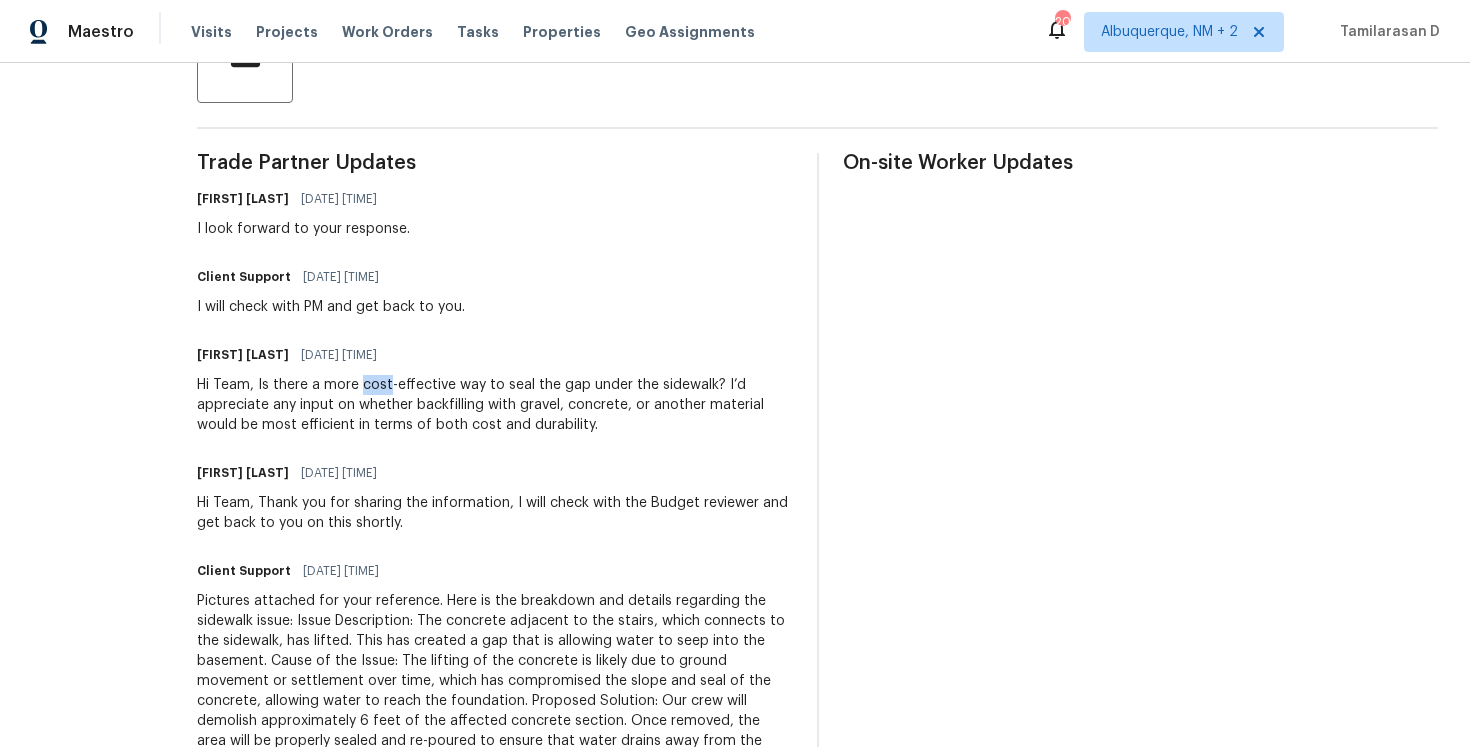 click on "Hi Team,
Is there a more cost-effective way to seal the gap under the sidewalk? I’d appreciate any input on whether backfilling with gravel, concrete, or another material would be most efficient in terms of both cost and durability." at bounding box center [495, 405] 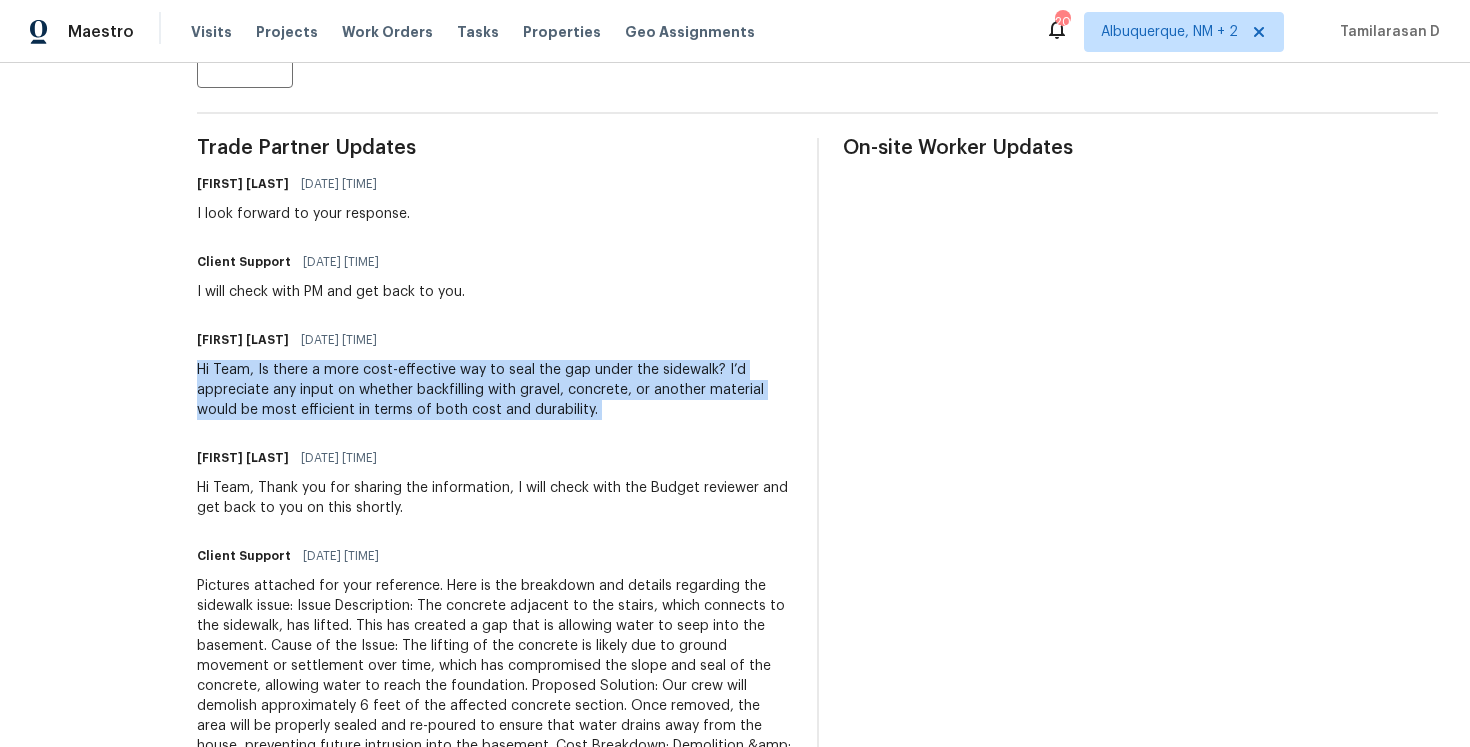 scroll, scrollTop: 544, scrollLeft: 0, axis: vertical 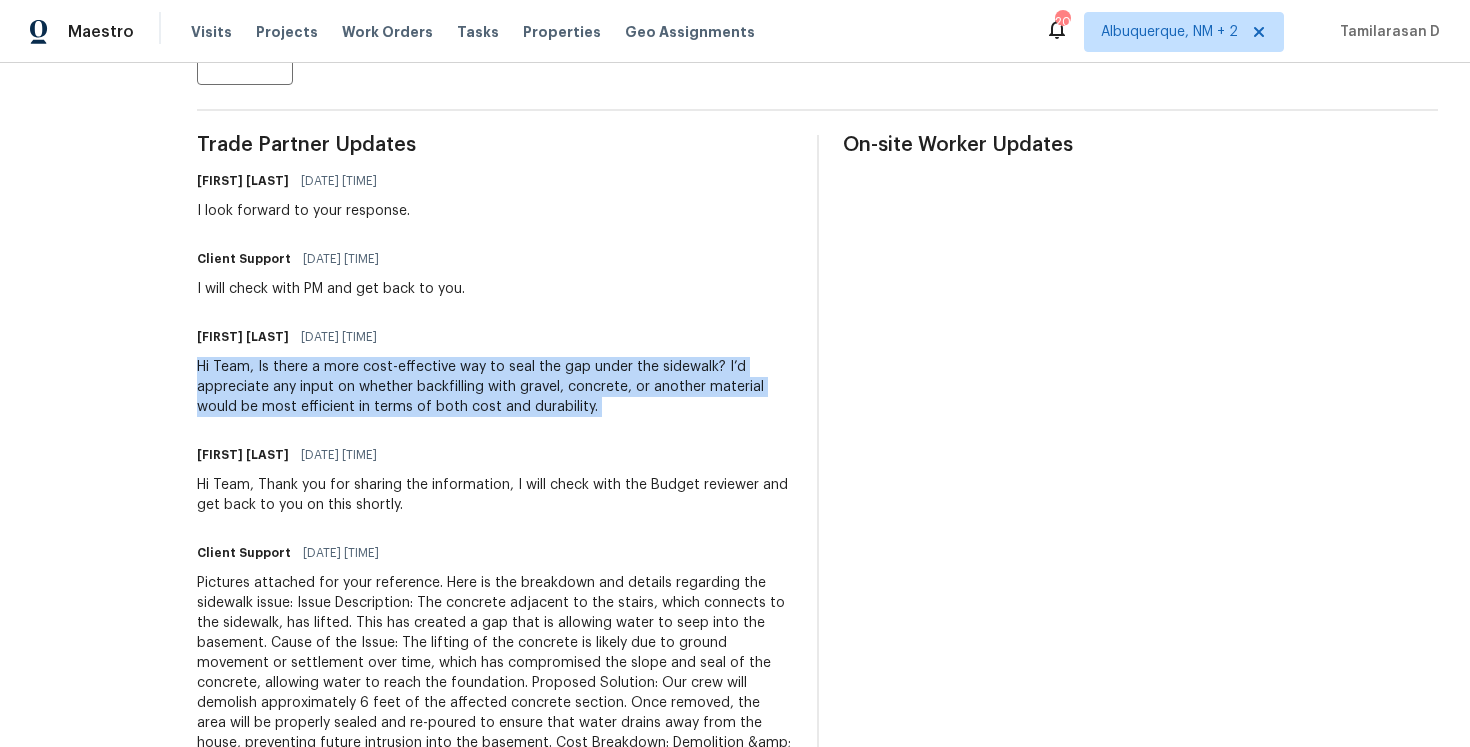 click on "Hi Team,
Is there a more cost-effective way to seal the gap under the sidewalk? I’d appreciate any input on whether backfilling with gravel, concrete, or another material would be most efficient in terms of both cost and durability." at bounding box center [495, 387] 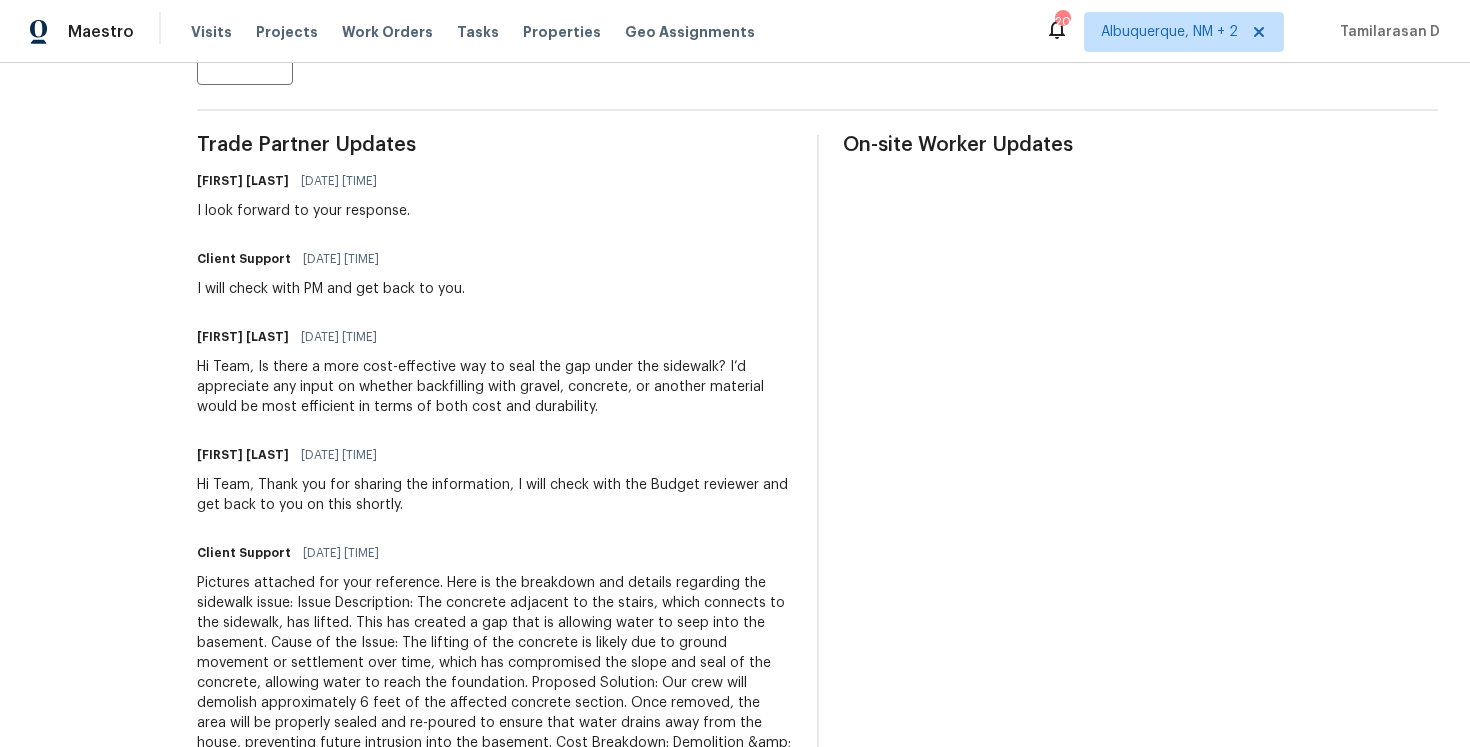 click on "08/05/2025 2:39 PM" at bounding box center (341, 259) 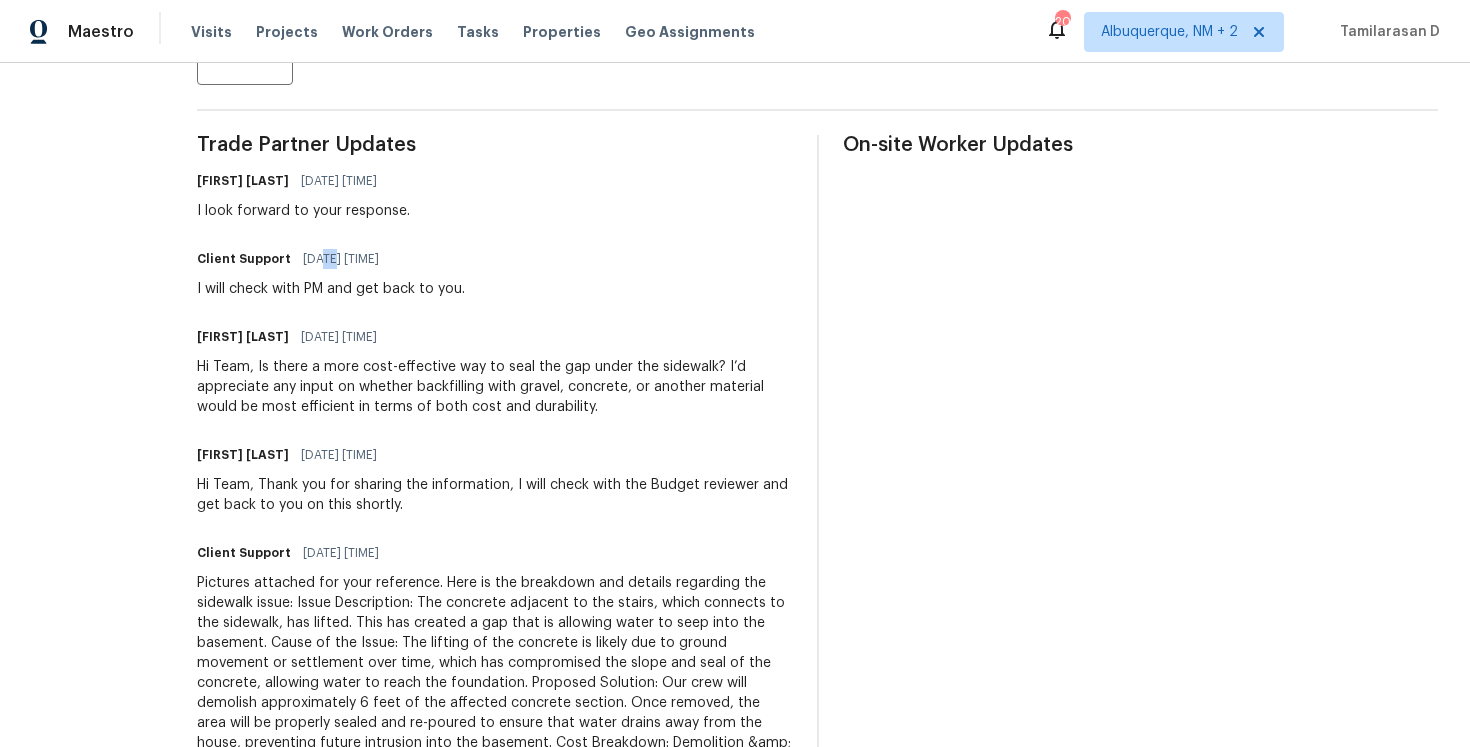 click on "08/05/2025 2:39 PM" at bounding box center (341, 259) 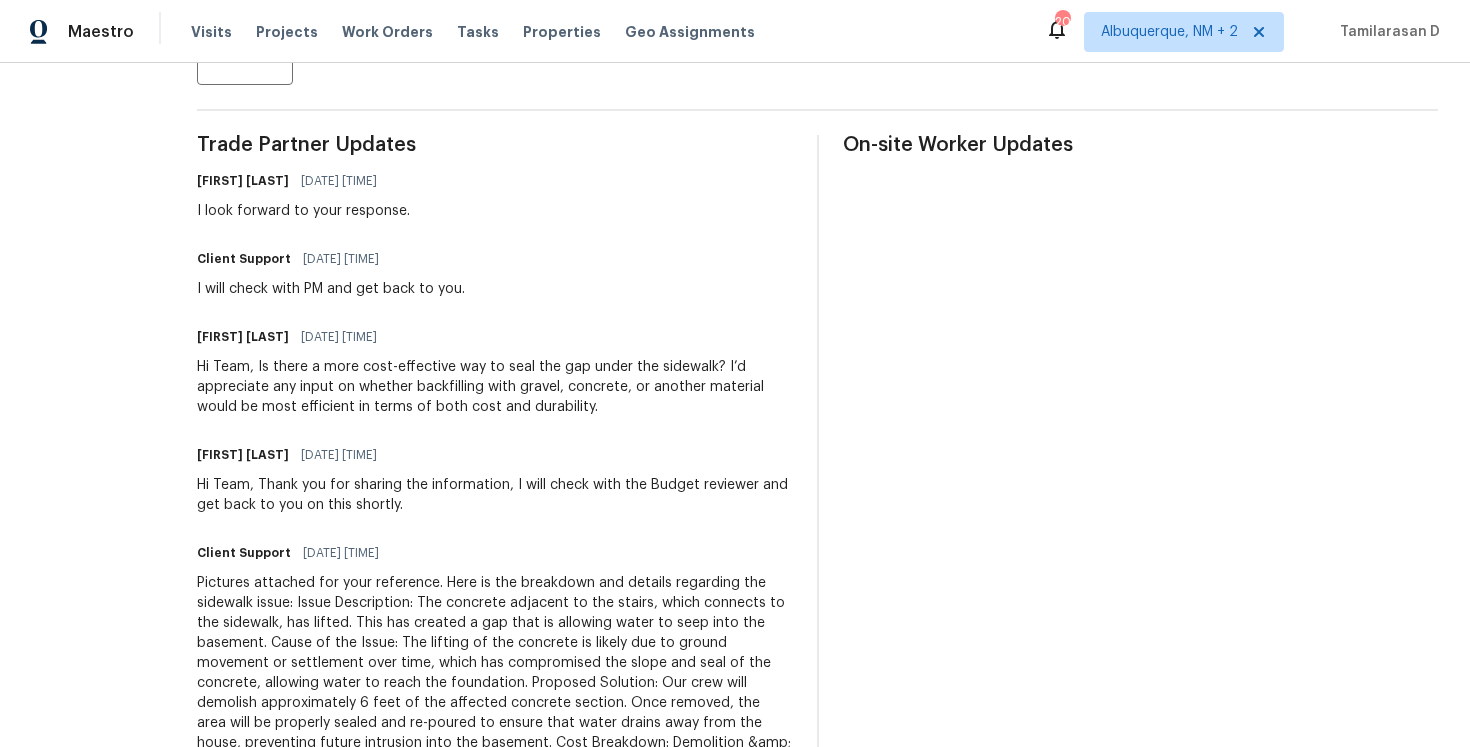 click on "I will check with PM and get back to you." at bounding box center [331, 289] 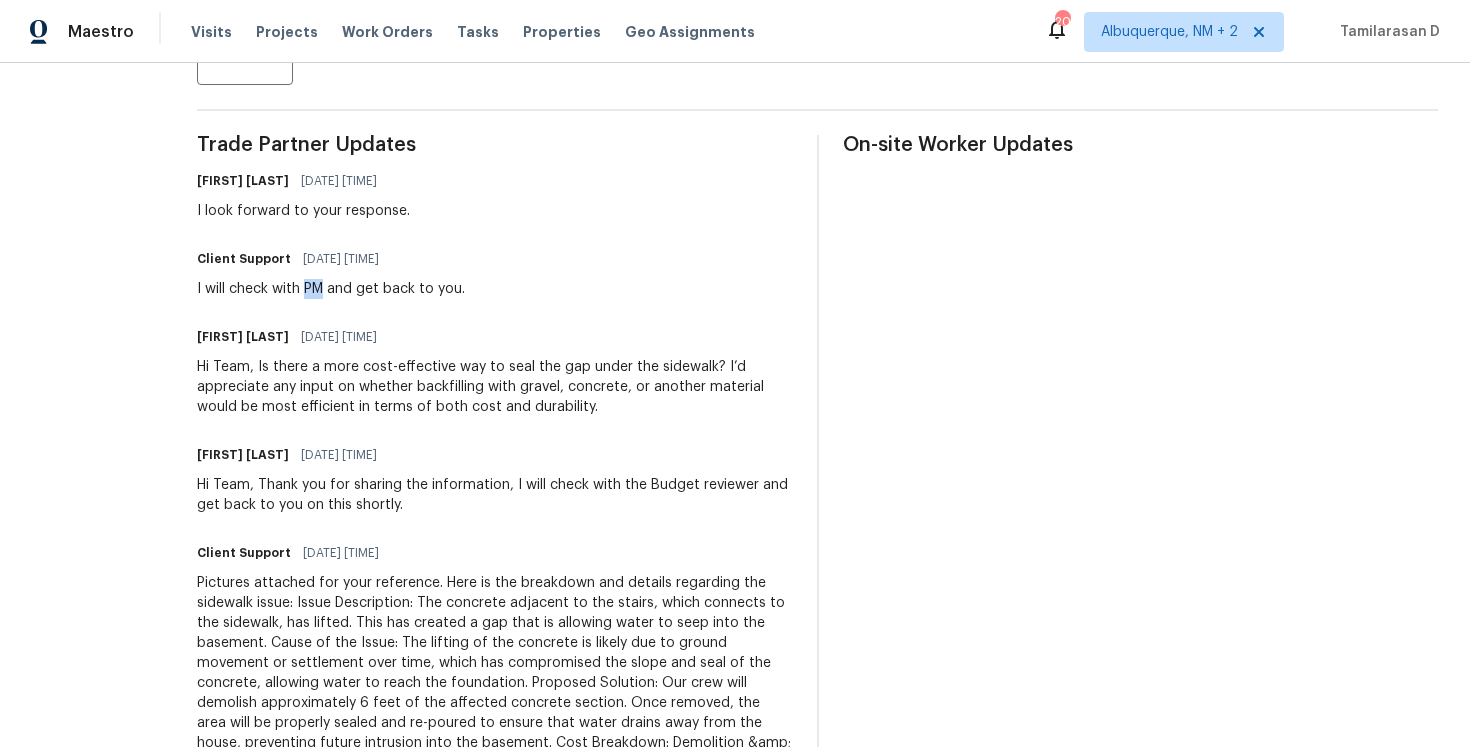 click on "I will check with PM and get back to you." at bounding box center (331, 289) 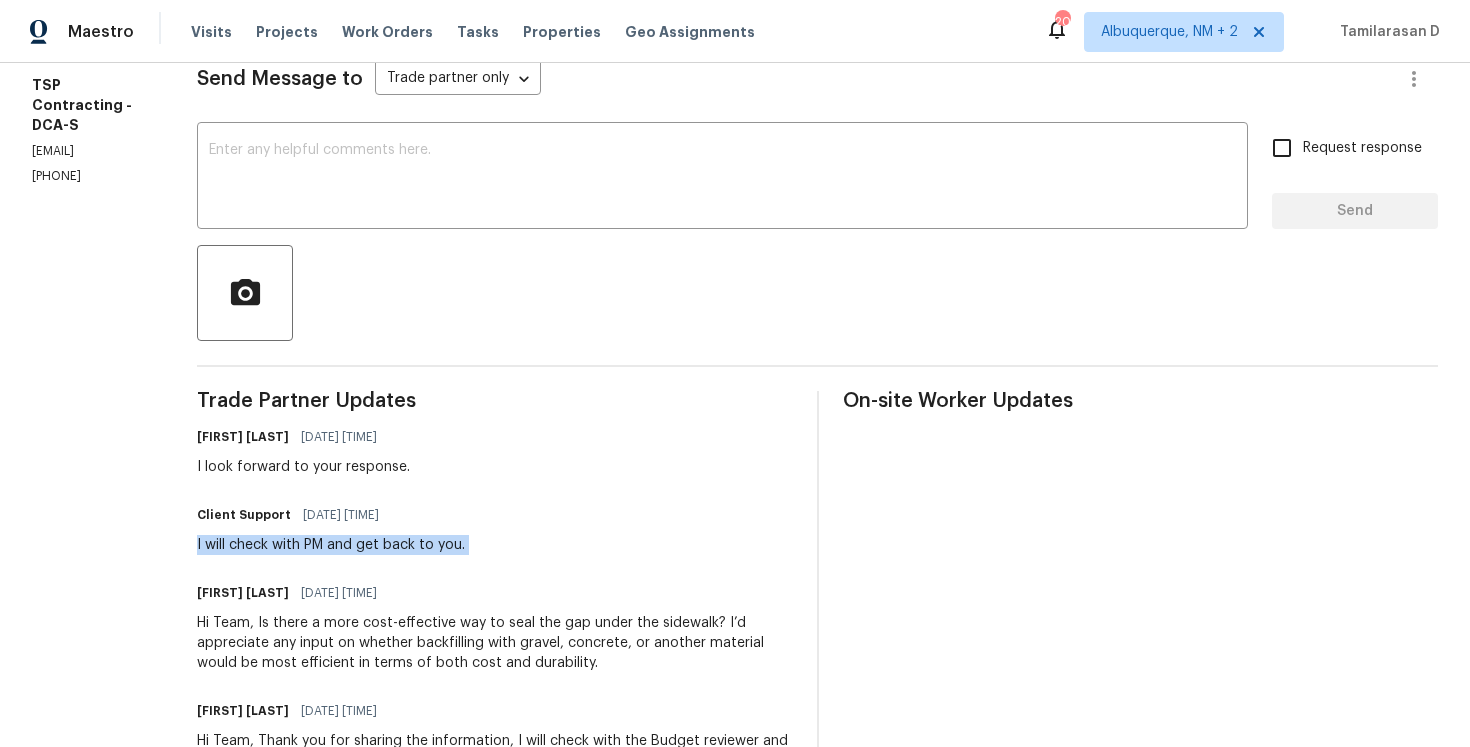 scroll, scrollTop: 287, scrollLeft: 0, axis: vertical 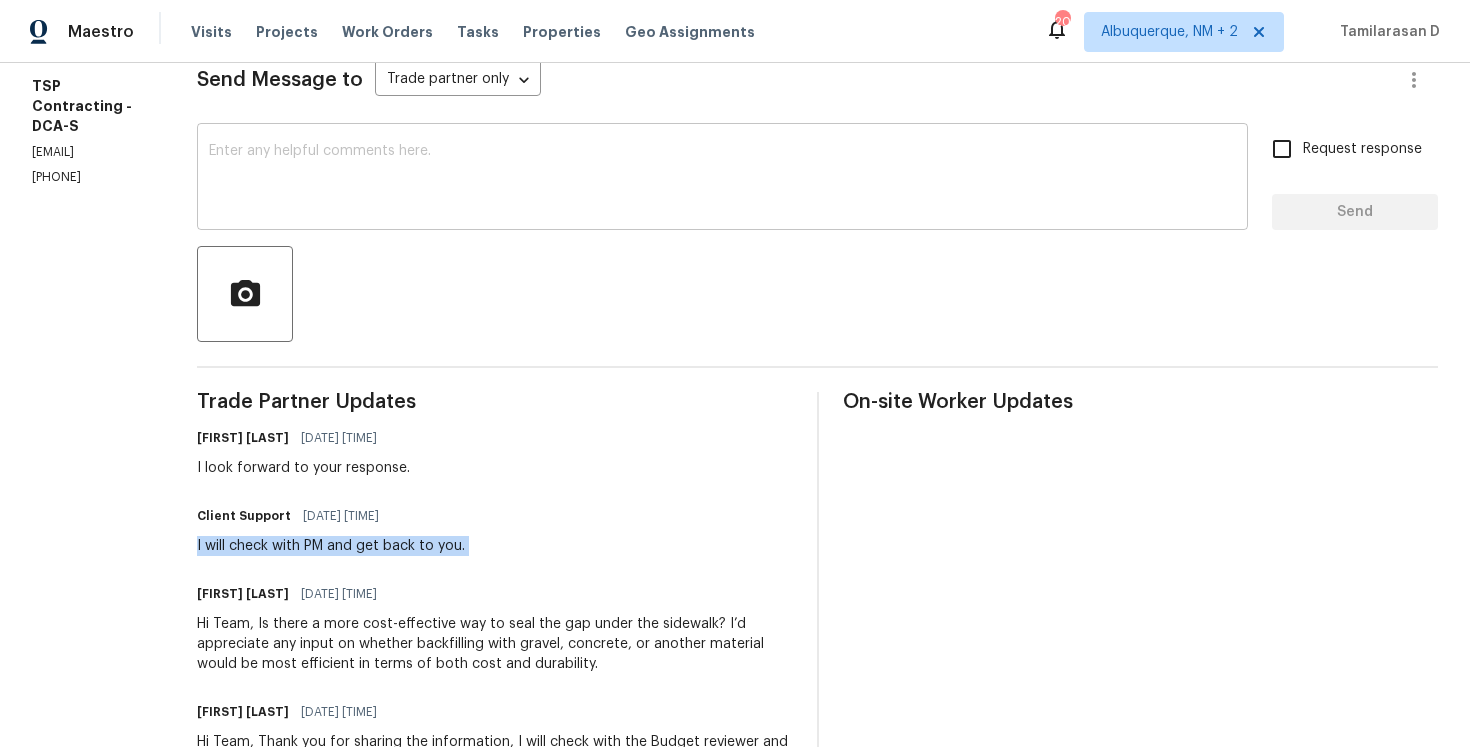 click at bounding box center [722, 179] 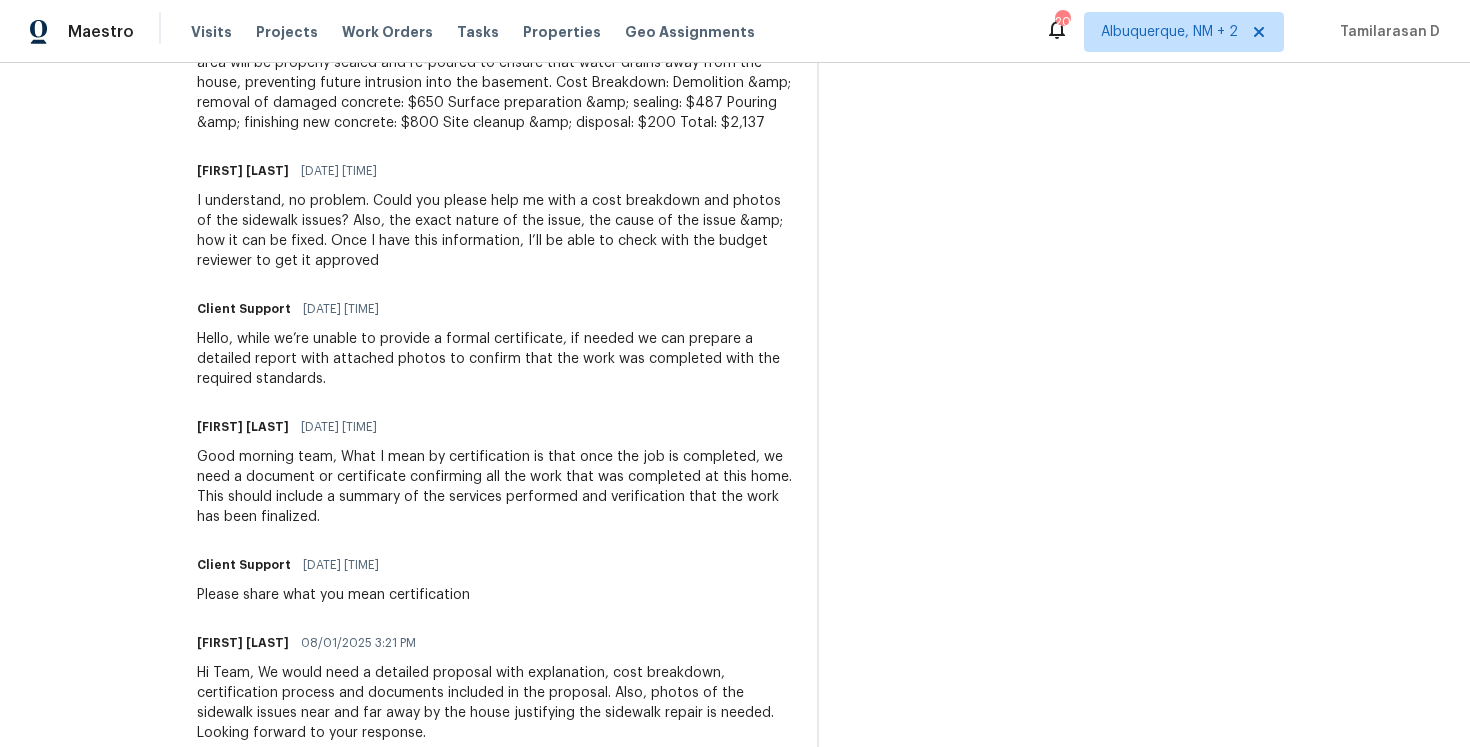scroll, scrollTop: 0, scrollLeft: 0, axis: both 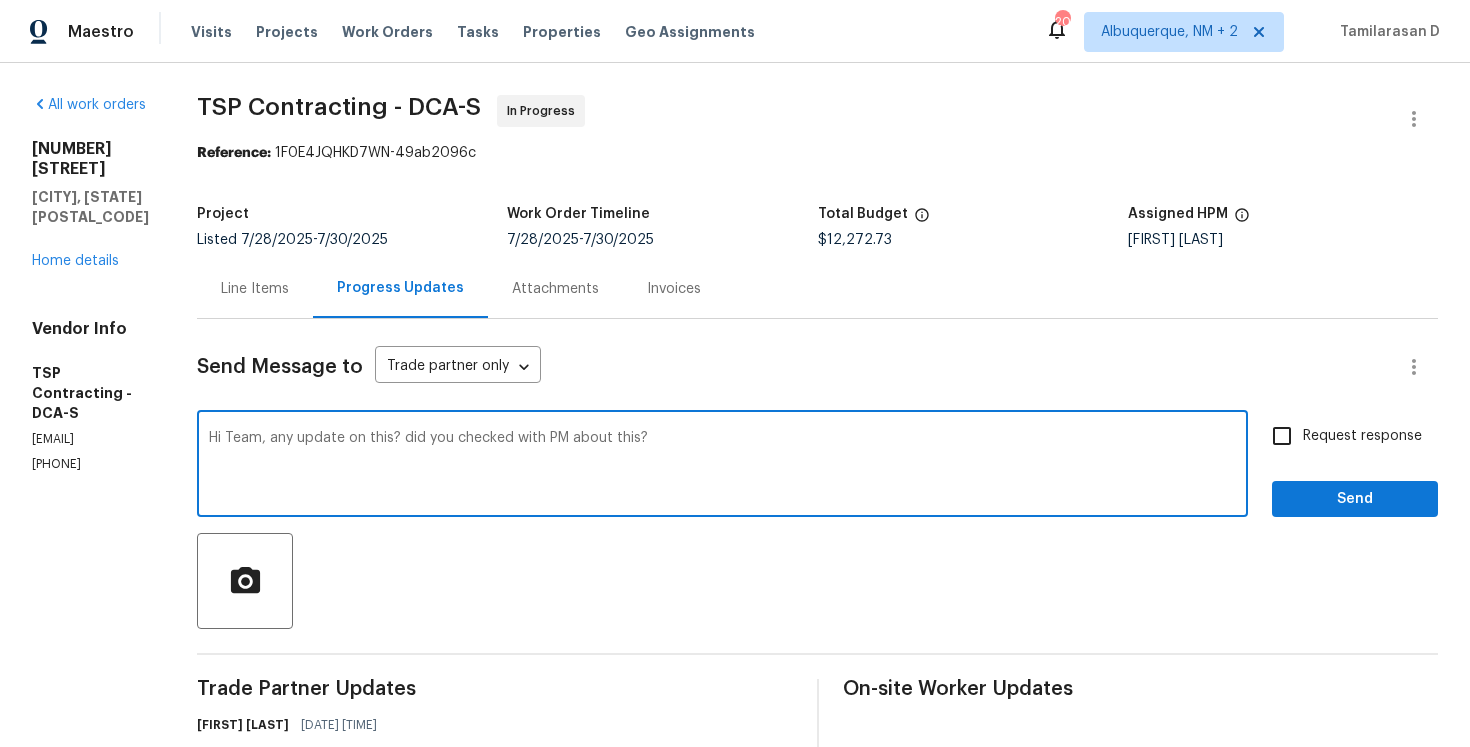 click on "Hi Team, any update on this? did you checked with PM about this?" at bounding box center (722, 466) 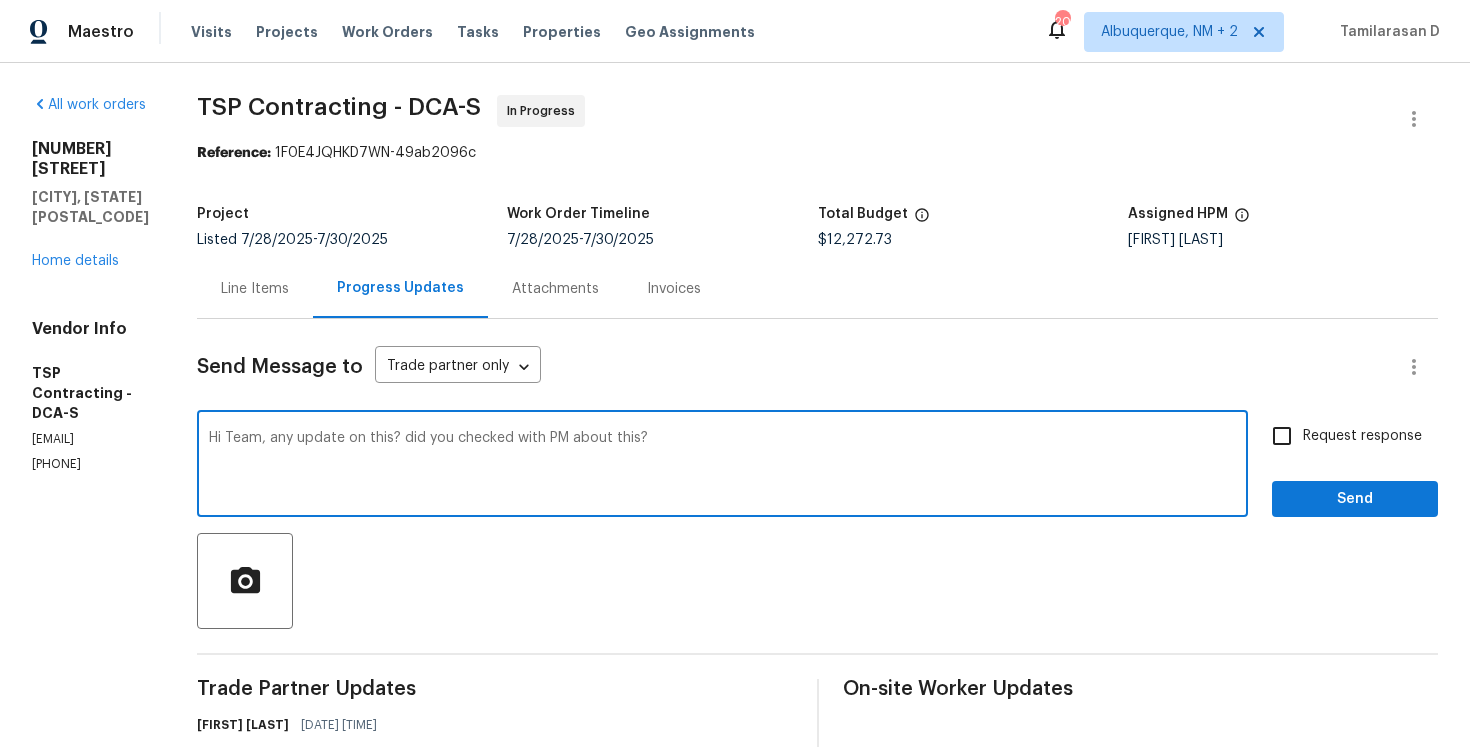 click on "Hi Team, any update on this? did you checked with PM about this?" at bounding box center [722, 466] 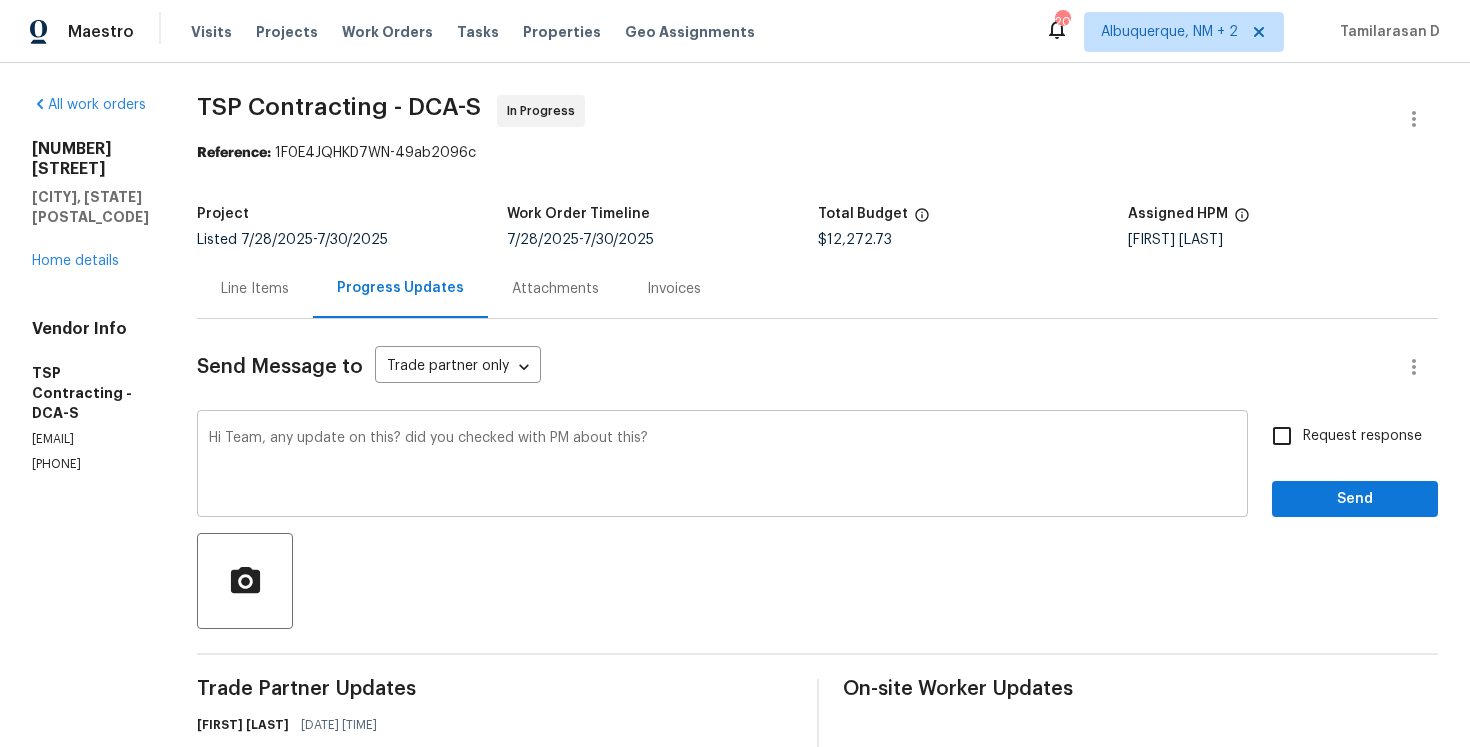 click on "Hi Team, any update on this? did you checked with PM about this? x ​" at bounding box center [722, 466] 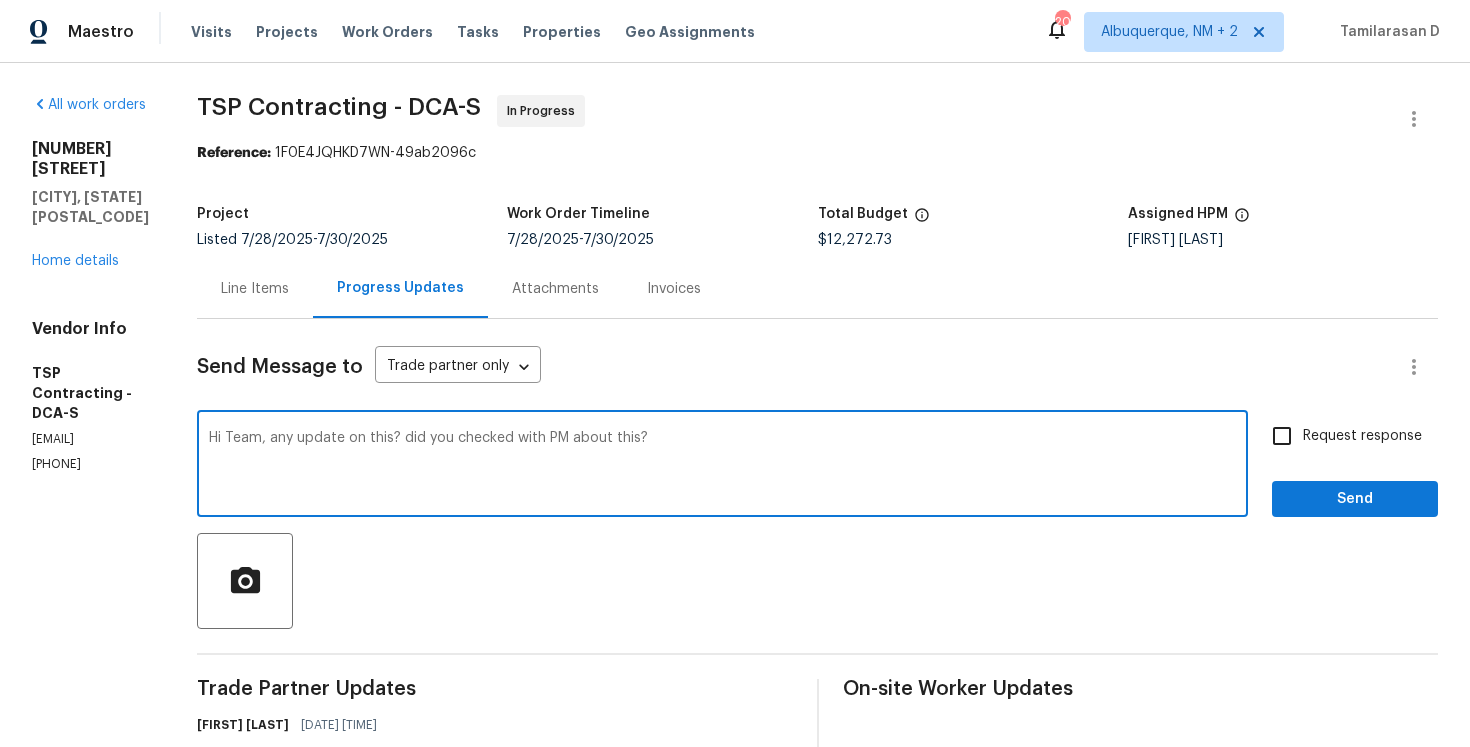click on "Hi Team, any update on this? did you checked with PM about this?" at bounding box center (722, 466) 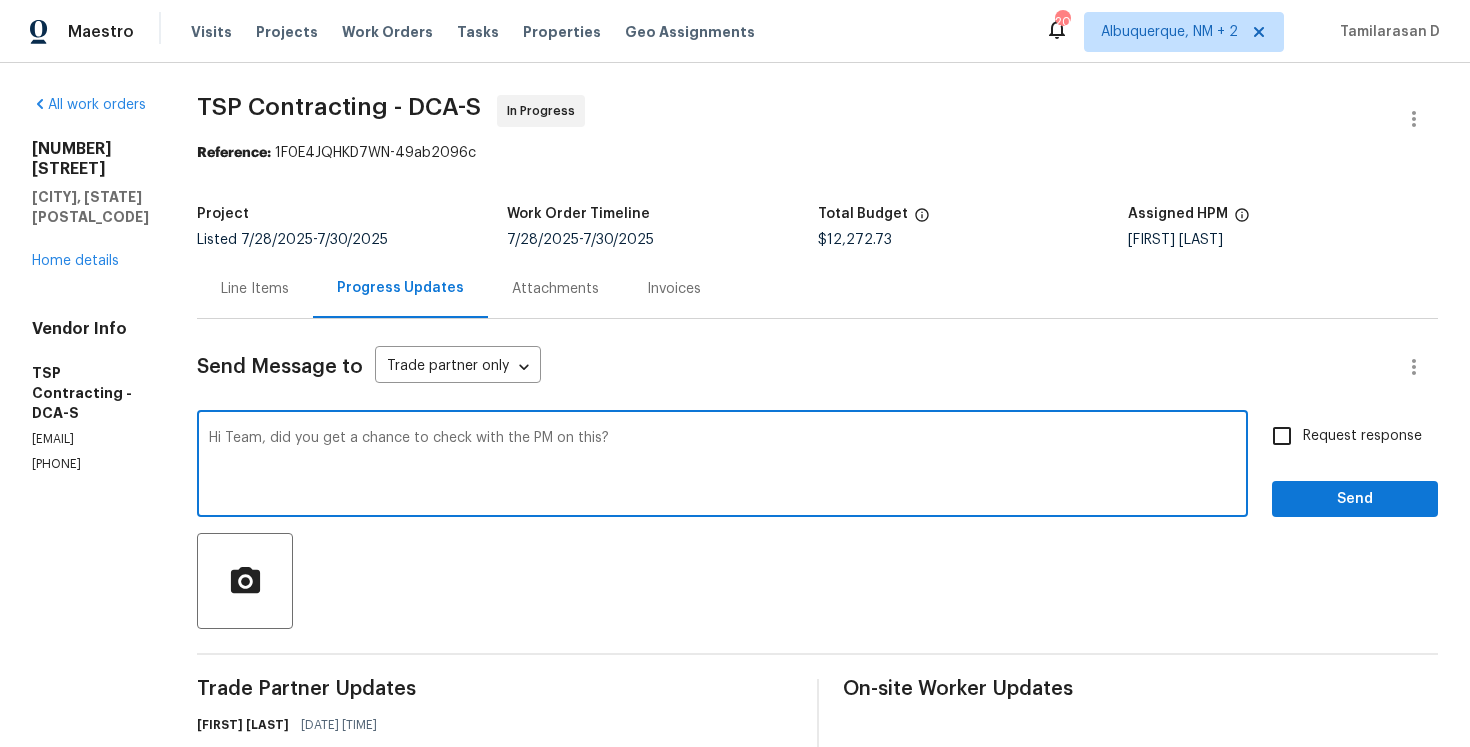 click on "Hi Team, did you get a chance to check with the PM on this?" at bounding box center (722, 466) 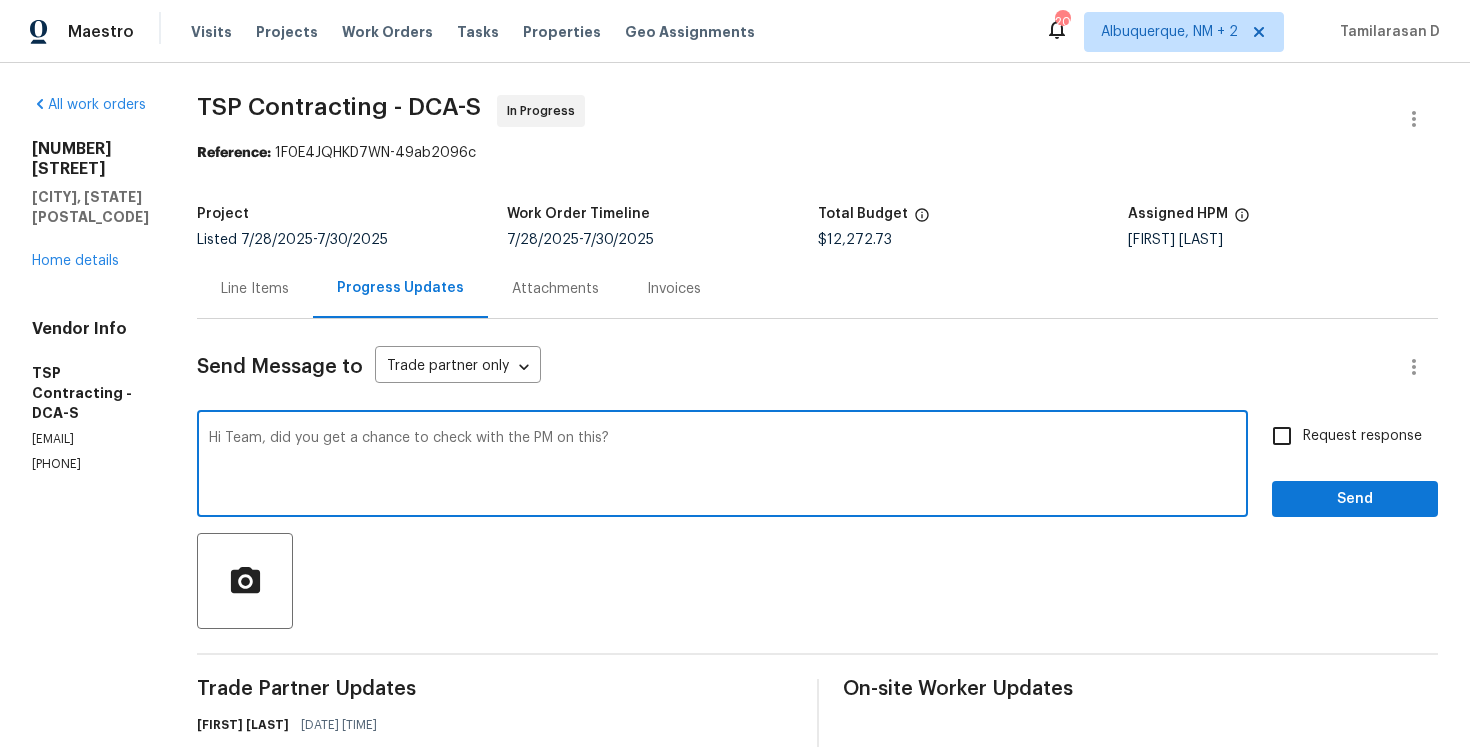 click on "Hi Team, did you get a chance to check with the PM on this?" at bounding box center [722, 466] 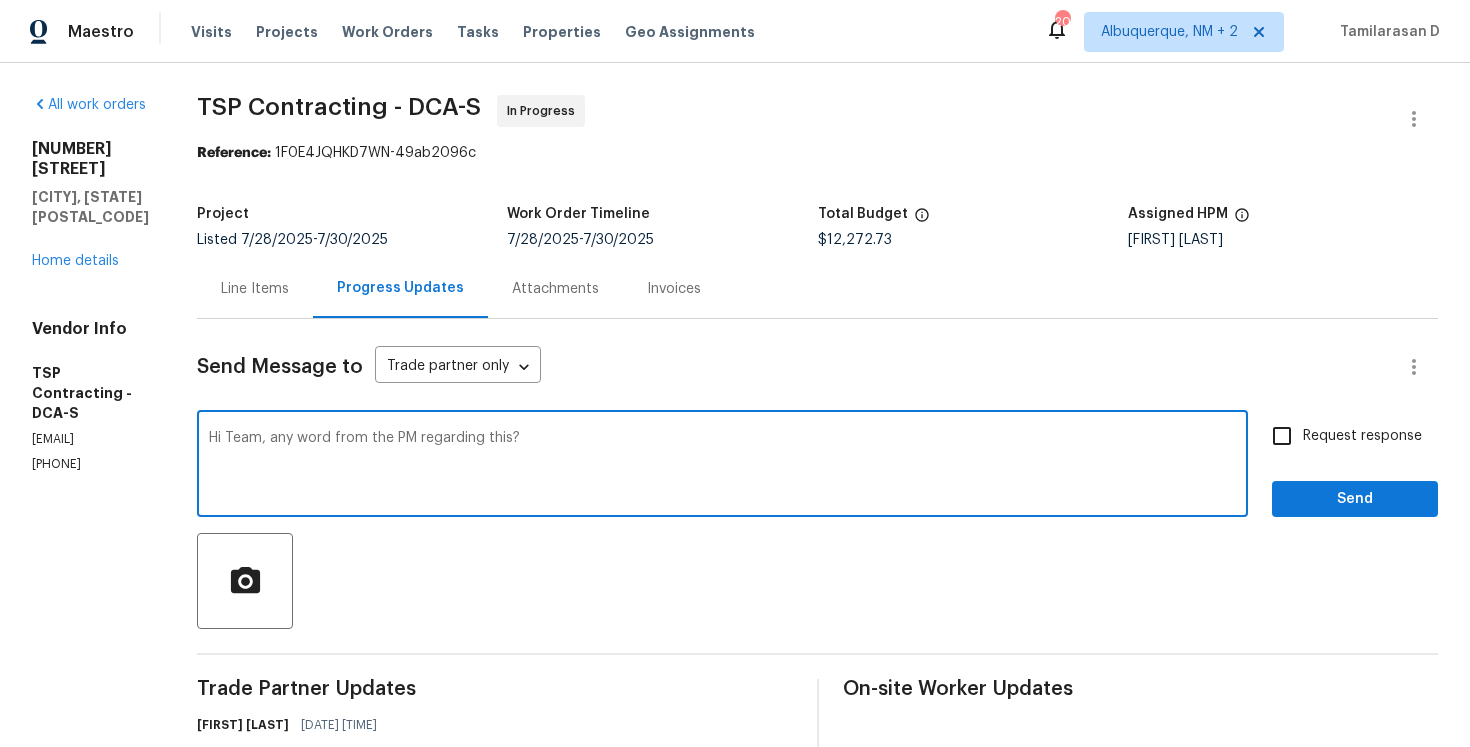 click on "Hi Team, any word from the PM regarding this?" at bounding box center (722, 466) 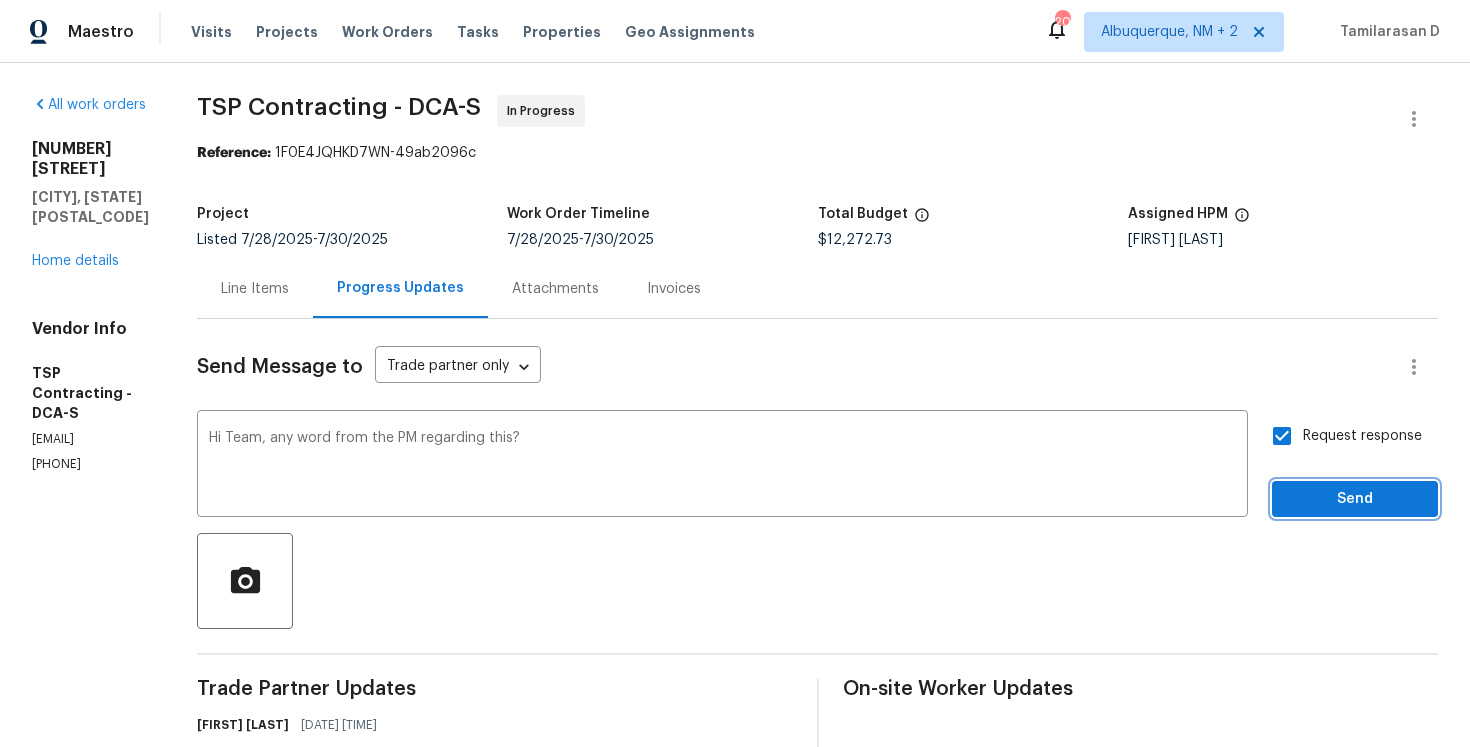 click on "Send" at bounding box center (1355, 499) 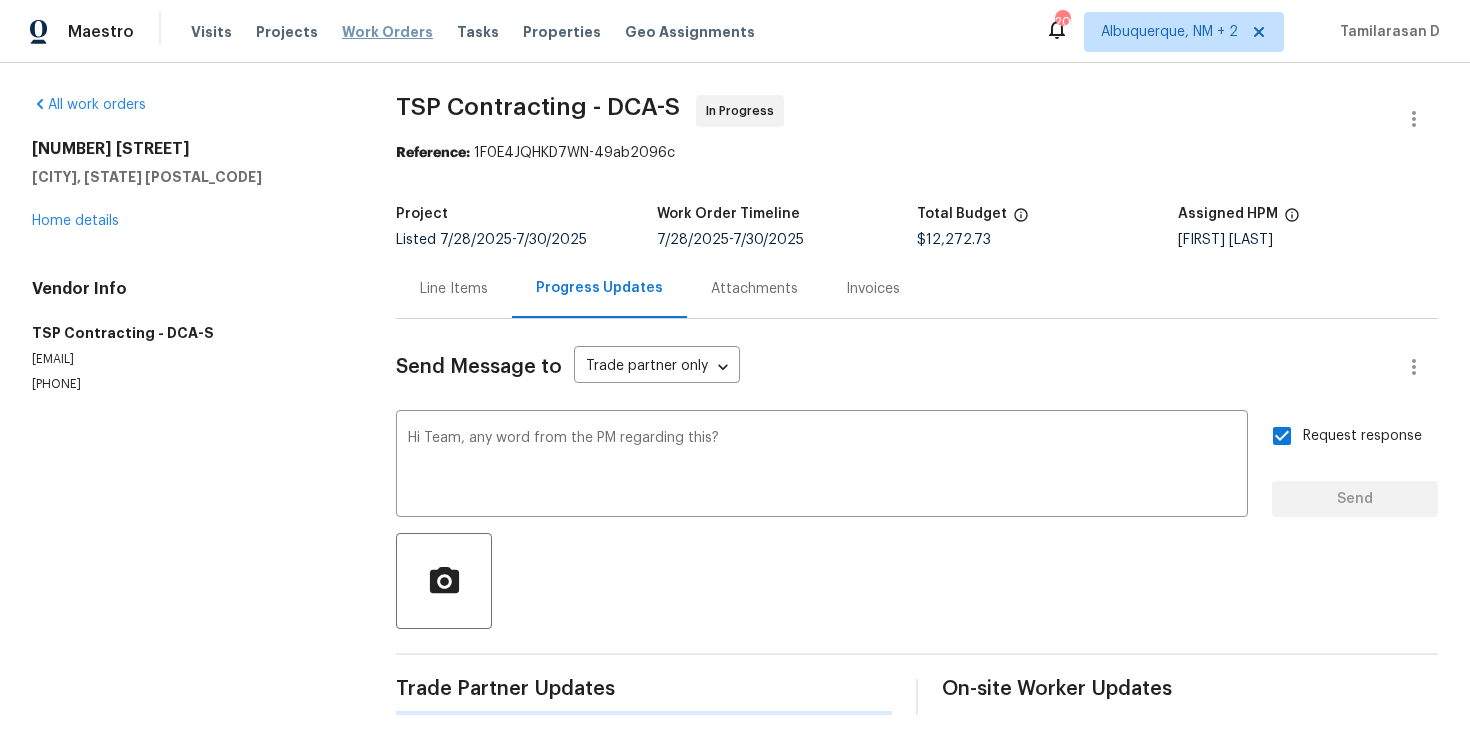 type 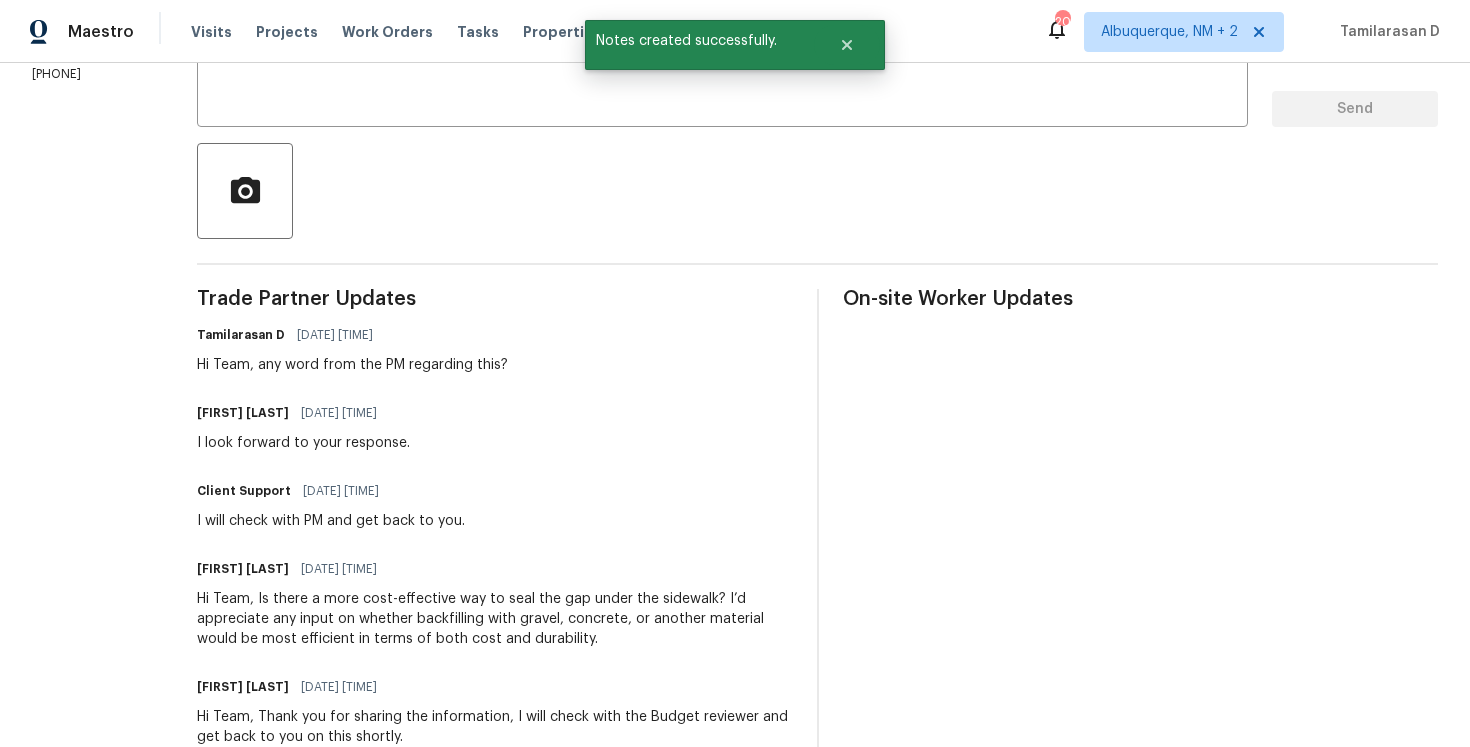 scroll, scrollTop: 0, scrollLeft: 0, axis: both 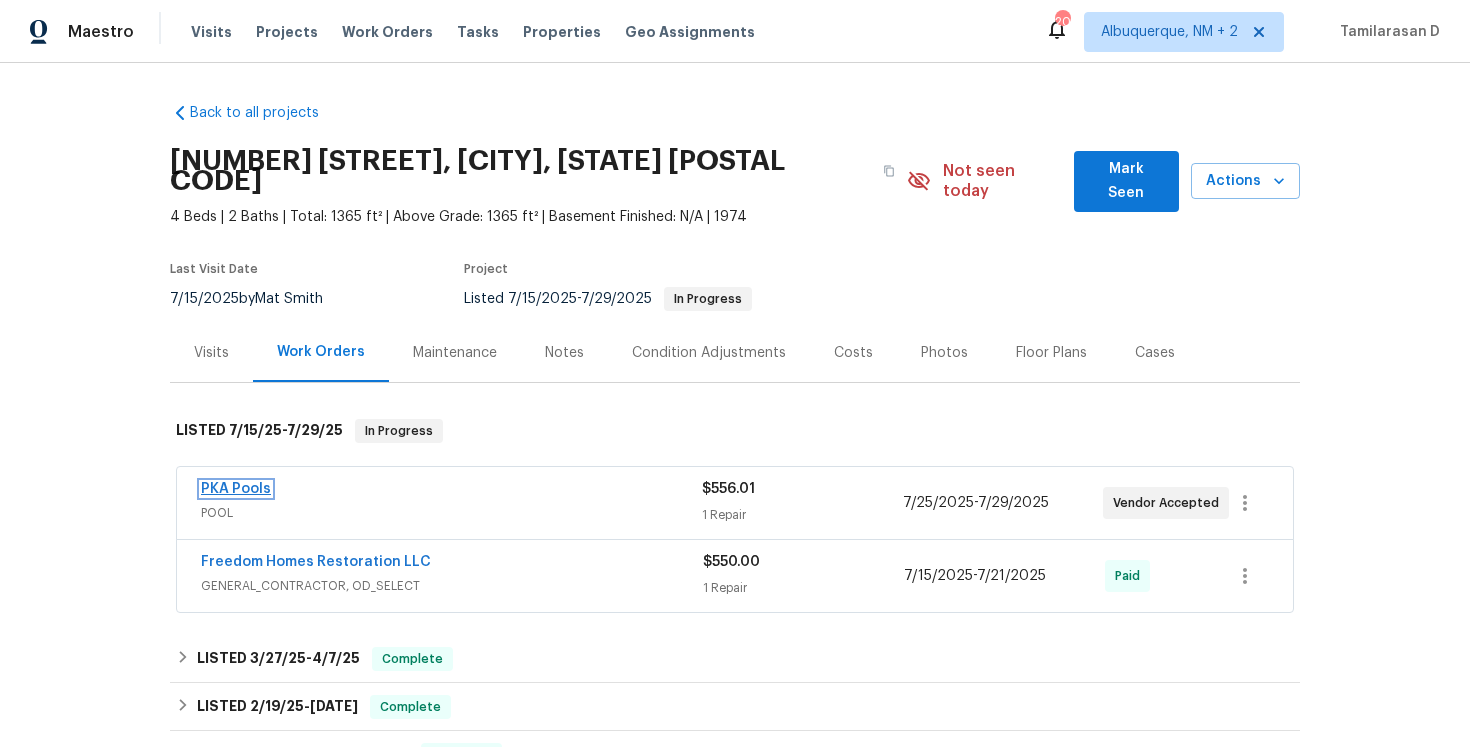 click on "PKA Pools" at bounding box center [236, 489] 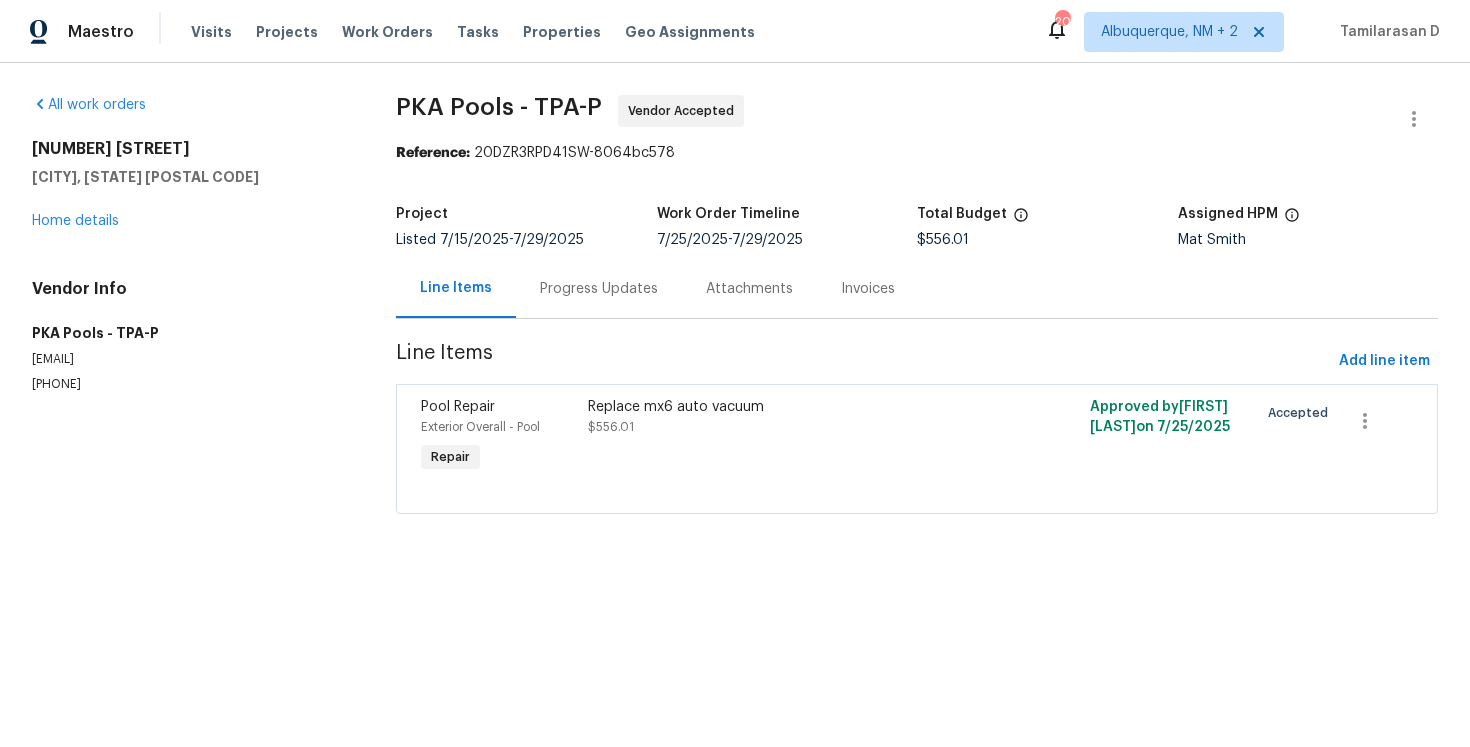 click on "Progress Updates" at bounding box center [599, 289] 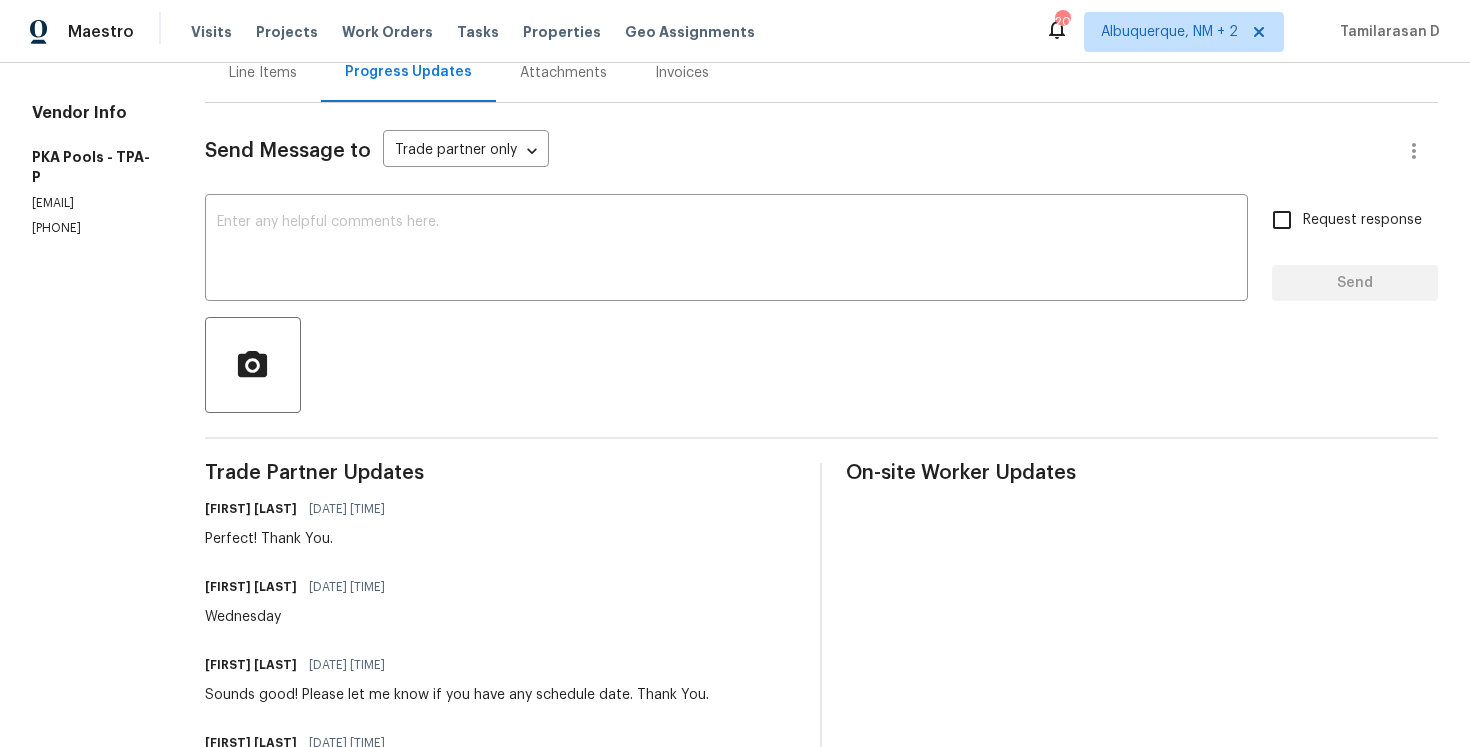 scroll, scrollTop: 221, scrollLeft: 0, axis: vertical 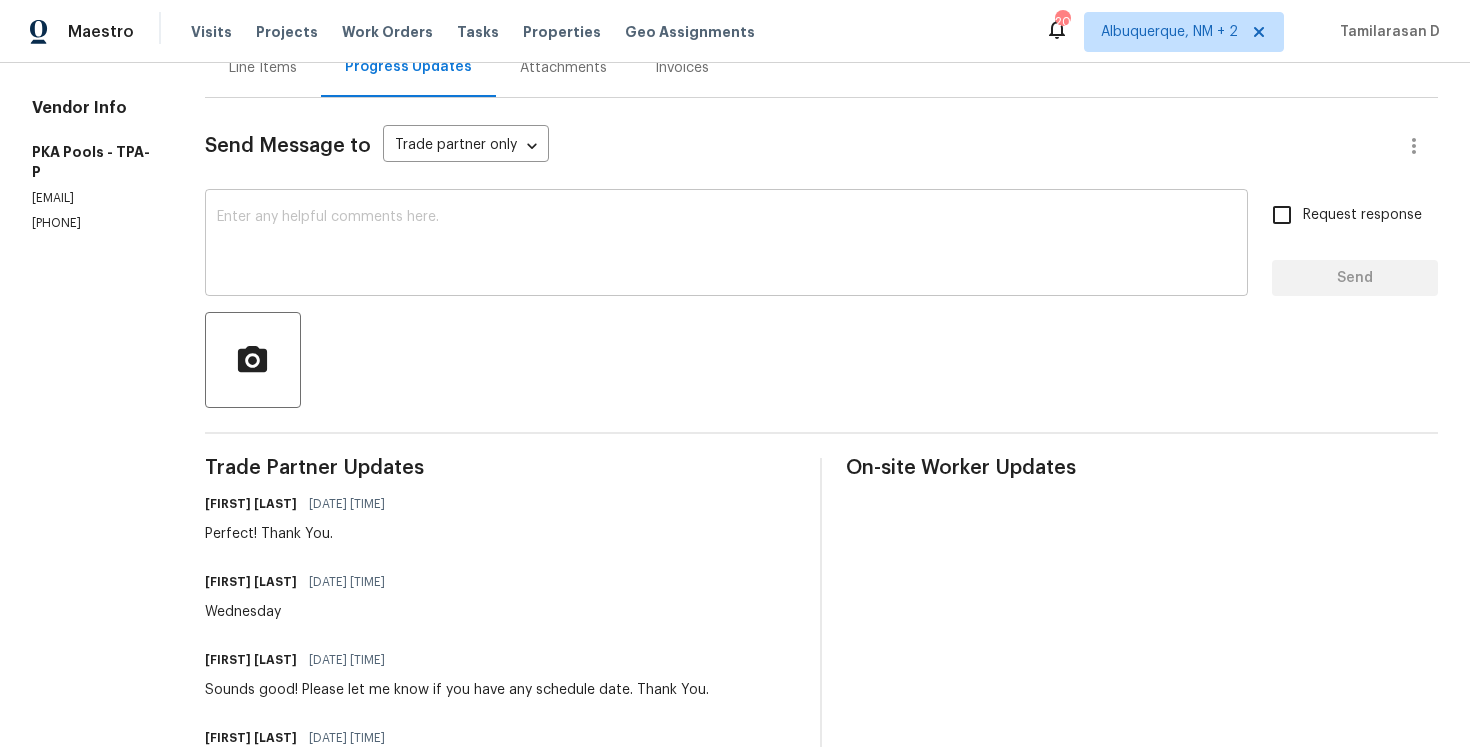 click on "x ​" at bounding box center (726, 245) 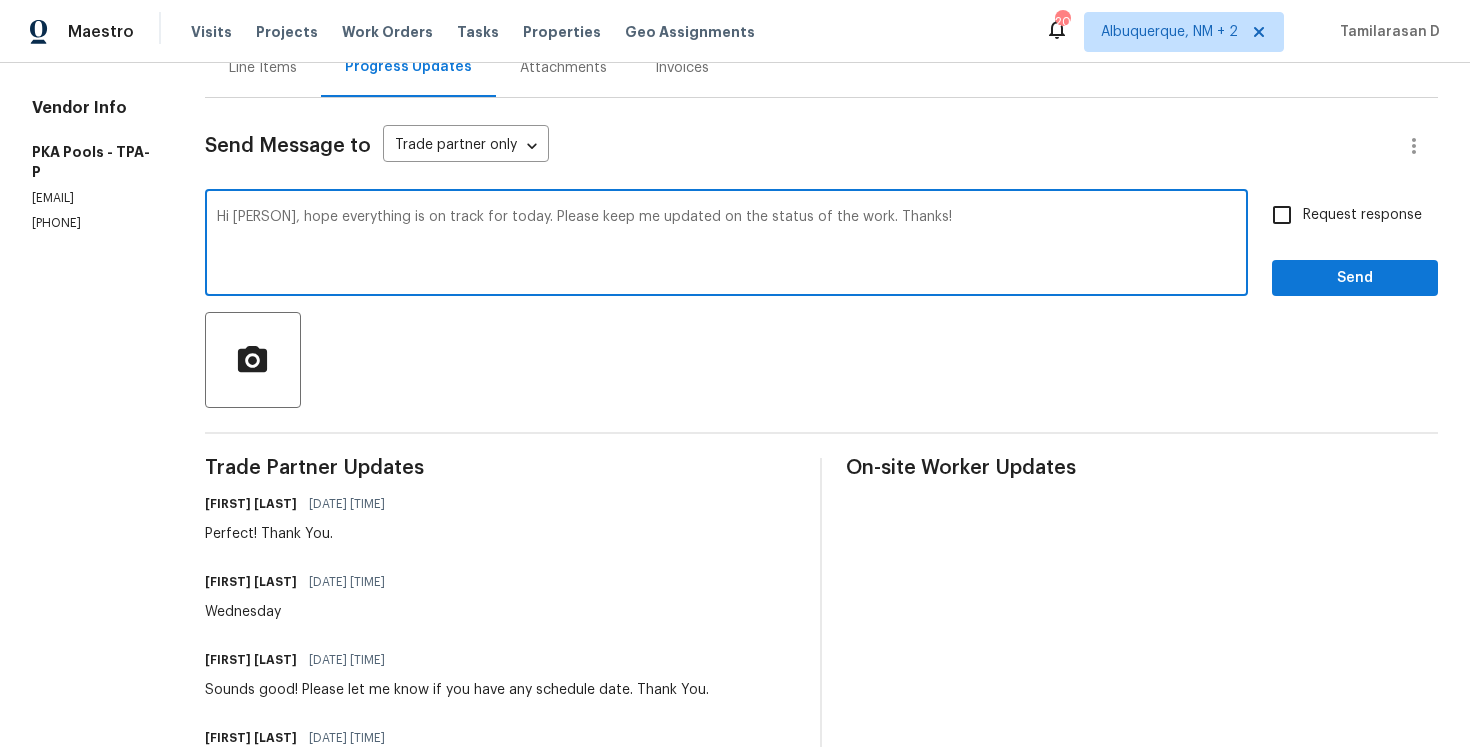 type on "Hi Kelly, hope everything is on track for today. Please keep me updated on the status of the work. Thanks!" 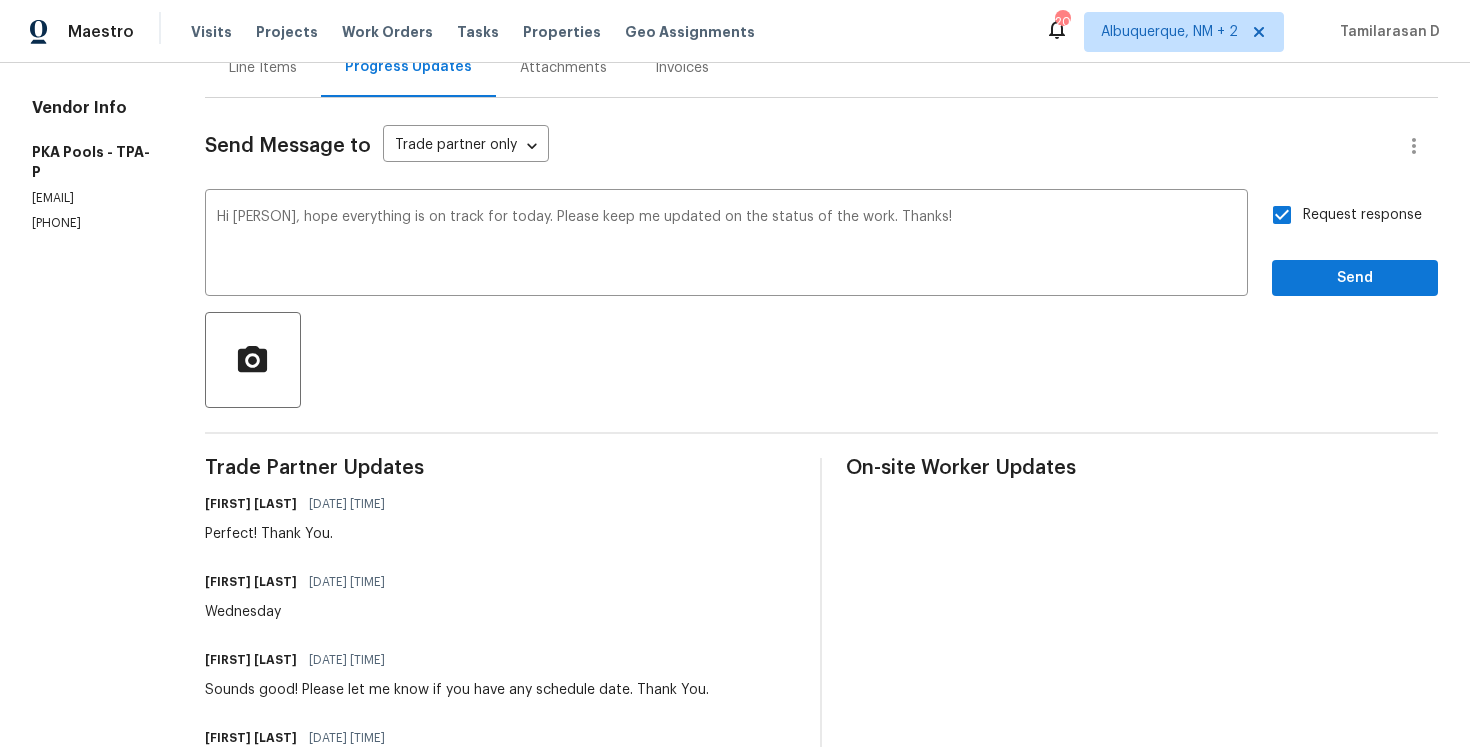 scroll, scrollTop: 243, scrollLeft: 0, axis: vertical 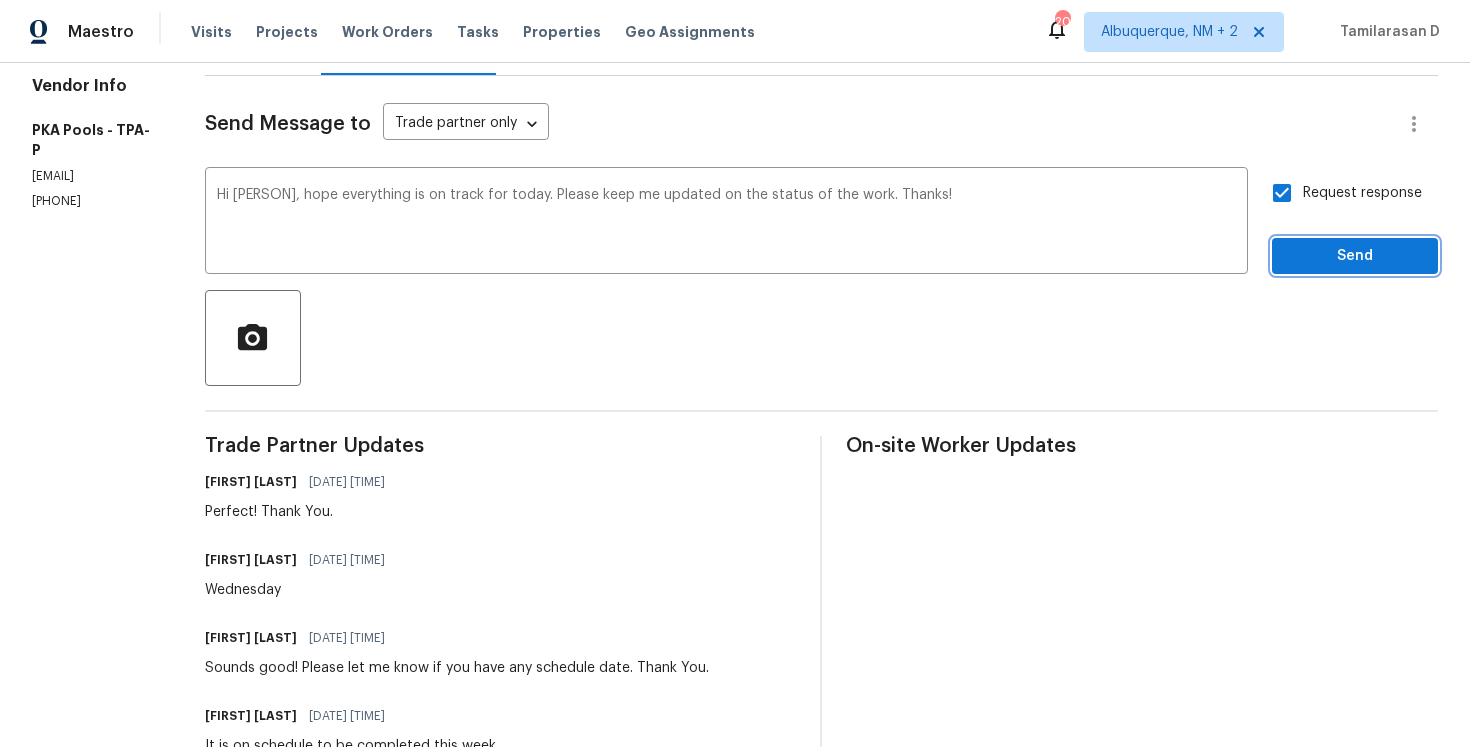 click on "Send" at bounding box center (1355, 256) 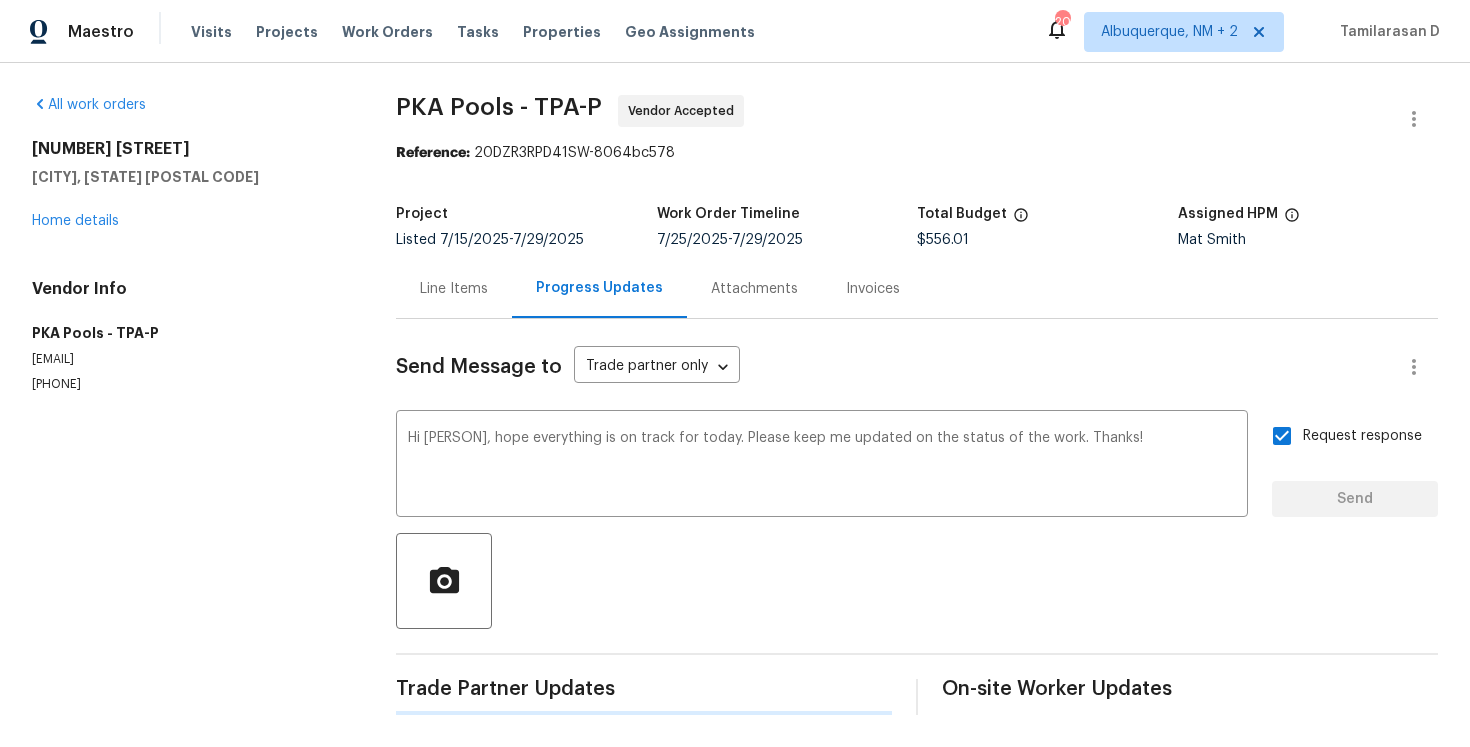 scroll, scrollTop: 0, scrollLeft: 0, axis: both 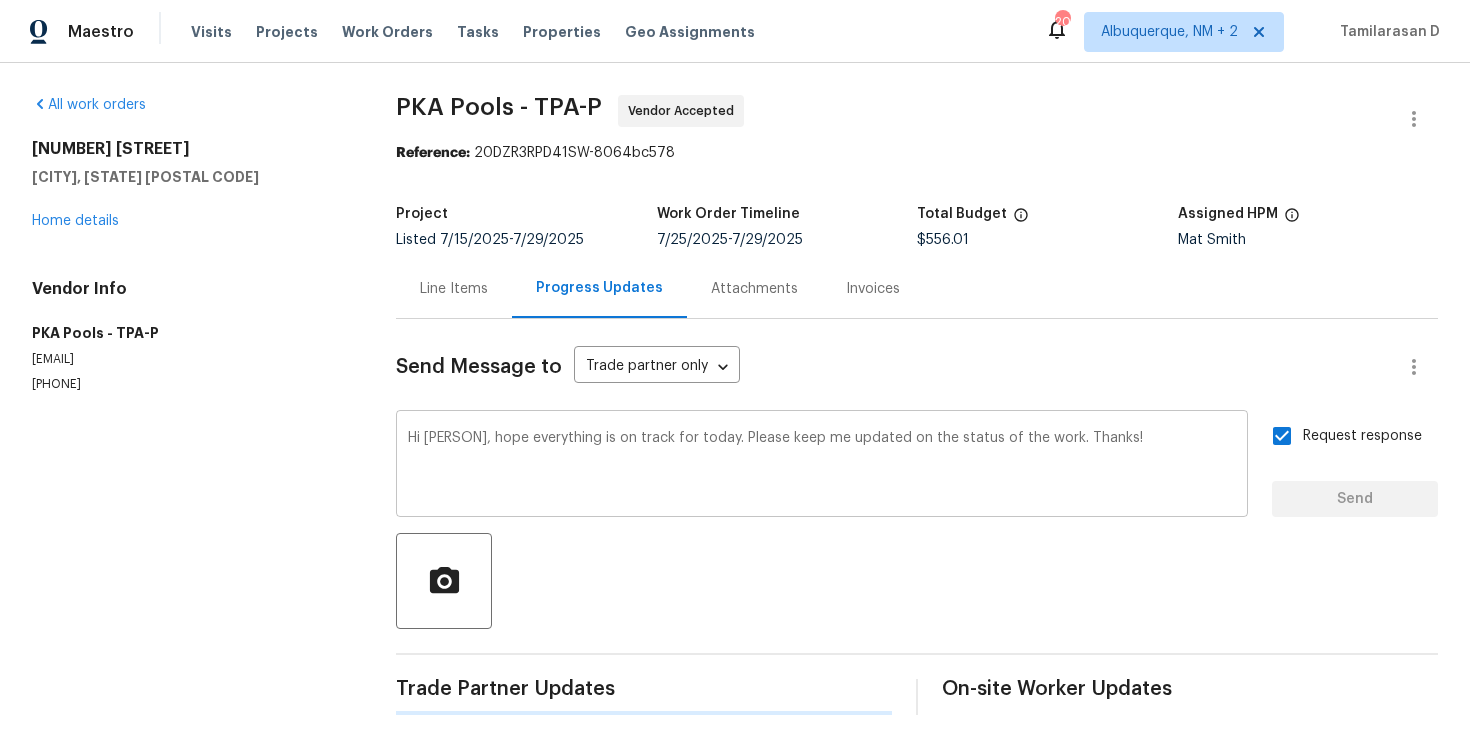 type 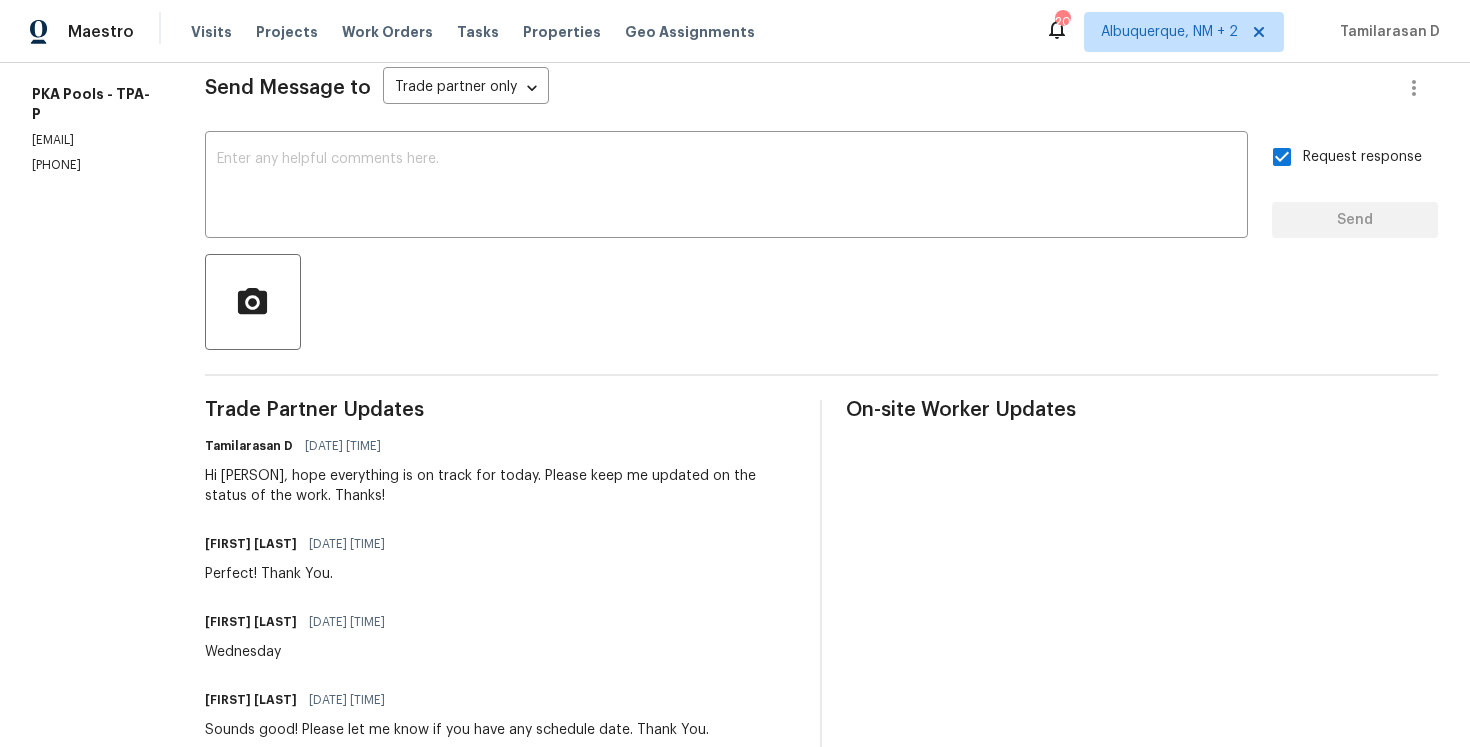 scroll, scrollTop: 0, scrollLeft: 0, axis: both 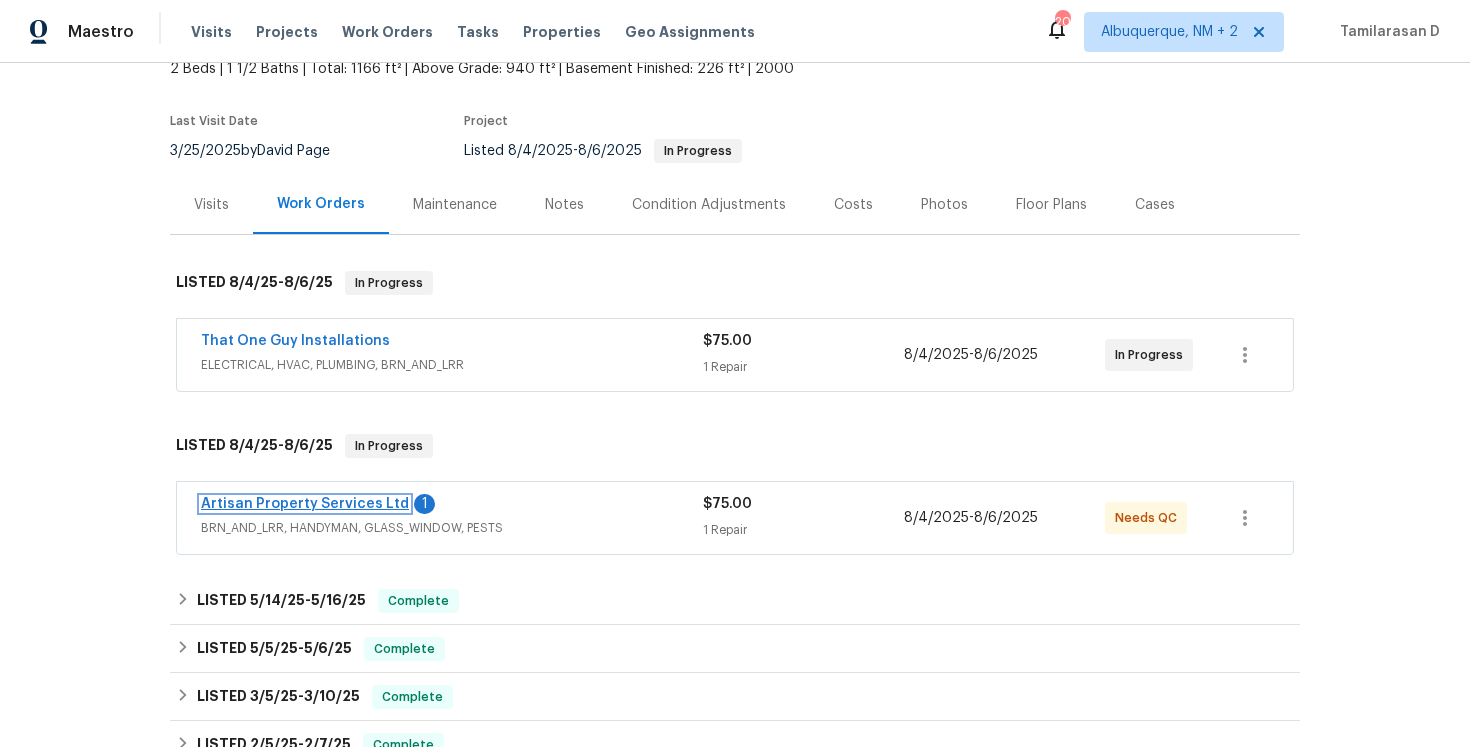 click on "Artisan Property Services Ltd" at bounding box center [305, 504] 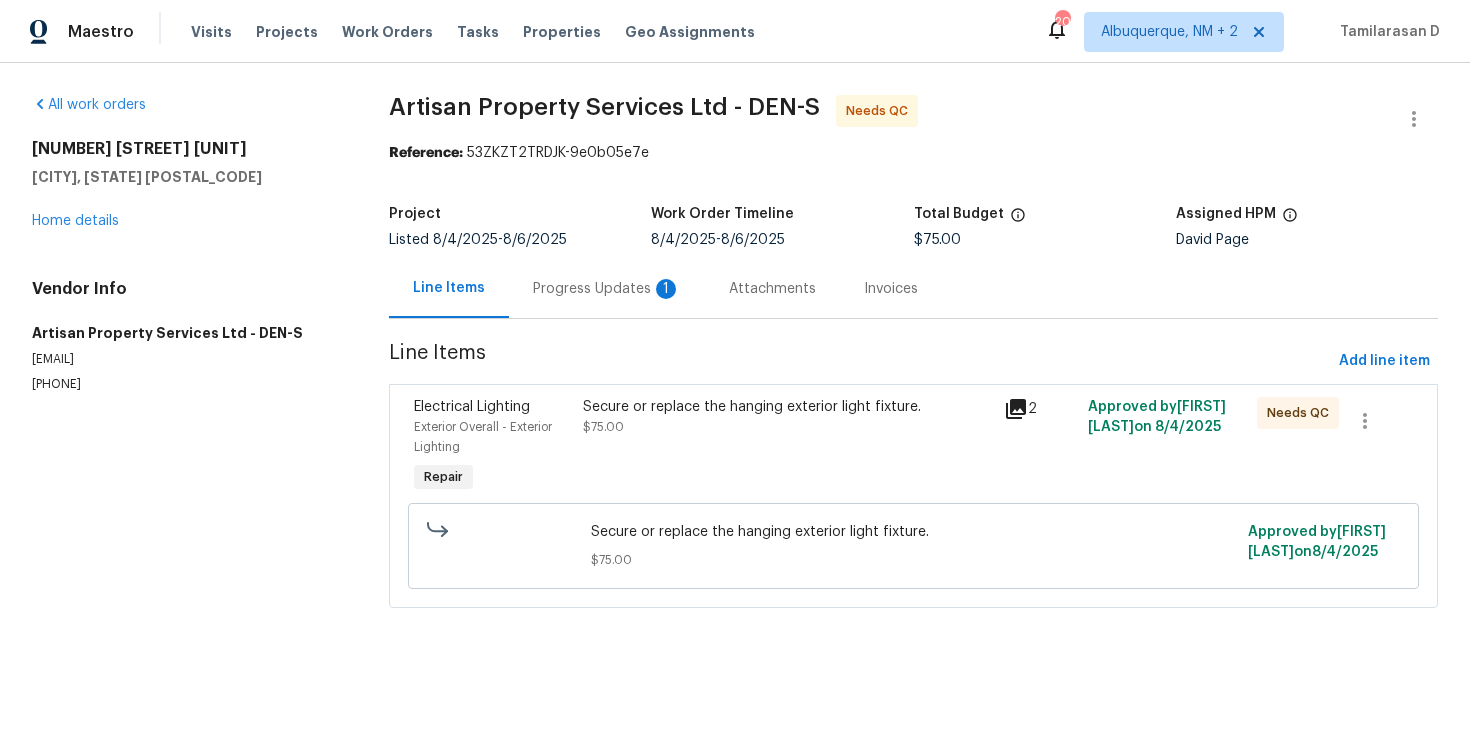 click on "Progress Updates 1" at bounding box center [607, 289] 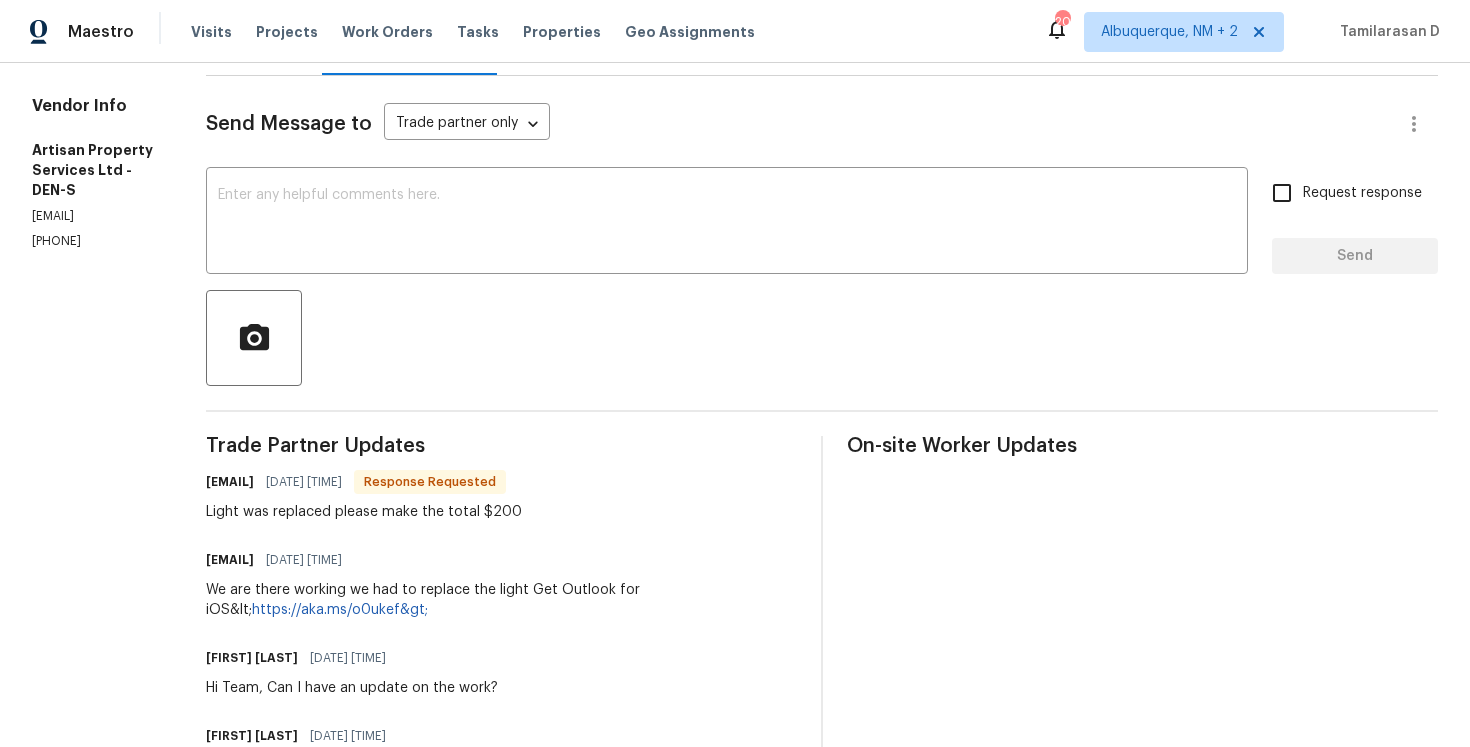 scroll, scrollTop: 248, scrollLeft: 0, axis: vertical 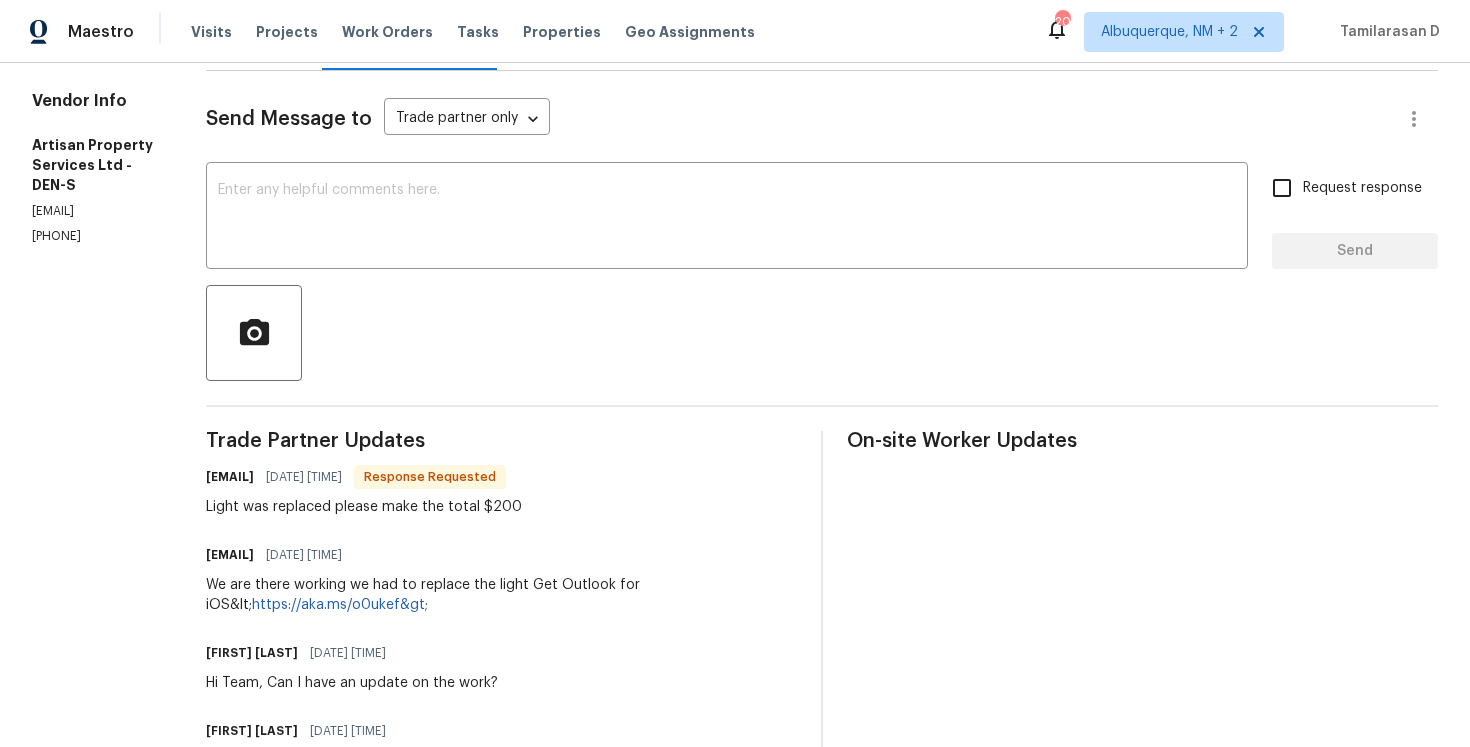 click on "Trade Partner Updates brandon@artisan-ps.com 08/05/2025 4:28 PM Response Requested Light was replaced please make the total $200 brandon@artisan-ps.com 08/05/2025 4:08 PM We are there working we had to replace the light
Get Outlook for iOS&lt; https://aka.ms/o0ukef&gt; Anthony Mascarenhas 08/05/2025 4:06 PM Hi Team, Can I have an update on the work? Anthony Mascarenhas 08/04/2025 1:09 PM That sounds good. Thank You. brandon@artisan-ps.com 08/04/2025 12:42 PM I’ll send someone out tomorrow. Anthony Mascarenhas 08/04/2025 12:39 PM Hi, this is Anthony with Opendoor. I’m confirming you received the WO for the property at (16425 E 17th Pl Unit A, Aurora, CO 80011). Please review and accept the WO within 24 hours and provide a schedule date. Please disregard the contact information for the HPM included in the WO. Our Centralised LWO Team is responsible for Listed WOs. The team can be reached through the portal or by phone at (480) 478-0155." at bounding box center (501, 731) 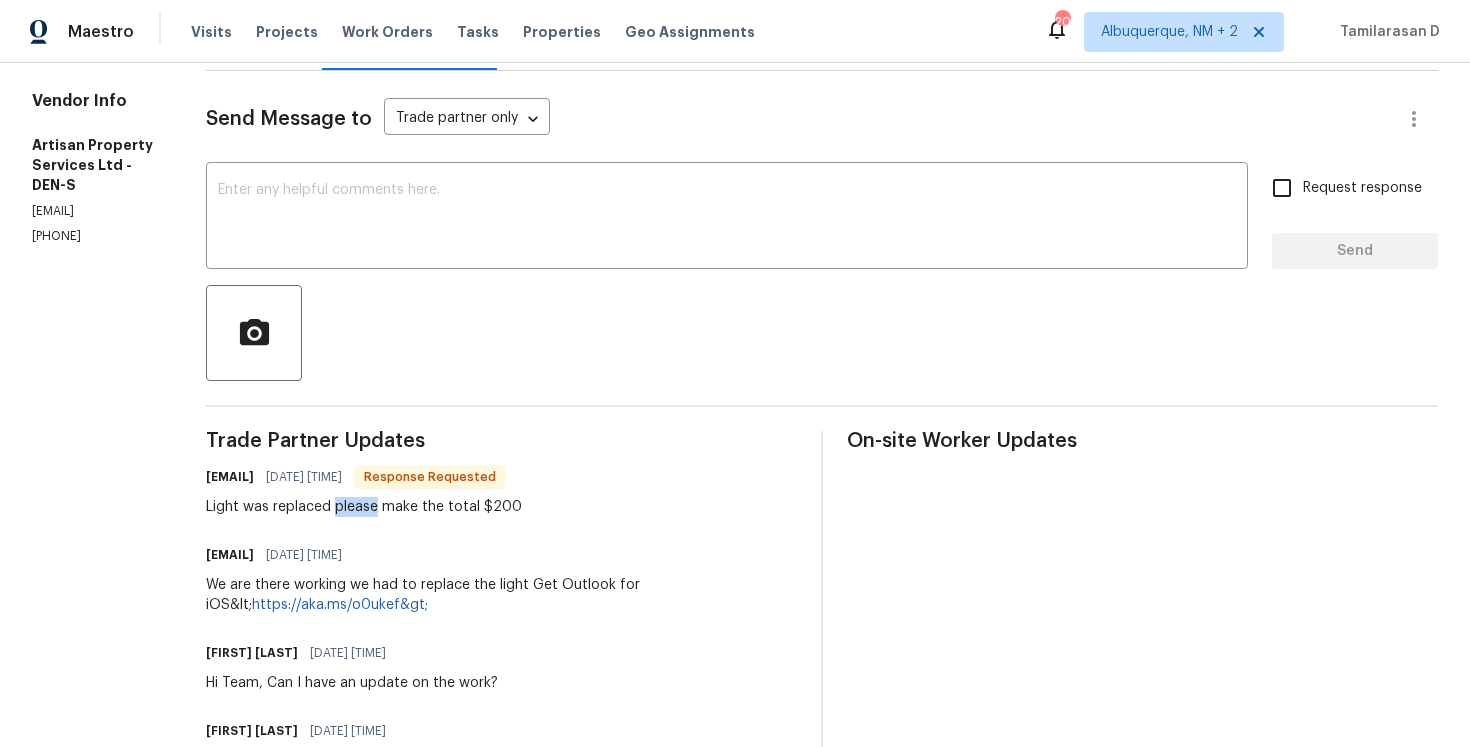 click on "Light was replaced please make the total $200" at bounding box center (364, 507) 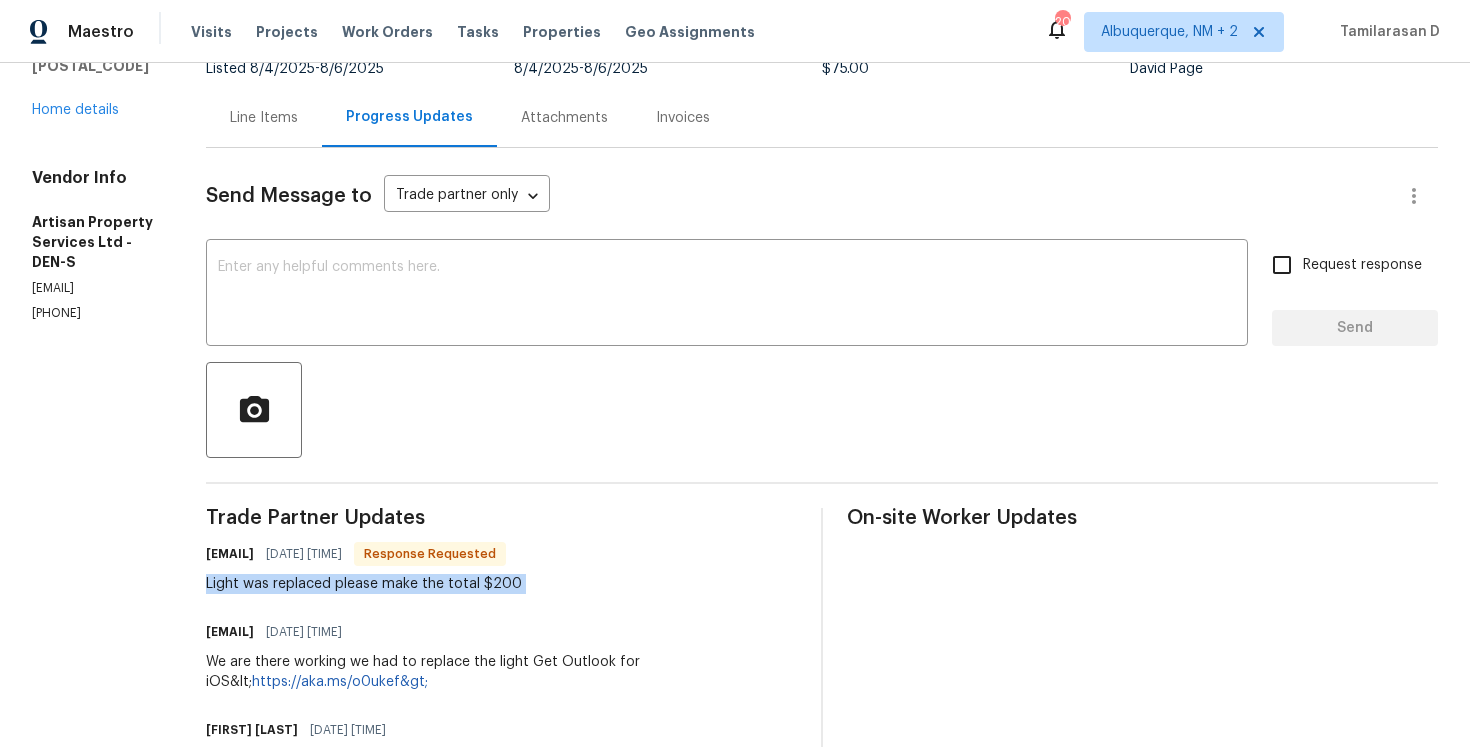 scroll, scrollTop: 0, scrollLeft: 0, axis: both 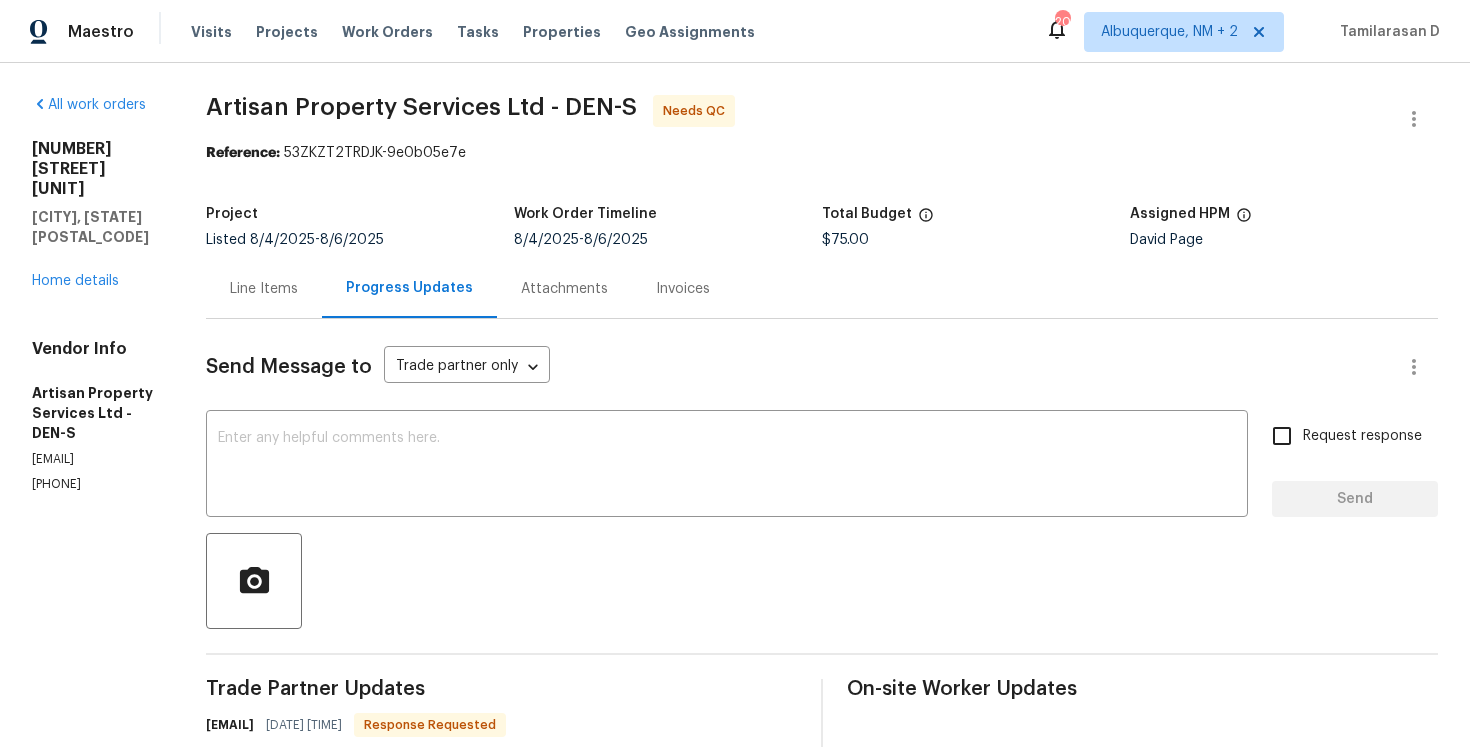 click on "Line Items" at bounding box center (264, 289) 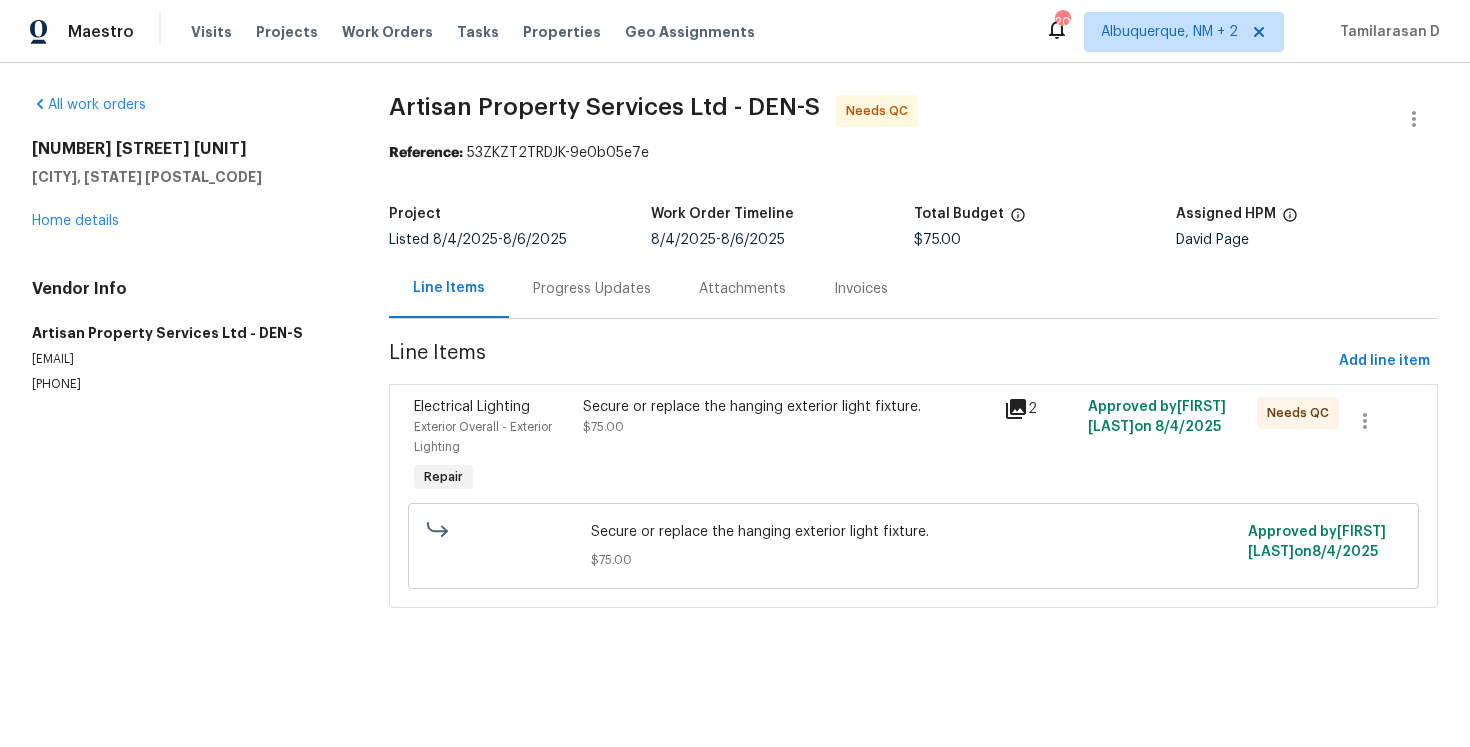 click on "Progress Updates" at bounding box center (592, 289) 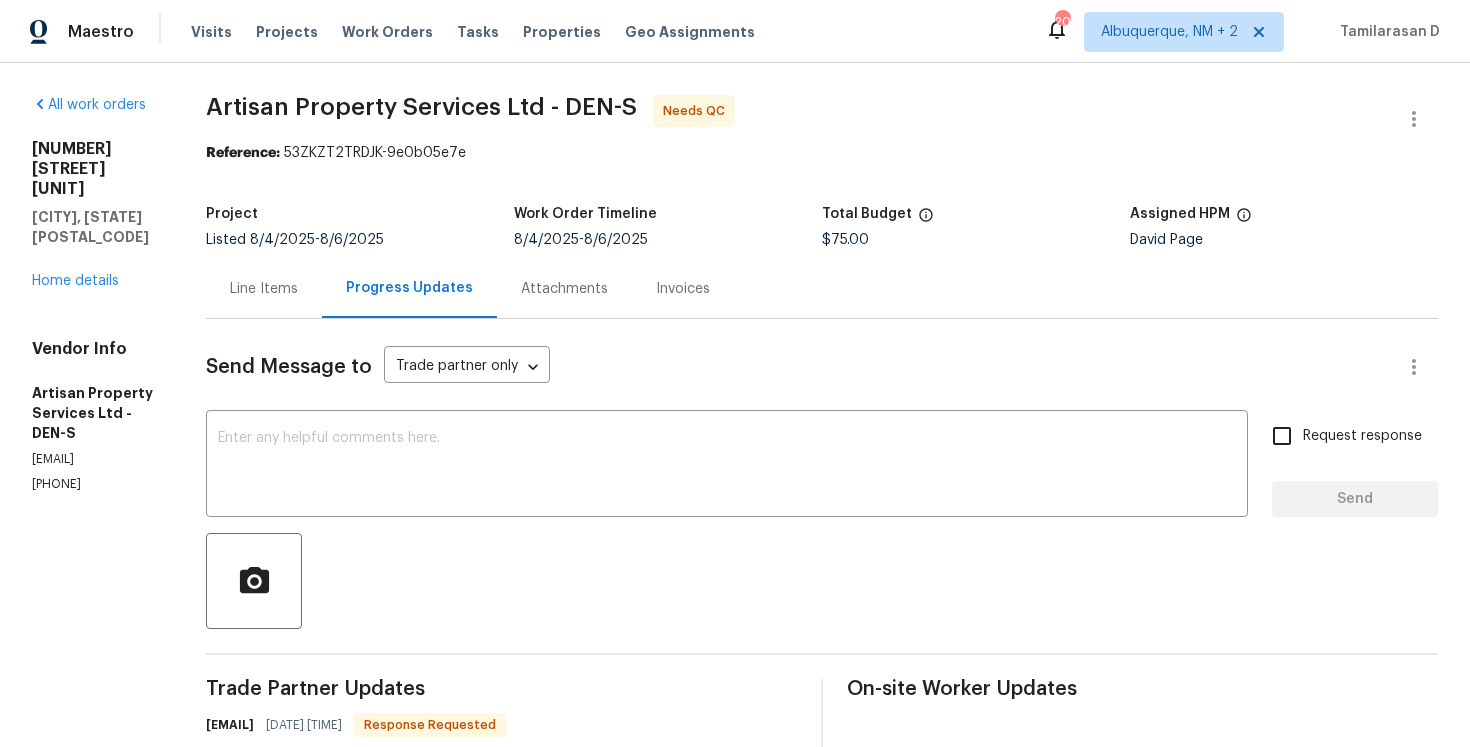 click on "16425 E 17th Pl Unit A Aurora, CO 80011 Home details" at bounding box center (95, 215) 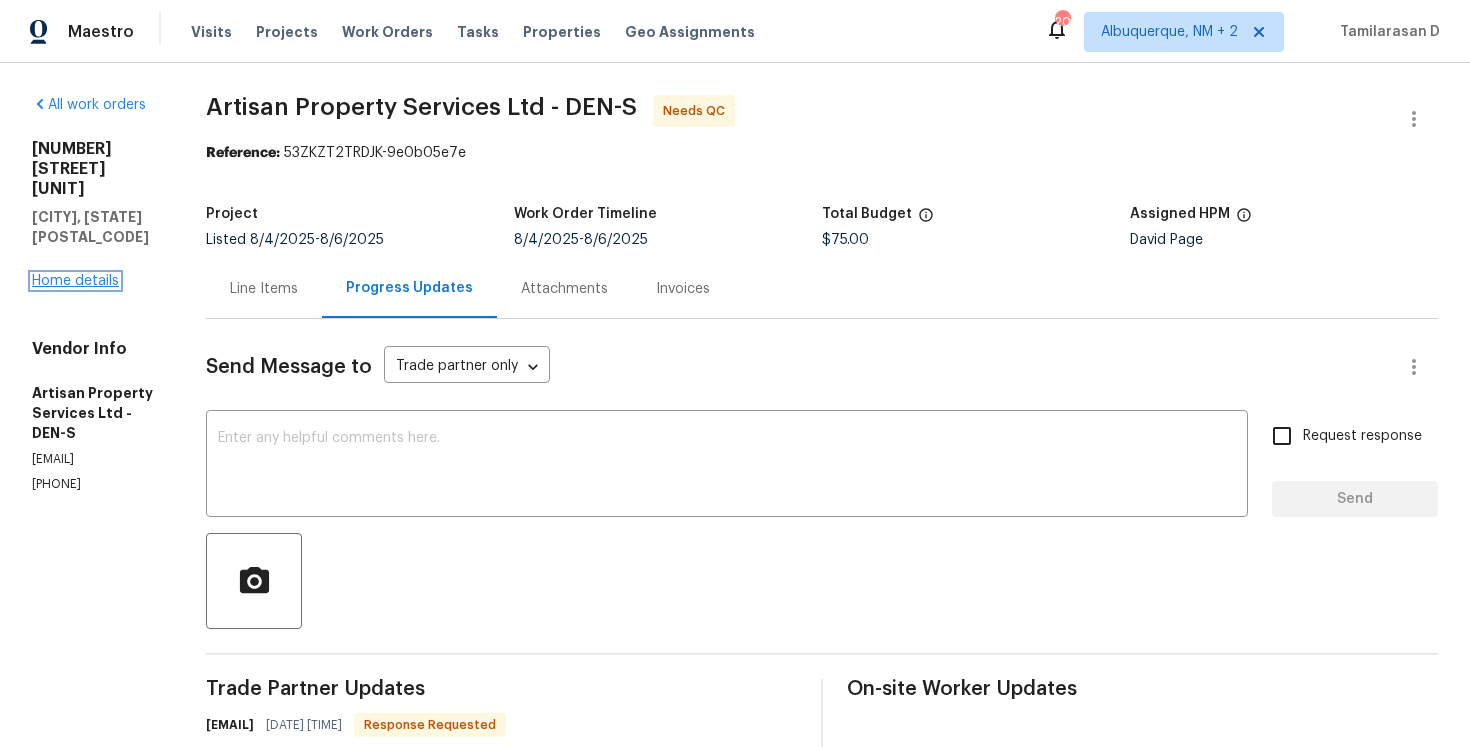 click on "Home details" at bounding box center [75, 281] 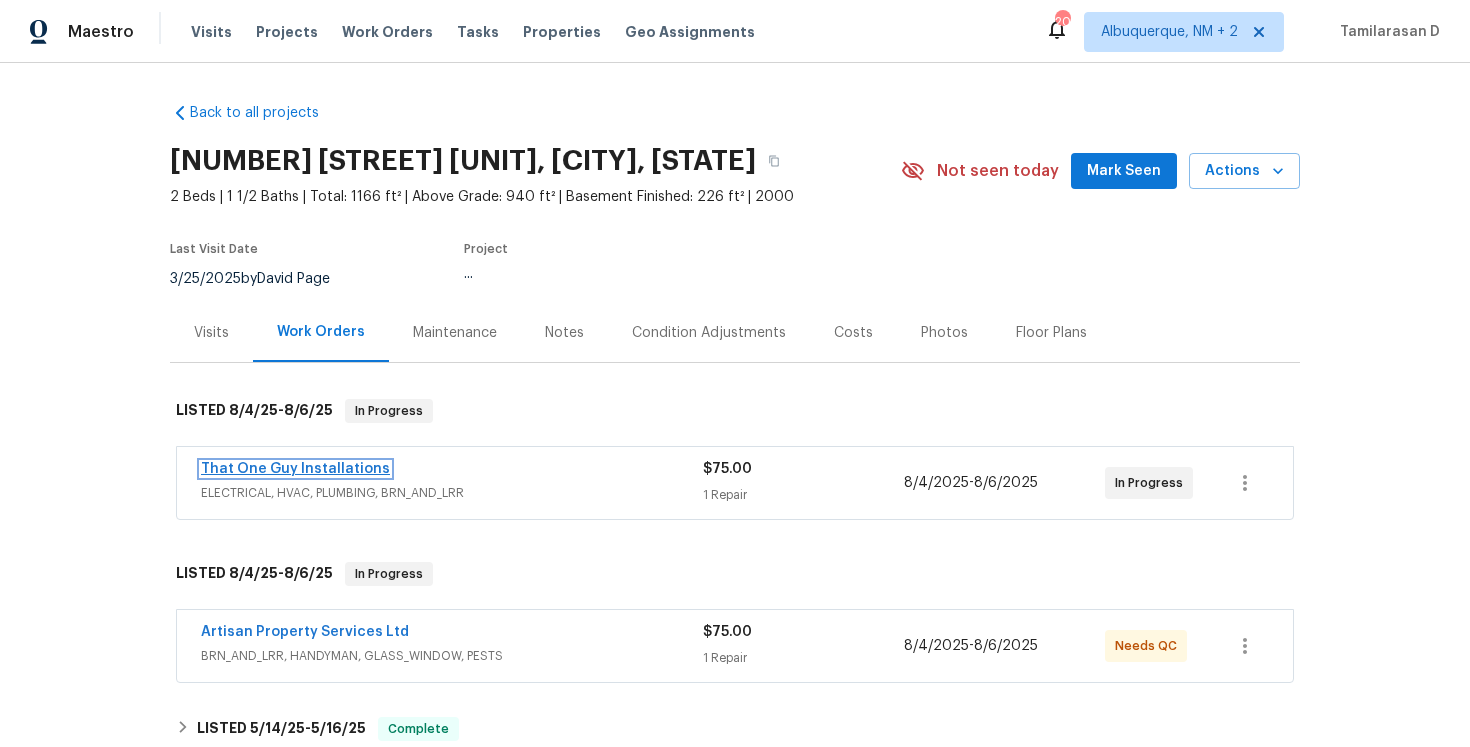 click on "That One Guy Installations" at bounding box center [295, 469] 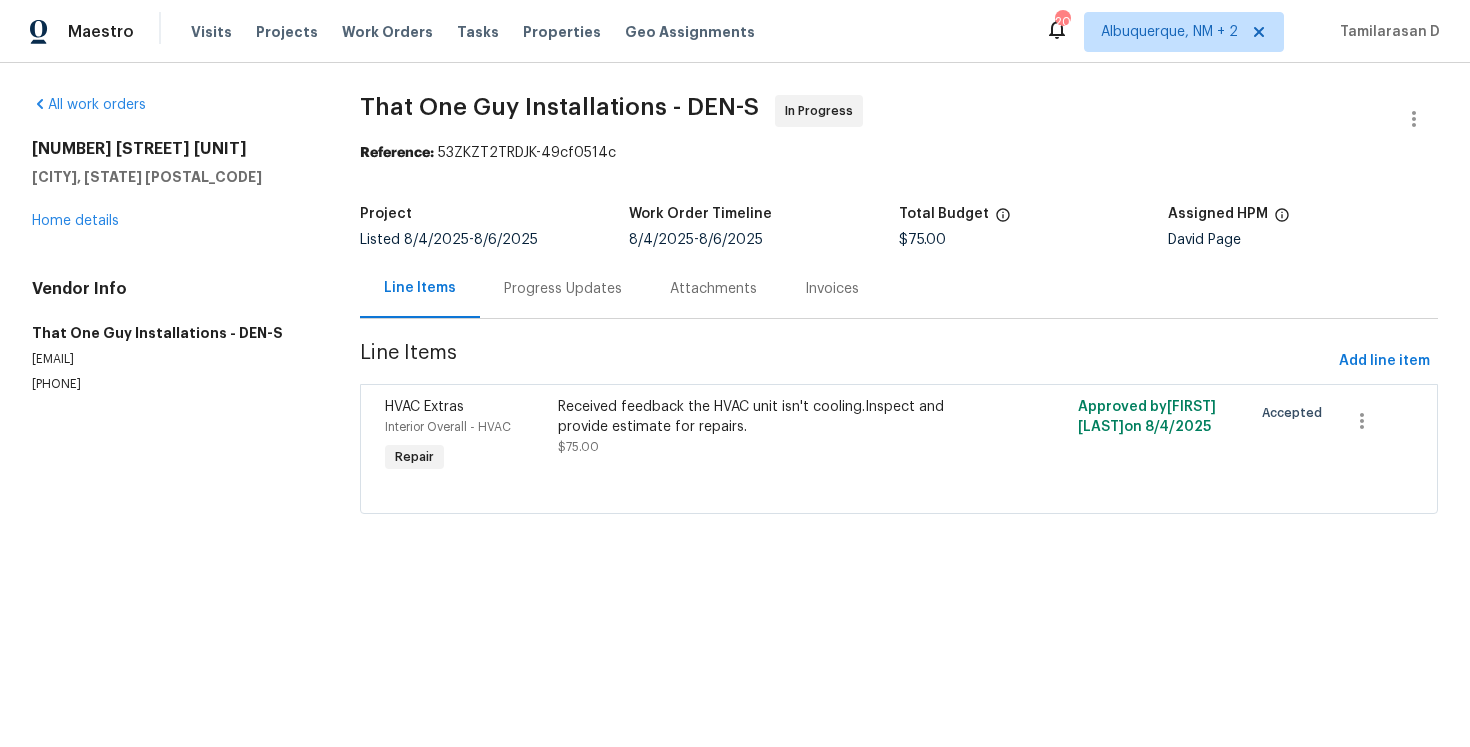 click on "Progress Updates" at bounding box center [563, 288] 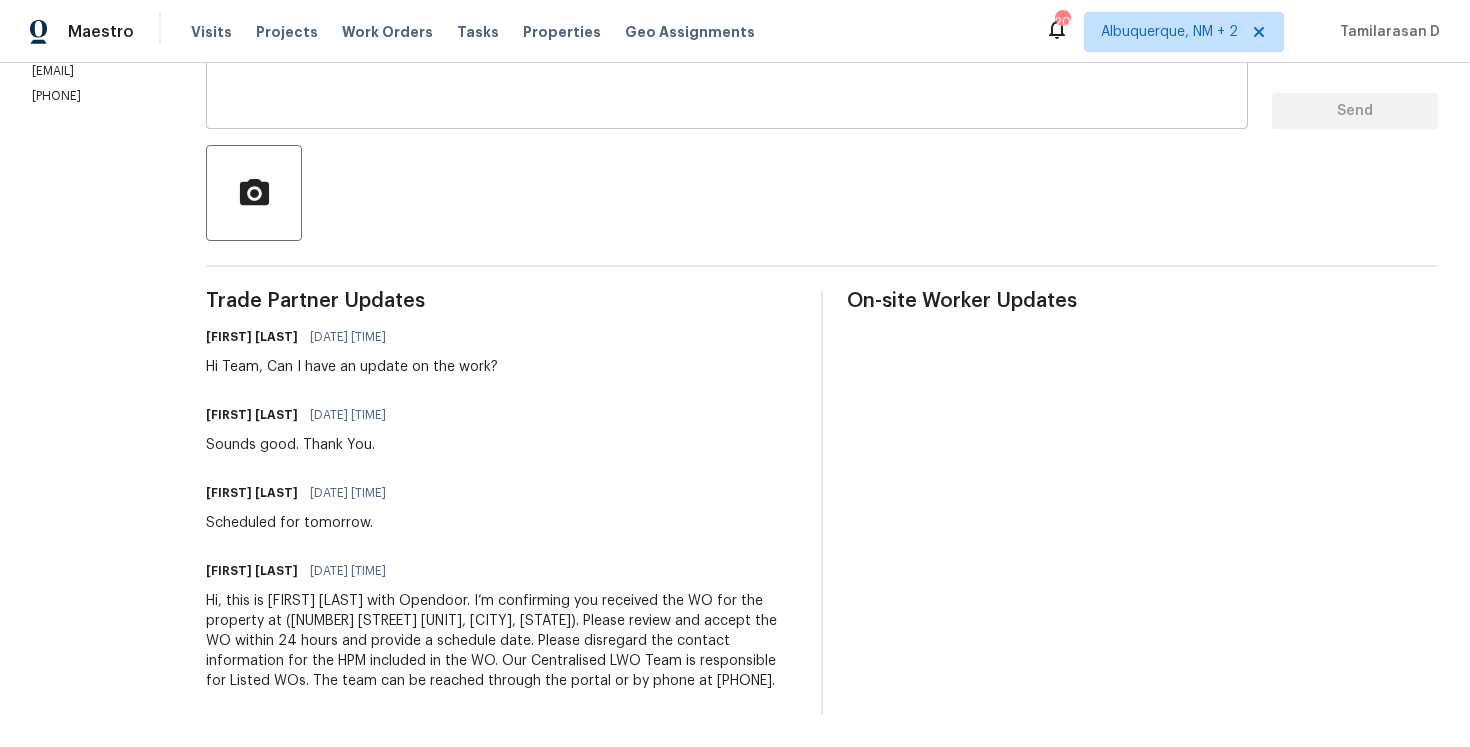 scroll, scrollTop: 0, scrollLeft: 0, axis: both 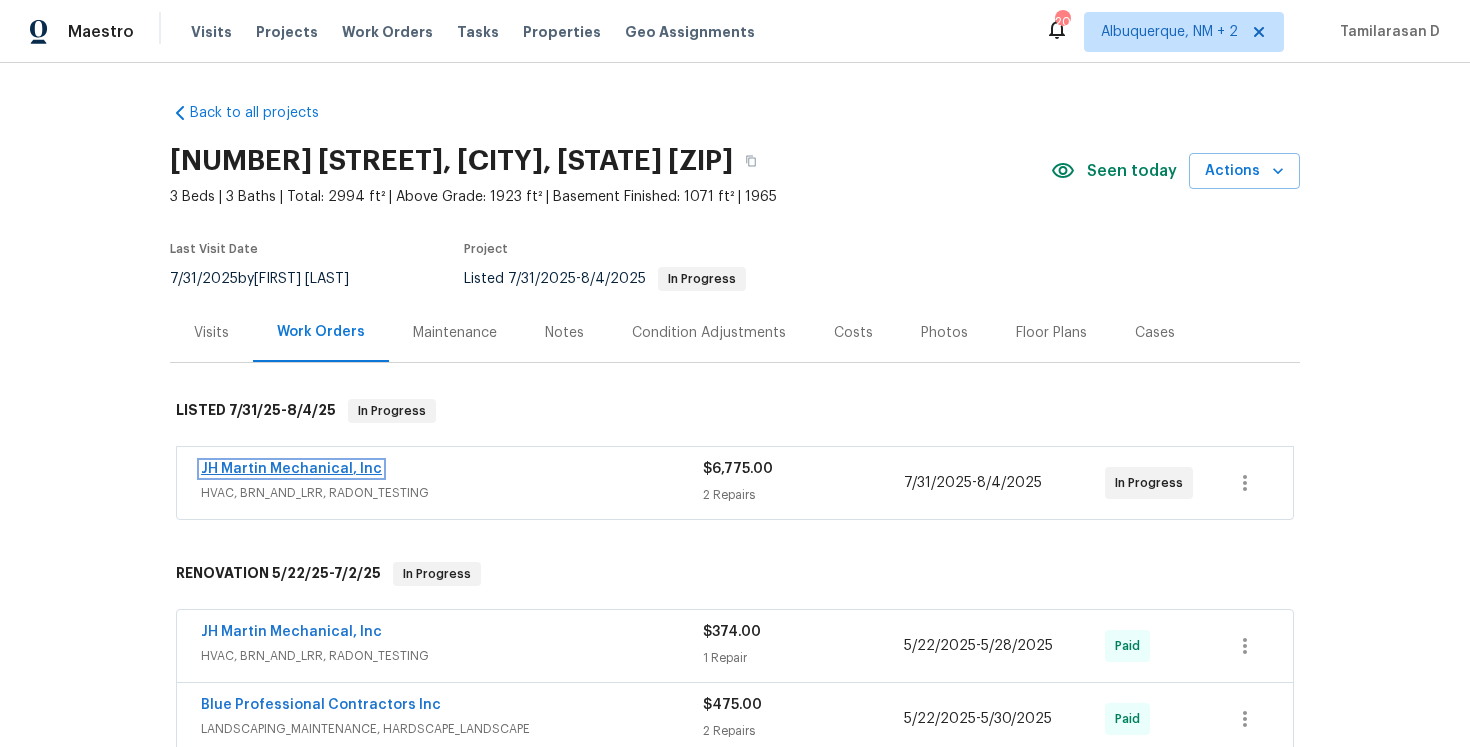 click on "JH Martin Mechanical, Inc" at bounding box center (291, 469) 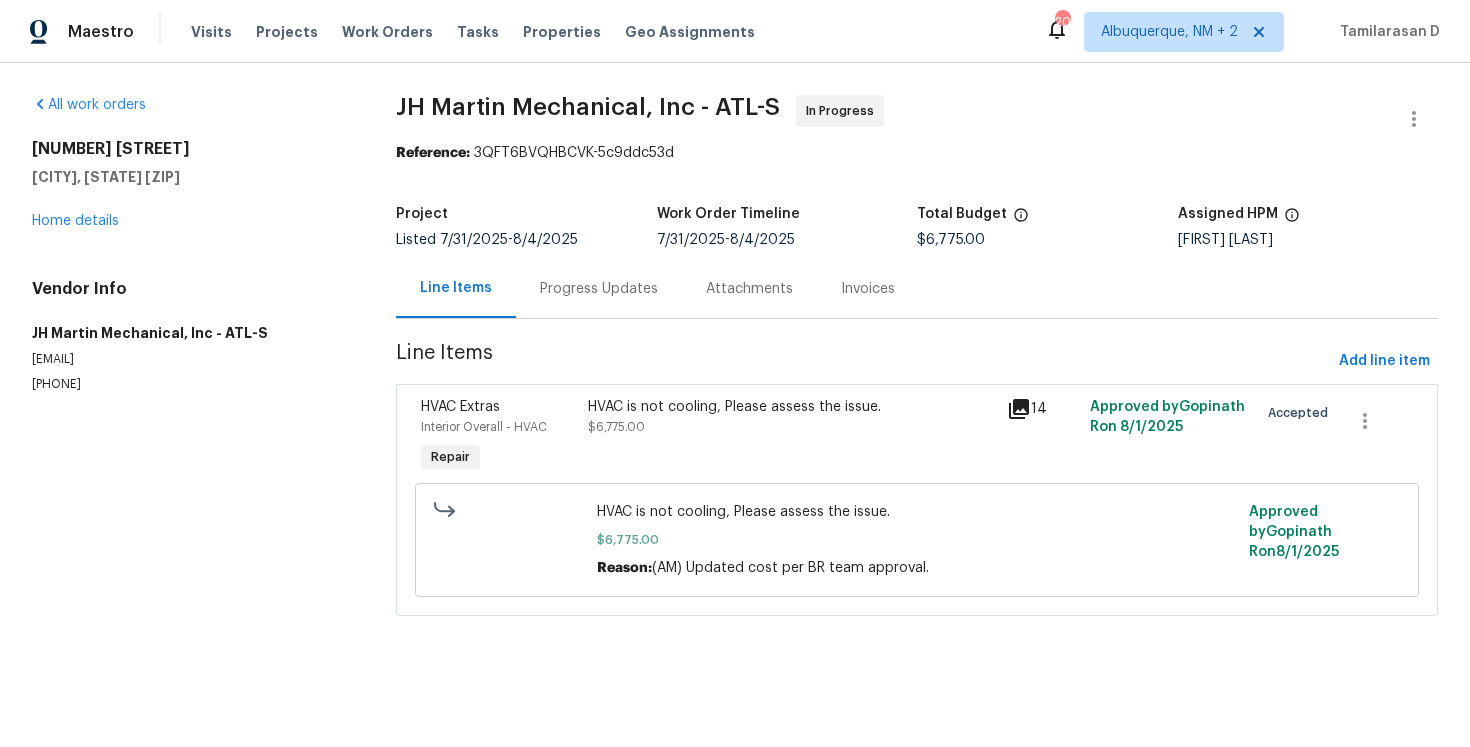 click on "Progress Updates" at bounding box center [599, 288] 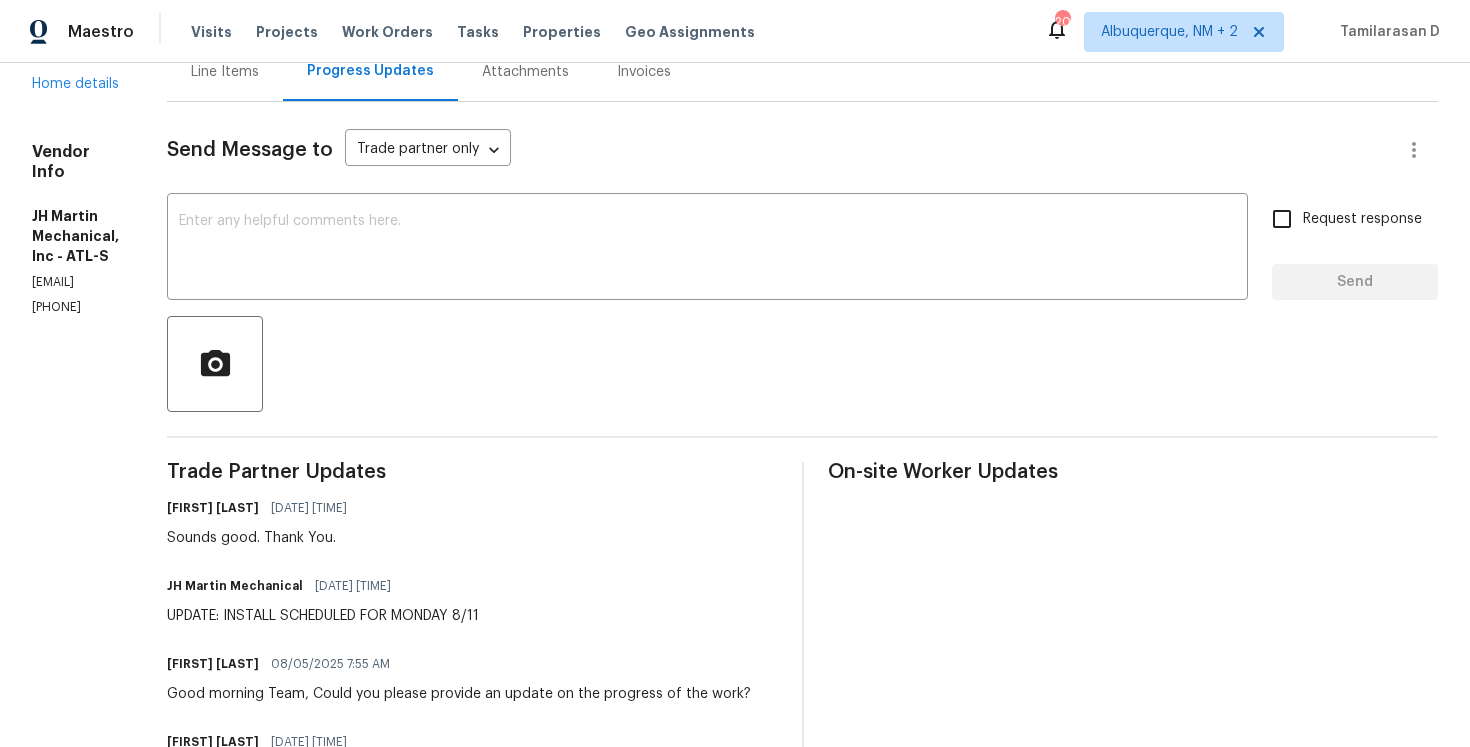scroll, scrollTop: 188, scrollLeft: 0, axis: vertical 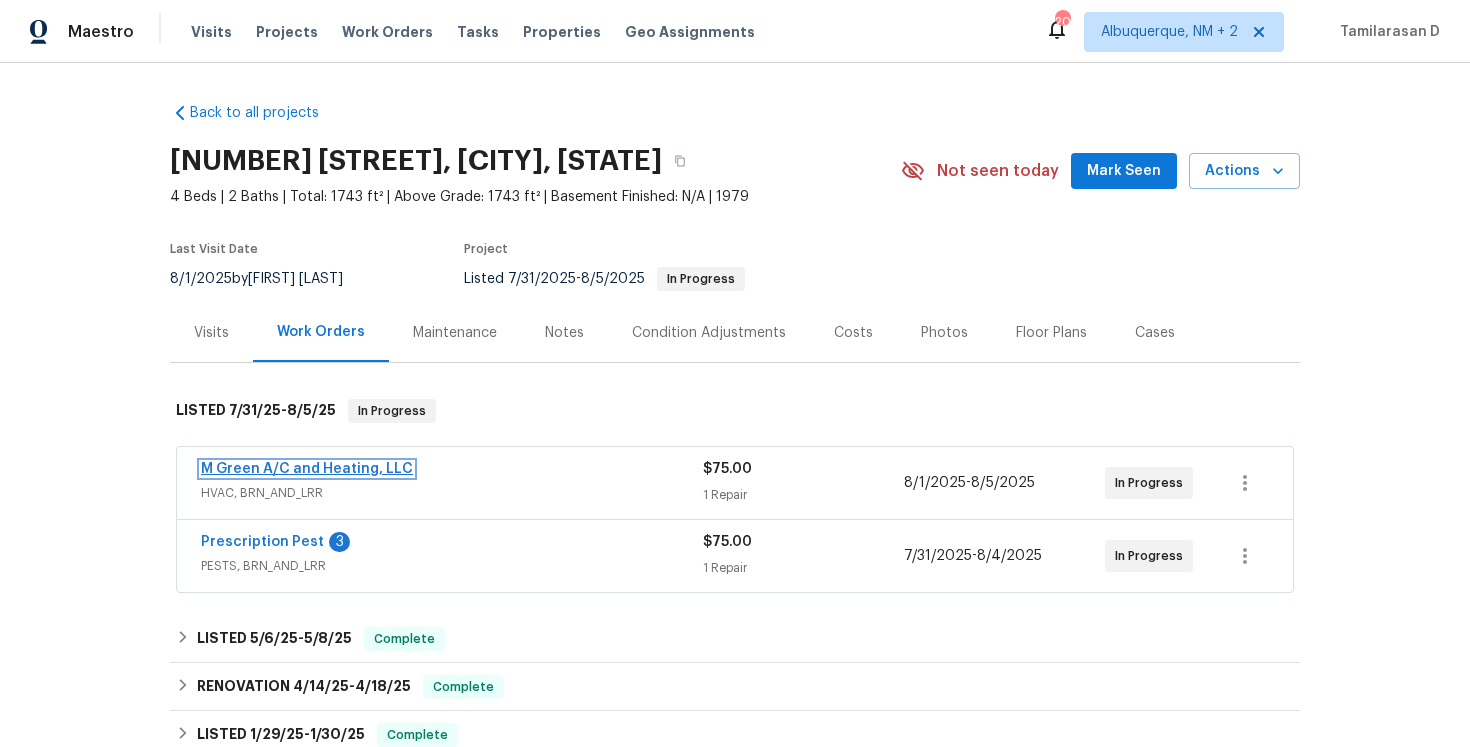 click on "M Green A/C and Heating, LLC" at bounding box center (307, 469) 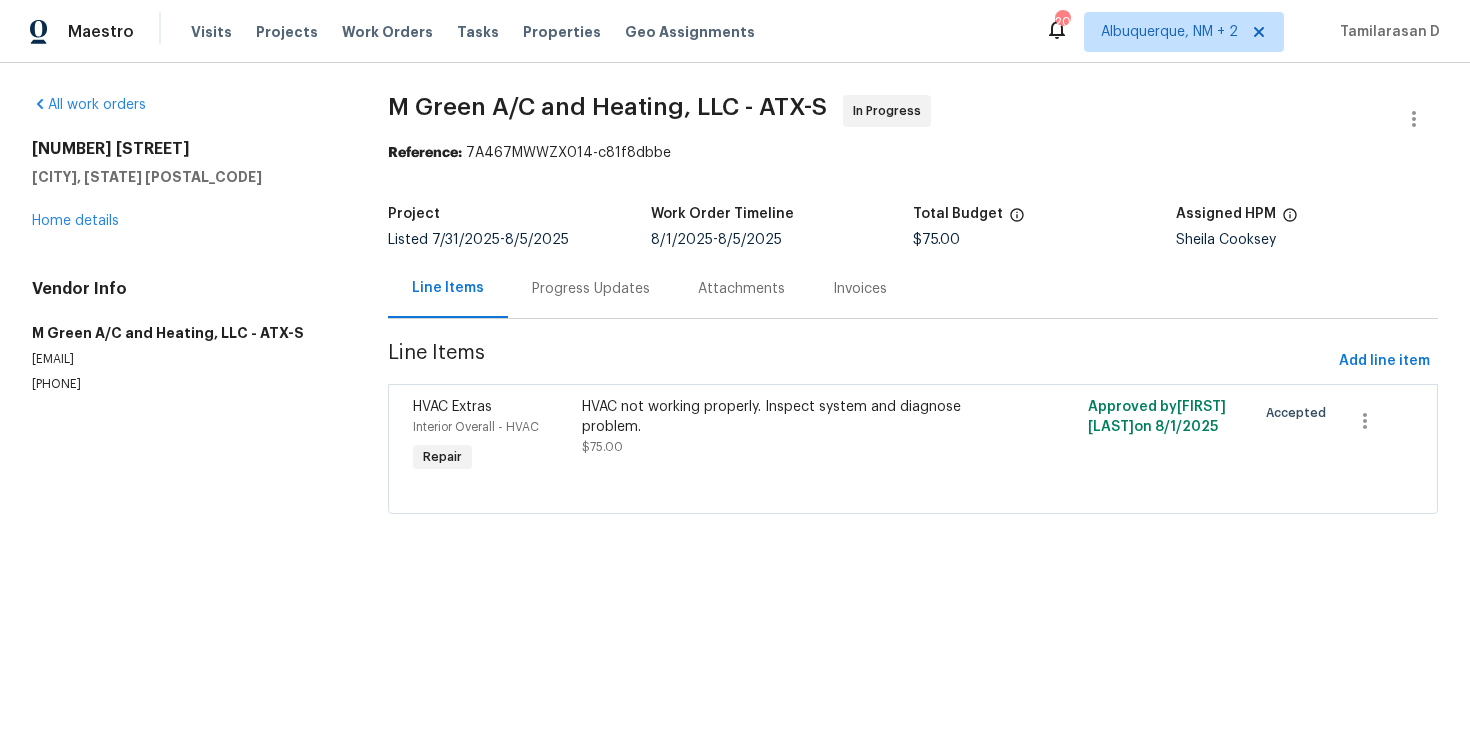 click on "Progress Updates" at bounding box center [591, 289] 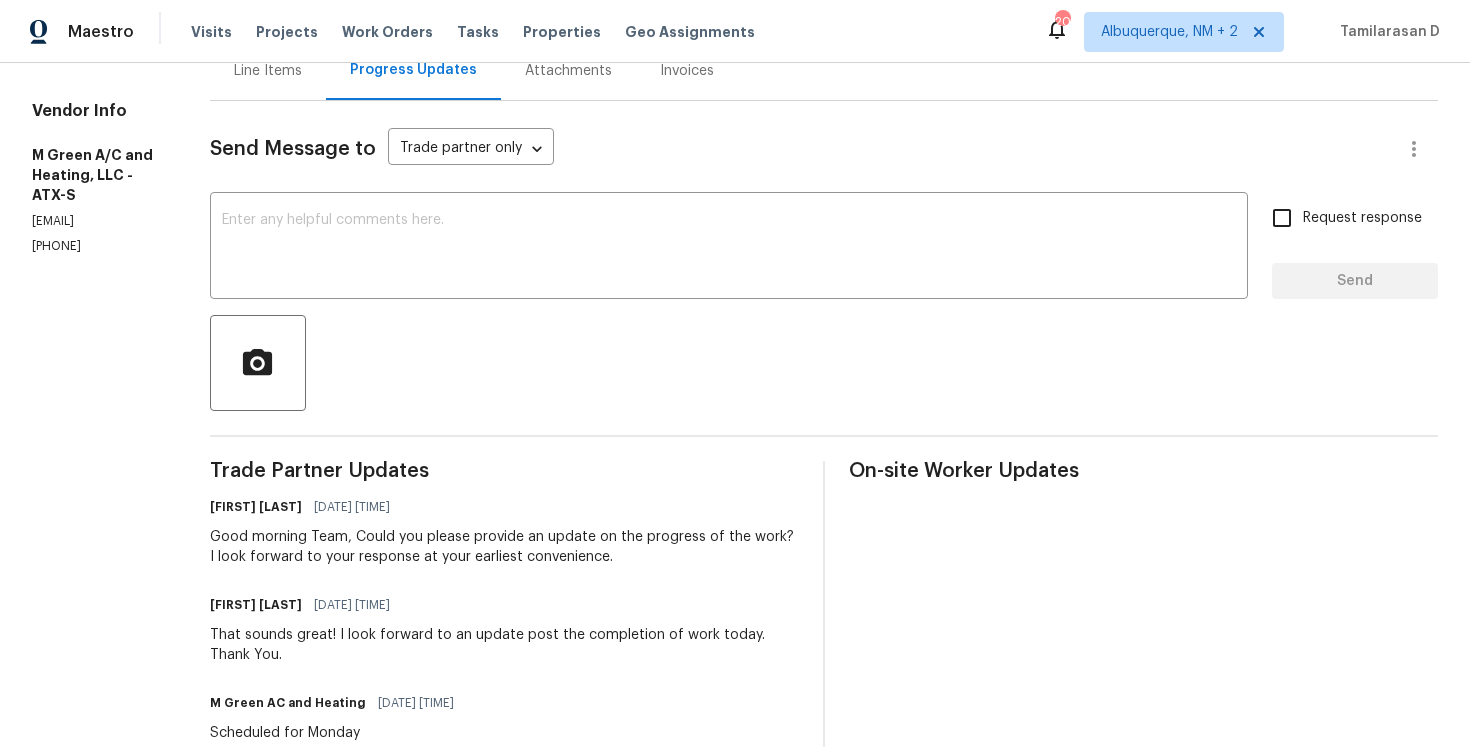 scroll, scrollTop: 205, scrollLeft: 0, axis: vertical 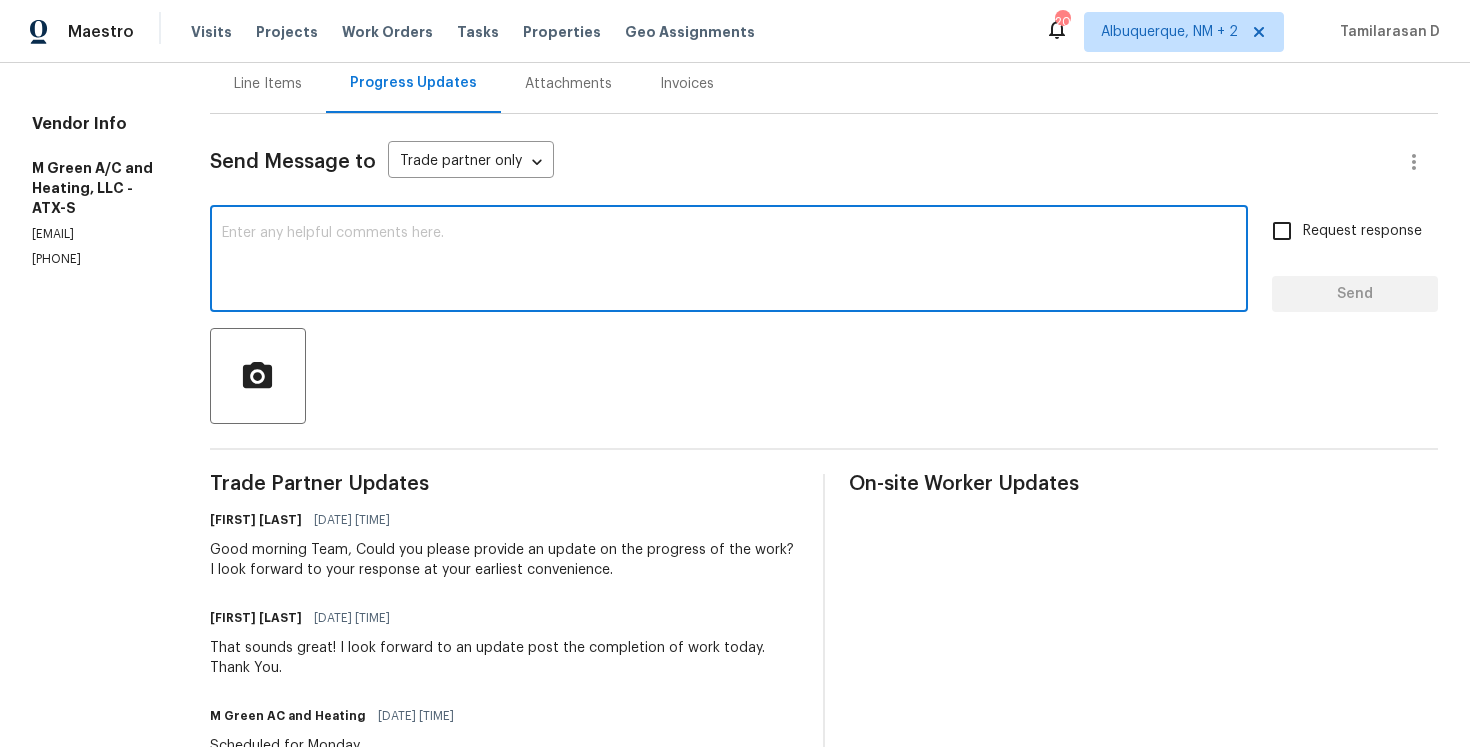 click at bounding box center [729, 261] 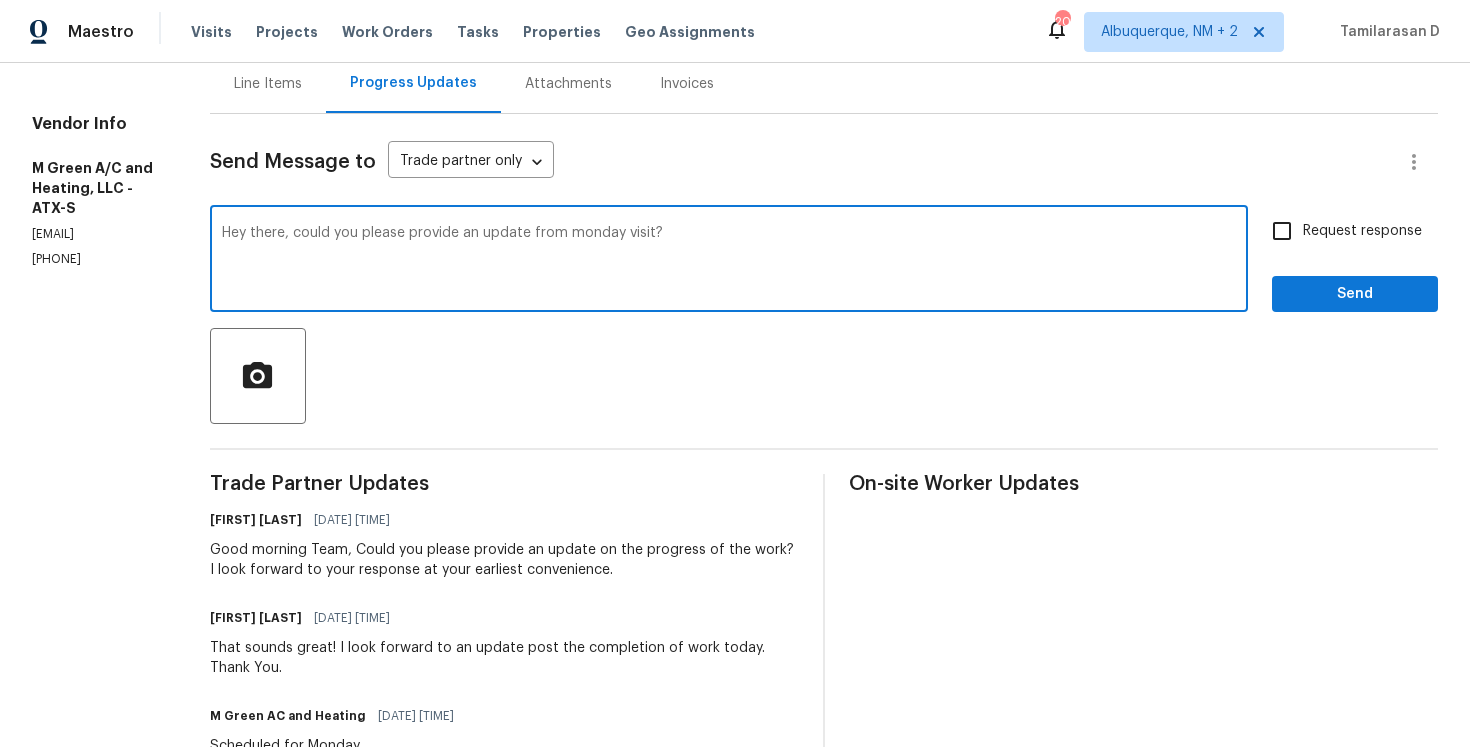 click on "Hey there, could you please provide an update from monday visit?" at bounding box center [729, 261] 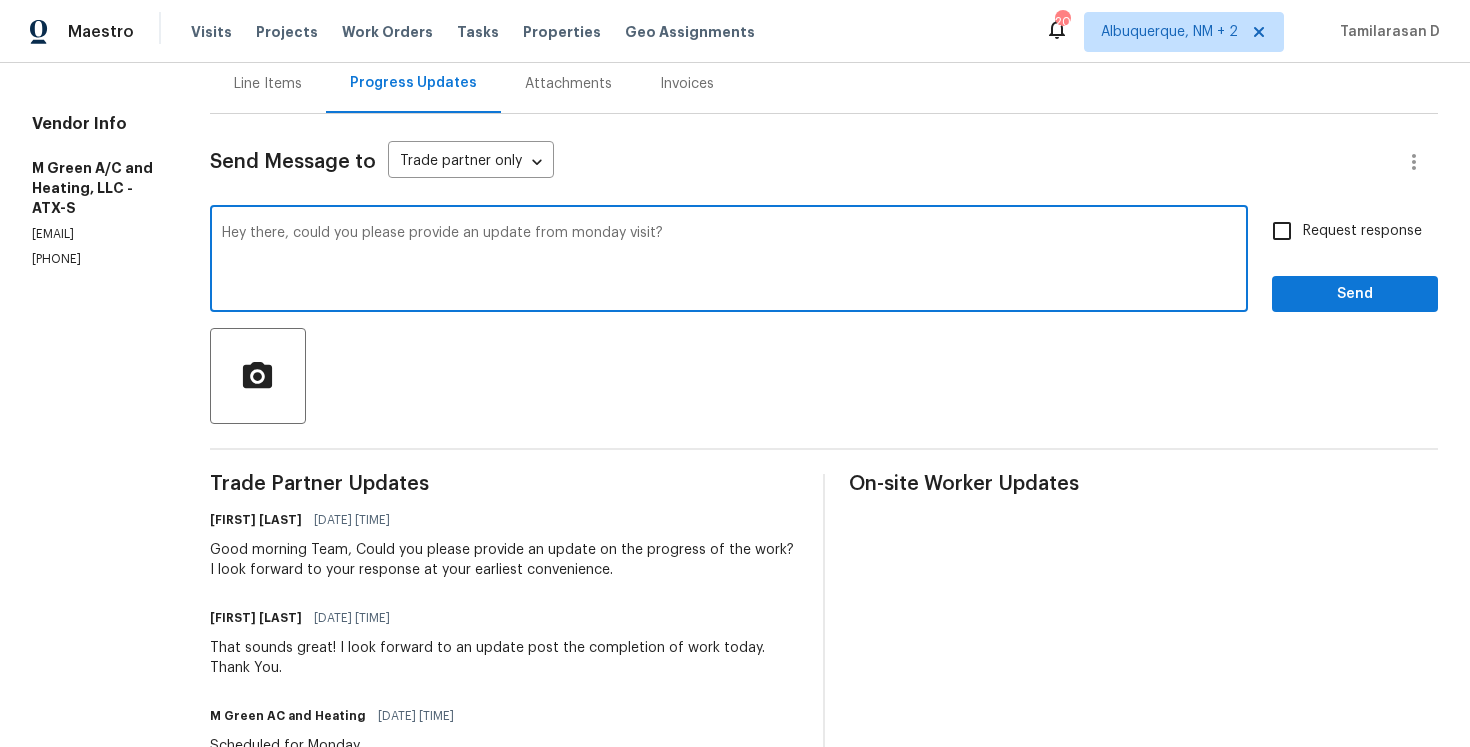 click on "Hey there, could you please provide an update from monday visit?" at bounding box center [729, 261] 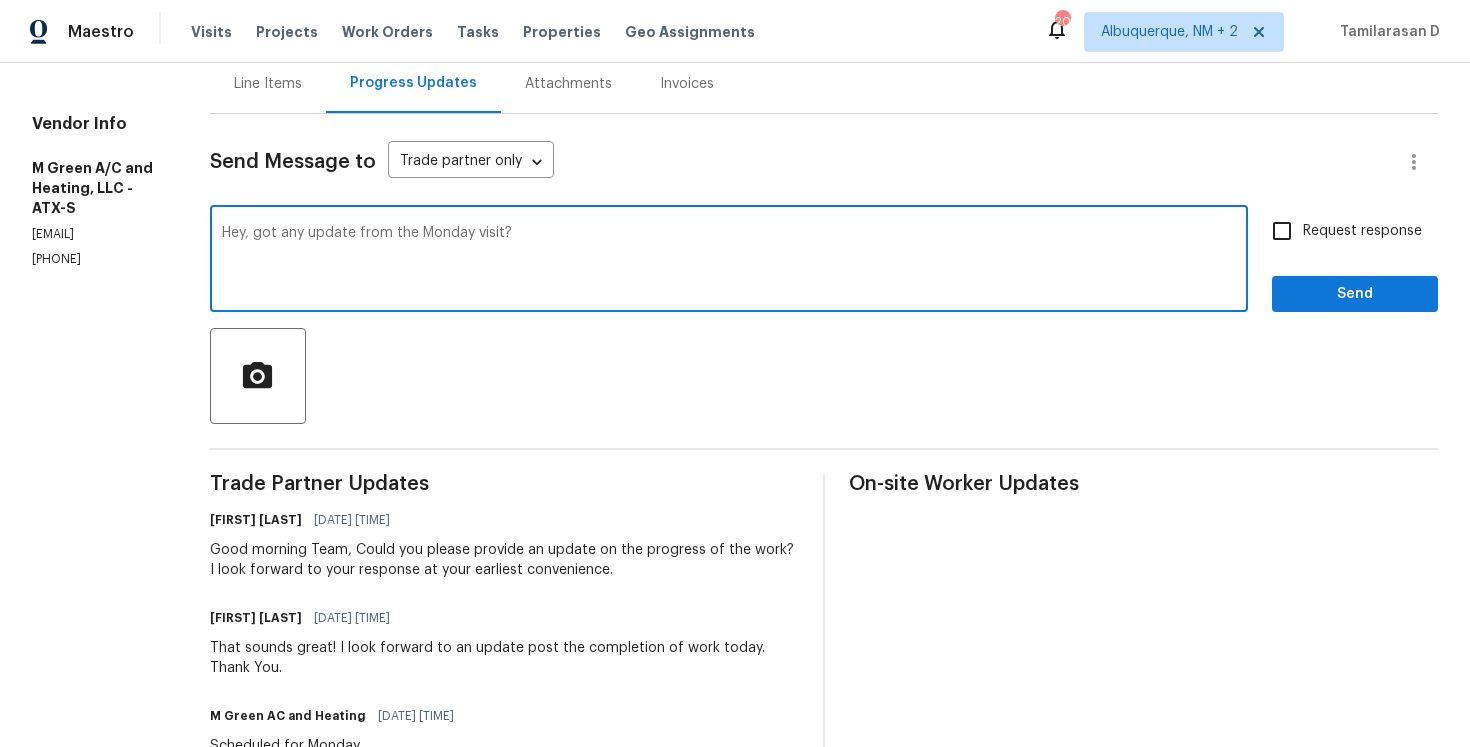 drag, startPoint x: 330, startPoint y: 229, endPoint x: 352, endPoint y: 233, distance: 22.36068 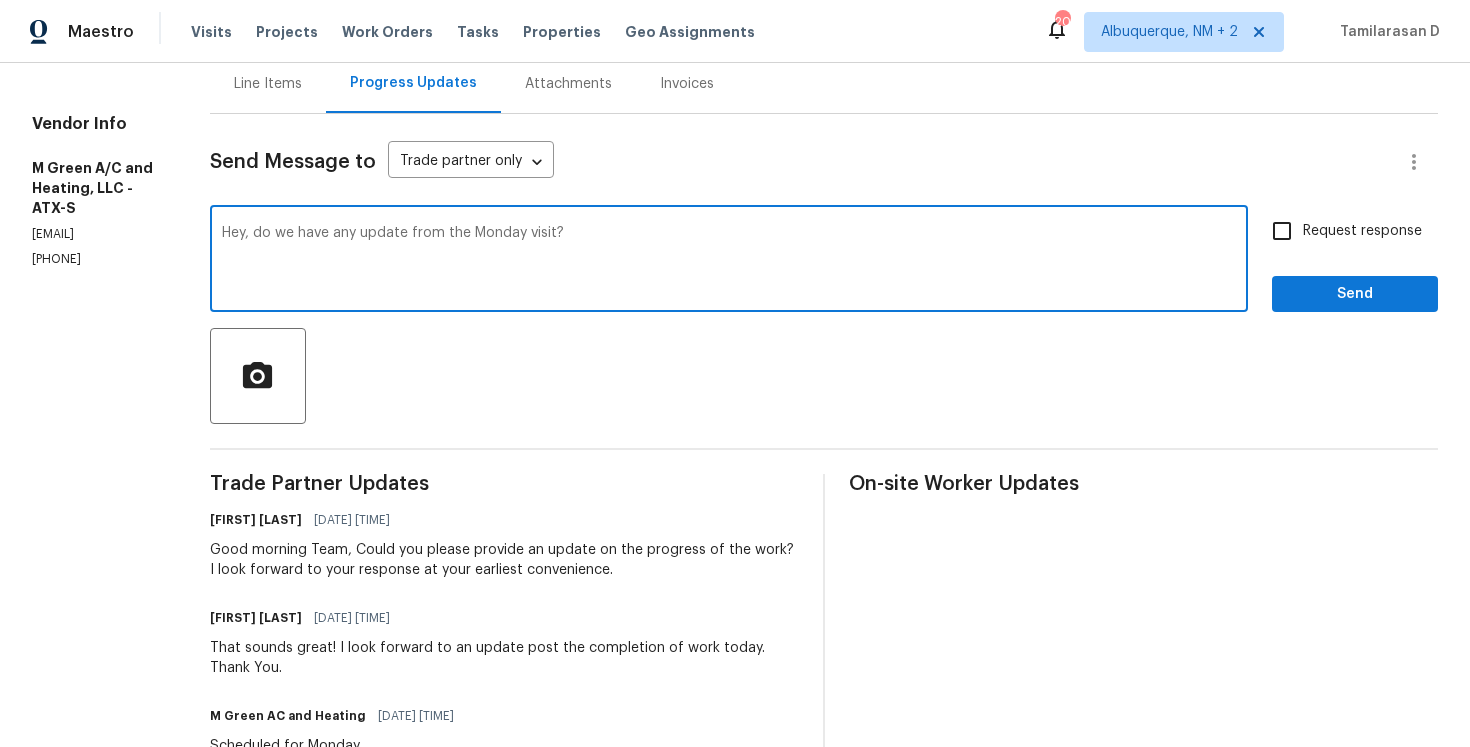 click on "Hey, do we have any update from the Monday visit?
x ​" at bounding box center [729, 261] 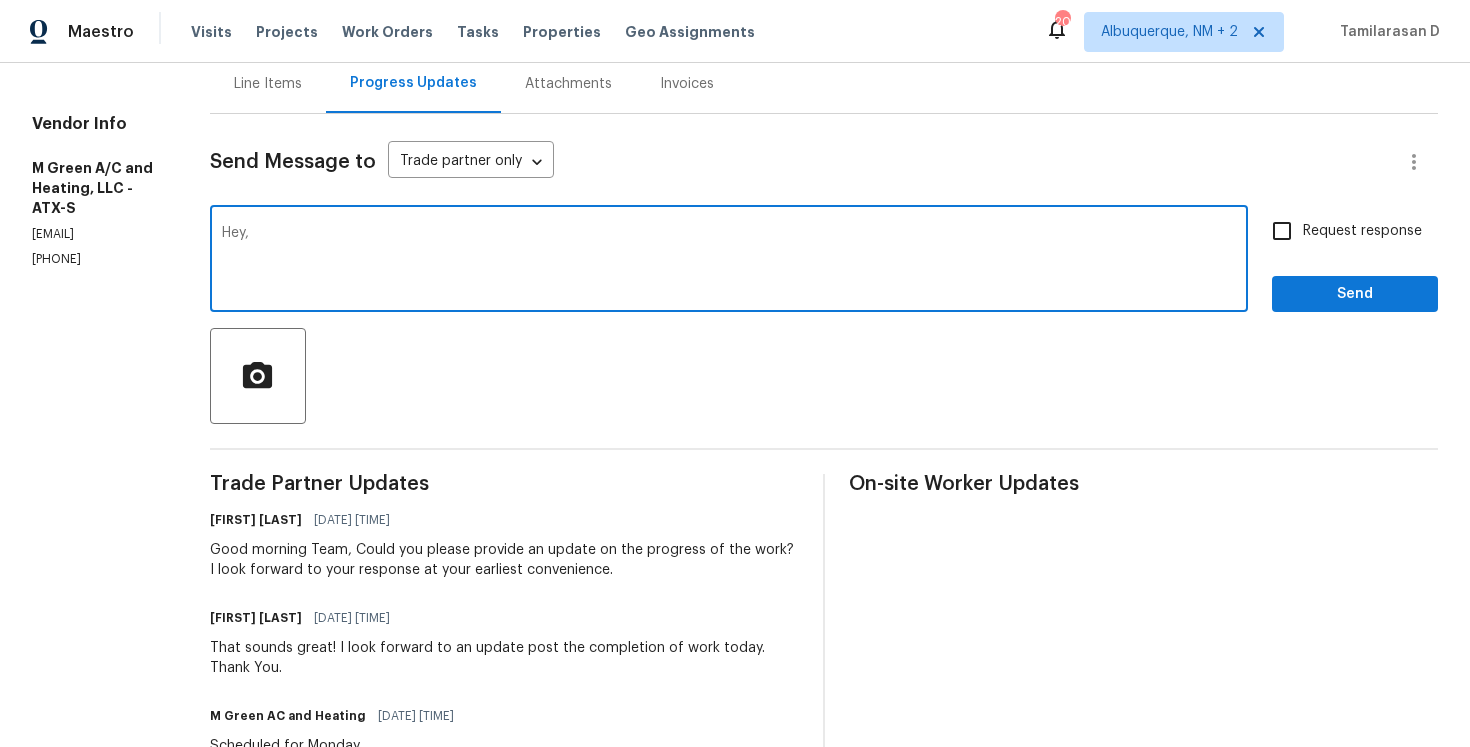 paste on "did this go down on Monday or still waiting?" 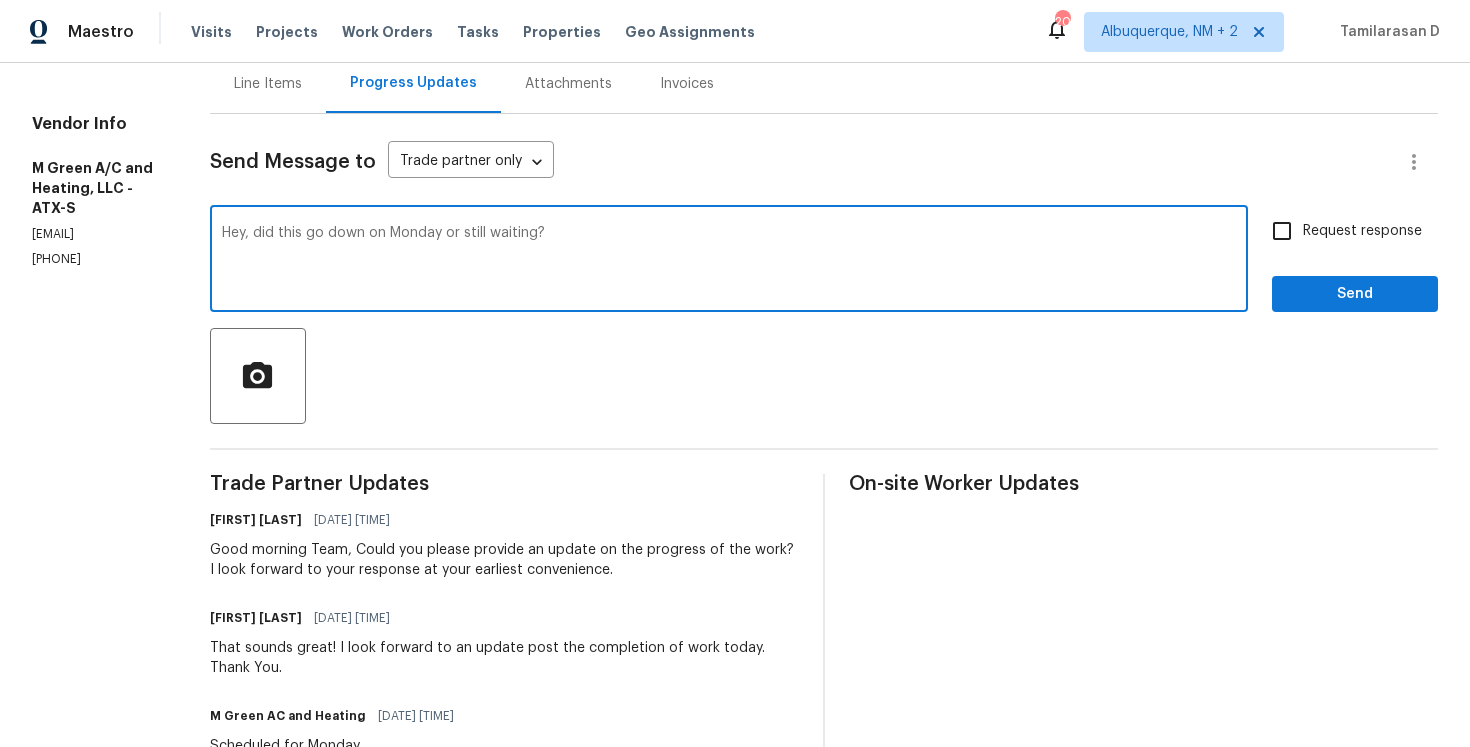 click on "Hey, did this go down on Monday or still waiting?" at bounding box center [729, 261] 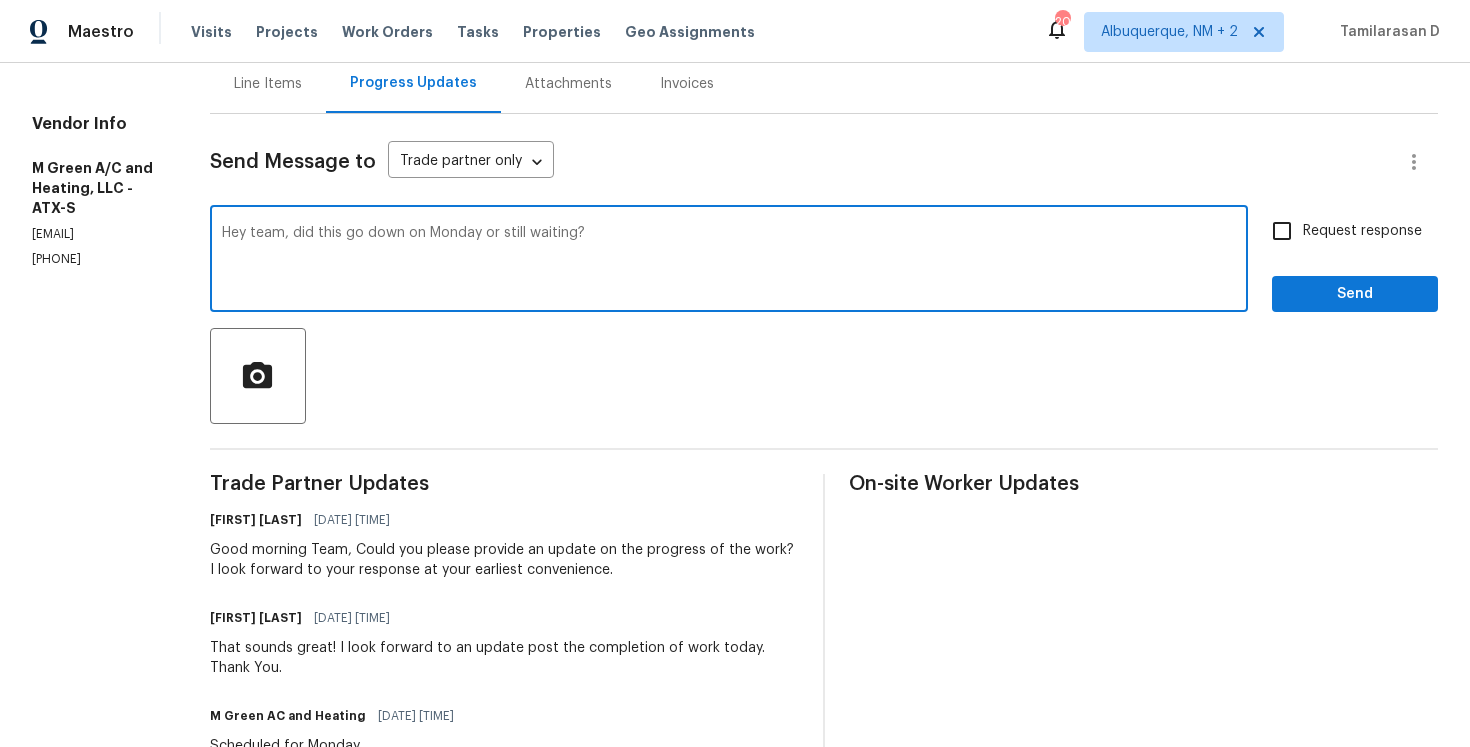 click on "Hey team, did this go down on Monday or still waiting?" at bounding box center (729, 261) 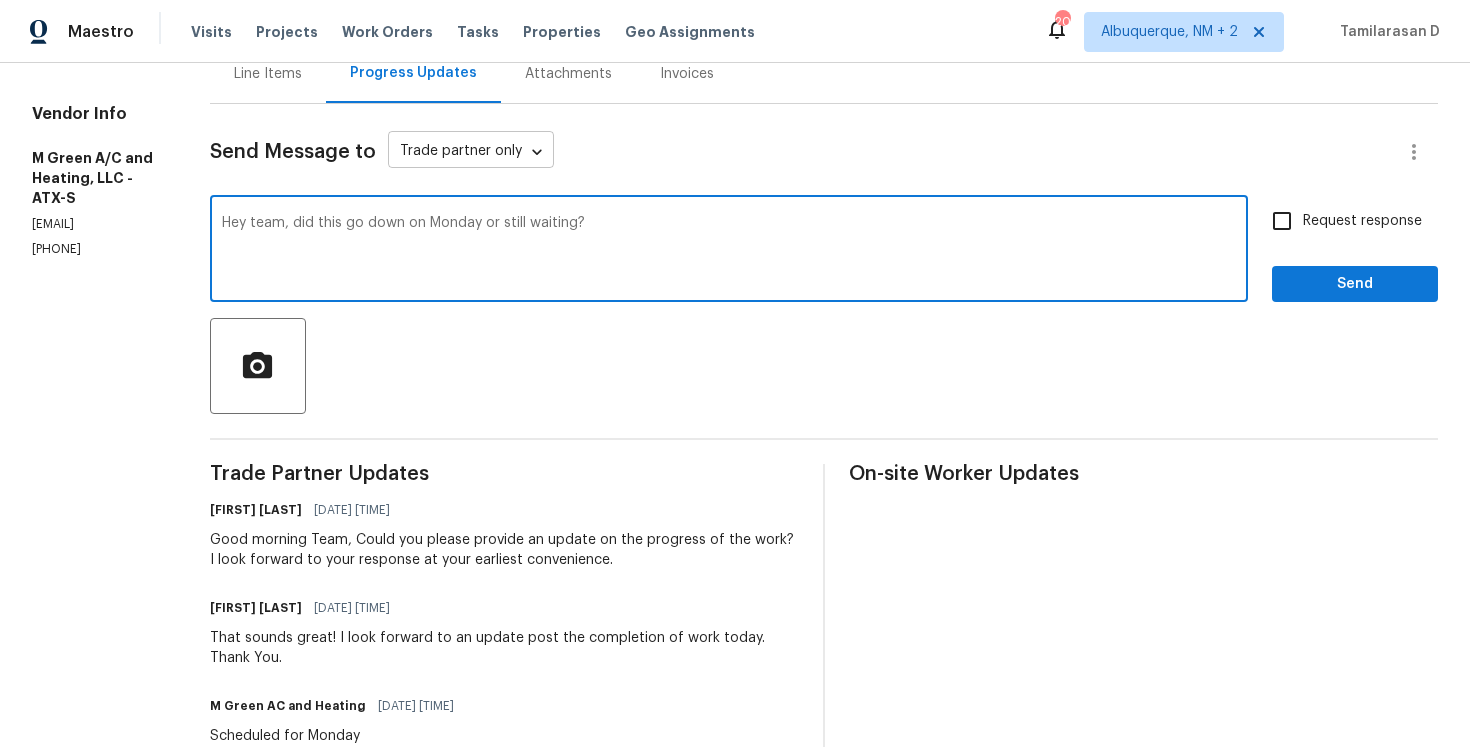 scroll, scrollTop: 210, scrollLeft: 0, axis: vertical 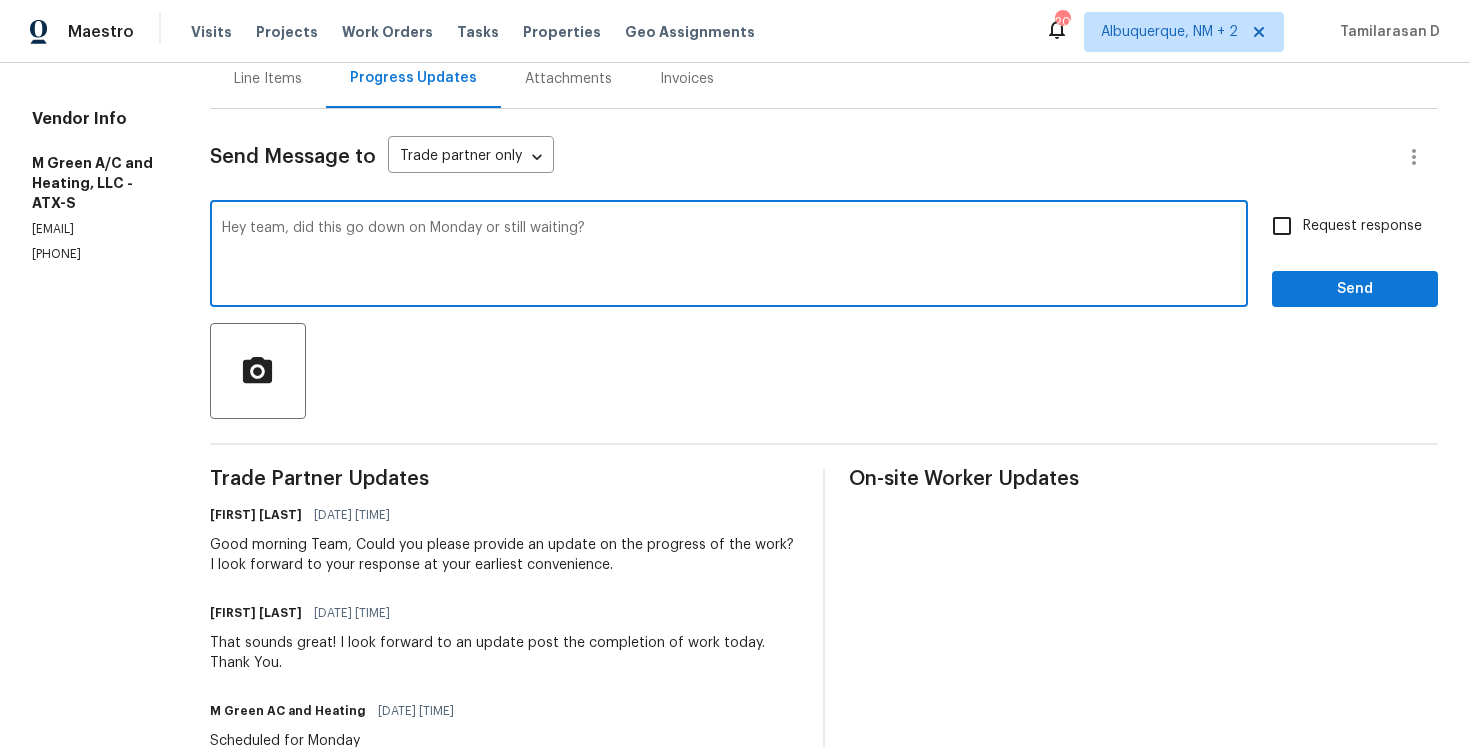 click on "Hey team, did this go down on Monday or still waiting?" at bounding box center (729, 256) 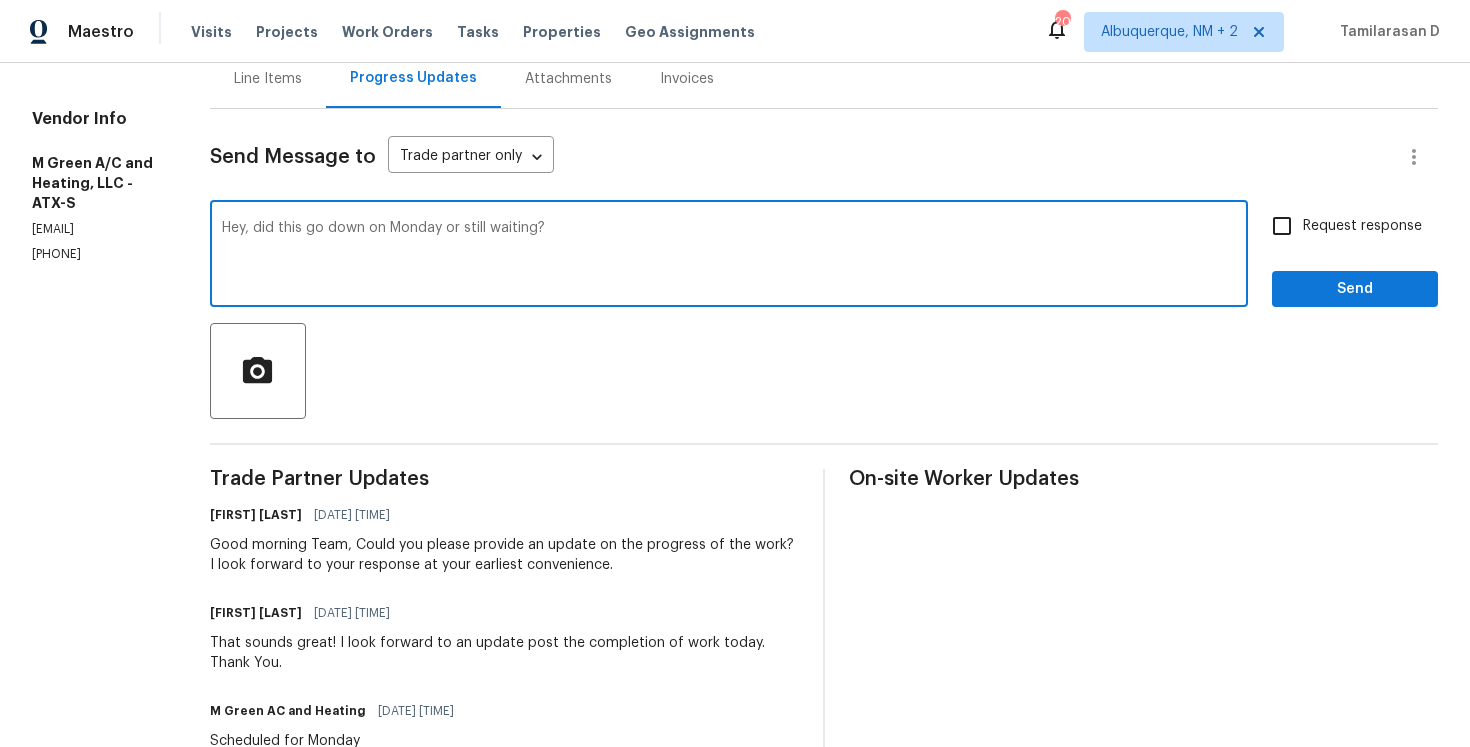 click on "Hey, did this go down on Monday or still waiting?" at bounding box center (729, 256) 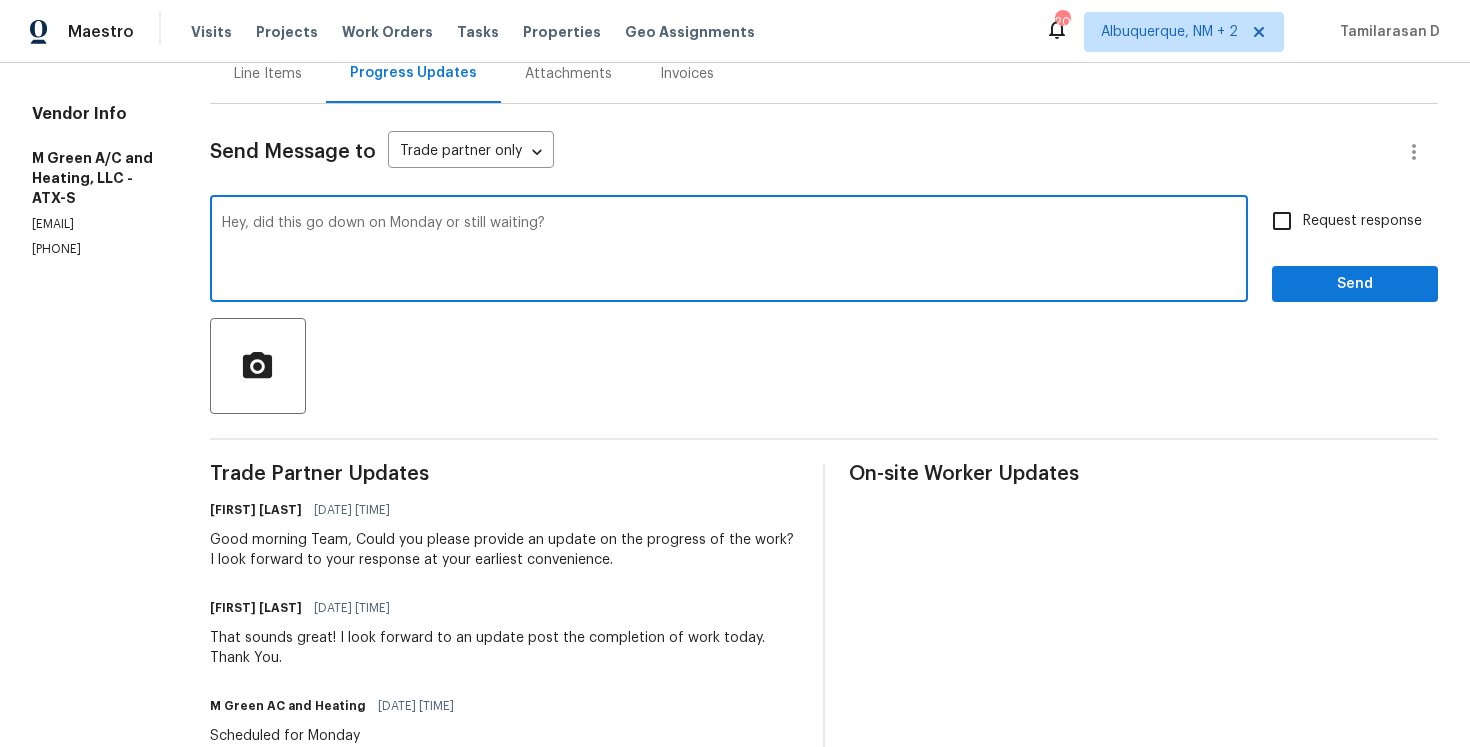 scroll, scrollTop: 173, scrollLeft: 0, axis: vertical 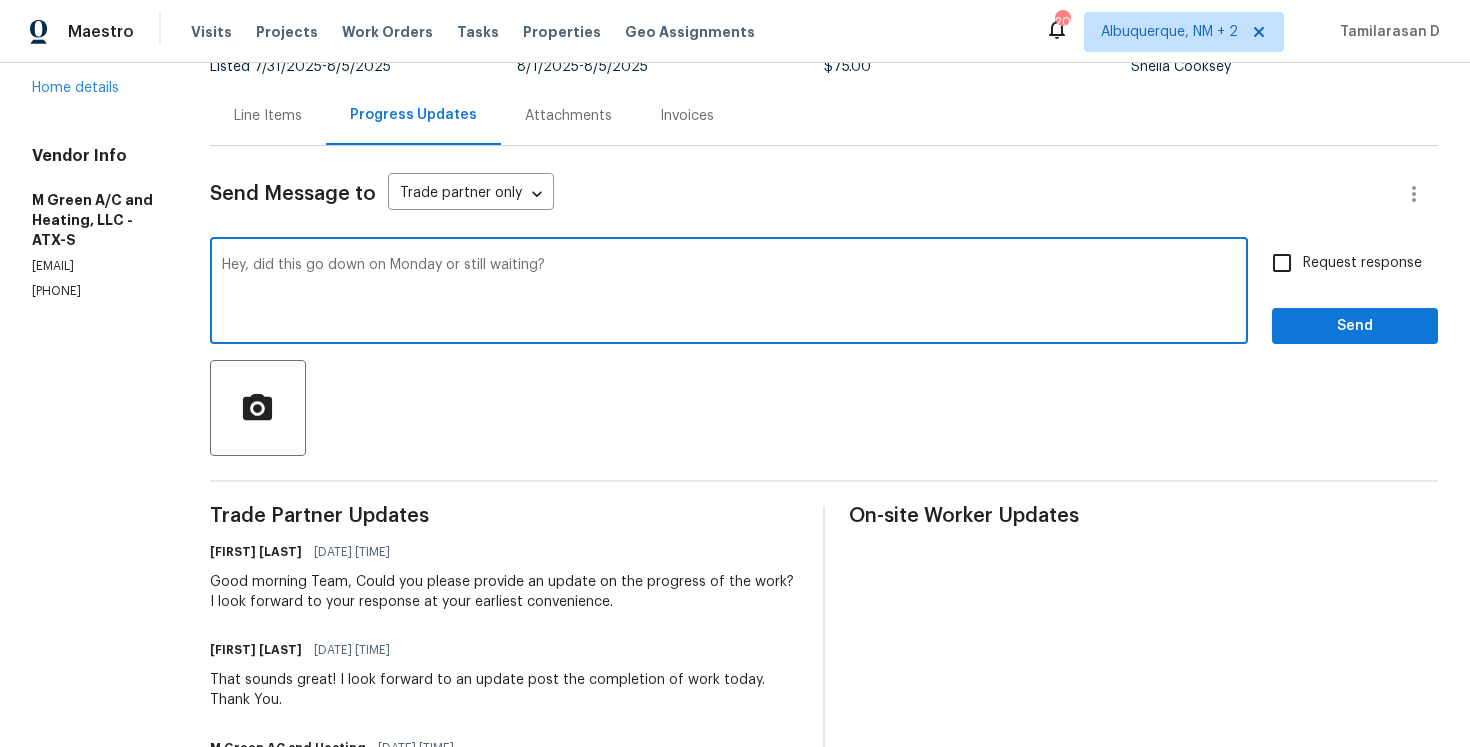 click on "Hey, did this go down on Monday or still waiting?" at bounding box center (729, 293) 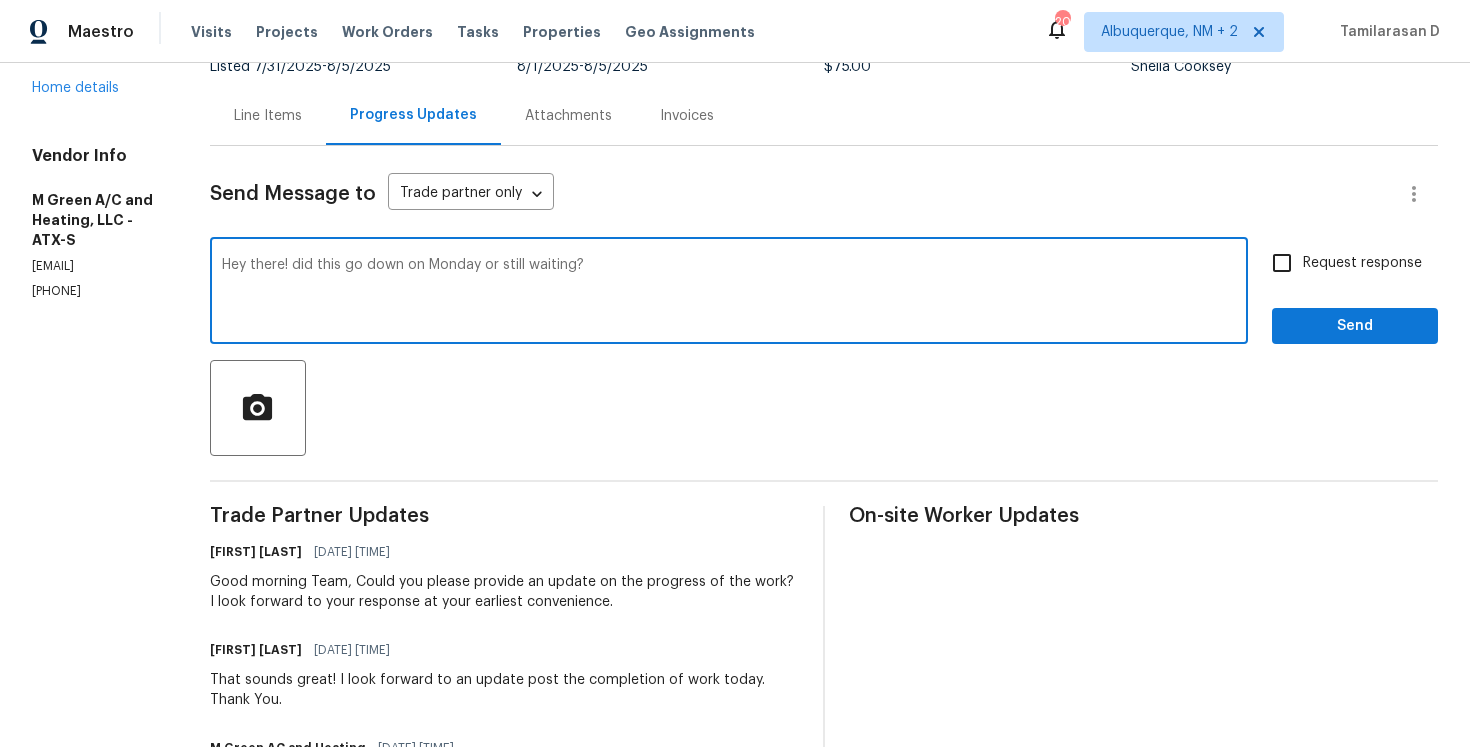 click on "Hey there! did this go down on Monday or still waiting?" at bounding box center [729, 293] 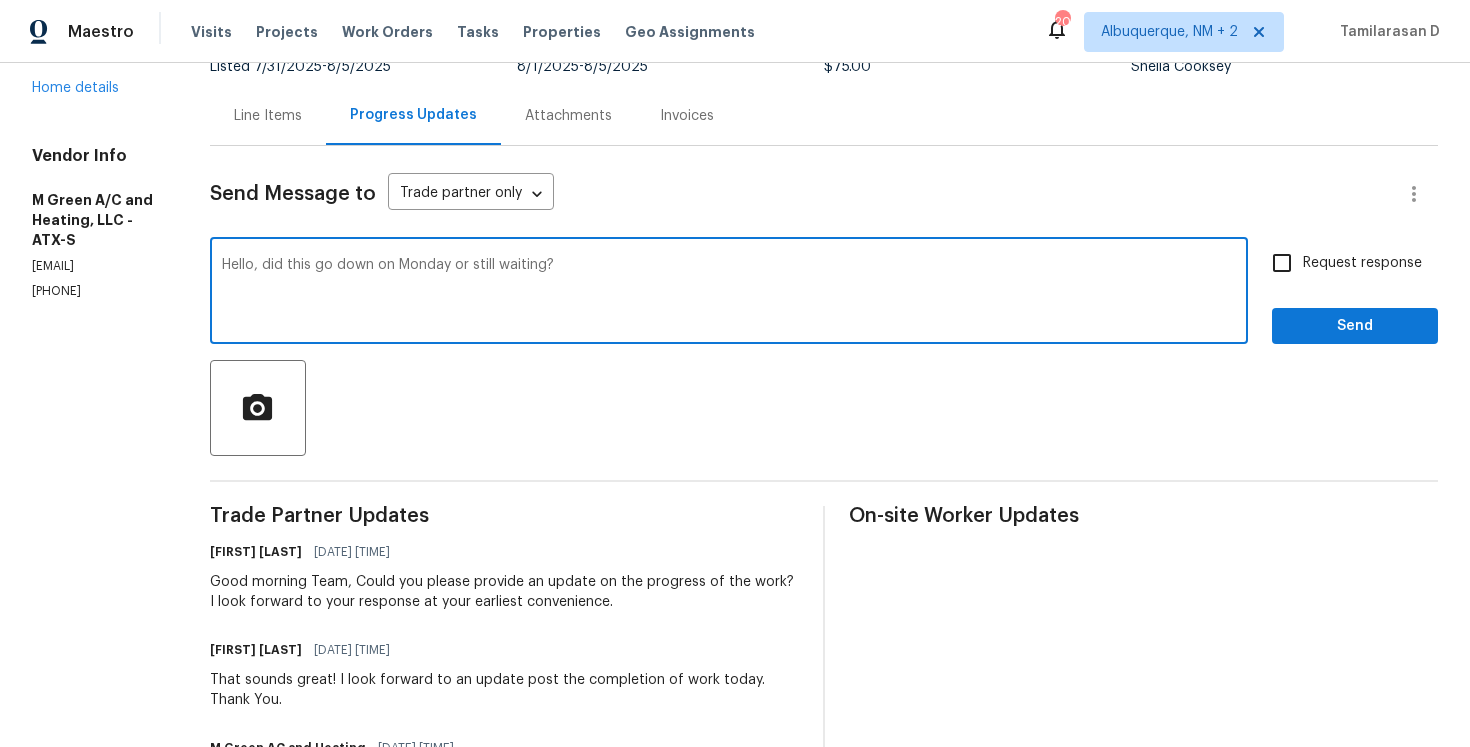 type on "Hello, did this go down on Monday or still waiting?" 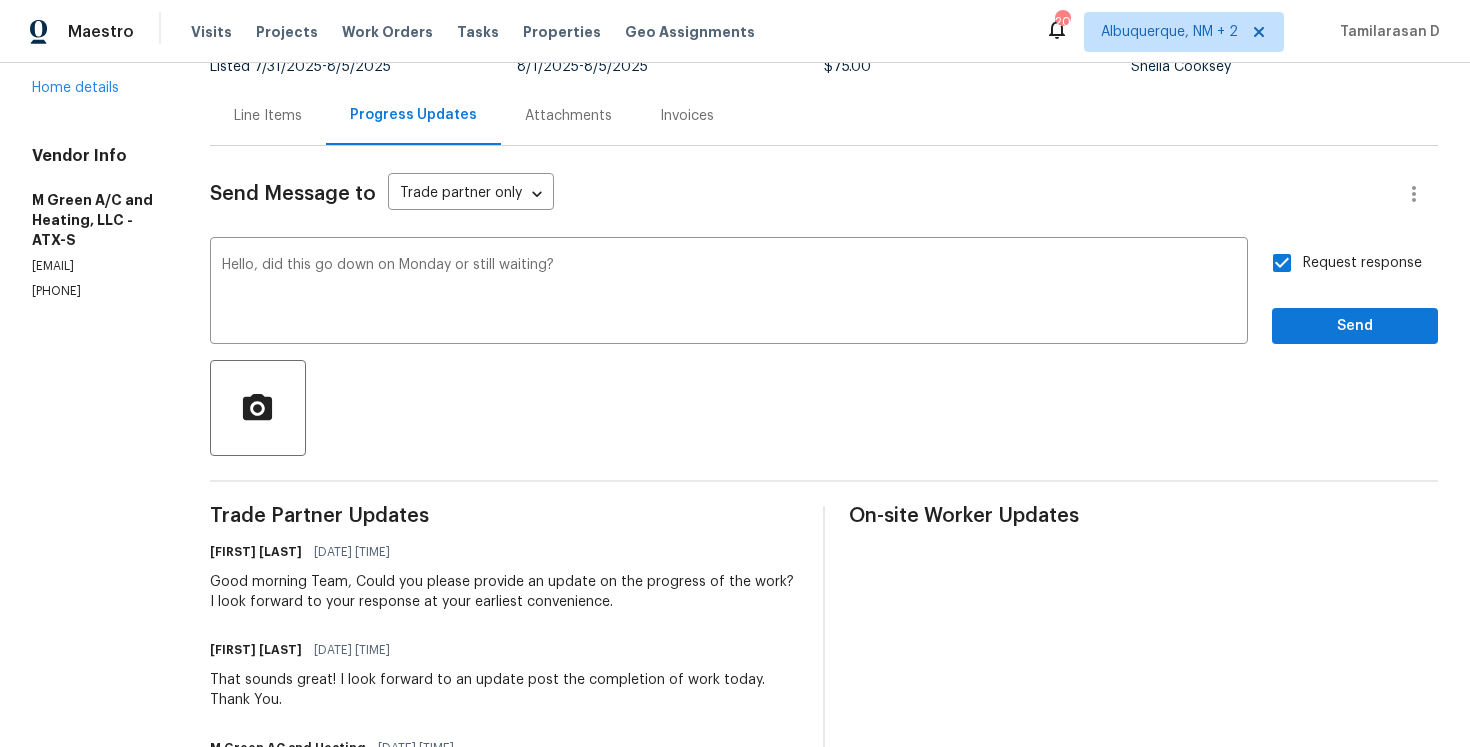 click on "(972) 415-3696" at bounding box center [97, 291] 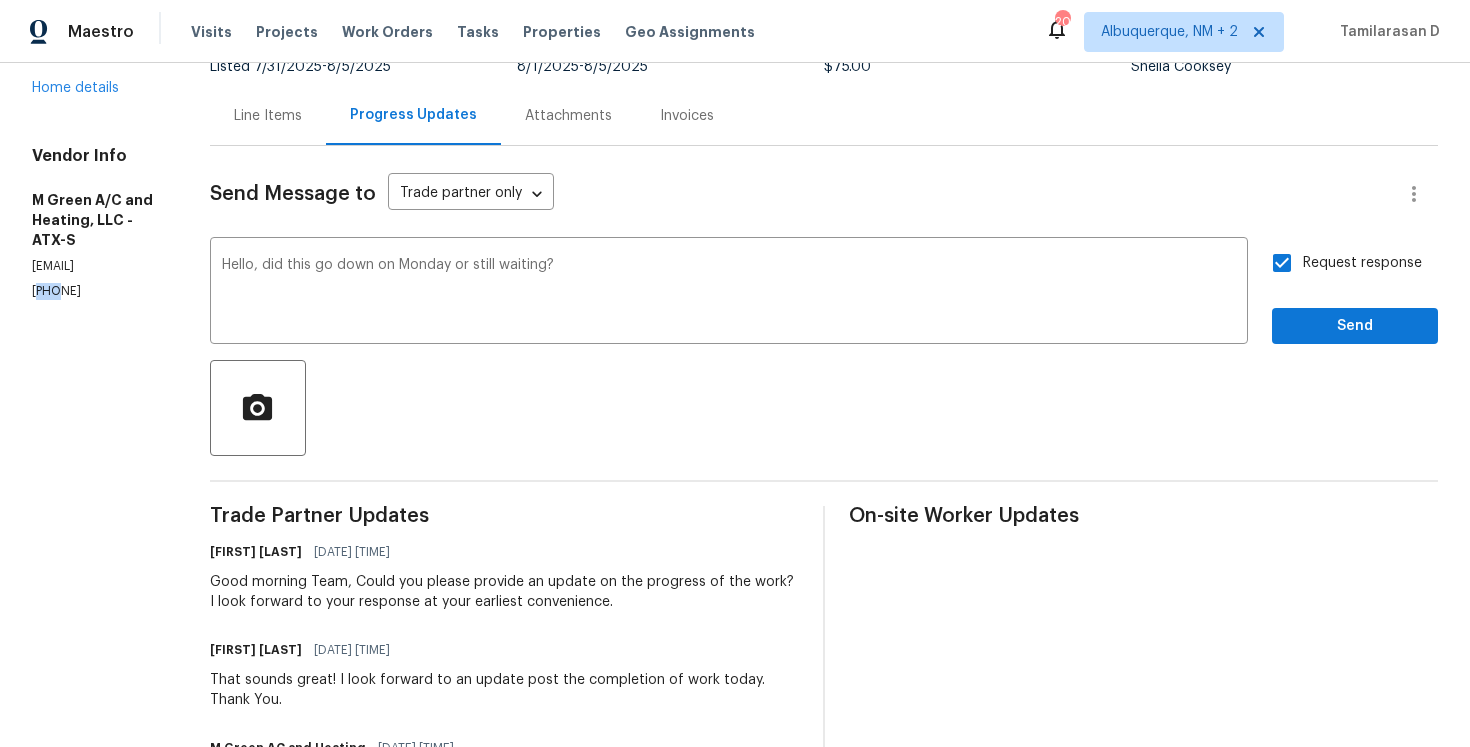 click on "(972) 415-3696" at bounding box center (97, 291) 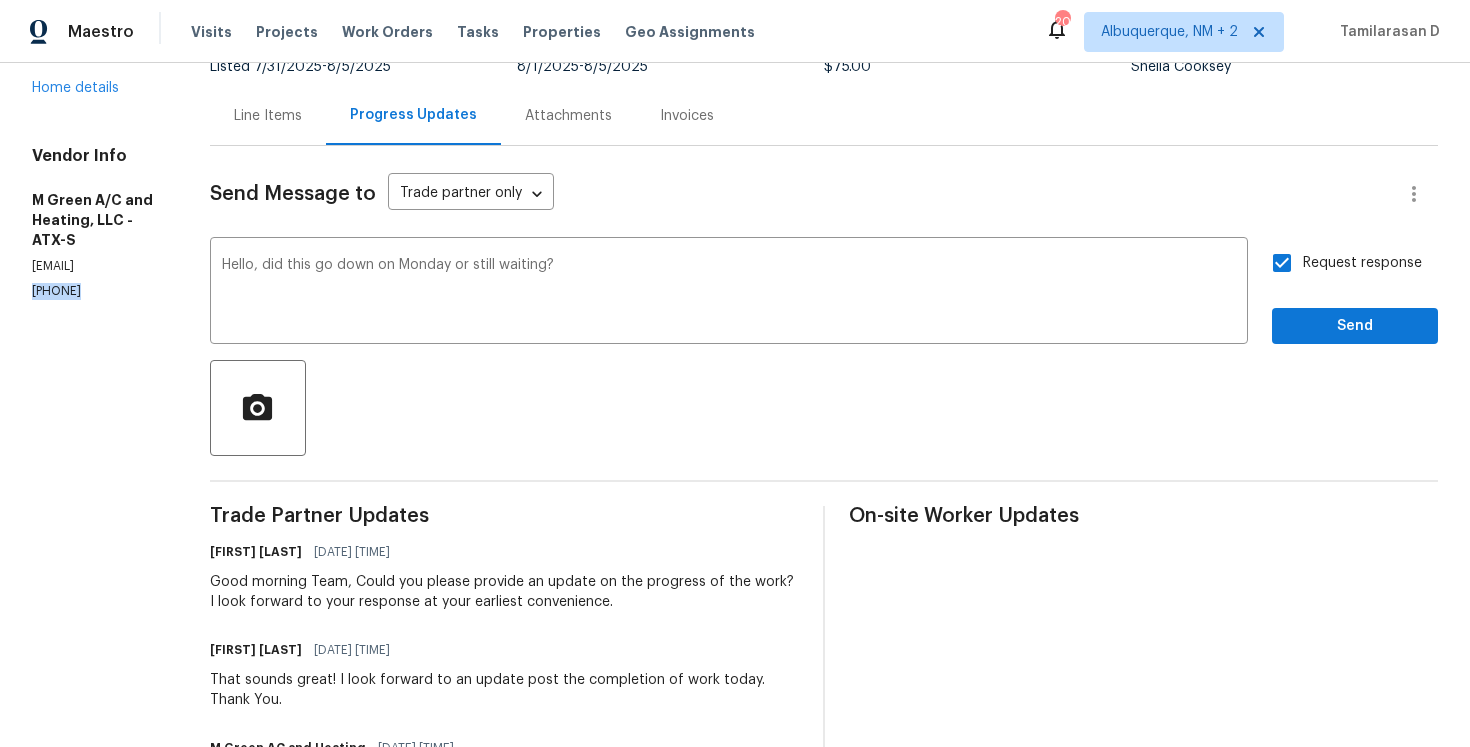 copy on "(972) 415-3696" 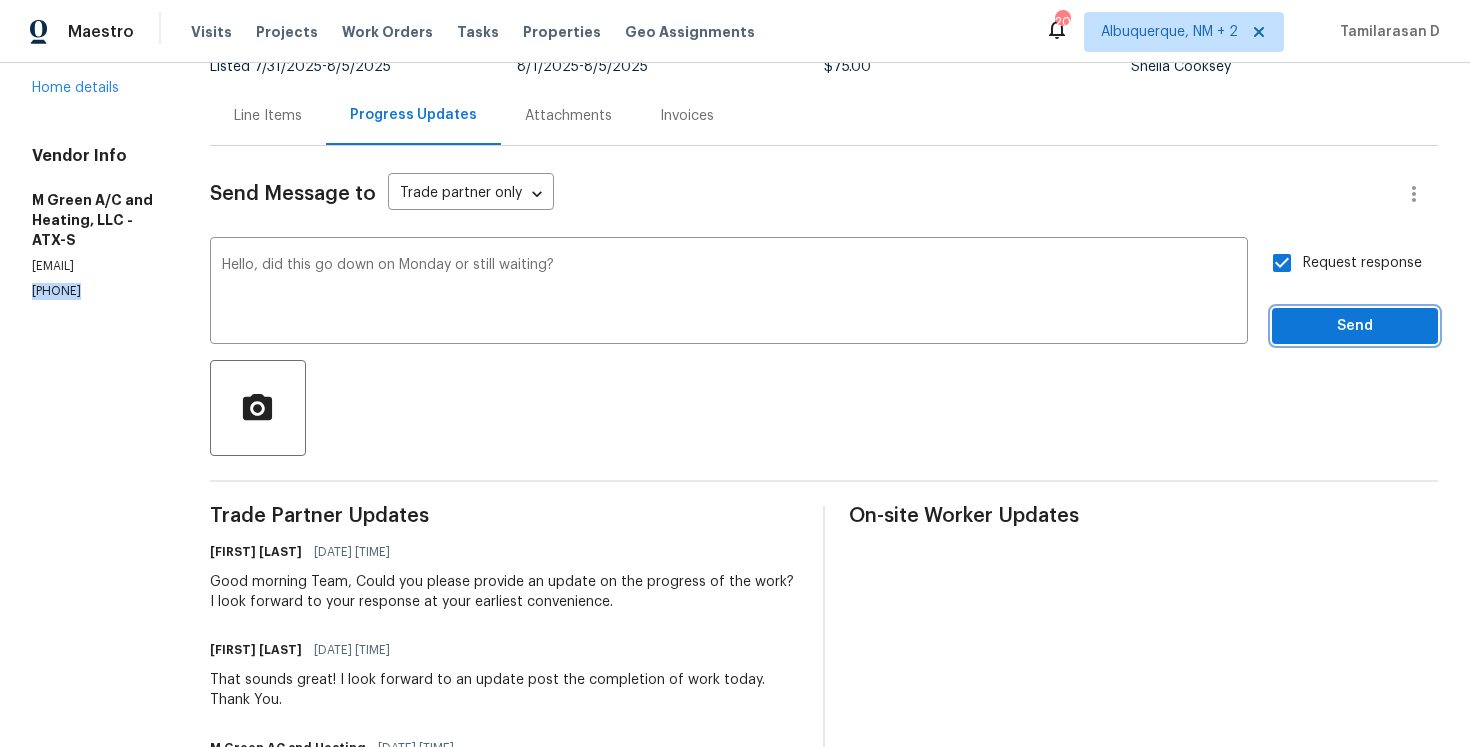 click on "Send" at bounding box center [1355, 326] 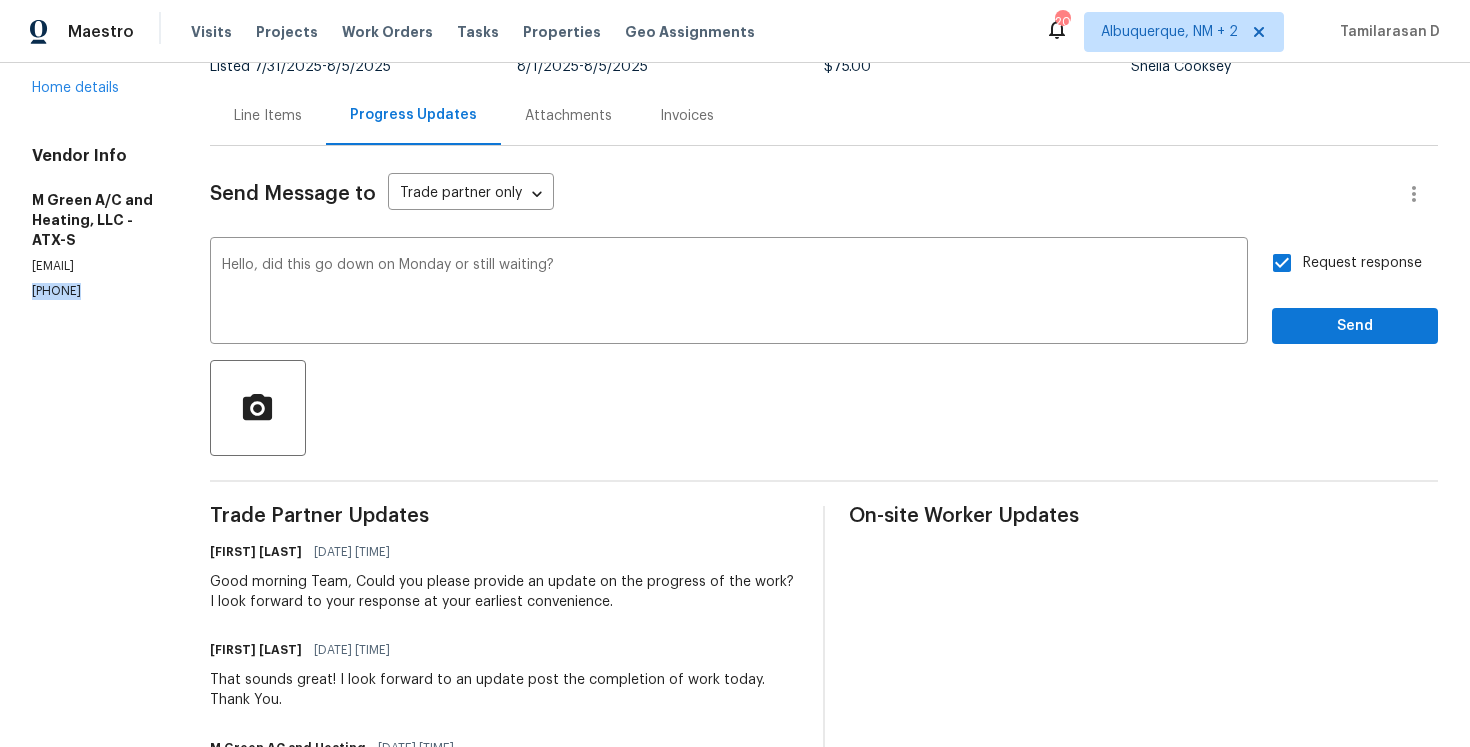 scroll, scrollTop: 0, scrollLeft: 0, axis: both 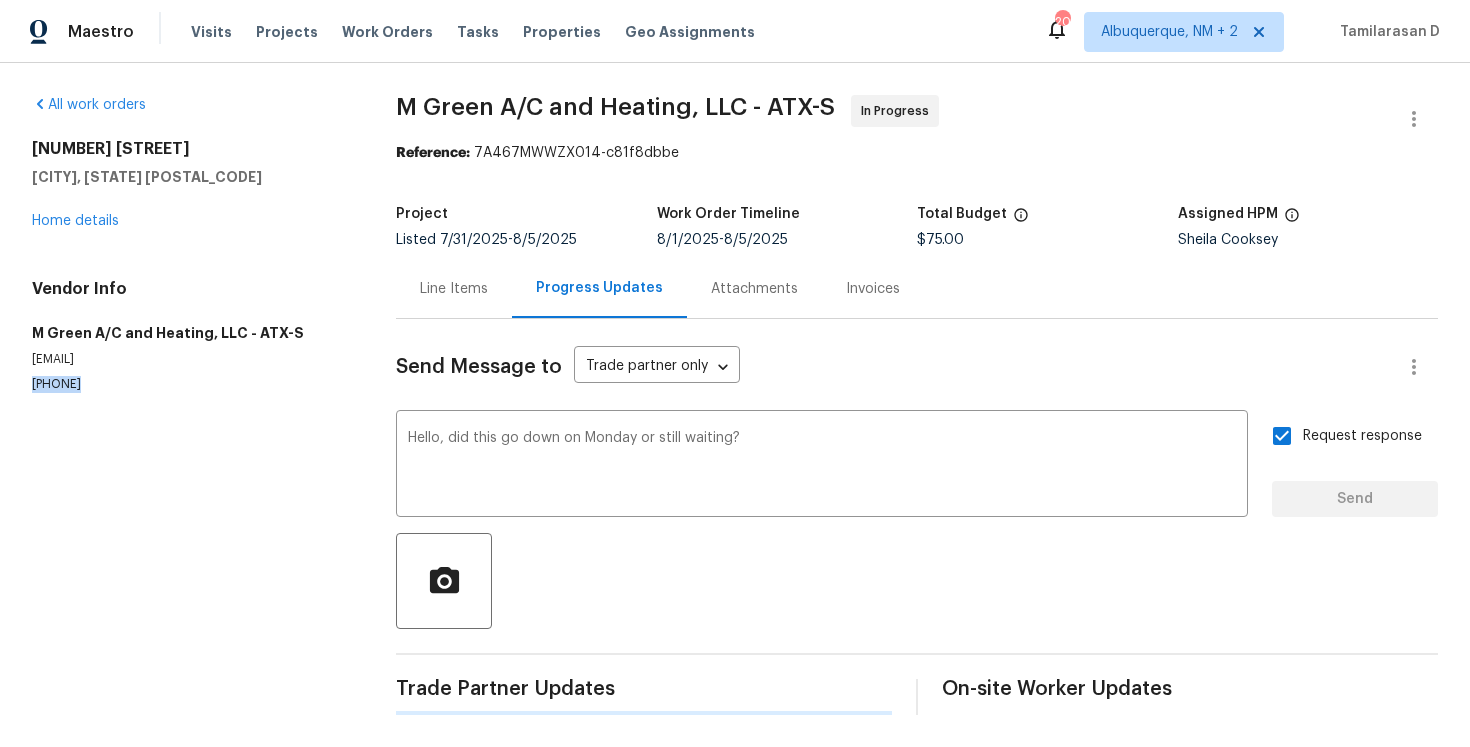 type 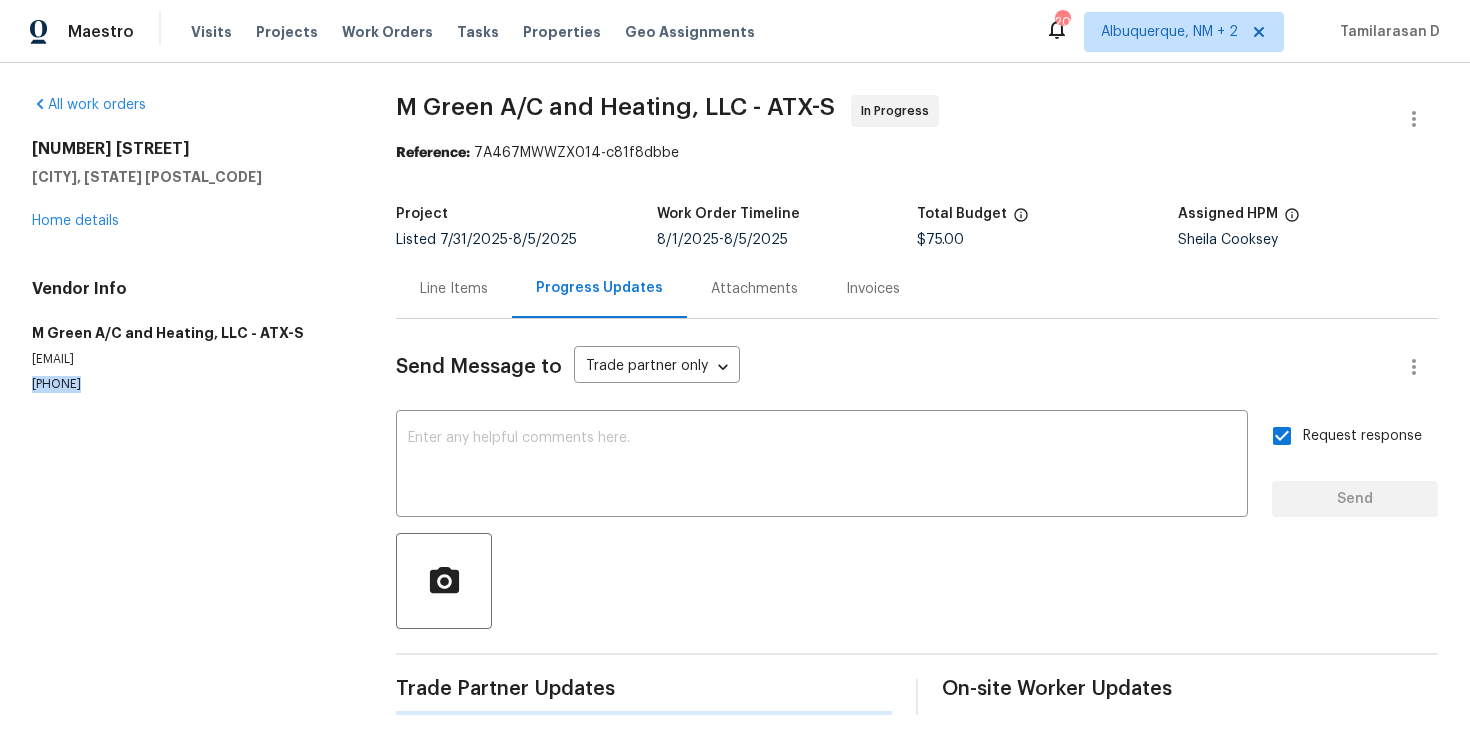 scroll, scrollTop: 173, scrollLeft: 0, axis: vertical 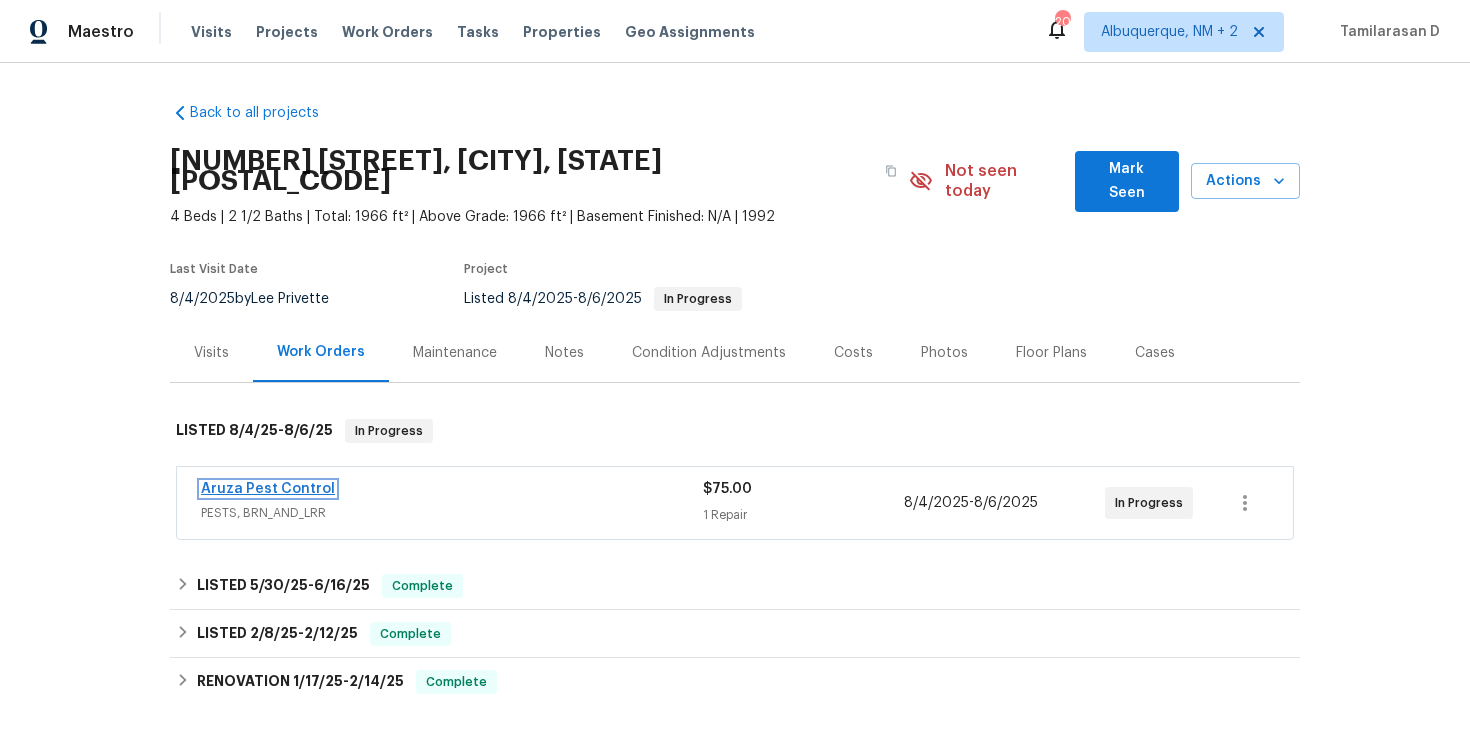 click on "Aruza Pest Control" at bounding box center (268, 489) 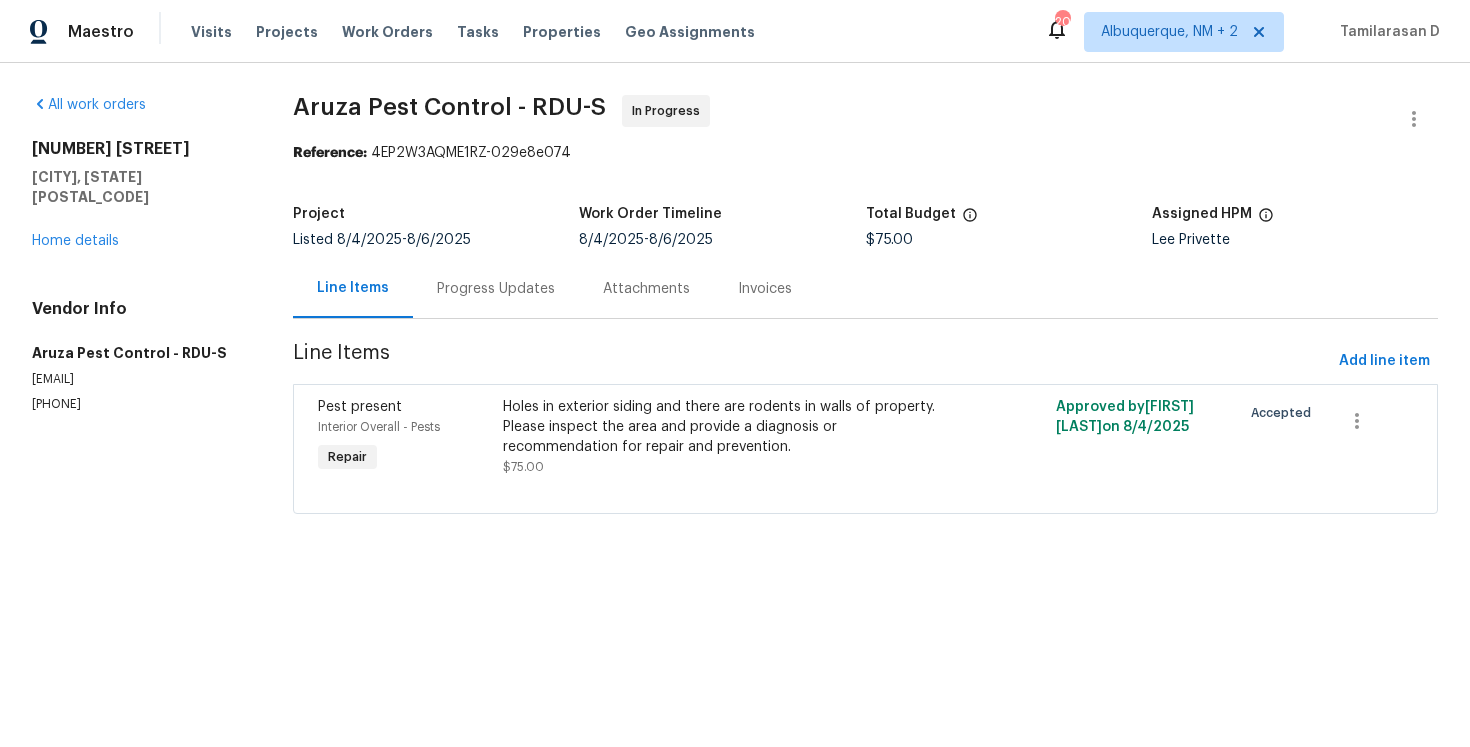 click on "Progress Updates" at bounding box center (496, 289) 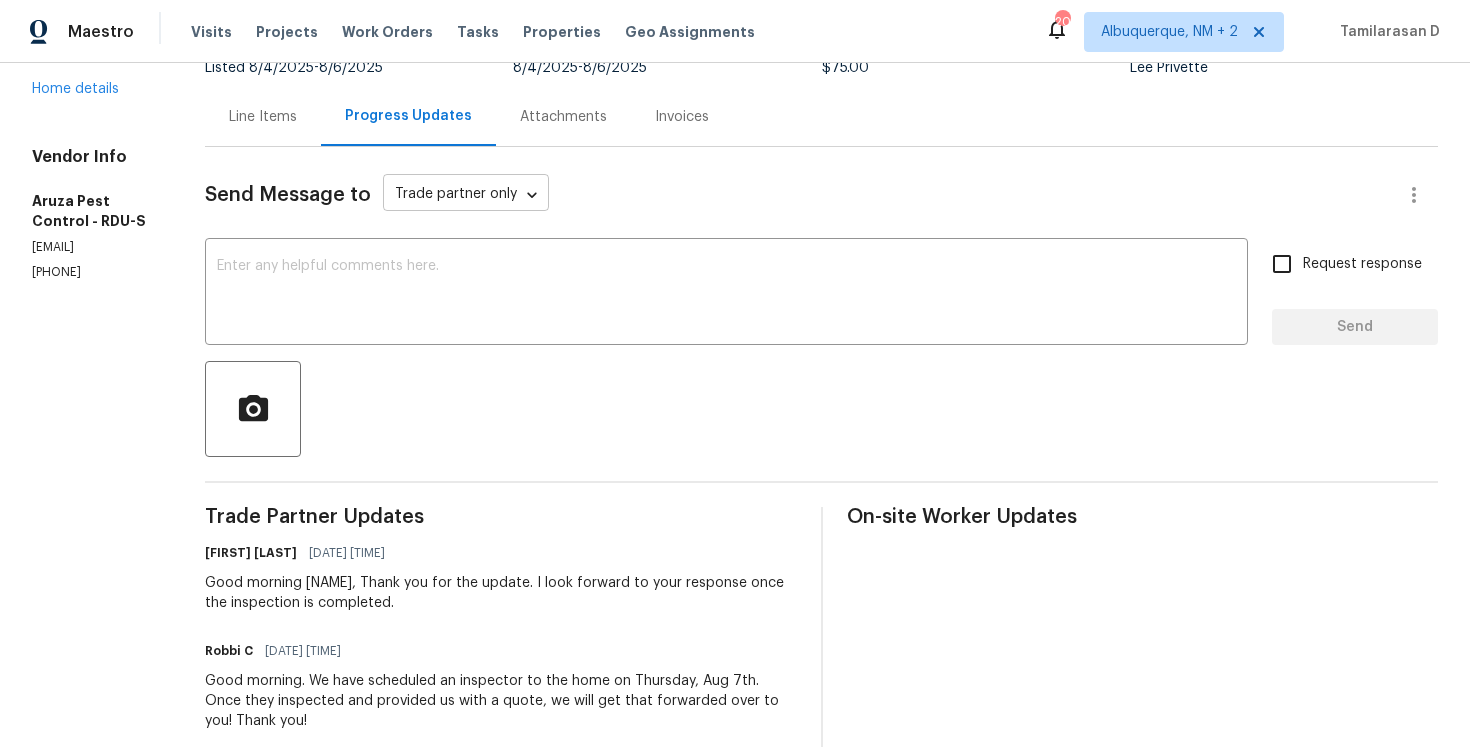 scroll, scrollTop: 188, scrollLeft: 0, axis: vertical 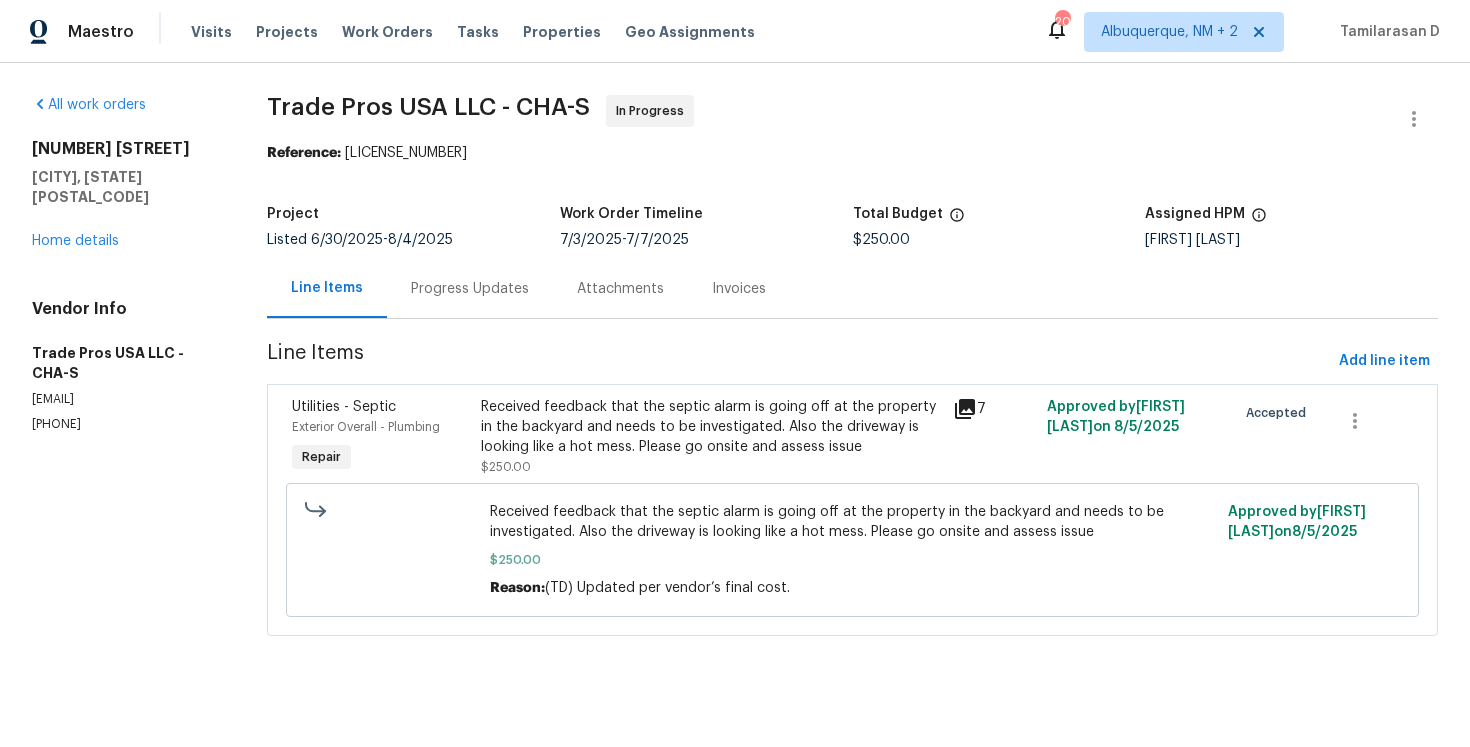click on "Progress Updates" at bounding box center (470, 289) 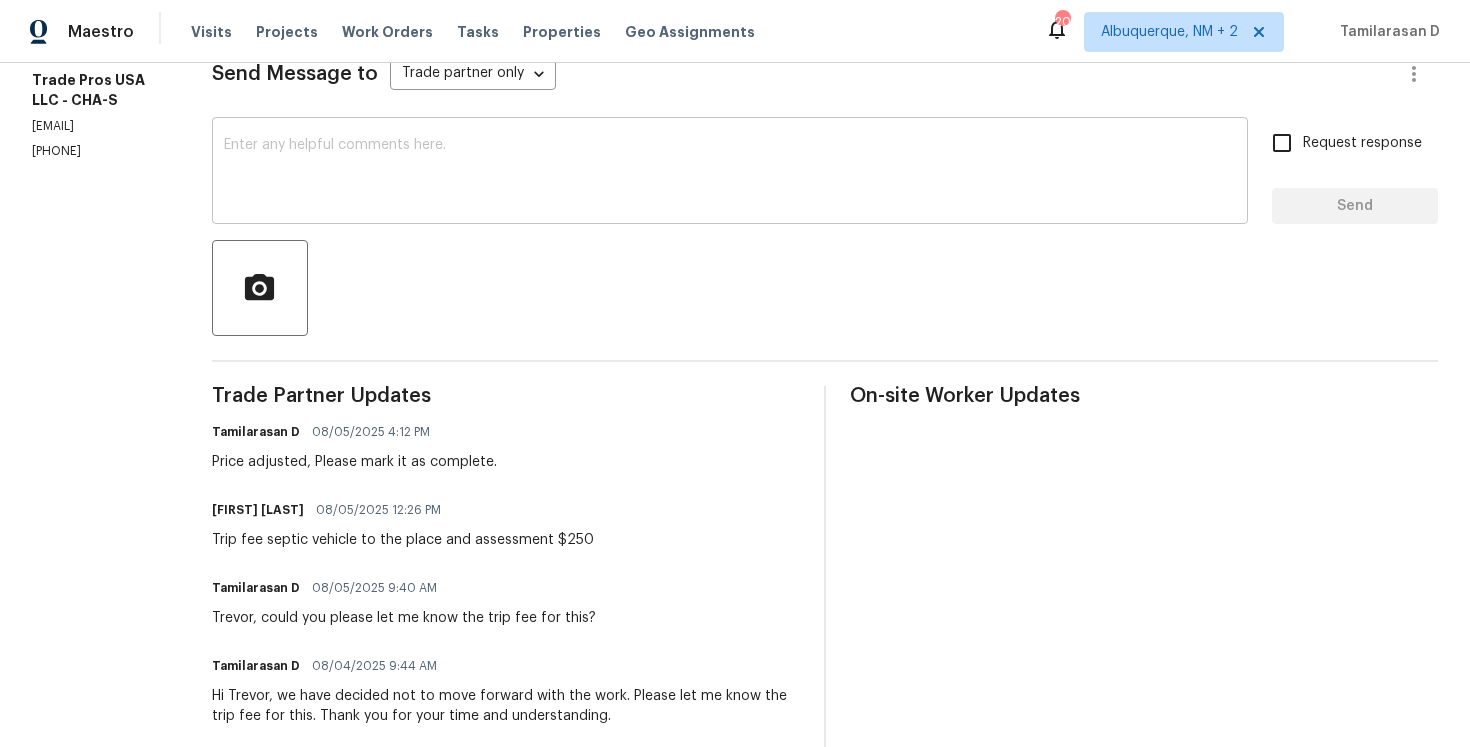 scroll, scrollTop: 0, scrollLeft: 0, axis: both 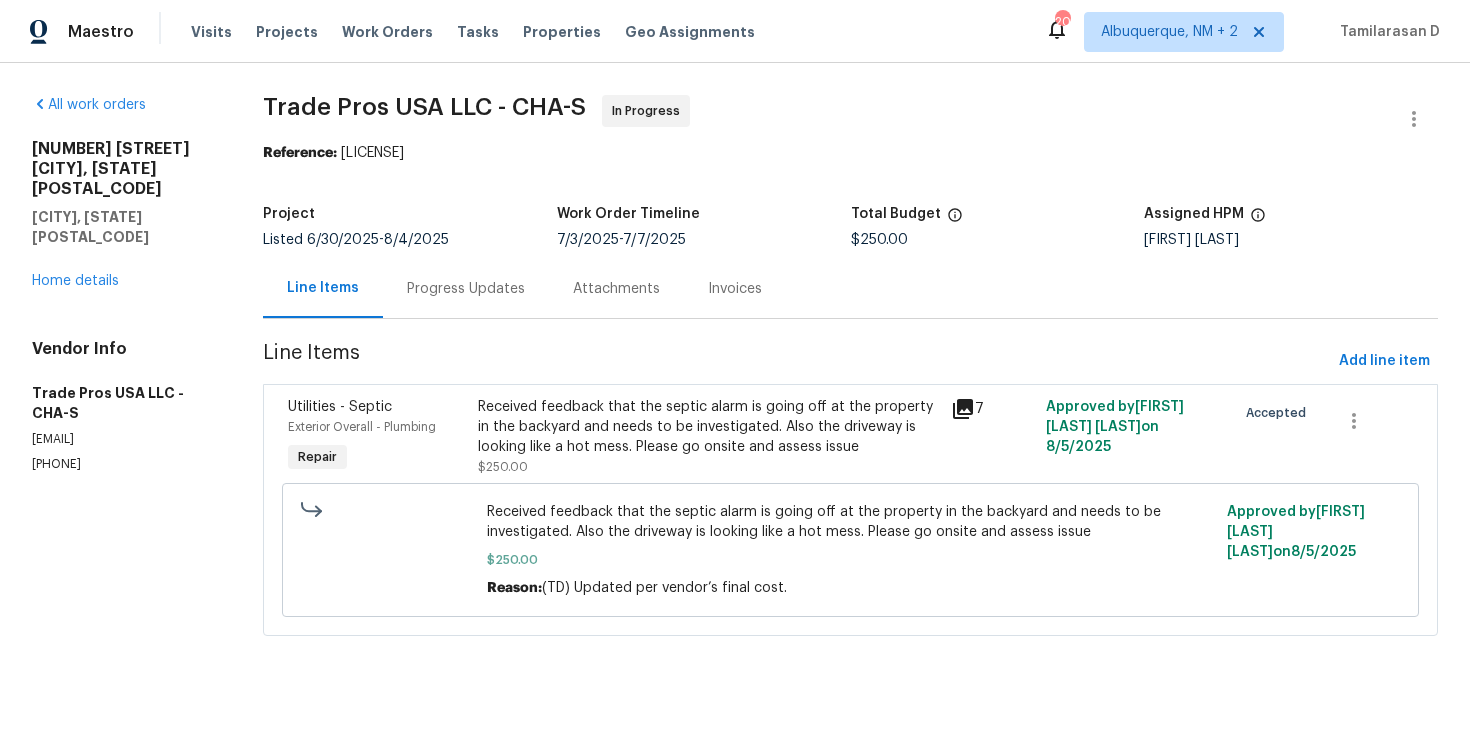 click on "Progress Updates" at bounding box center (466, 288) 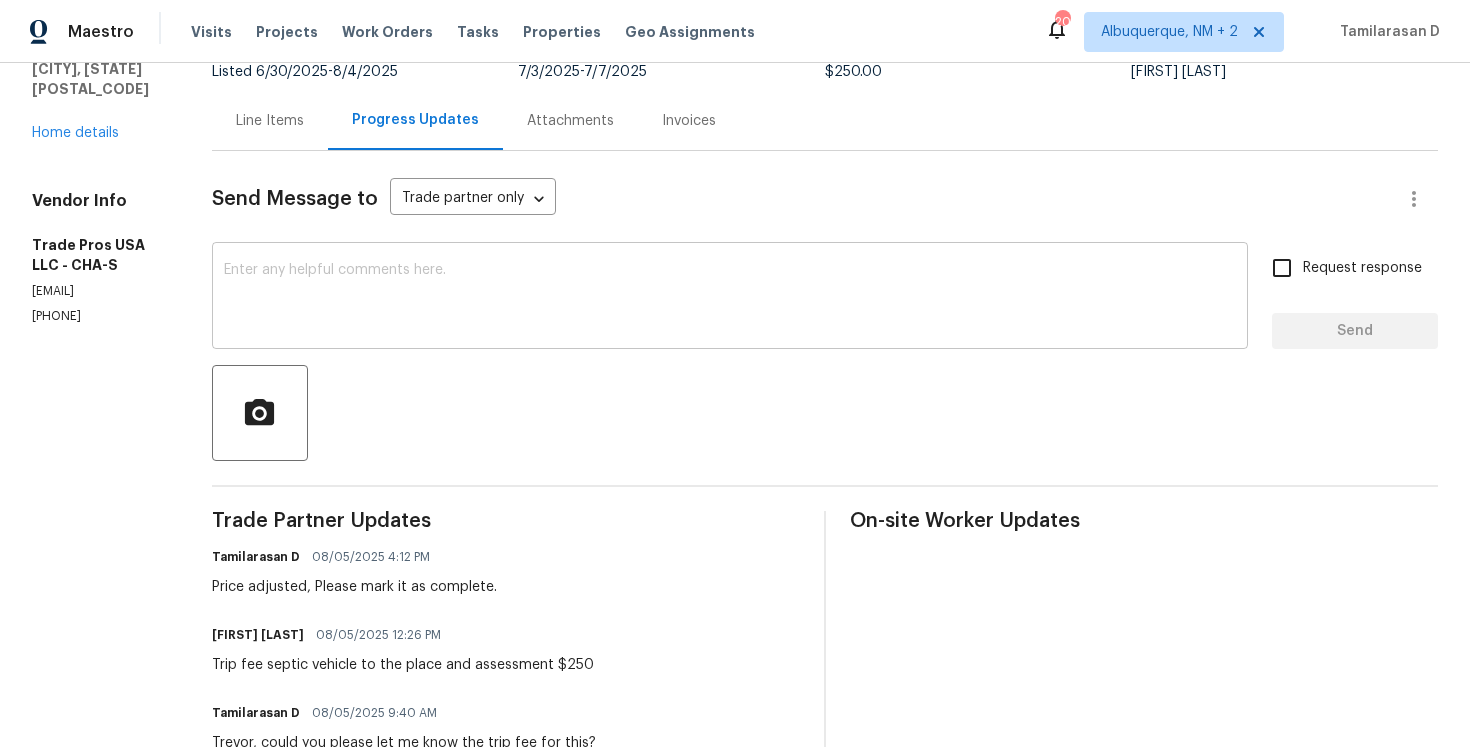 scroll, scrollTop: 182, scrollLeft: 0, axis: vertical 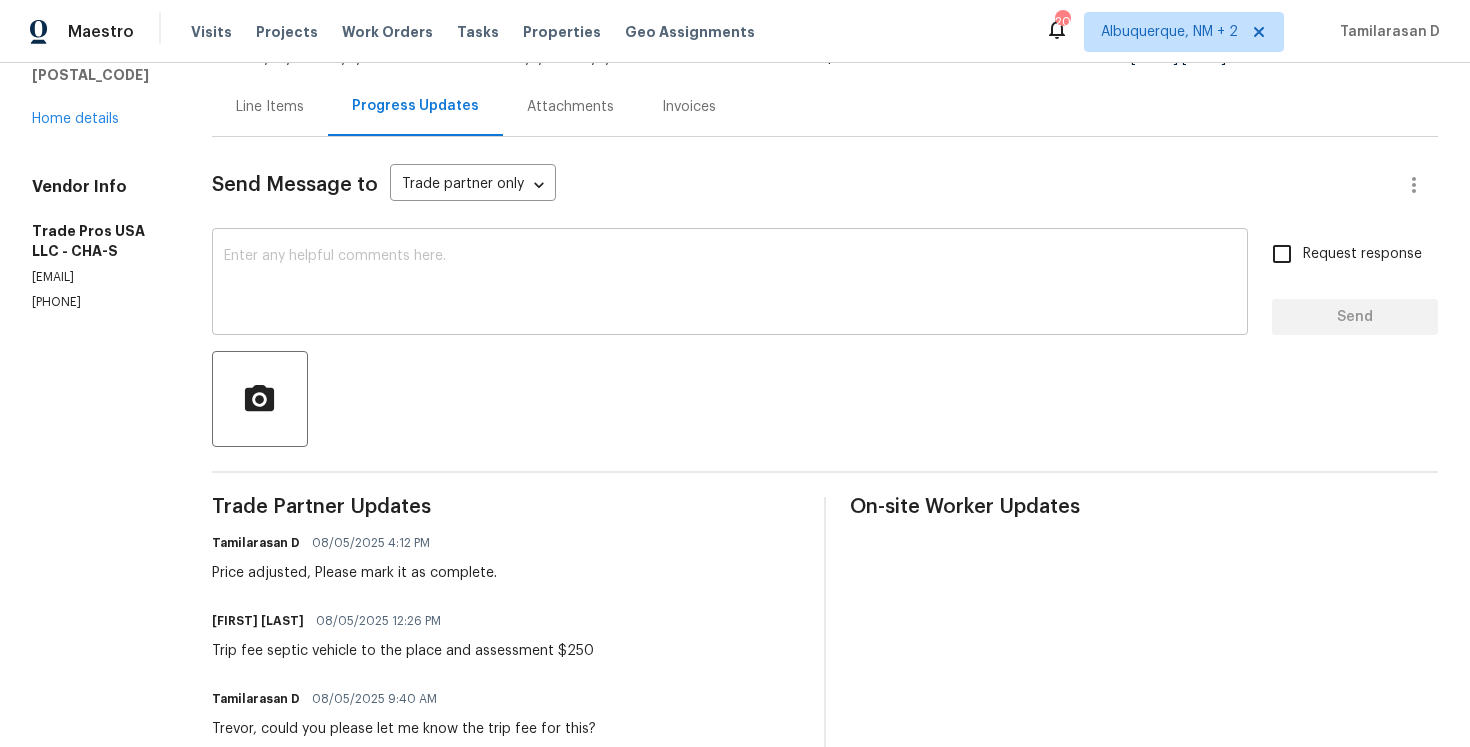 click at bounding box center (730, 284) 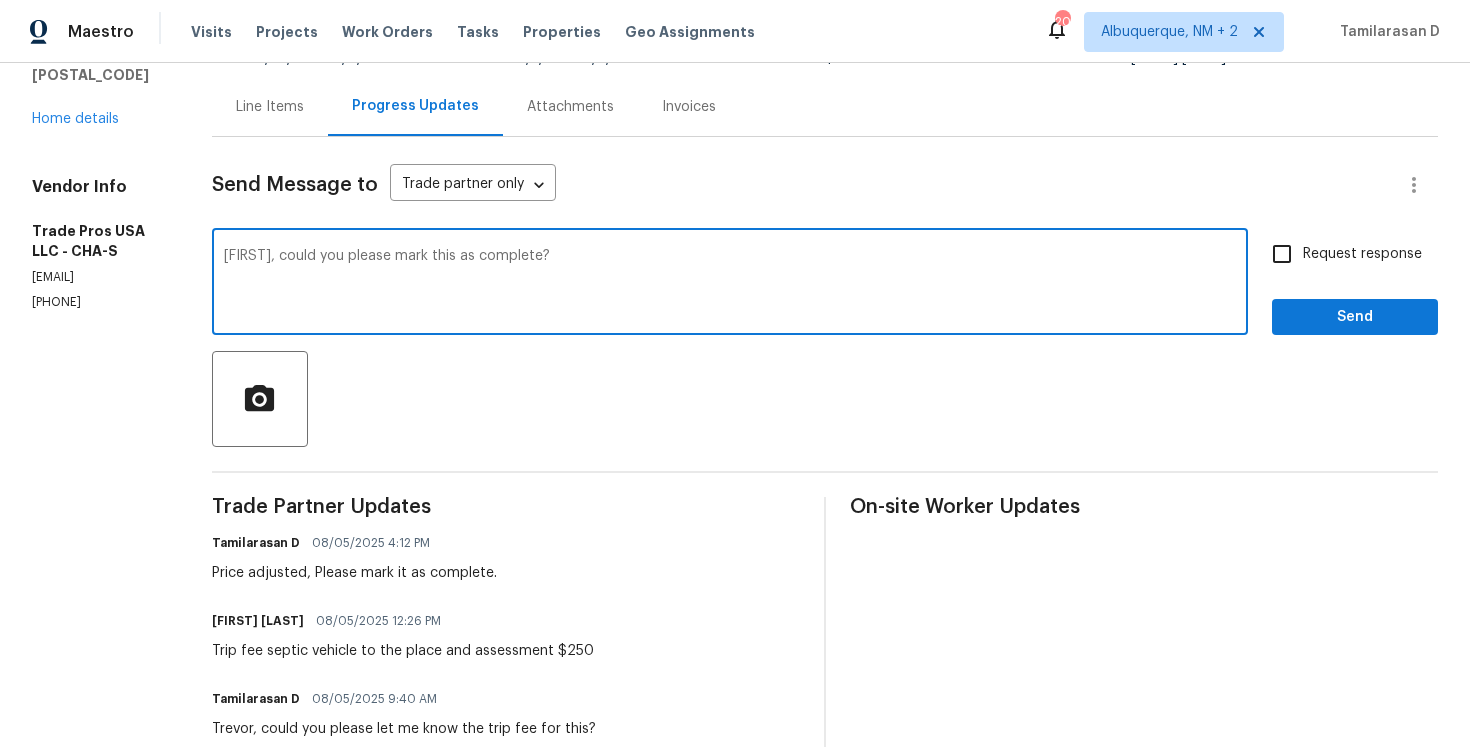 type on "[FIRST], could you please mark this as complete?" 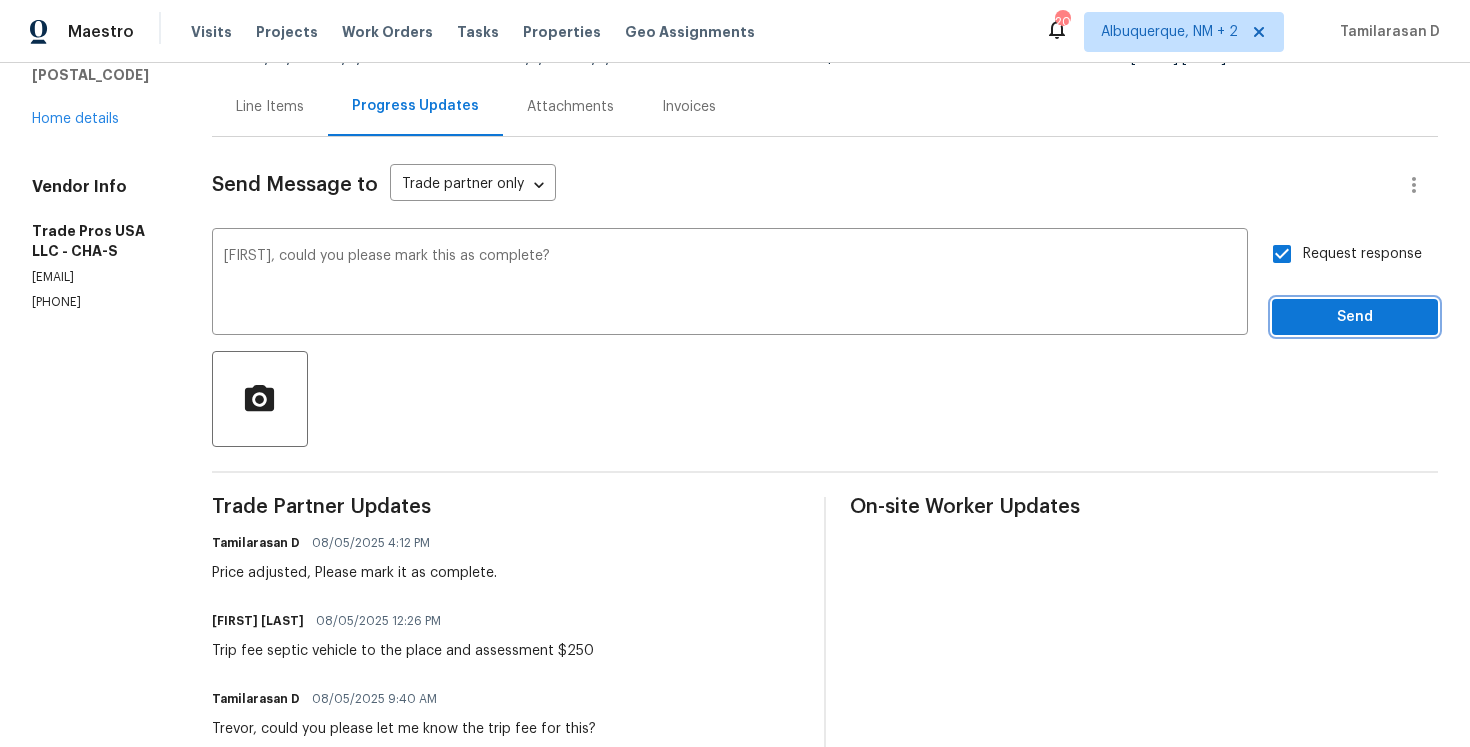 click on "Send" at bounding box center [1355, 317] 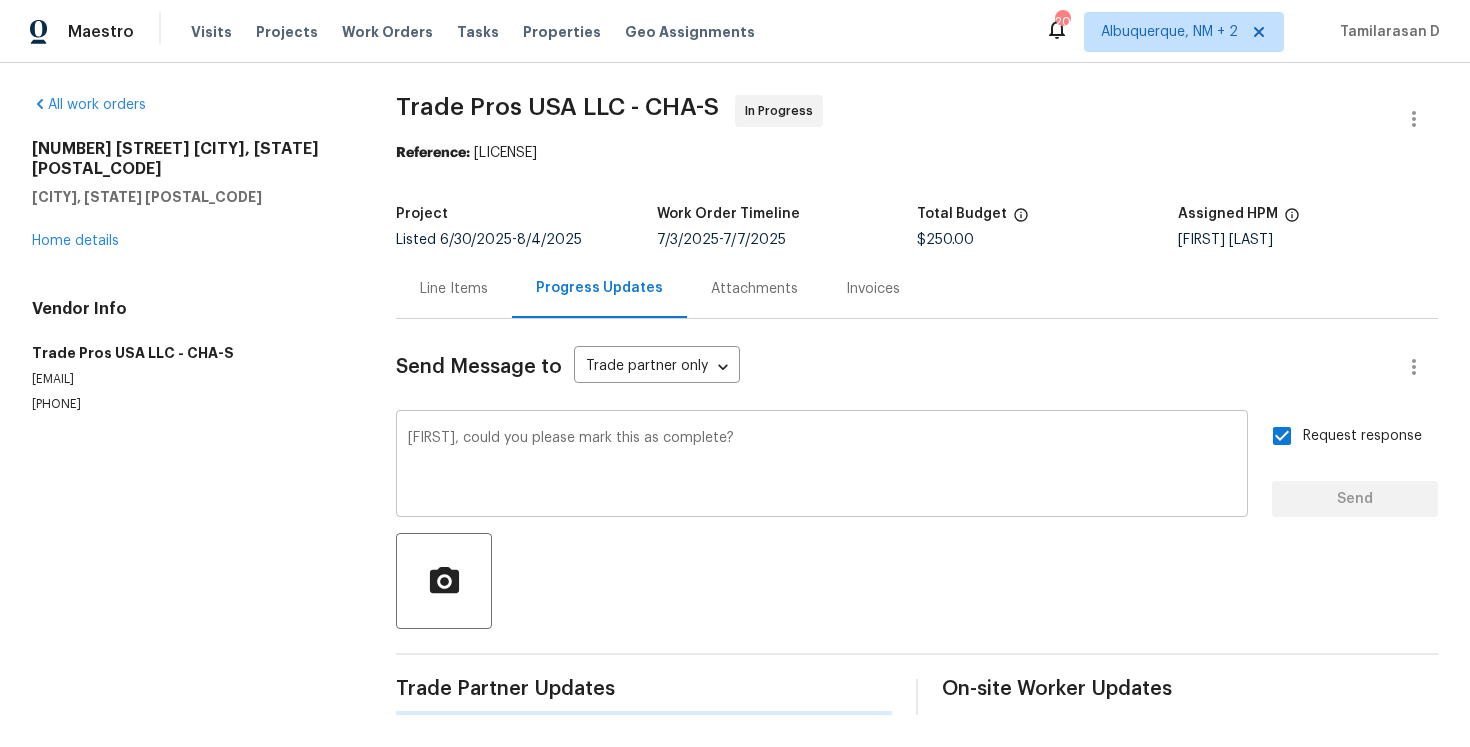 scroll, scrollTop: 0, scrollLeft: 0, axis: both 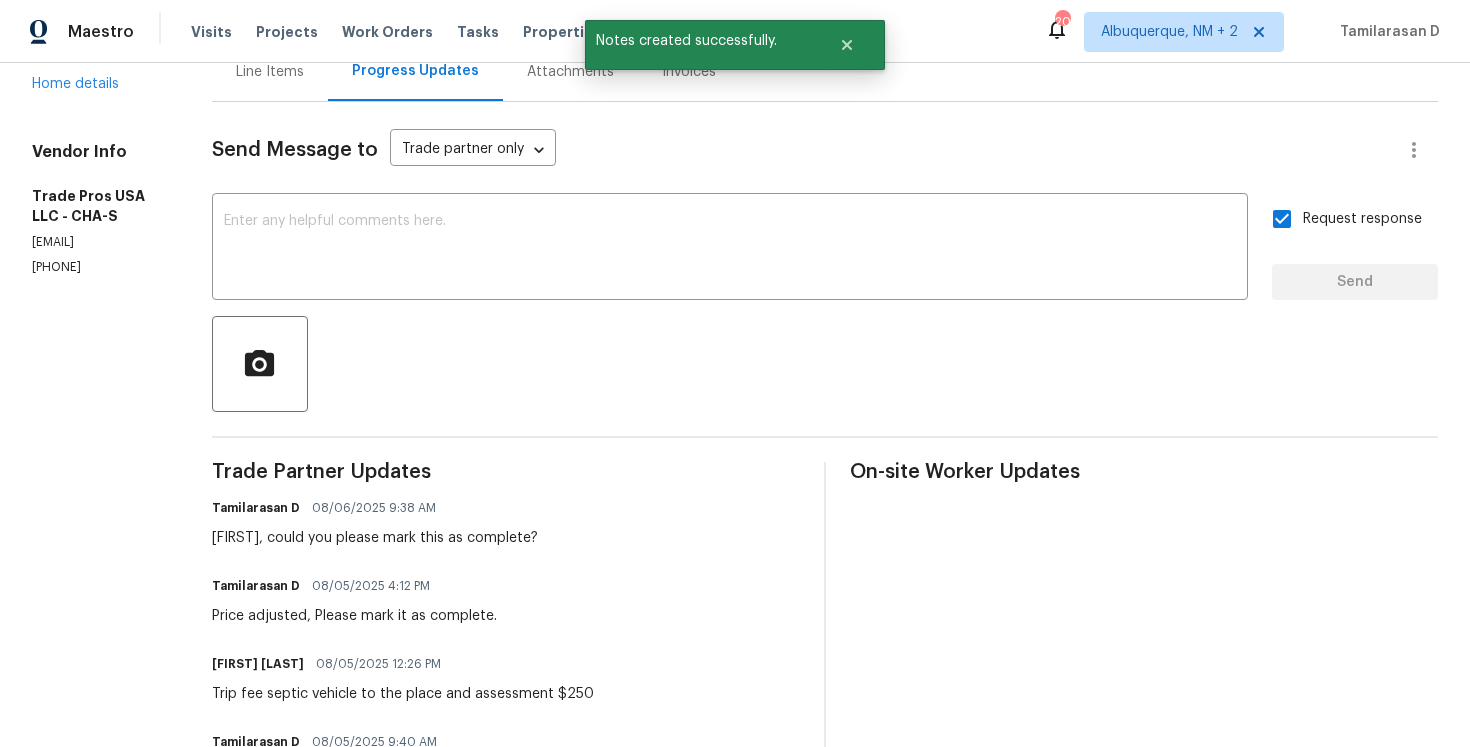 click on "(256) 910-1247" at bounding box center (98, 267) 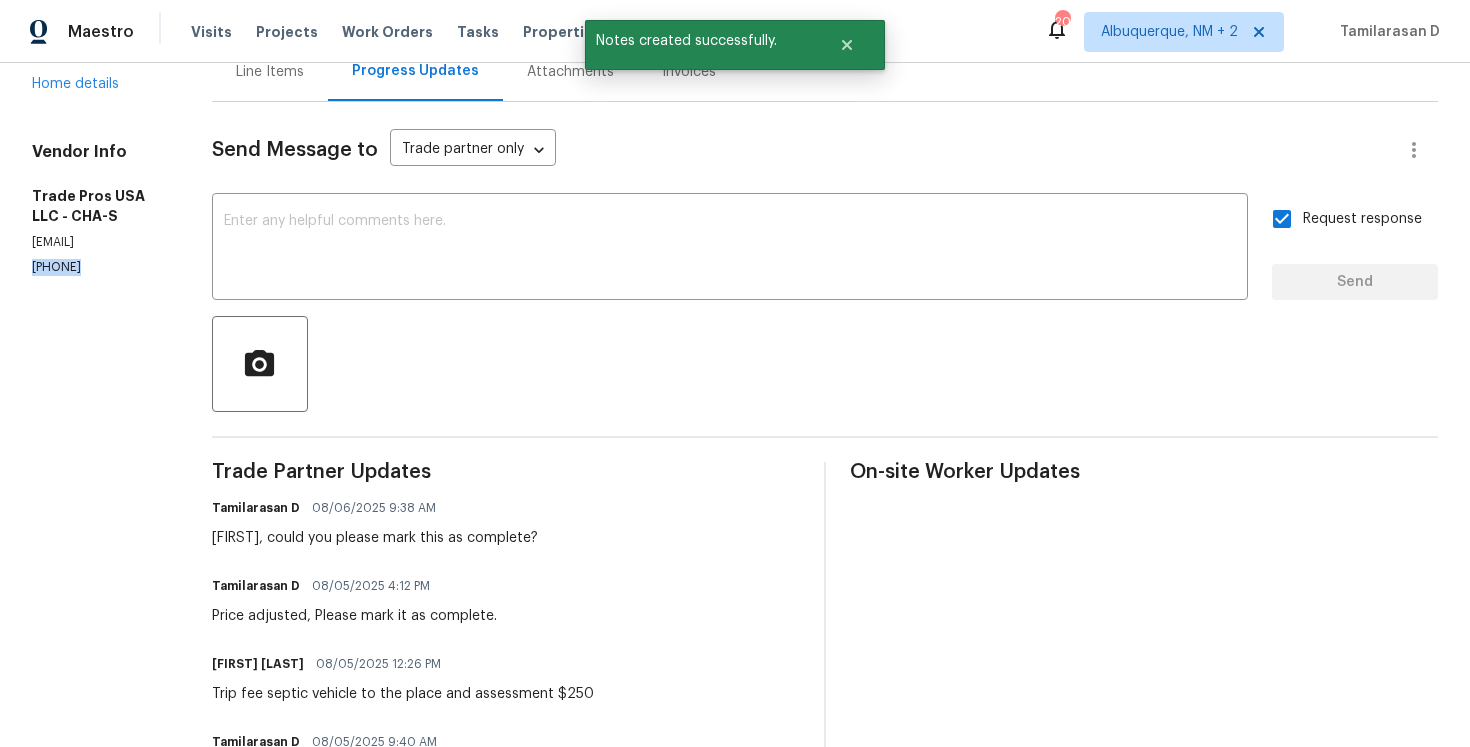 copy on "(256) 910-1247" 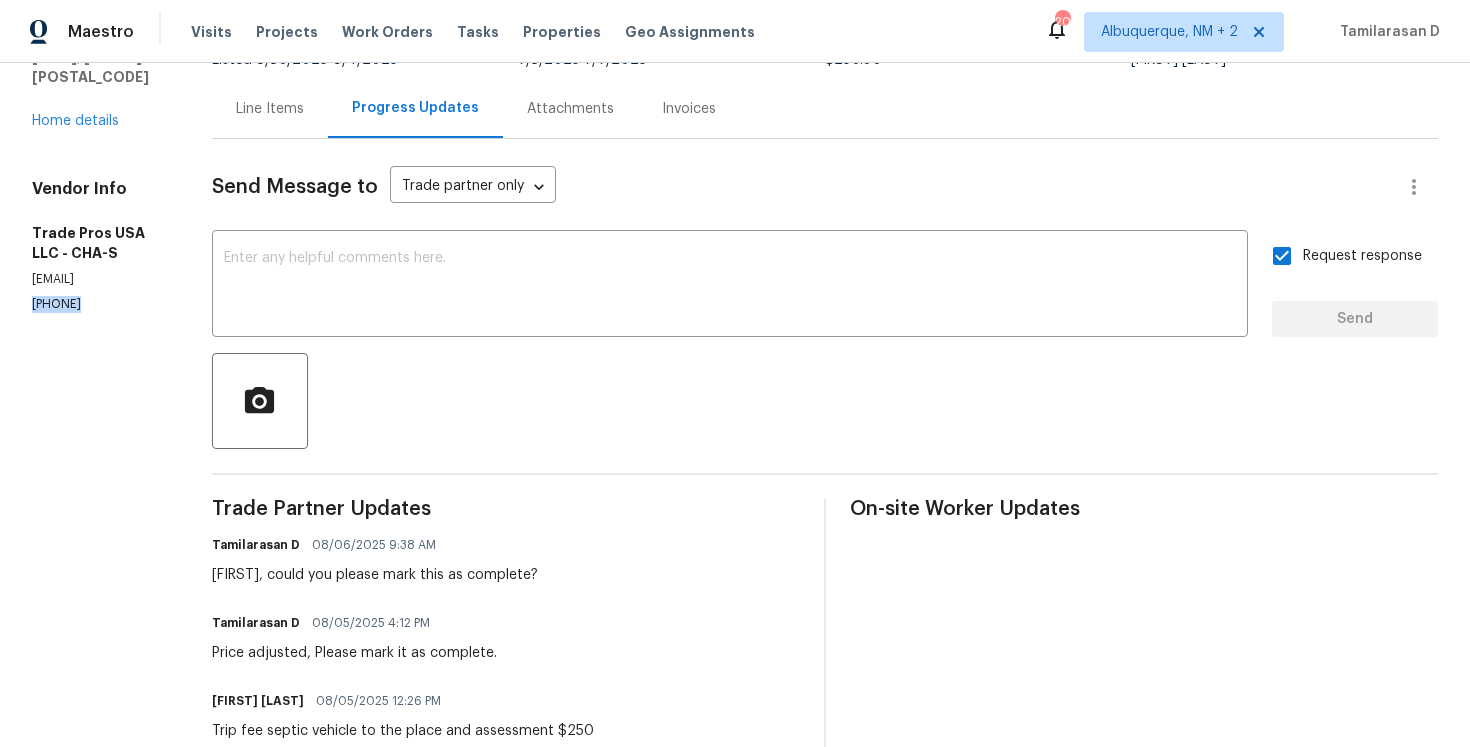 scroll, scrollTop: 0, scrollLeft: 0, axis: both 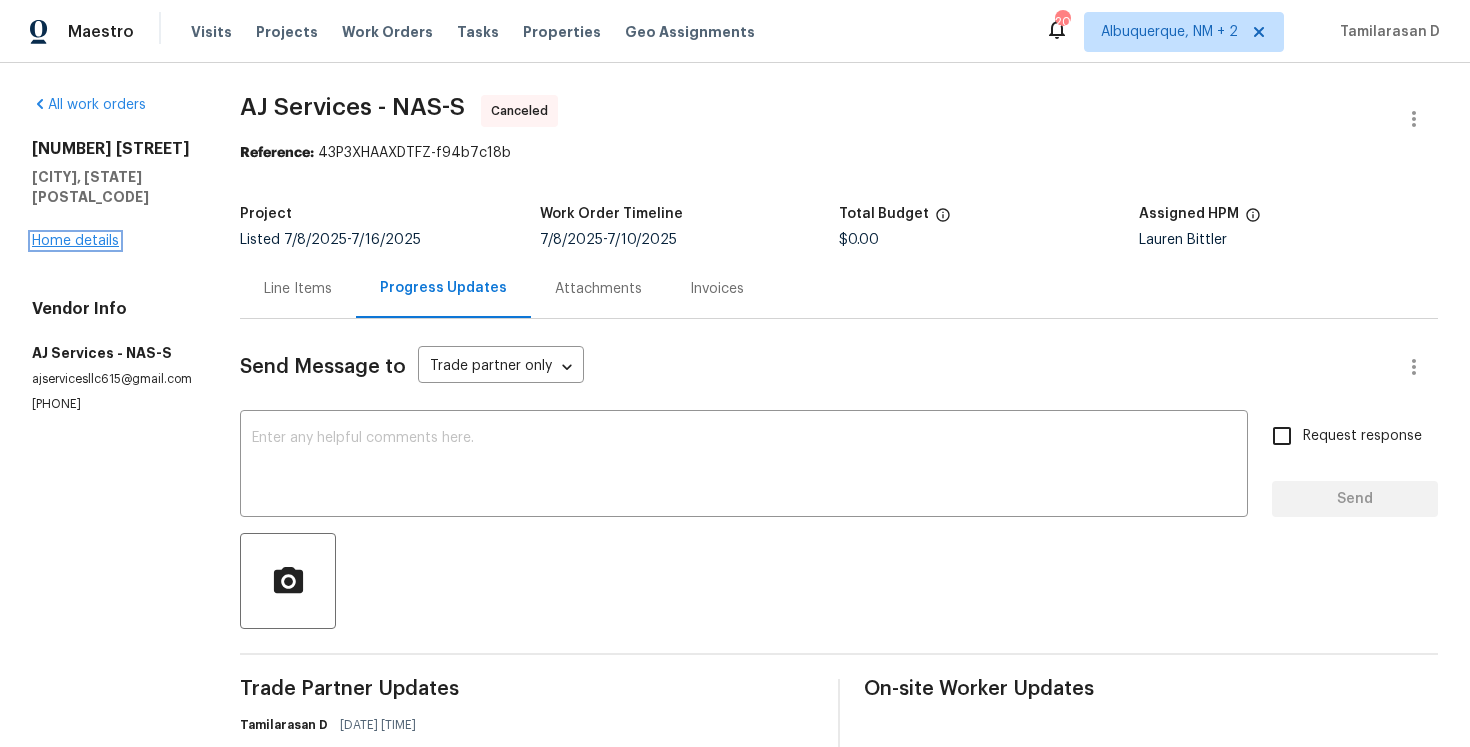 click on "Home details" at bounding box center [75, 241] 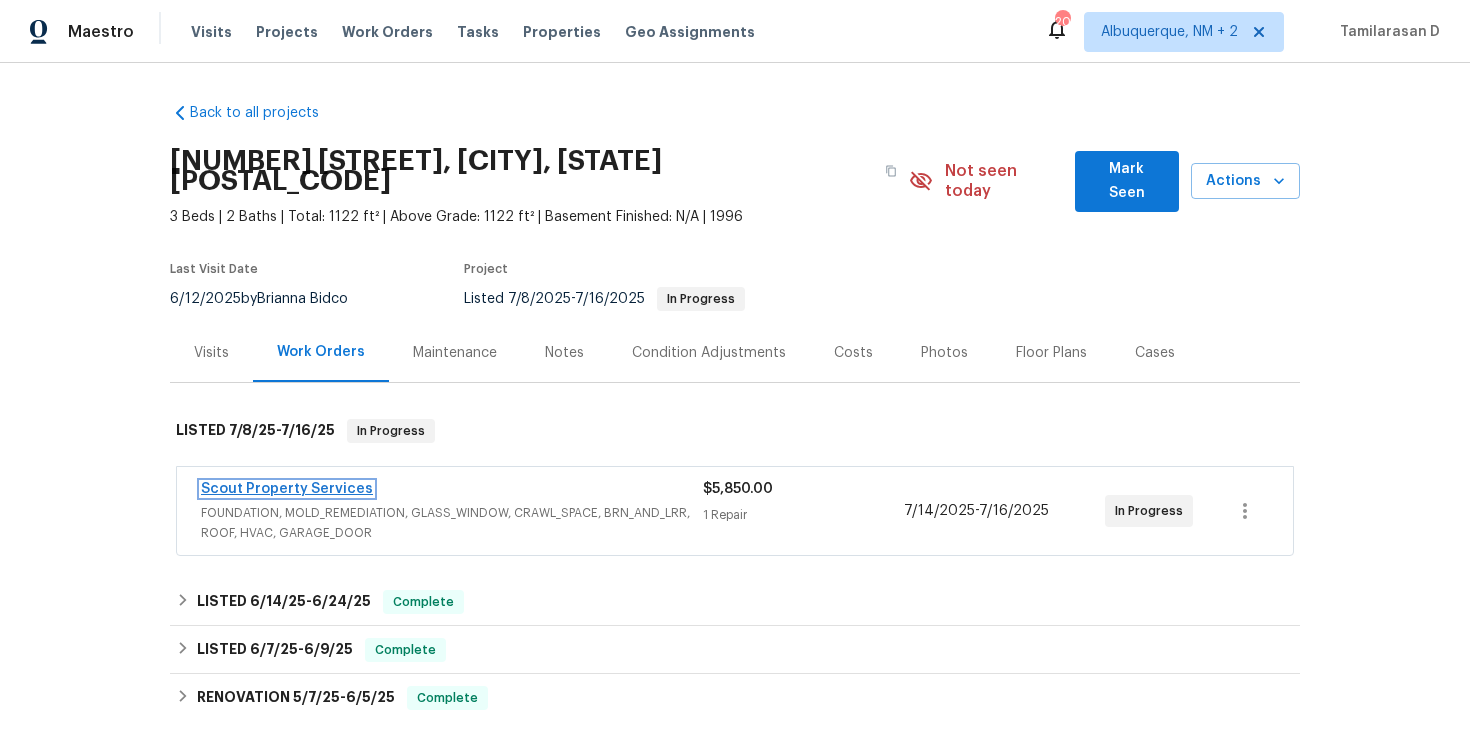 click on "Scout Property Services" at bounding box center [287, 489] 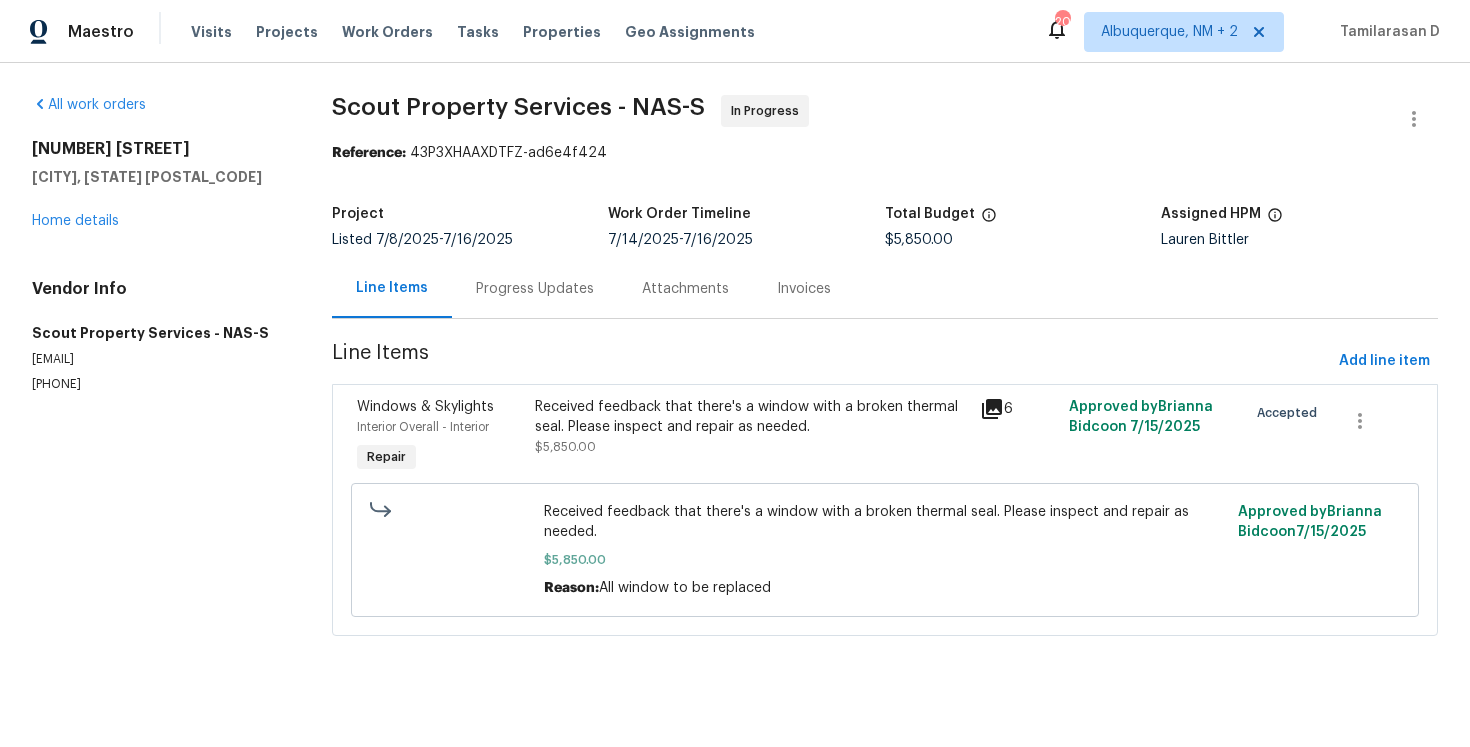 click on "Progress Updates" at bounding box center (535, 289) 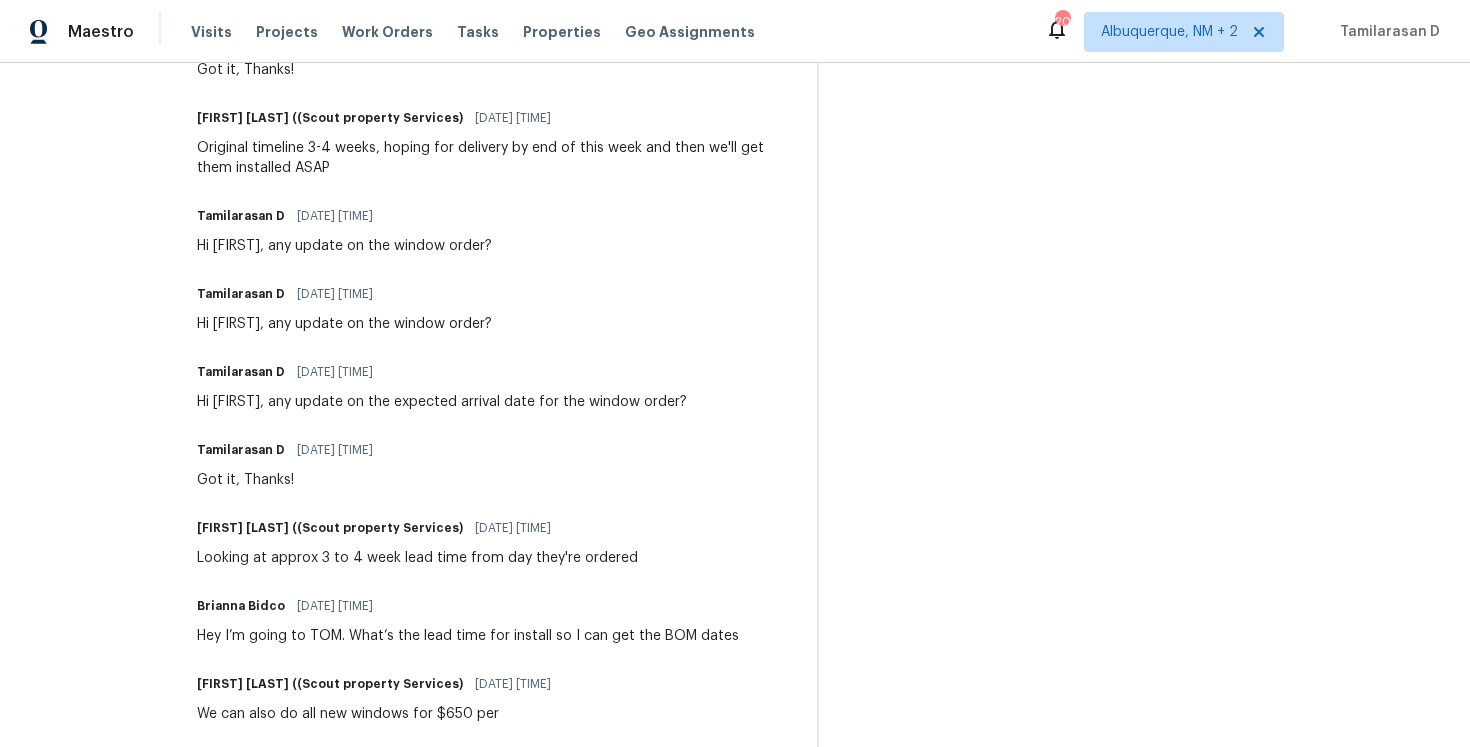 scroll, scrollTop: 642, scrollLeft: 0, axis: vertical 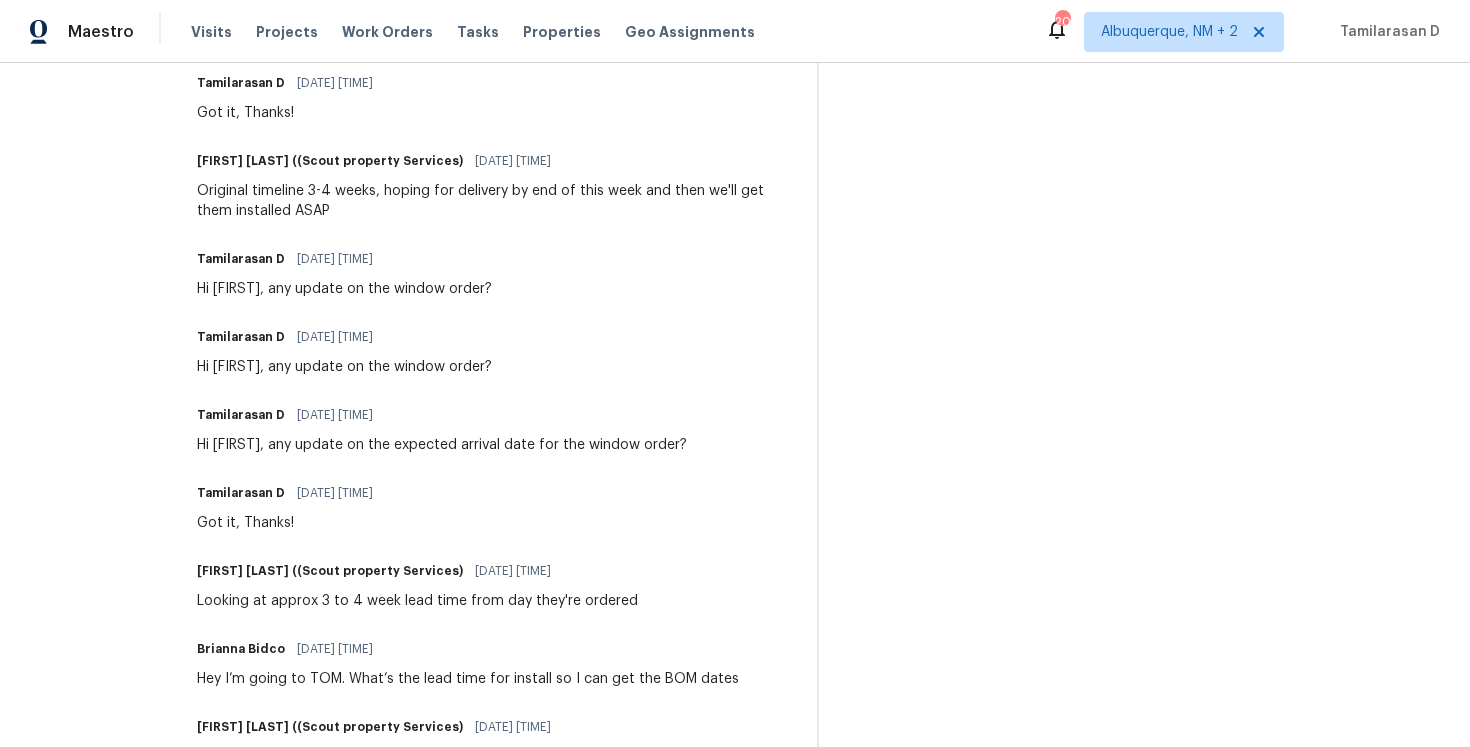 click on "Trevor Lucas ((Scout property Services)  08/05/2025 7:56 AM Original timeline 3-4 weeks, hoping for delivery by end of this week and then we'll get them installed ASAP" at bounding box center [495, 184] 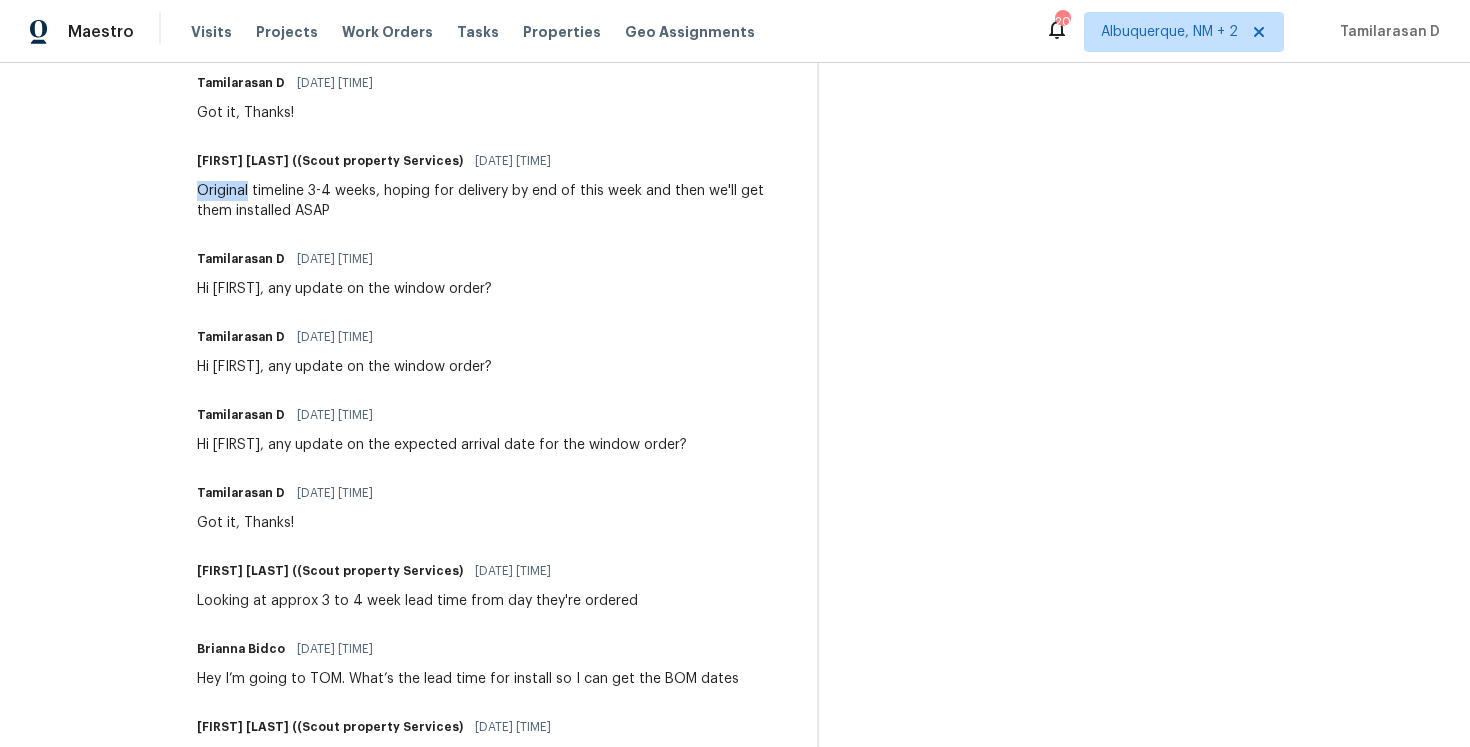 click on "Trevor Lucas ((Scout property Services)  08/05/2025 7:56 AM Original timeline 3-4 weeks, hoping for delivery by end of this week and then we'll get them installed ASAP" at bounding box center [495, 184] 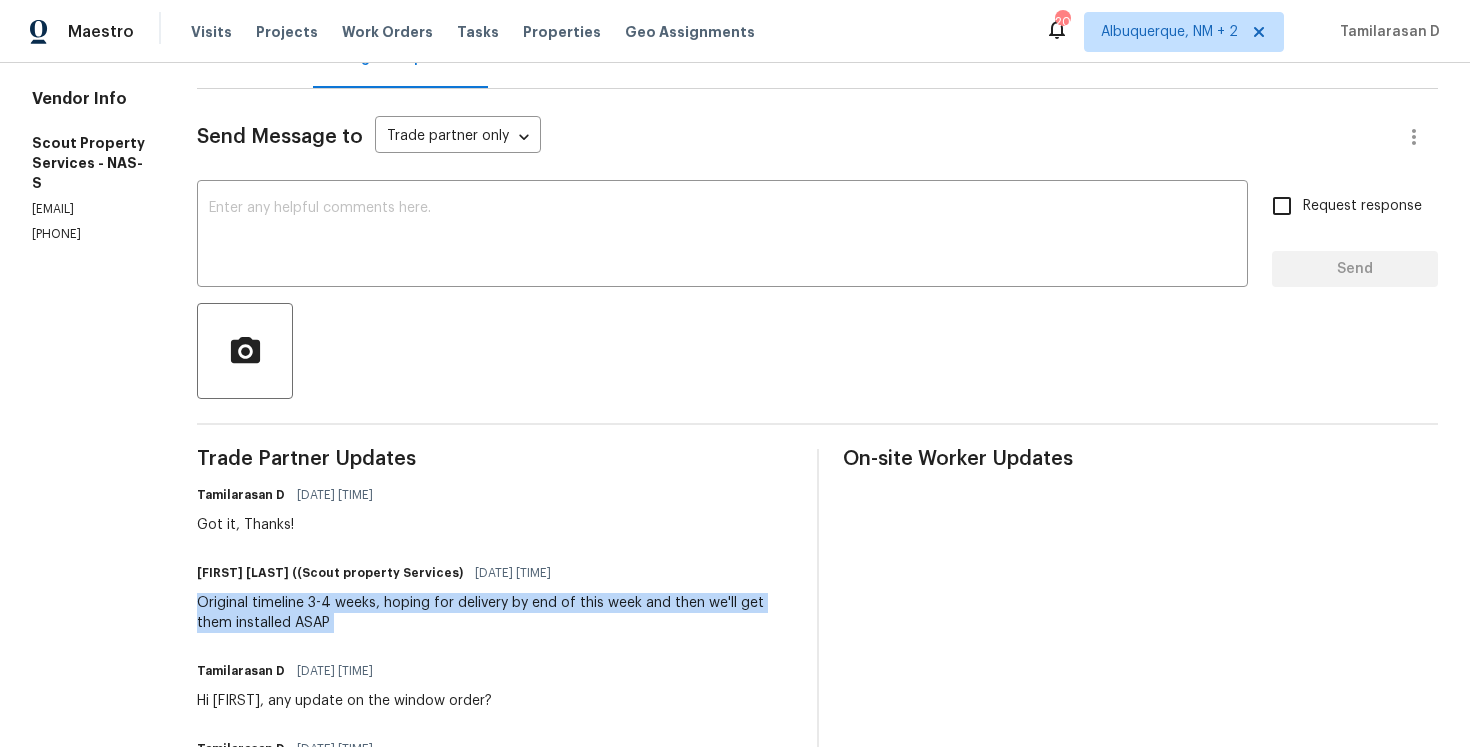 scroll, scrollTop: 0, scrollLeft: 0, axis: both 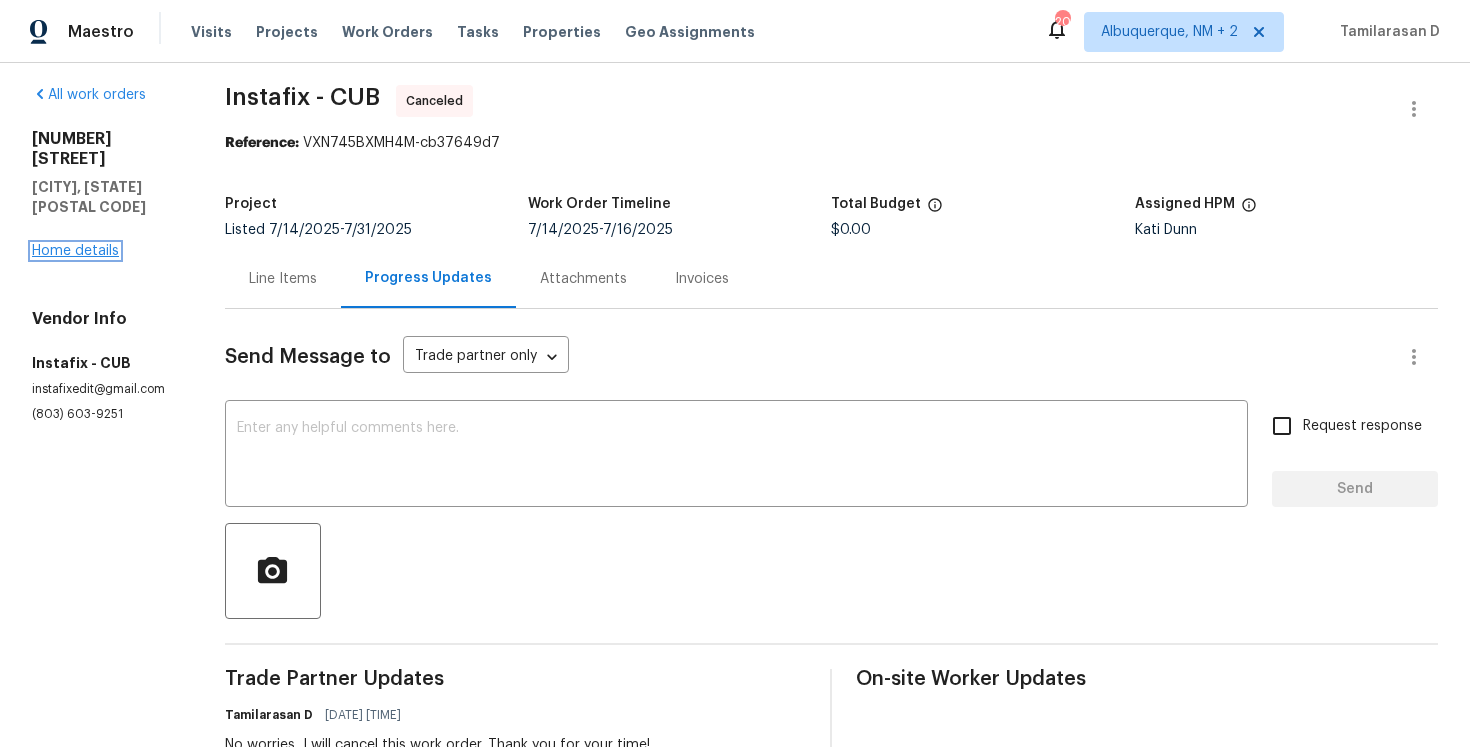 click on "Home details" at bounding box center [75, 251] 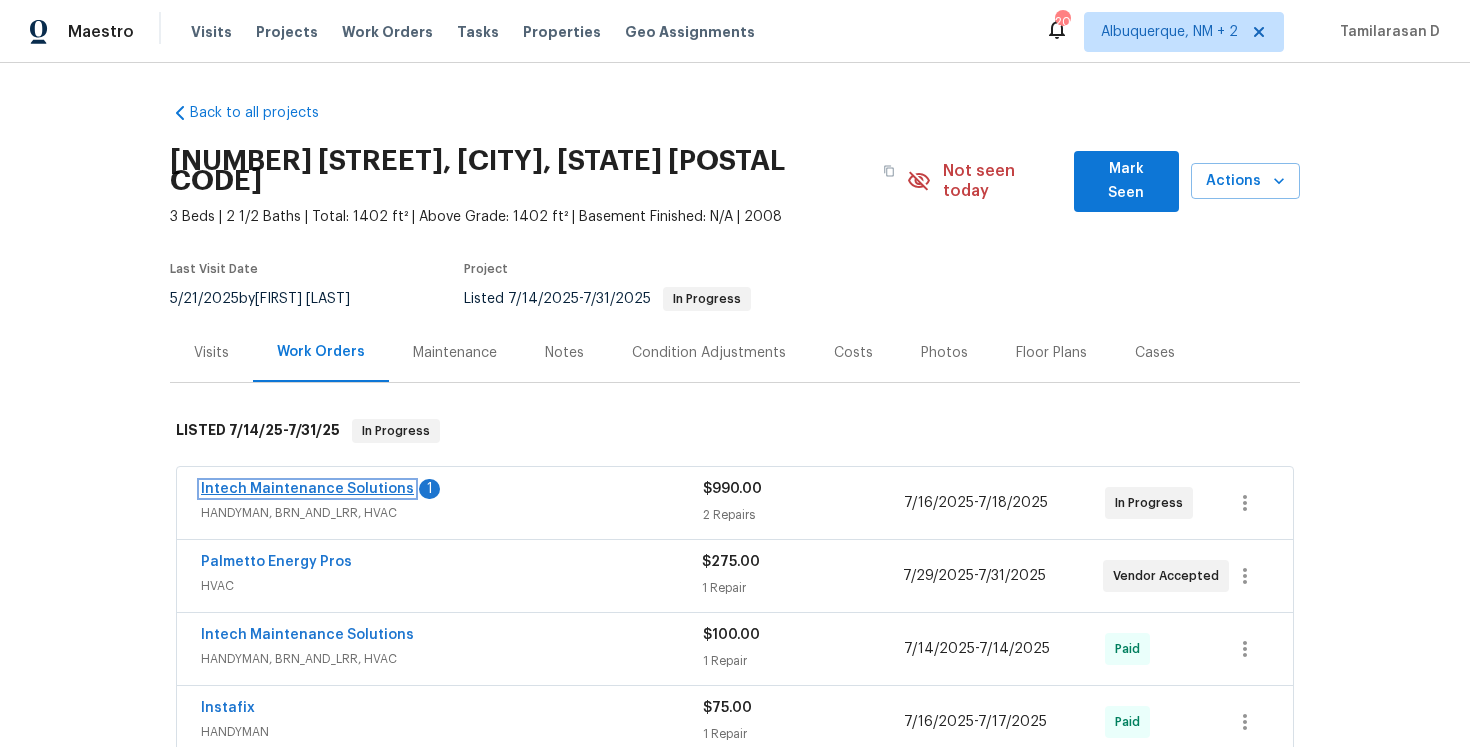 click on "Intech Maintenance Solutions" at bounding box center [307, 489] 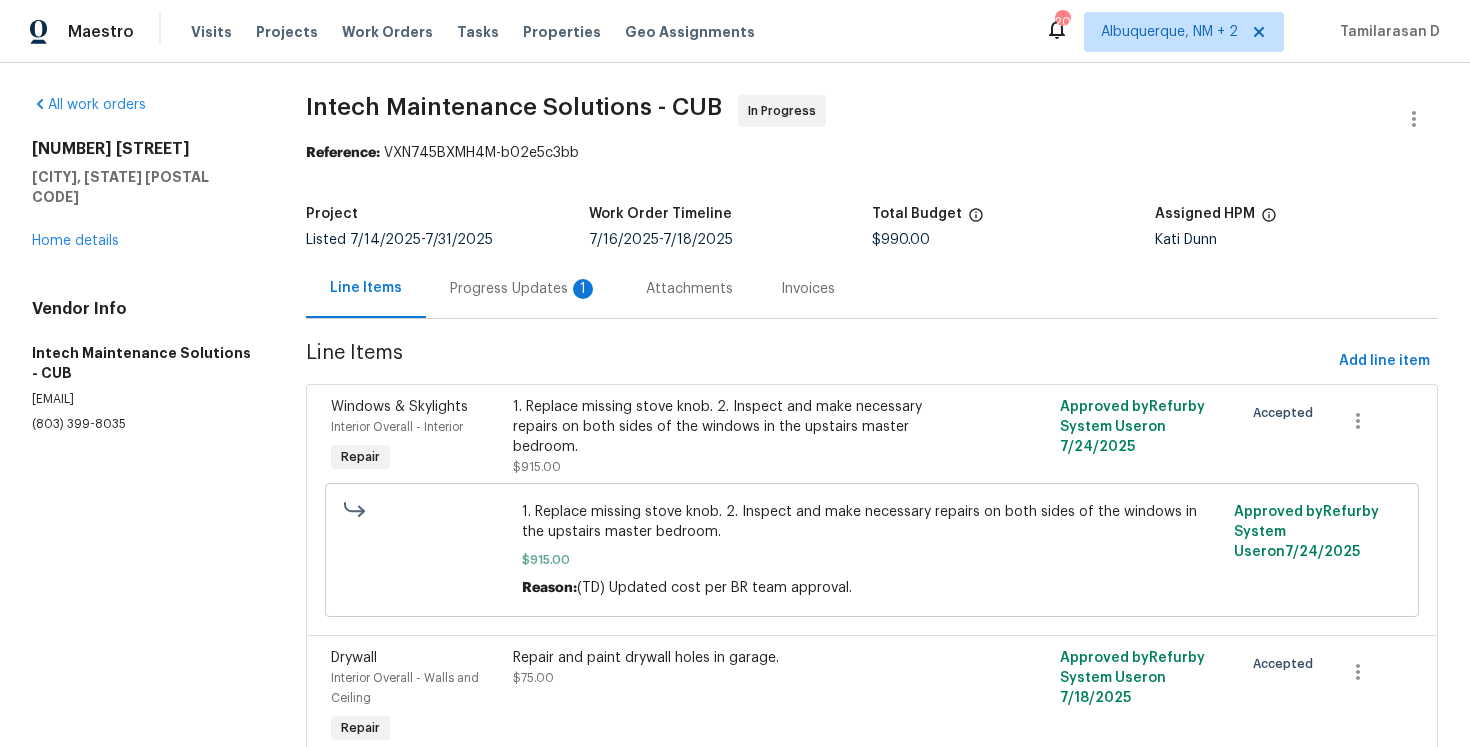 click on "Progress Updates 1" at bounding box center (524, 289) 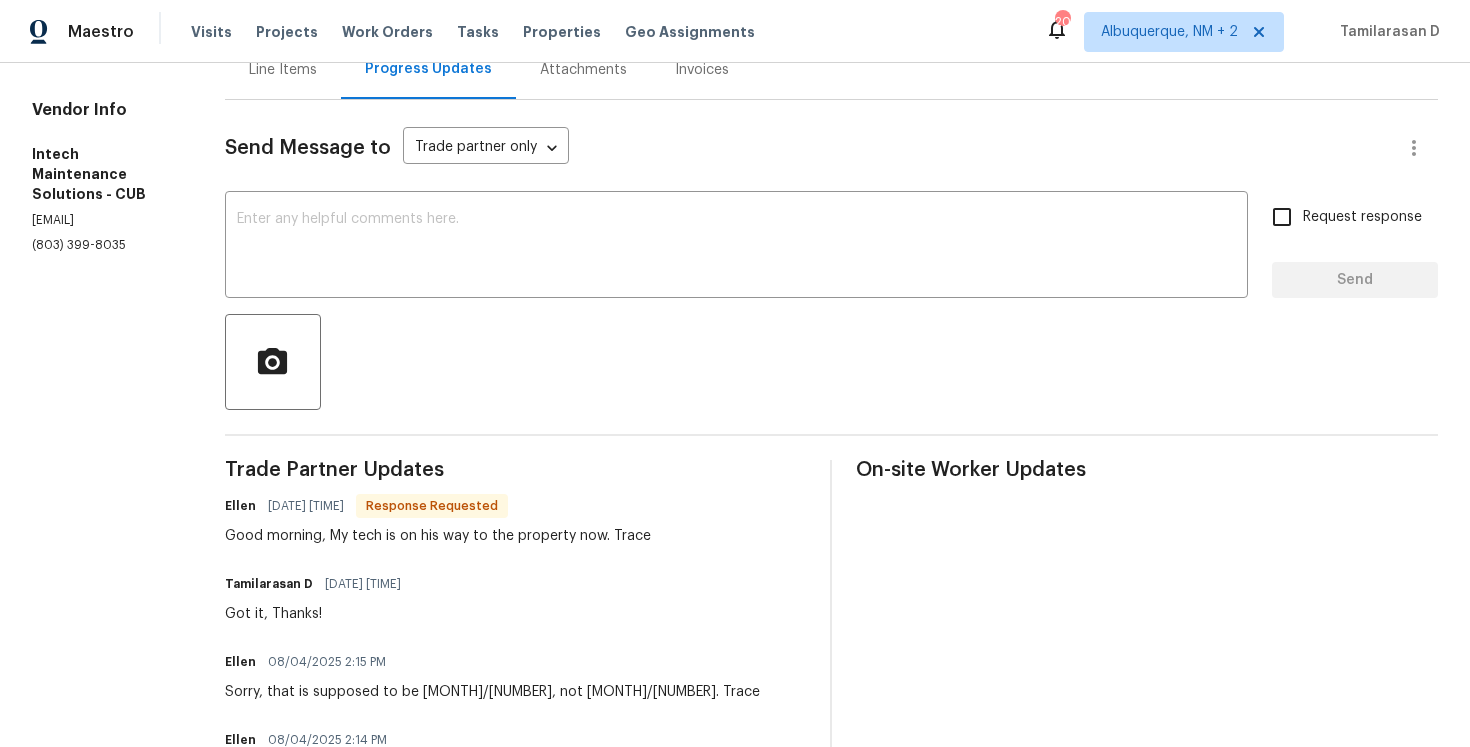 scroll, scrollTop: 244, scrollLeft: 0, axis: vertical 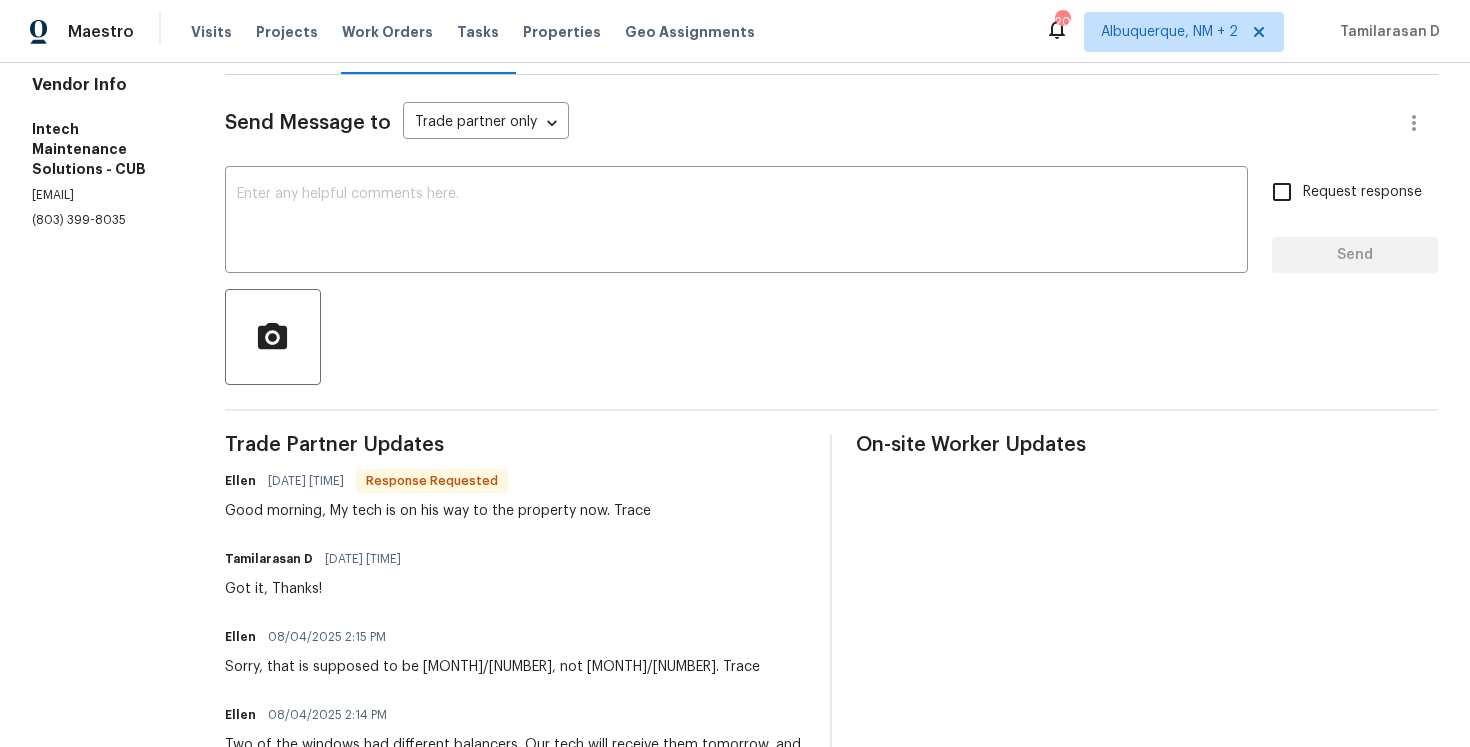 click on "Good morning, My tech is on his way to the property now.  [NAME]" at bounding box center [438, 511] 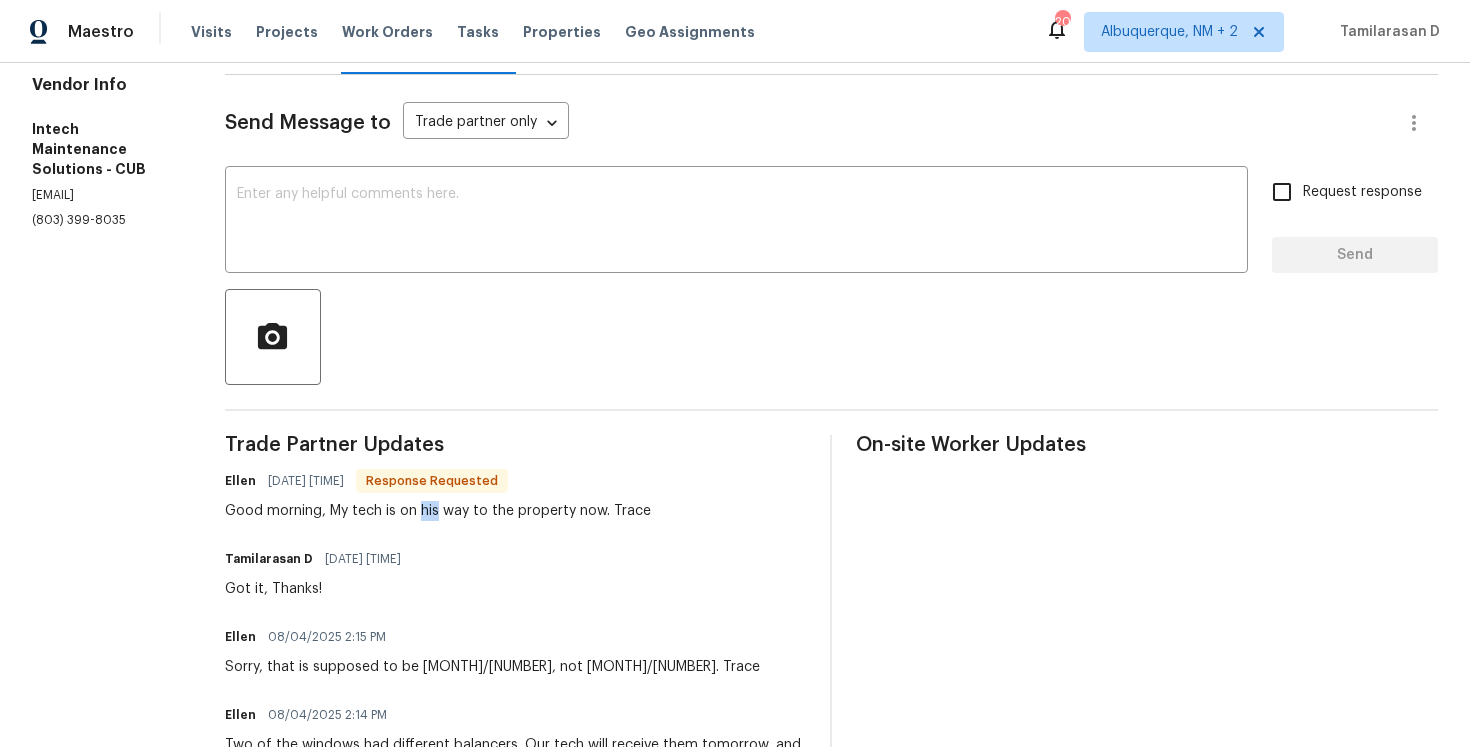 click on "Good morning, My tech is on his way to the property now.  Trace" at bounding box center (438, 511) 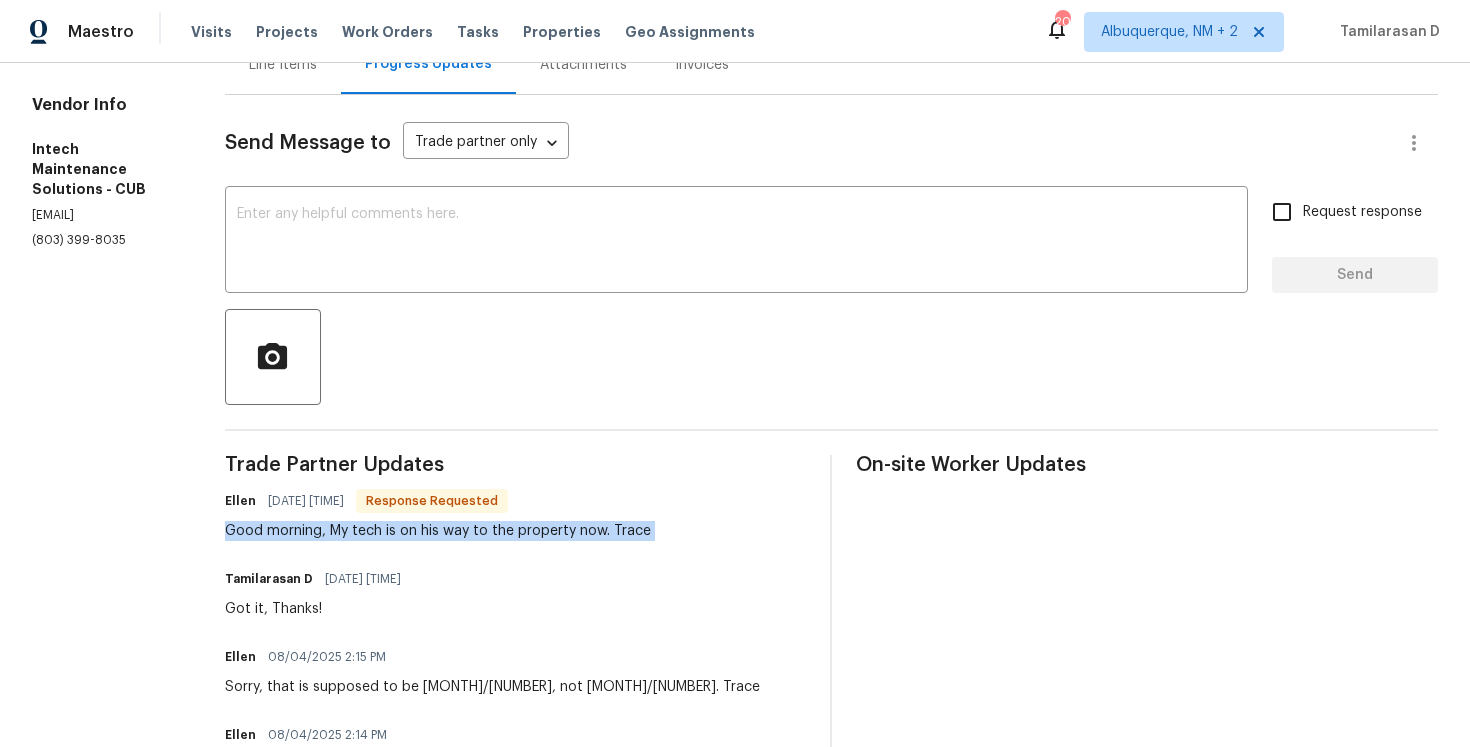 scroll, scrollTop: 0, scrollLeft: 0, axis: both 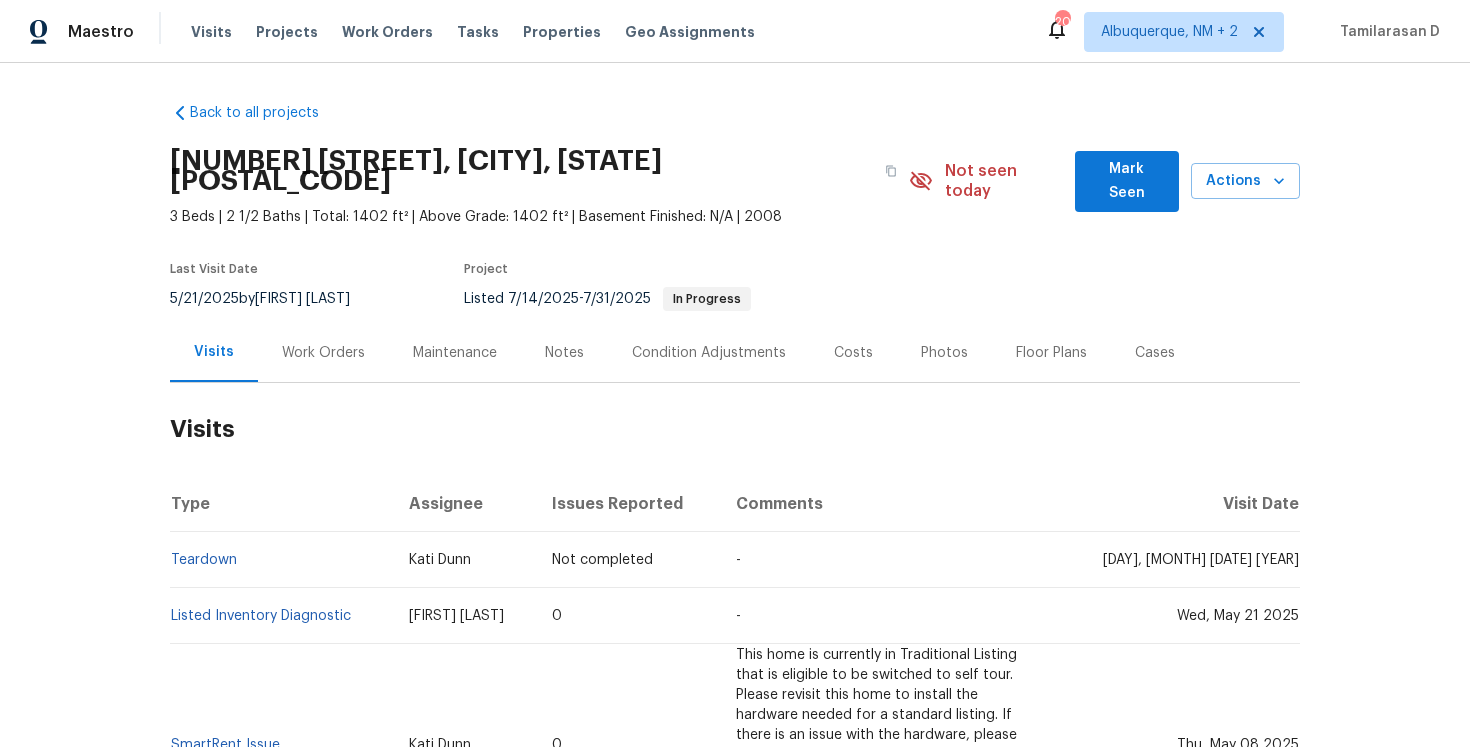 click on "Work Orders" at bounding box center (323, 353) 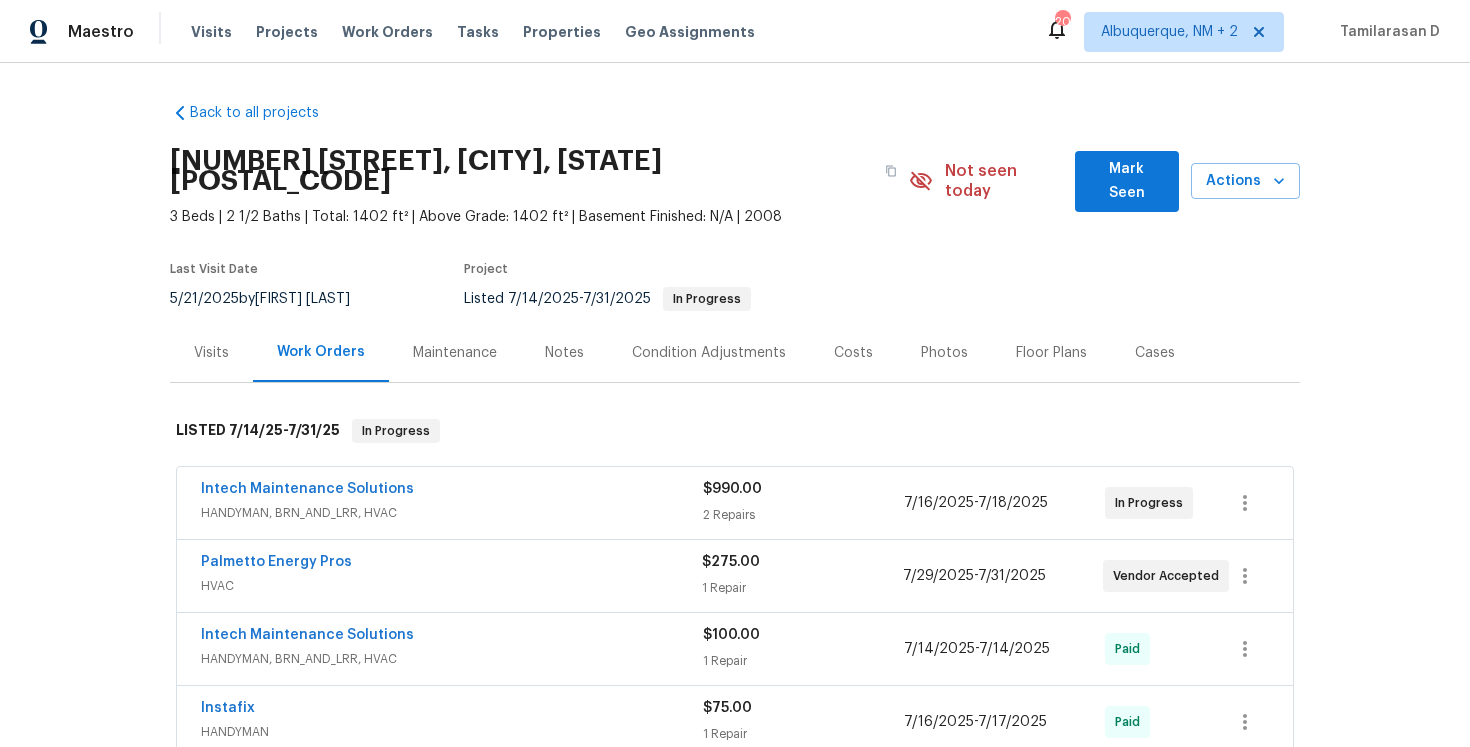 scroll, scrollTop: 47, scrollLeft: 0, axis: vertical 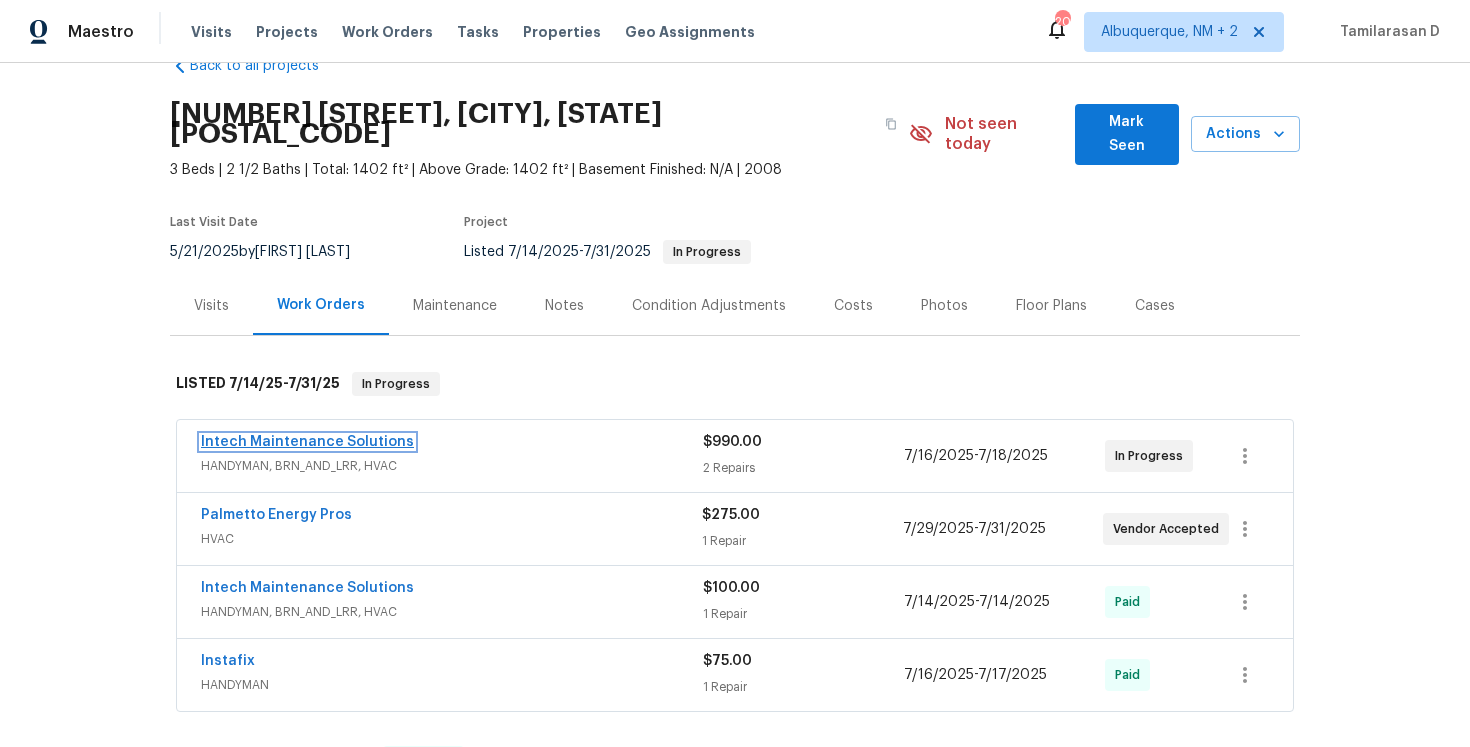 click on "Intech Maintenance Solutions" at bounding box center (307, 442) 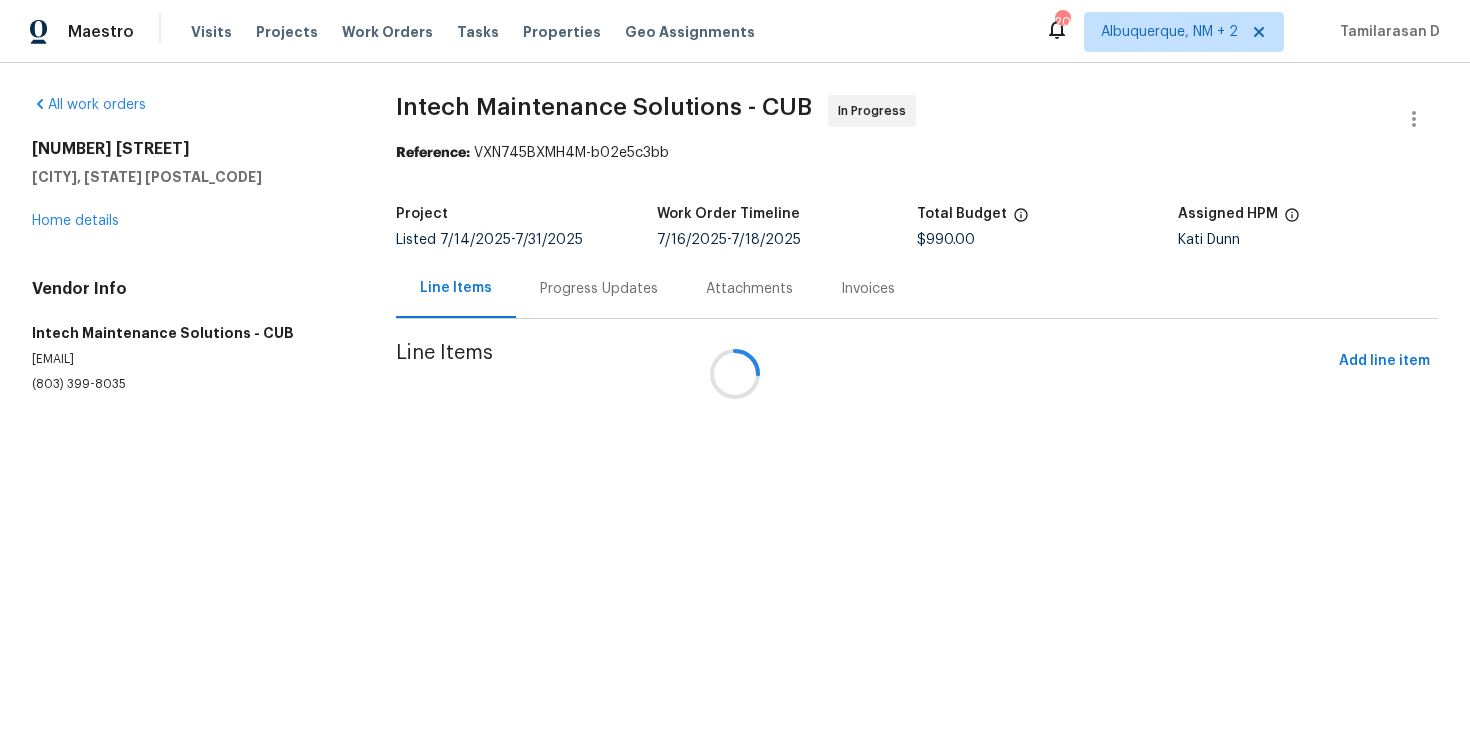 click at bounding box center (735, 373) 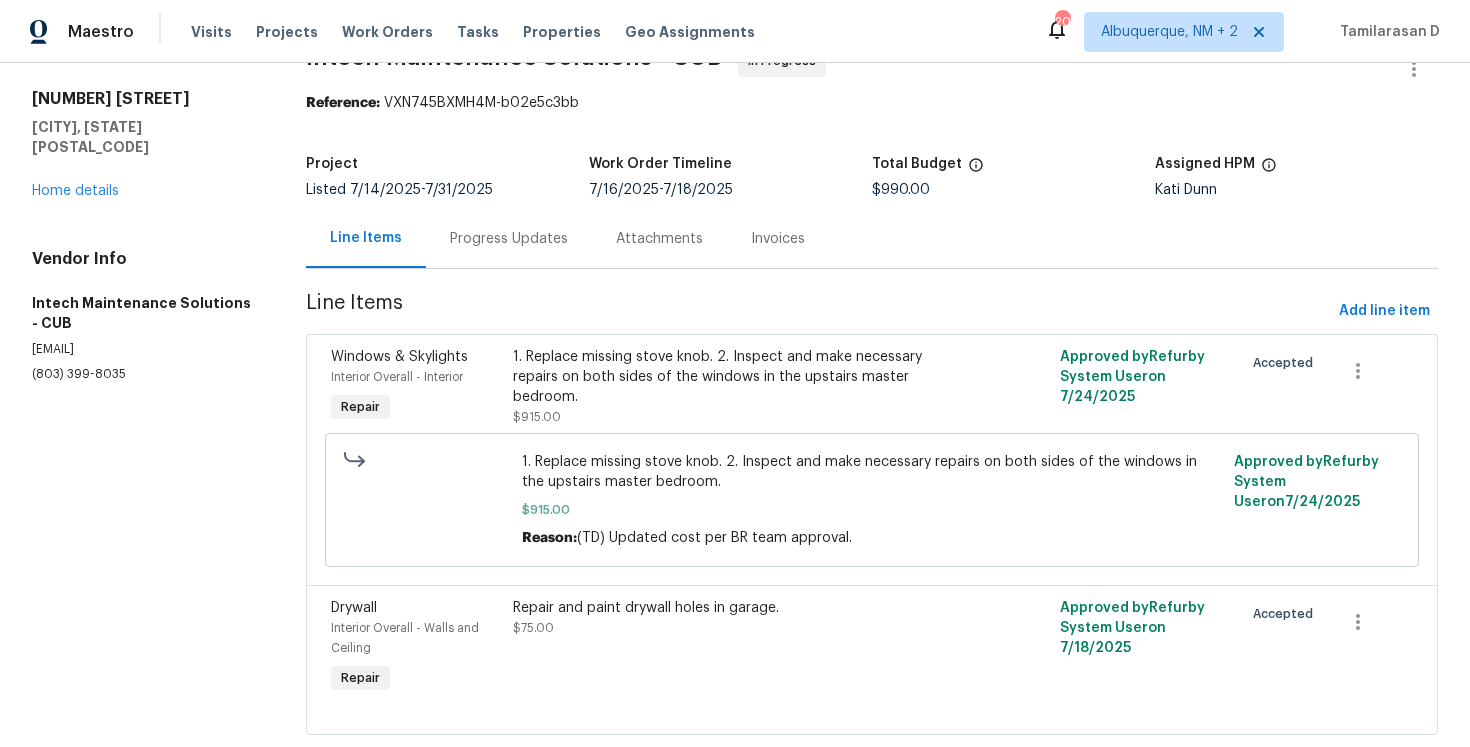 scroll, scrollTop: 96, scrollLeft: 0, axis: vertical 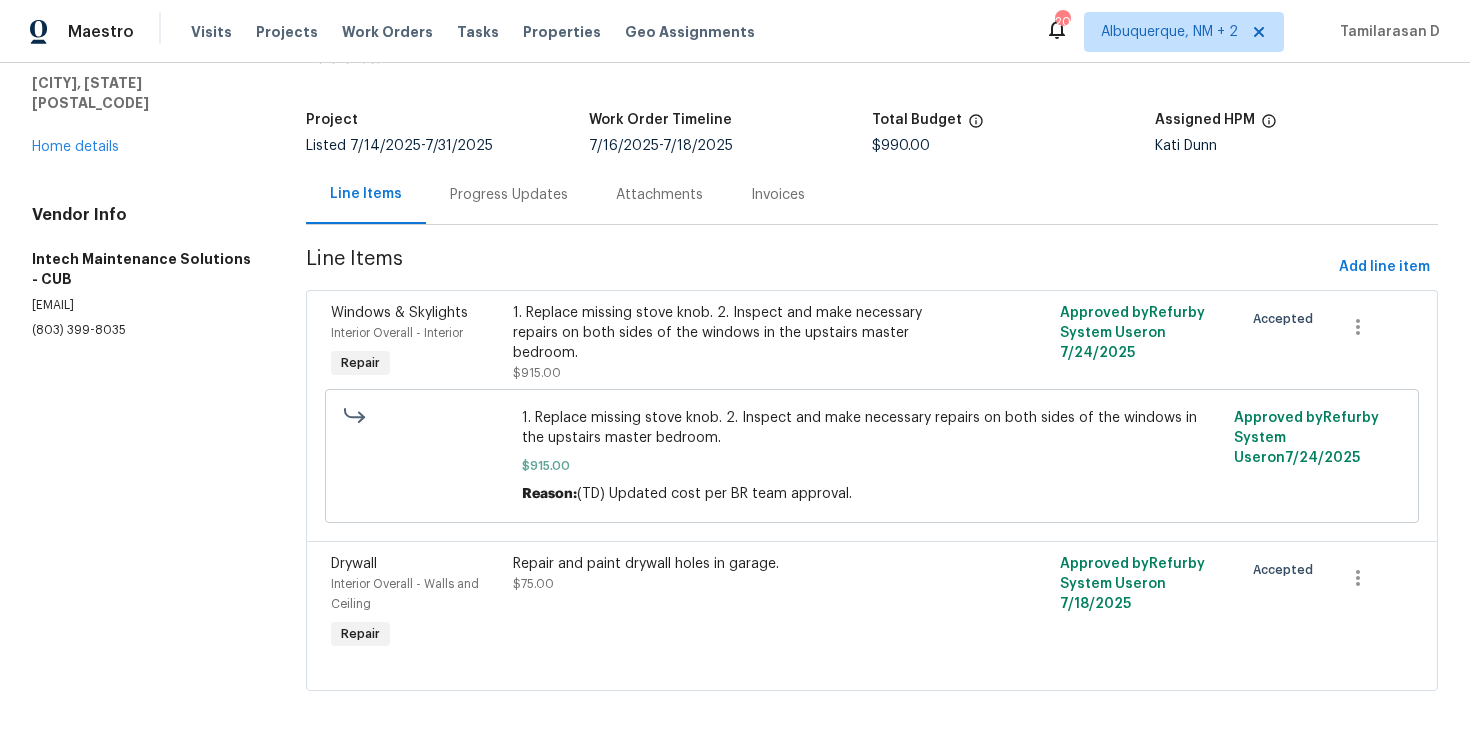 click on "Progress Updates" at bounding box center (509, 194) 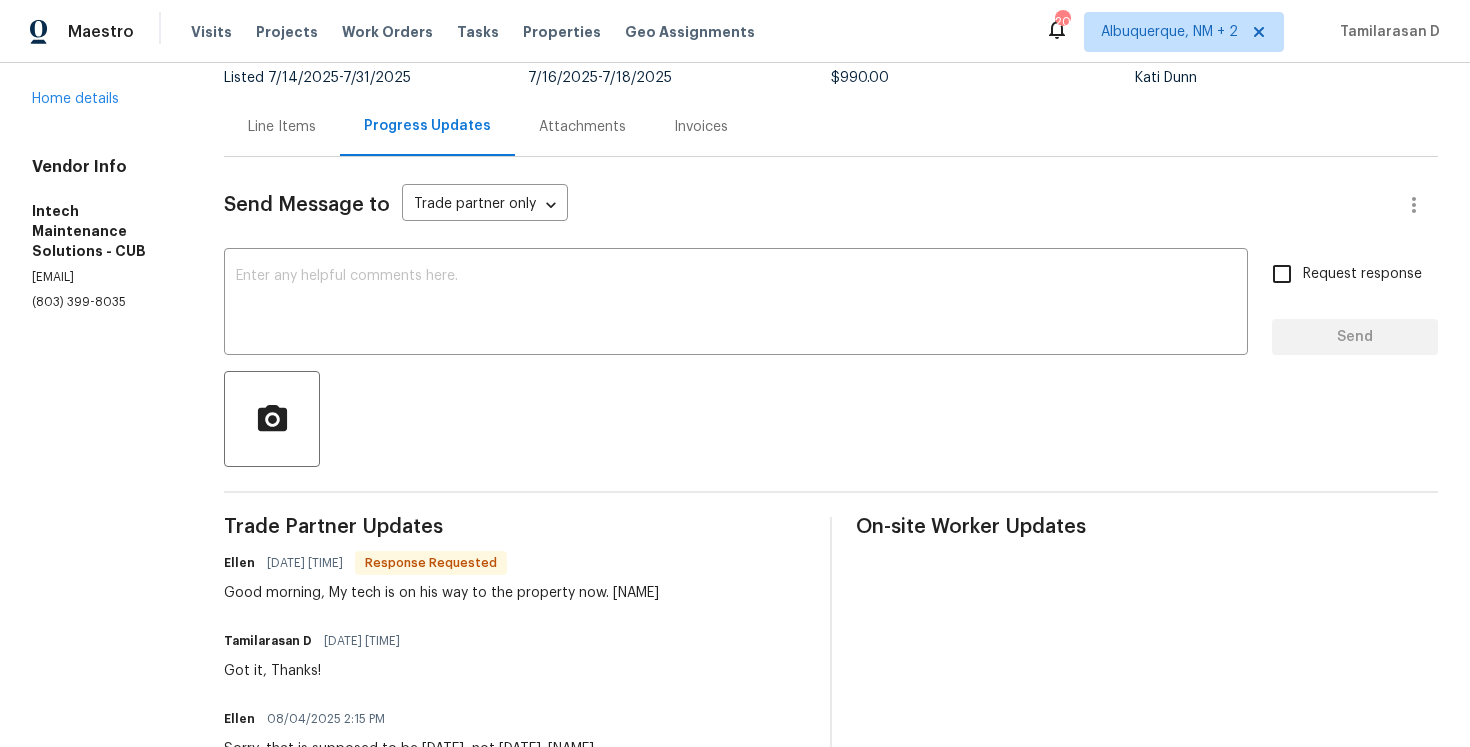 click on "Line Items" at bounding box center (282, 126) 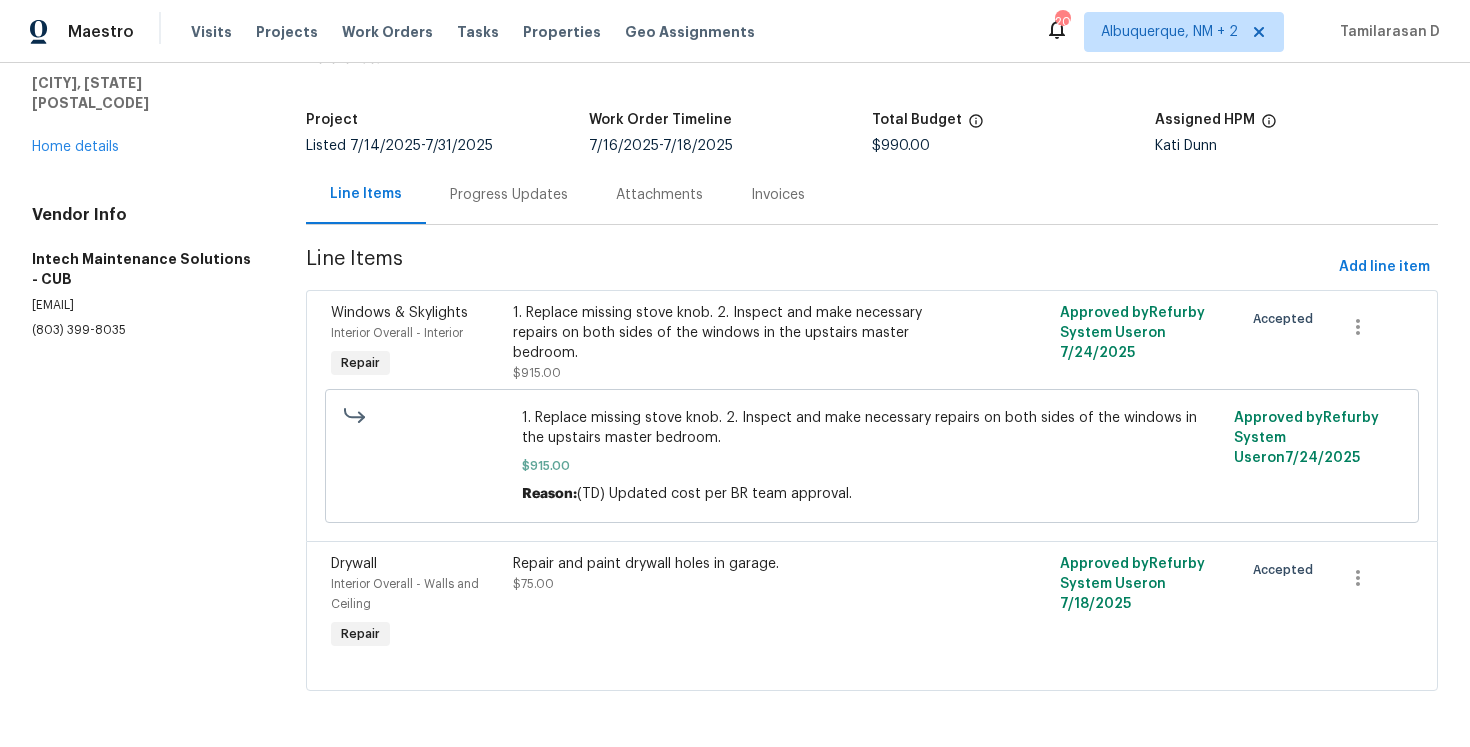 scroll, scrollTop: 96, scrollLeft: 0, axis: vertical 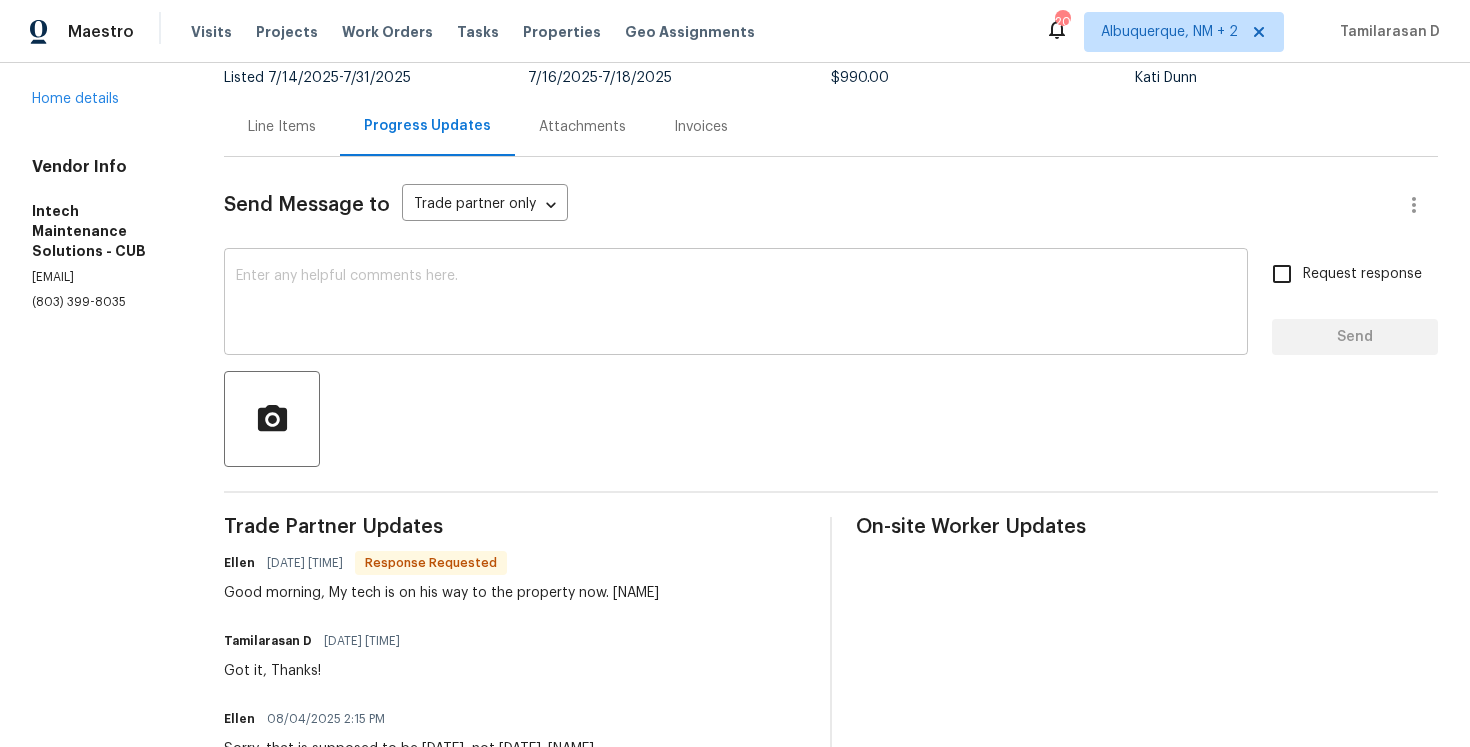 click at bounding box center (736, 304) 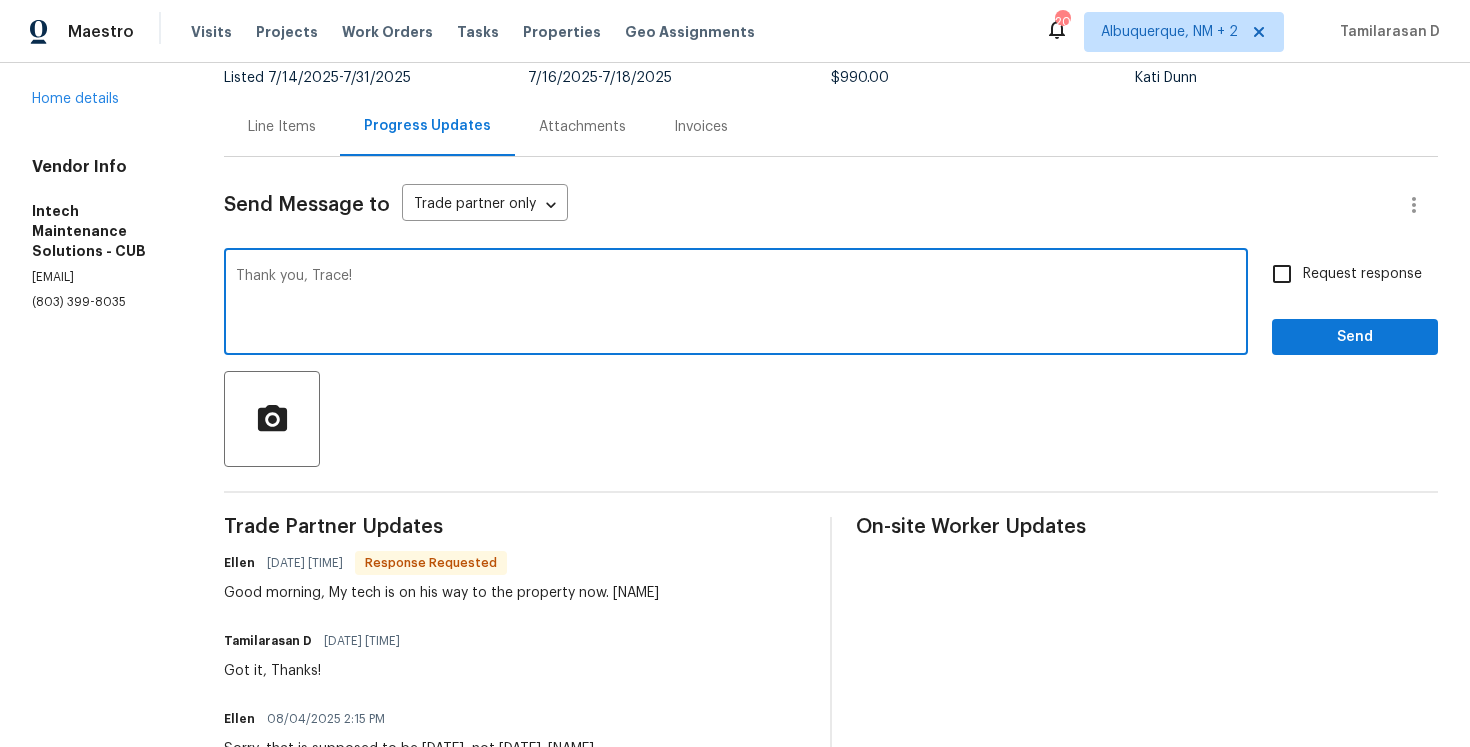 scroll, scrollTop: 133, scrollLeft: 0, axis: vertical 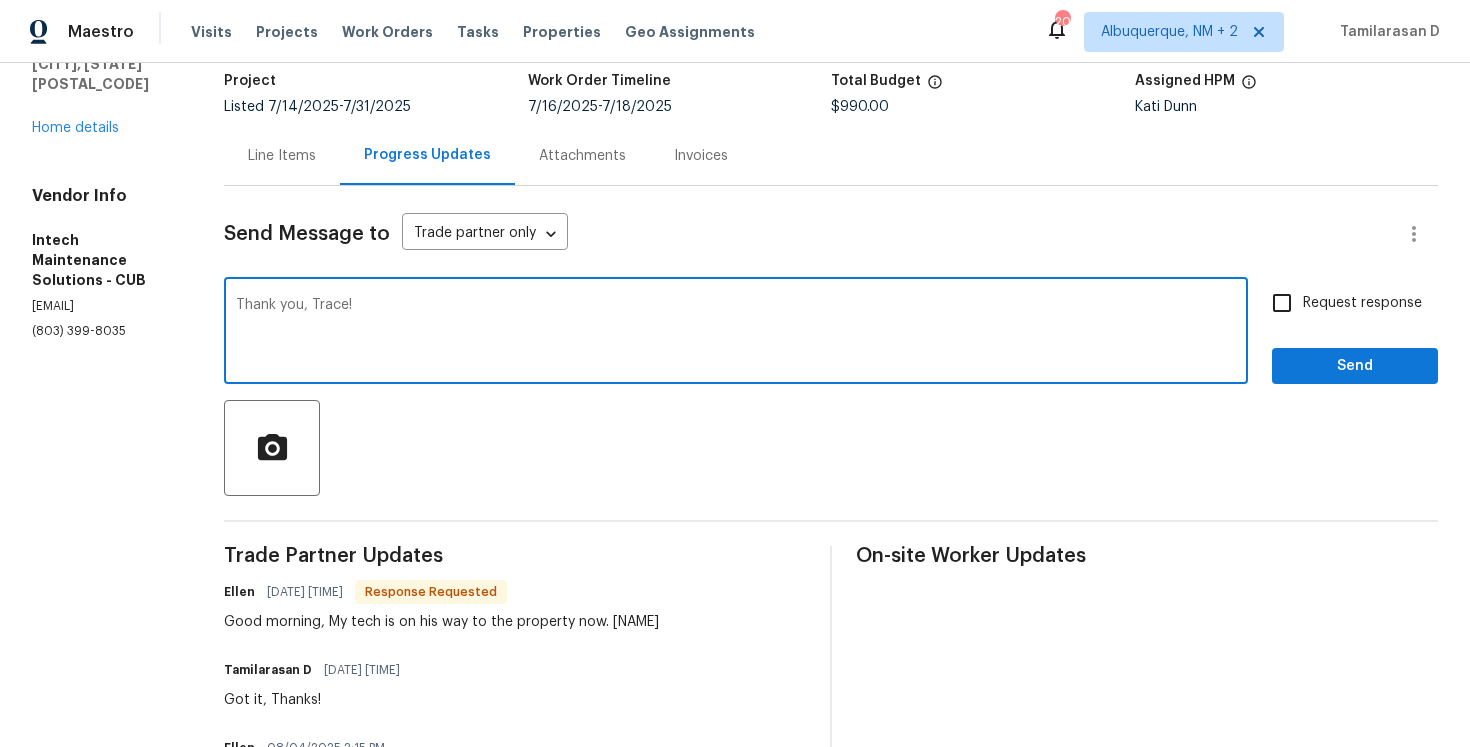 click on "Thank you, Trace!" at bounding box center (736, 333) 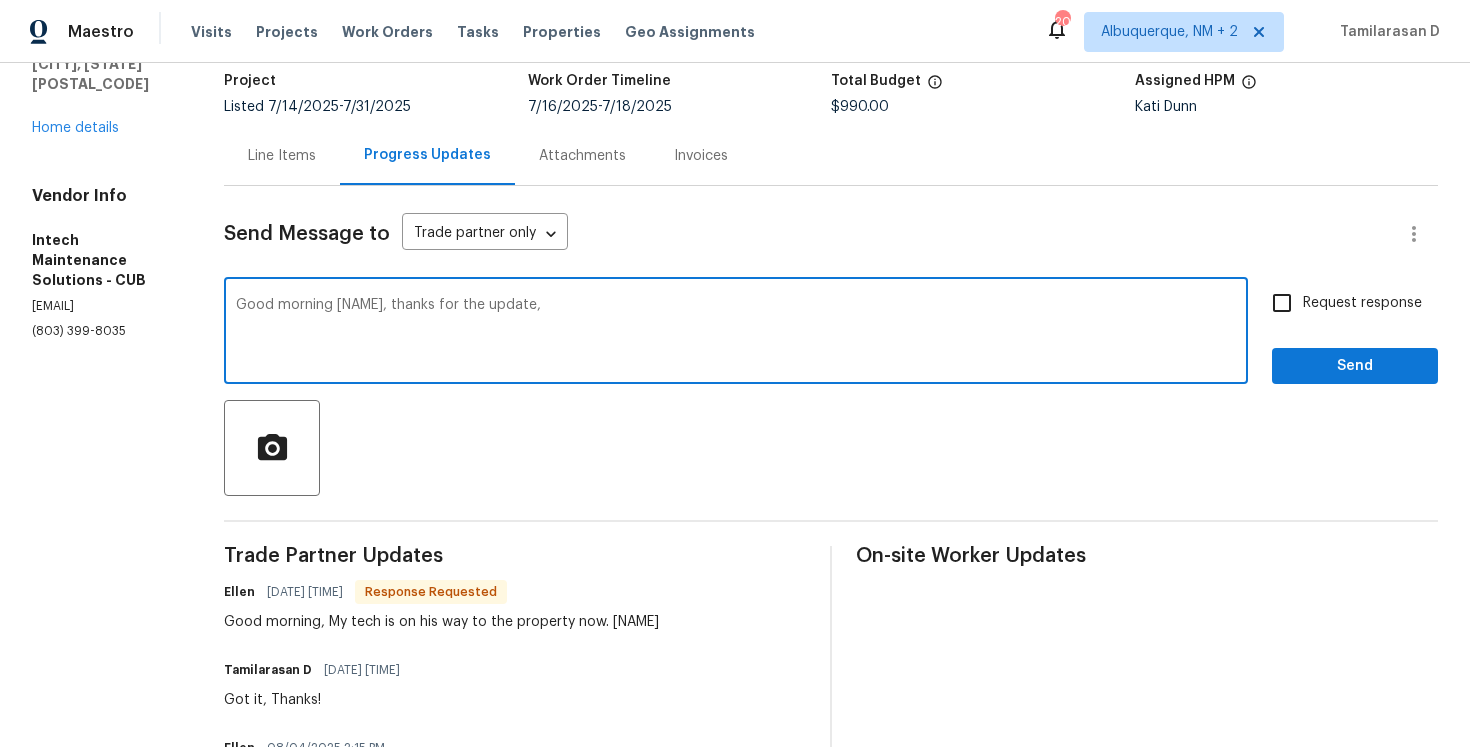 click on "Good morning Trace, thanks for the update," at bounding box center (736, 333) 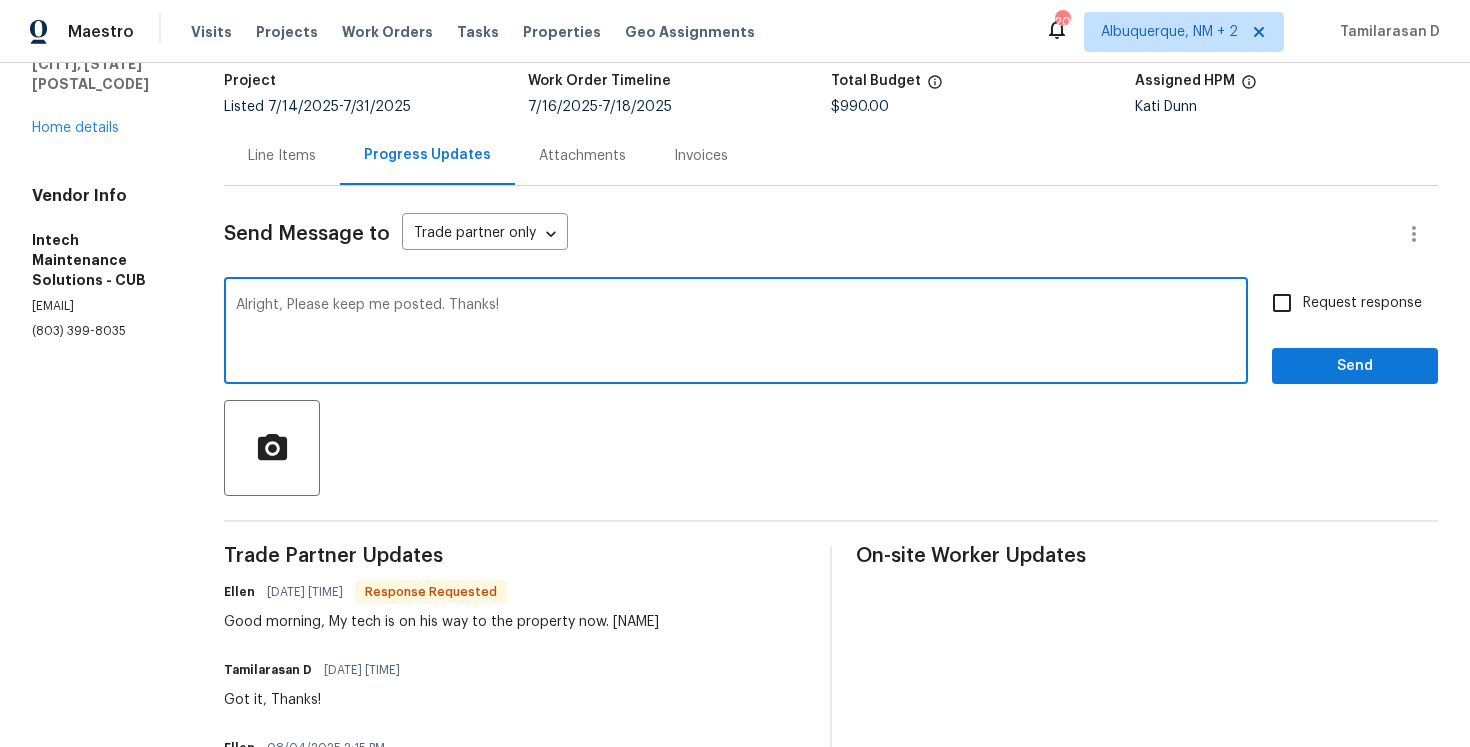 type on "Alright, Please keep me posted. Thanks!" 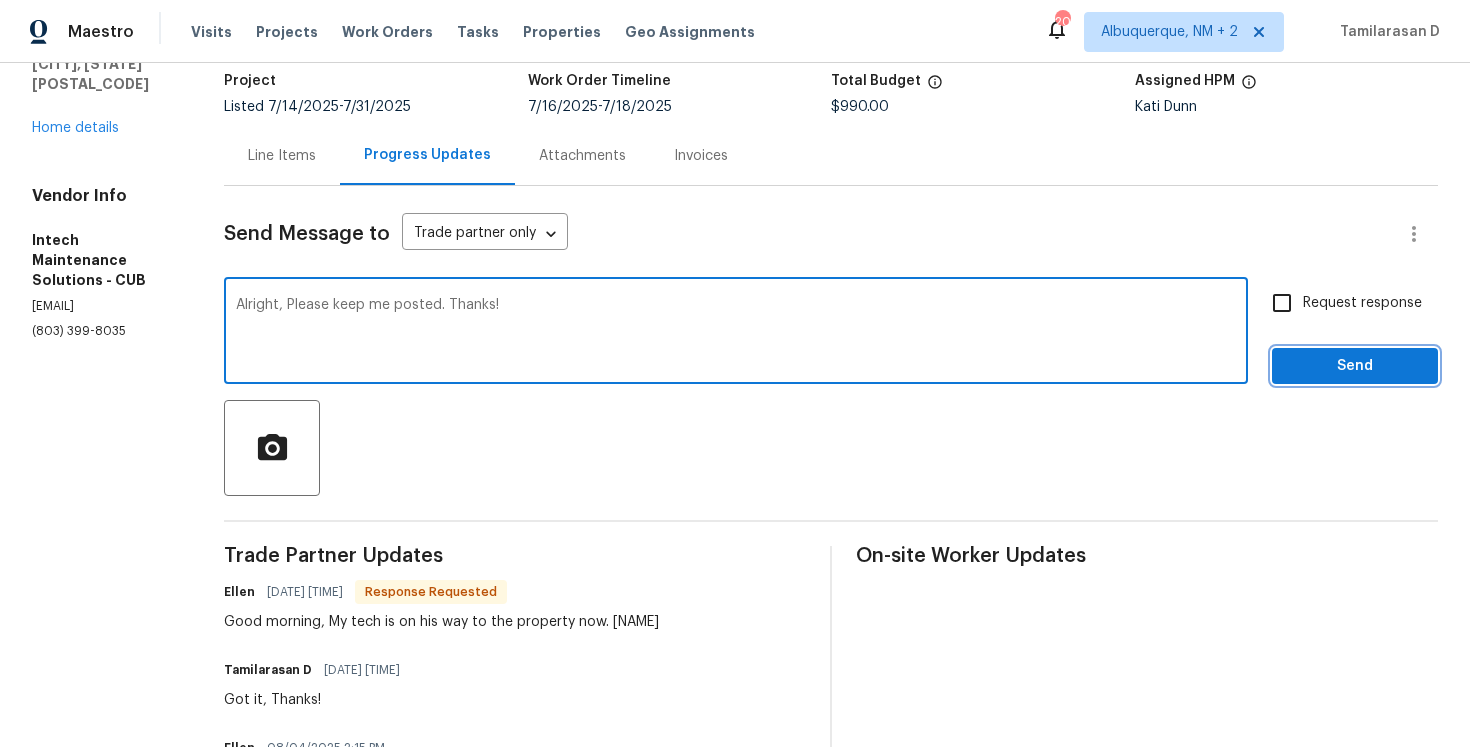 click on "Send" at bounding box center (1355, 366) 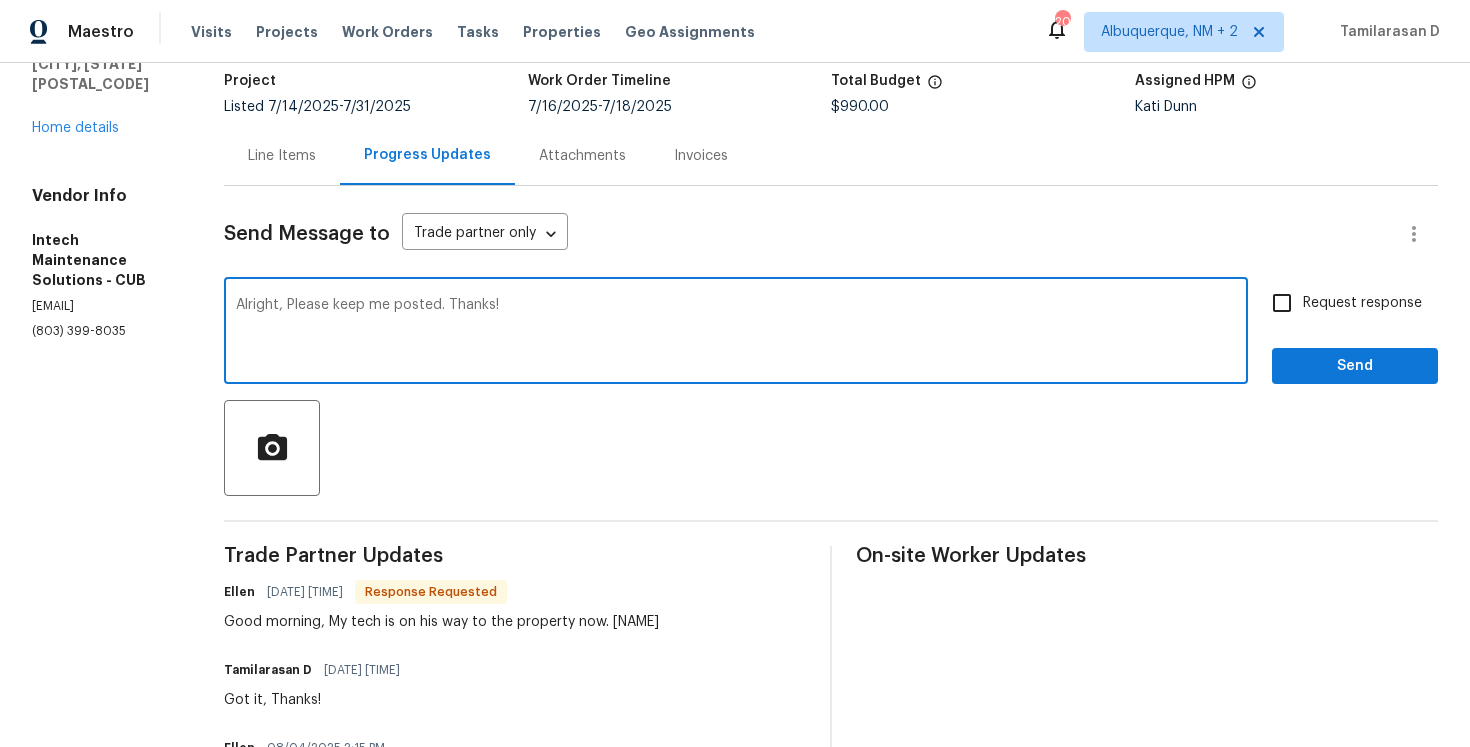 scroll, scrollTop: 0, scrollLeft: 0, axis: both 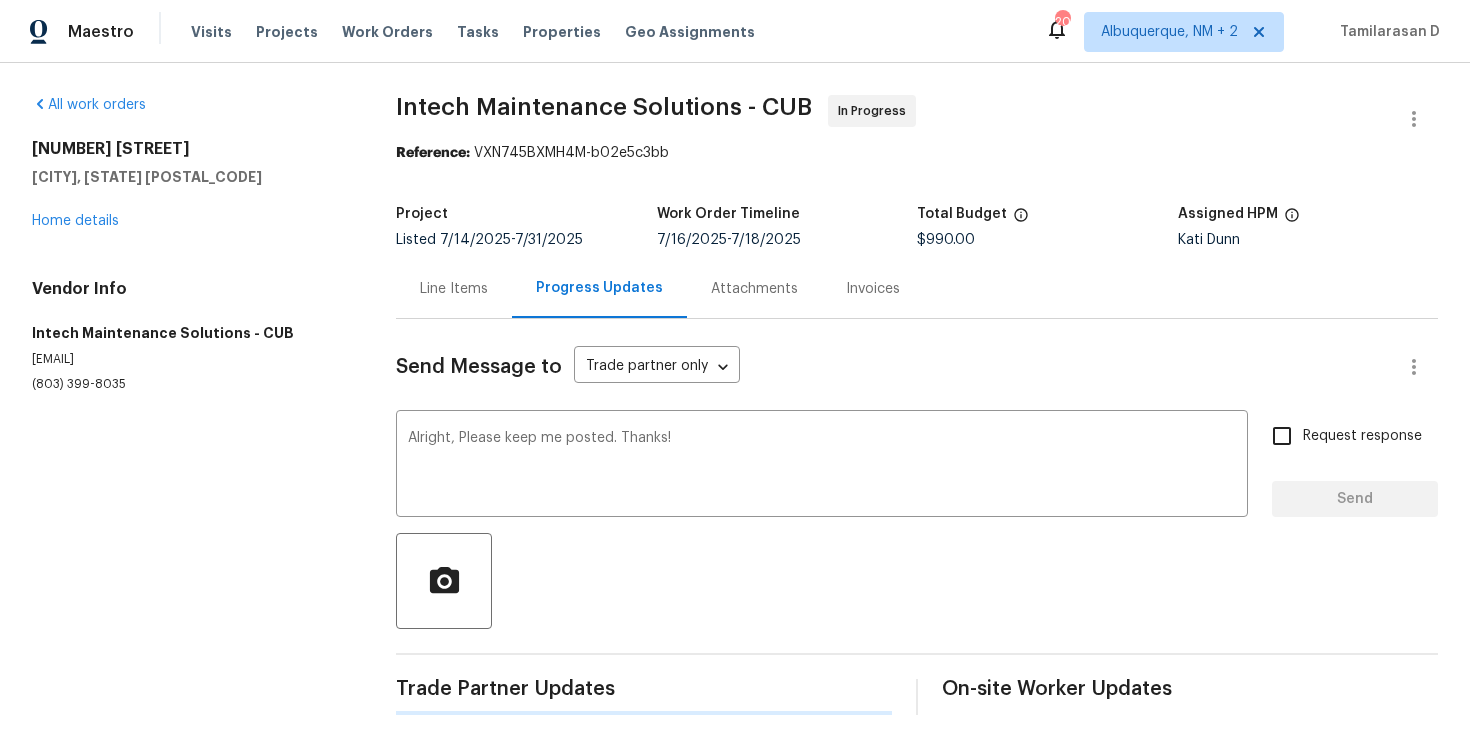 type 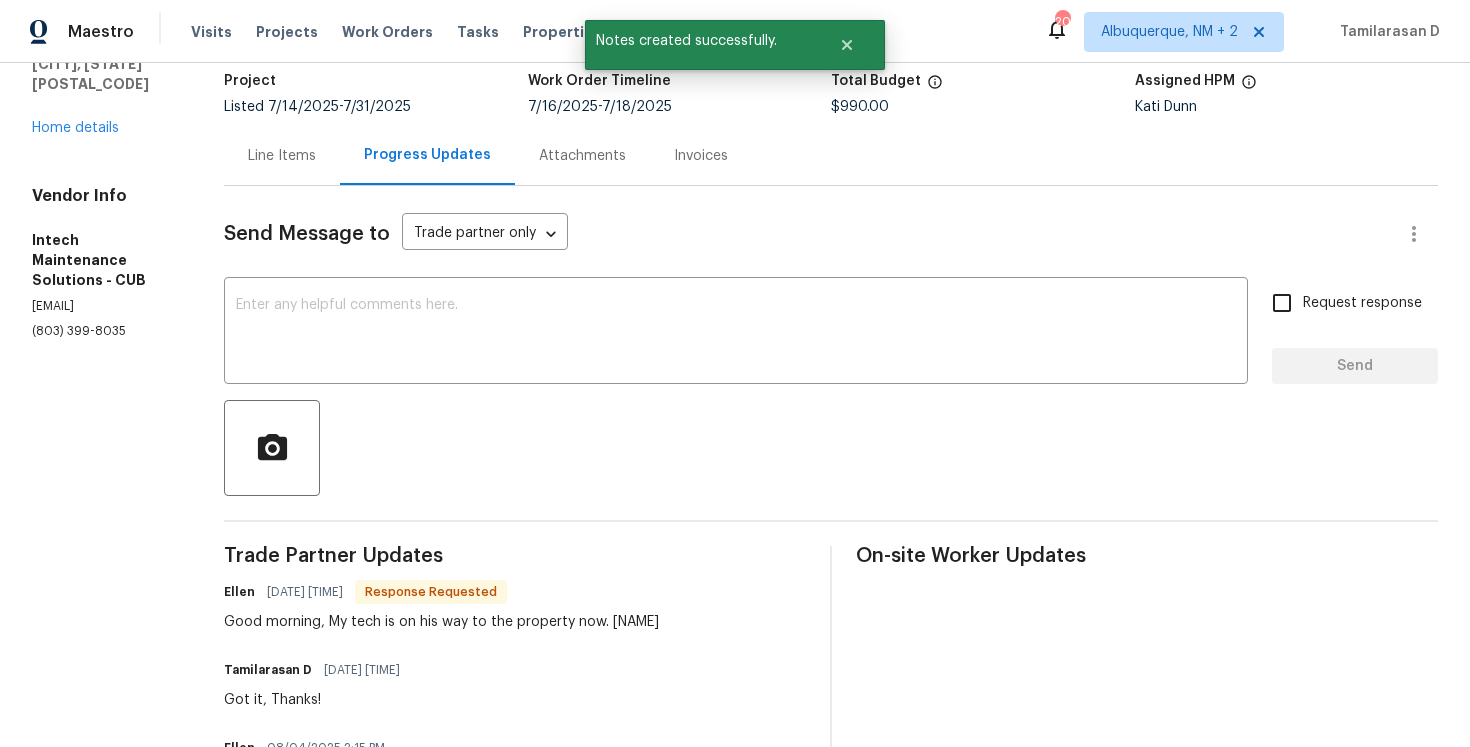 scroll, scrollTop: 283, scrollLeft: 0, axis: vertical 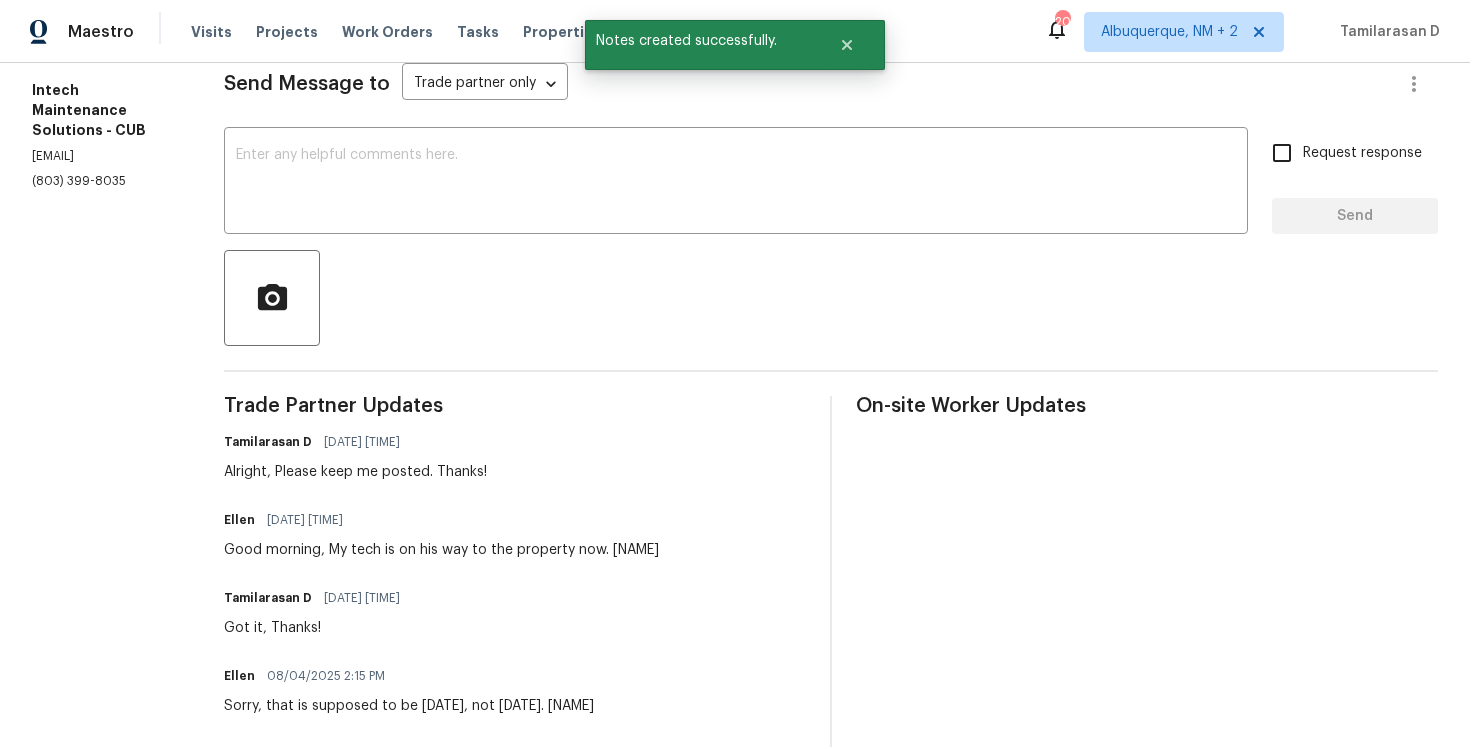 click on "Ellen 08/06/2025 8:13 AM Good morning, My tech is on his way to the property now.  Trace" at bounding box center (441, 533) 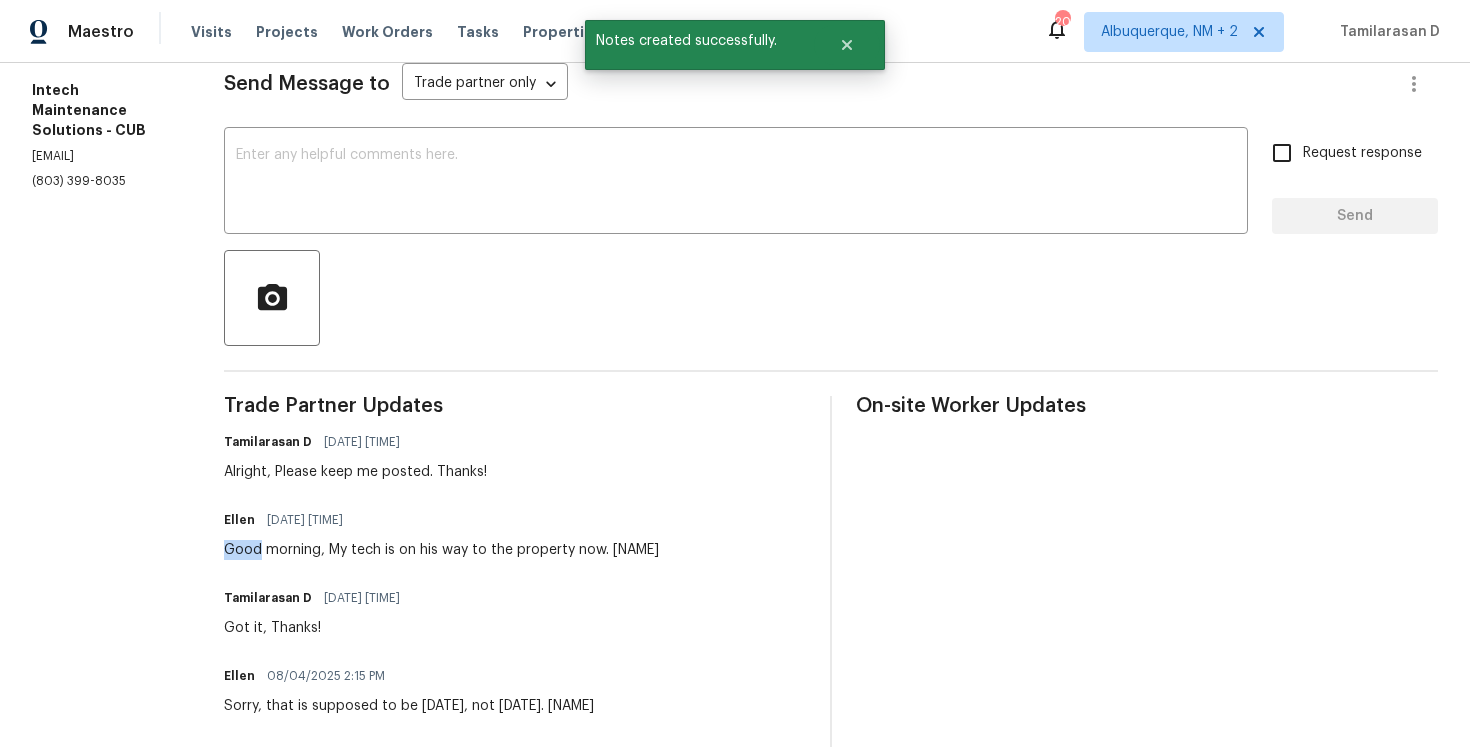 click on "Ellen 08/06/2025 8:13 AM Good morning, My tech is on his way to the property now.  Trace" at bounding box center (441, 533) 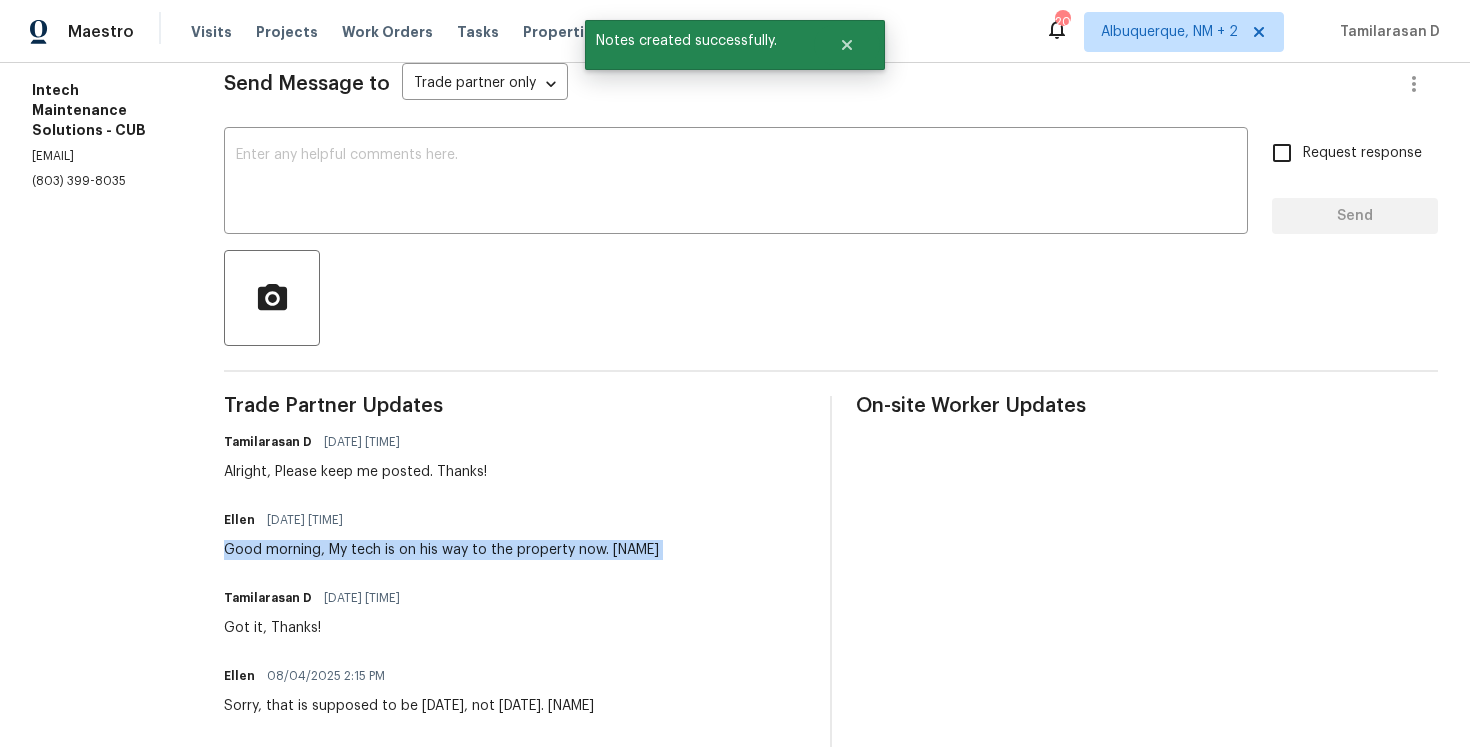 copy on "Good morning, My tech is on his way to the property now.  Trace" 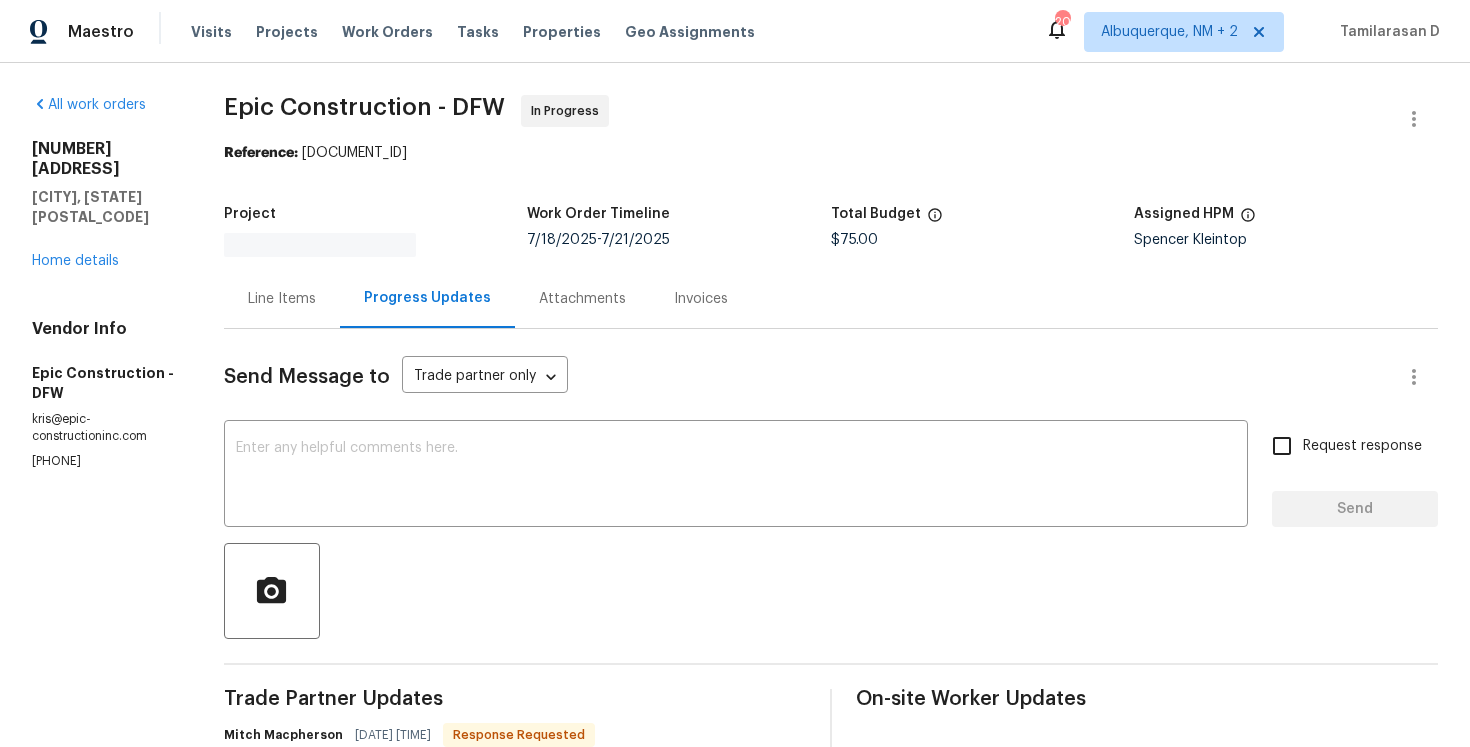 scroll, scrollTop: 0, scrollLeft: 0, axis: both 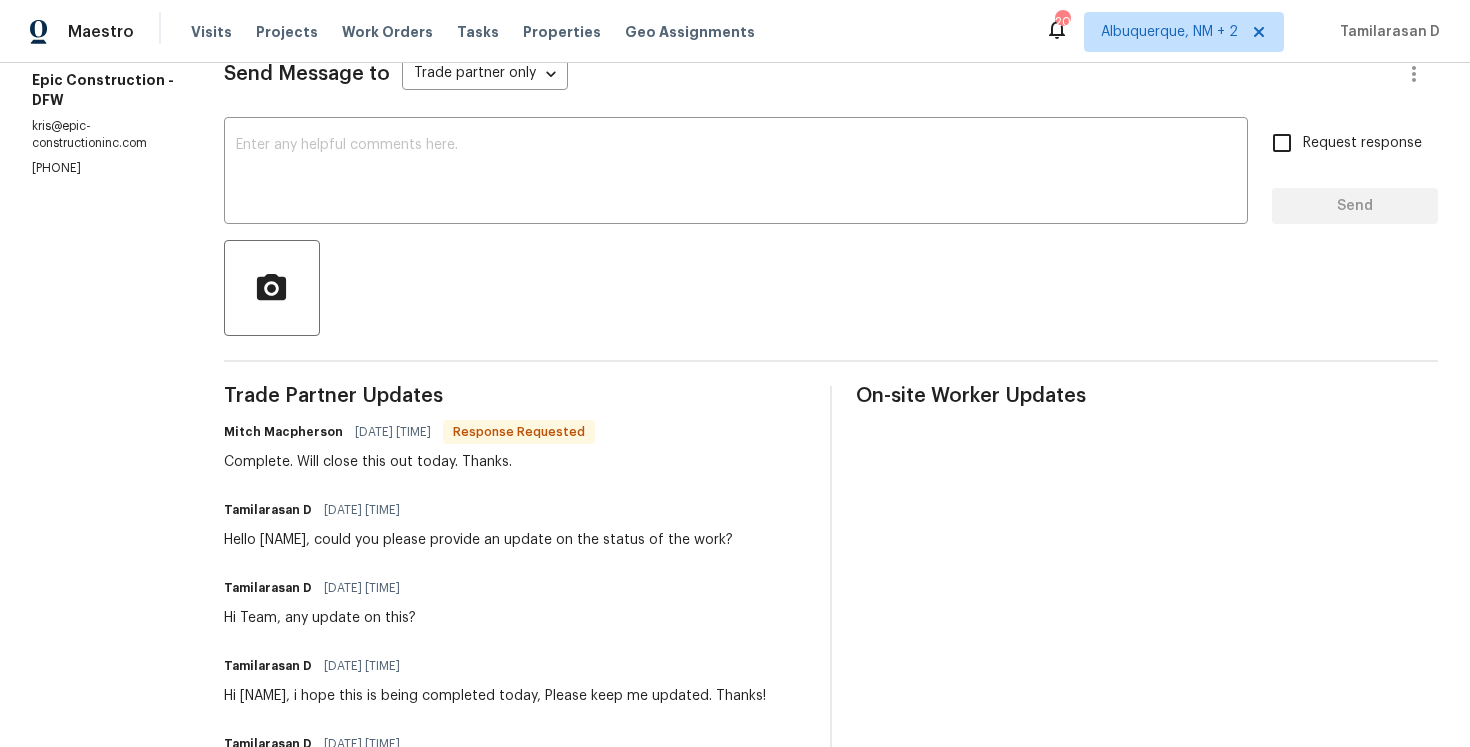 click on "Complete. Will close this out today. Thanks." at bounding box center [409, 462] 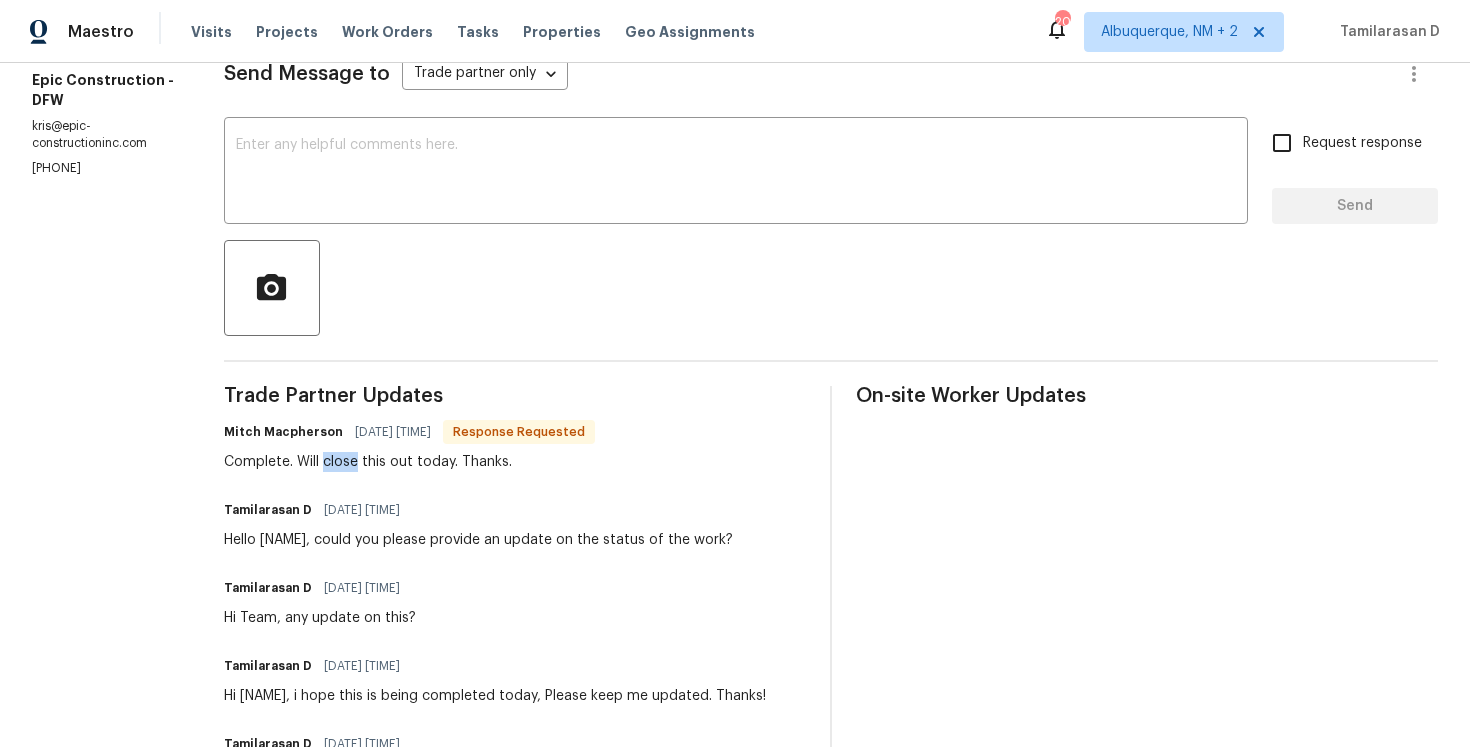 click on "Complete. Will close this out today. Thanks." at bounding box center (409, 462) 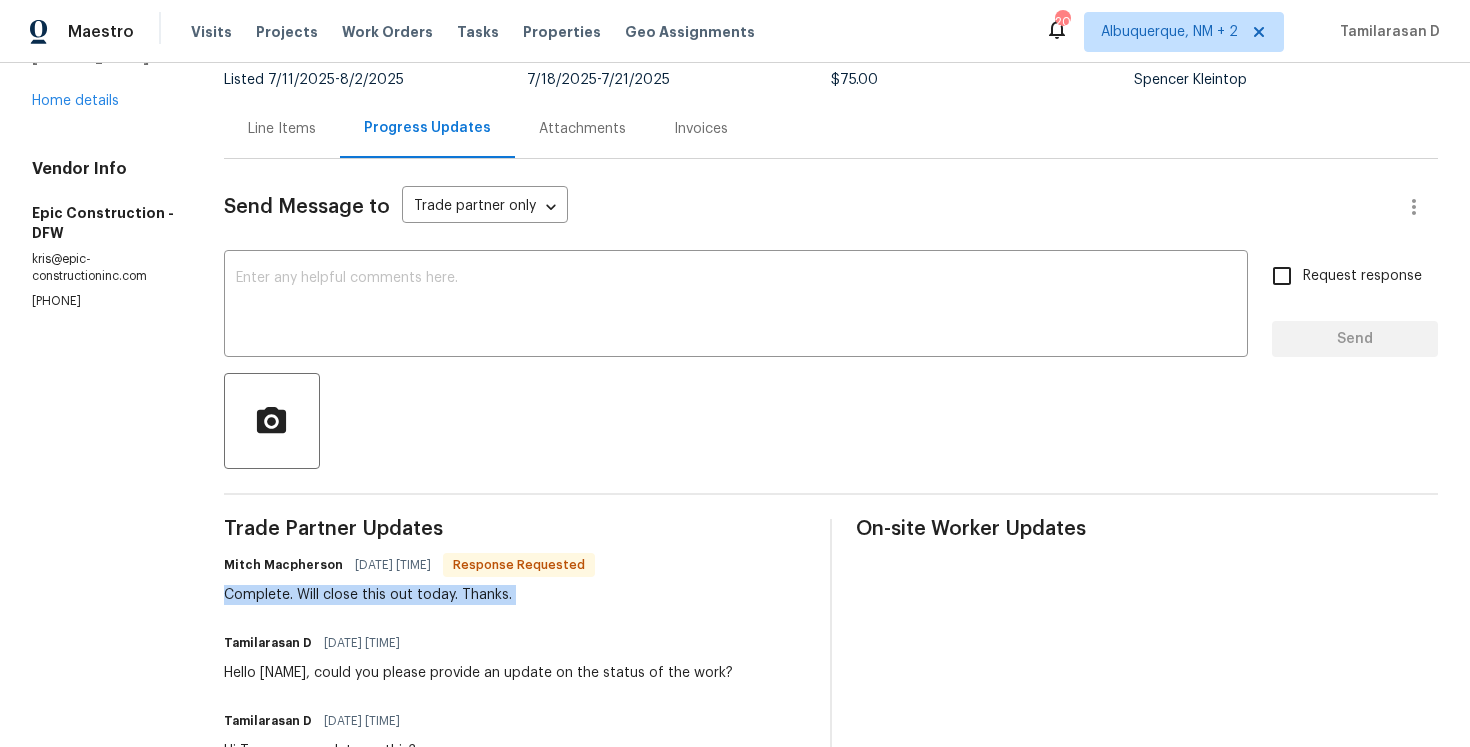 scroll, scrollTop: 0, scrollLeft: 0, axis: both 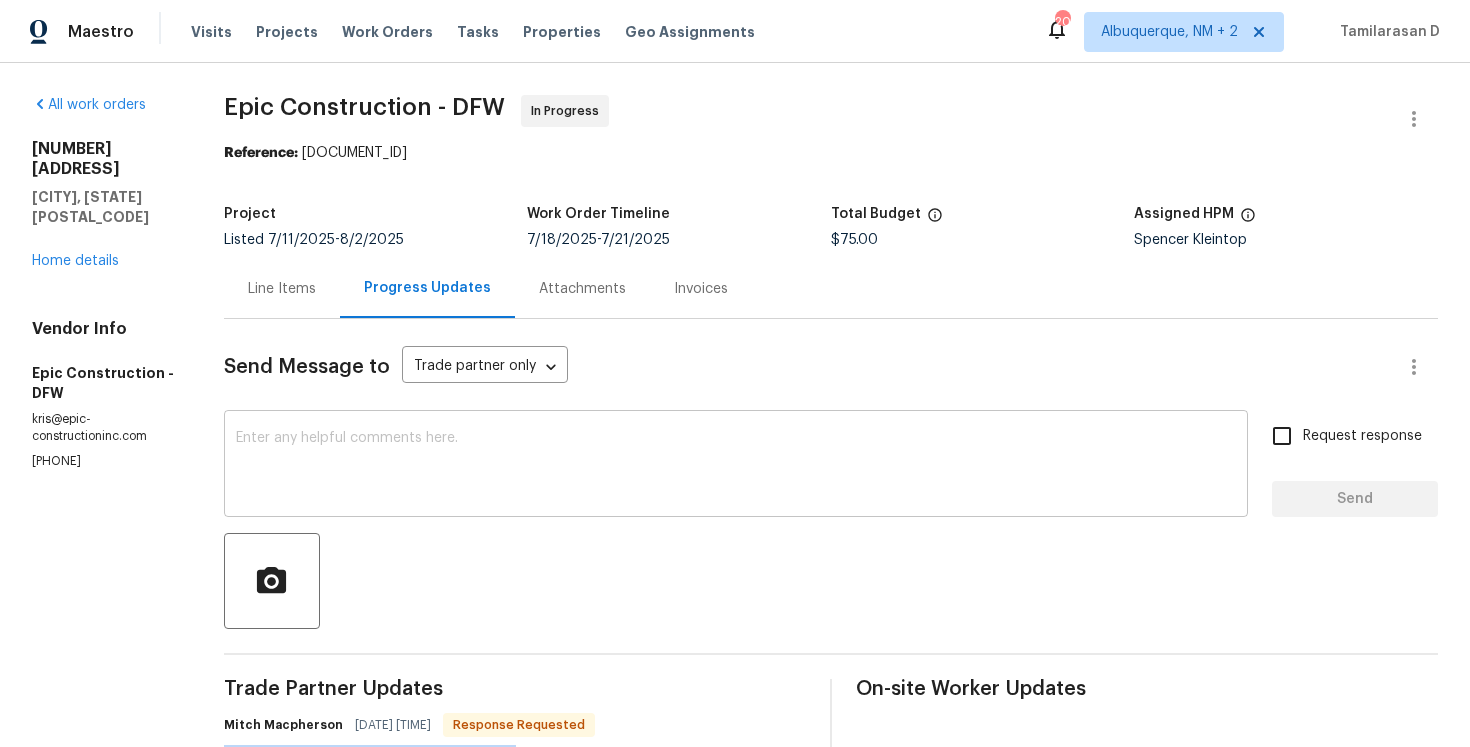 click at bounding box center [736, 466] 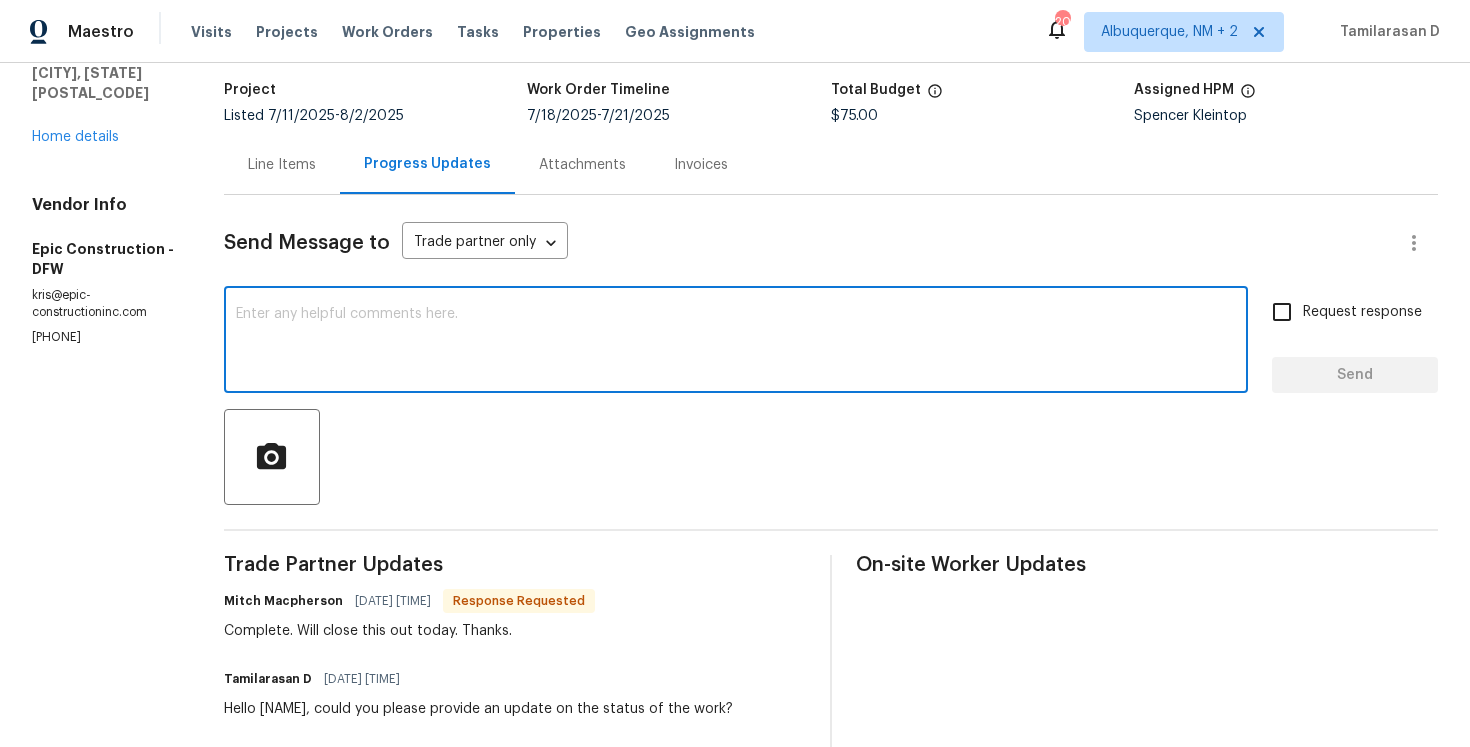 scroll, scrollTop: 151, scrollLeft: 0, axis: vertical 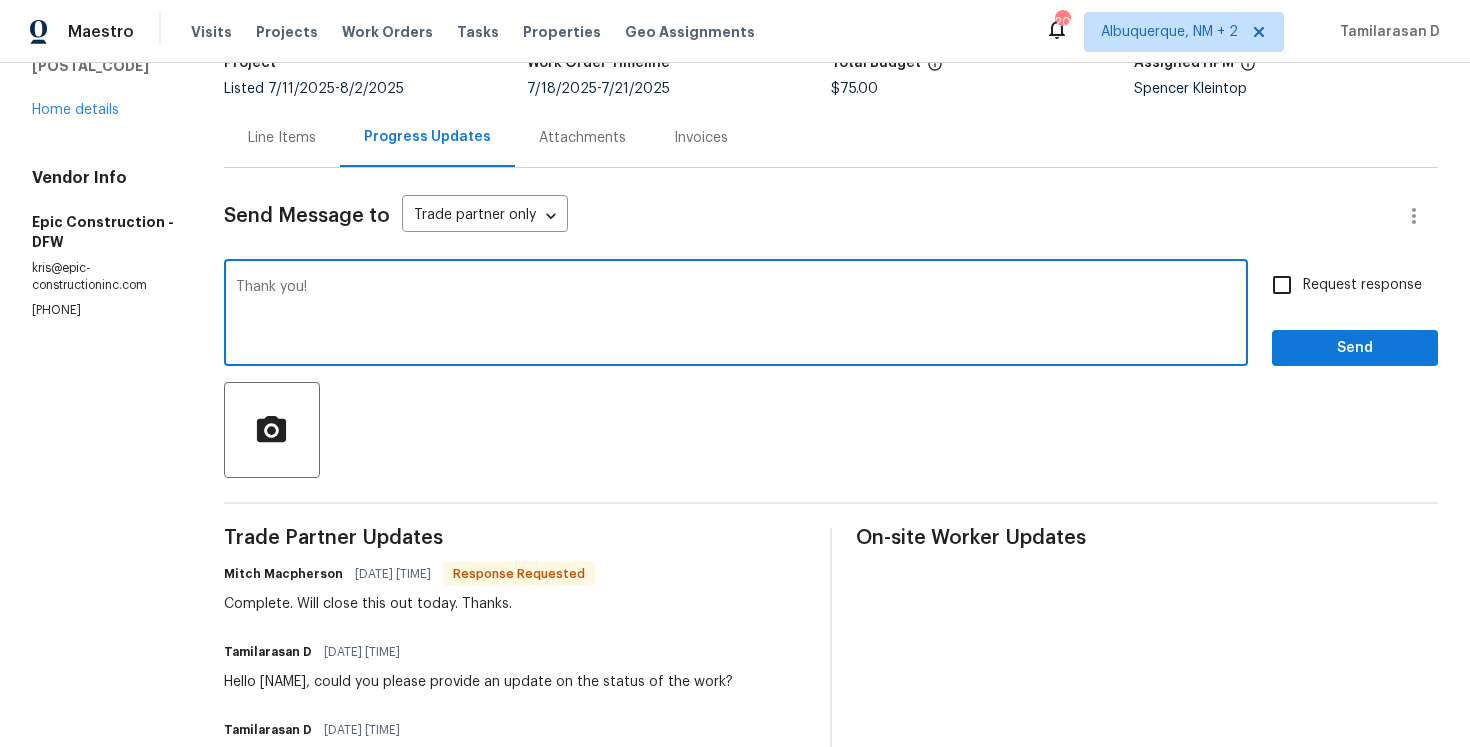 type on "Thank you!" 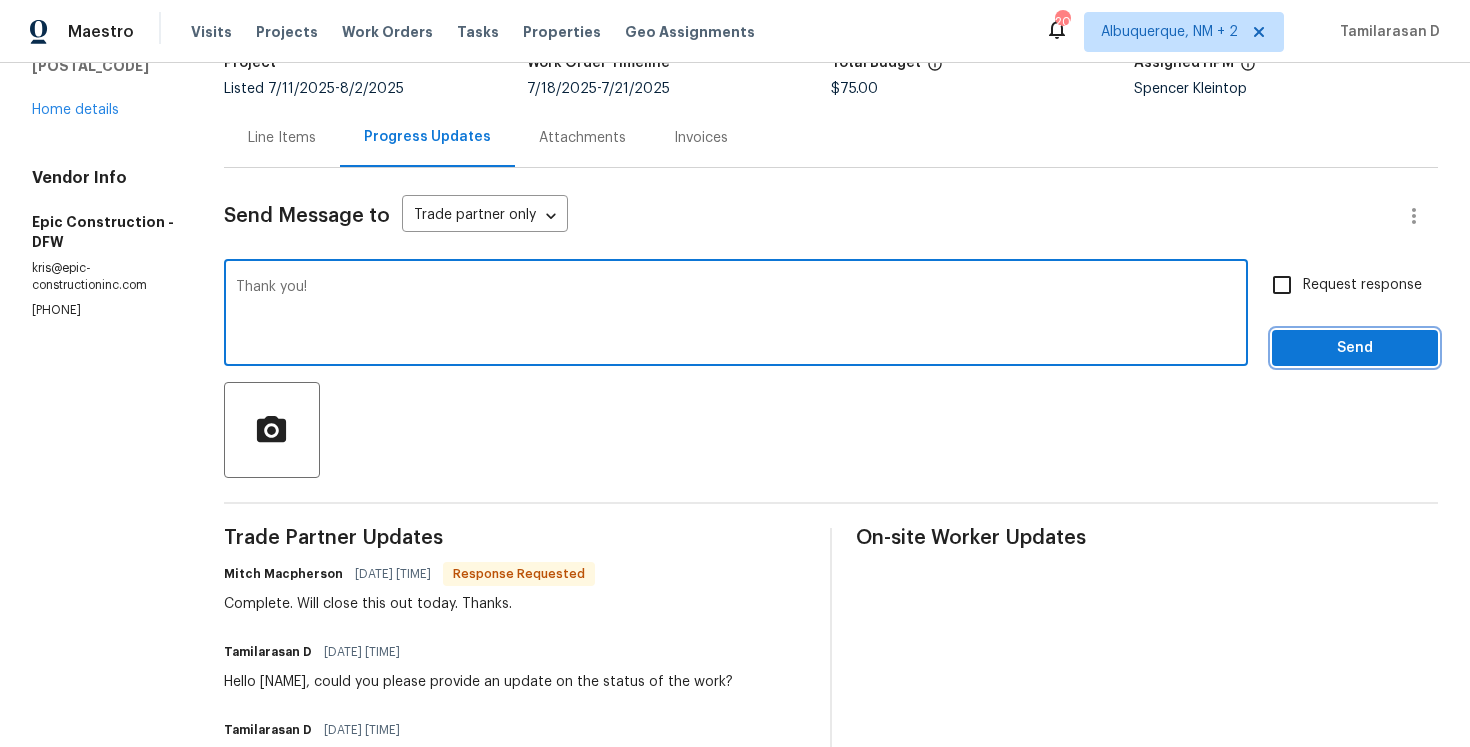 click on "Send" at bounding box center [1355, 348] 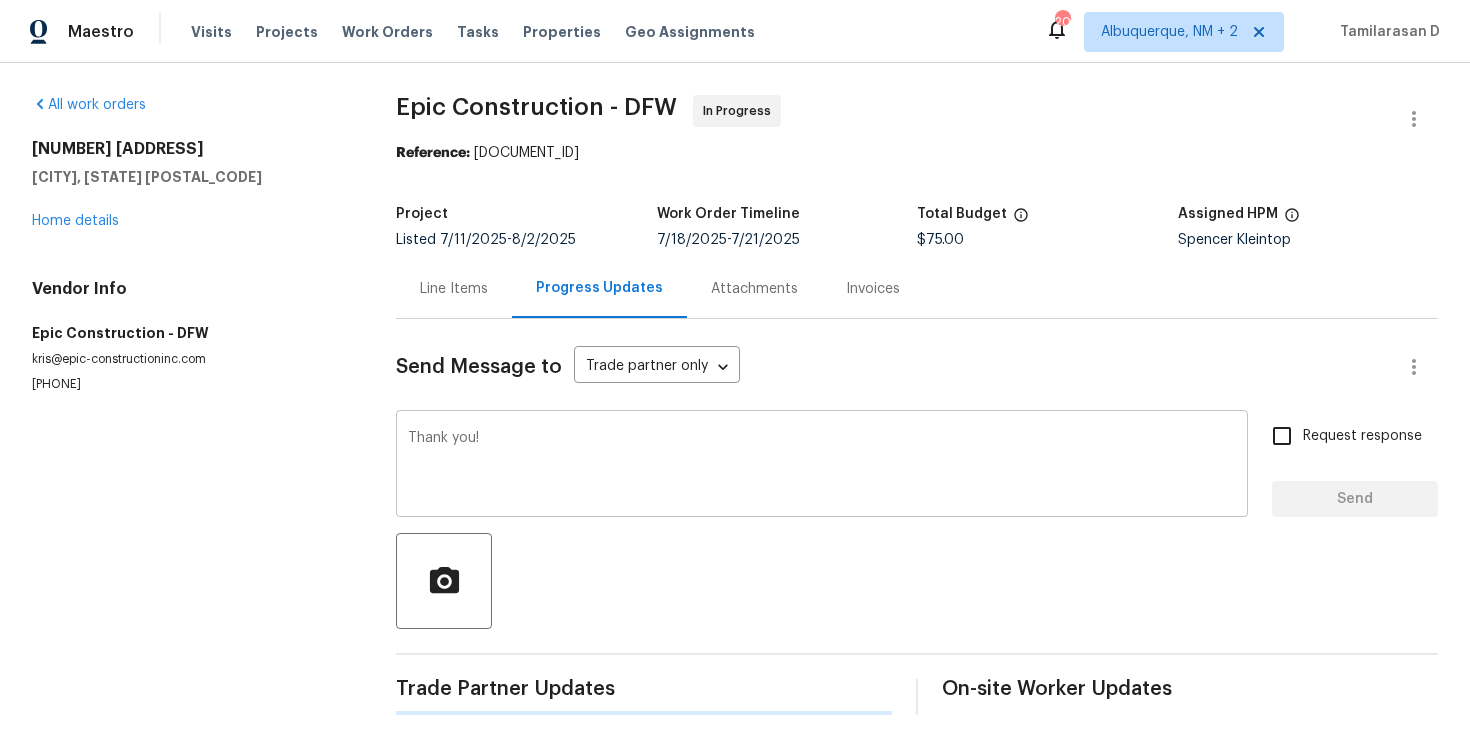 scroll, scrollTop: 0, scrollLeft: 0, axis: both 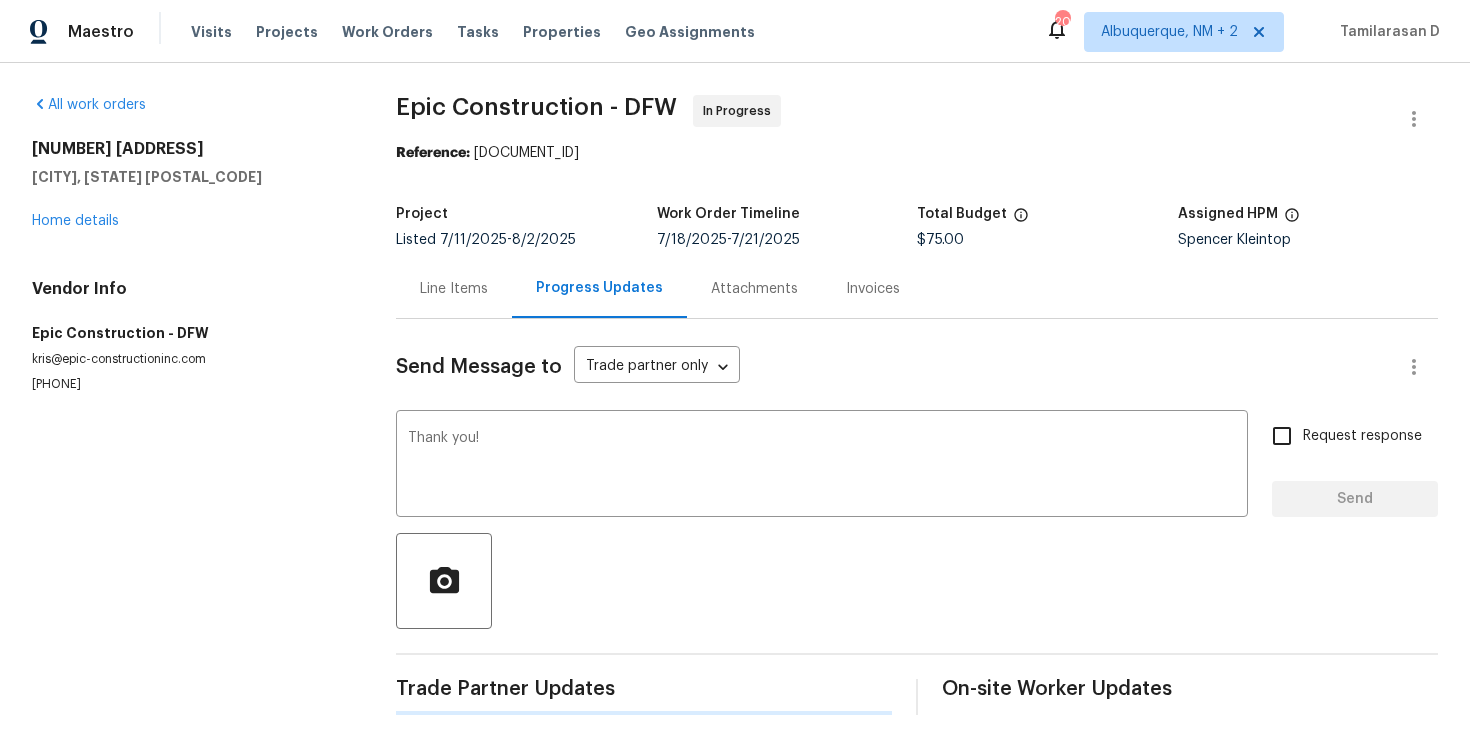 type 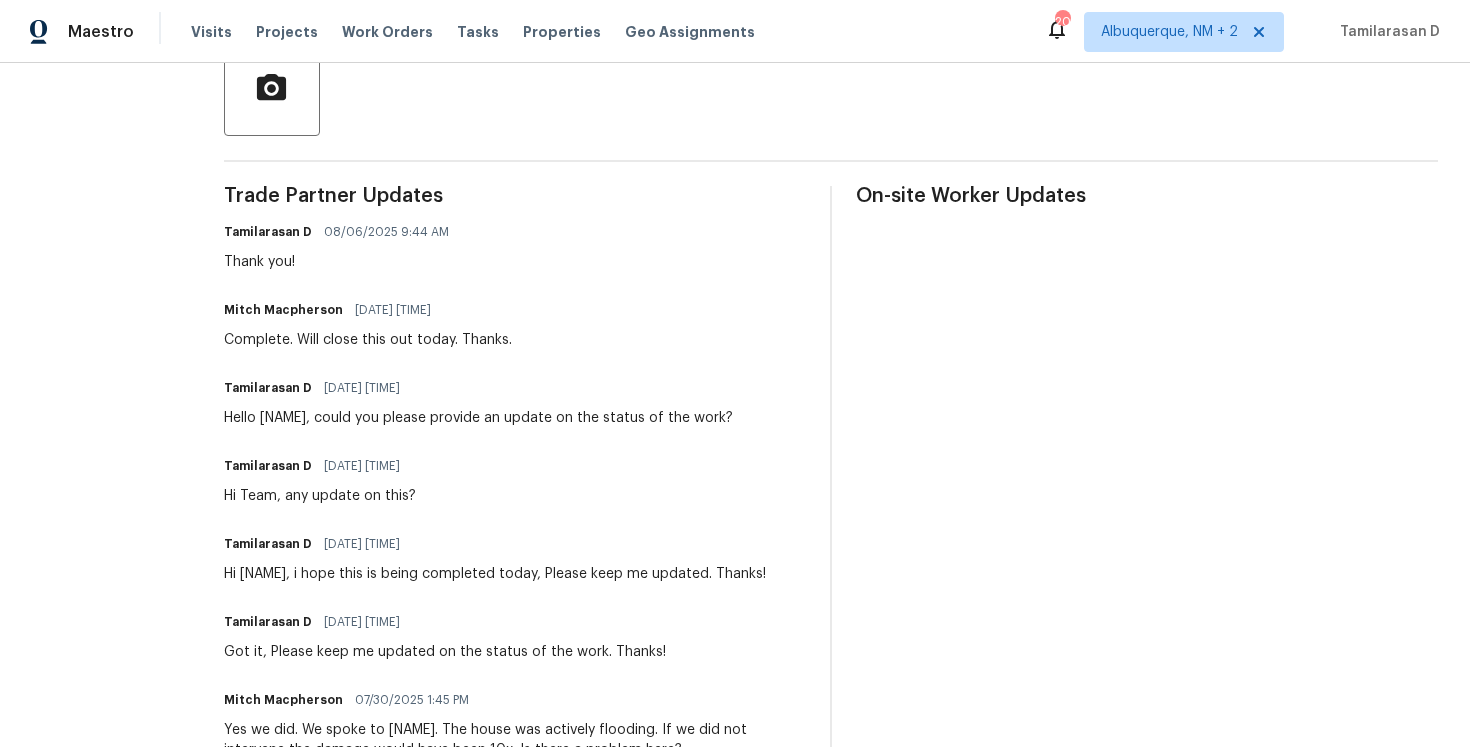 scroll, scrollTop: 501, scrollLeft: 0, axis: vertical 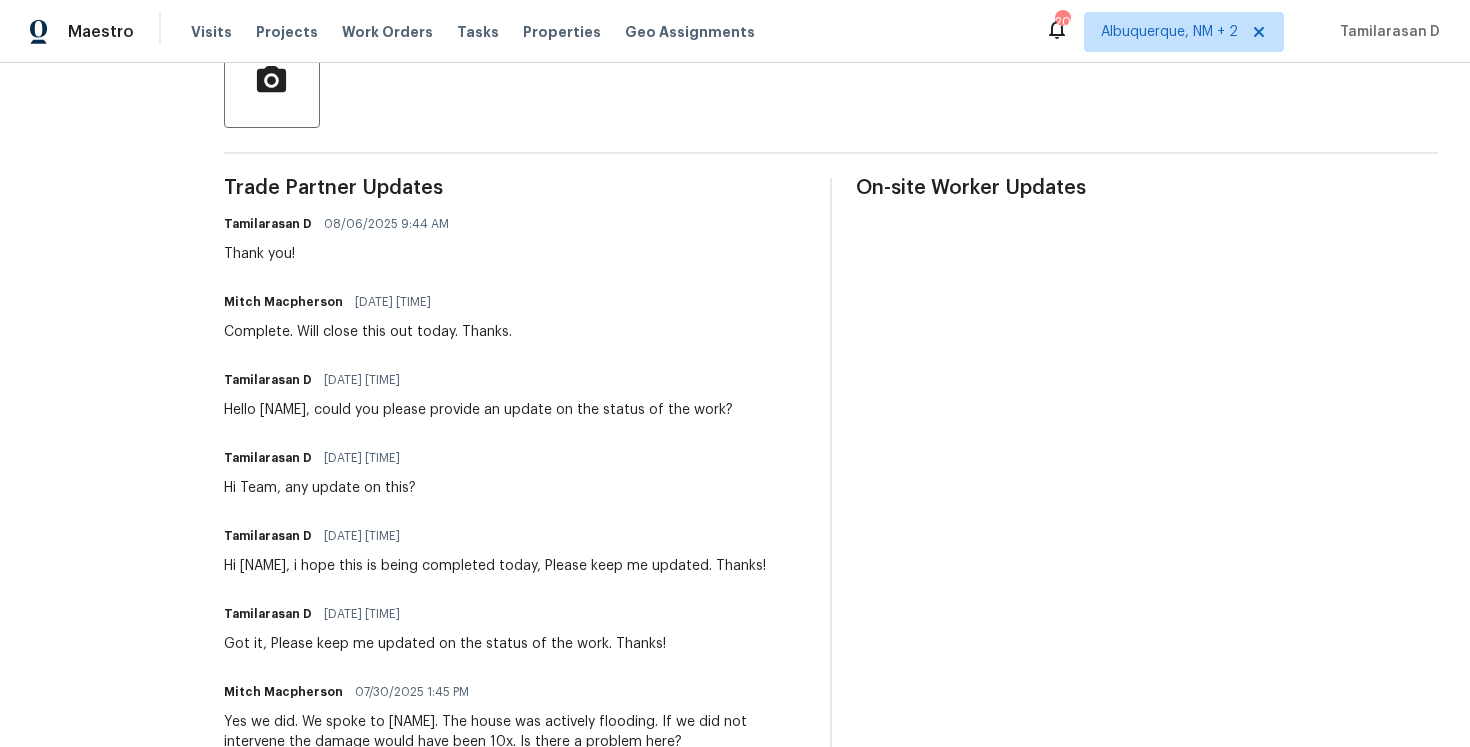click on "Complete. Will close this out today. Thanks." at bounding box center (368, 332) 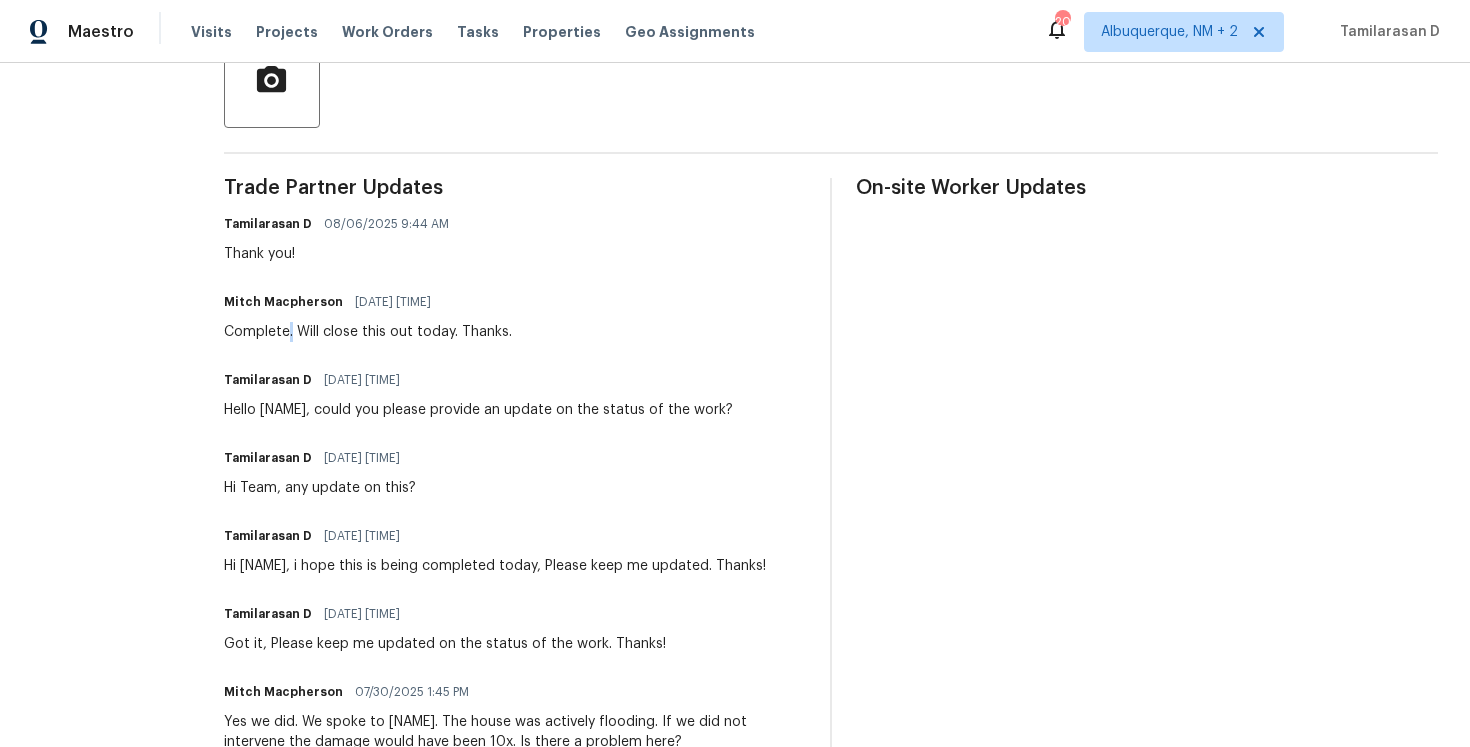 click on "Complete. Will close this out today. Thanks." at bounding box center [368, 332] 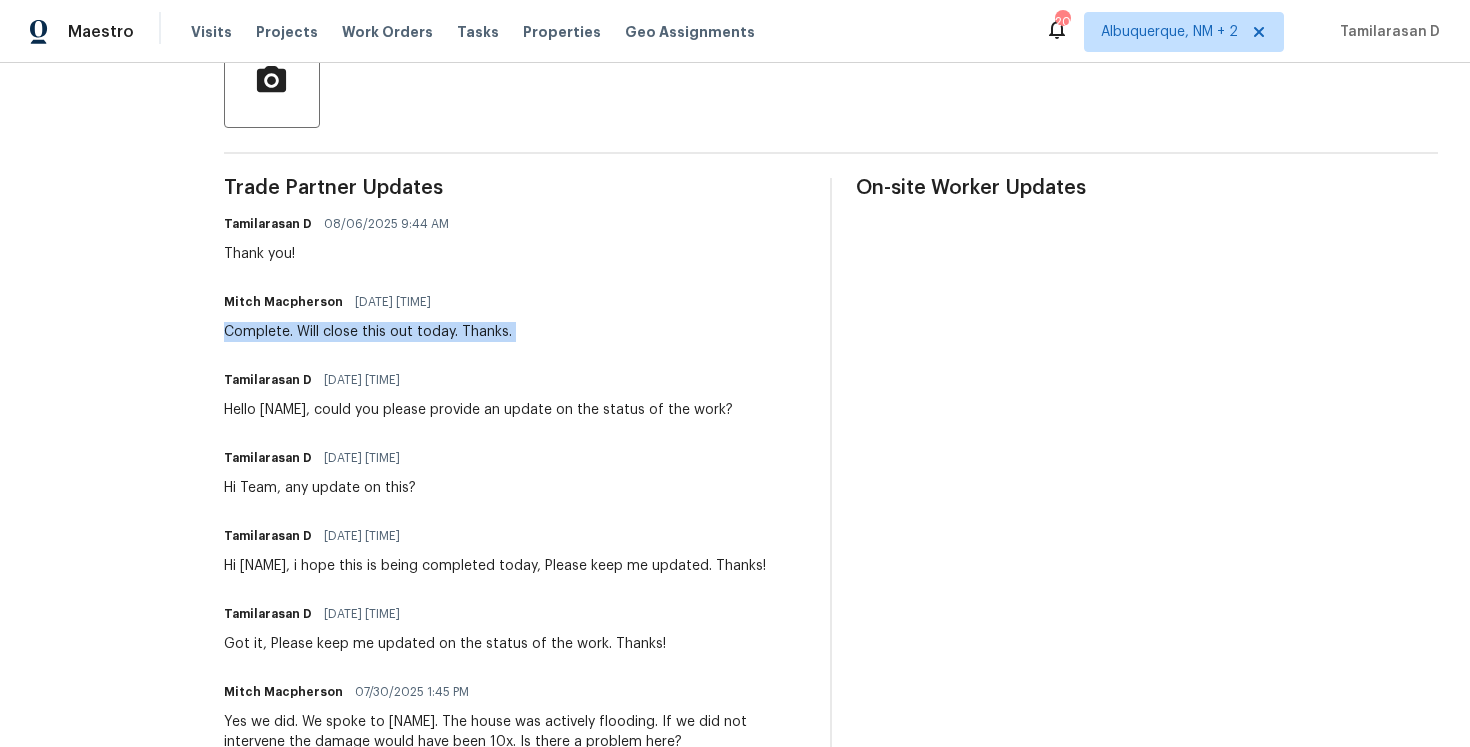 copy on "Complete. Will close this out today. Thanks." 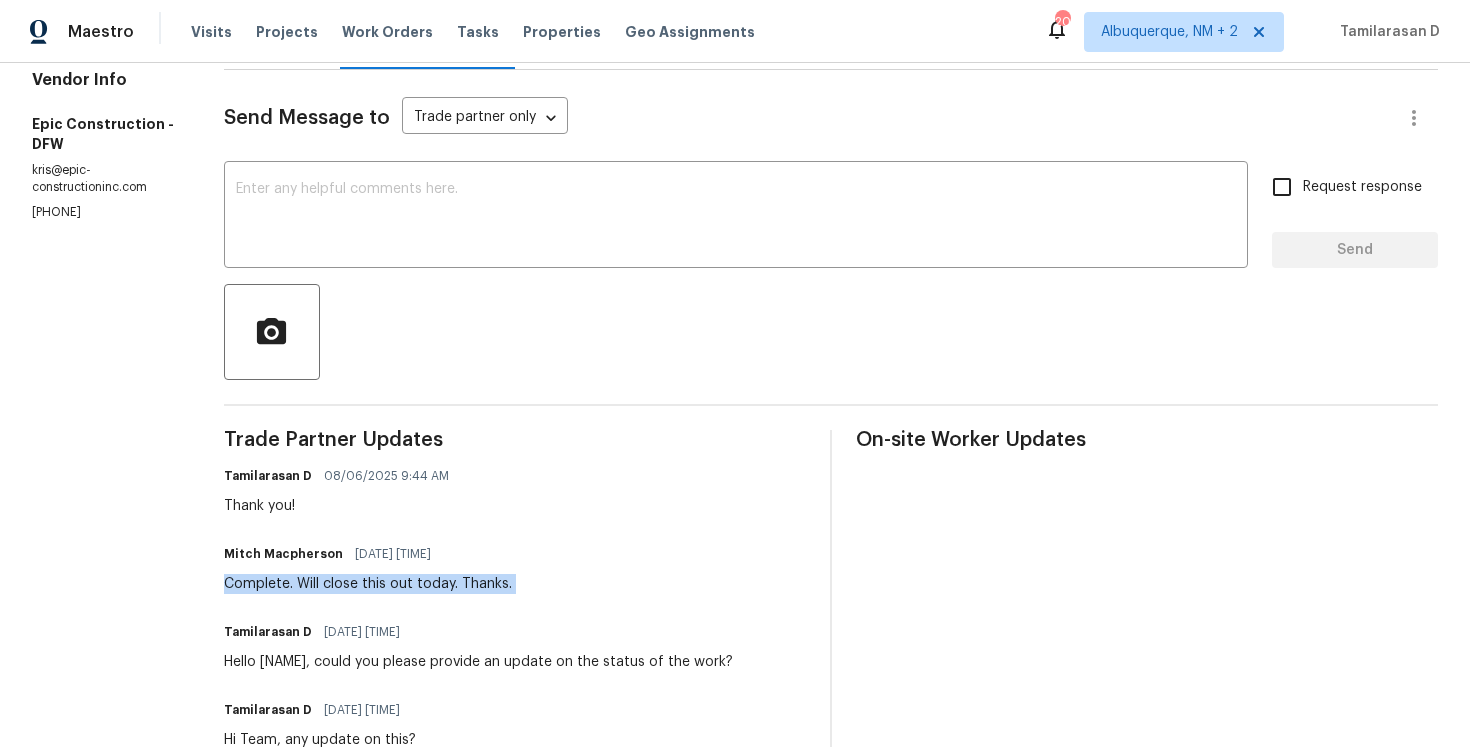 scroll, scrollTop: 0, scrollLeft: 0, axis: both 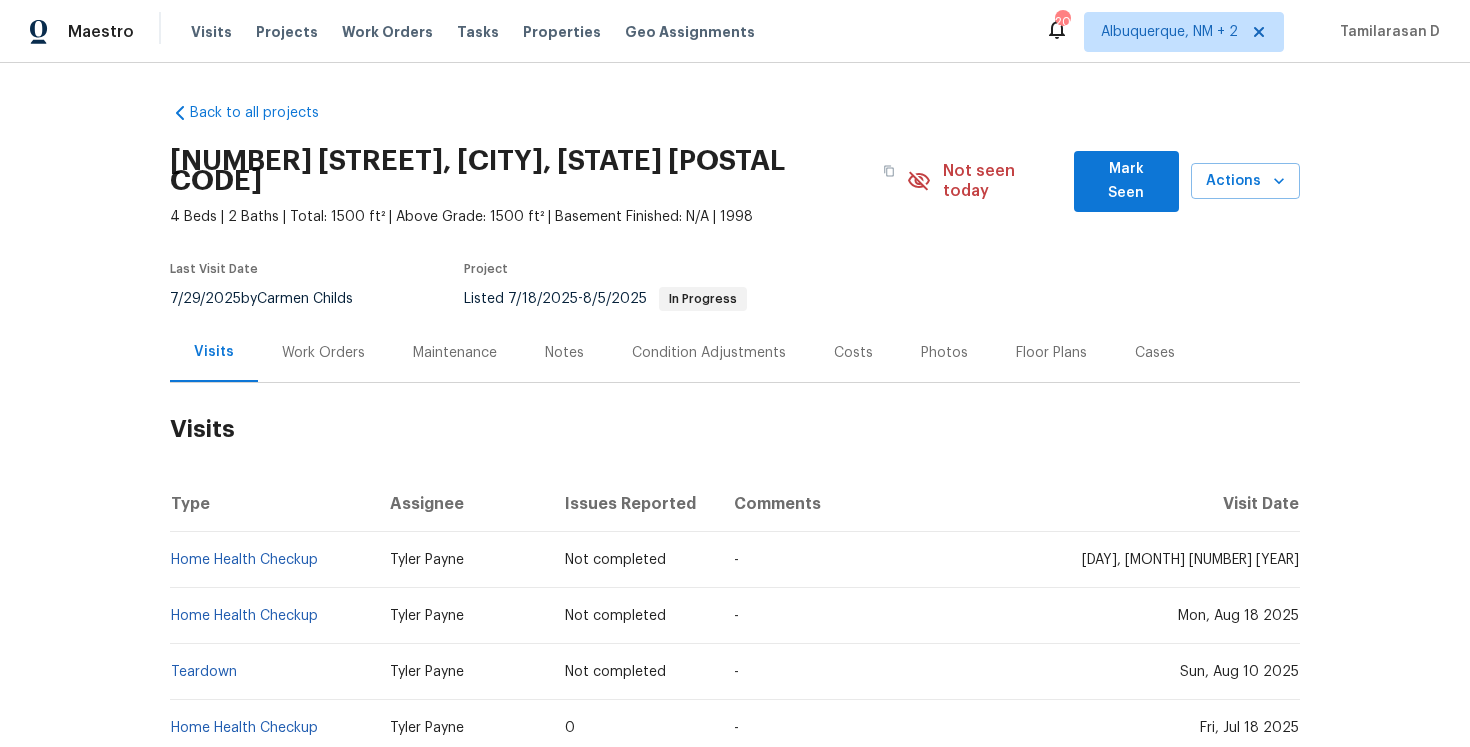 click on "Work Orders" at bounding box center (323, 353) 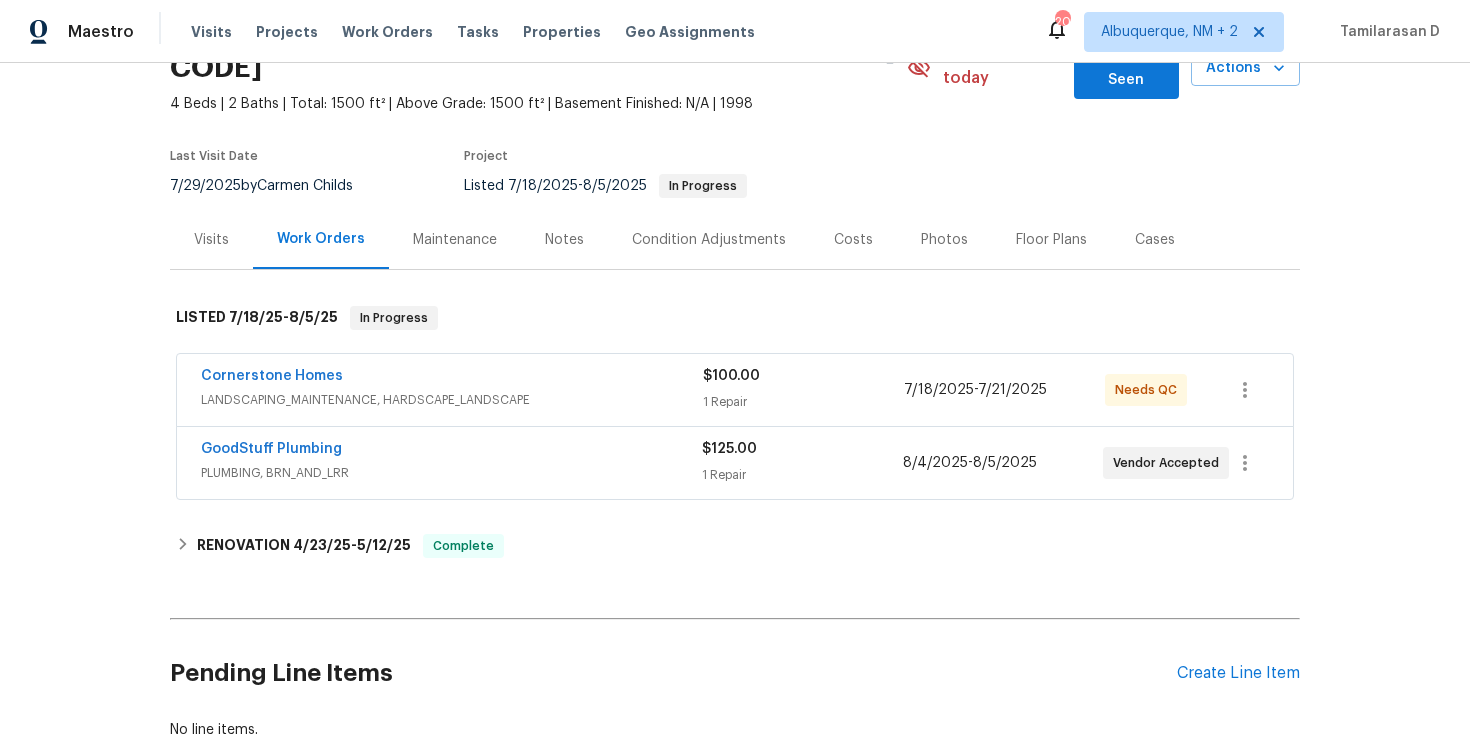 scroll, scrollTop: 122, scrollLeft: 0, axis: vertical 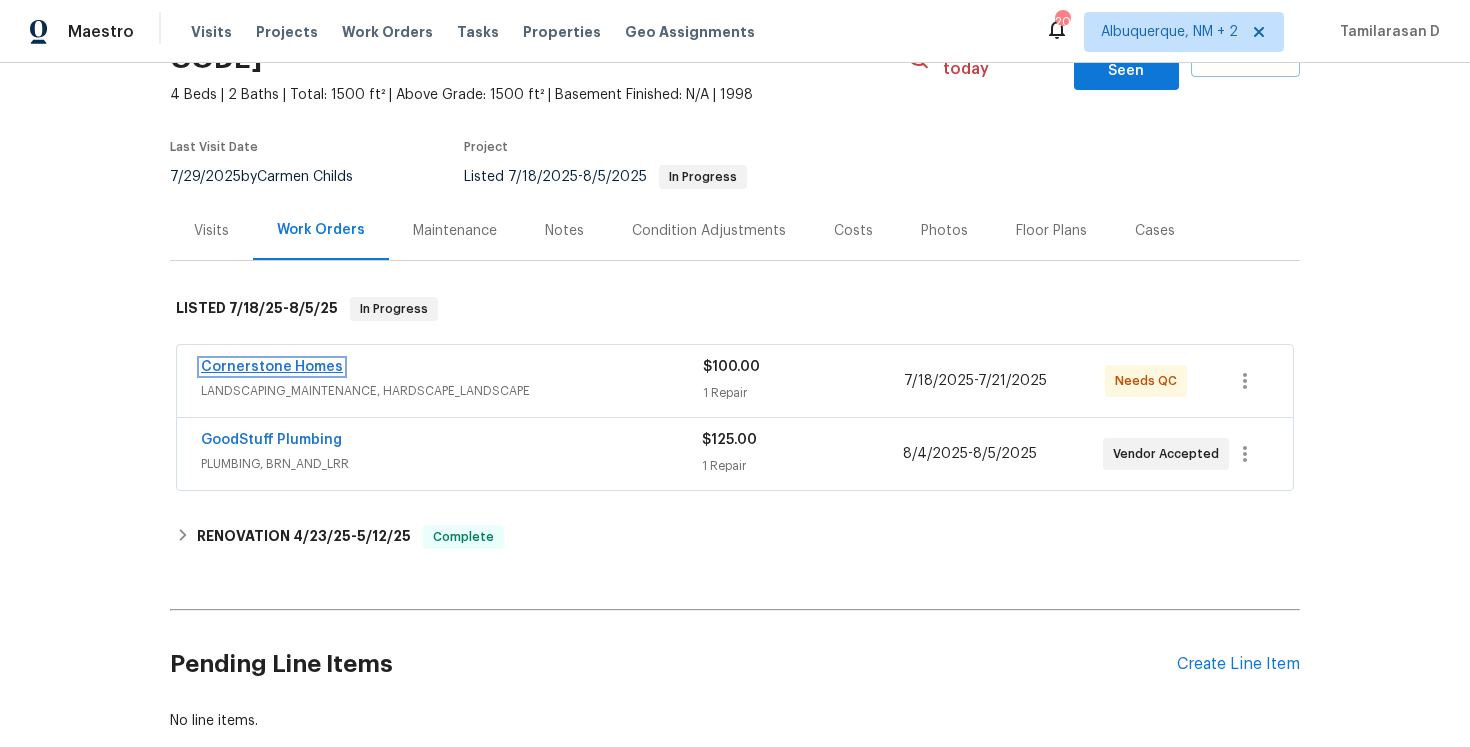 click on "Cornerstone Homes" at bounding box center (272, 367) 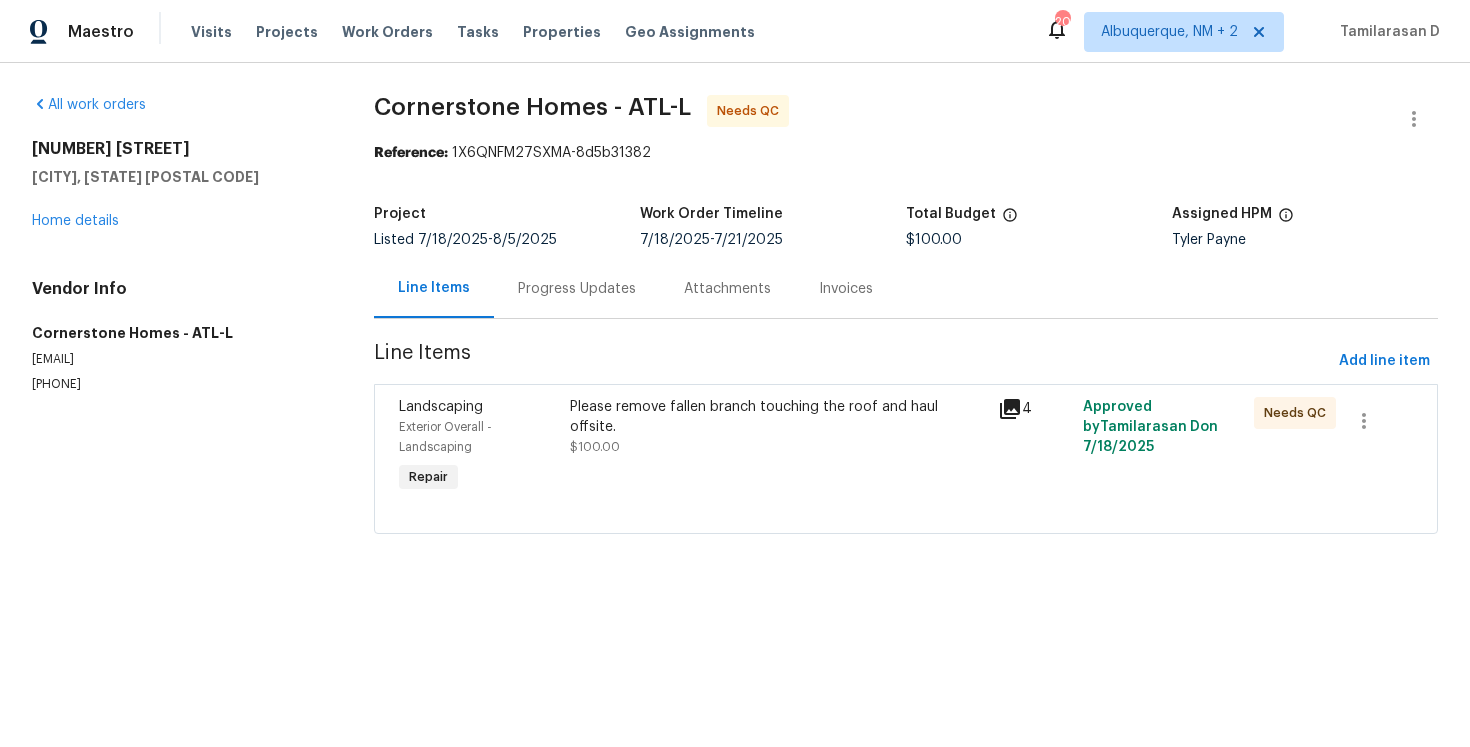click on "Progress Updates" at bounding box center (577, 289) 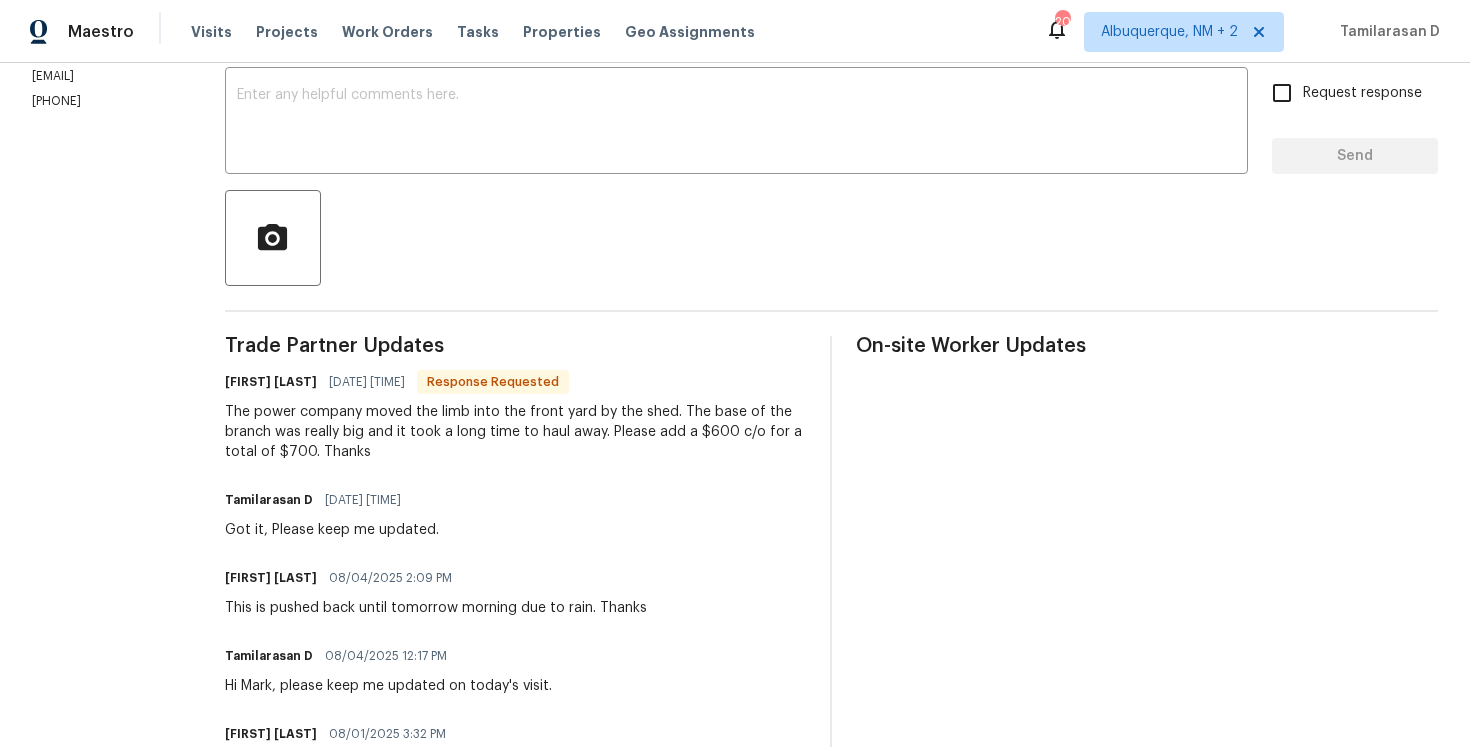 scroll, scrollTop: 363, scrollLeft: 0, axis: vertical 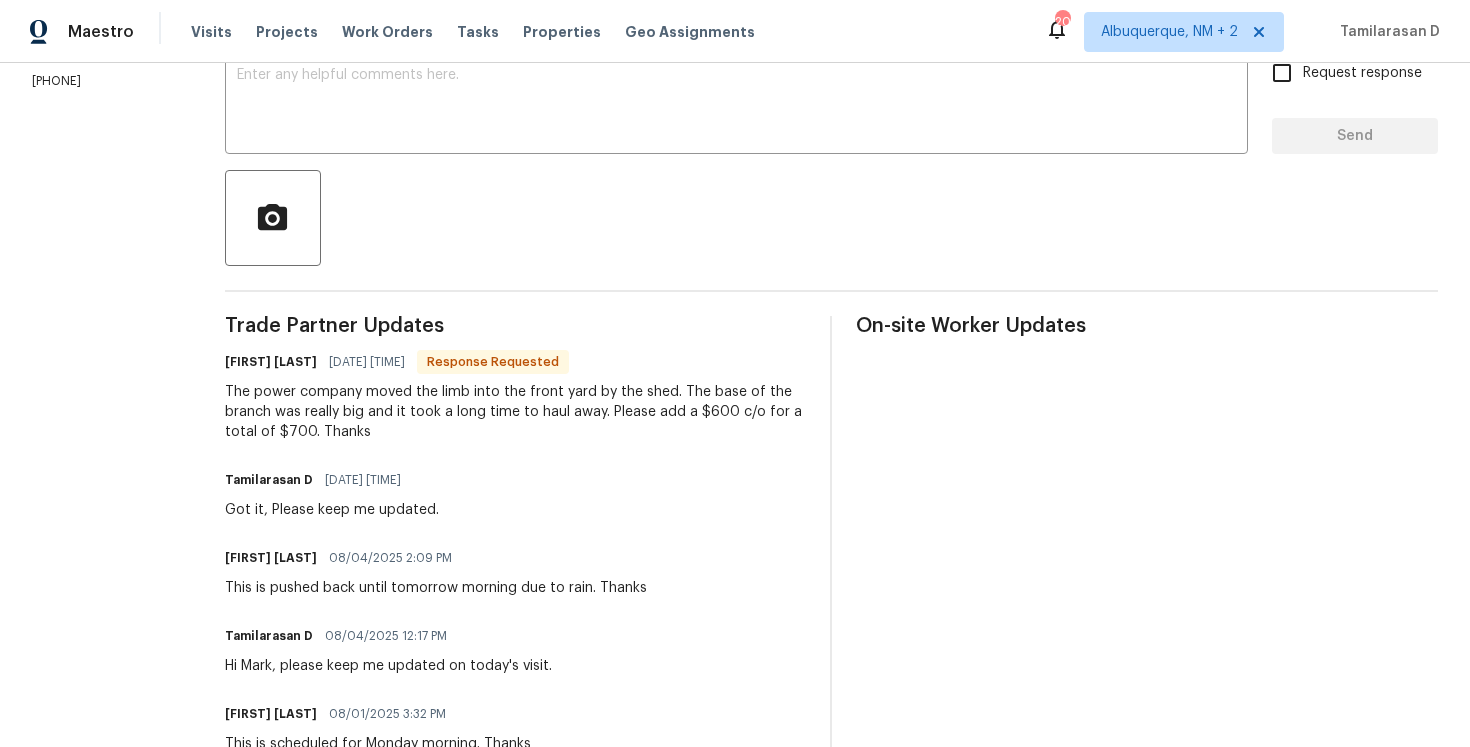 click on "The power company moved the limb into the front yard by the shed.  The base of the branch was really big and it took a long time to haul away.  Please add a $600 c/o for a total of $700.  Thanks" at bounding box center (516, 412) 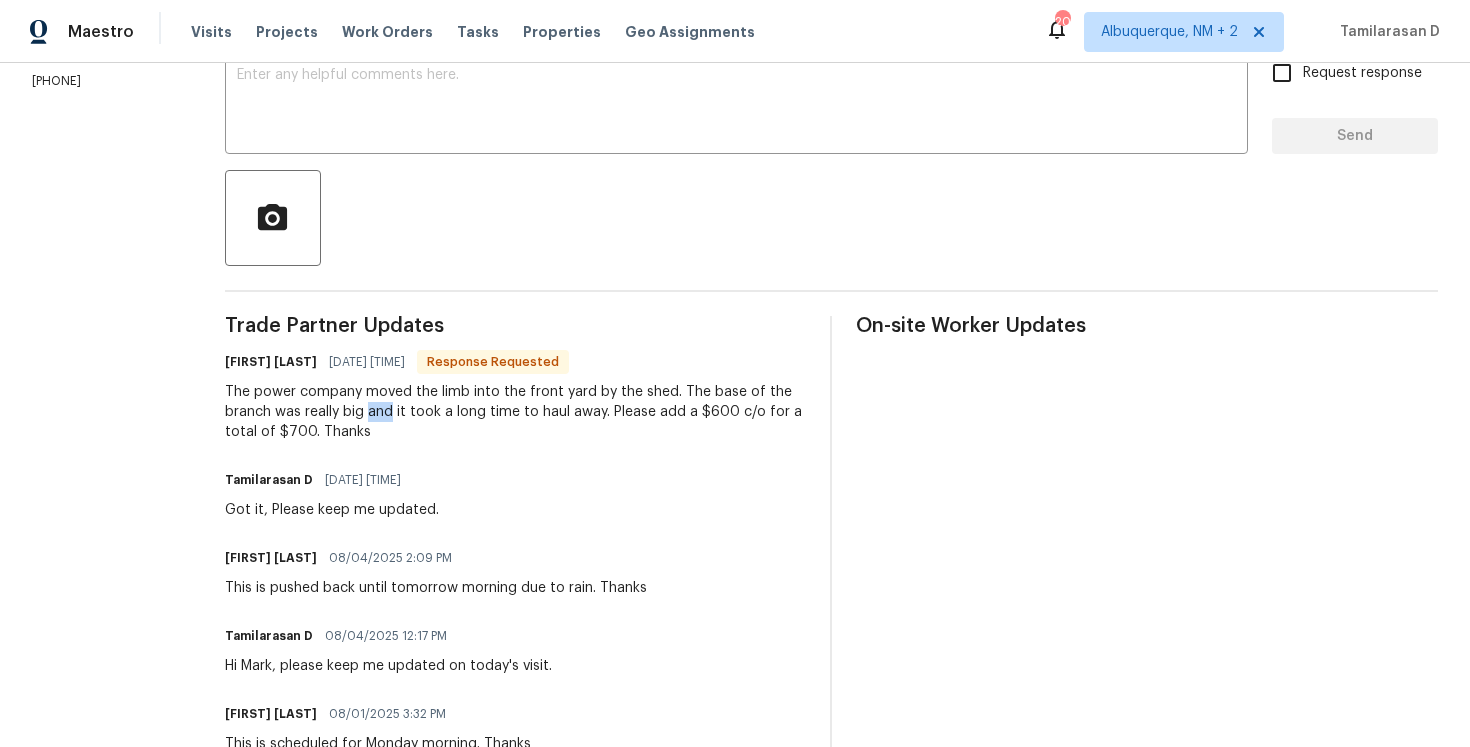click on "The power company moved the limb into the front yard by the shed.  The base of the branch was really big and it took a long time to haul away.  Please add a $600 c/o for a total of $700.  Thanks" at bounding box center (516, 412) 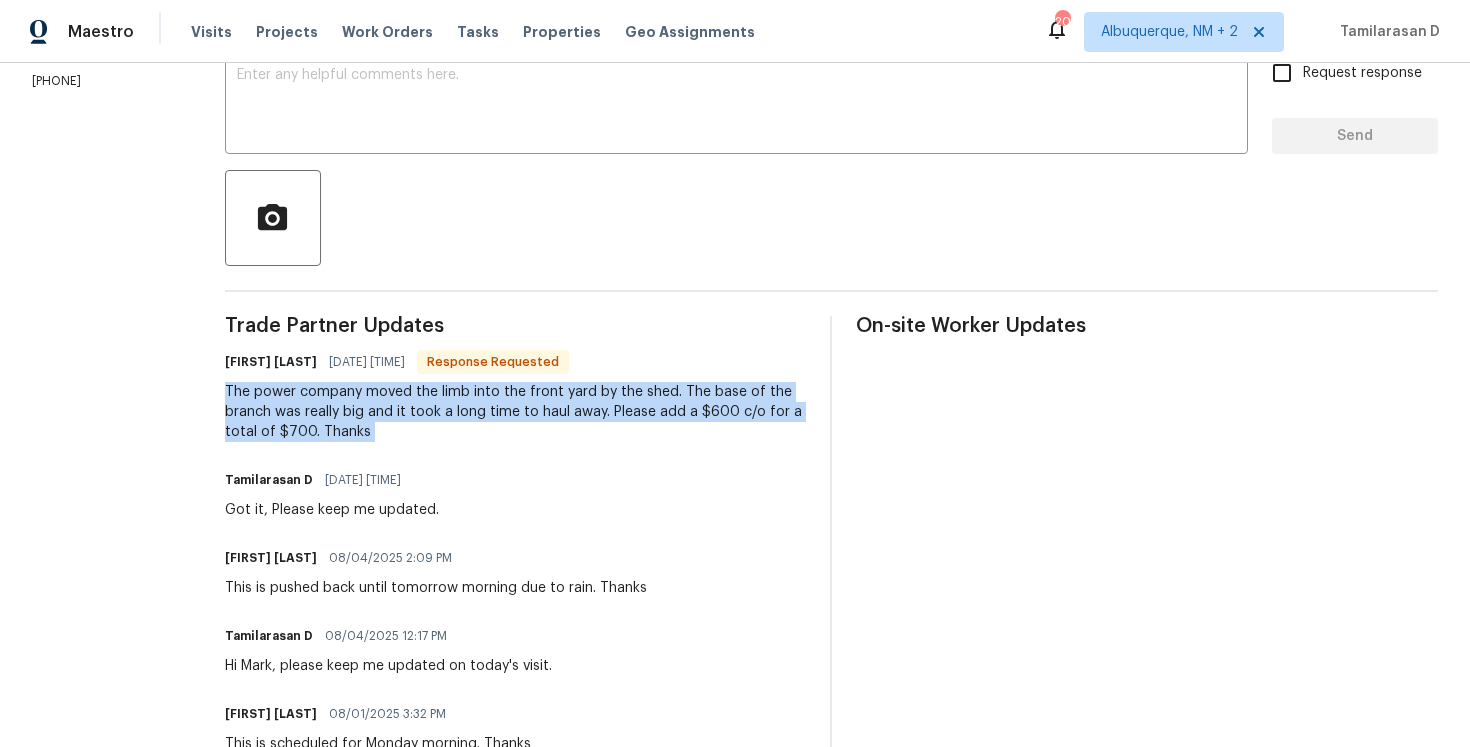 scroll, scrollTop: 0, scrollLeft: 0, axis: both 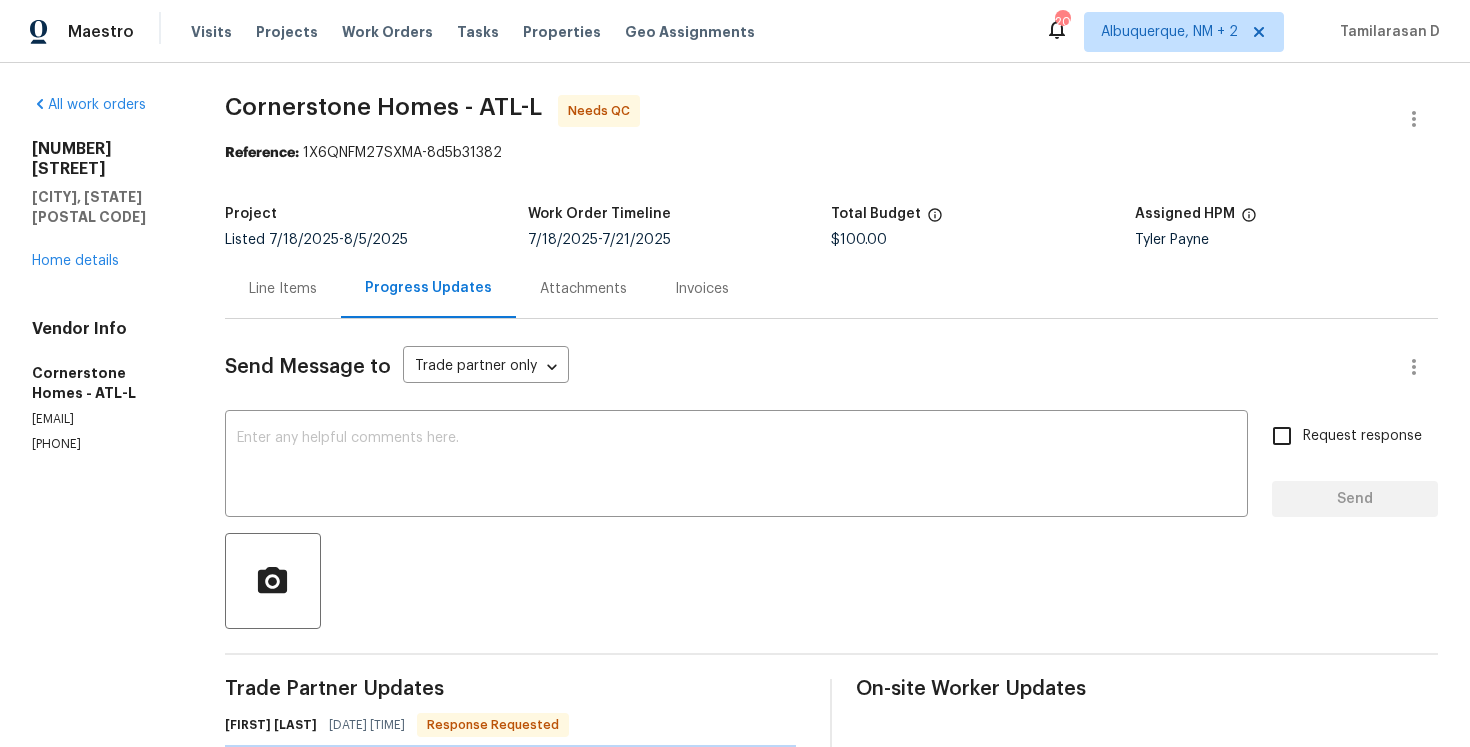 click on "Line Items" at bounding box center [283, 289] 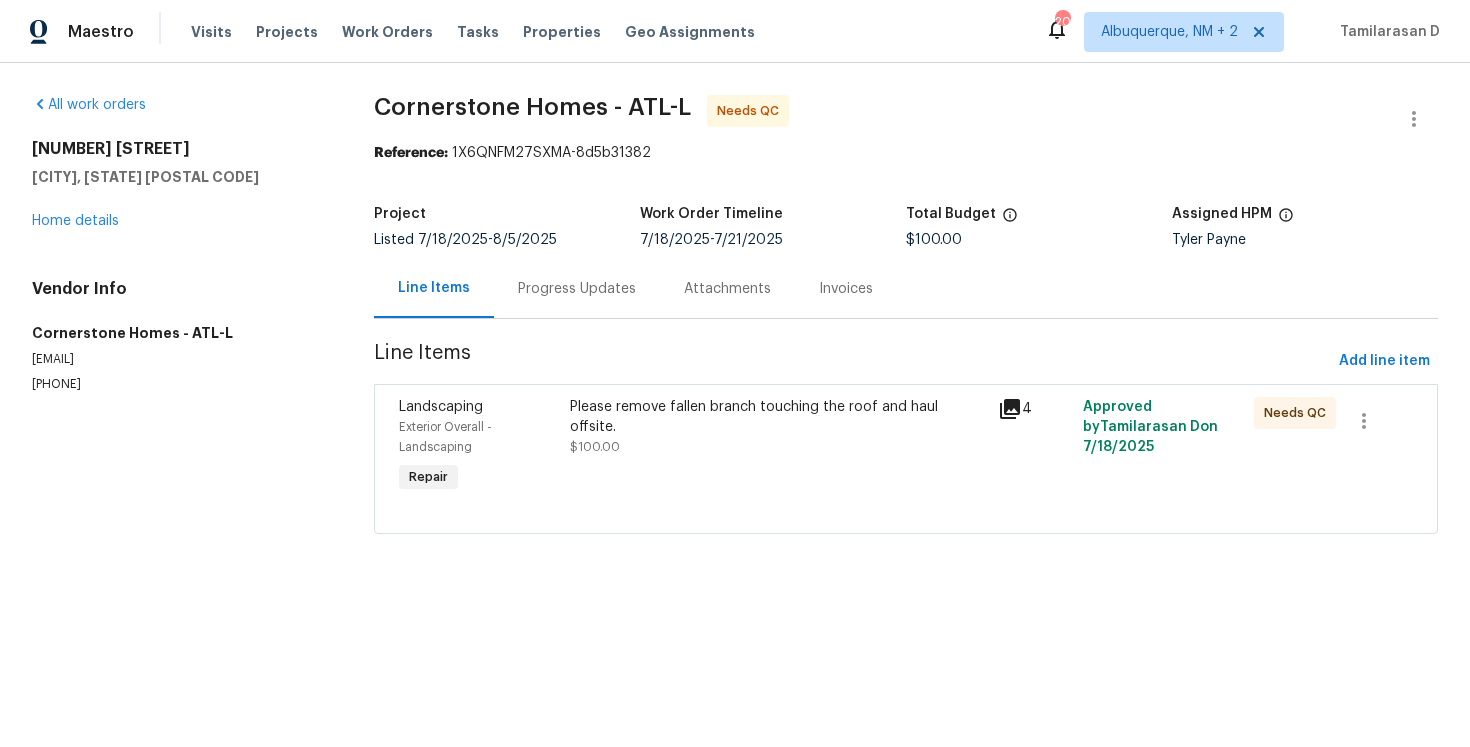 click on "Please remove fallen branch touching the roof and haul offsite. $100.00" at bounding box center (777, 447) 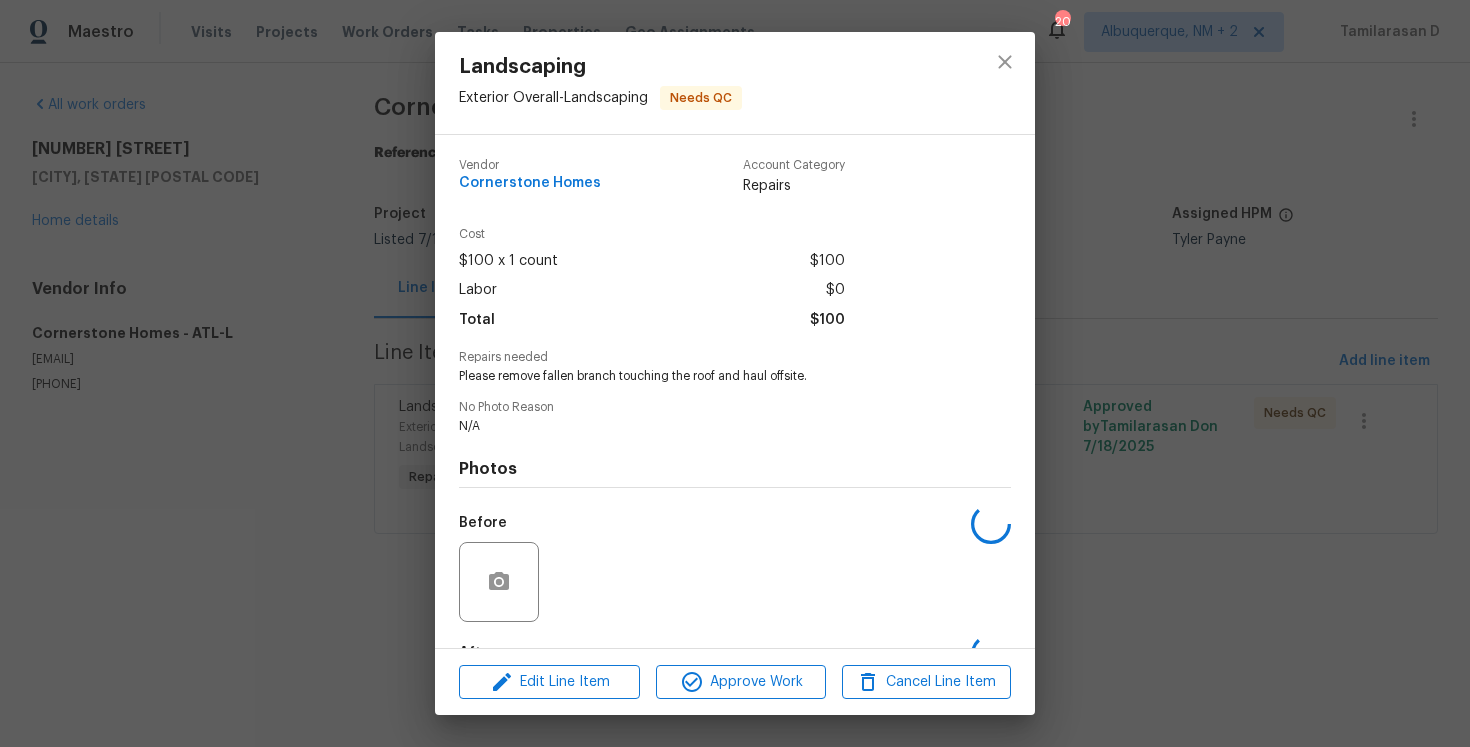scroll, scrollTop: 124, scrollLeft: 0, axis: vertical 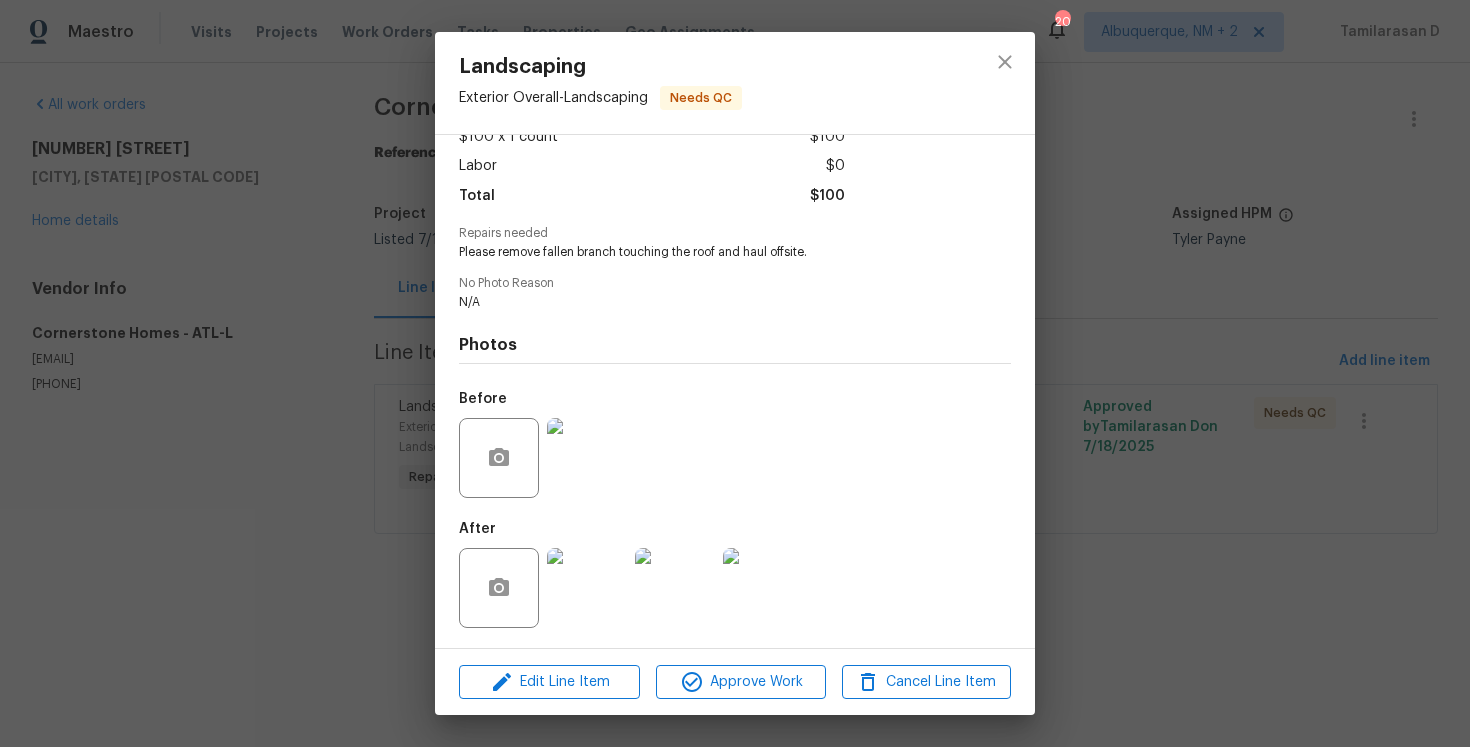 click at bounding box center (587, 458) 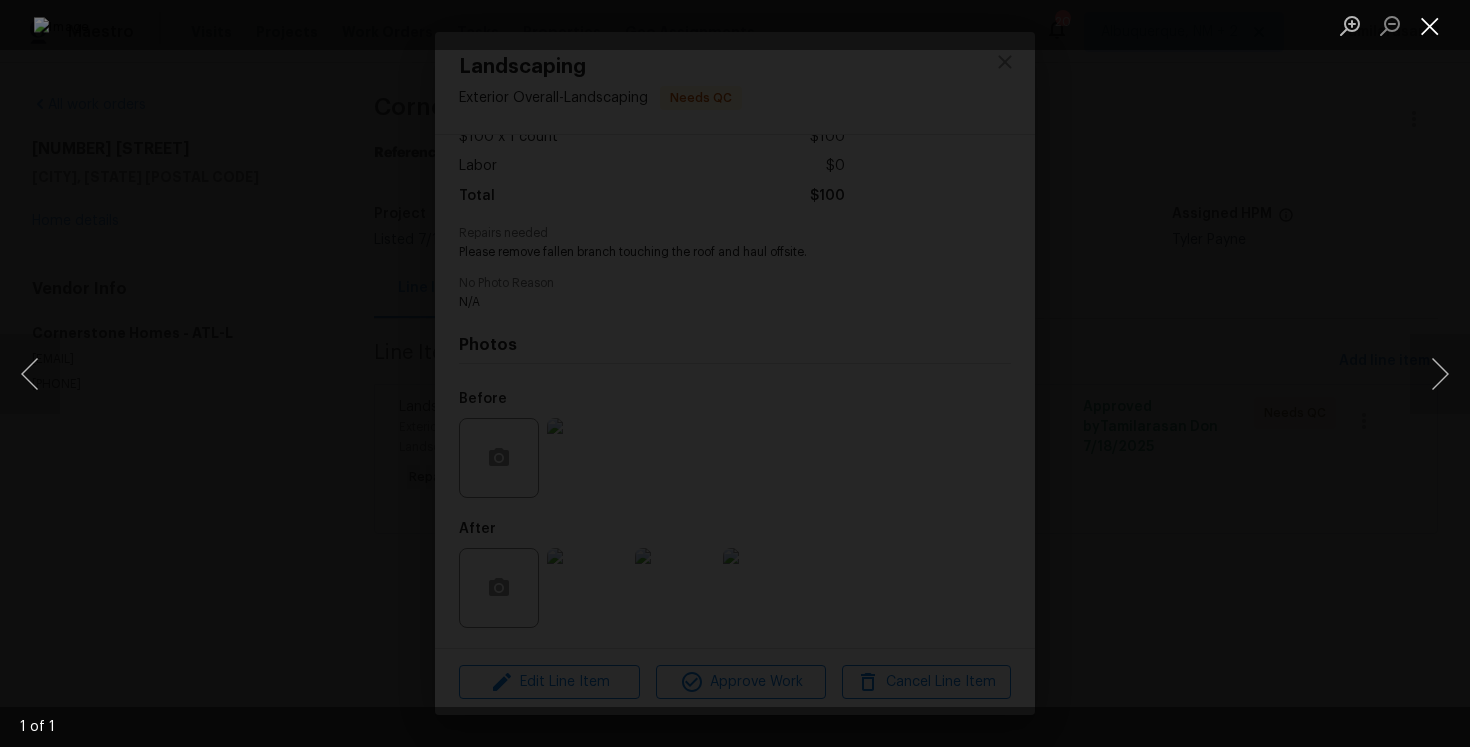 click at bounding box center (1430, 25) 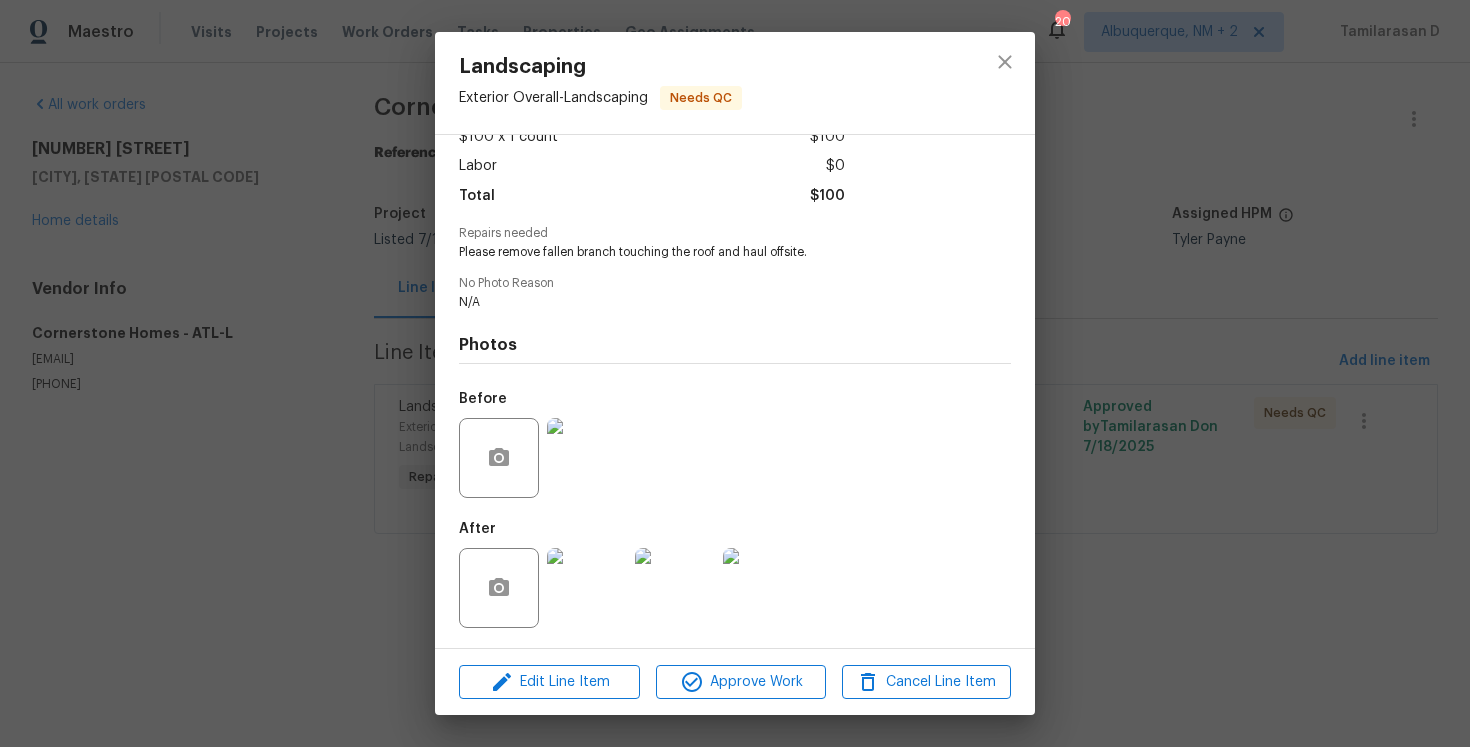 click at bounding box center [587, 588] 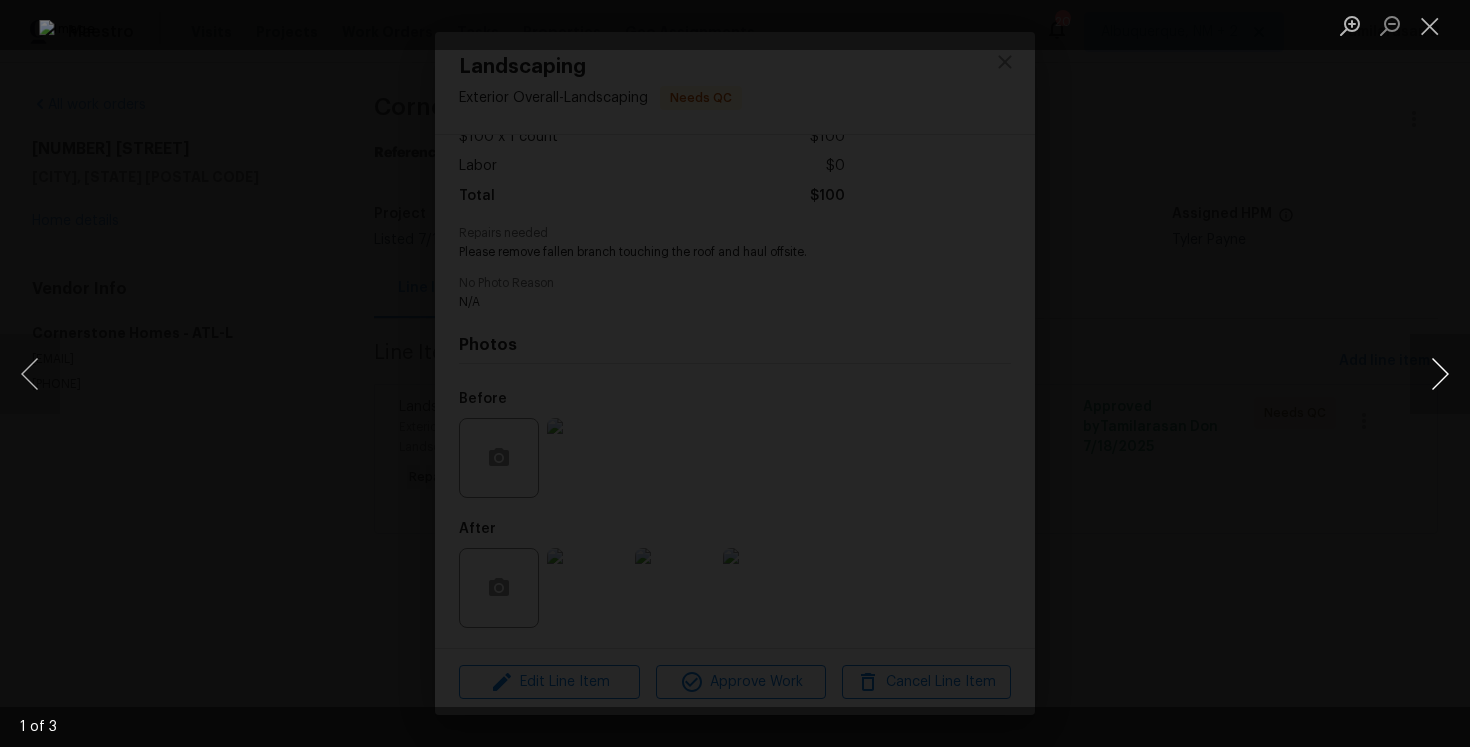 click at bounding box center (1440, 374) 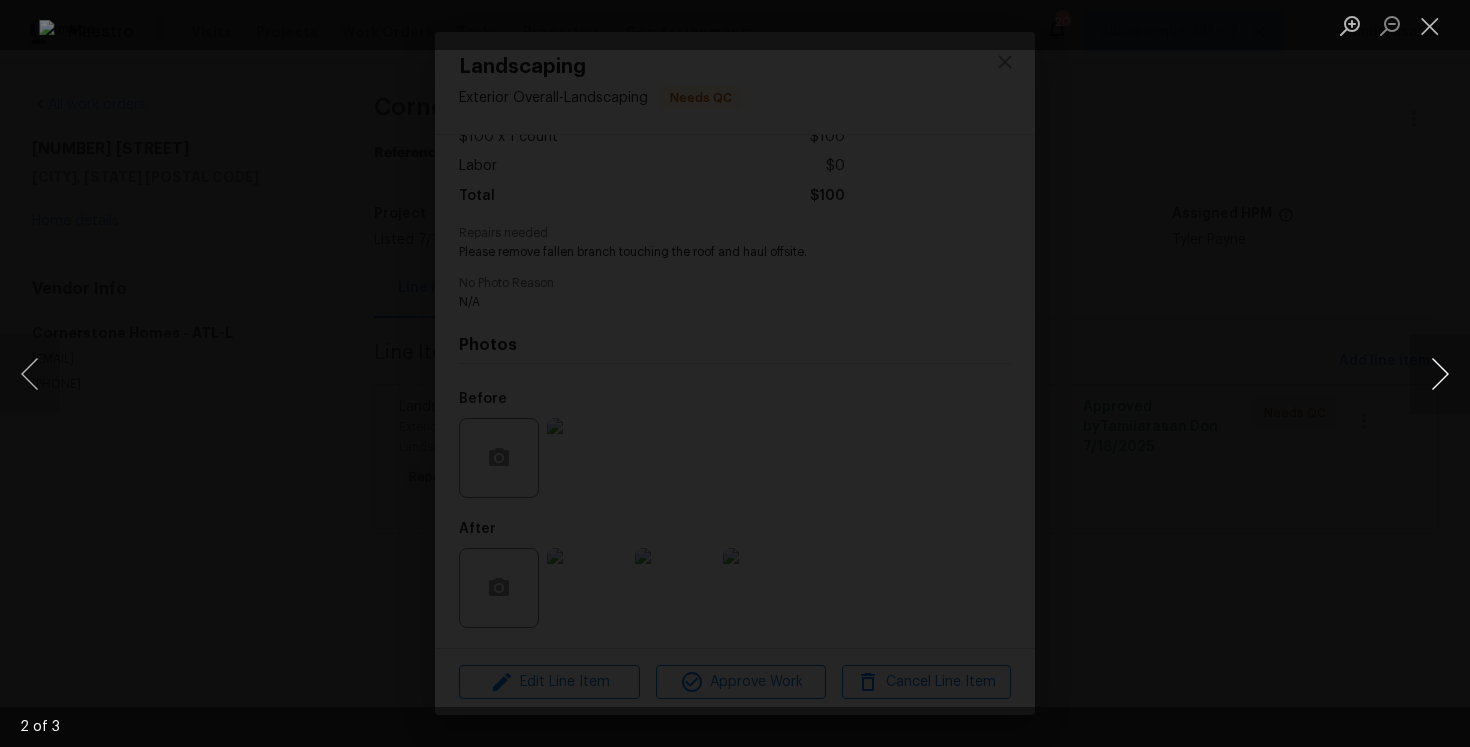 click at bounding box center [1440, 374] 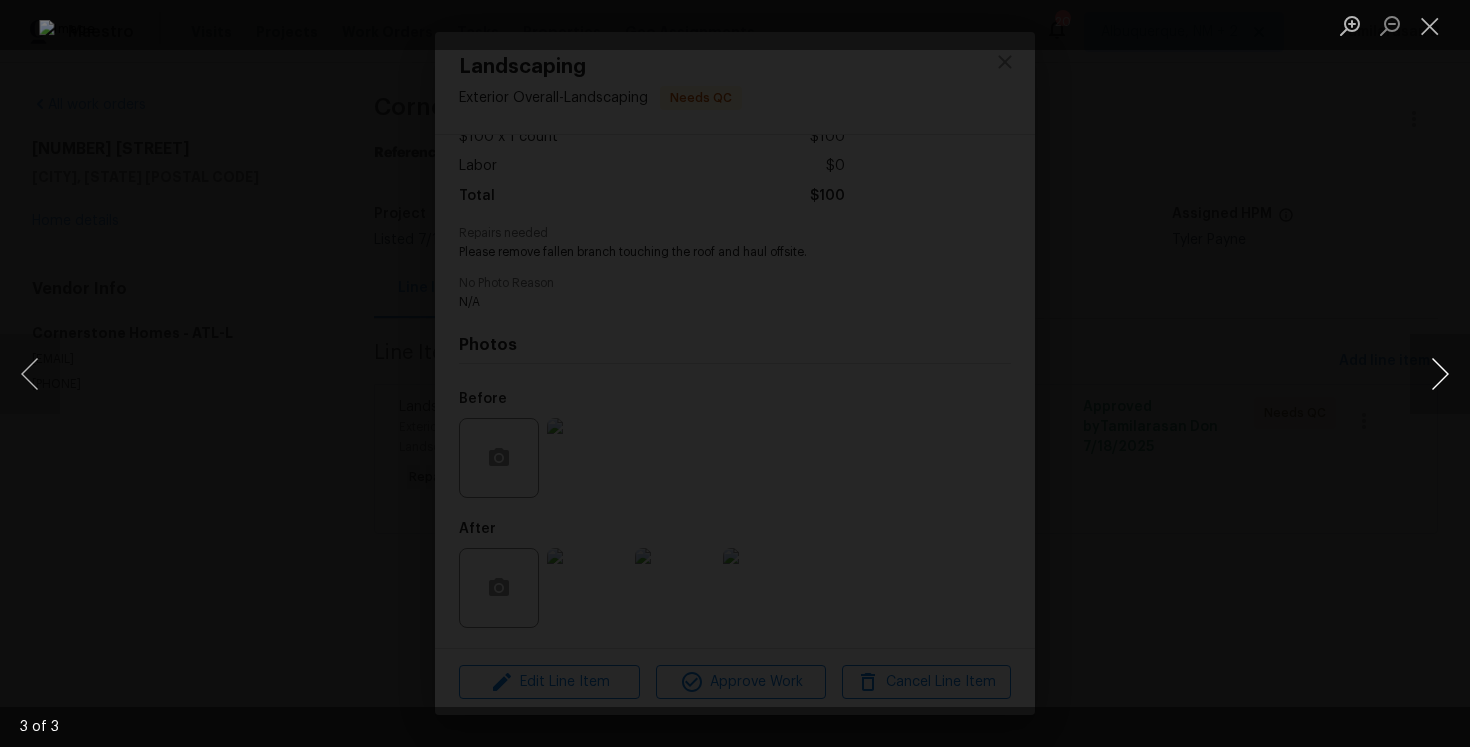 click at bounding box center [1440, 374] 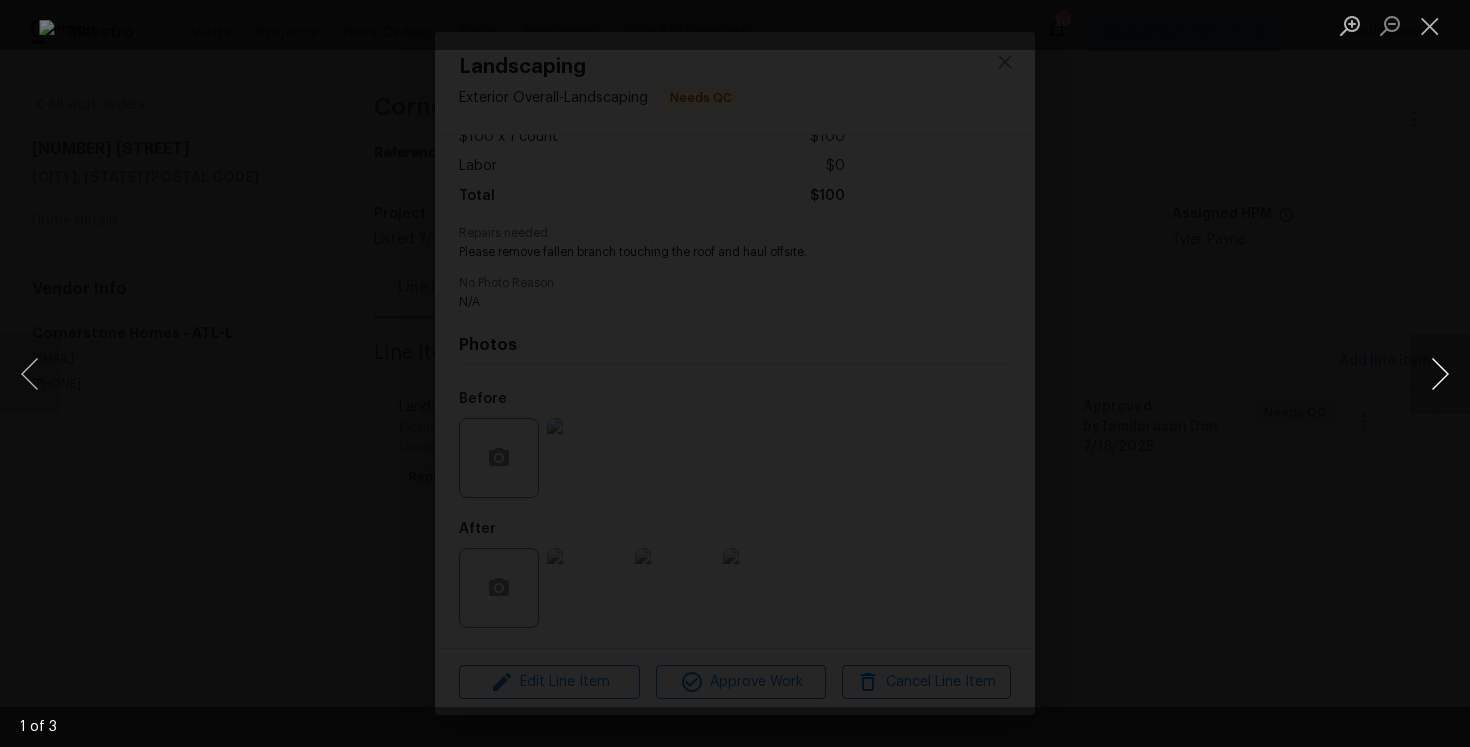 click at bounding box center (1440, 374) 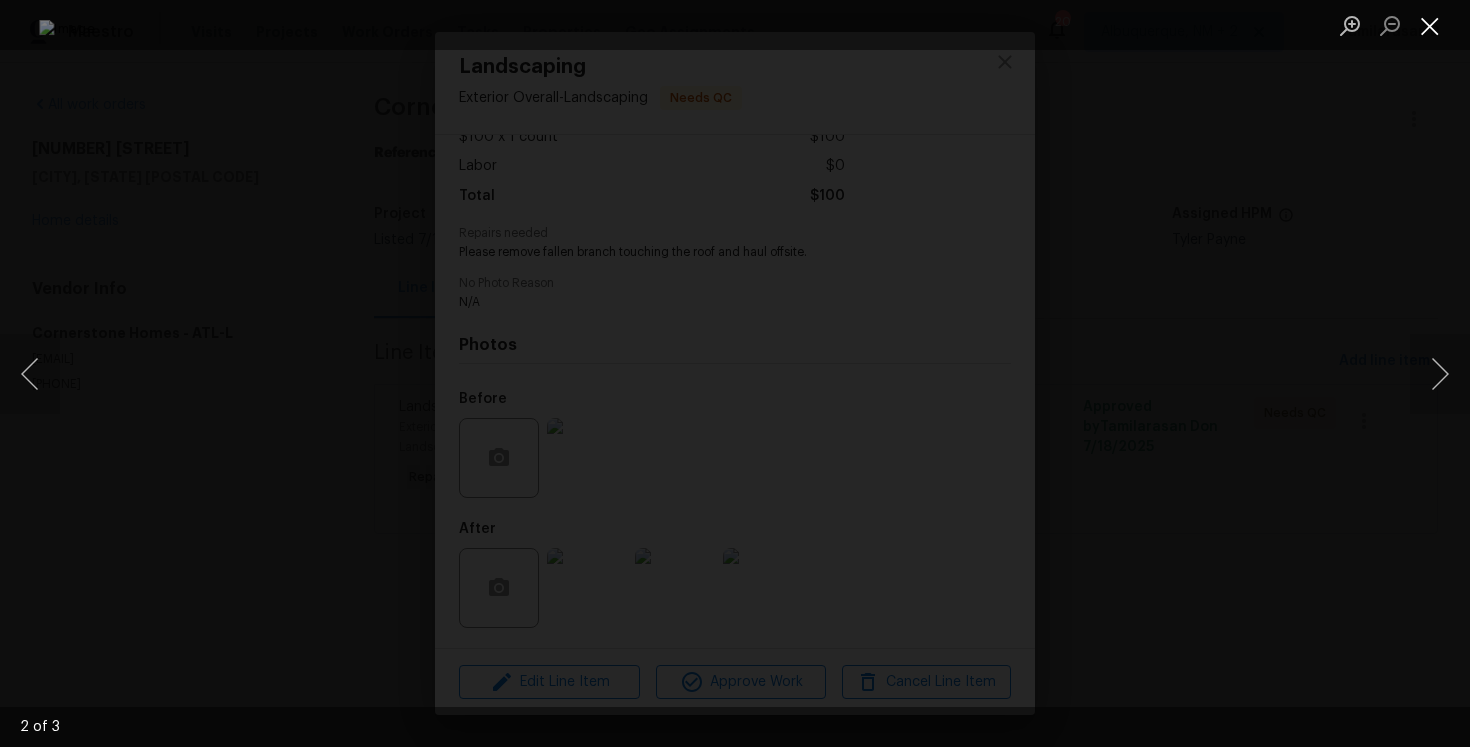 click at bounding box center [1430, 25] 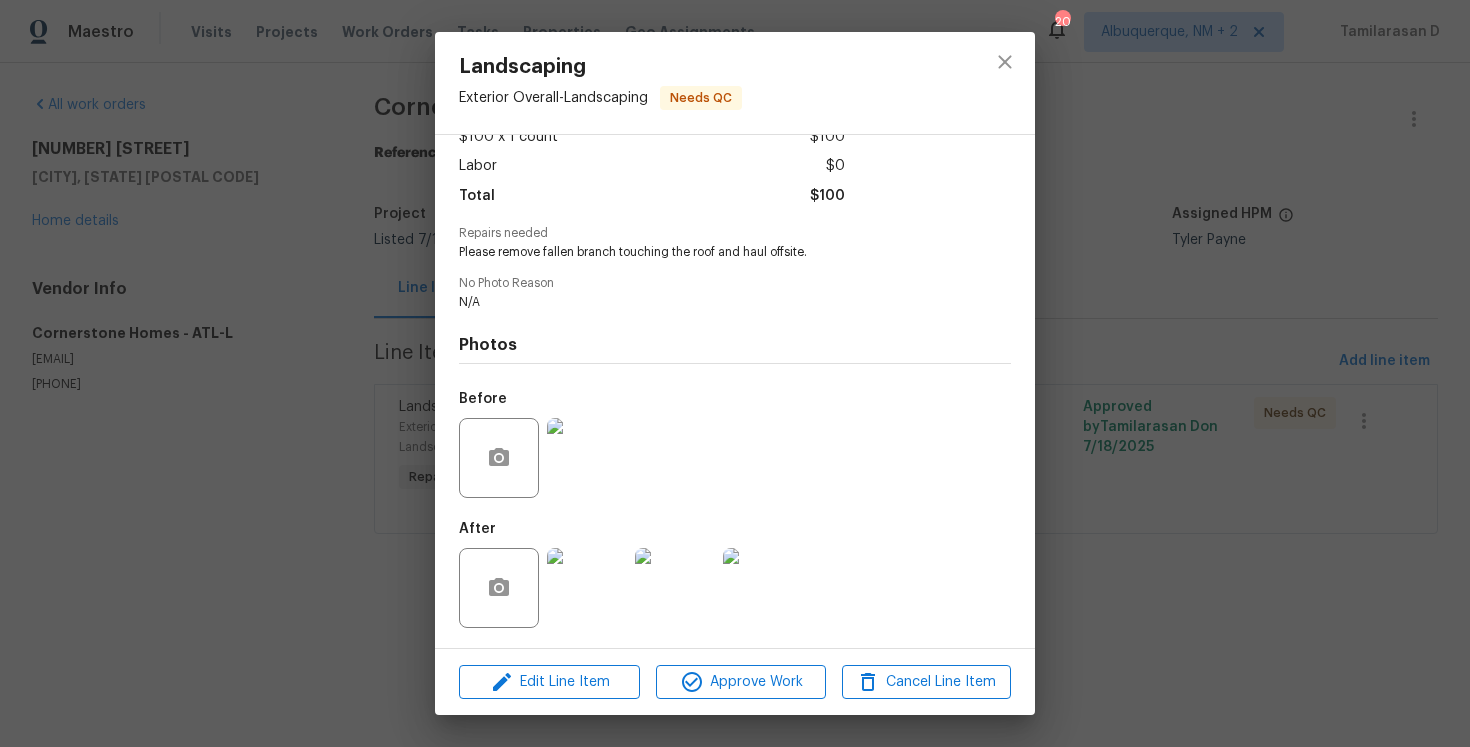 click at bounding box center (587, 458) 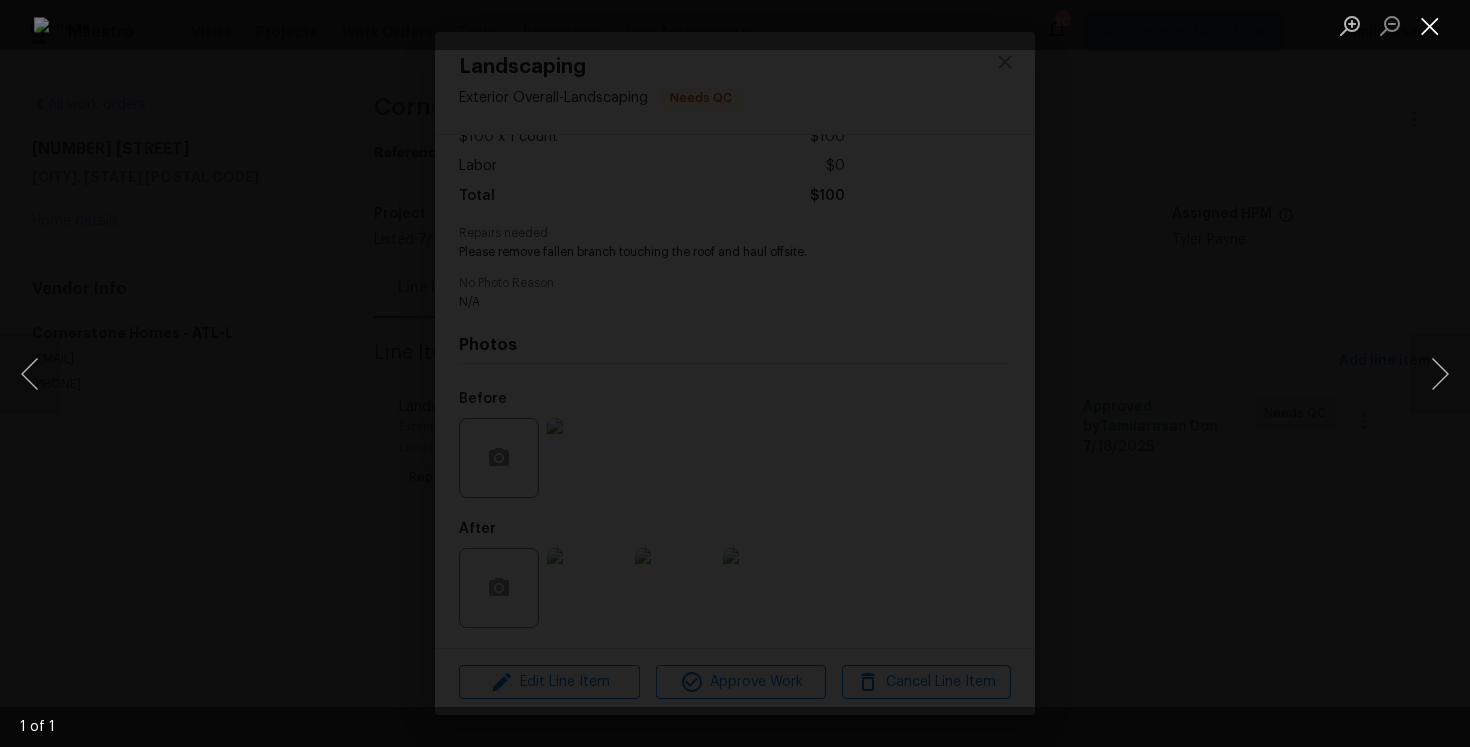 click at bounding box center [1430, 25] 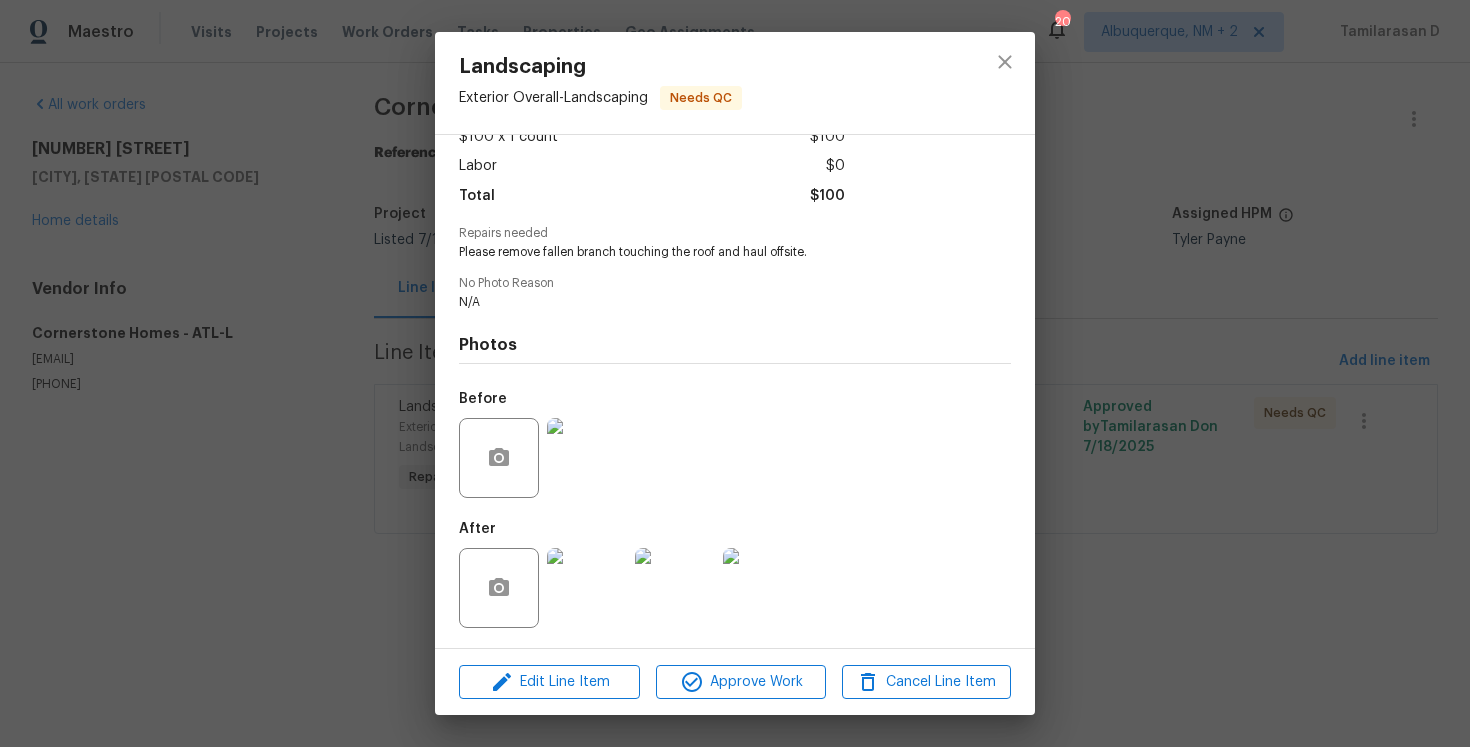 click at bounding box center [587, 588] 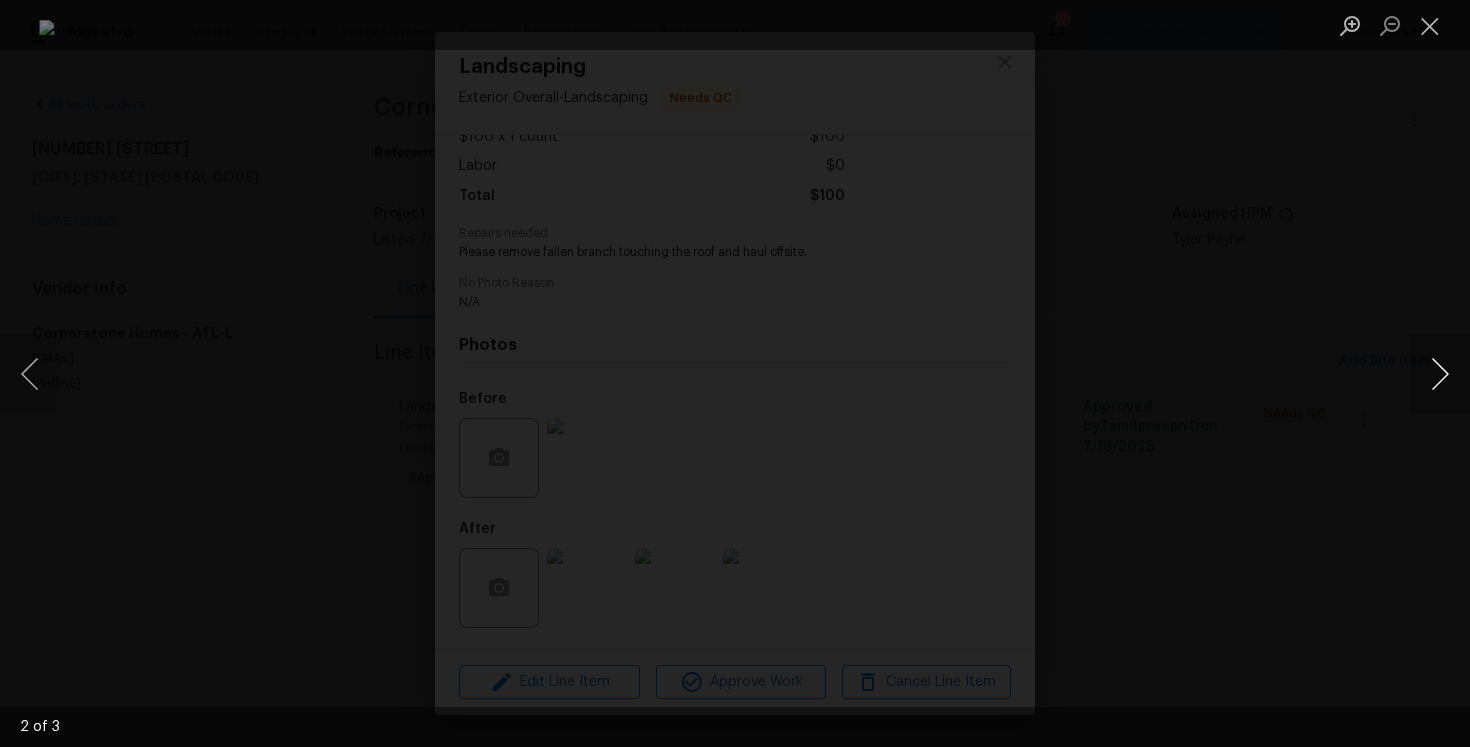 click at bounding box center (1440, 374) 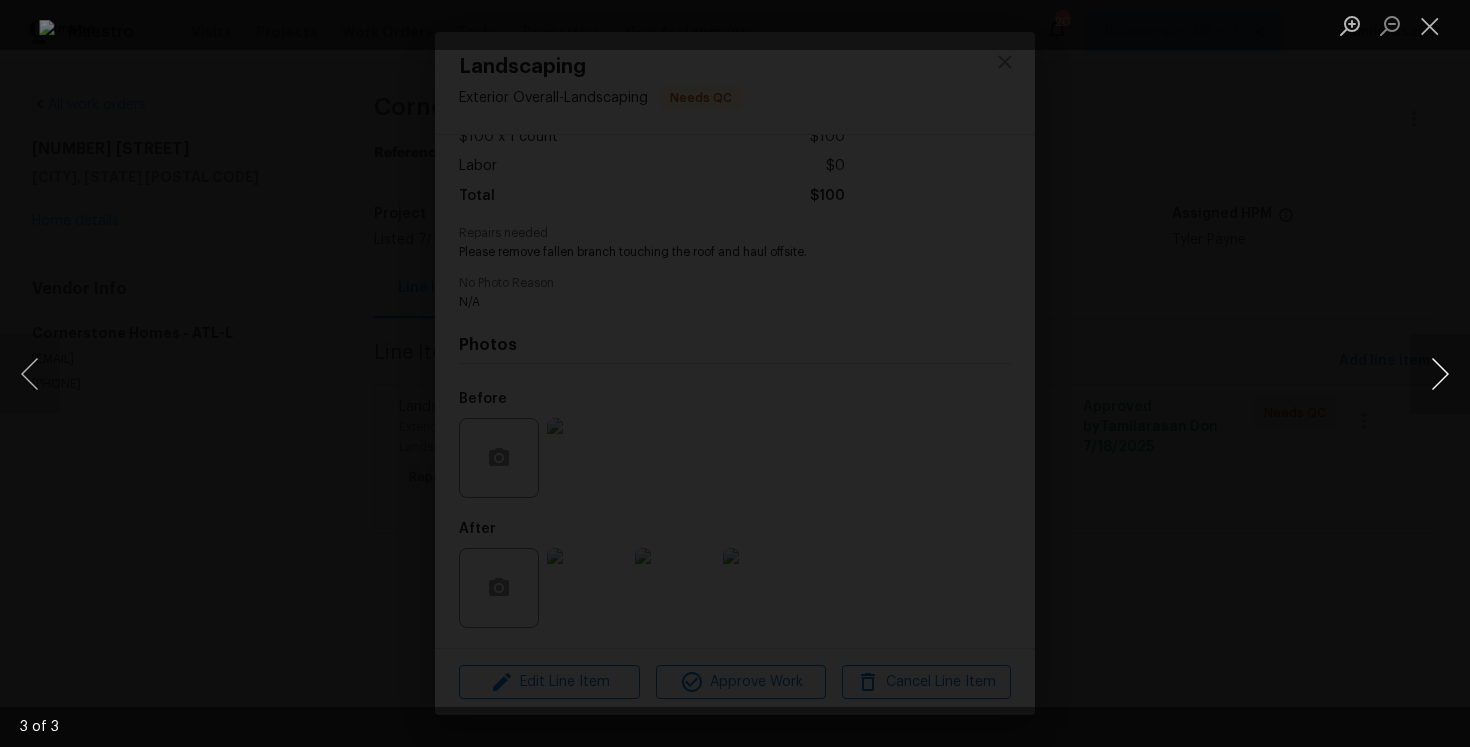 click at bounding box center [1440, 374] 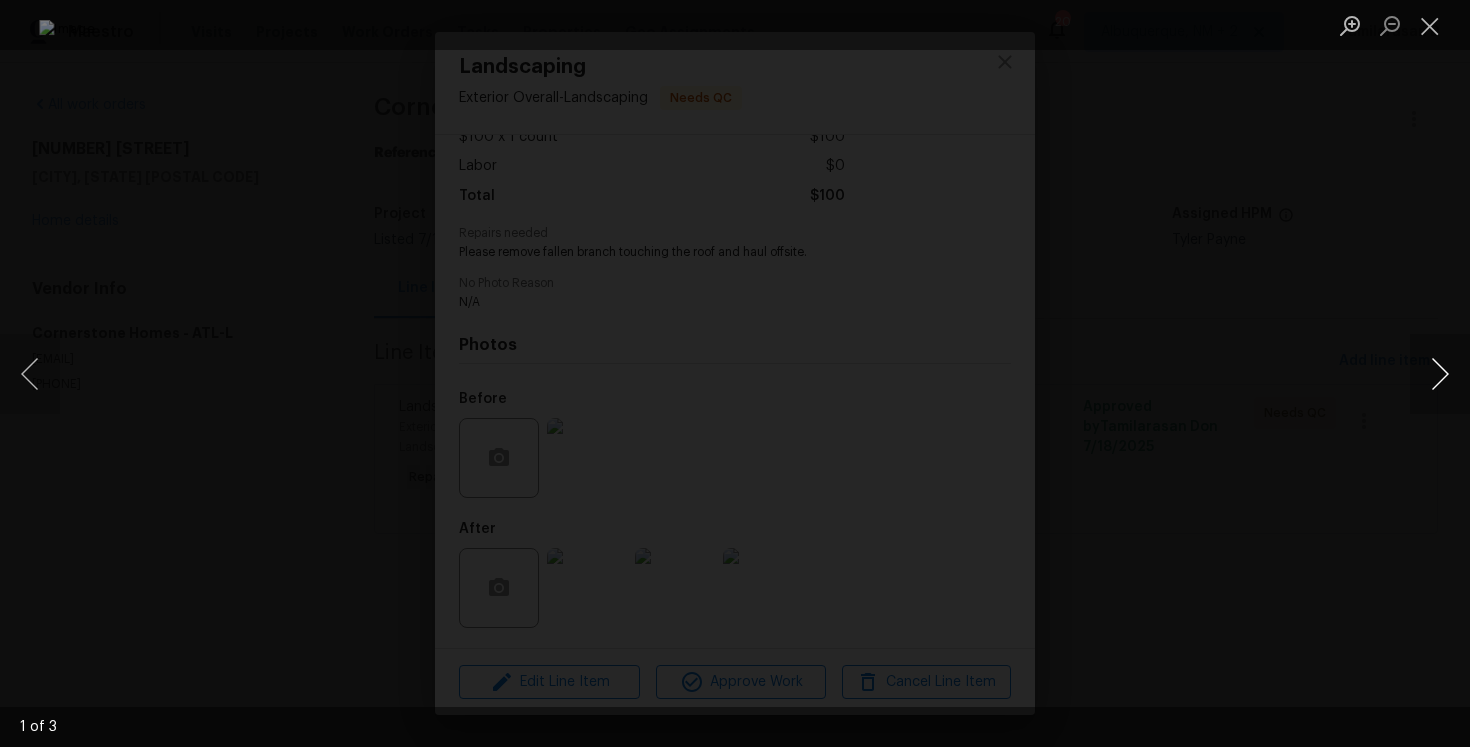 click at bounding box center (1440, 374) 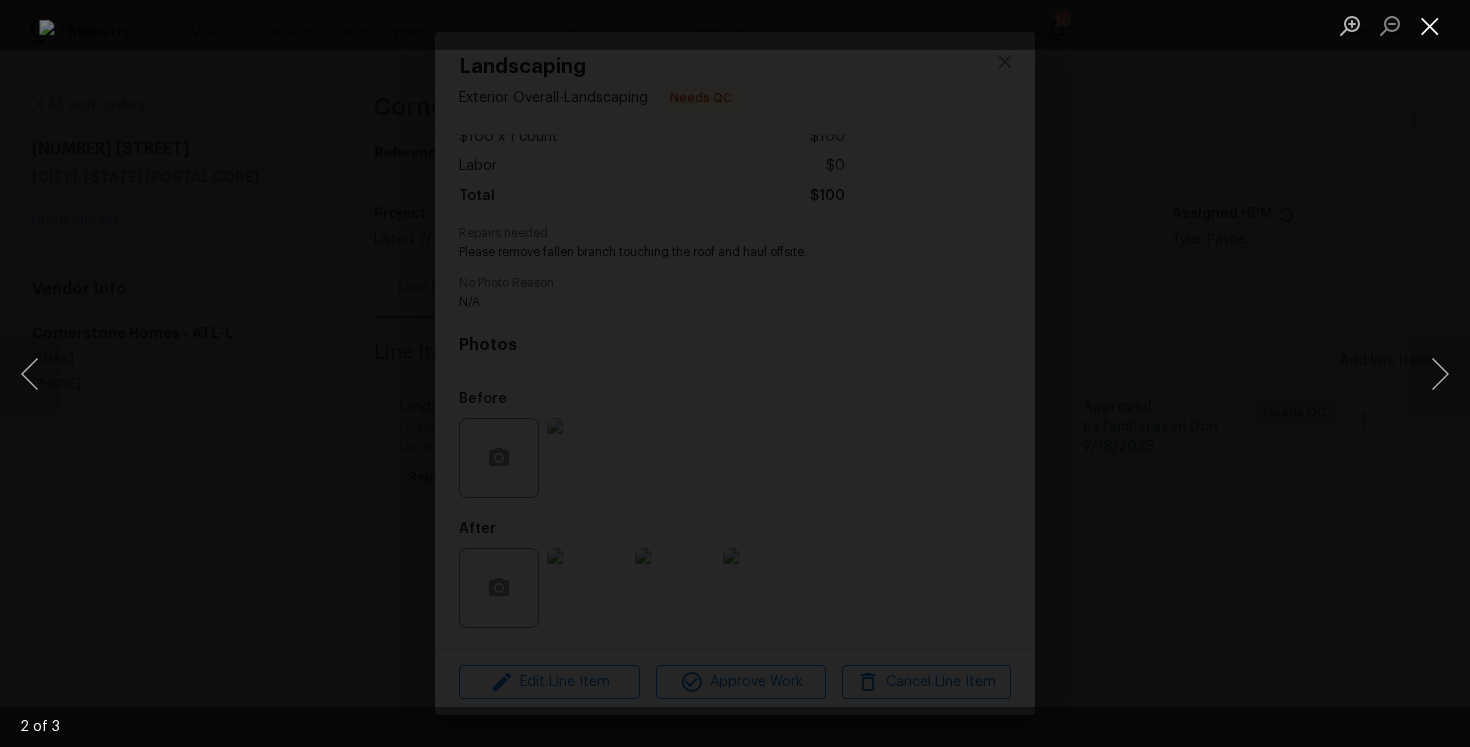 click at bounding box center (1430, 25) 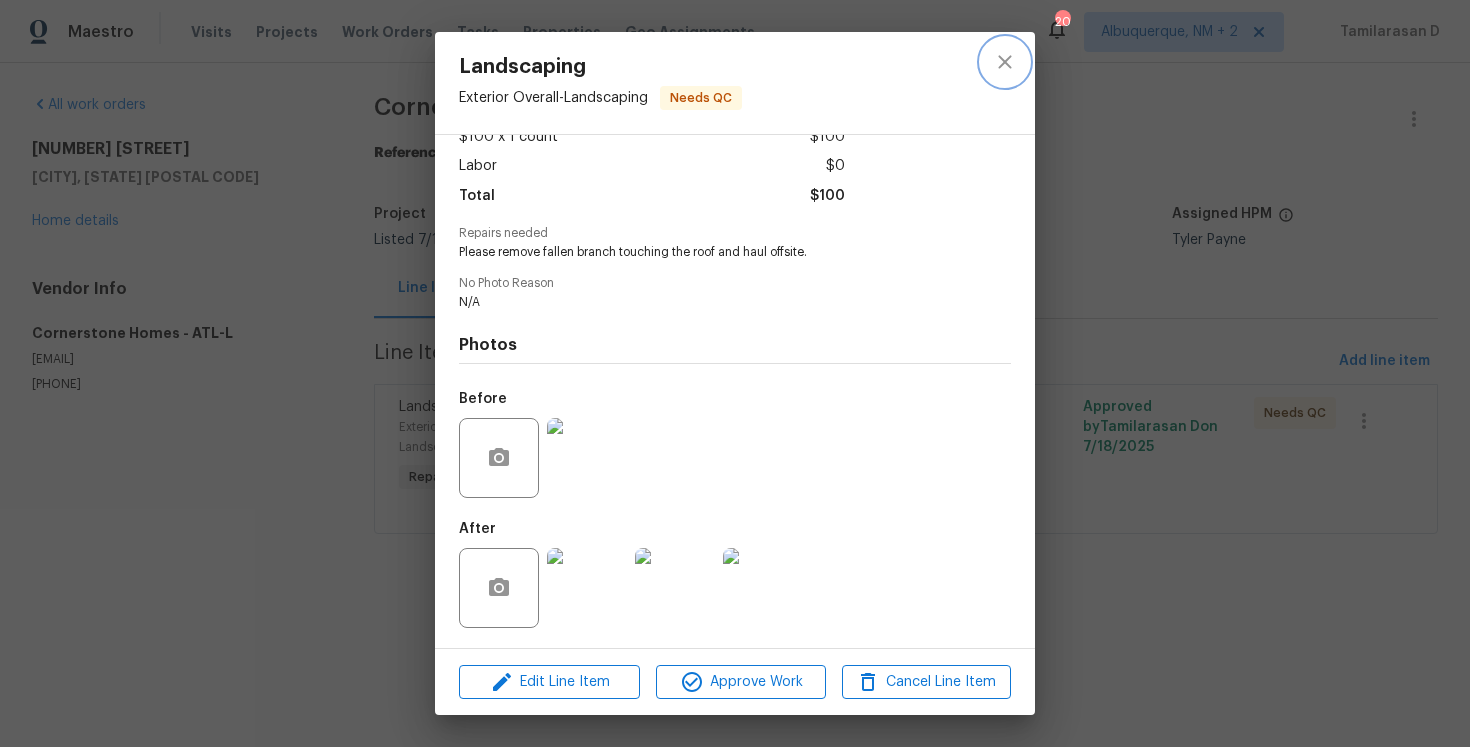click at bounding box center (1005, 62) 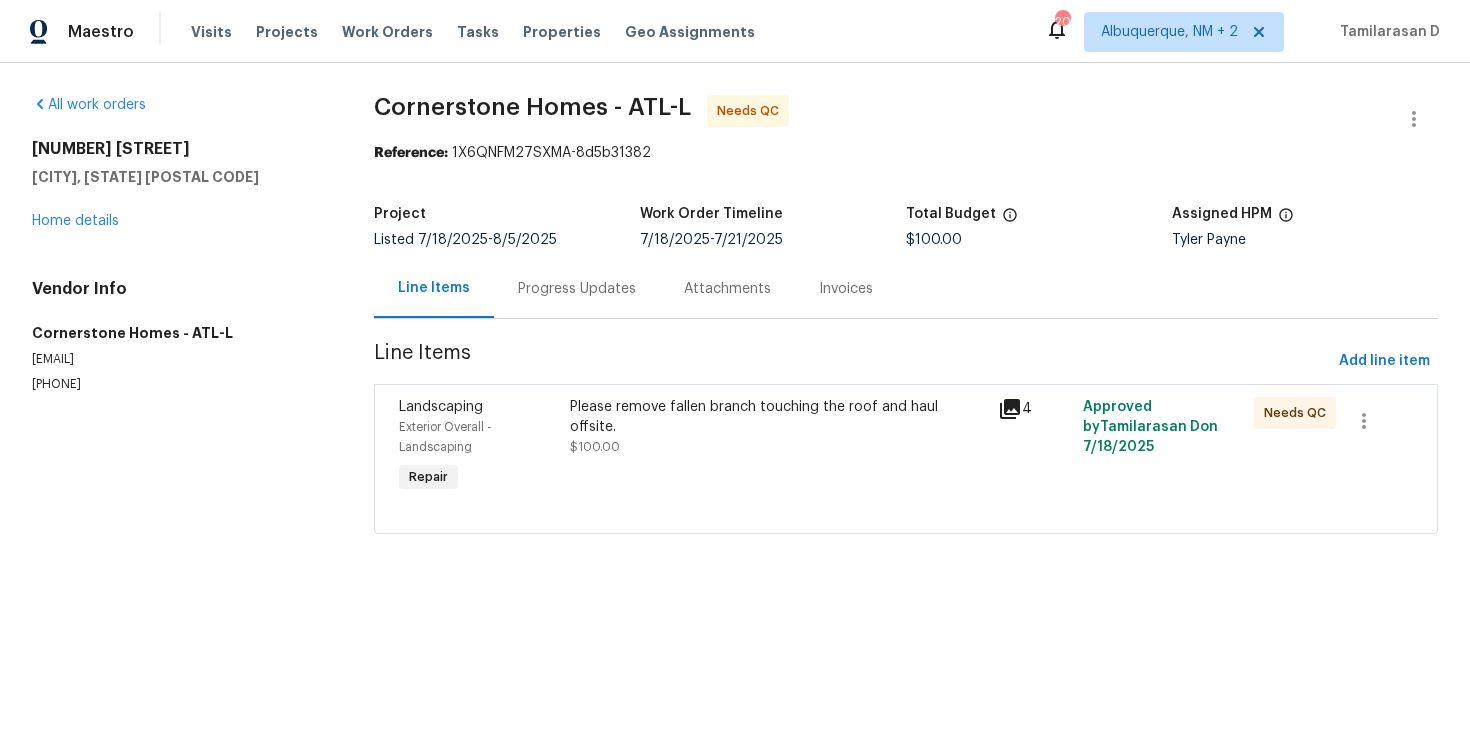 click on "Progress Updates" at bounding box center [577, 289] 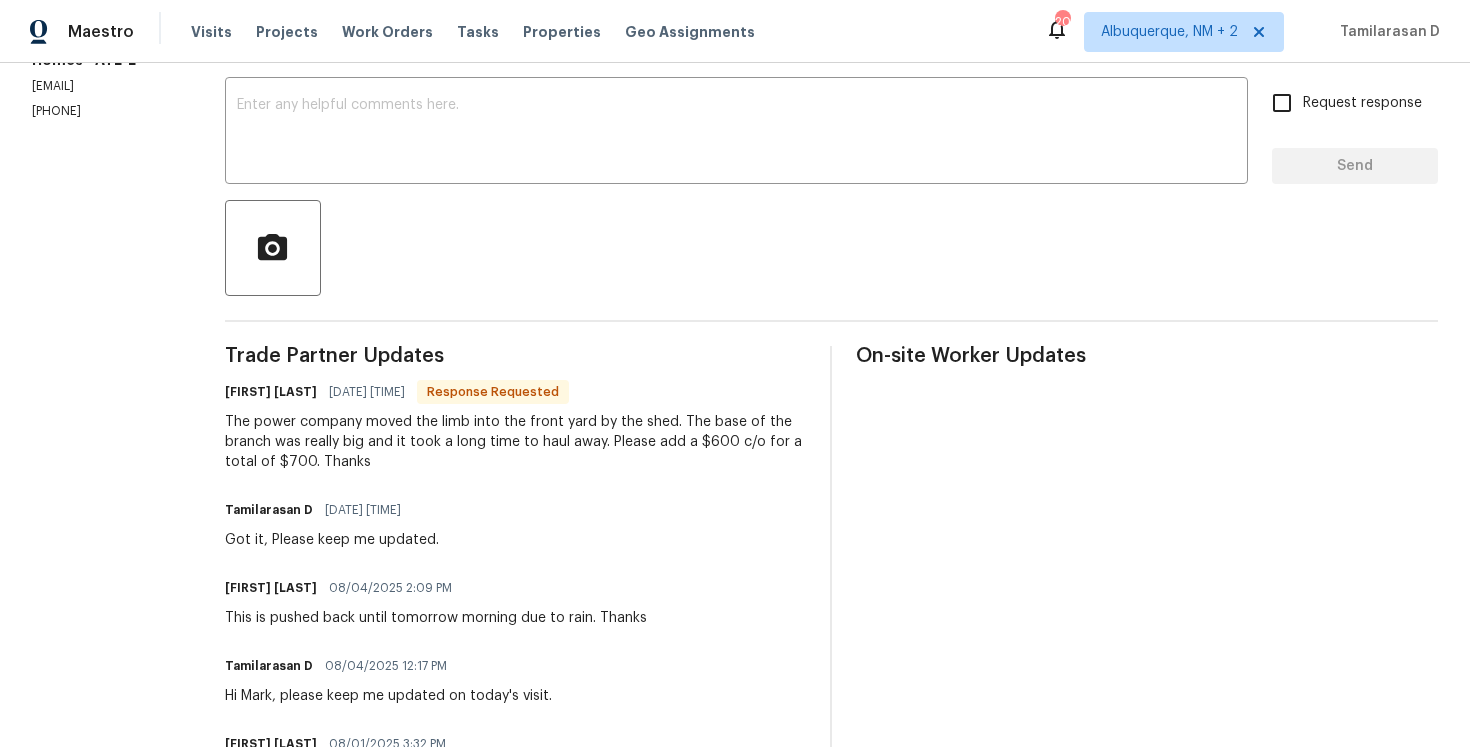 scroll, scrollTop: 383, scrollLeft: 0, axis: vertical 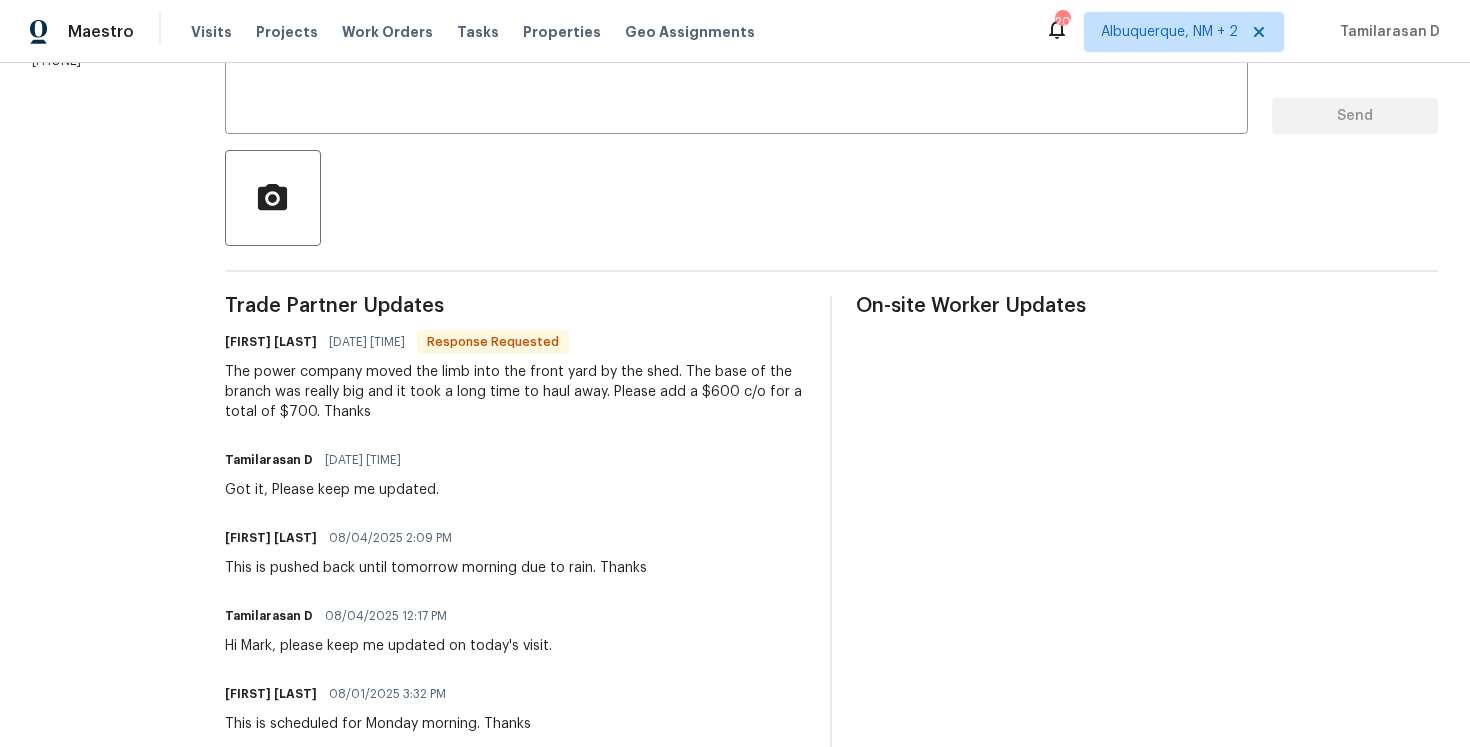 click on "The power company moved the limb into the front yard by the shed.  The base of the branch was really big and it took a long time to haul away.  Please add a $600 c/o for a total of $700.  Thanks" at bounding box center (516, 392) 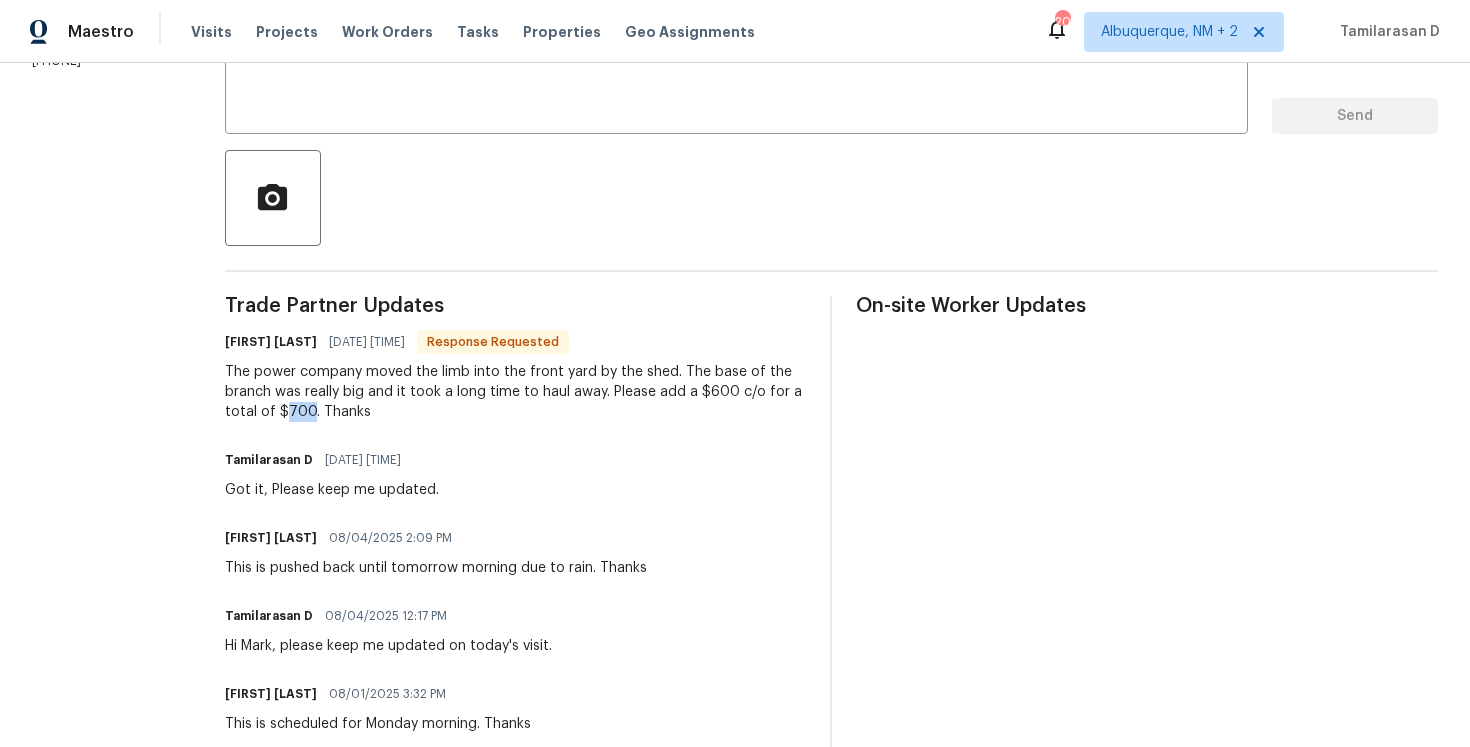 click on "The power company moved the limb into the front yard by the shed.  The base of the branch was really big and it took a long time to haul away.  Please add a $600 c/o for a total of $700.  Thanks" at bounding box center [516, 392] 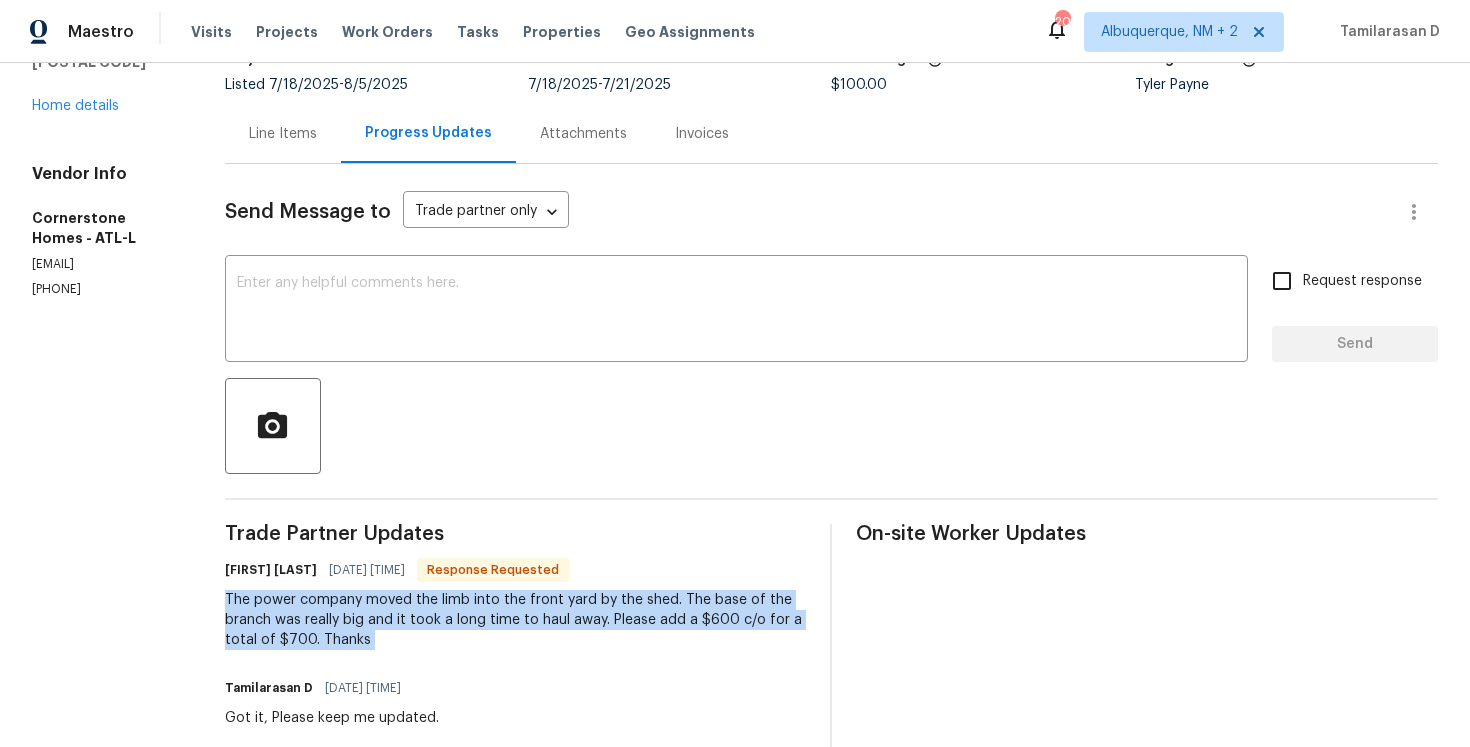 scroll, scrollTop: 226, scrollLeft: 0, axis: vertical 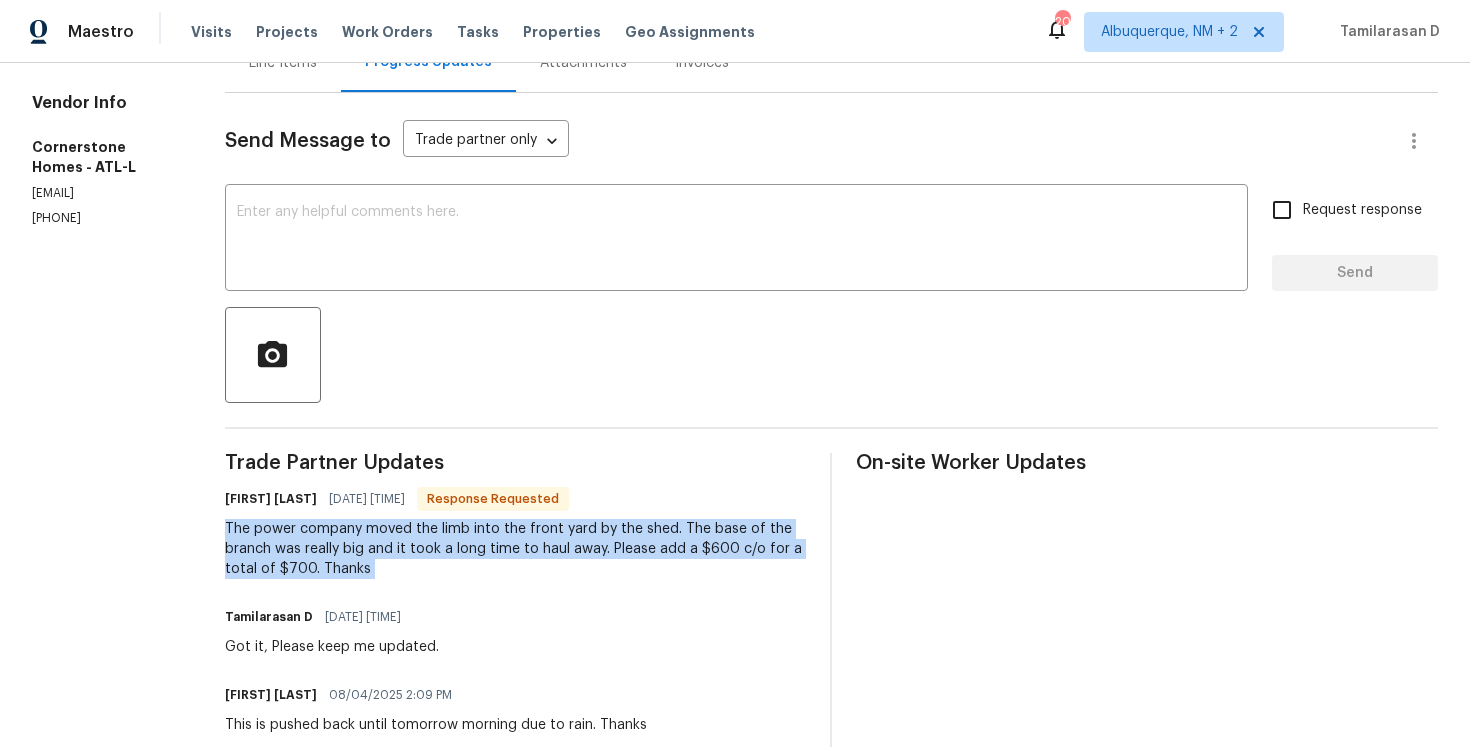 click at bounding box center (831, 355) 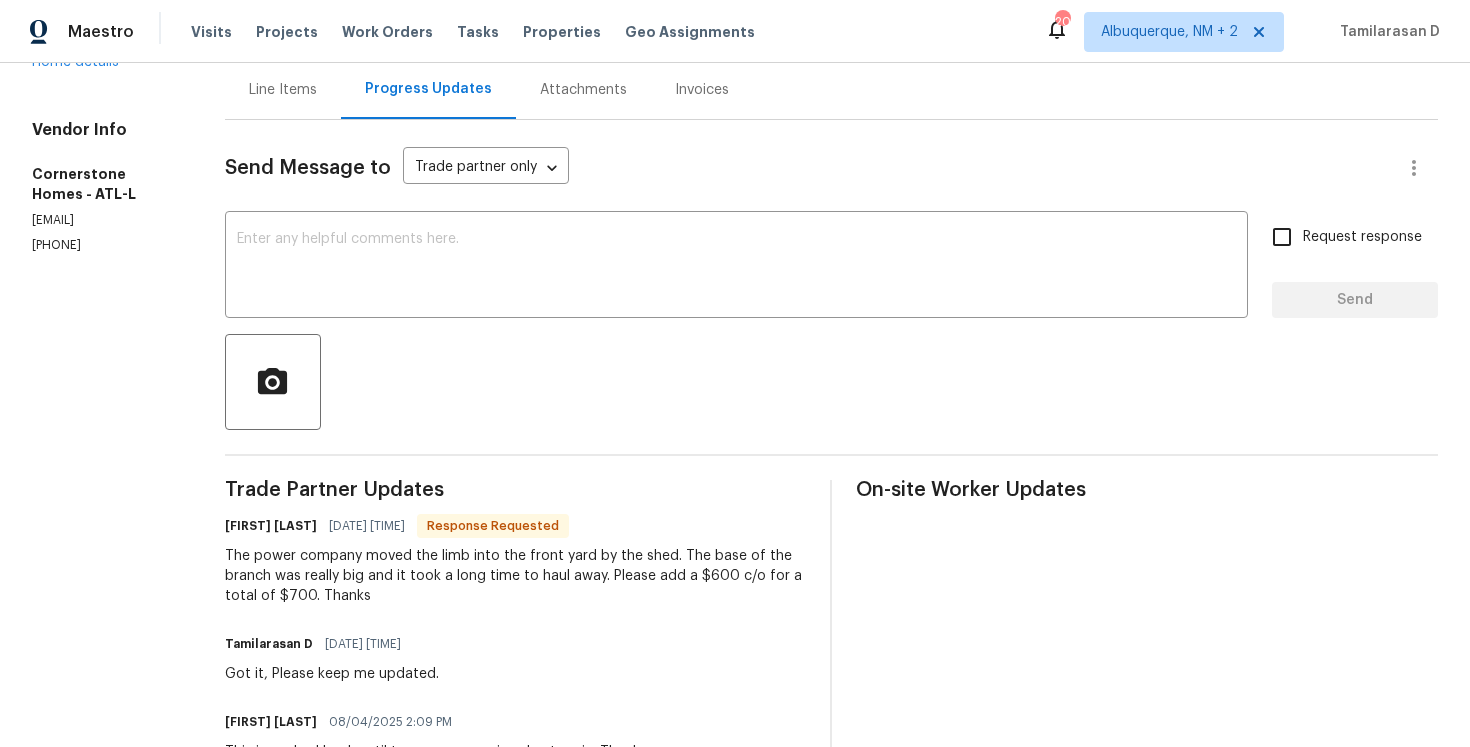 scroll, scrollTop: 180, scrollLeft: 0, axis: vertical 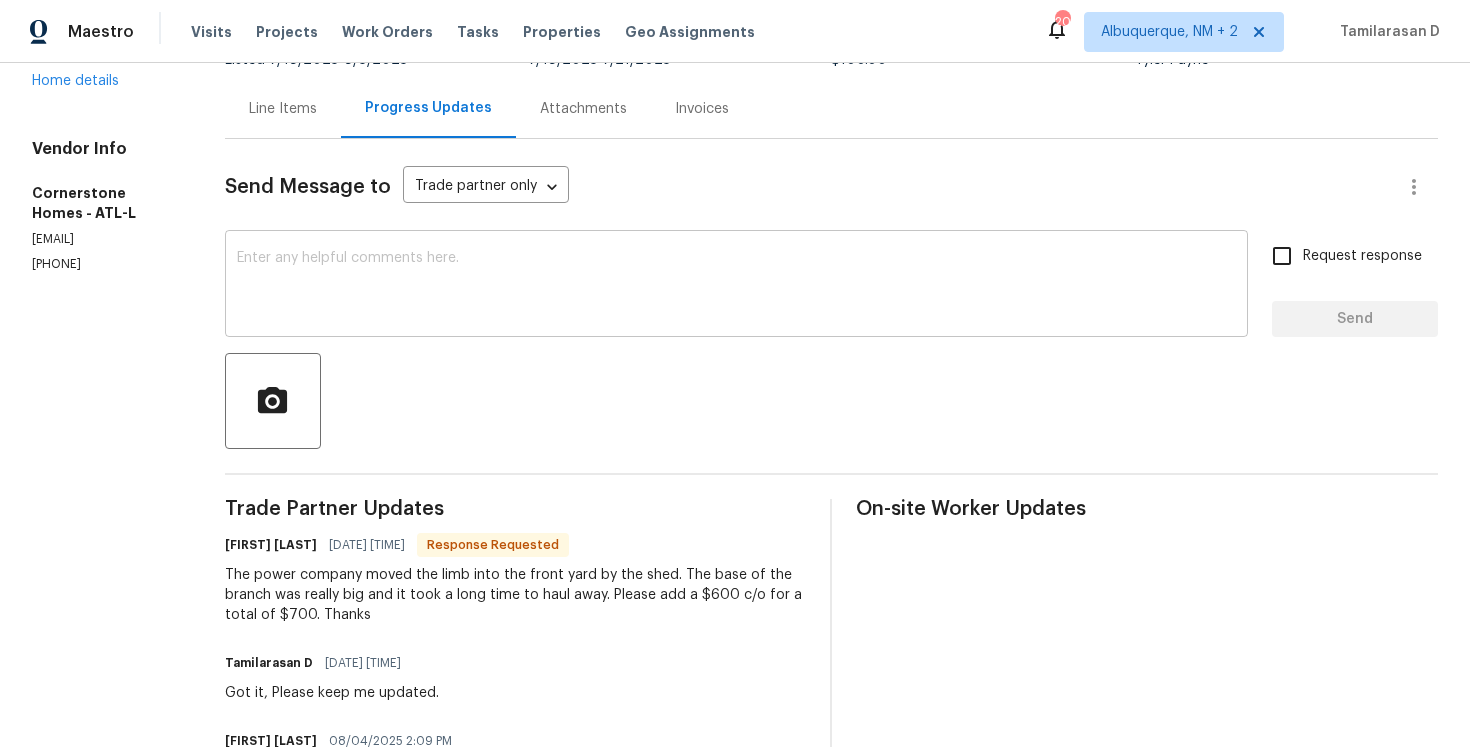click at bounding box center (736, 286) 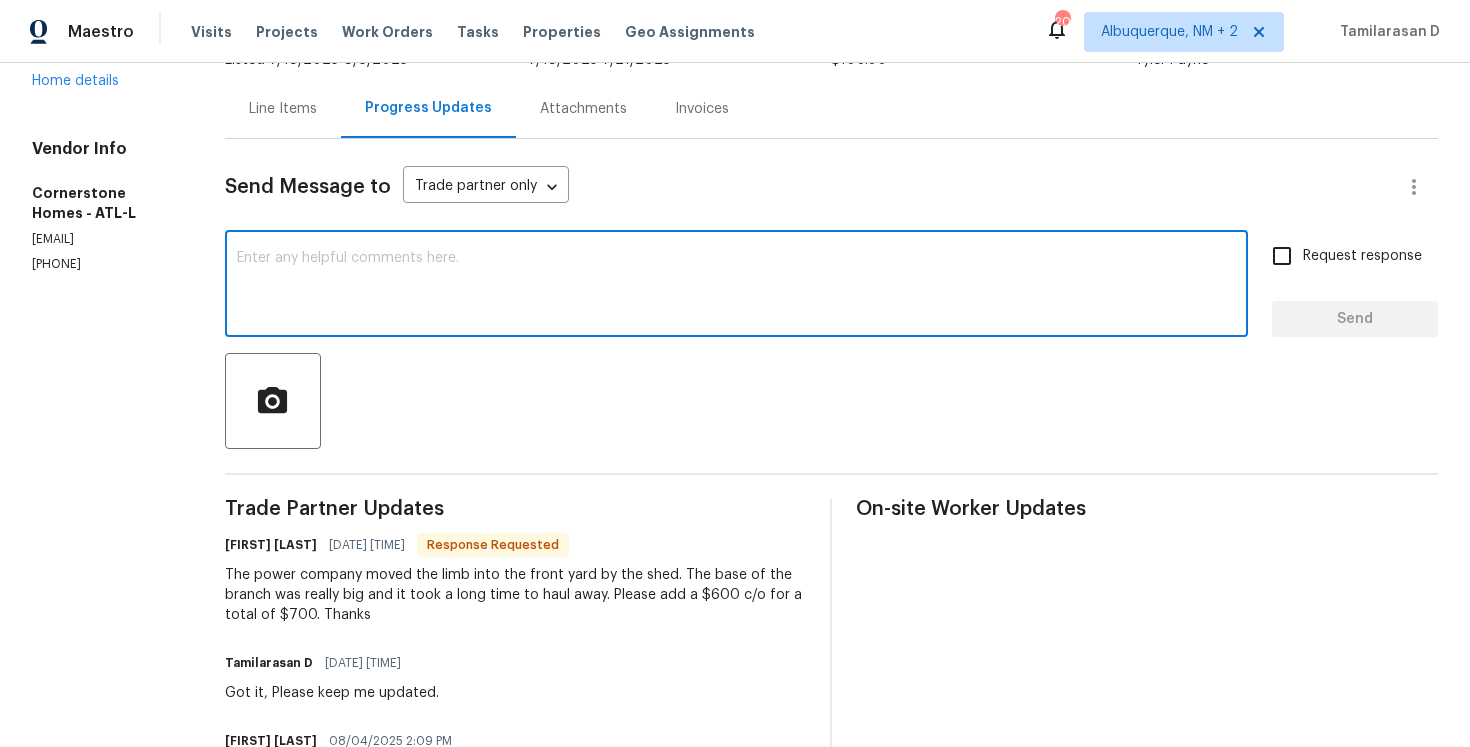 scroll, scrollTop: 197, scrollLeft: 0, axis: vertical 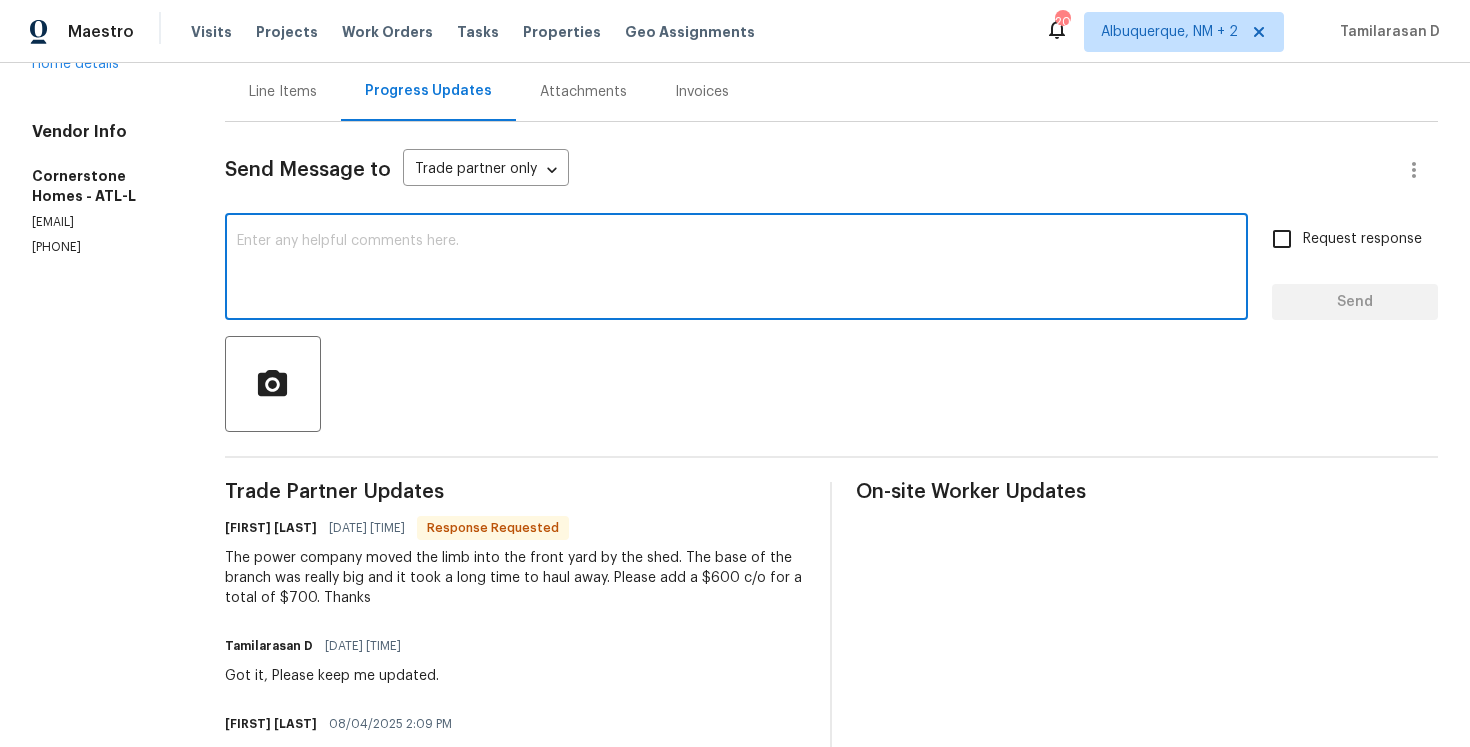click on "The power company moved the limb into the front yard by the shed.  The base of the branch was really big and it took a long time to haul away.  Please add a $600 c/o for a total of $700.  Thanks" at bounding box center [516, 578] 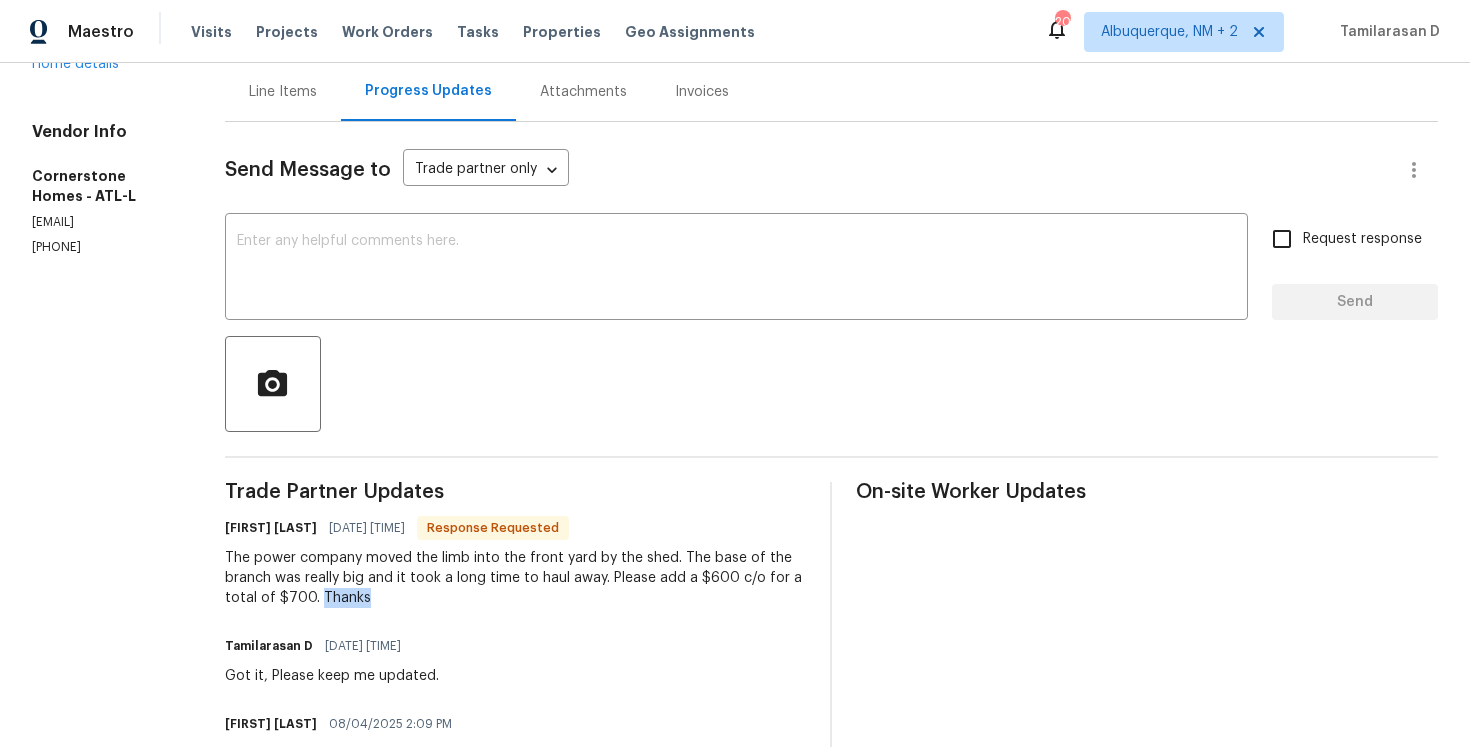 click on "The power company moved the limb into the front yard by the shed.  The base of the branch was really big and it took a long time to haul away.  Please add a $600 c/o for a total of $700.  Thanks" at bounding box center [516, 578] 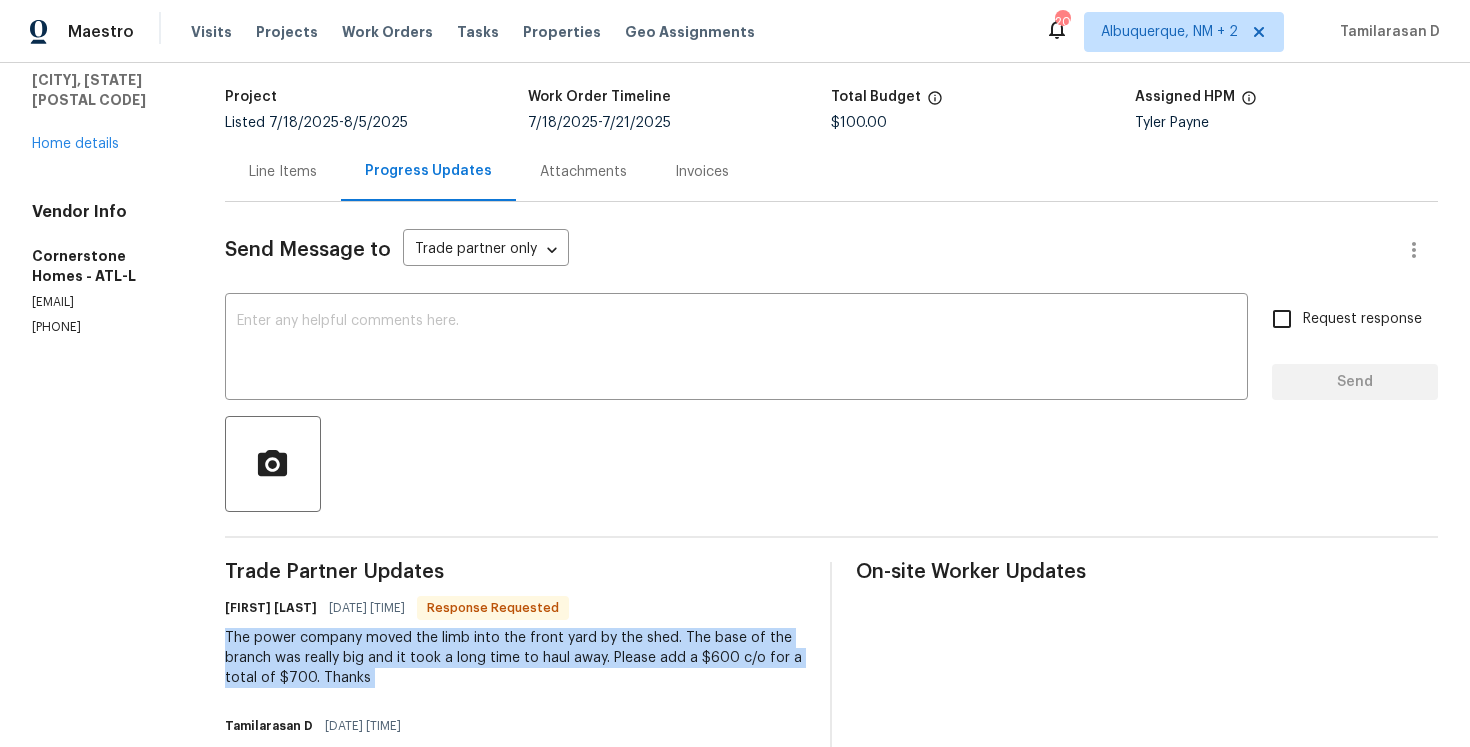 scroll, scrollTop: 0, scrollLeft: 0, axis: both 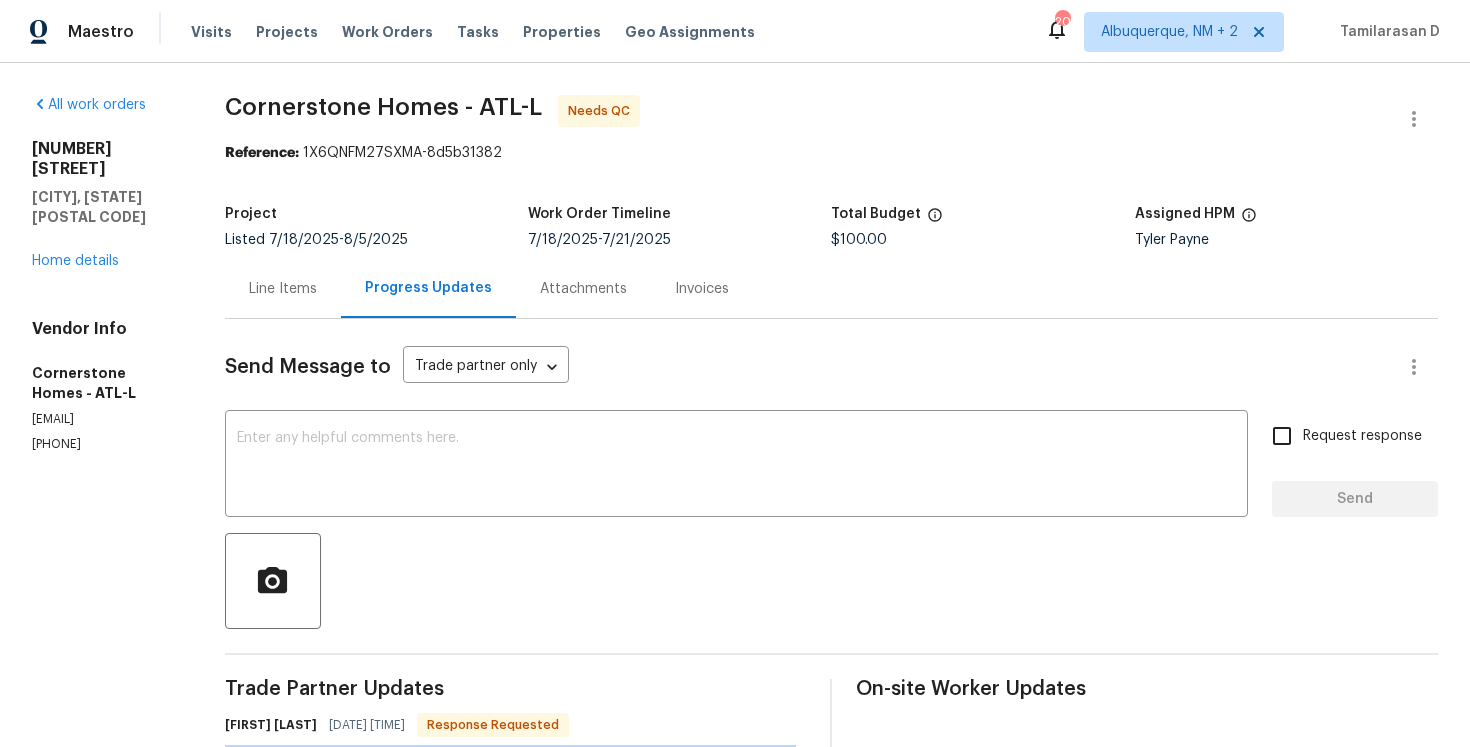 click on "Line Items" at bounding box center [283, 289] 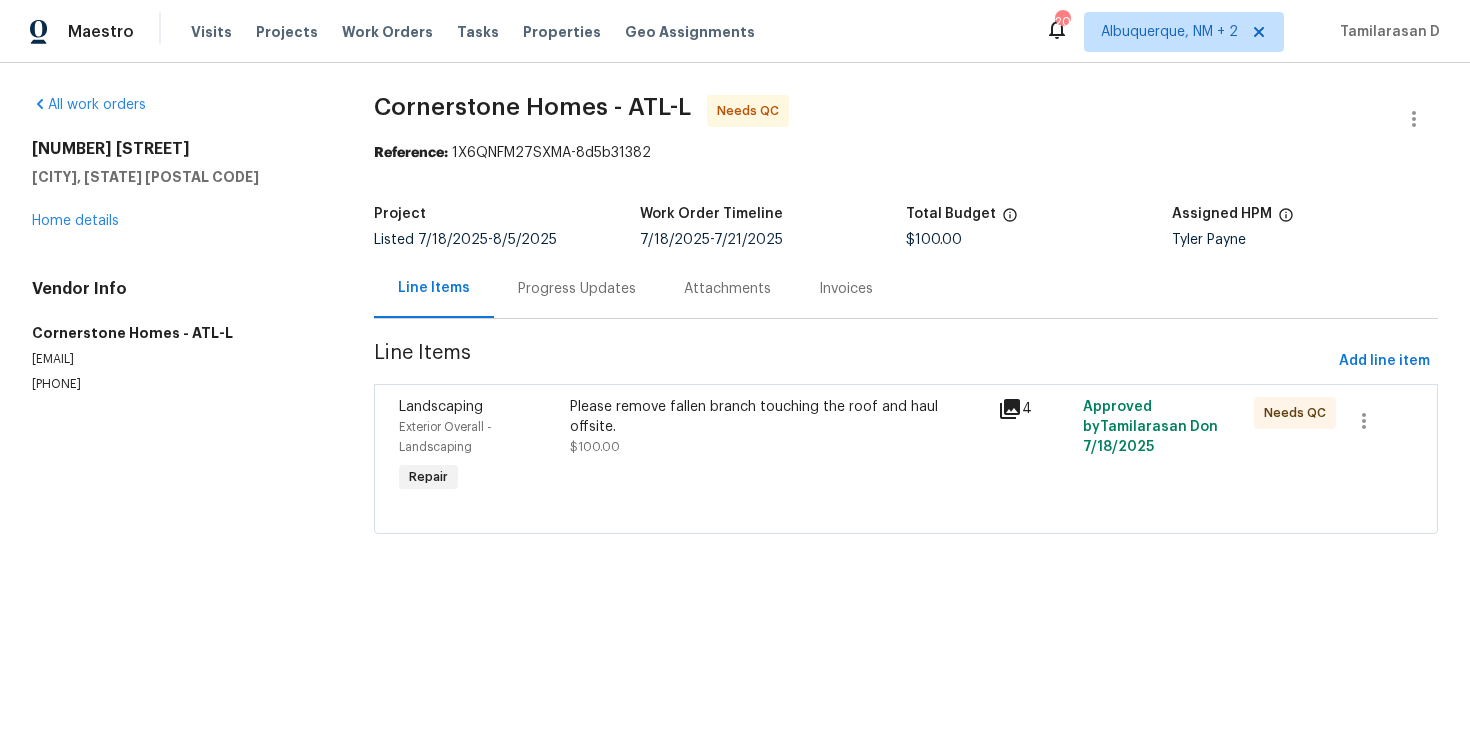 click on "Please remove fallen branch touching the roof and haul offsite. $100.00" at bounding box center [777, 447] 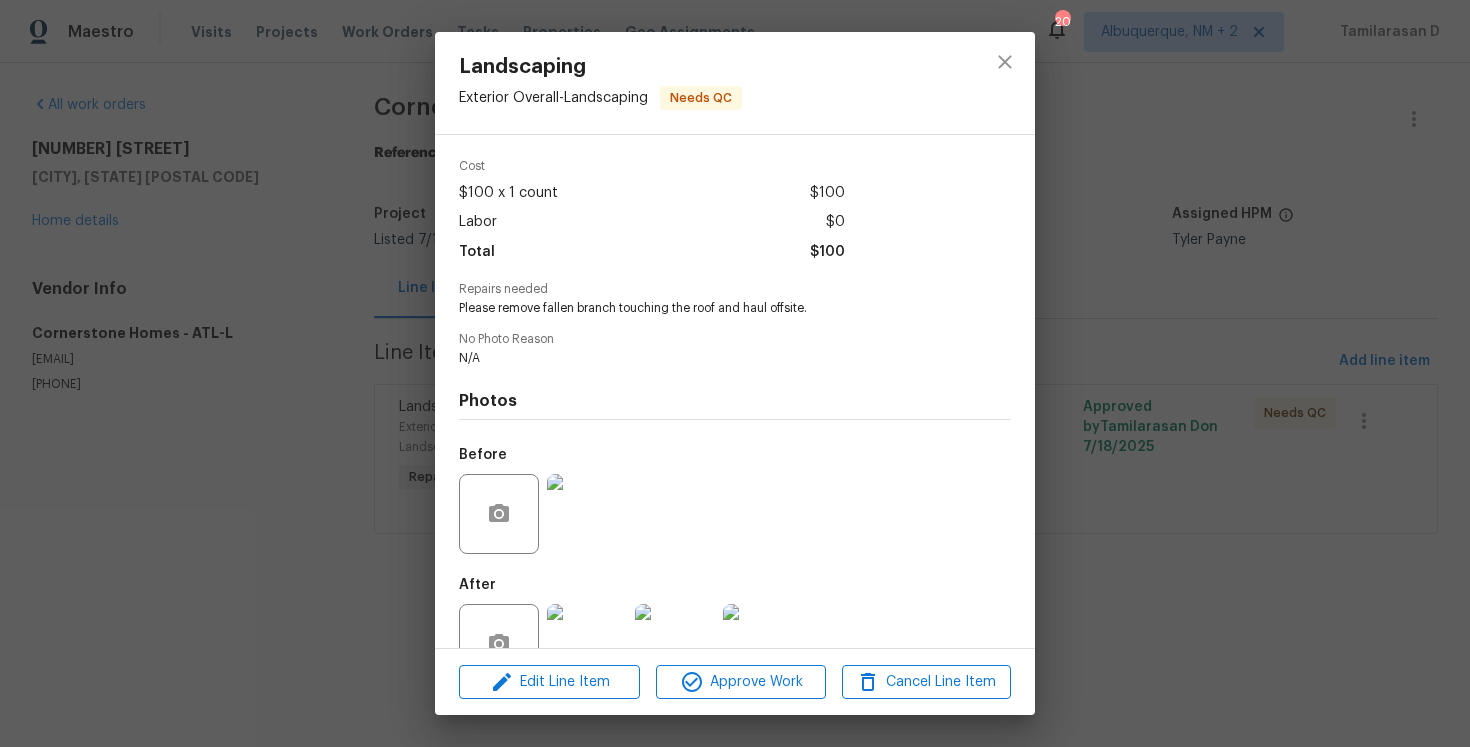 scroll, scrollTop: 124, scrollLeft: 0, axis: vertical 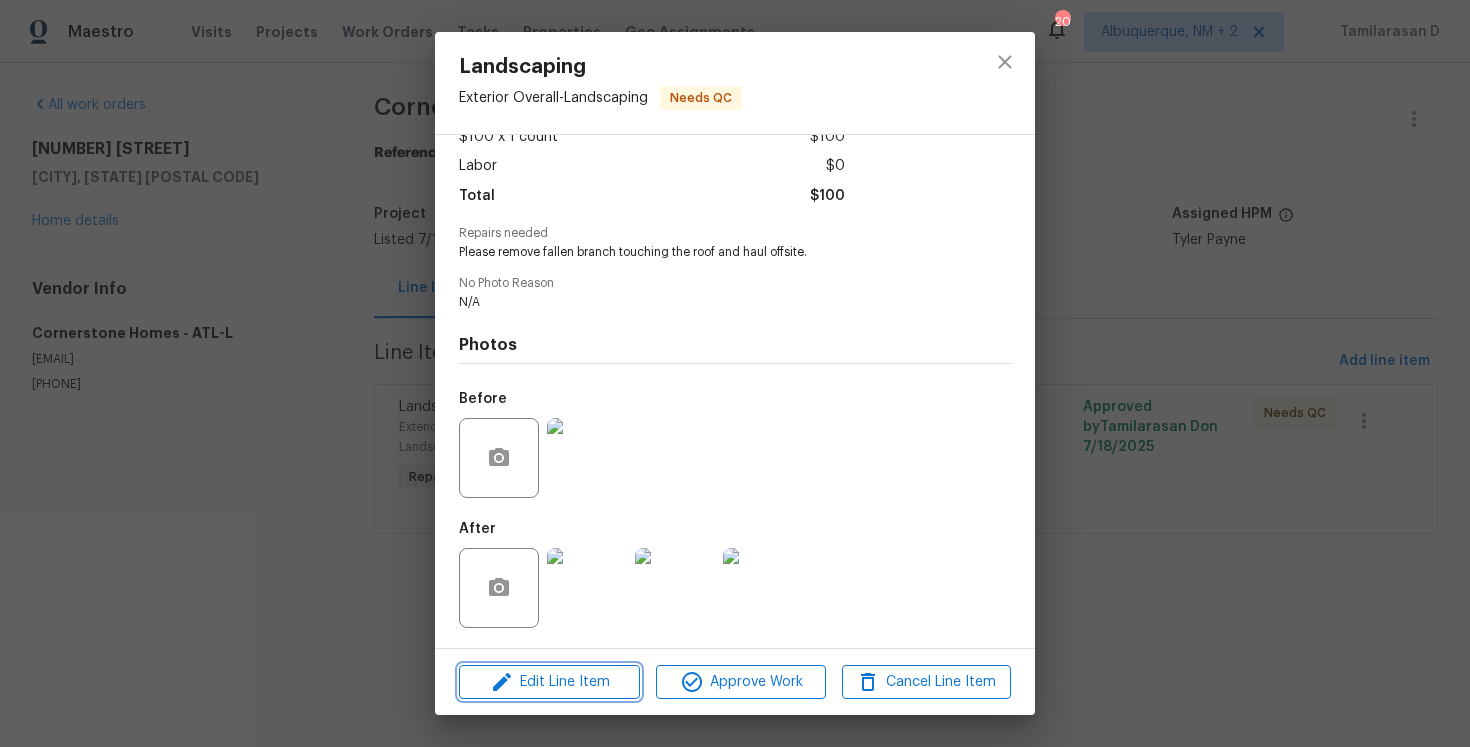 click on "Edit Line Item" at bounding box center (549, 682) 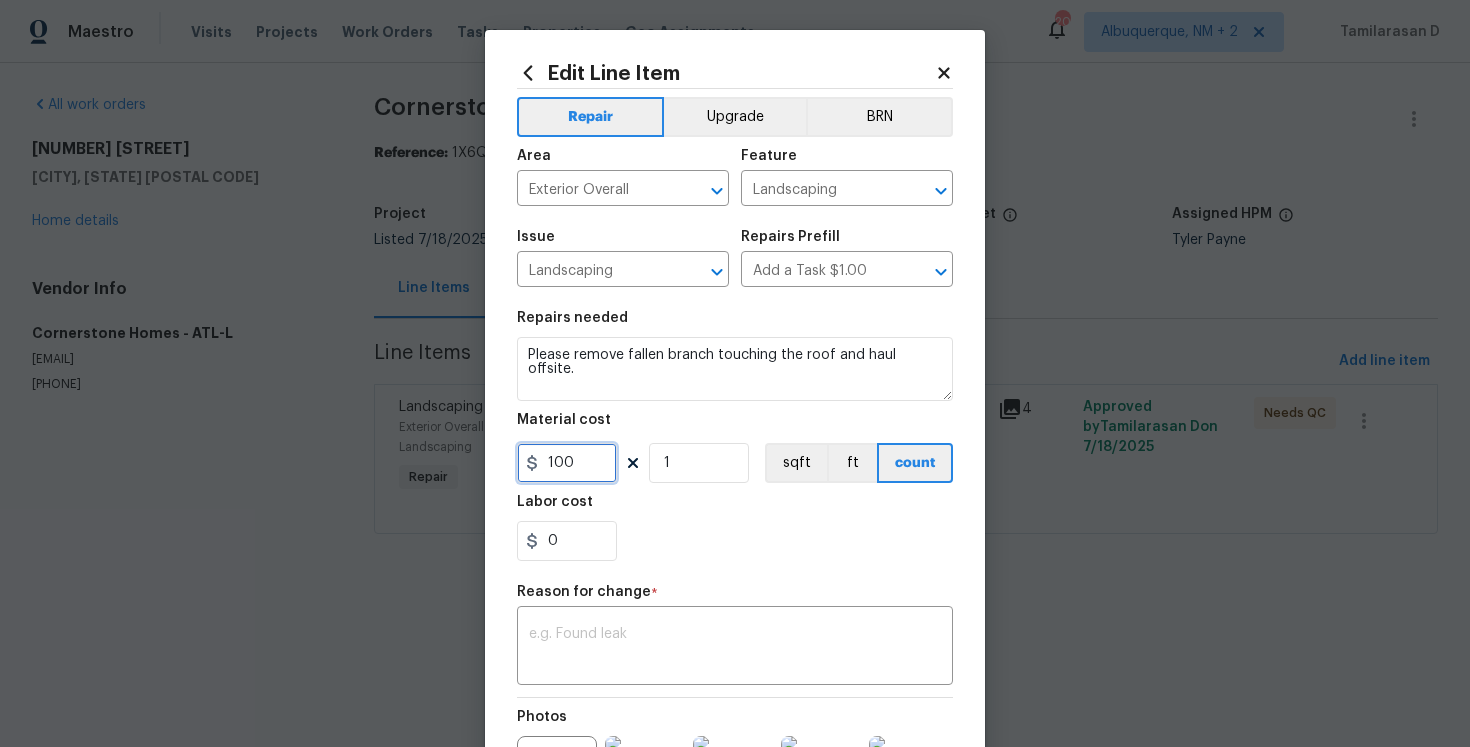 click on "100" at bounding box center (567, 463) 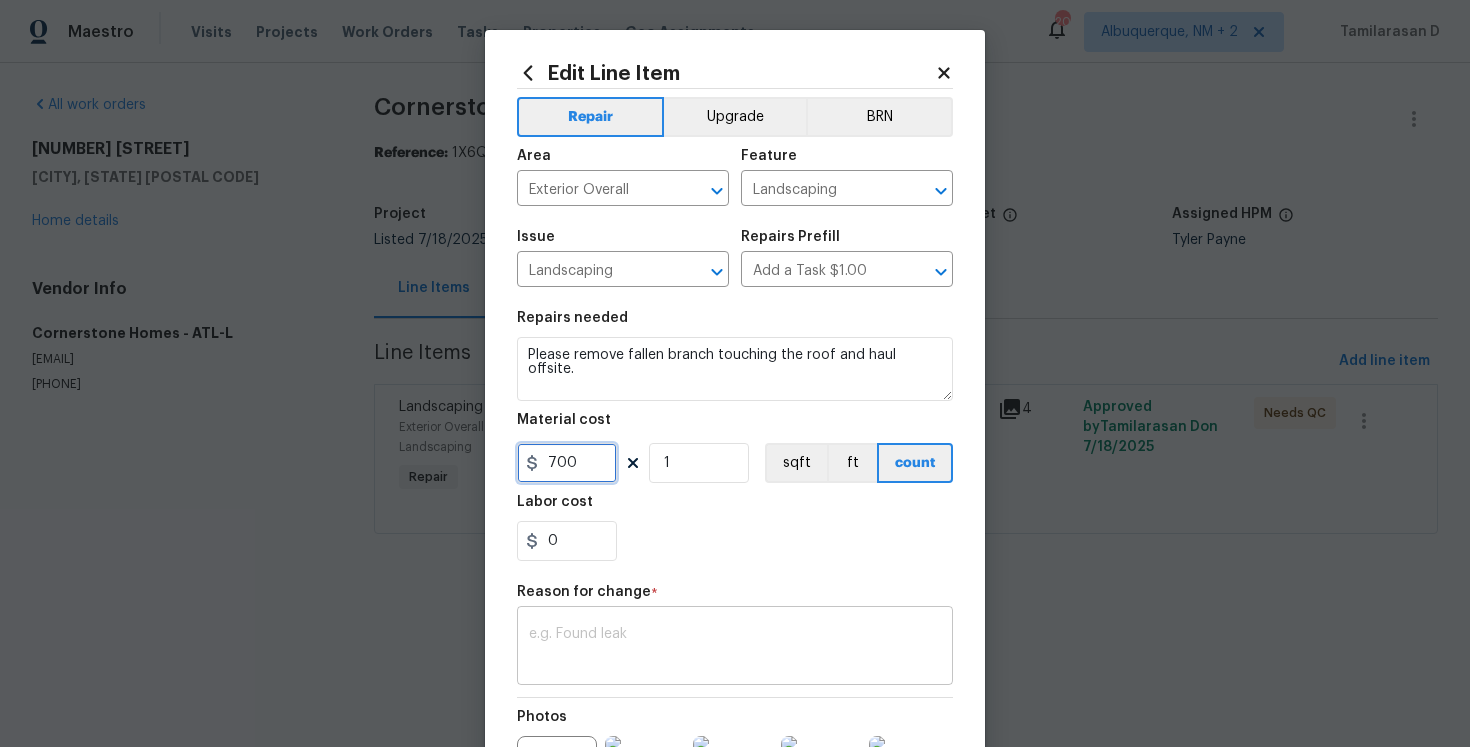 type on "700" 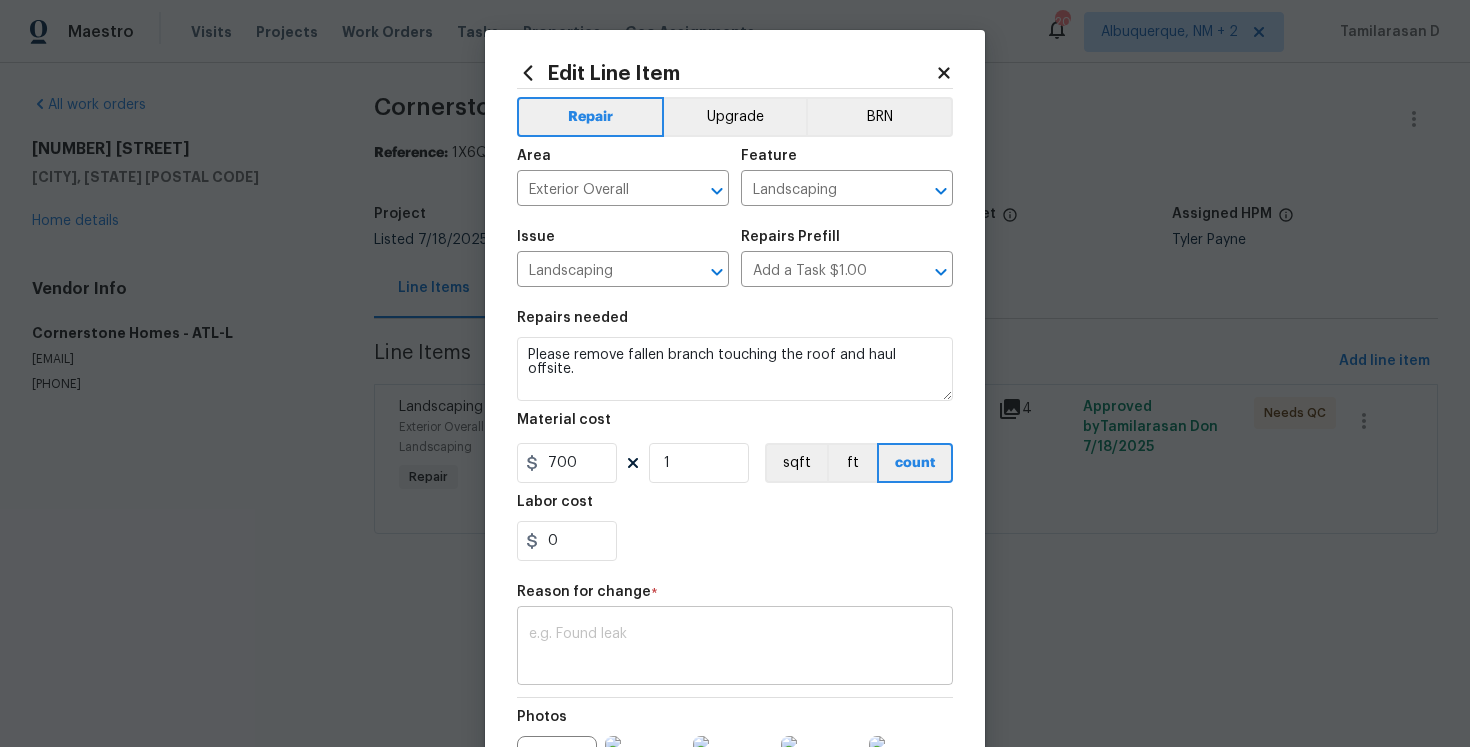 click at bounding box center (735, 648) 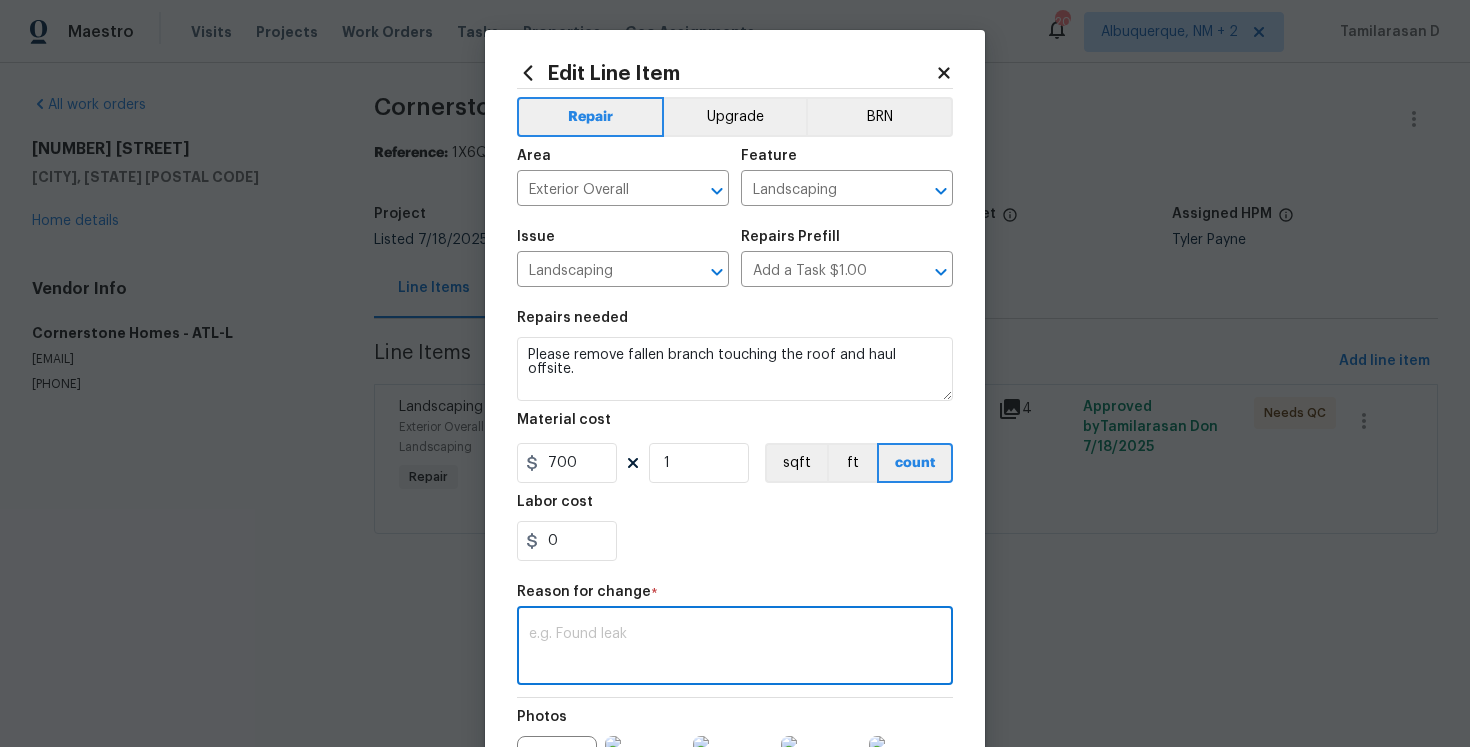 paste on "(TD) Updated per vendor’s final cost." 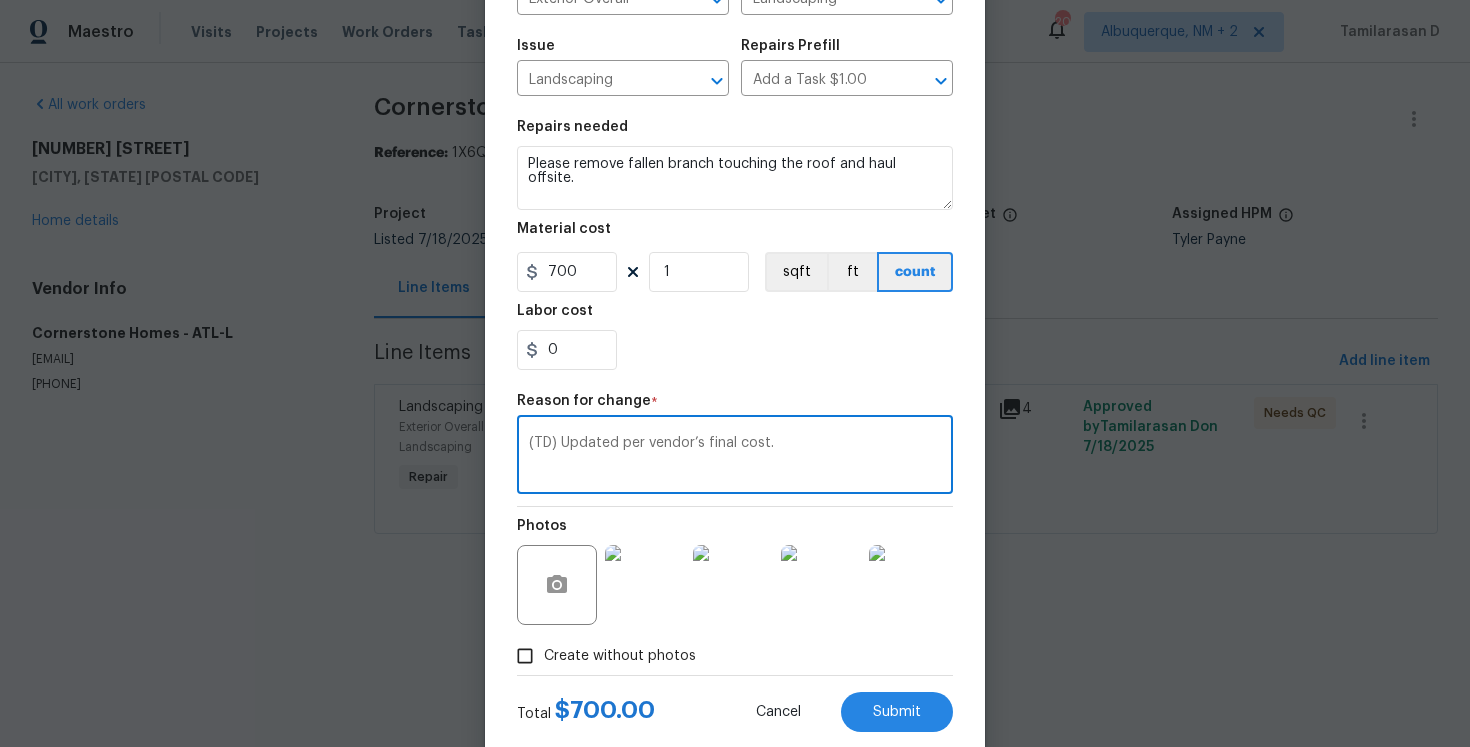 scroll, scrollTop: 239, scrollLeft: 0, axis: vertical 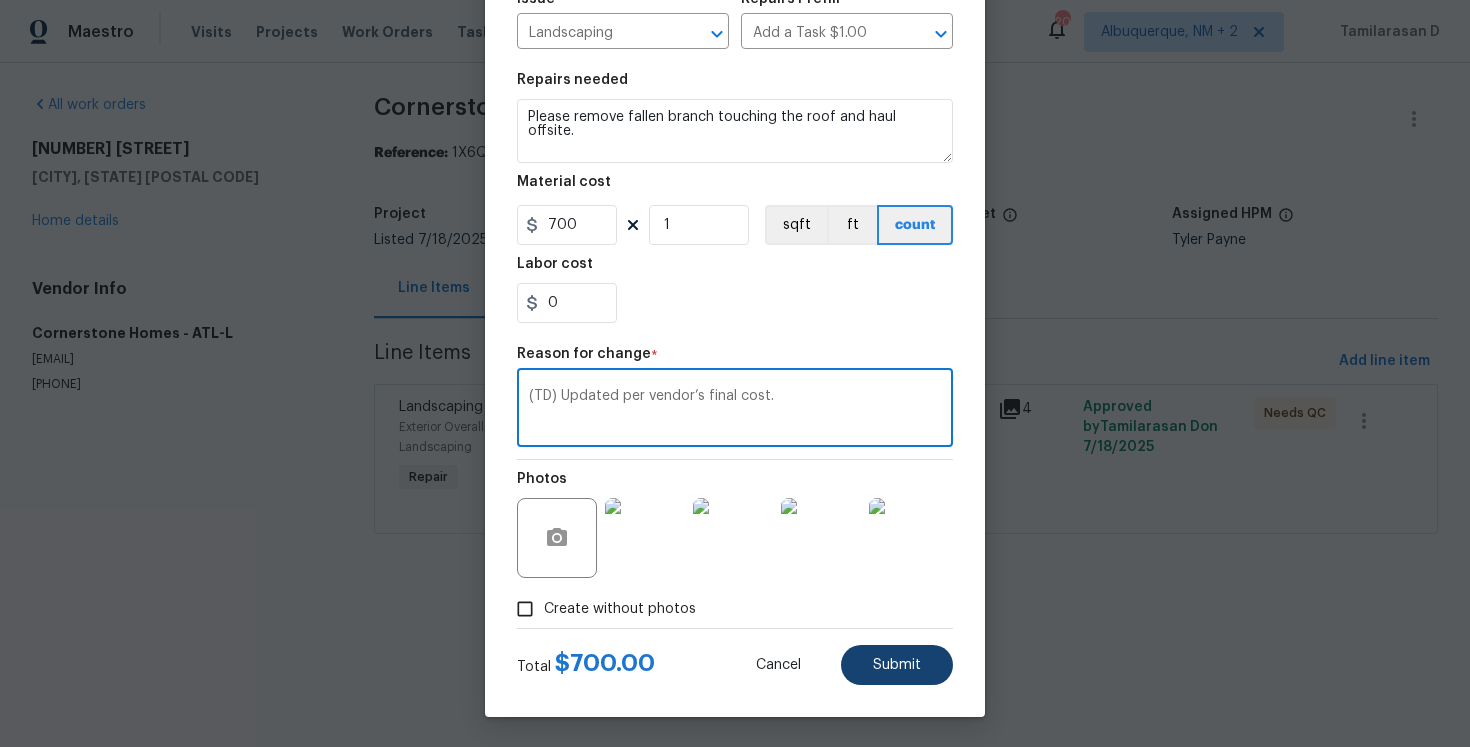 type on "(TD) Updated per vendor’s final cost." 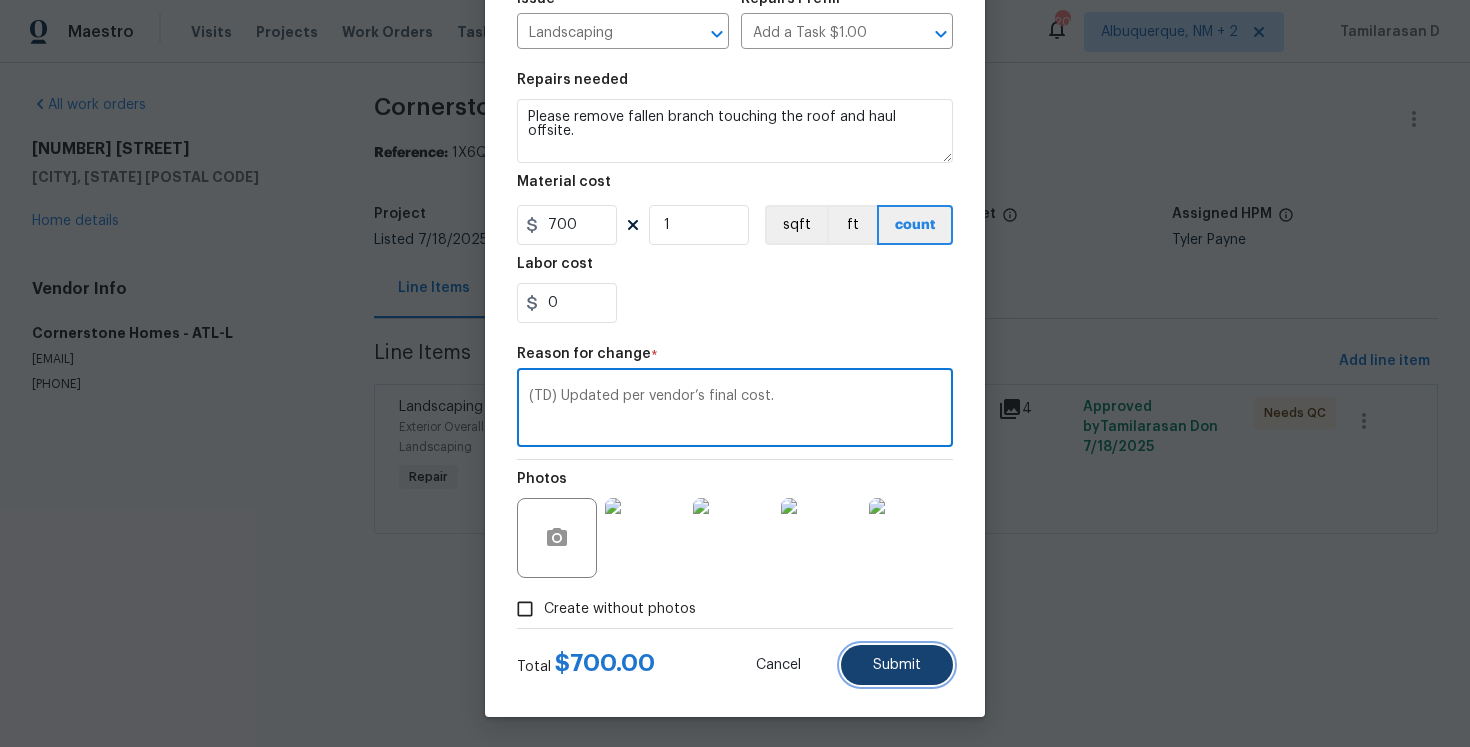 click on "Submit" at bounding box center [897, 665] 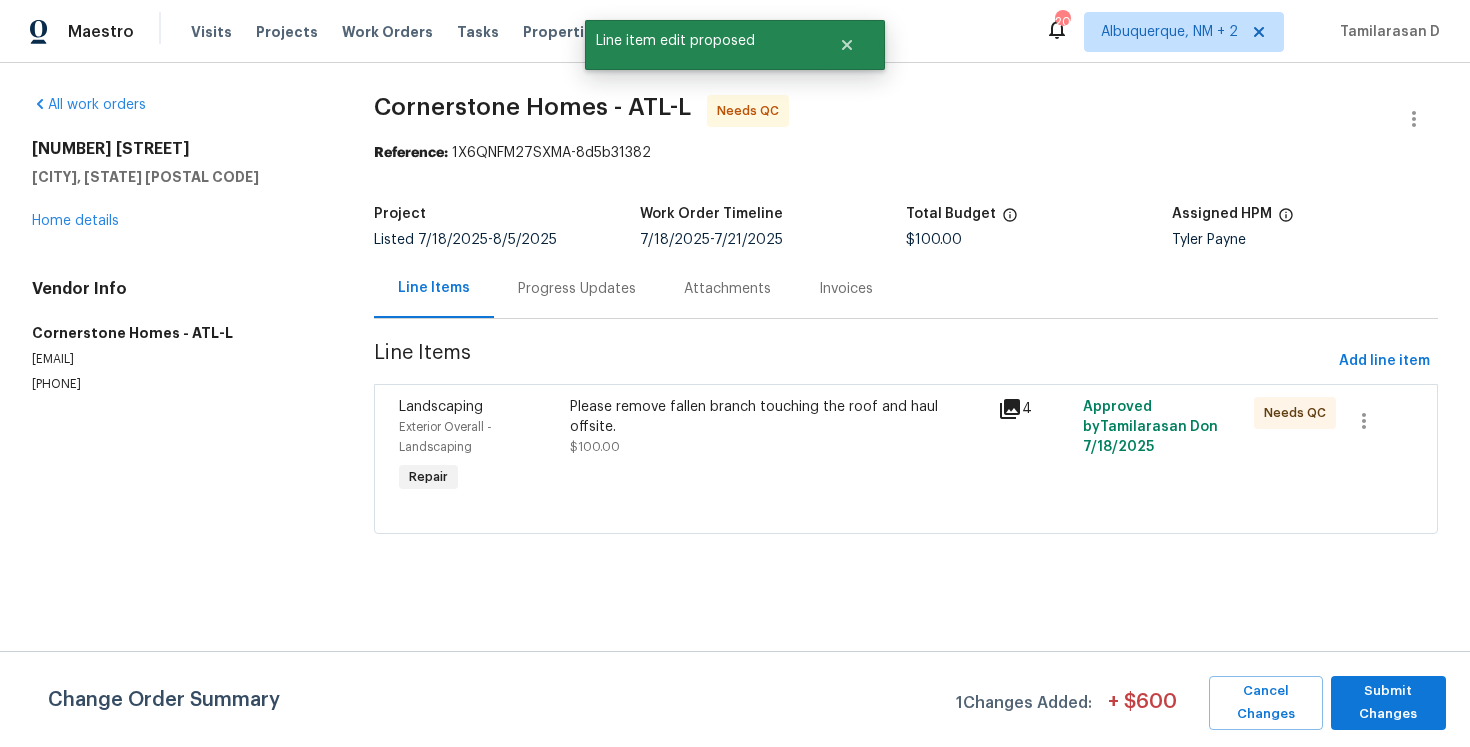 scroll, scrollTop: 0, scrollLeft: 0, axis: both 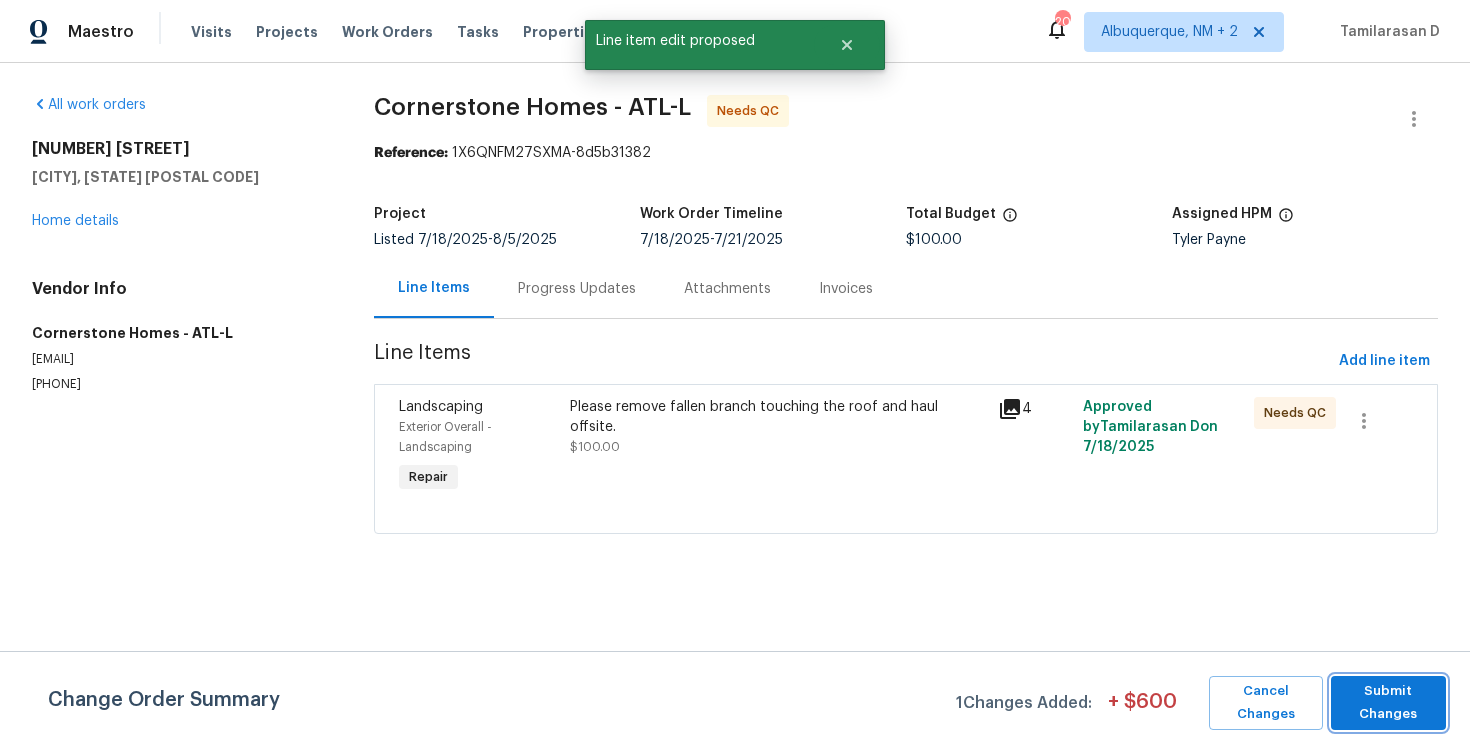 click on "Submit Changes" at bounding box center [1388, 703] 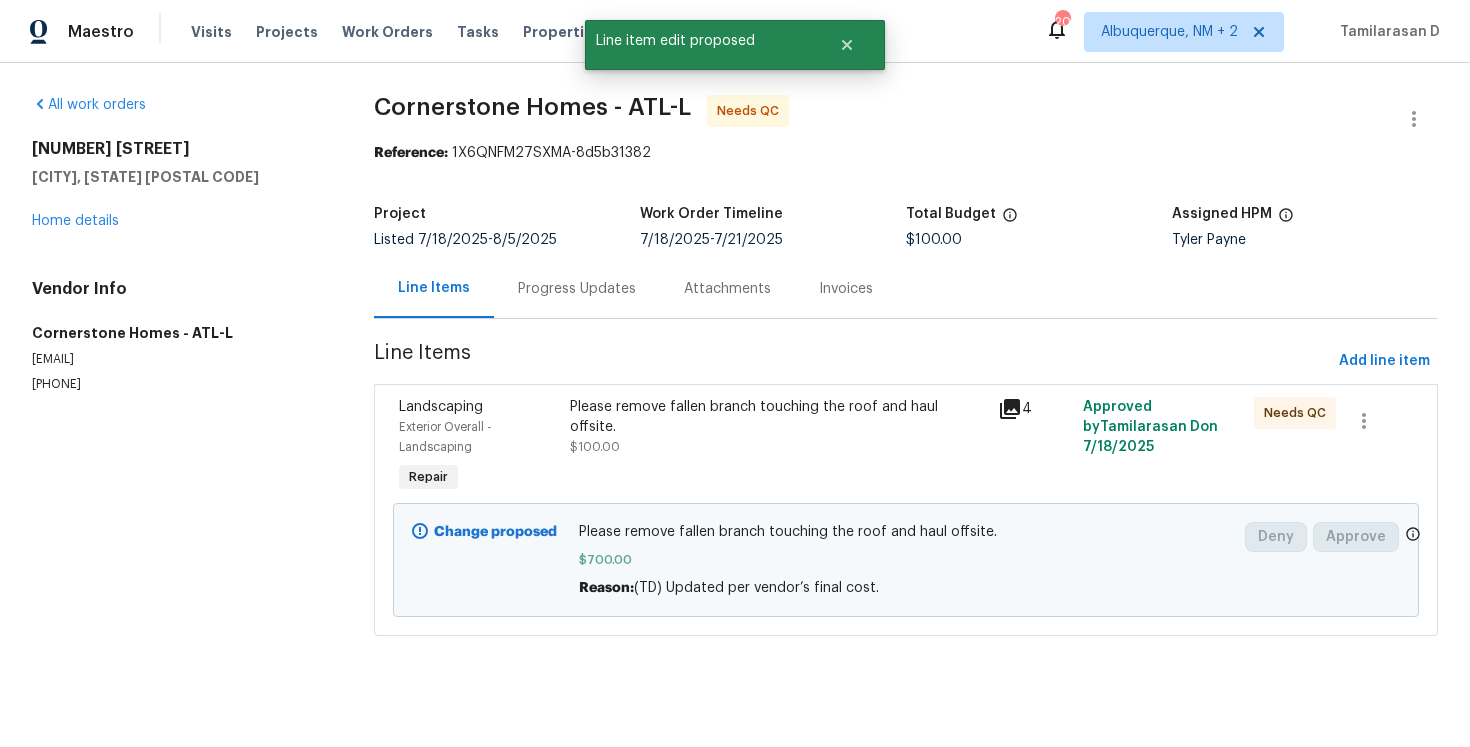 click on "Progress Updates" at bounding box center (577, 289) 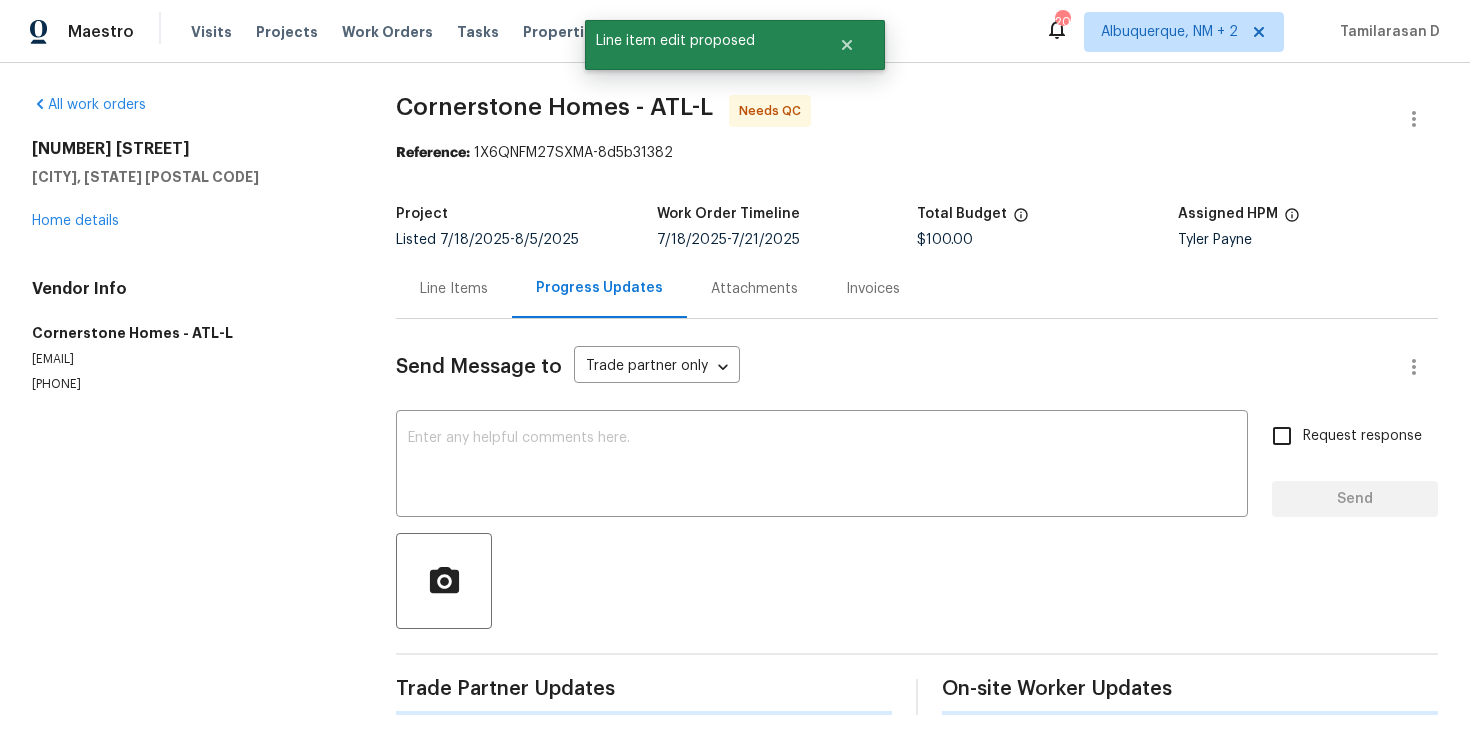 scroll, scrollTop: 54, scrollLeft: 0, axis: vertical 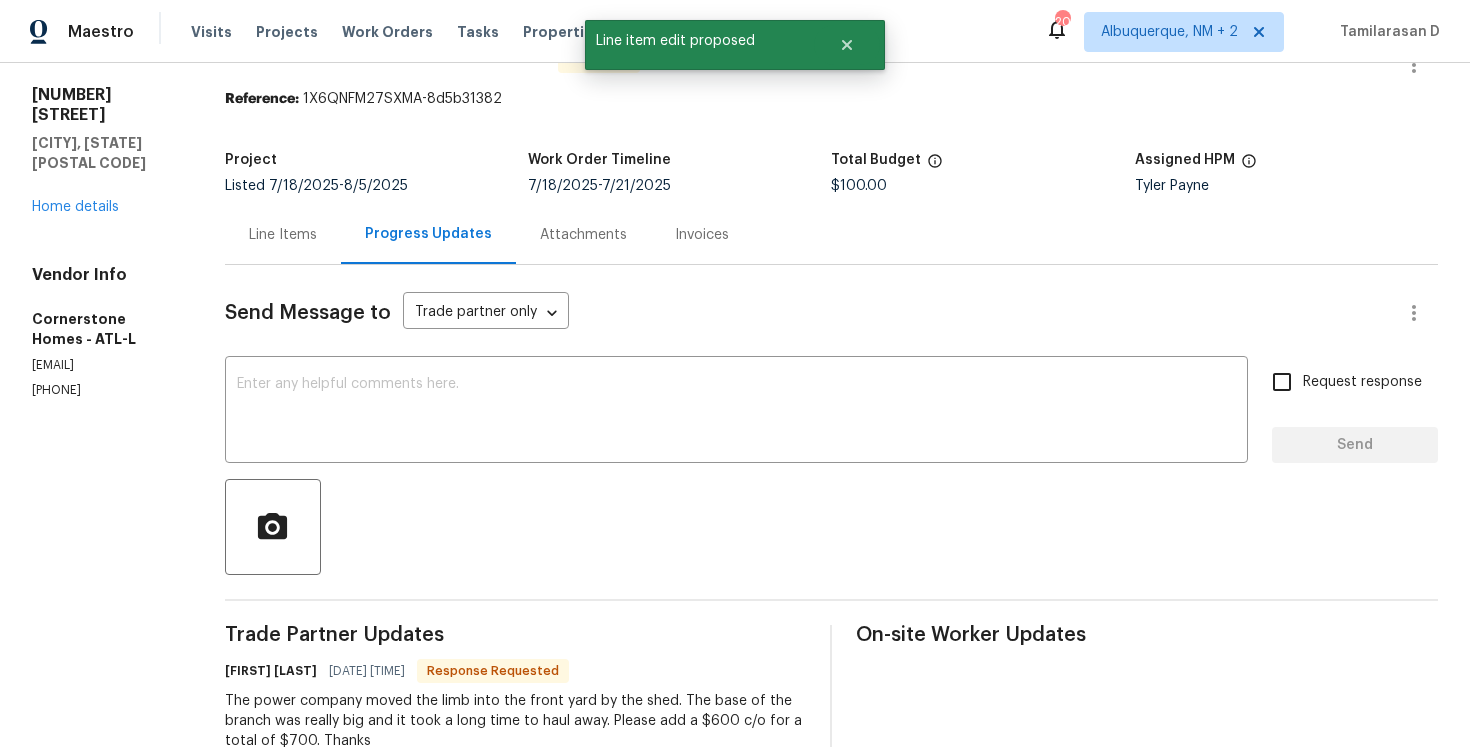 click on "Line Items" at bounding box center (283, 234) 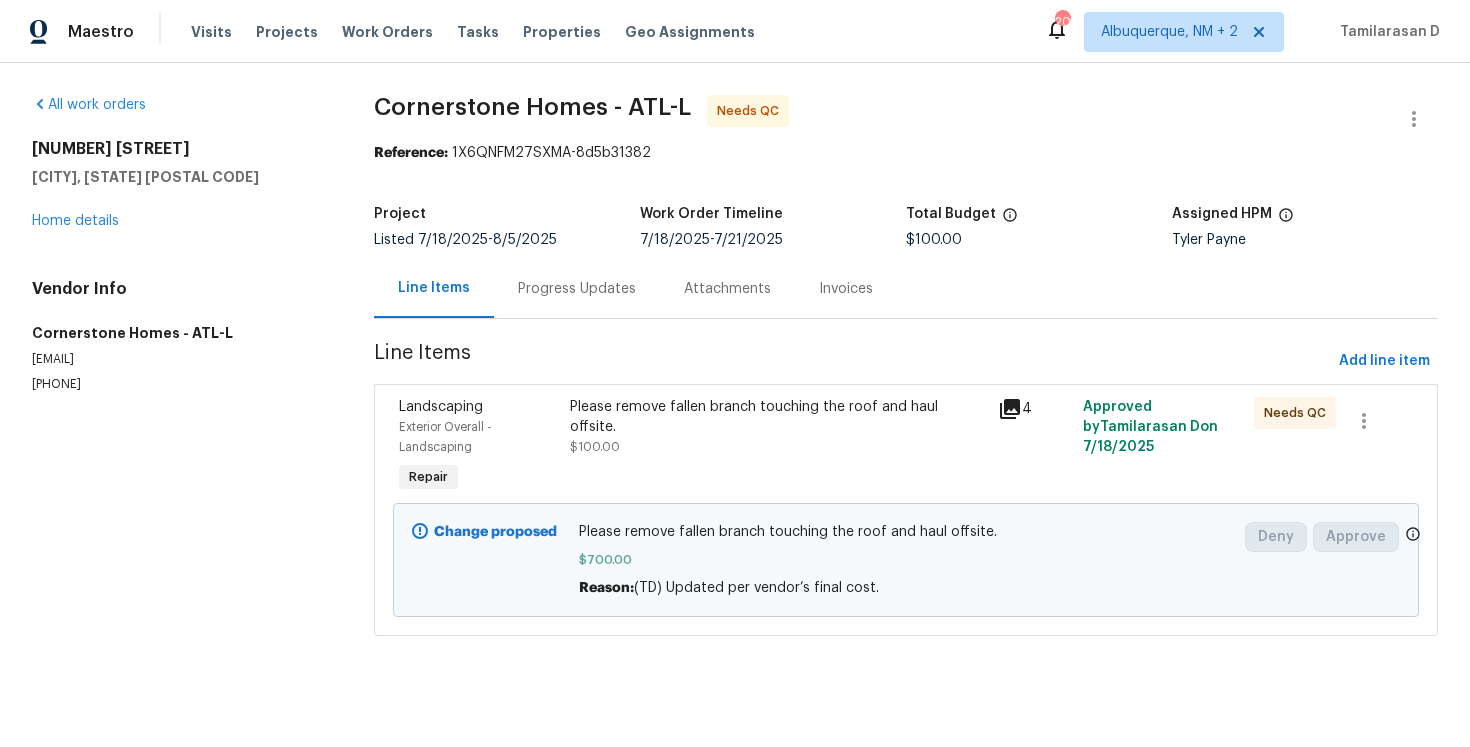 click on "Project" at bounding box center [507, 220] 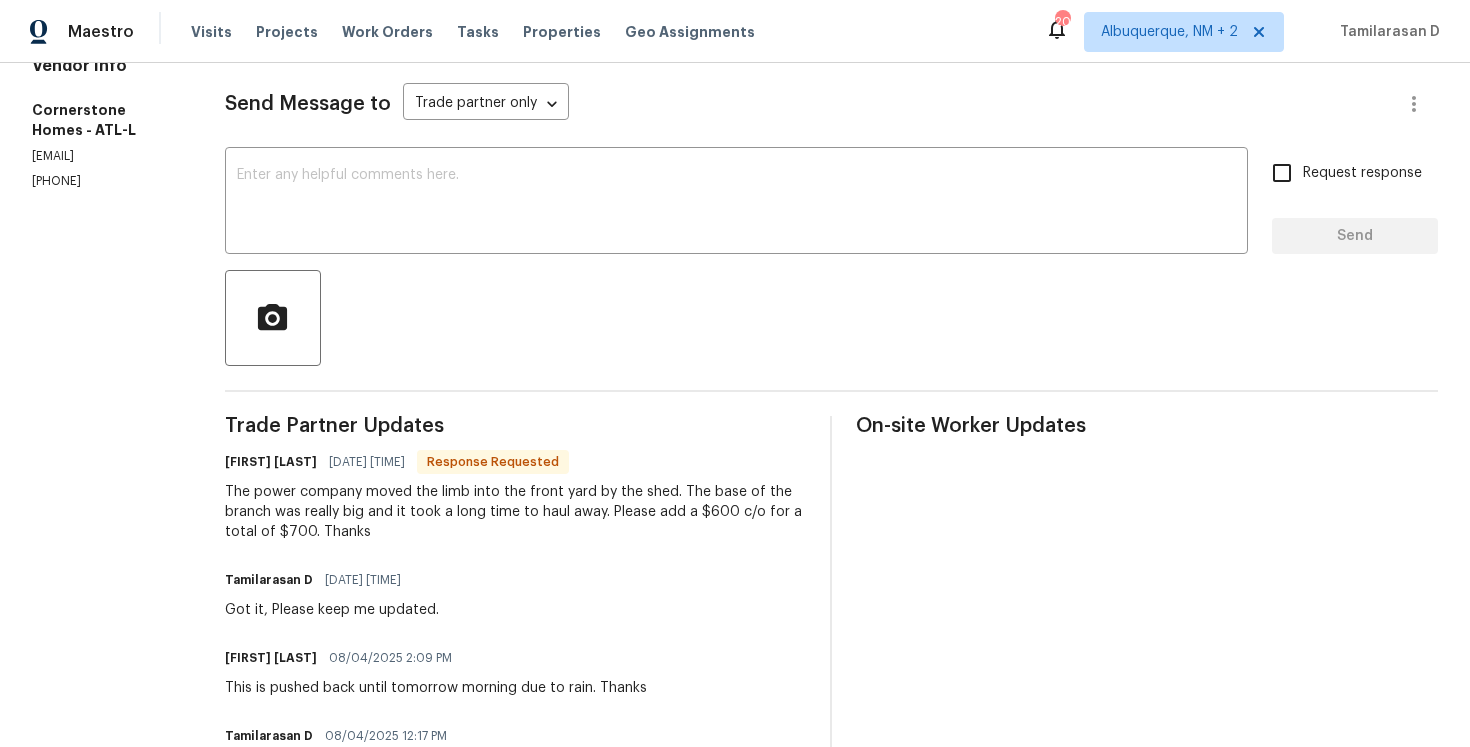 scroll, scrollTop: 309, scrollLeft: 0, axis: vertical 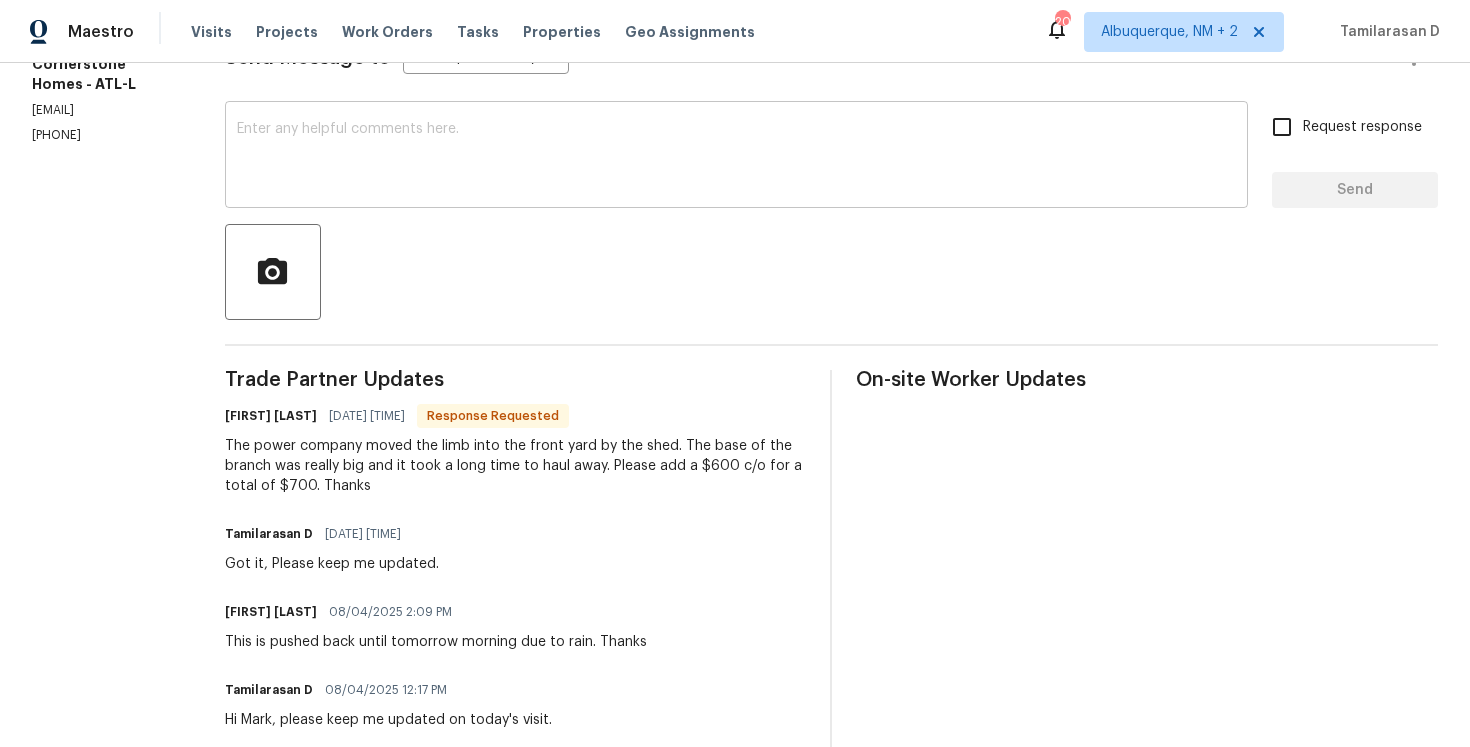 click at bounding box center (736, 157) 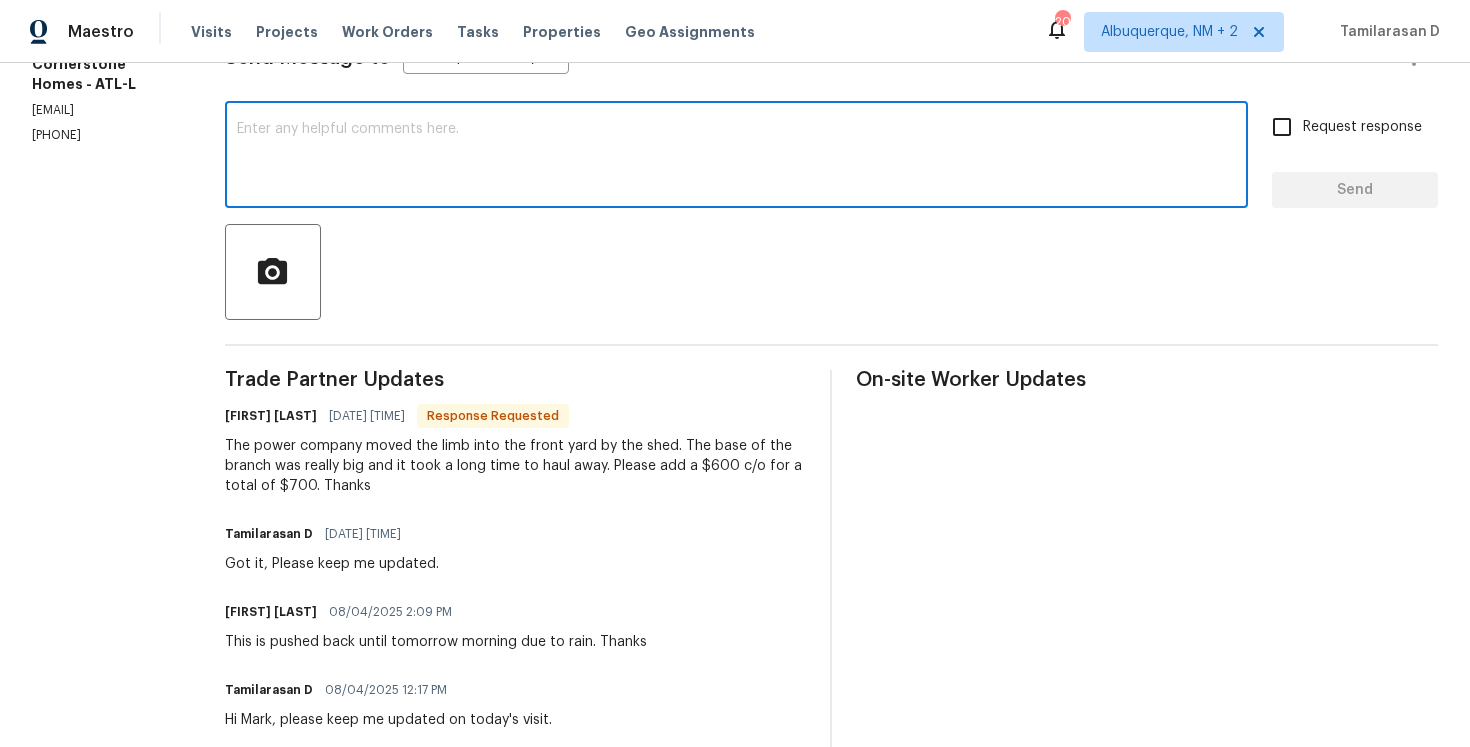 click on "The power company moved the limb into the front yard by the shed.  The base of the branch was really big and it took a long time to haul away.  Please add a $600 c/o for a total of $700.  Thanks" at bounding box center (516, 466) 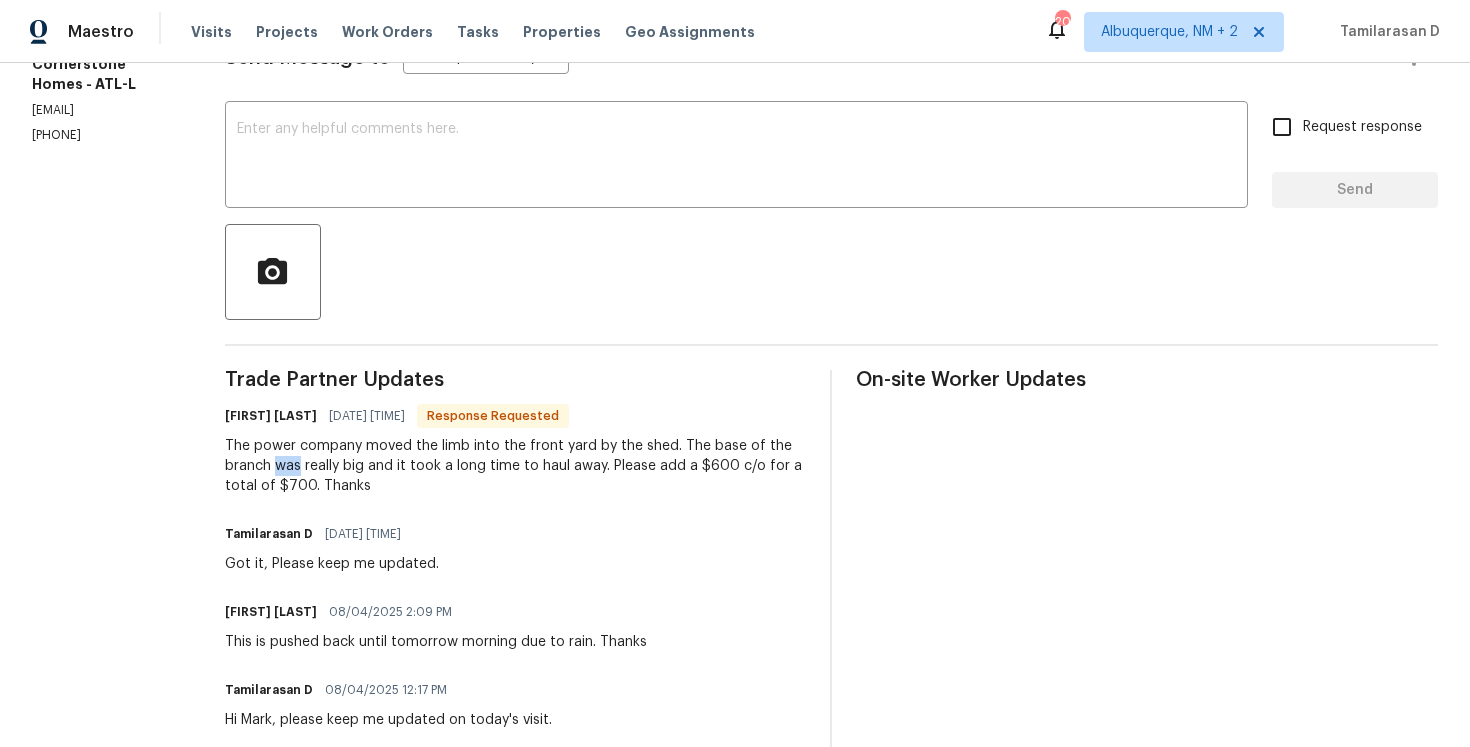 click on "The power company moved the limb into the front yard by the shed.  The base of the branch was really big and it took a long time to haul away.  Please add a $600 c/o for a total of $700.  Thanks" at bounding box center (516, 466) 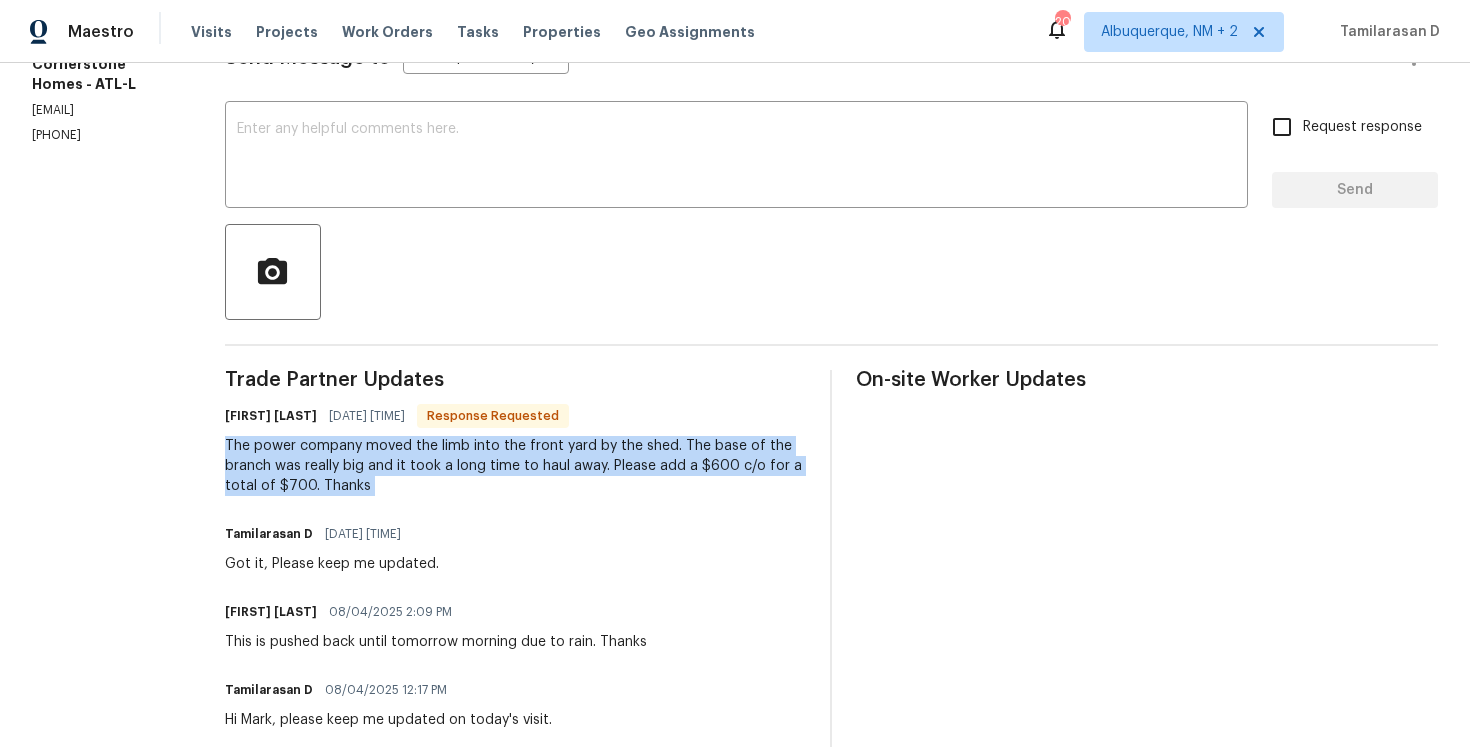 copy on "The power company moved the limb into the front yard by the shed.  The base of the branch was really big and it took a long time to haul away.  Please add a $600 c/o for a total of $700.  Thanks" 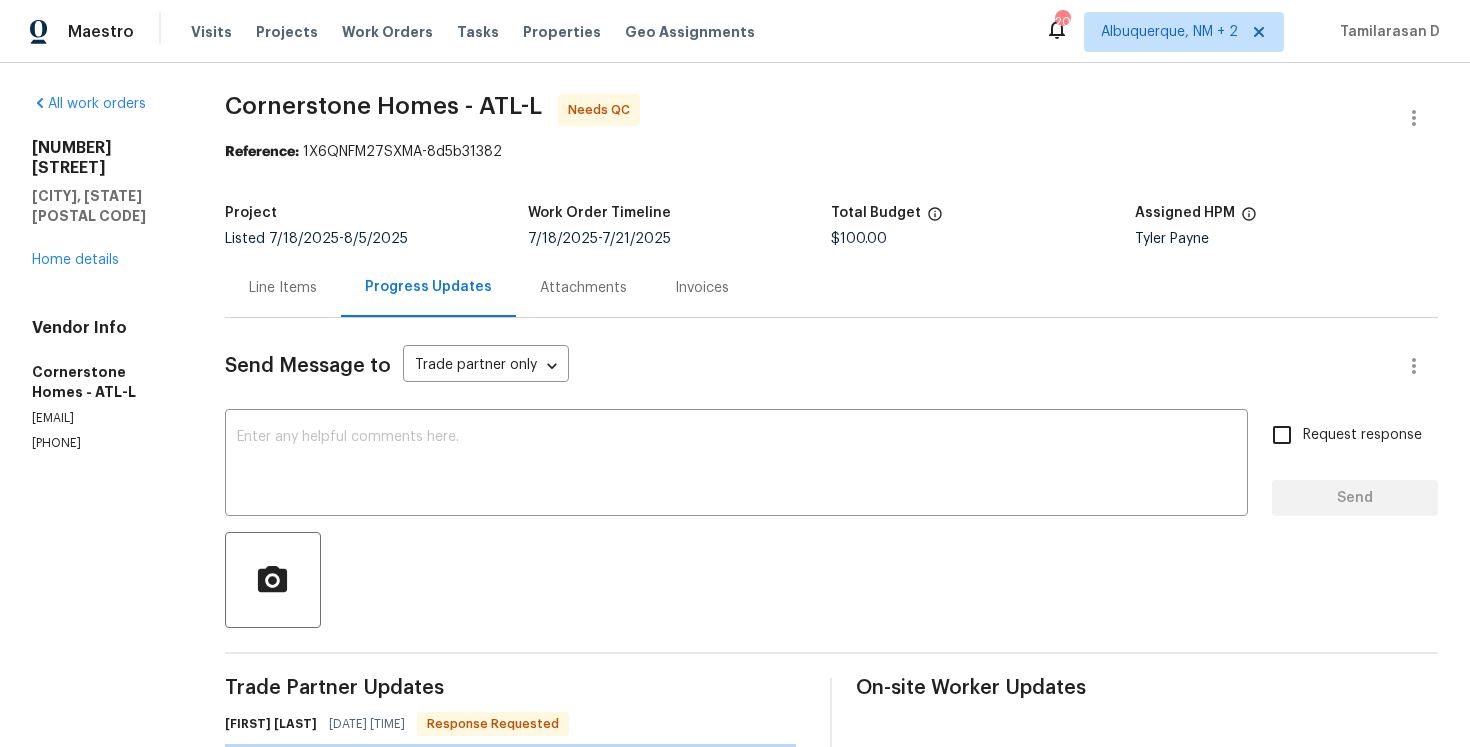 scroll, scrollTop: 0, scrollLeft: 0, axis: both 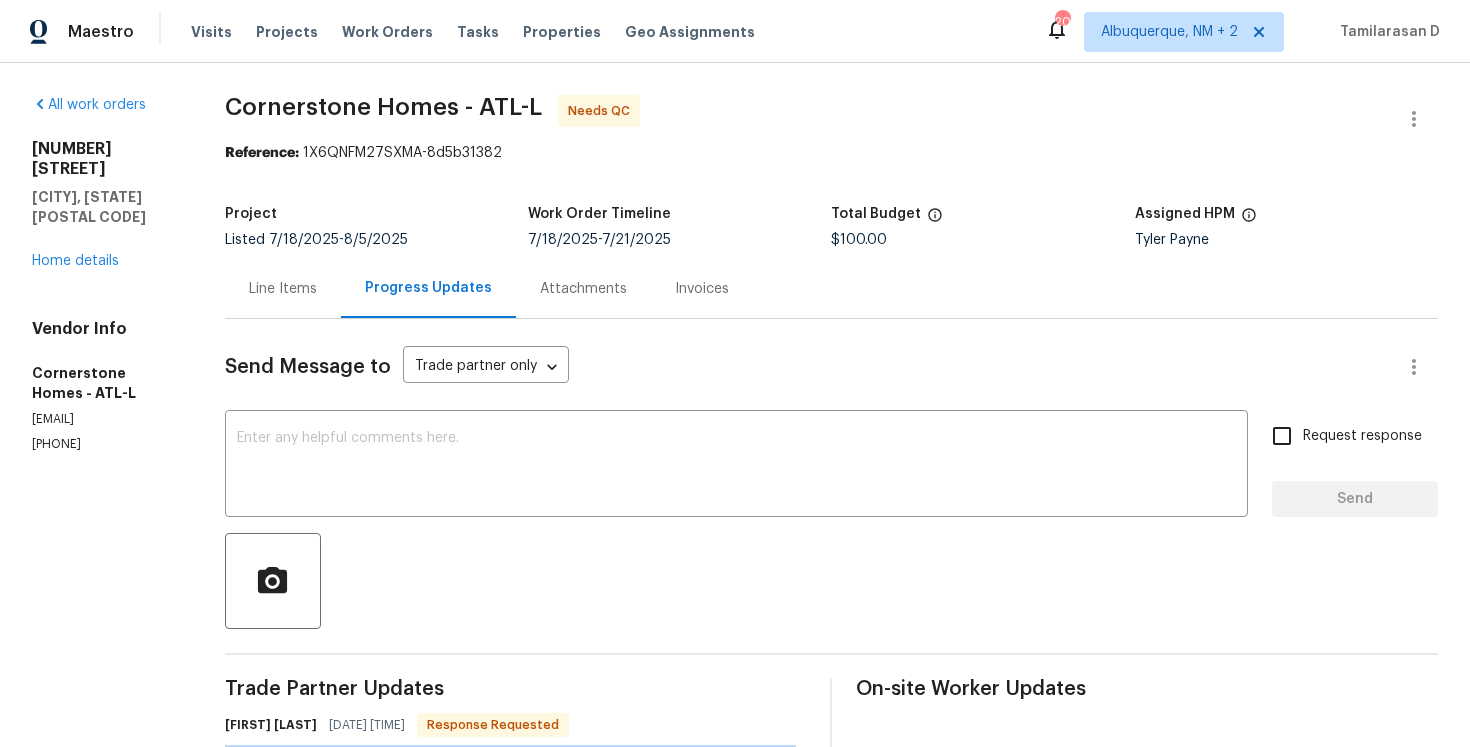 click on "Line Items" at bounding box center [283, 288] 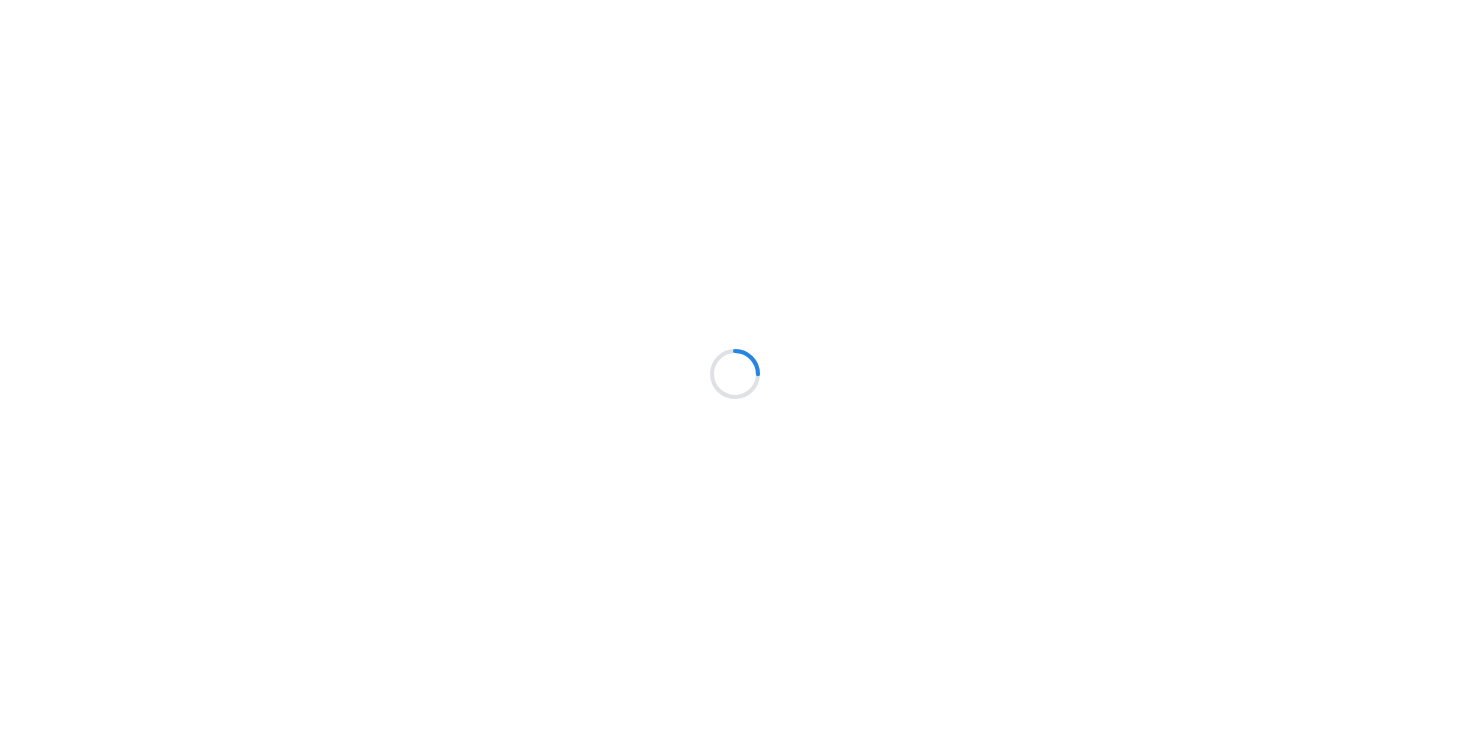 scroll, scrollTop: 0, scrollLeft: 0, axis: both 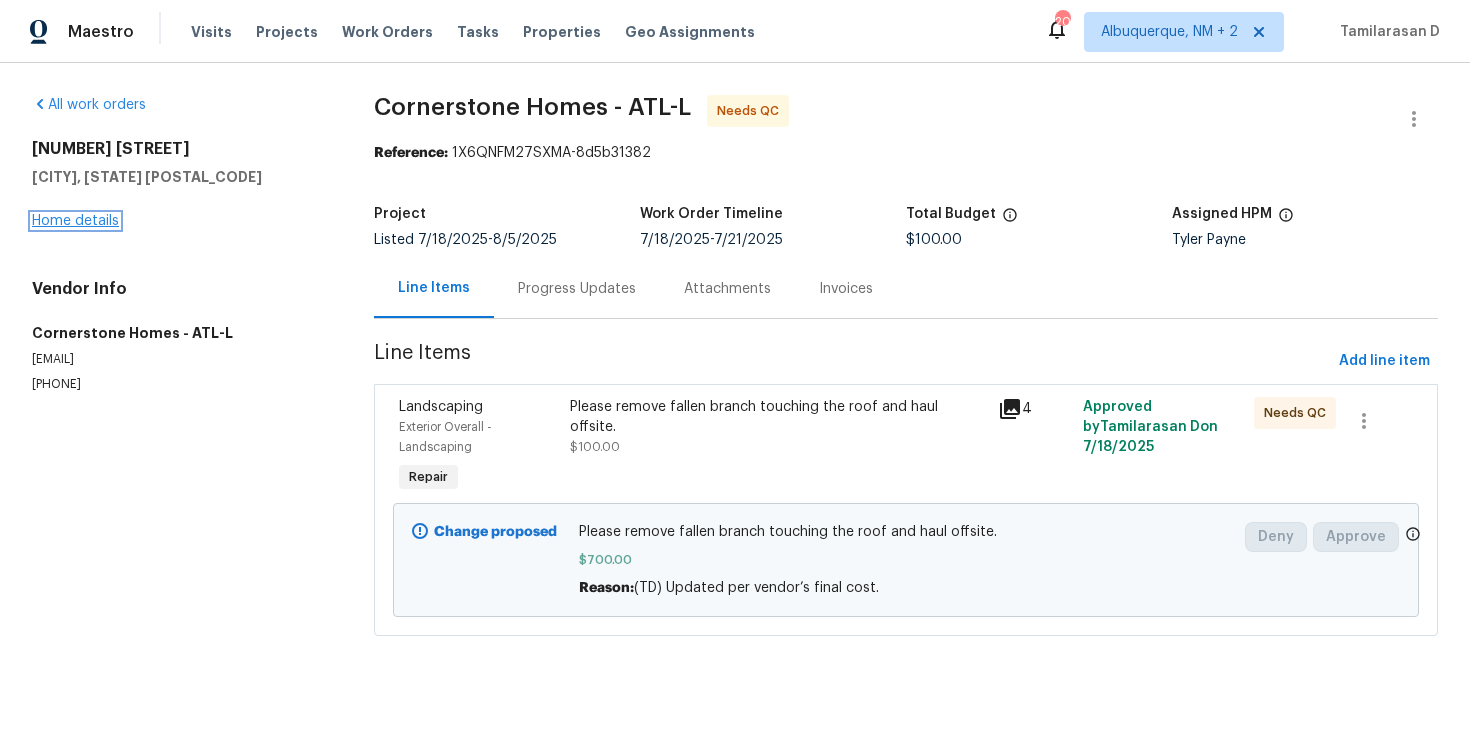 click on "Home details" at bounding box center [75, 221] 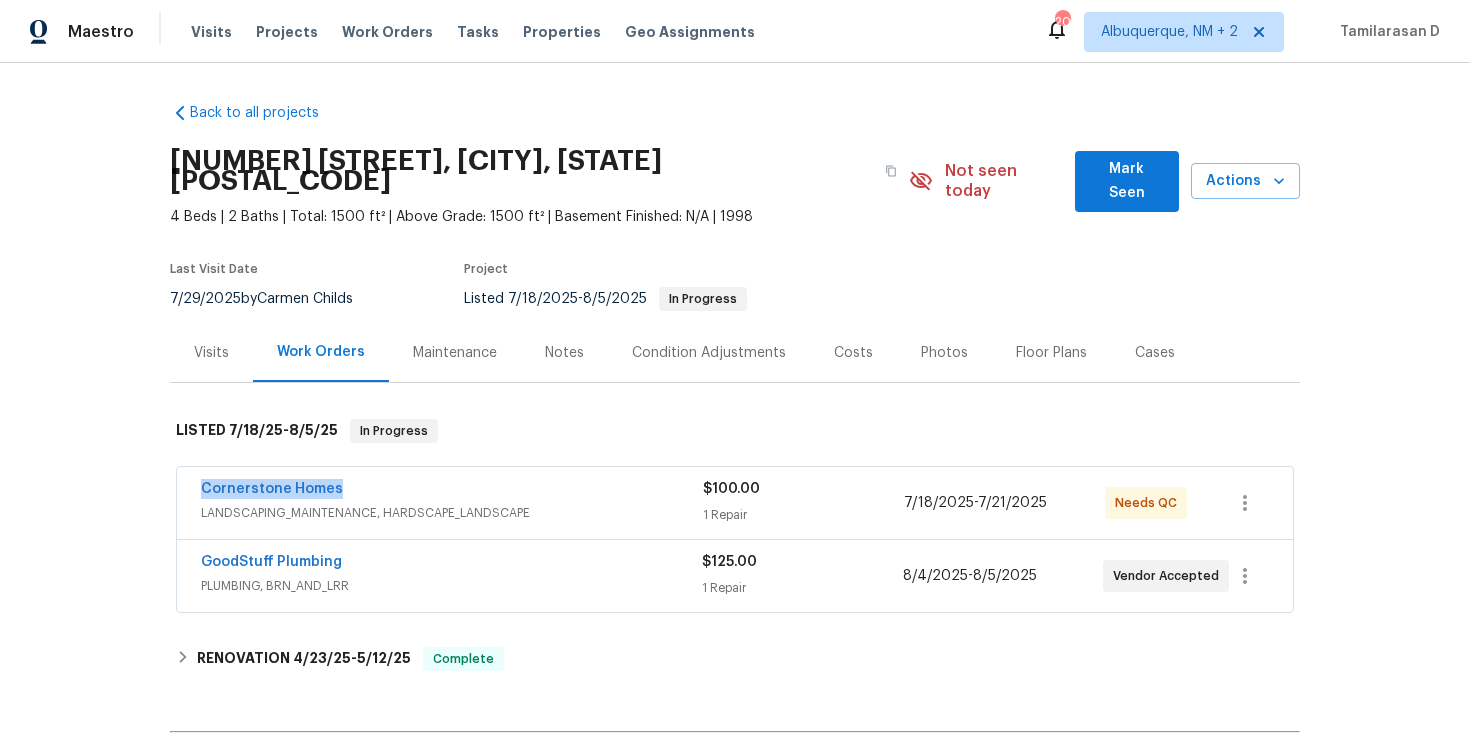 drag, startPoint x: 346, startPoint y: 465, endPoint x: 114, endPoint y: 465, distance: 232 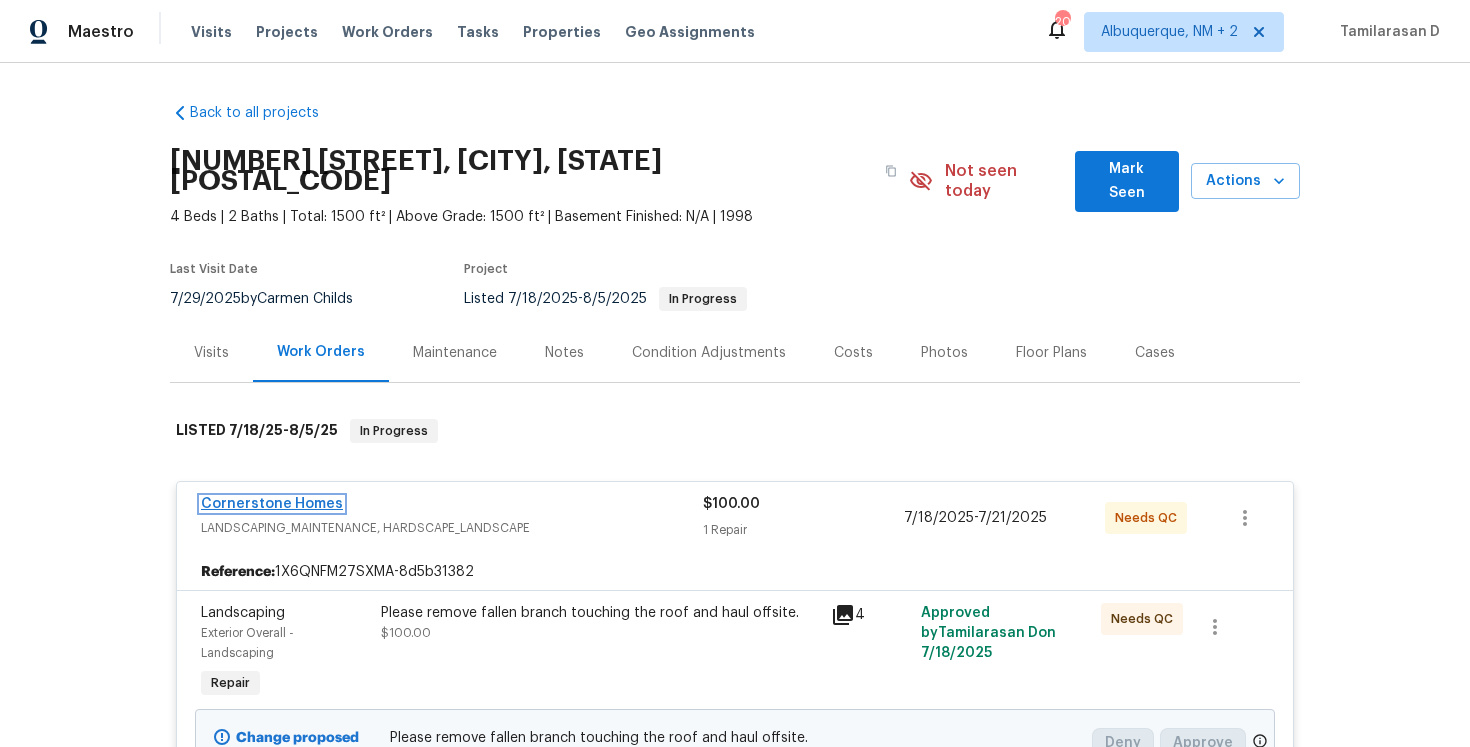 click on "Cornerstone Homes" at bounding box center [272, 504] 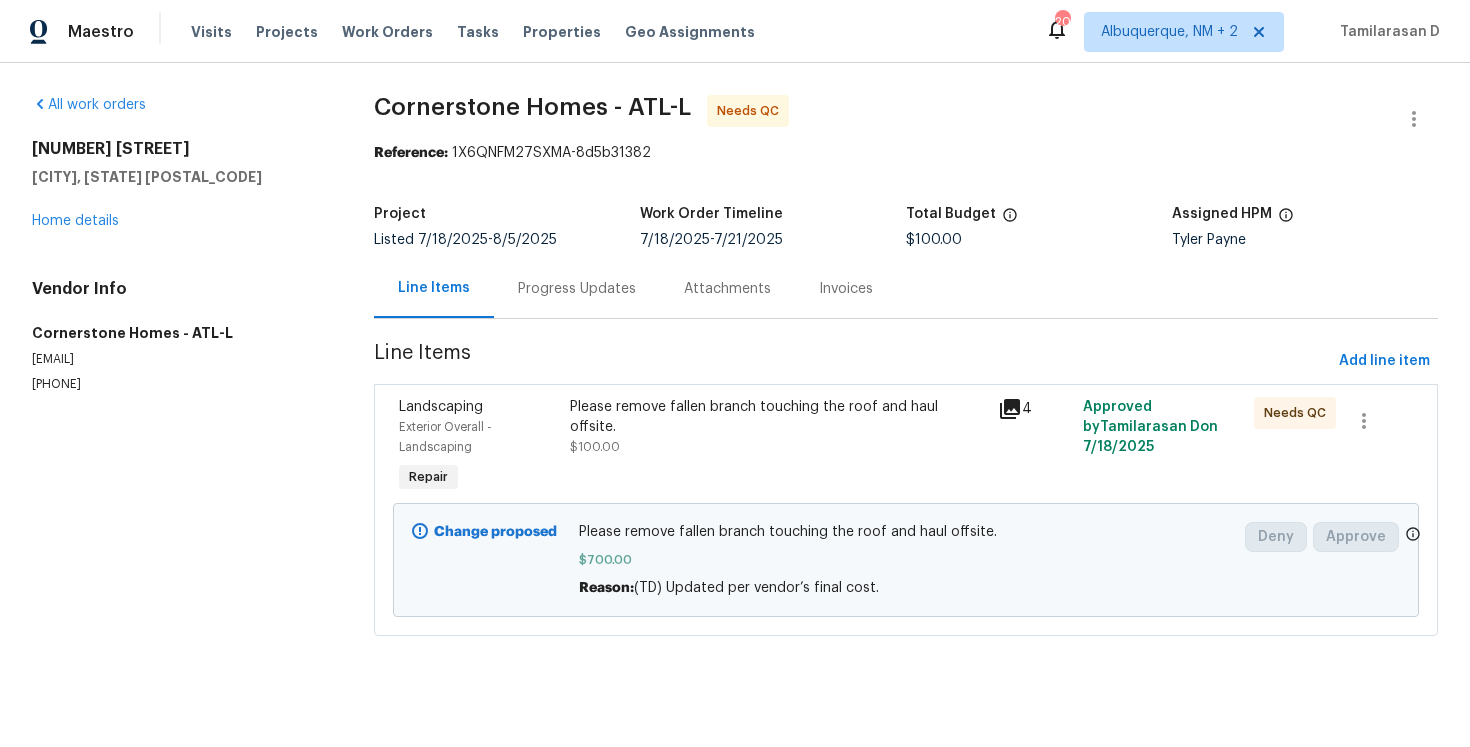 click on "$100.00" at bounding box center [595, 447] 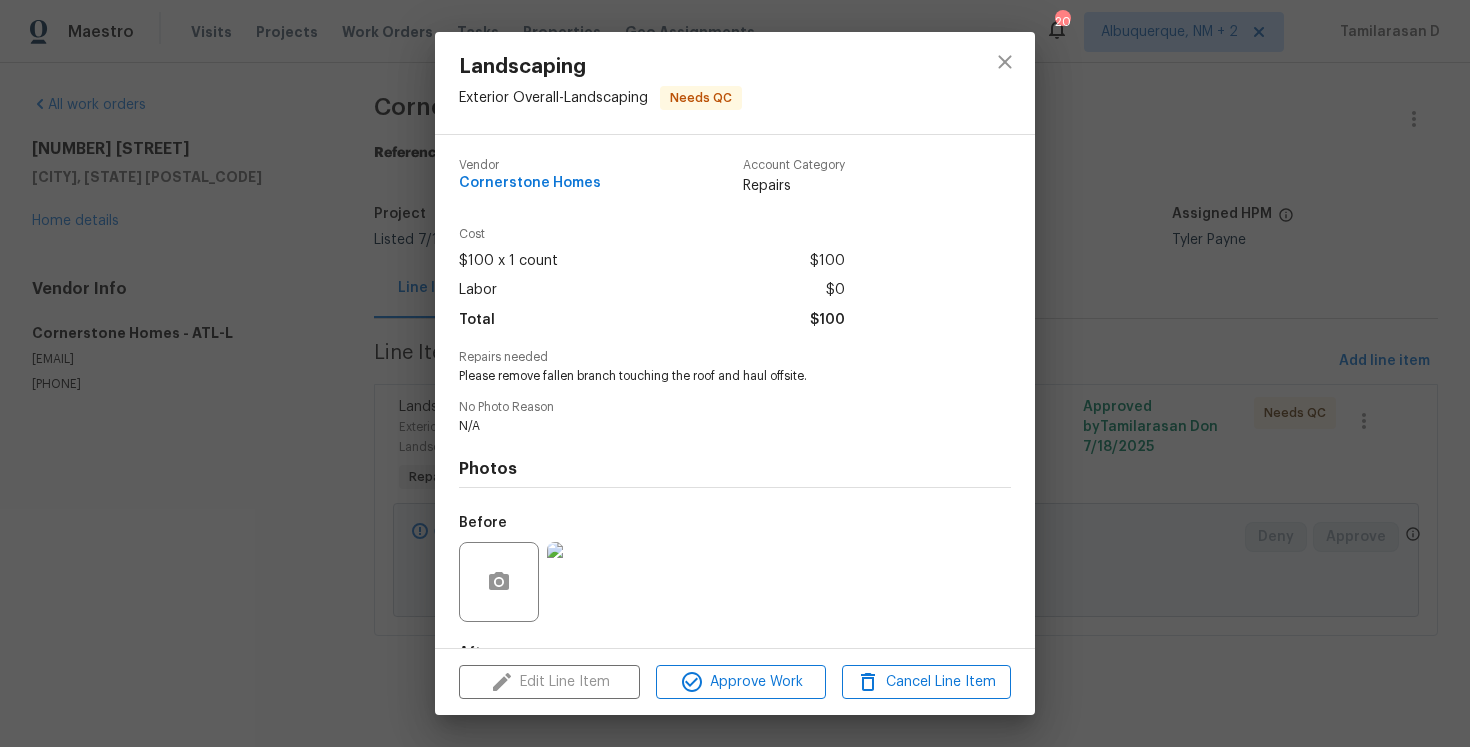 click on "Vendor Cornerstone Homes Account Category Repairs Cost $100 x 1 count $100 Labor $0 Total $100 Repairs needed Please remove fallen branch touching the roof and haul offsite. No Photo Reason N/A Photos Before After" at bounding box center (735, 453) 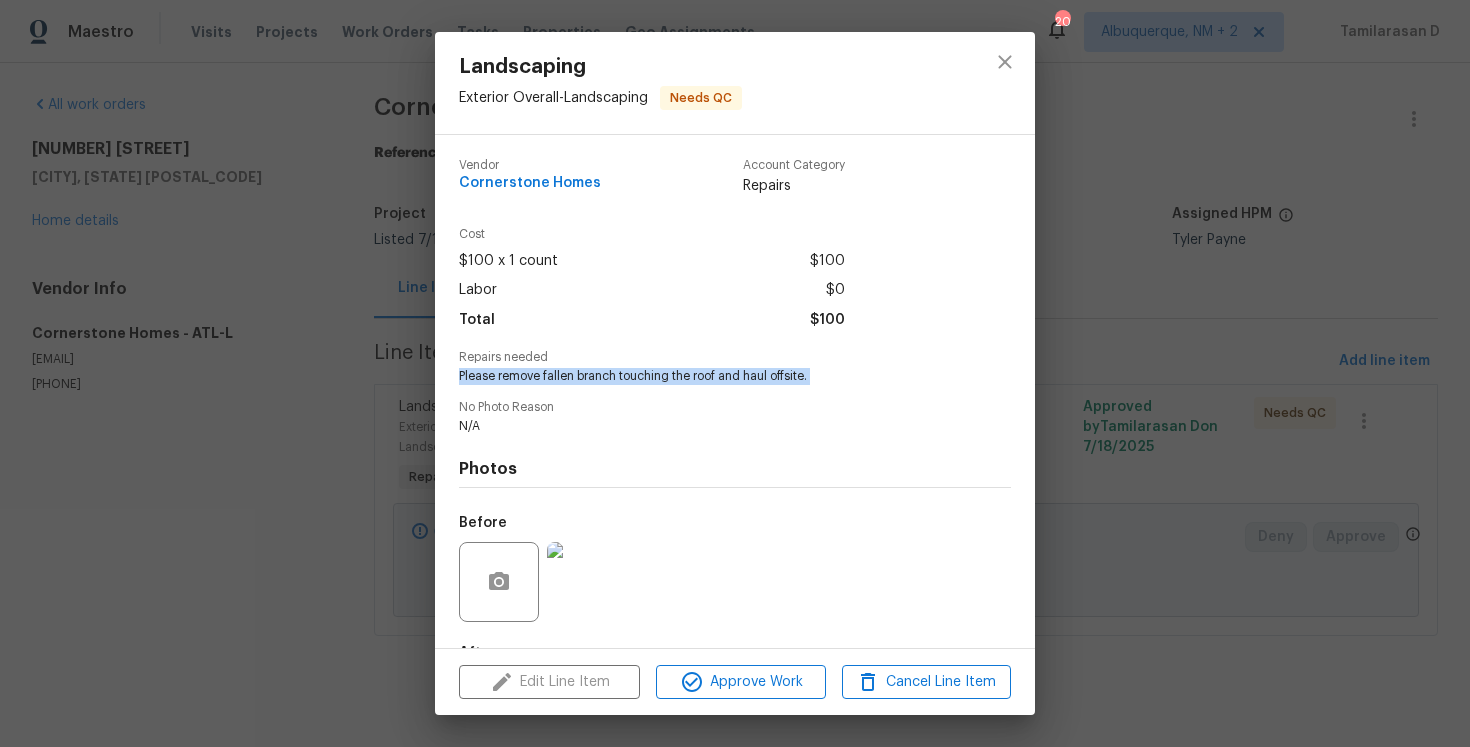 copy on "Please remove fallen branch touching the roof and haul offsite." 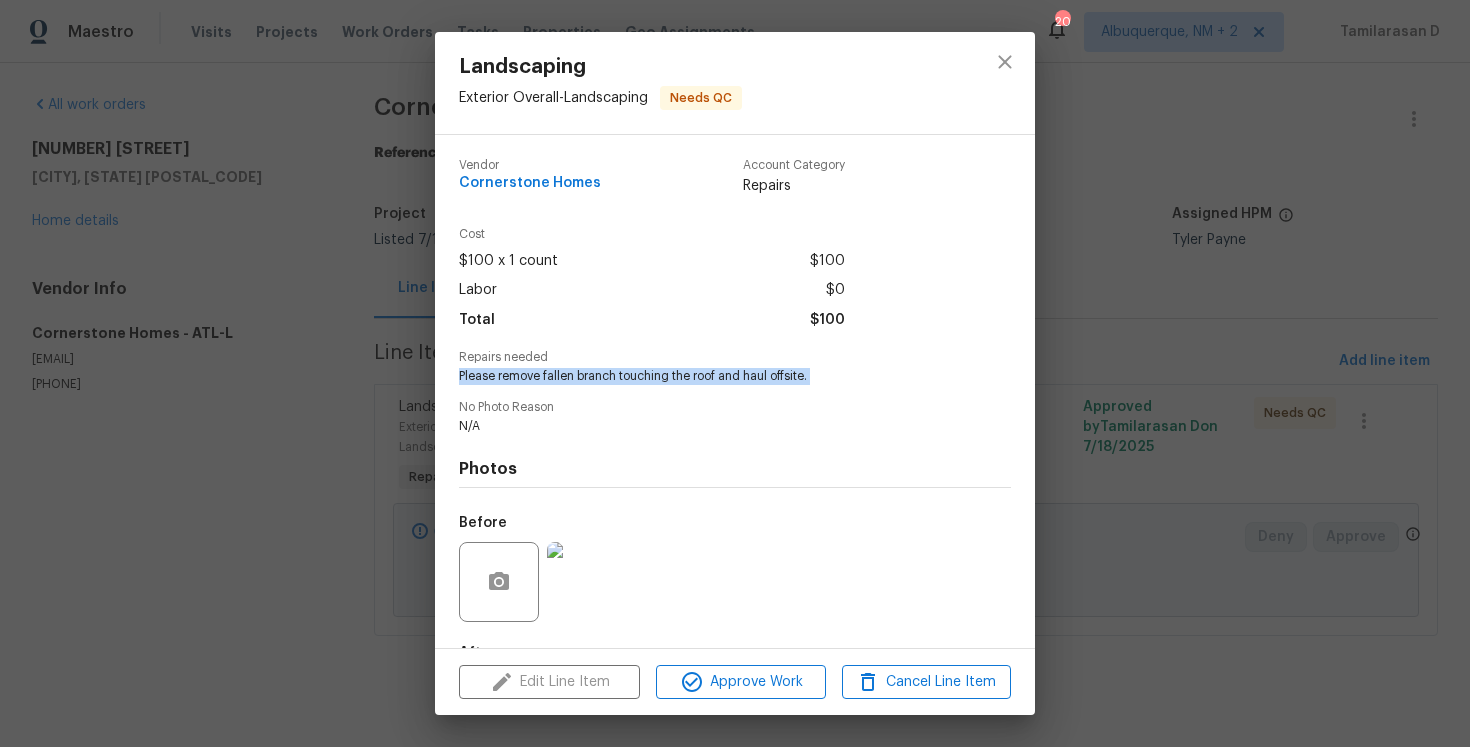 click on "Landscaping Exterior Overall  -  Landscaping Needs QC Vendor Cornerstone Homes Account Category Repairs Cost $100 x 1 count $100 Labor $0 Total $100 Repairs needed Please remove fallen branch touching the roof and haul offsite. No Photo Reason N/A Photos Before After  Edit Line Item  Approve Work  Cancel Line Item" at bounding box center [735, 373] 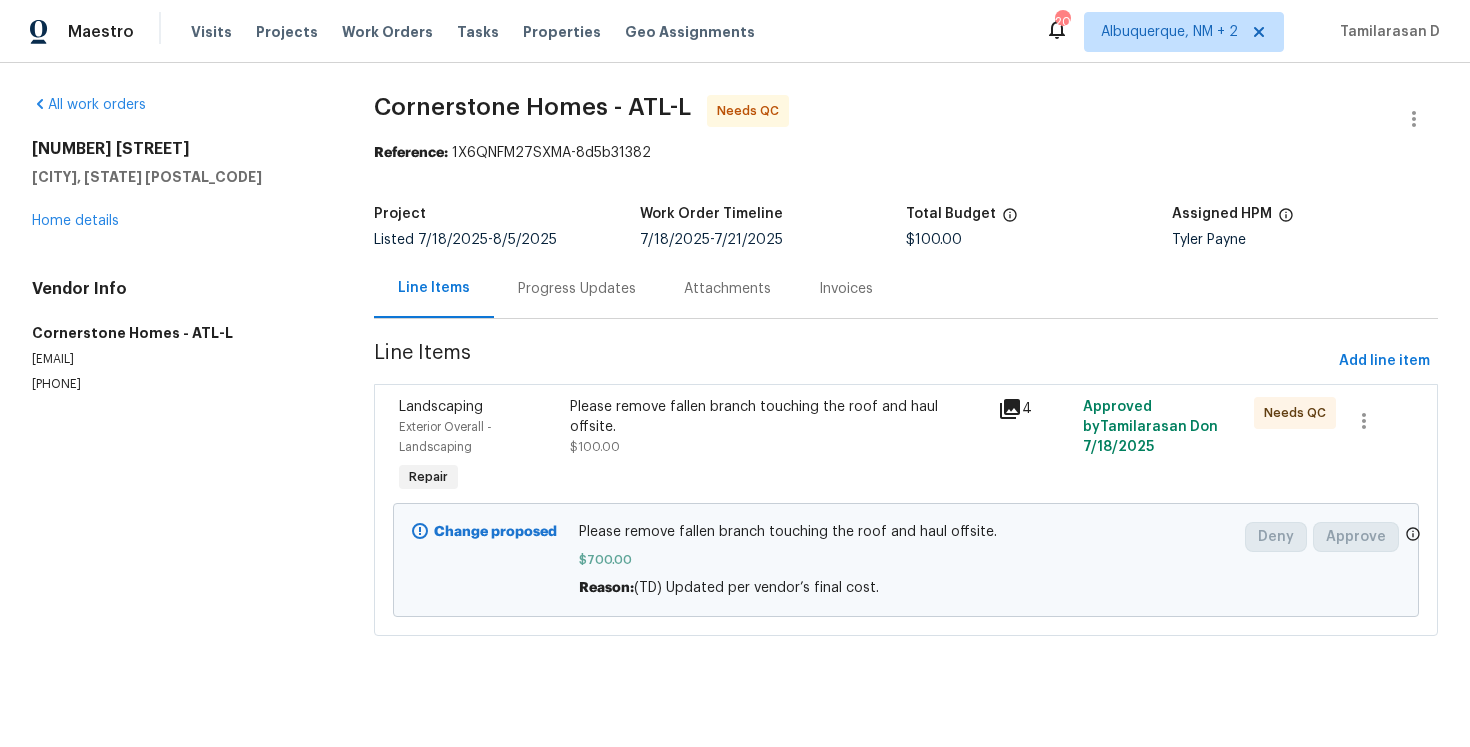 click on "Progress Updates" at bounding box center (577, 289) 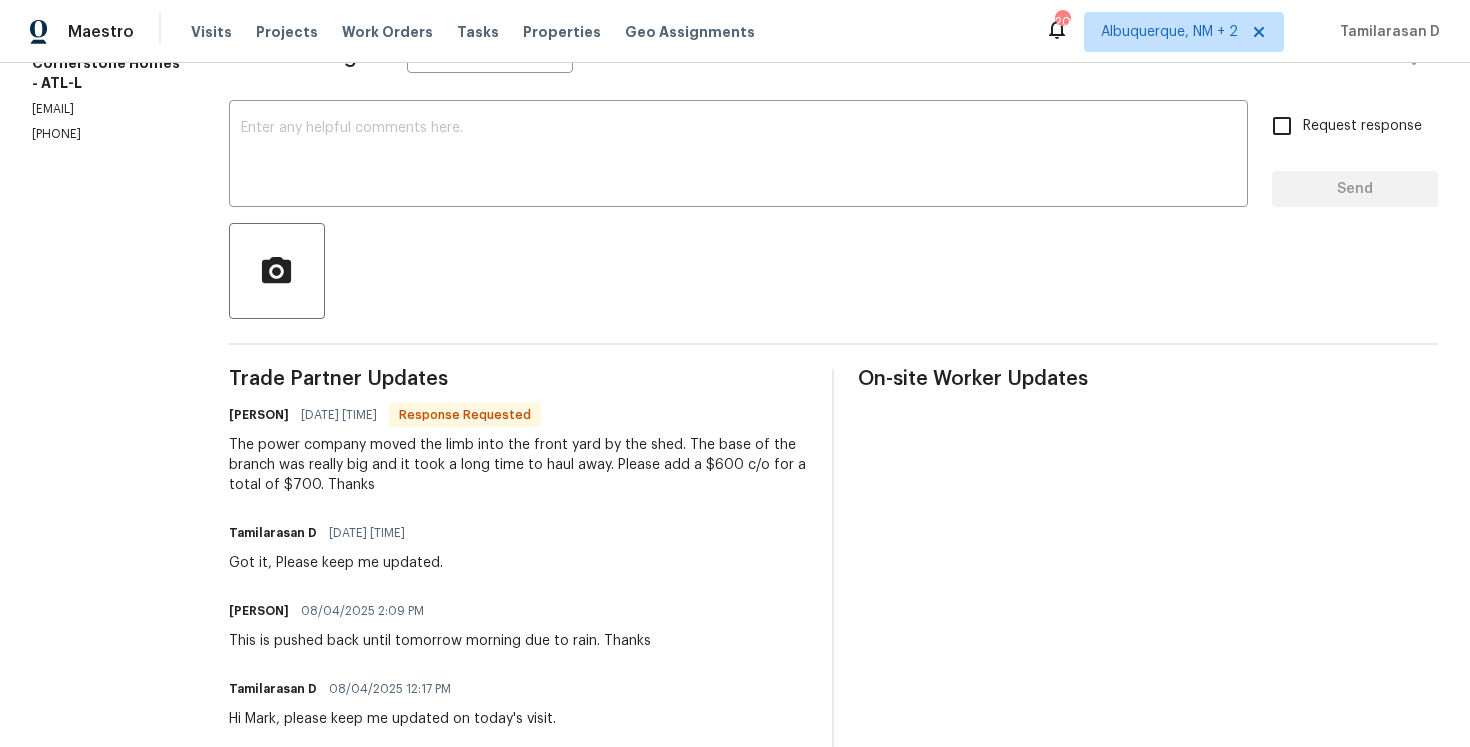 scroll, scrollTop: 386, scrollLeft: 0, axis: vertical 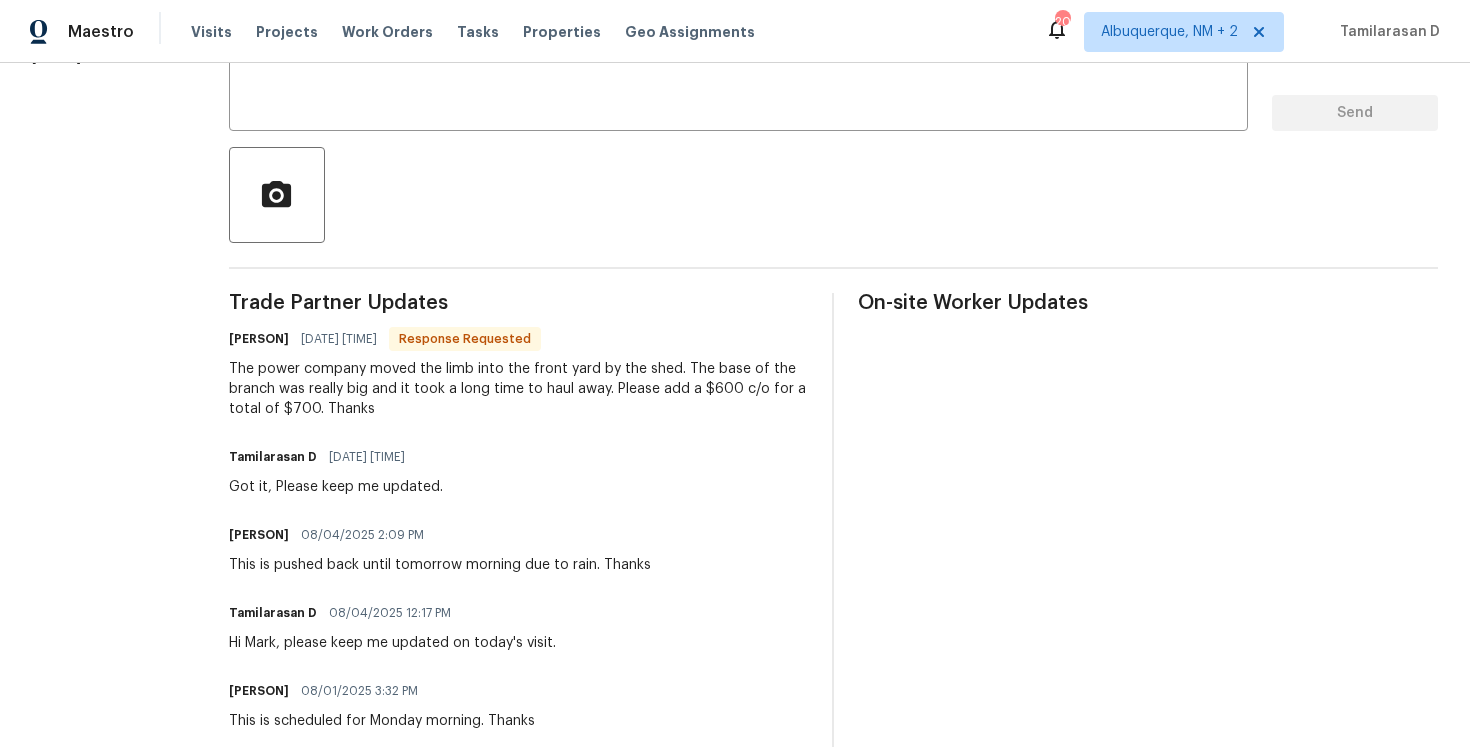 click on "The power company moved the limb into the front yard by the shed.  The base of the branch was really big and it took a long time to haul away.  Please add a $600 c/o for a total of $700.  Thanks" at bounding box center [519, 389] 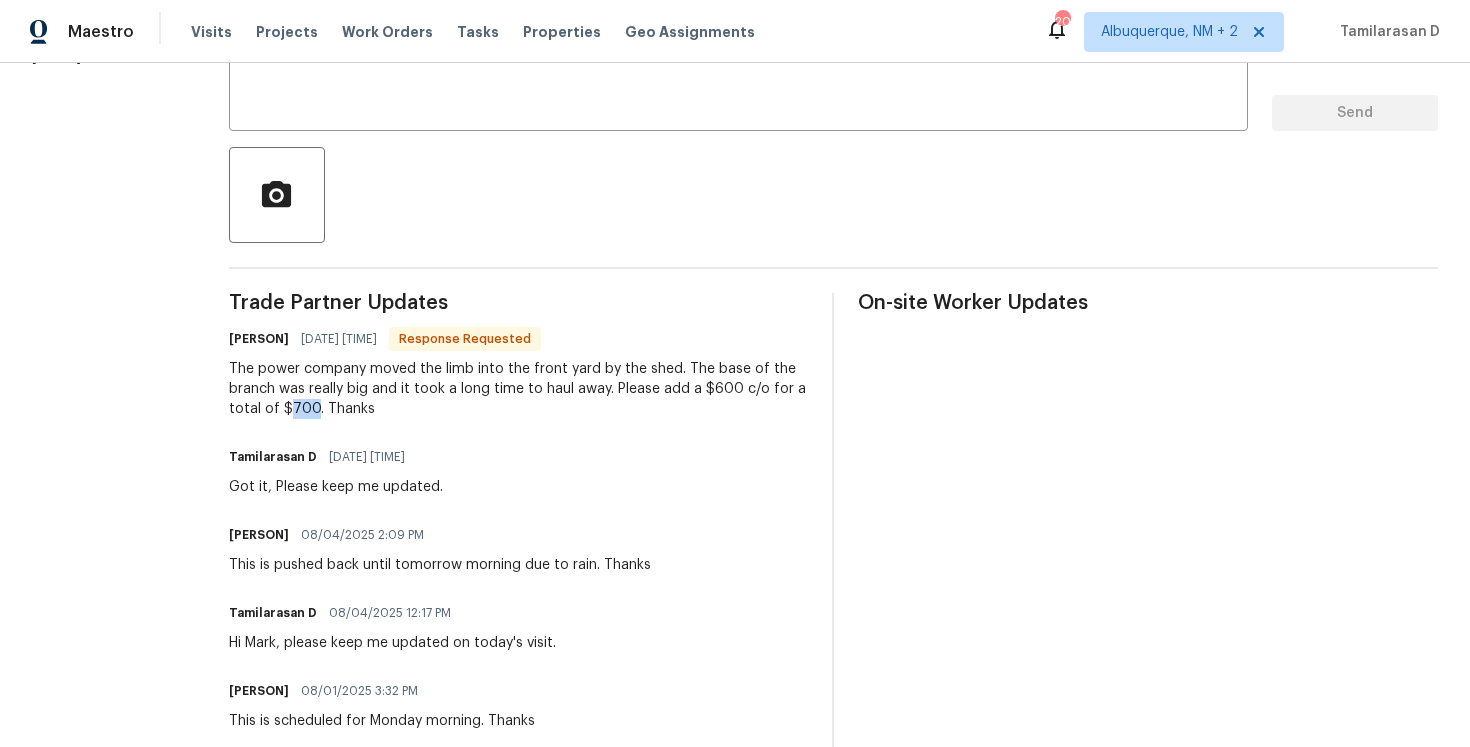 click on "The power company moved the limb into the front yard by the shed.  The base of the branch was really big and it took a long time to haul away.  Please add a $600 c/o for a total of $700.  Thanks" at bounding box center [519, 389] 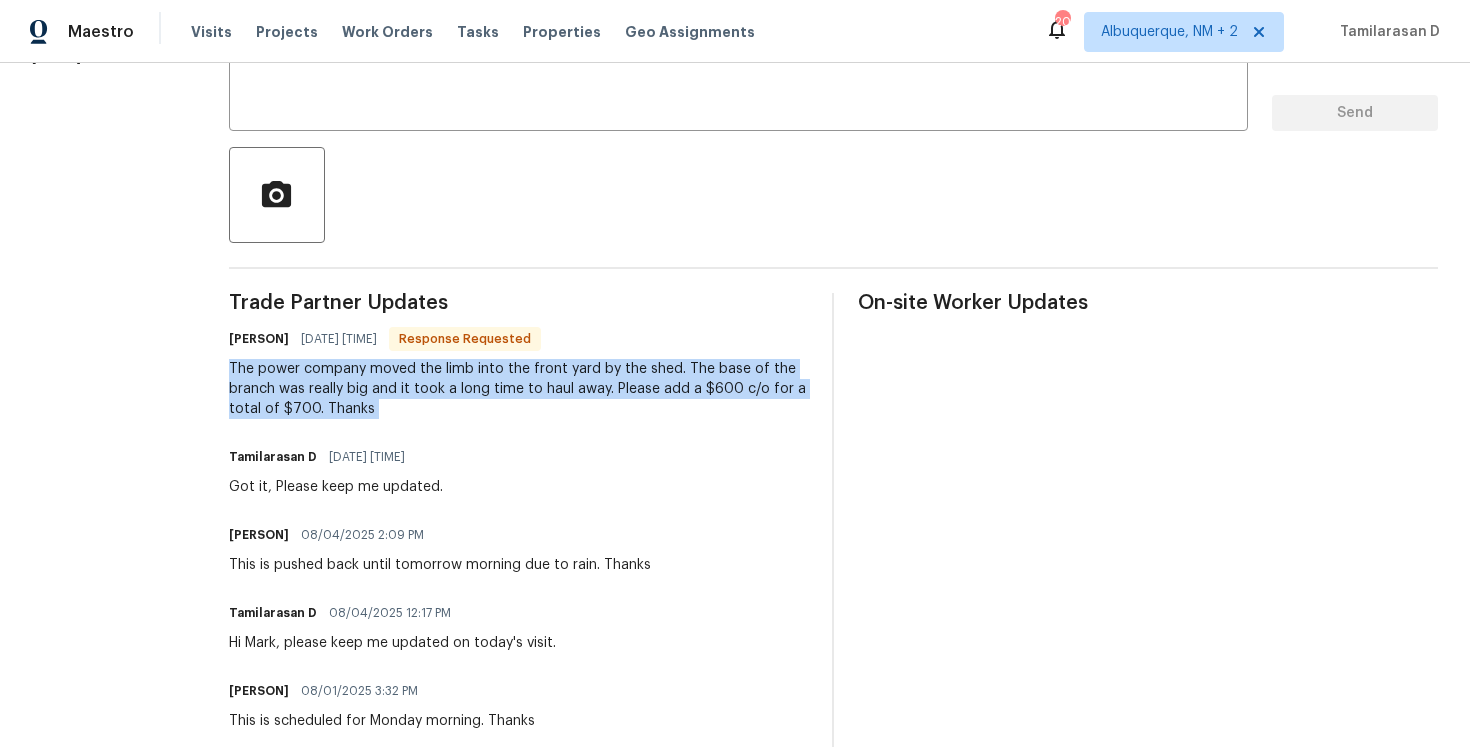 copy on "The power company moved the limb into the front yard by the shed.  The base of the branch was really big and it took a long time to haul away.  Please add a $600 c/o for a total of $700.  Thanks" 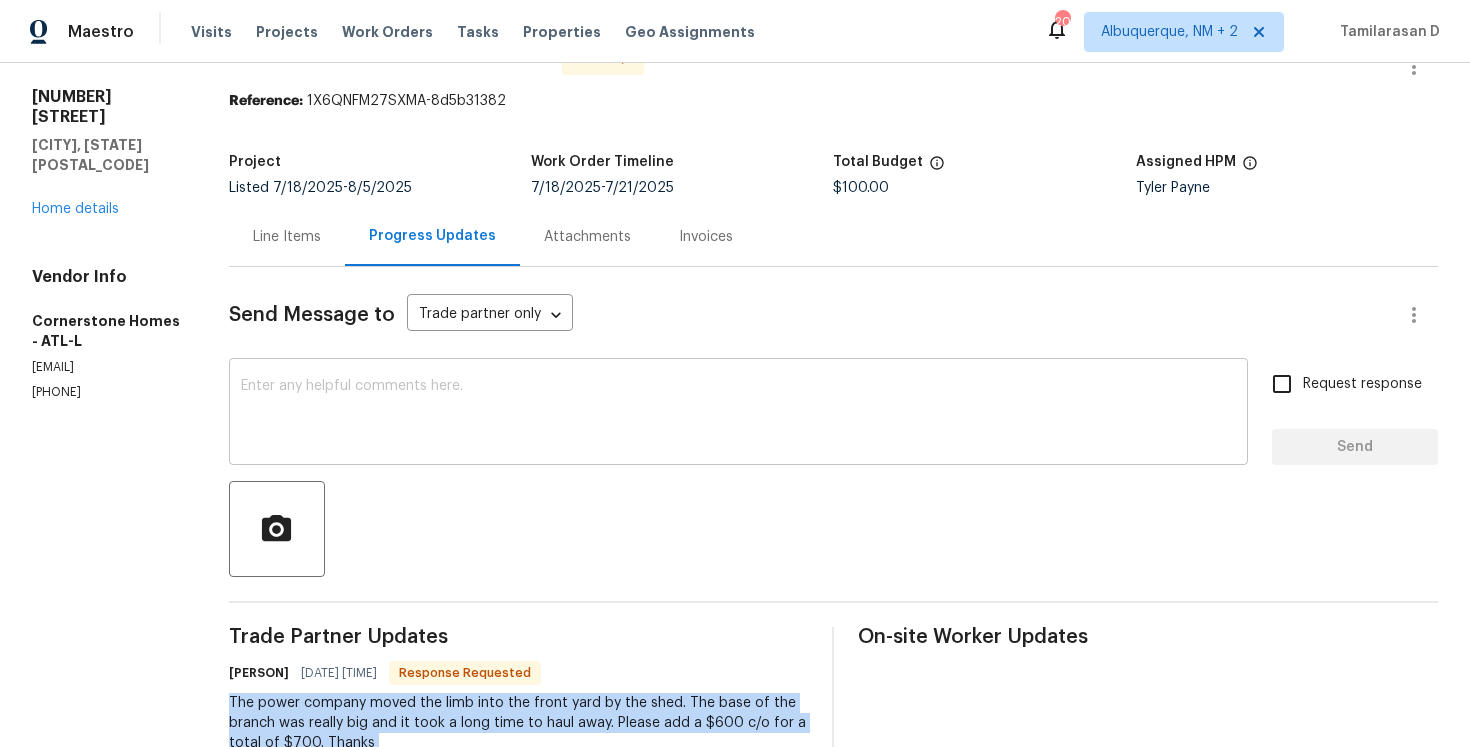scroll, scrollTop: 30, scrollLeft: 0, axis: vertical 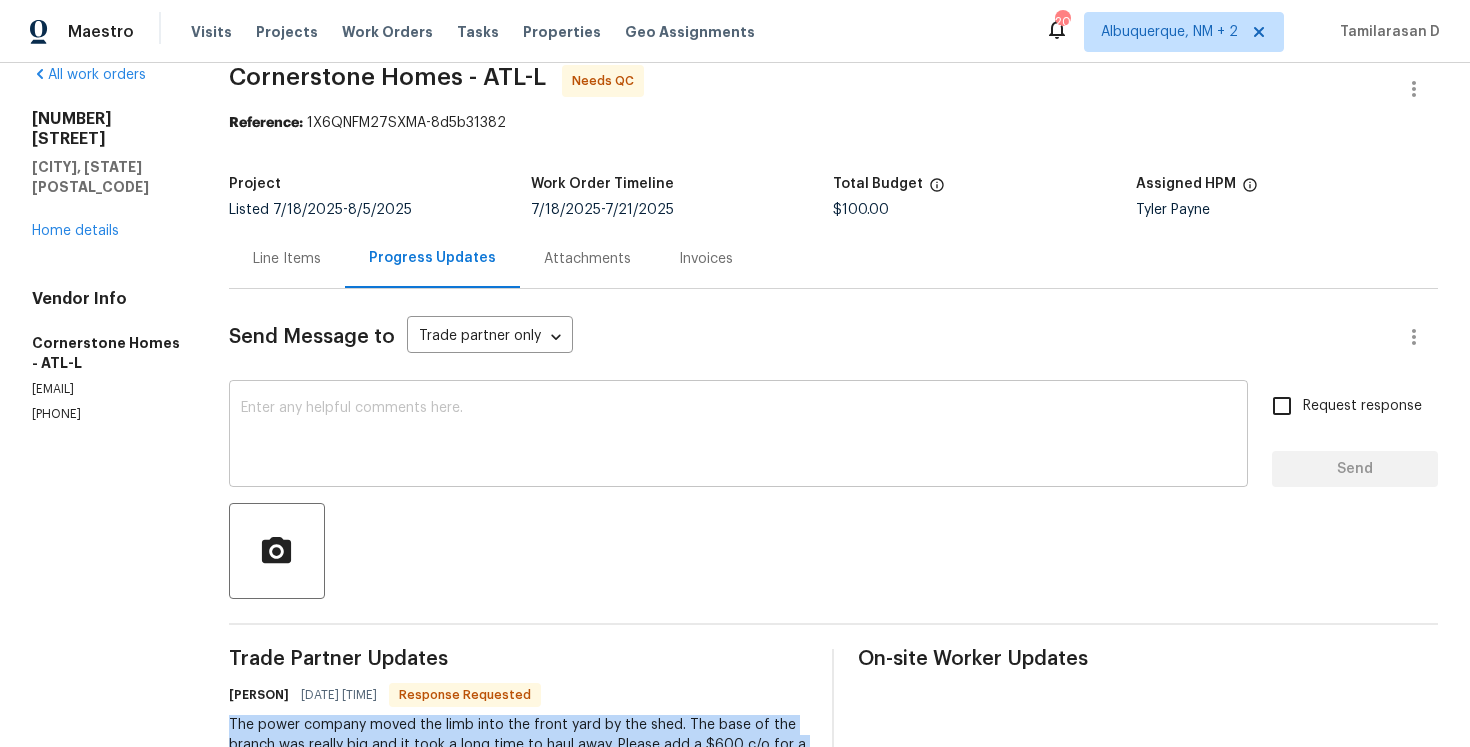 click at bounding box center (738, 436) 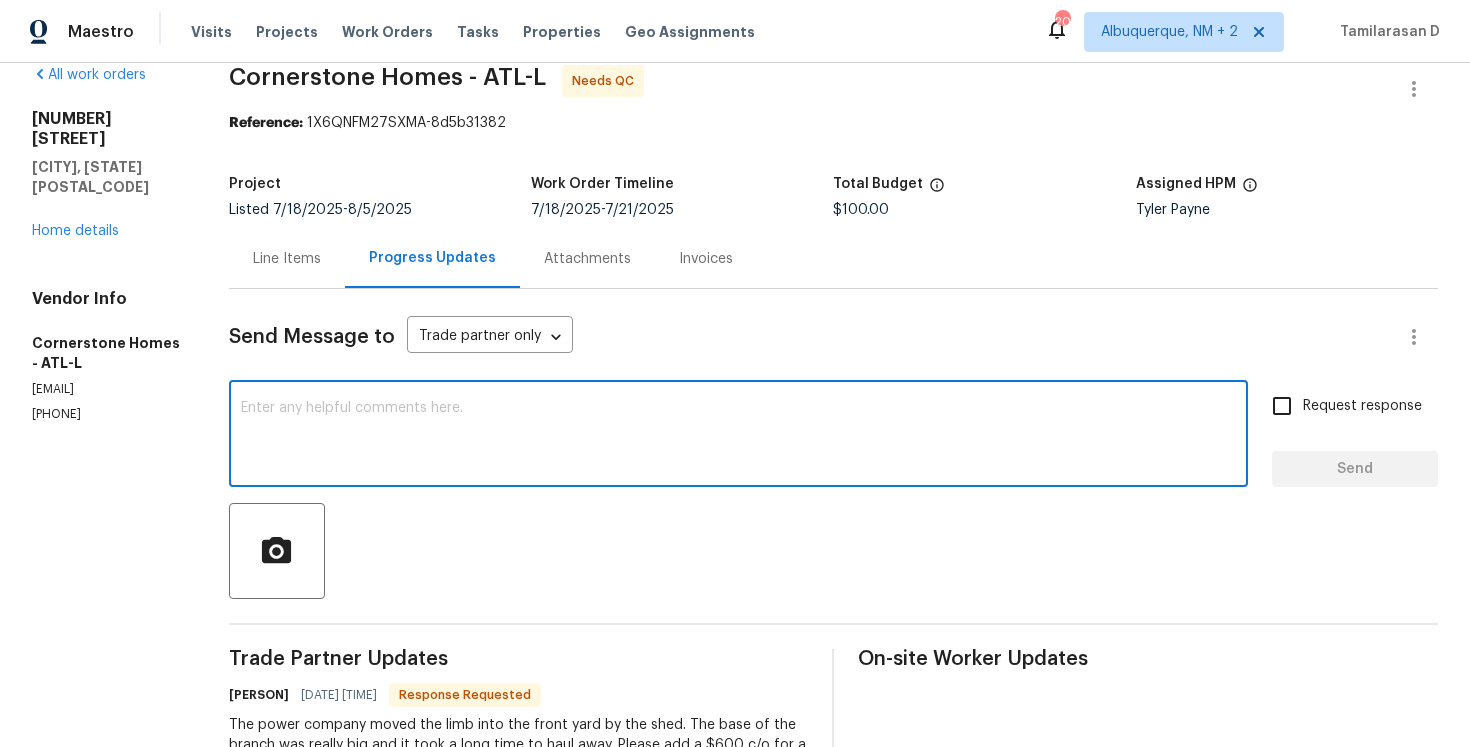 click on "Line Items" at bounding box center [287, 258] 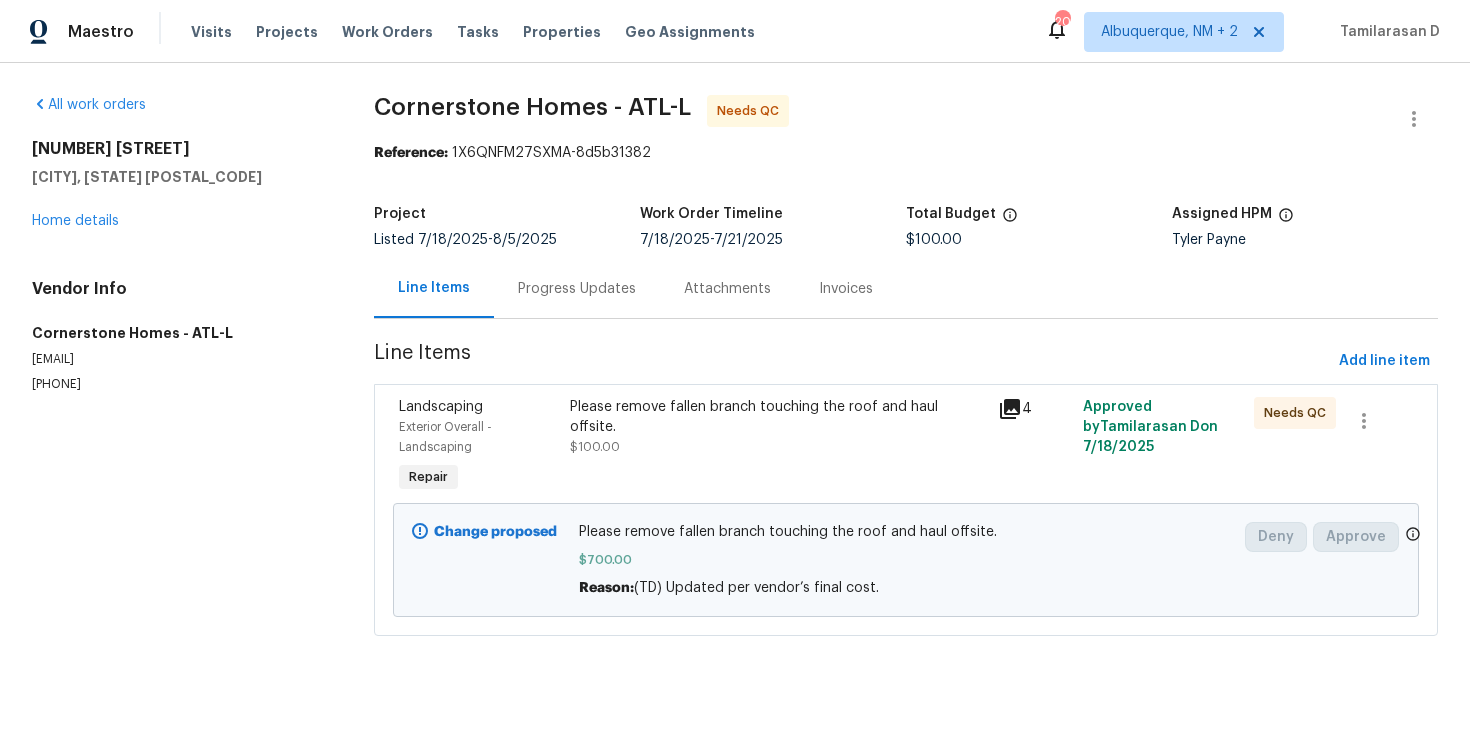 scroll, scrollTop: 0, scrollLeft: 0, axis: both 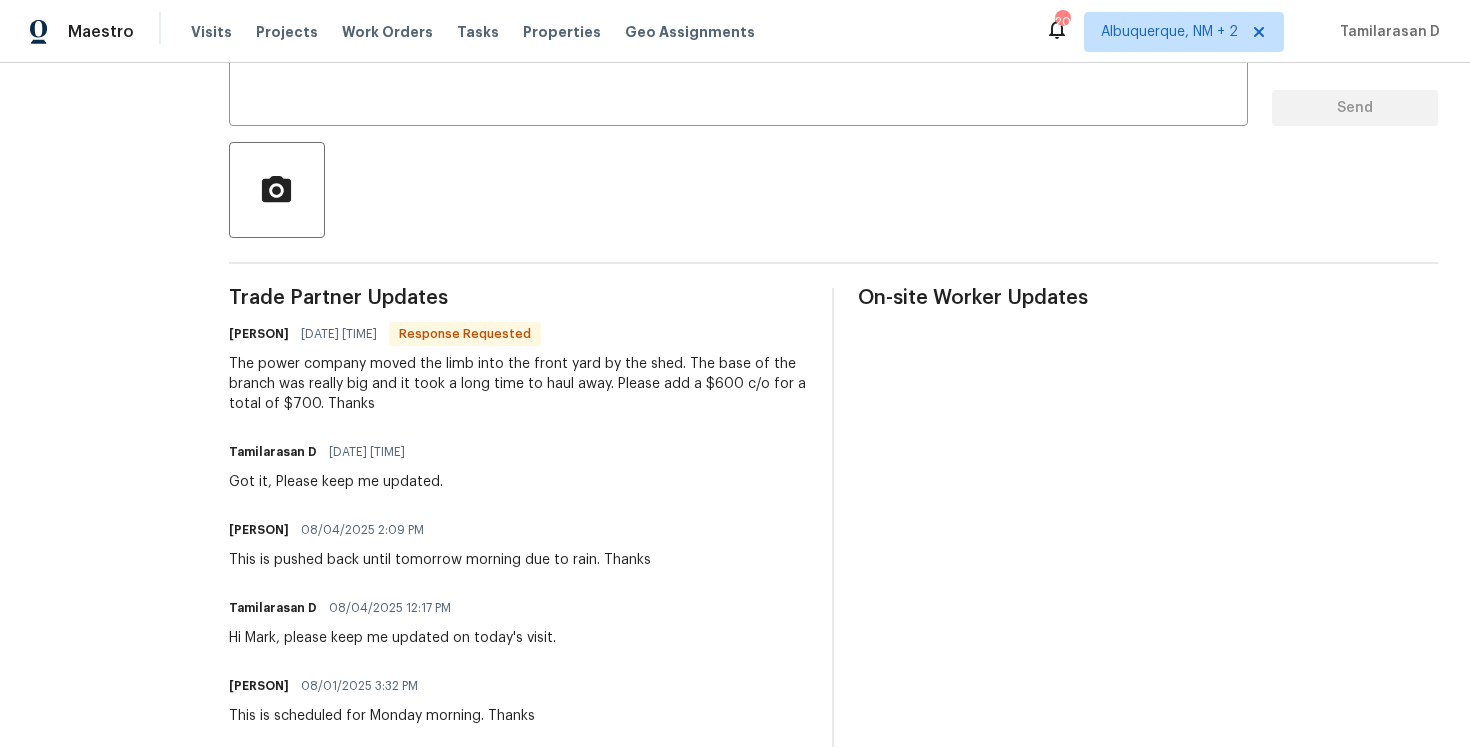 click on "The power company moved the limb into the front yard by the shed.  The base of the branch was really big and it took a long time to haul away.  Please add a $600 c/o for a total of $700.  Thanks" at bounding box center [519, 384] 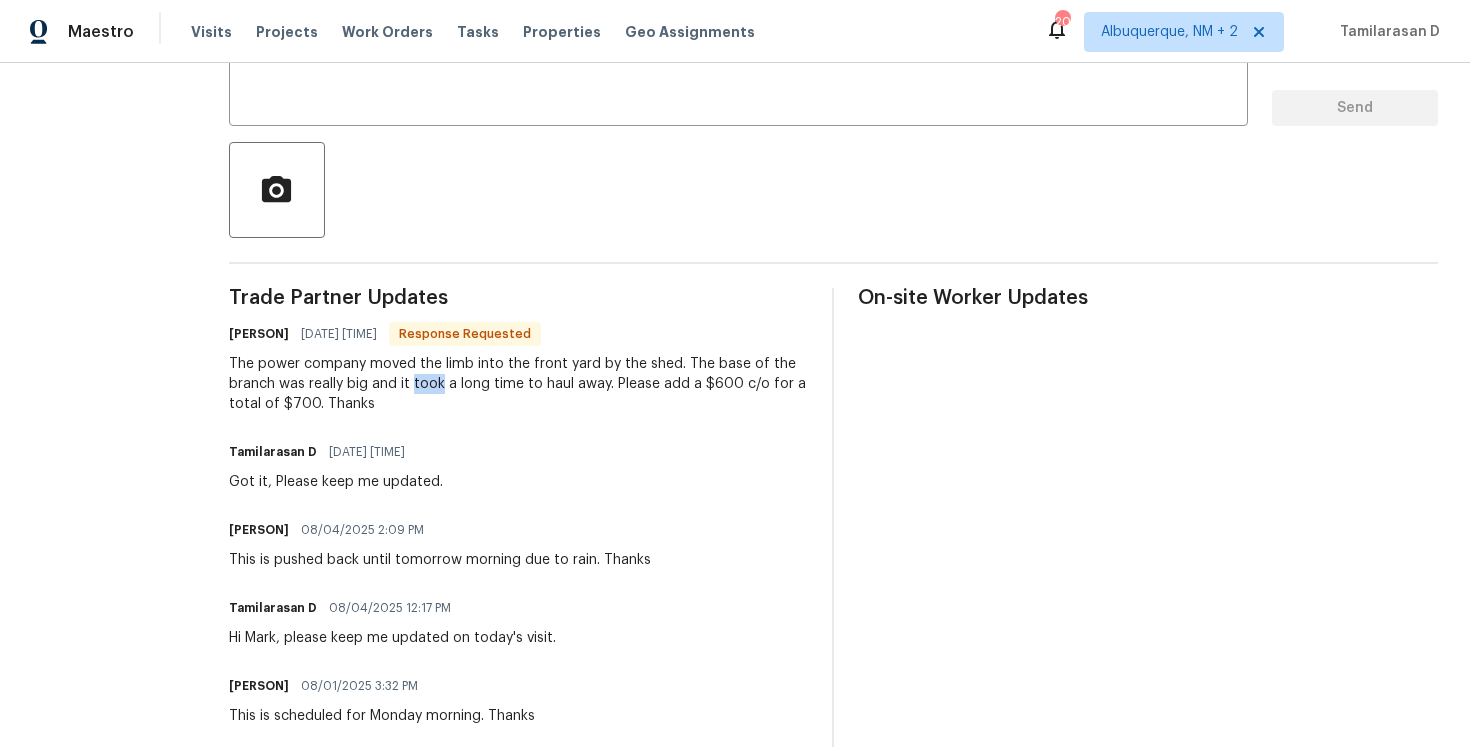 click on "The power company moved the limb into the front yard by the shed.  The base of the branch was really big and it took a long time to haul away.  Please add a $600 c/o for a total of $700.  Thanks" at bounding box center (519, 384) 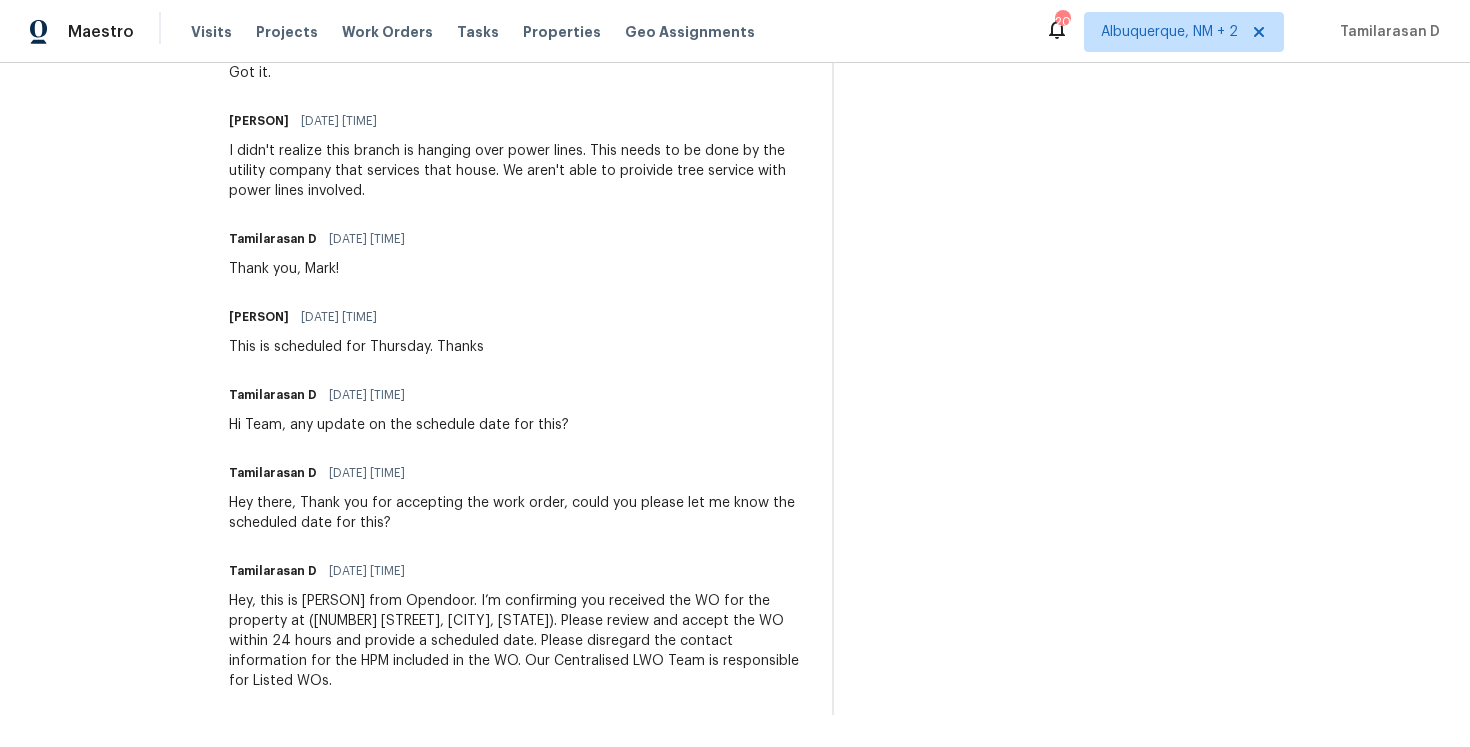 scroll, scrollTop: 0, scrollLeft: 0, axis: both 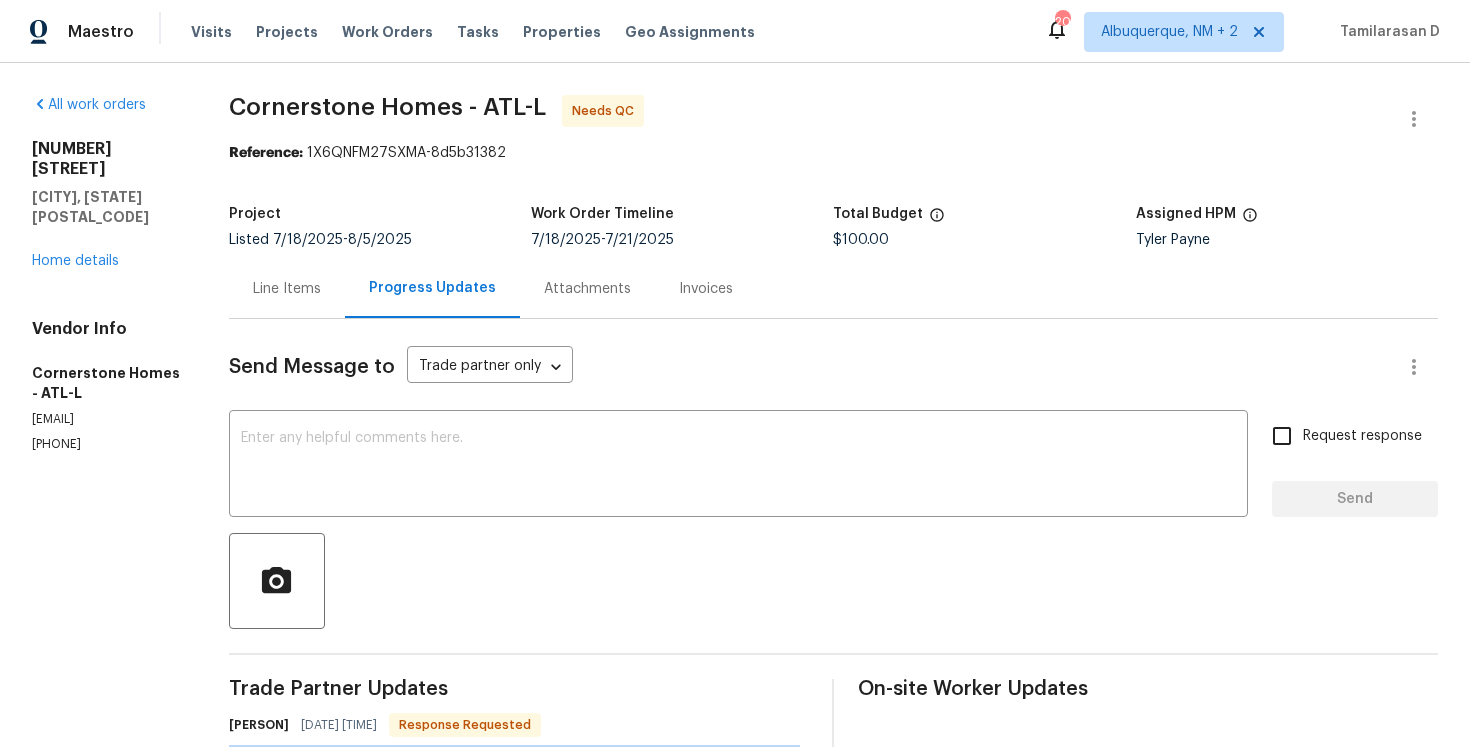 click on "Line Items" at bounding box center [287, 288] 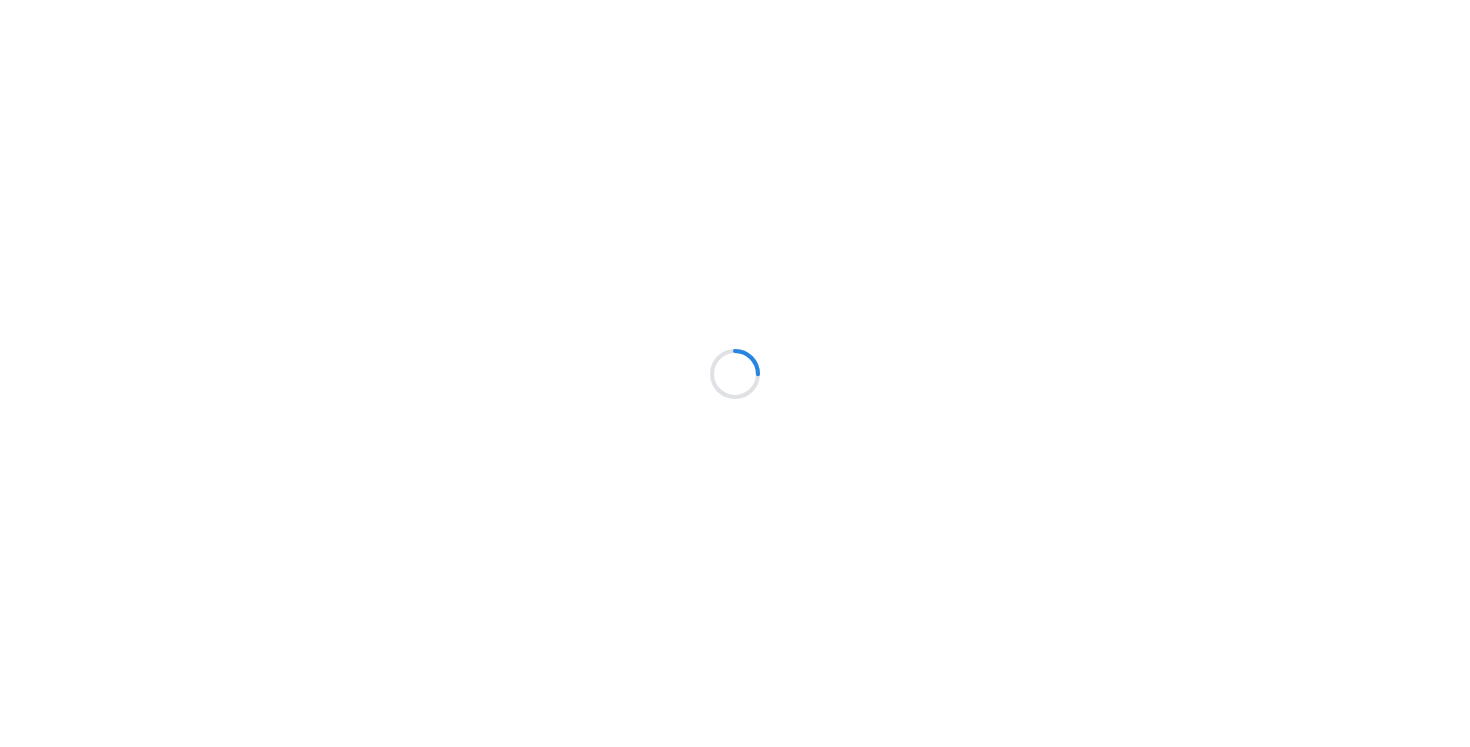 scroll, scrollTop: 0, scrollLeft: 0, axis: both 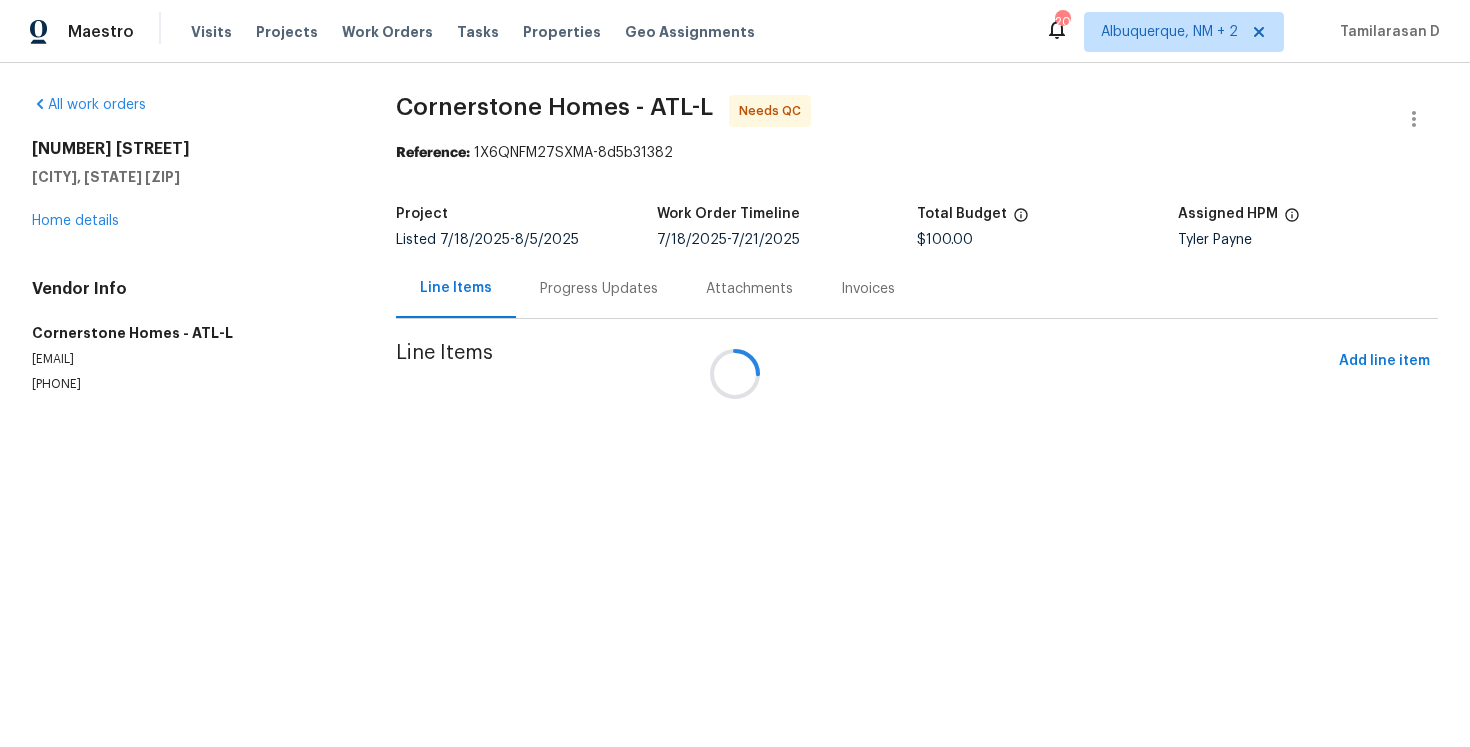 click at bounding box center (735, 373) 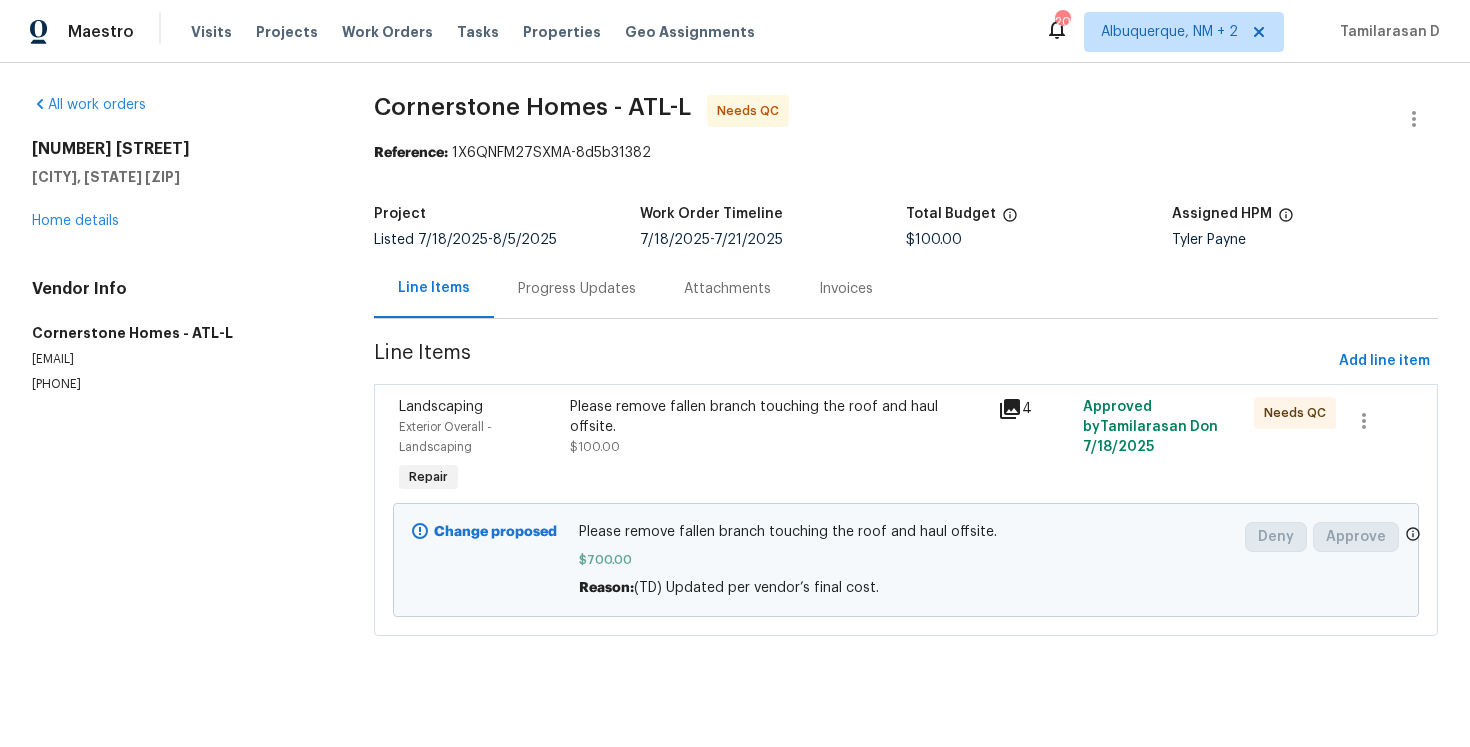 click on "Progress Updates" at bounding box center (577, 288) 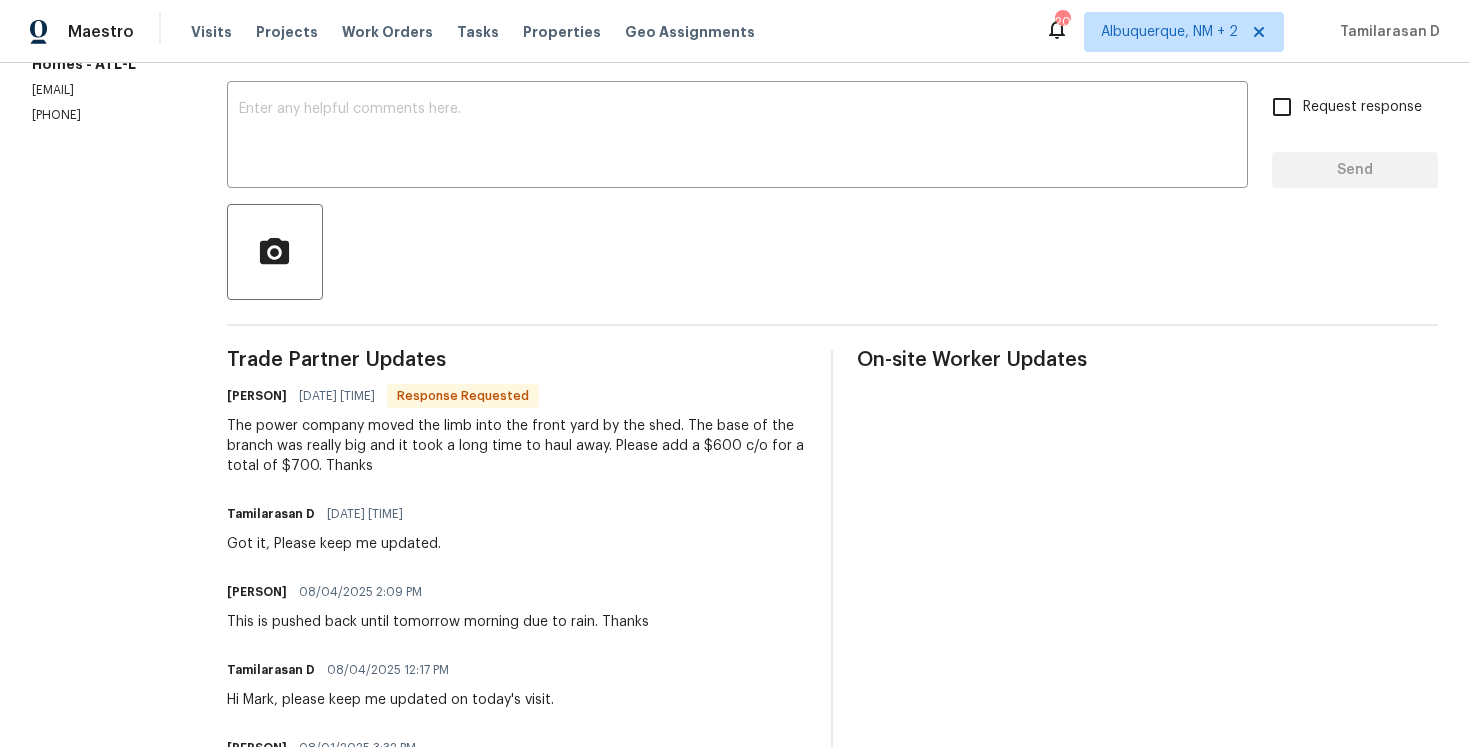 scroll, scrollTop: 0, scrollLeft: 0, axis: both 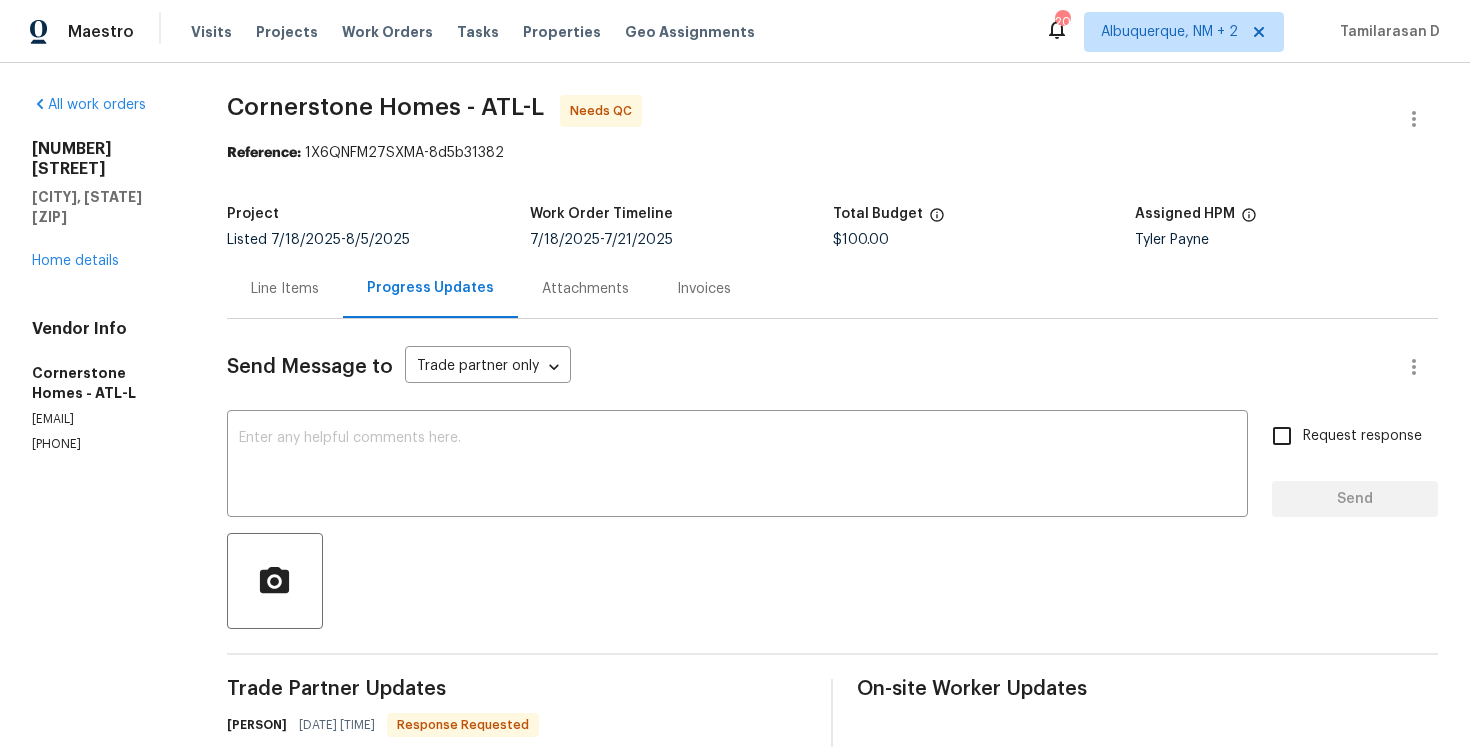 click on "Line Items" at bounding box center [285, 288] 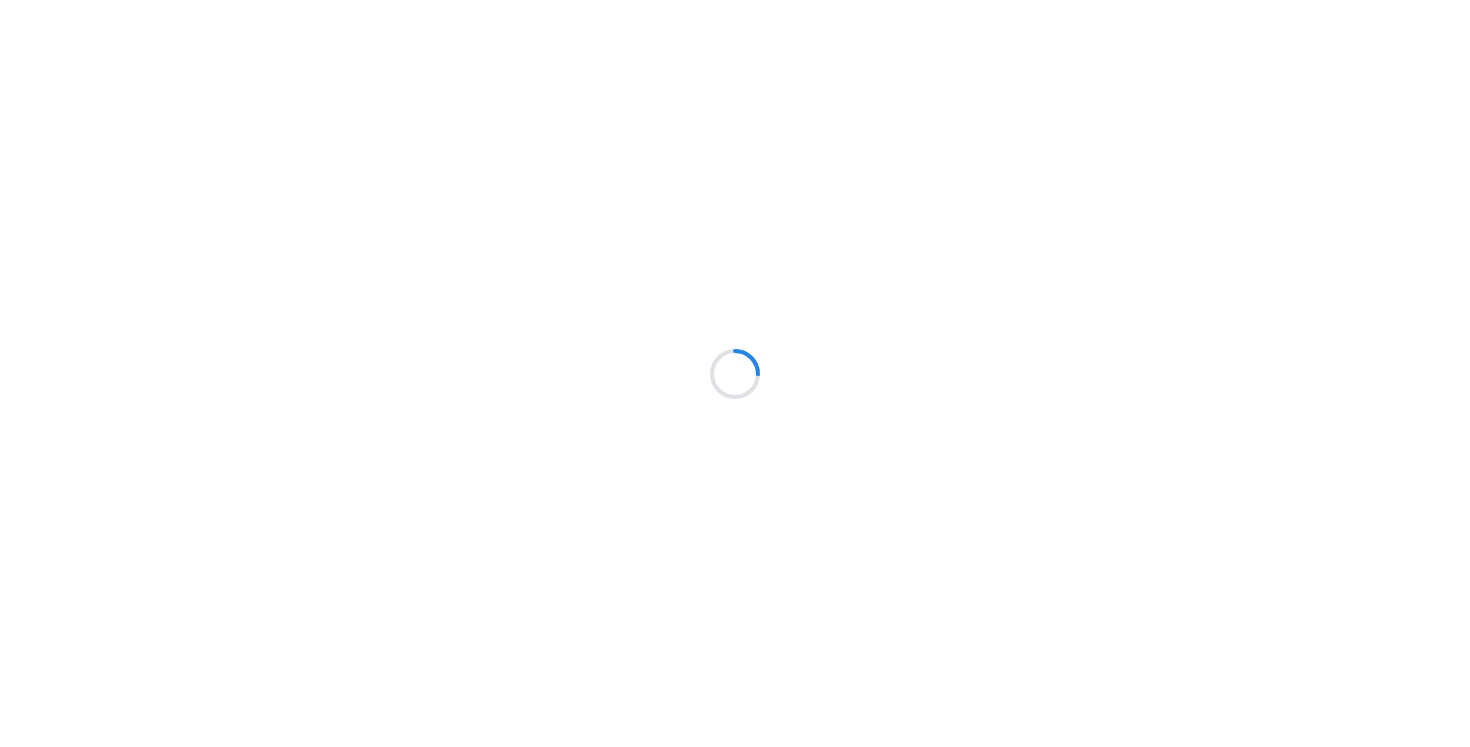 scroll, scrollTop: 0, scrollLeft: 0, axis: both 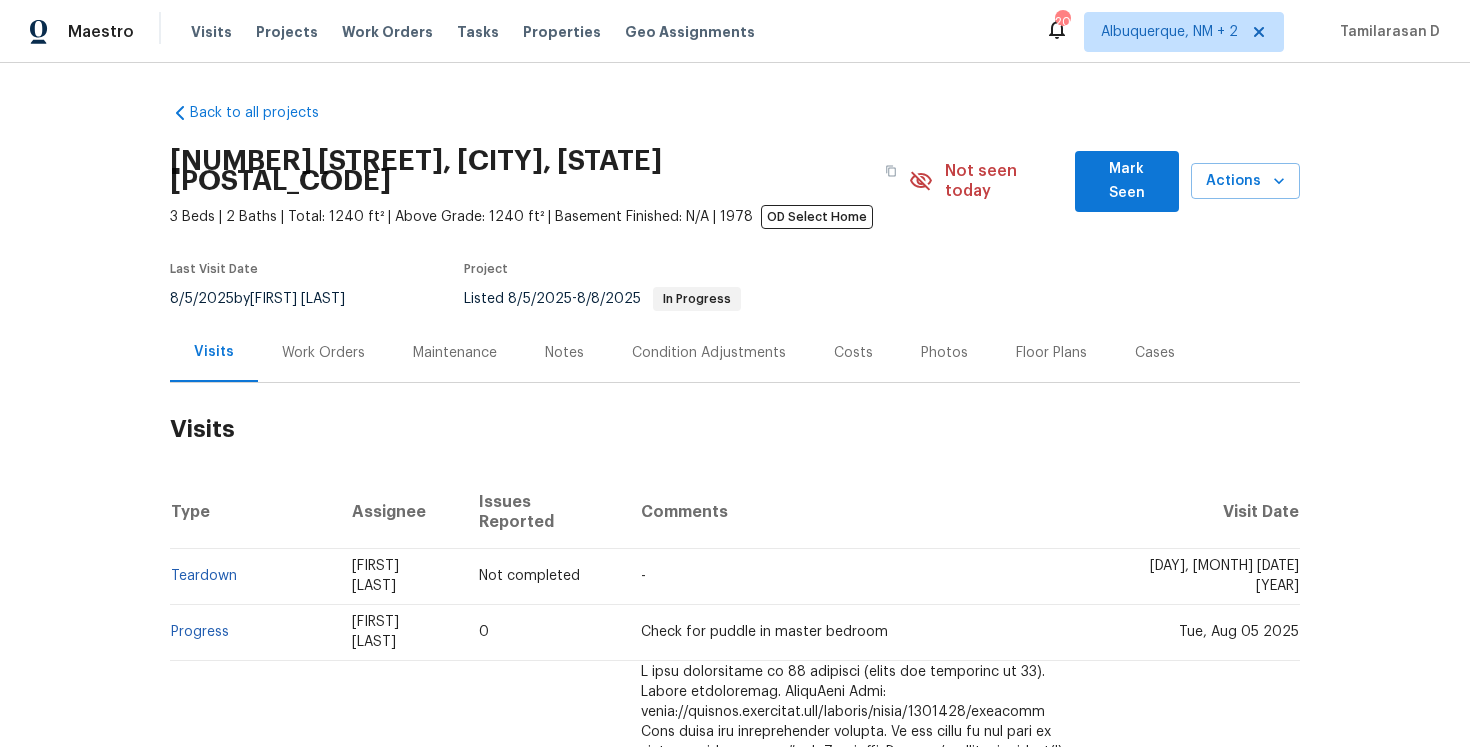 click on "Work Orders" at bounding box center (323, 353) 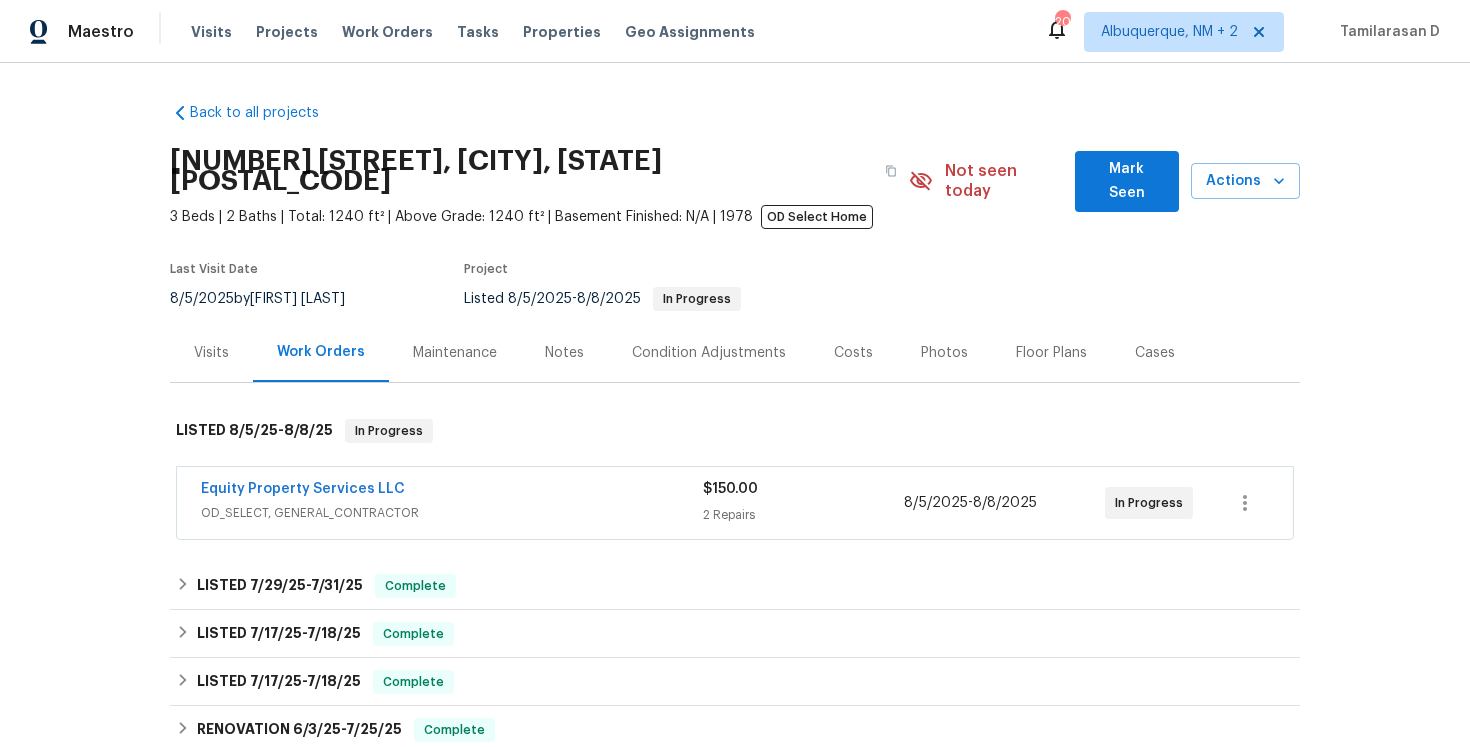click on "Equity Property Services LLC OD_SELECT, GENERAL_CONTRACTOR $150.00 2 Repairs 8/5/2025  -  8/8/2025 In Progress" at bounding box center [735, 503] 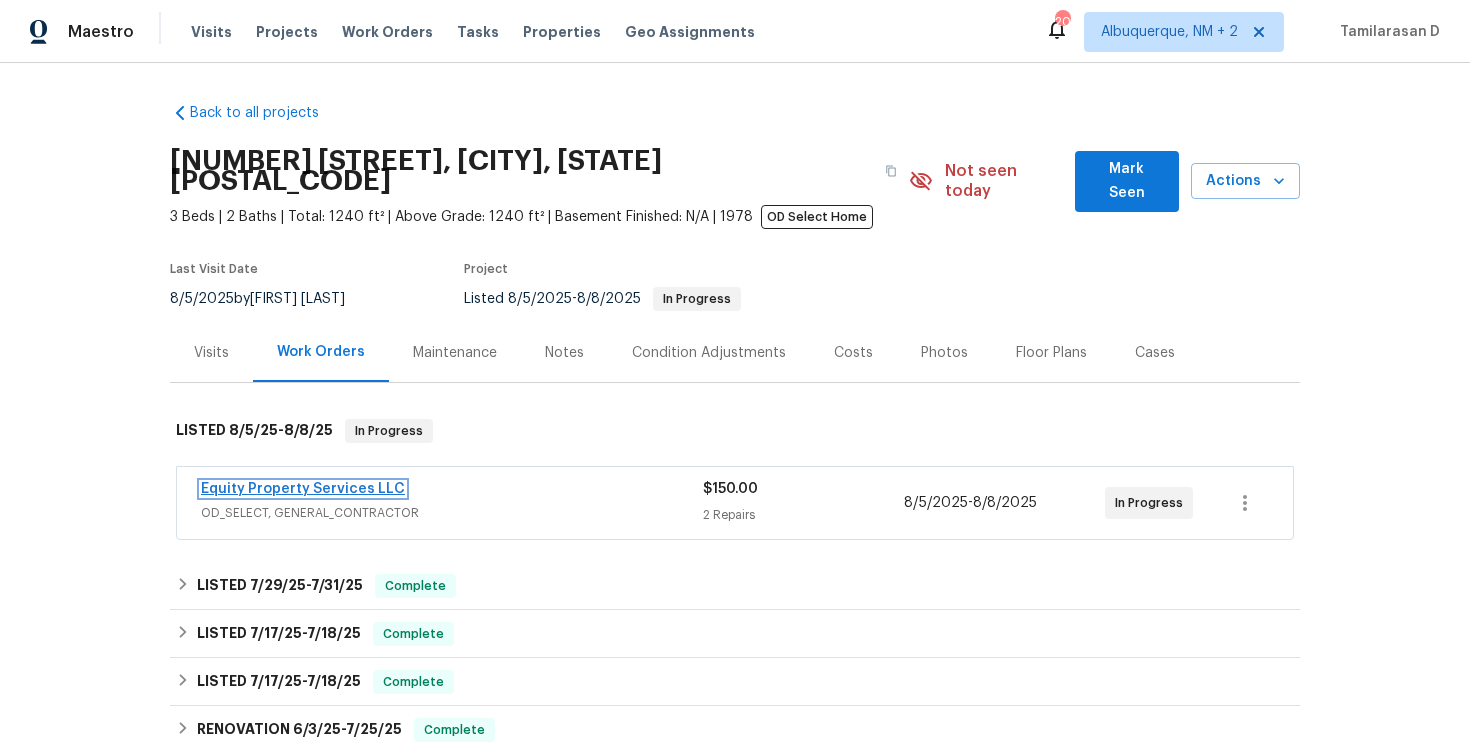click on "Equity Property Services LLC" at bounding box center (303, 489) 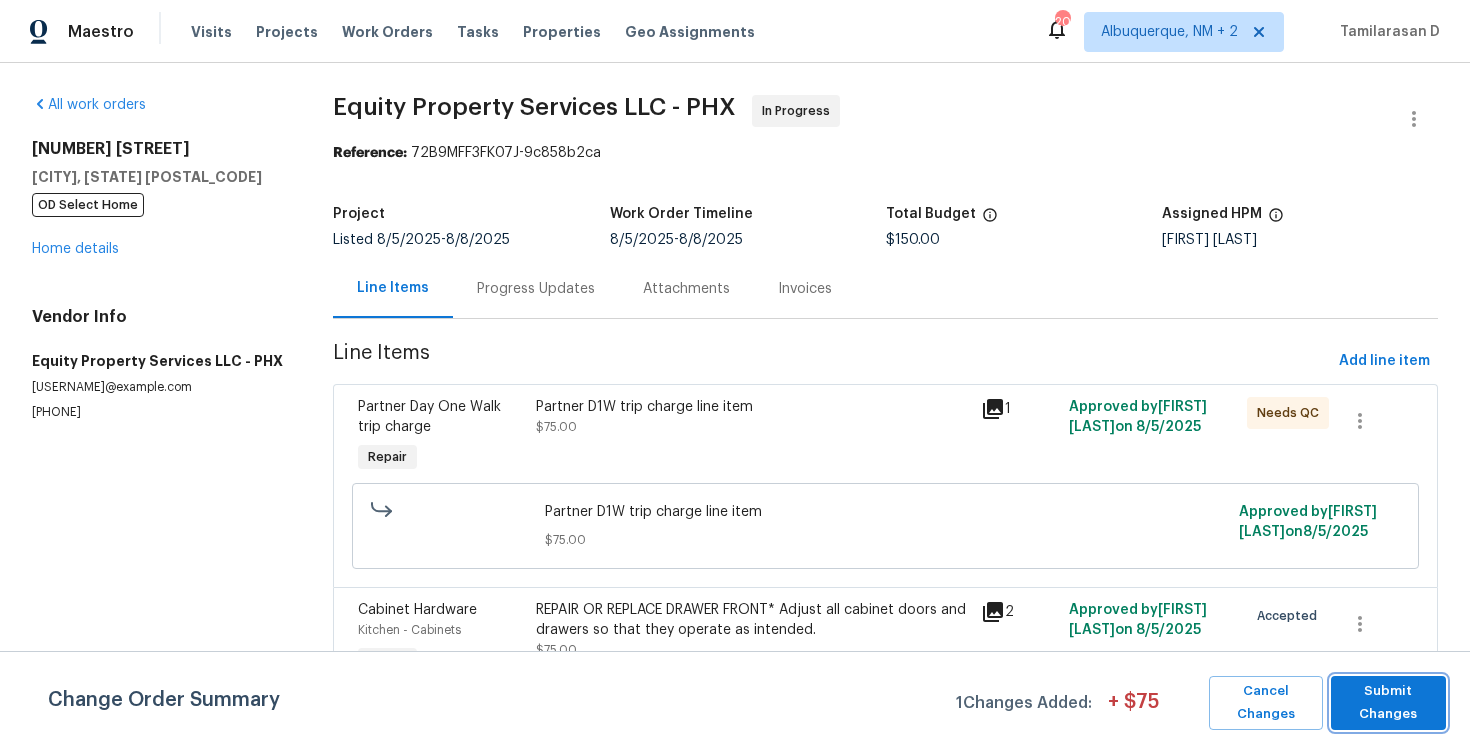click on "Submit Changes" at bounding box center [1388, 703] 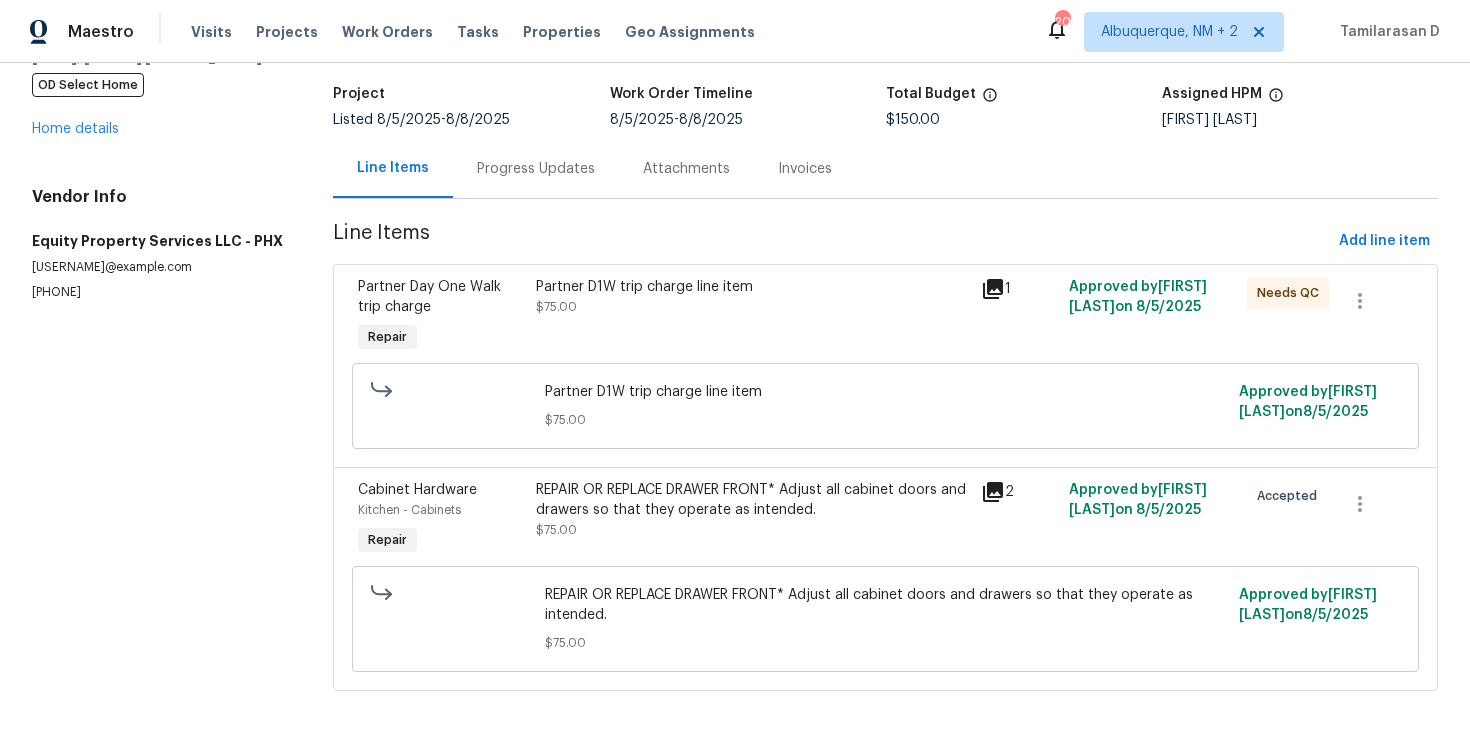 scroll, scrollTop: 46, scrollLeft: 0, axis: vertical 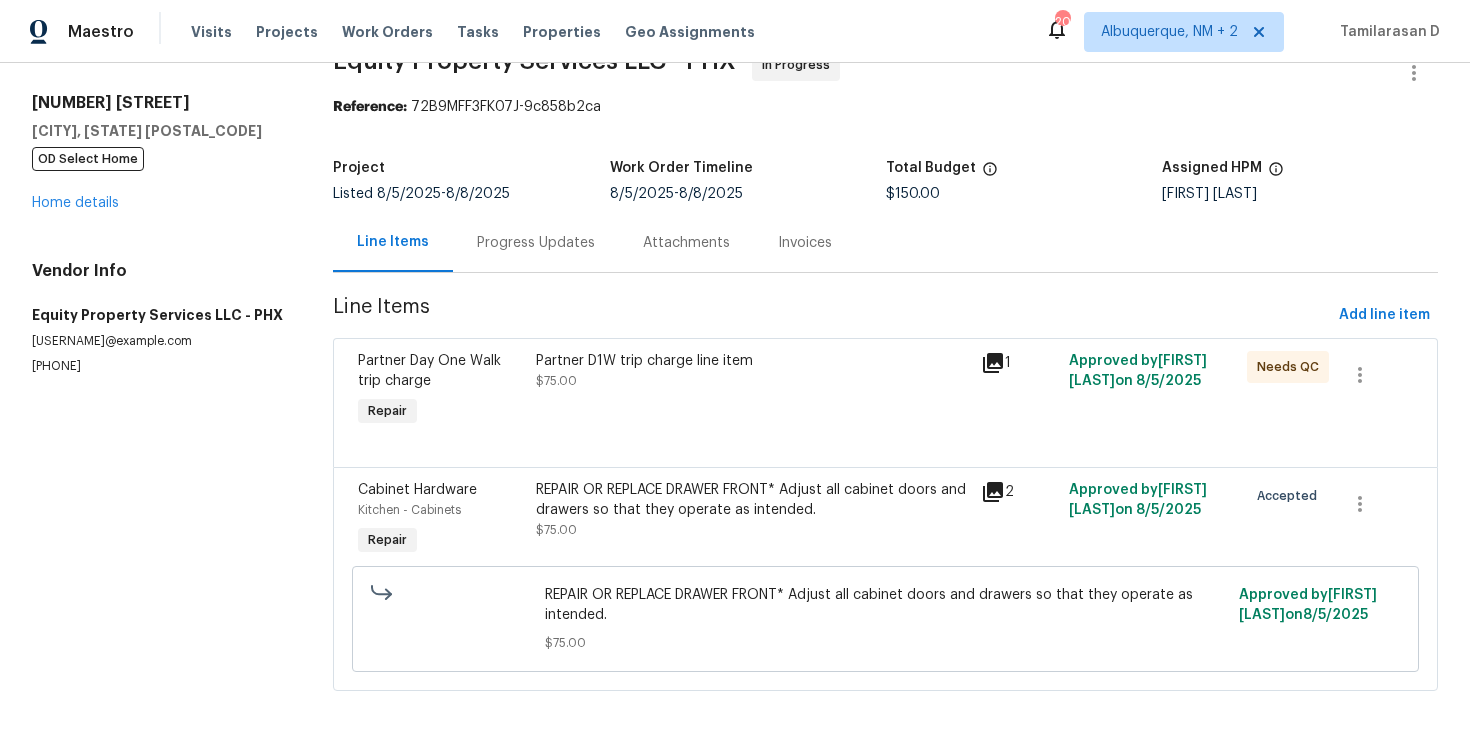 click on "Progress Updates" at bounding box center (536, 243) 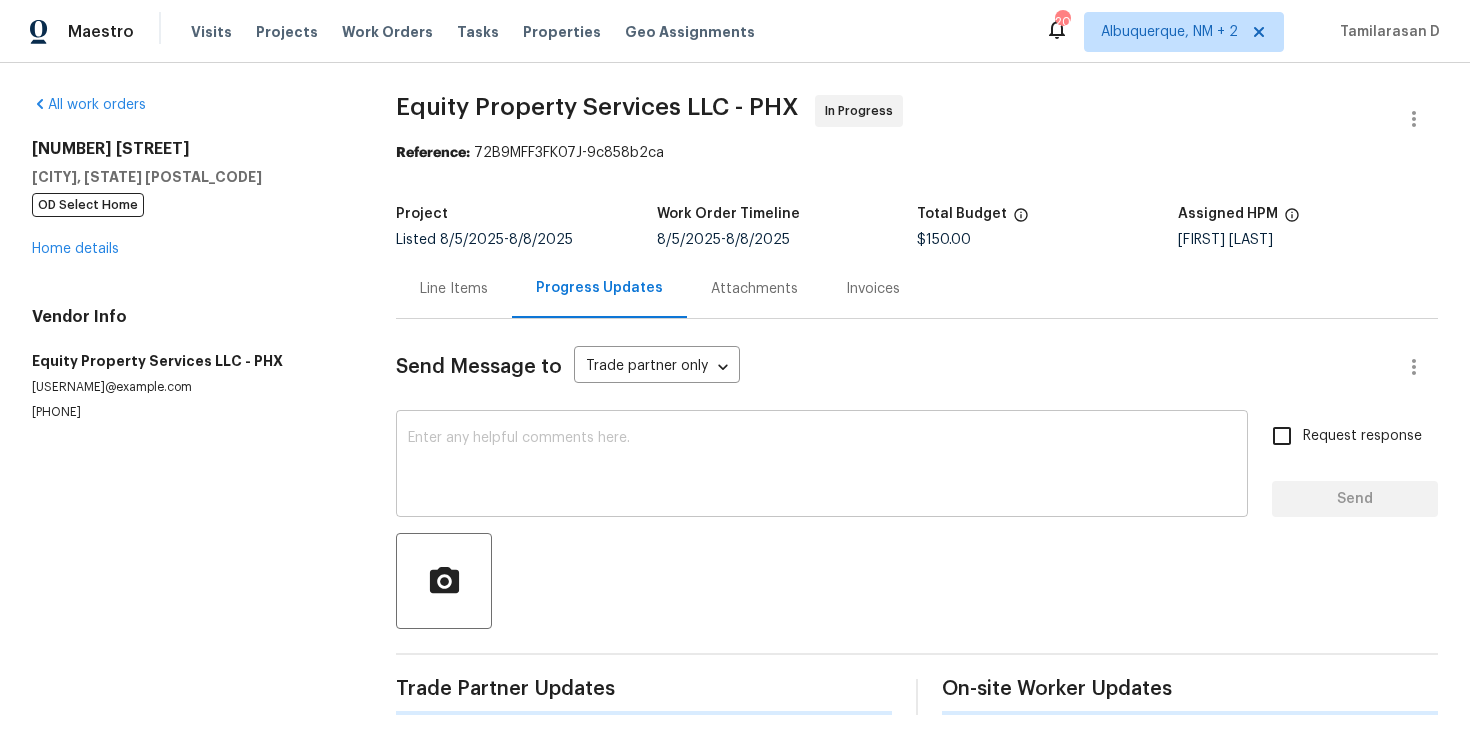 scroll, scrollTop: 0, scrollLeft: 0, axis: both 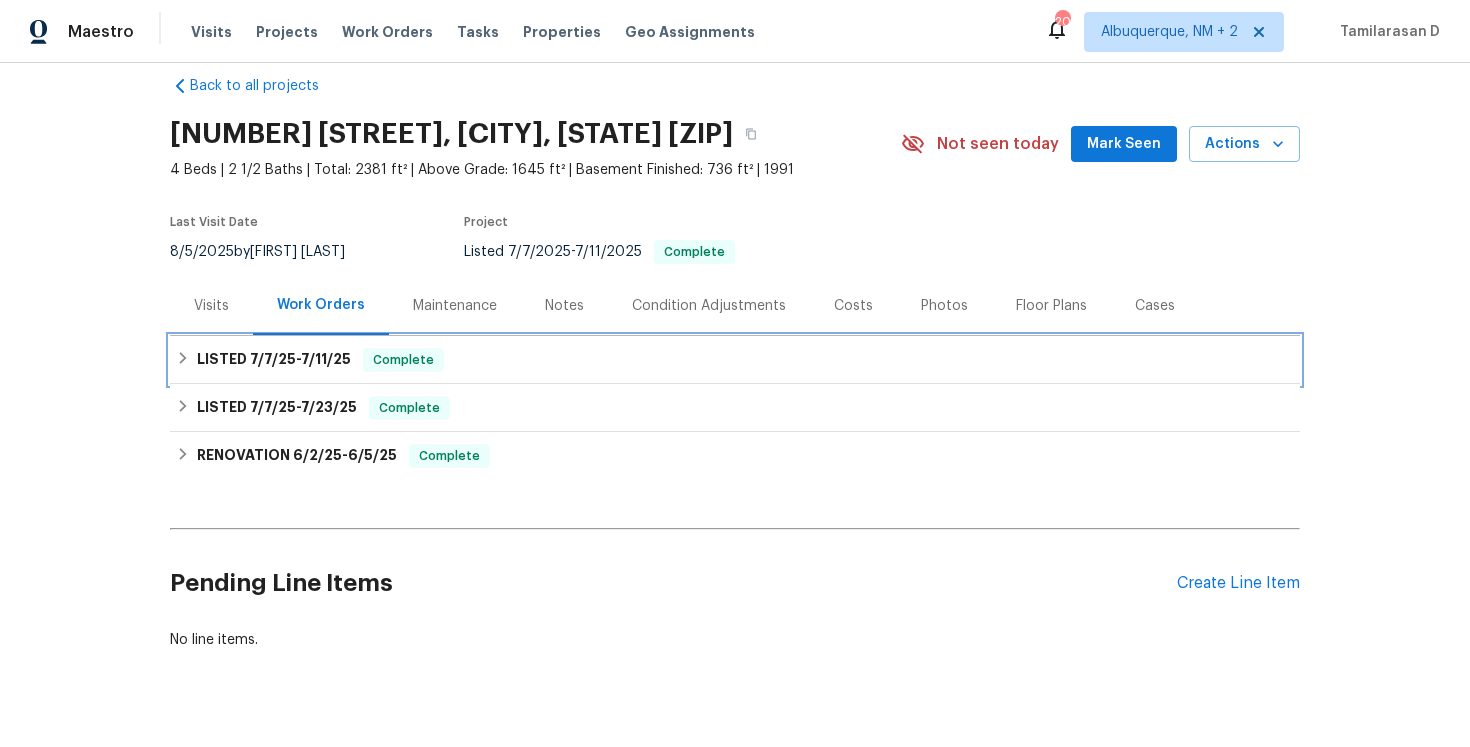 click on "LISTED   [DATE]  -  [DATE]" at bounding box center (274, 360) 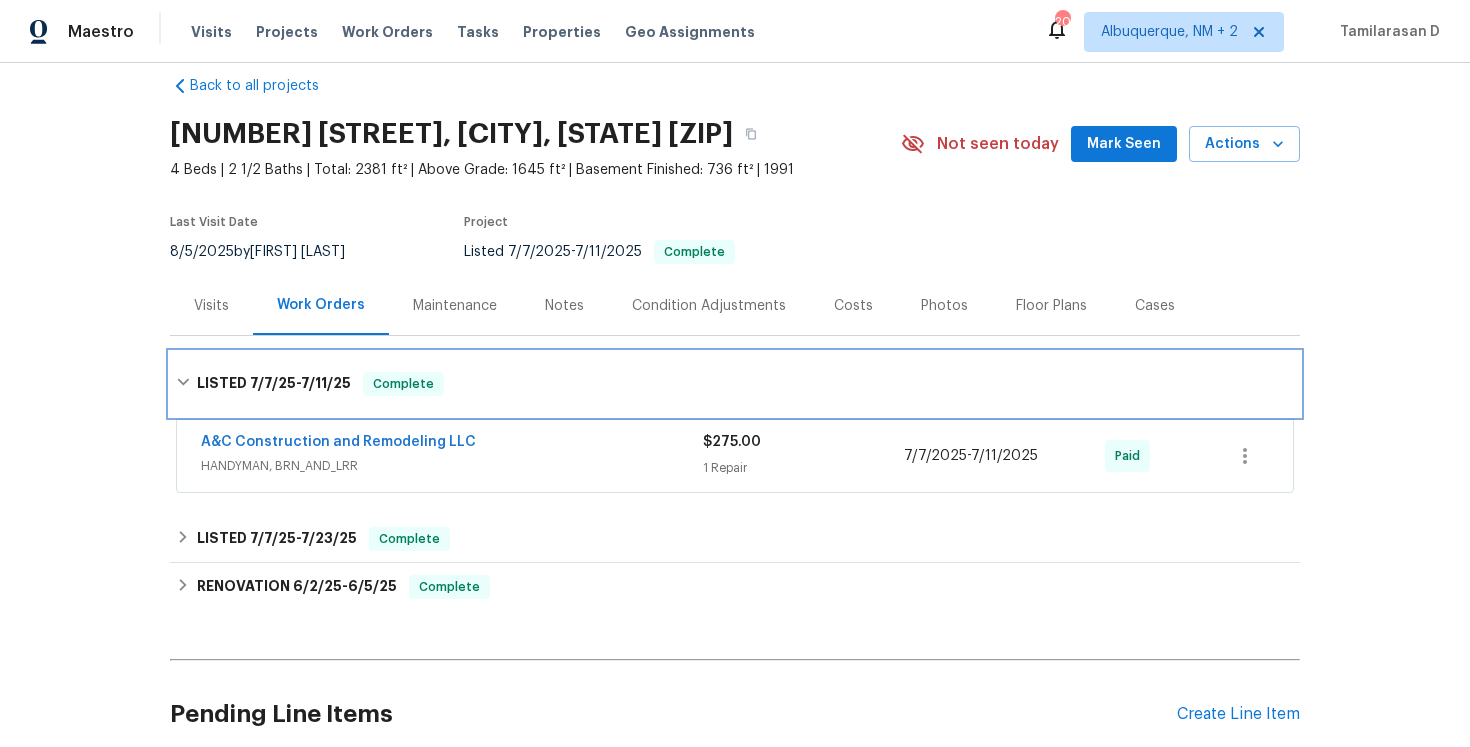 click on "LISTED   [DATE]  -  [DATE] Complete" at bounding box center [735, 384] 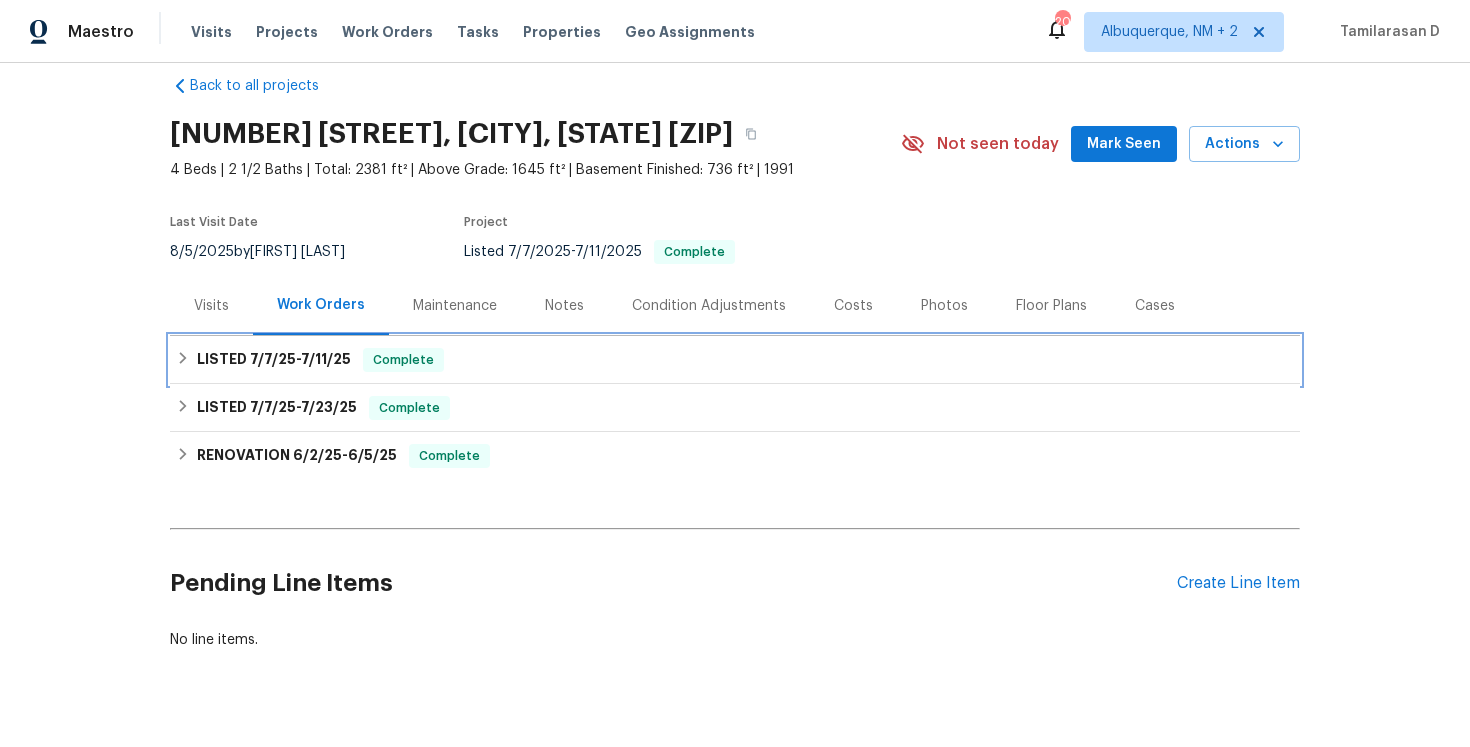 click on "LISTED   [DATE]  -  [DATE] Complete" at bounding box center [735, 360] 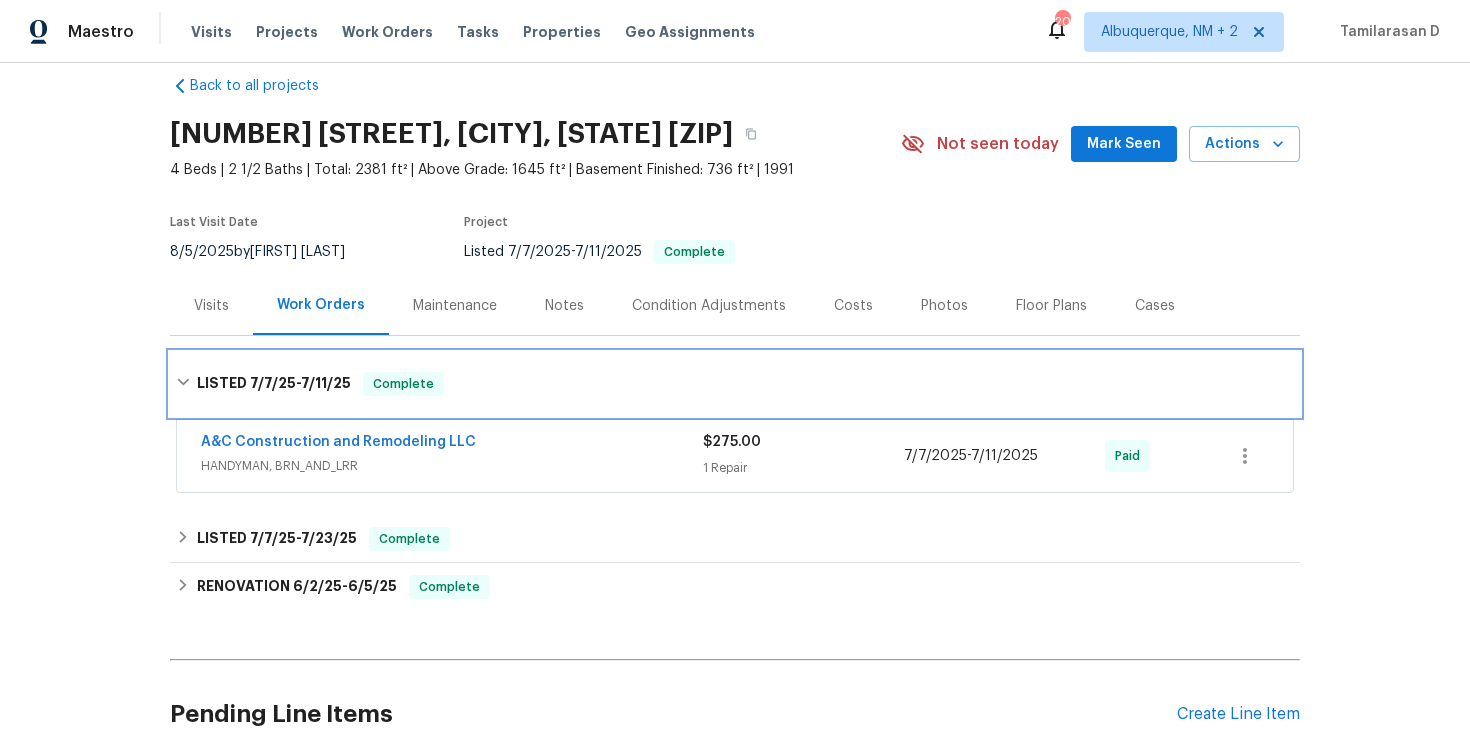 scroll, scrollTop: 50, scrollLeft: 0, axis: vertical 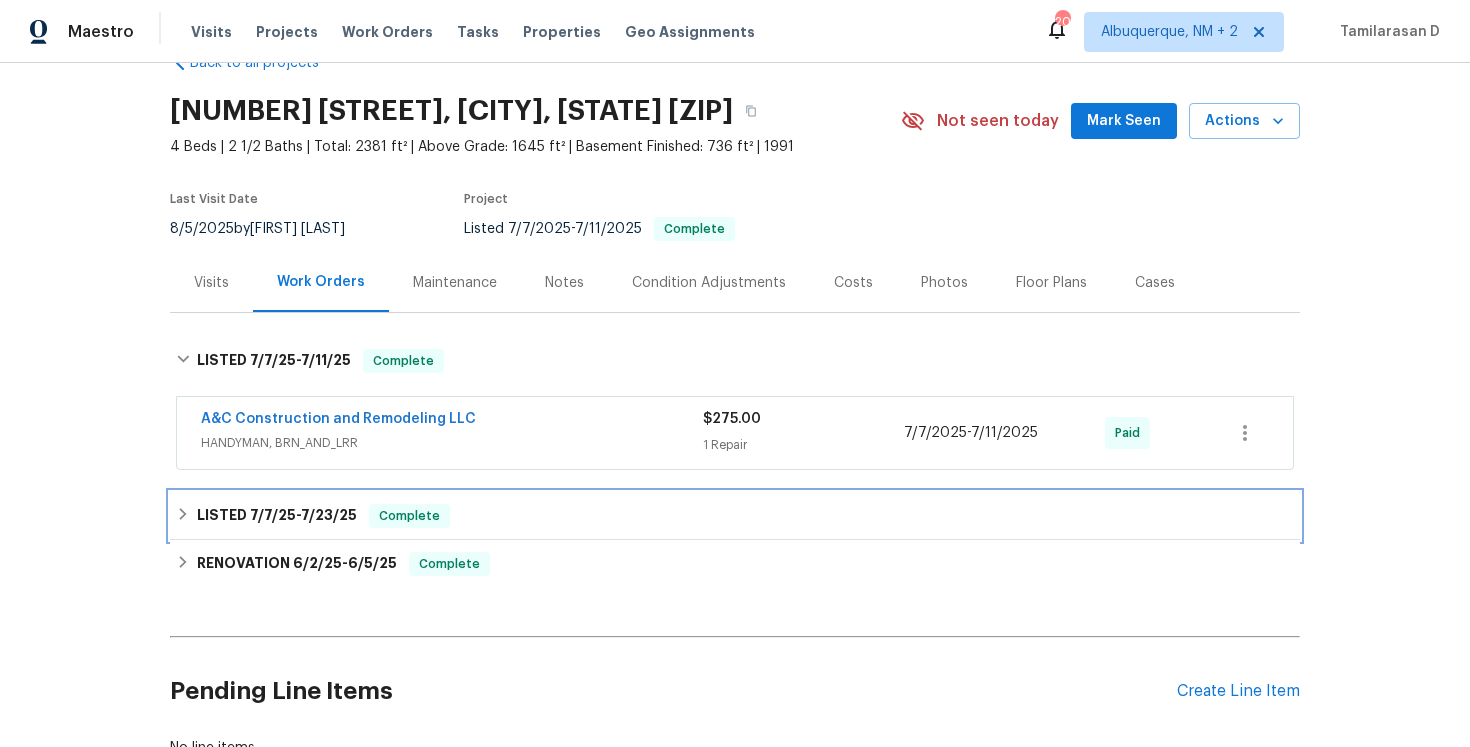 click on "LISTED   [DATE]  -  [DATE] Complete" at bounding box center (735, 516) 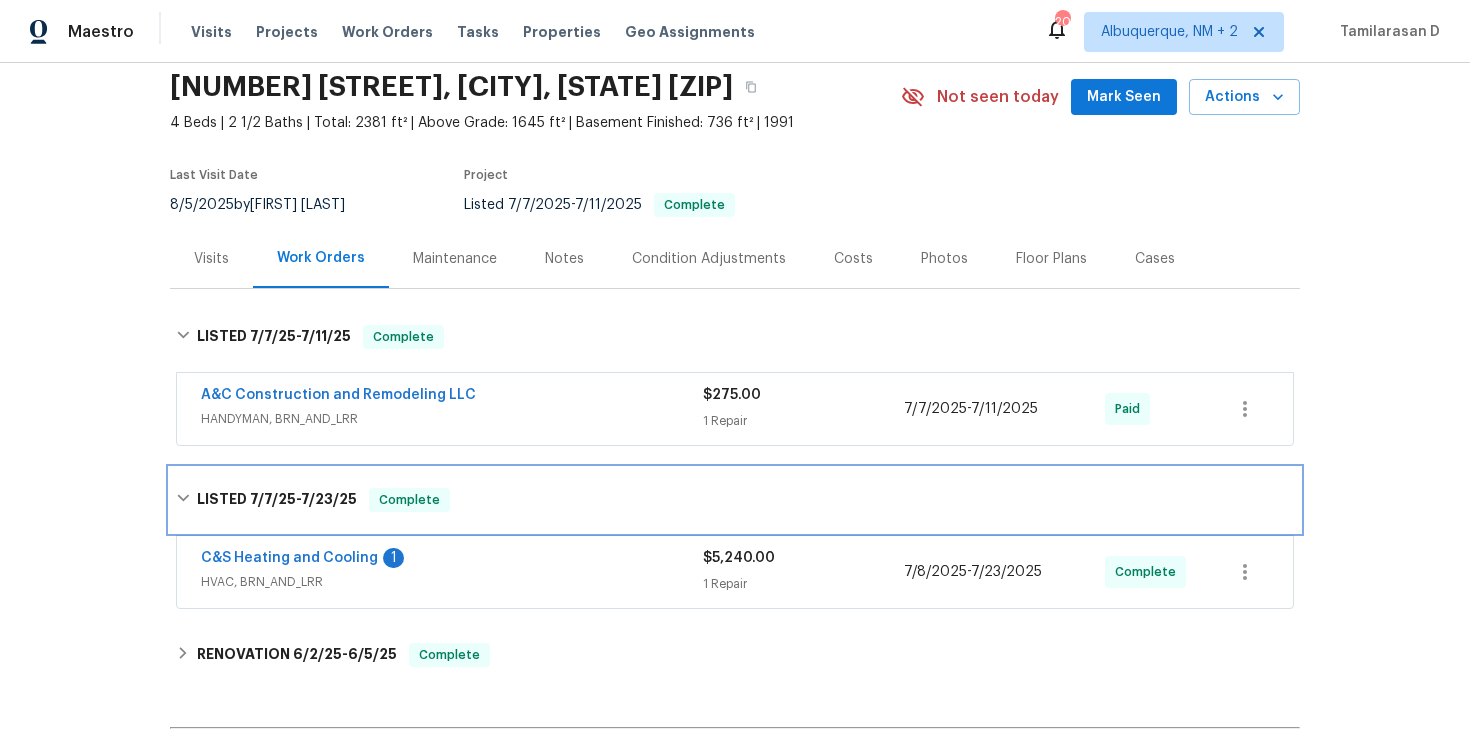 scroll, scrollTop: 104, scrollLeft: 0, axis: vertical 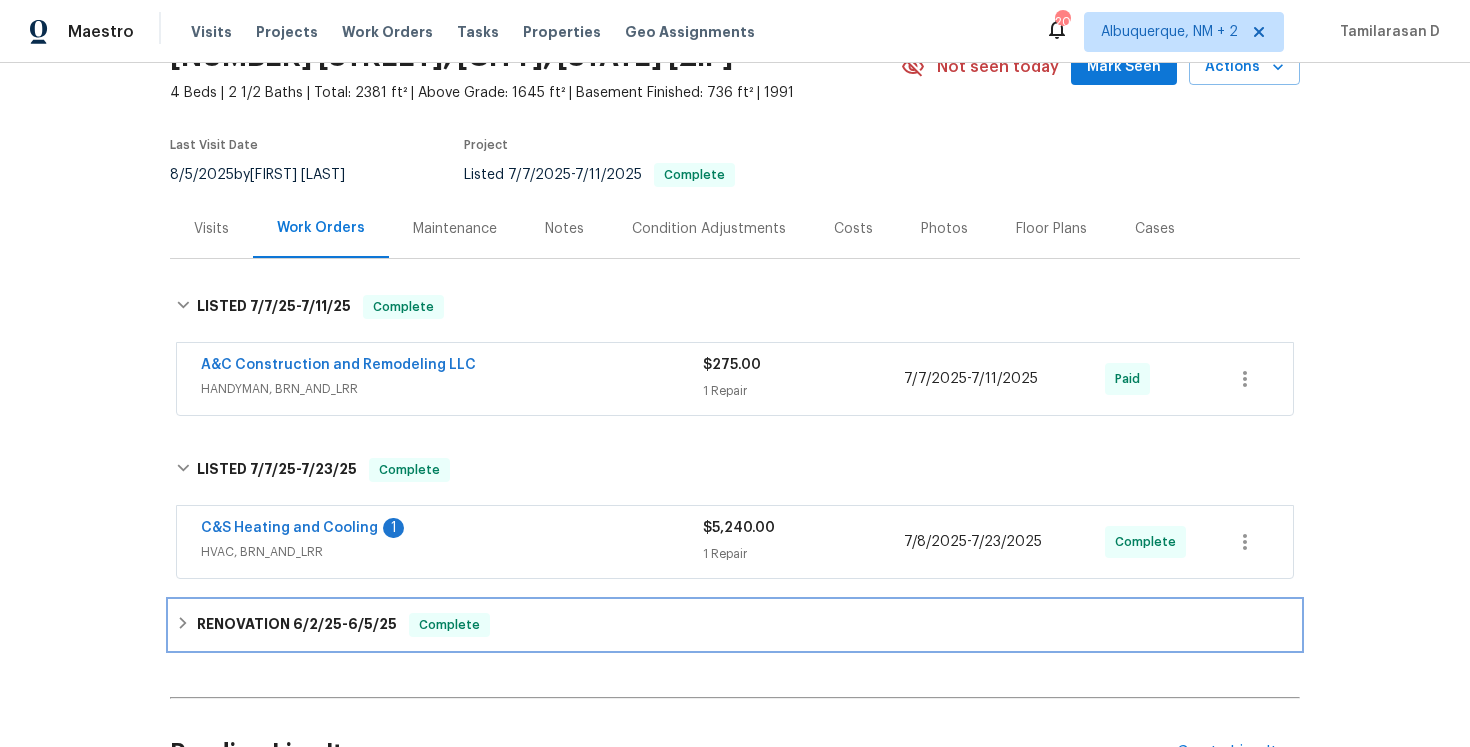 click on "RENOVATION   6/2/25  -  6/5/25 Complete" at bounding box center [735, 625] 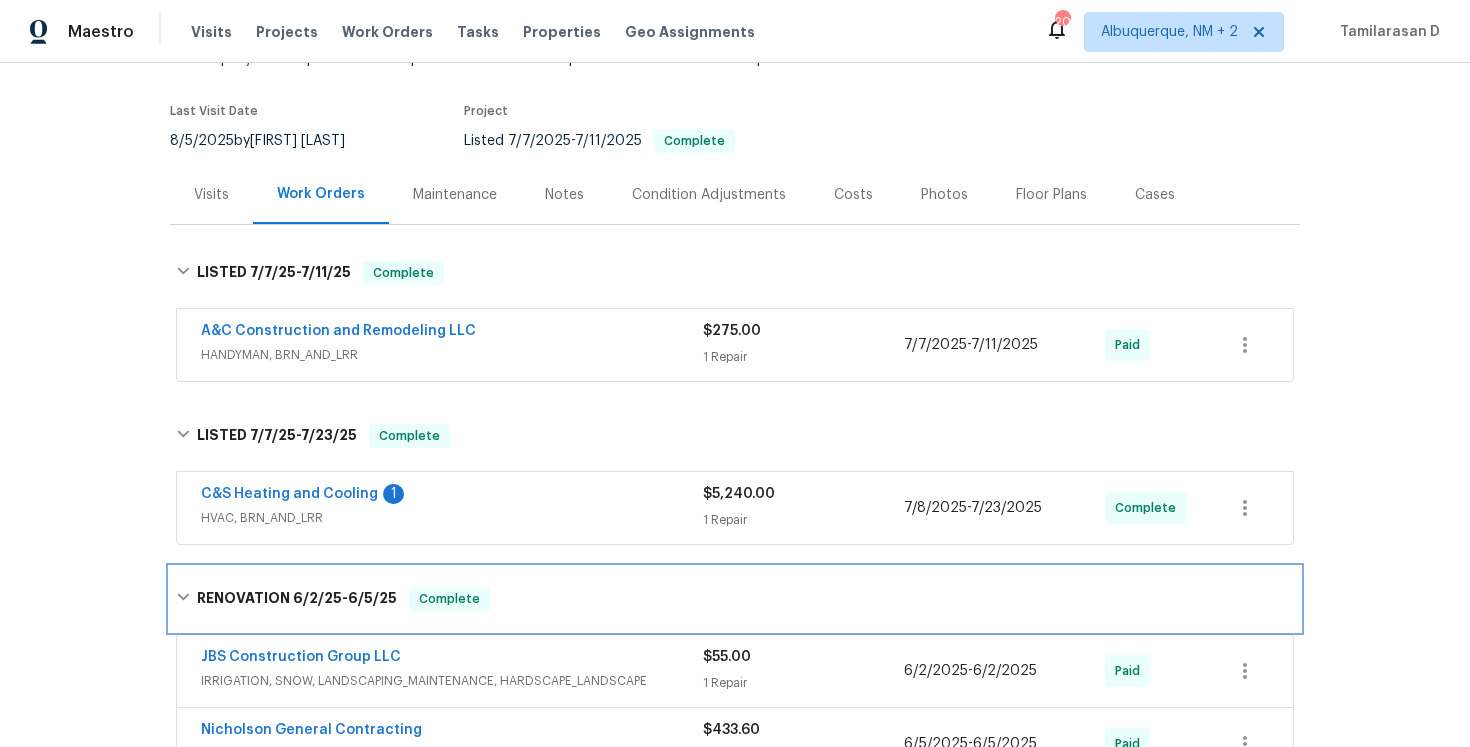 scroll, scrollTop: 0, scrollLeft: 0, axis: both 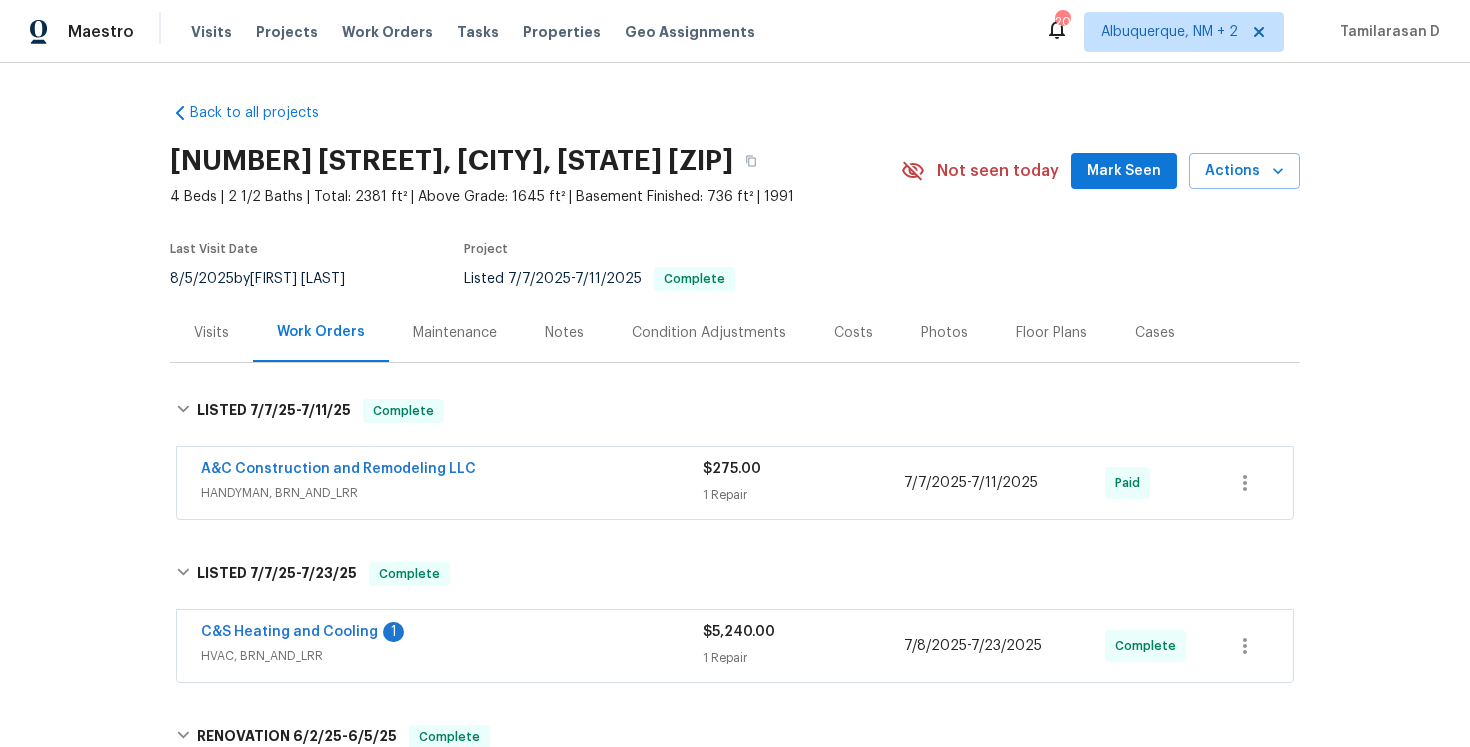 click on "HANDYMAN, BRN_AND_LRR" at bounding box center (452, 493) 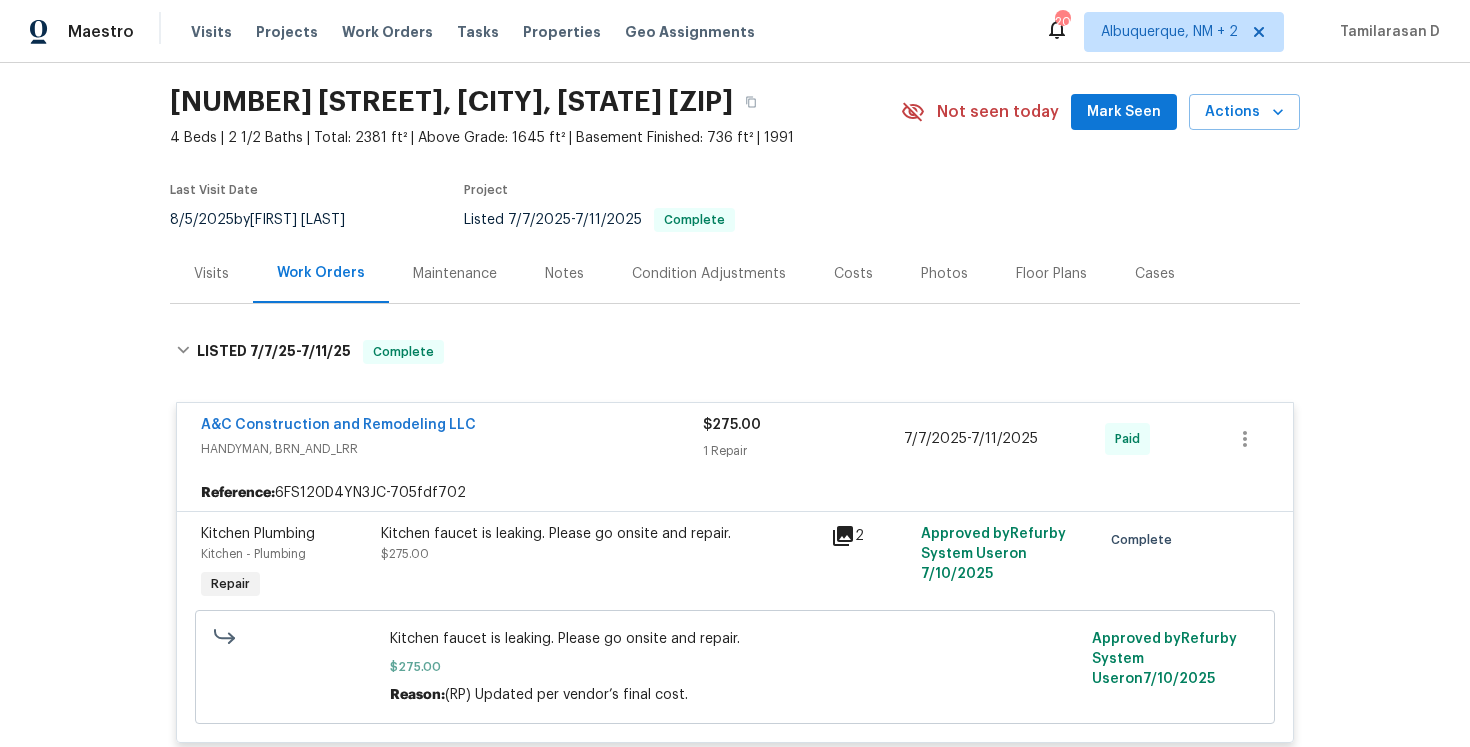 scroll, scrollTop: 145, scrollLeft: 0, axis: vertical 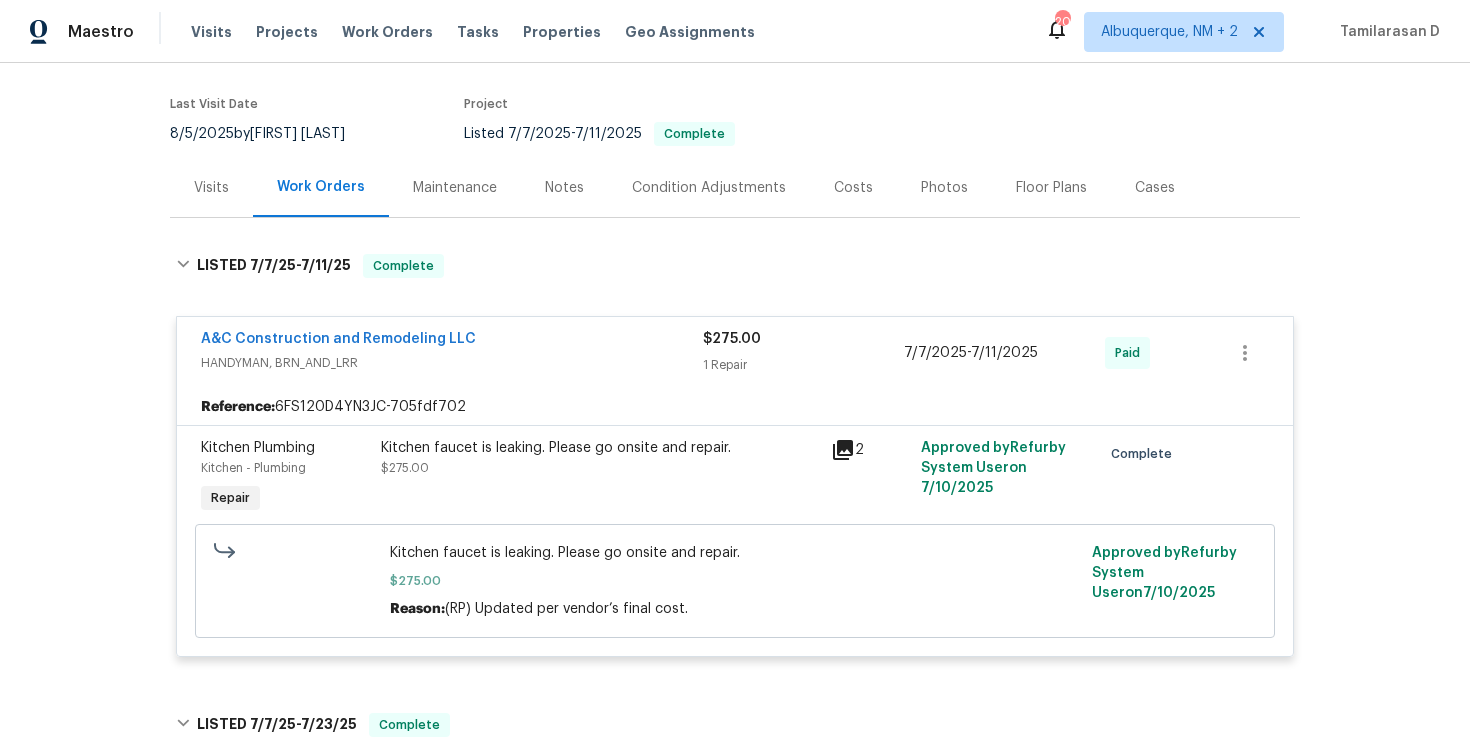 click on "A&C Construction and Remodeling LLC" at bounding box center [452, 341] 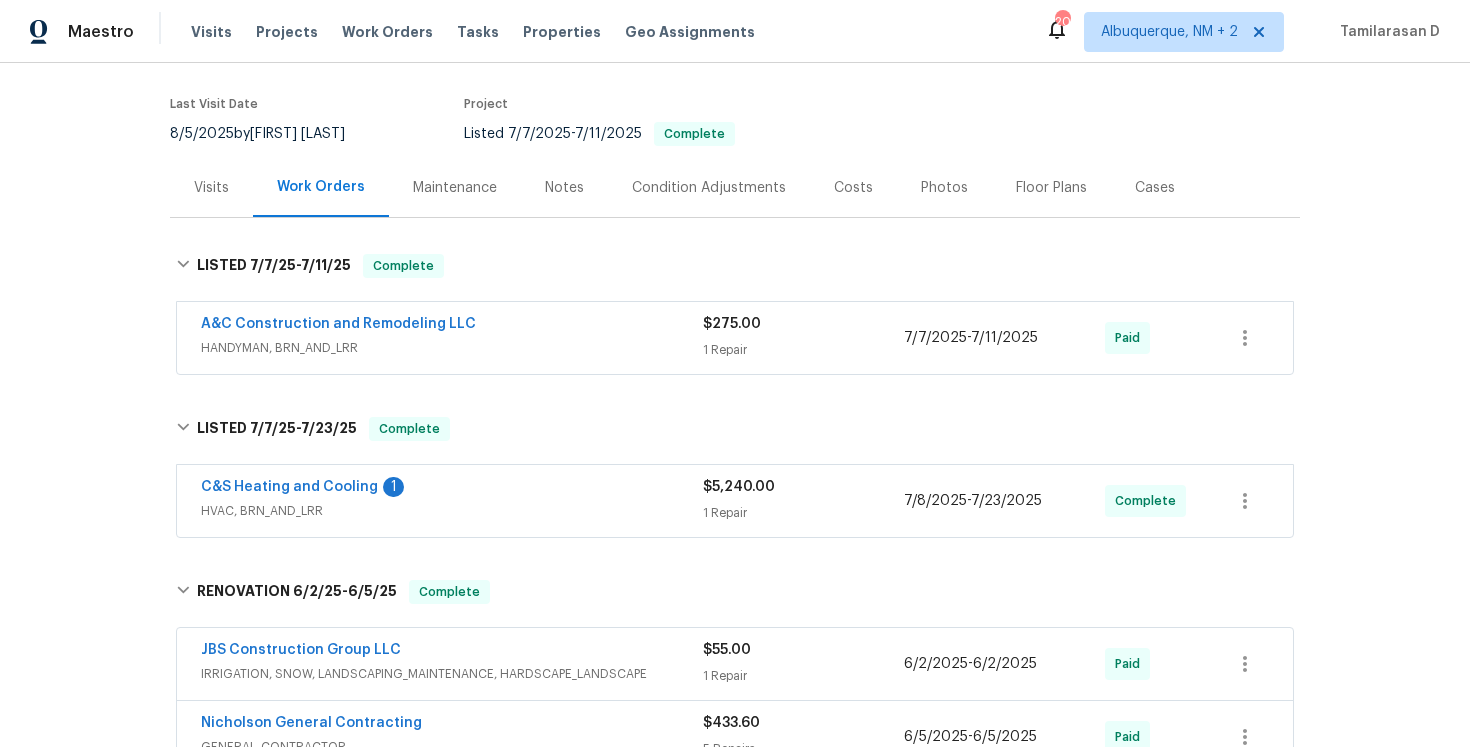 click on "C&S Heating and Cooling 1" at bounding box center [452, 489] 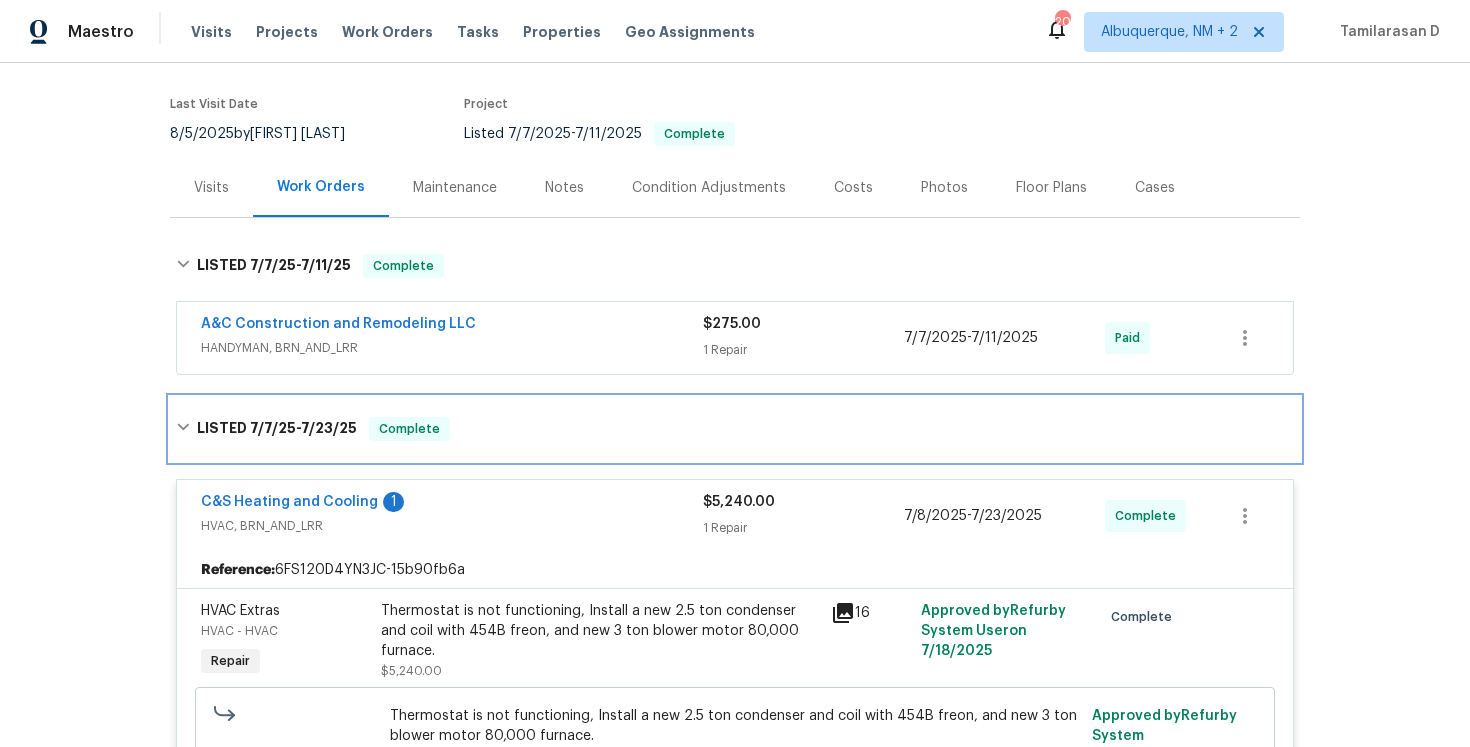 click on "LISTED   7/7/25  -  7/23/25 Complete" at bounding box center (735, 429) 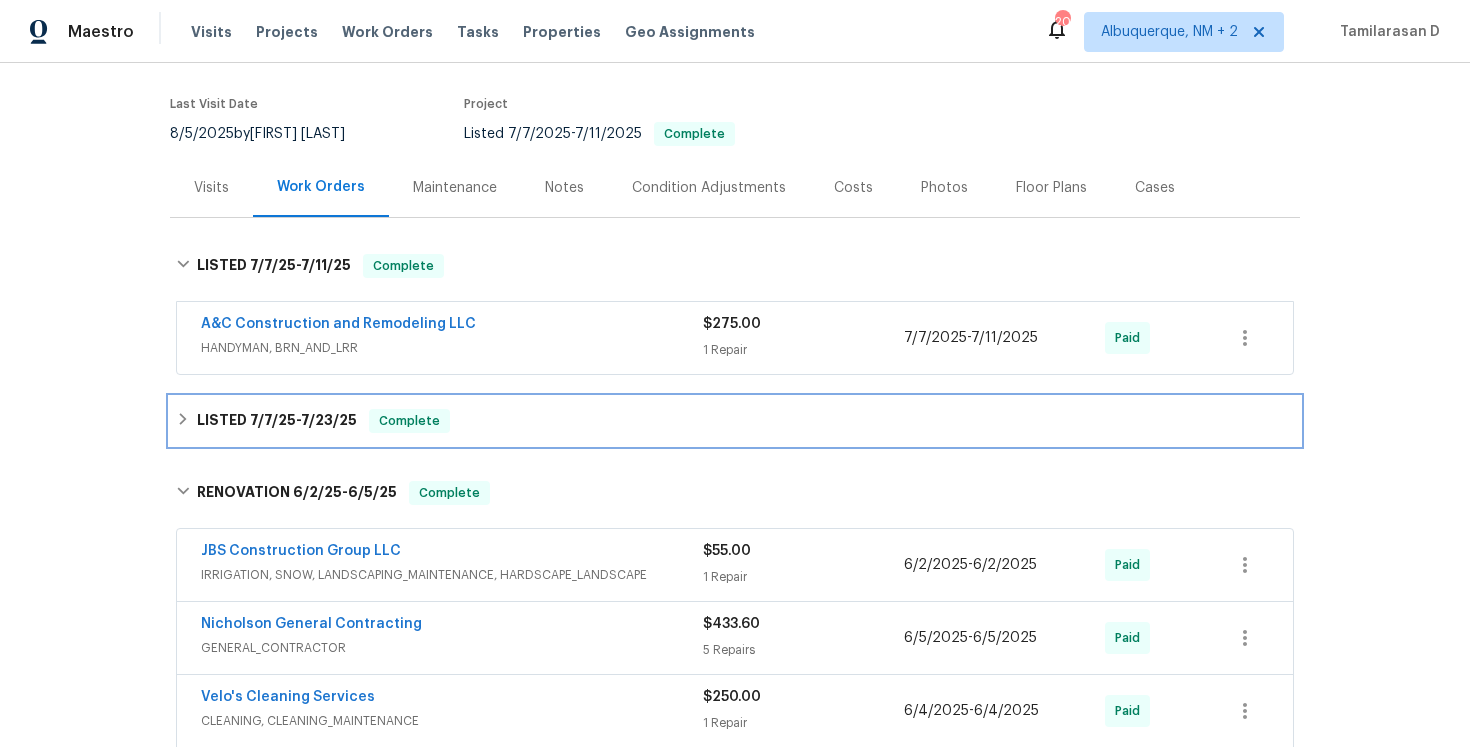 scroll, scrollTop: 210, scrollLeft: 0, axis: vertical 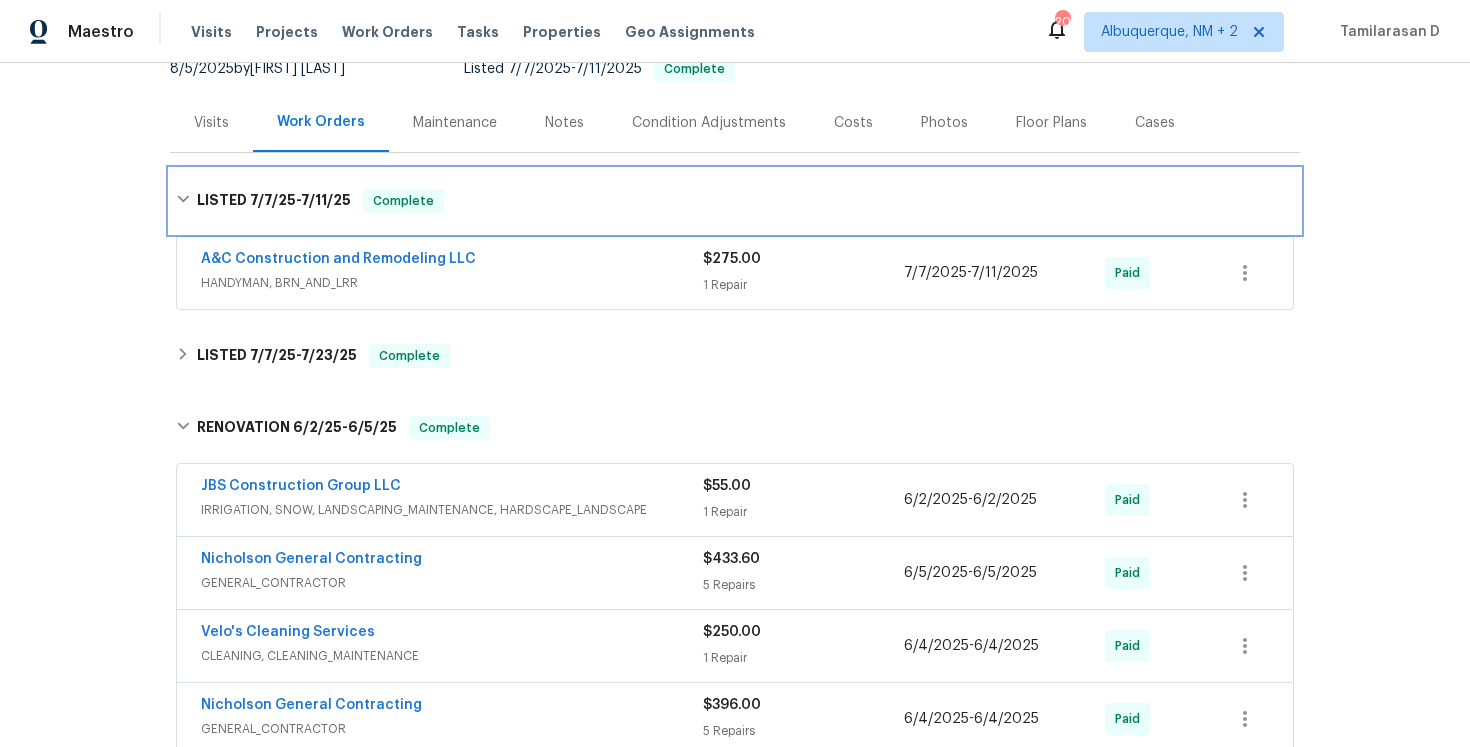 click 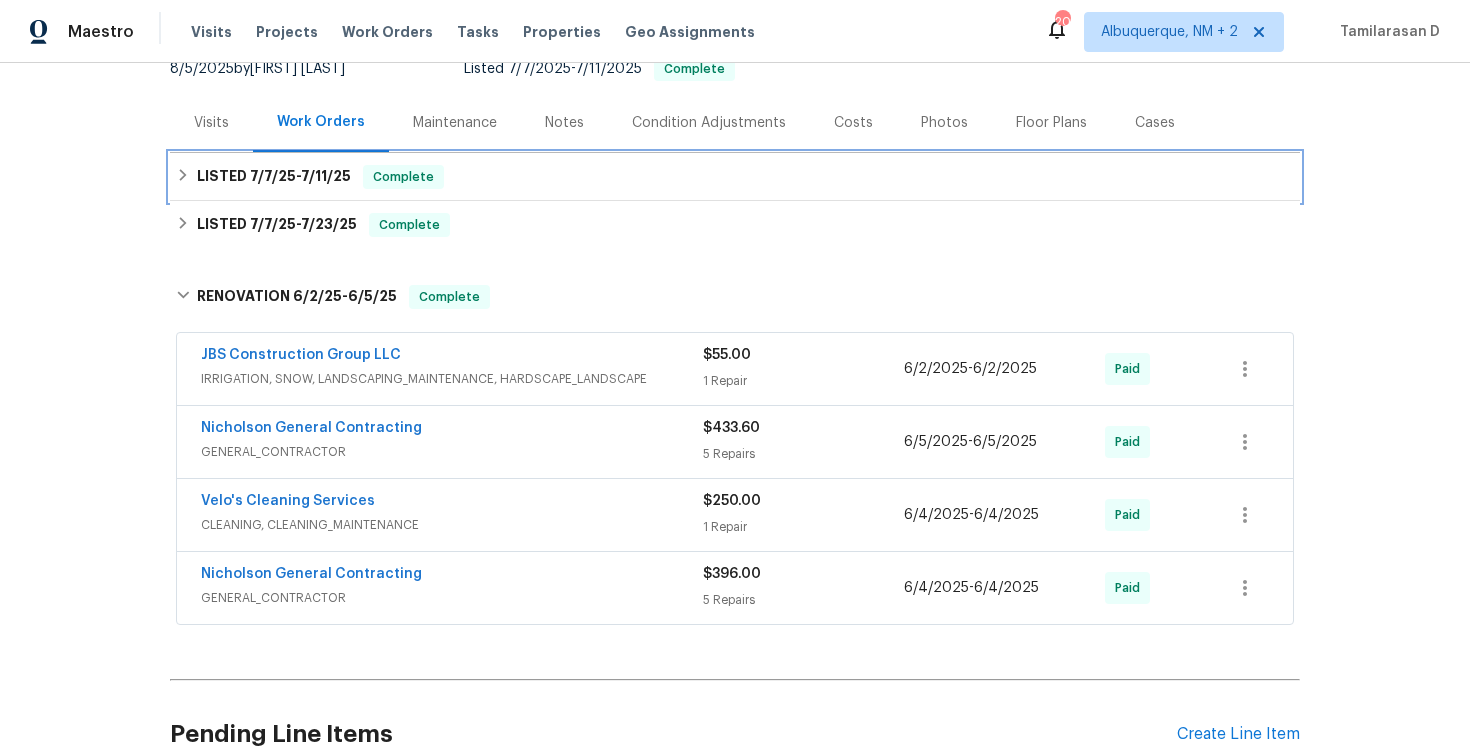 click on "LISTED   7/7/25  -  7/11/25 Complete" at bounding box center [735, 177] 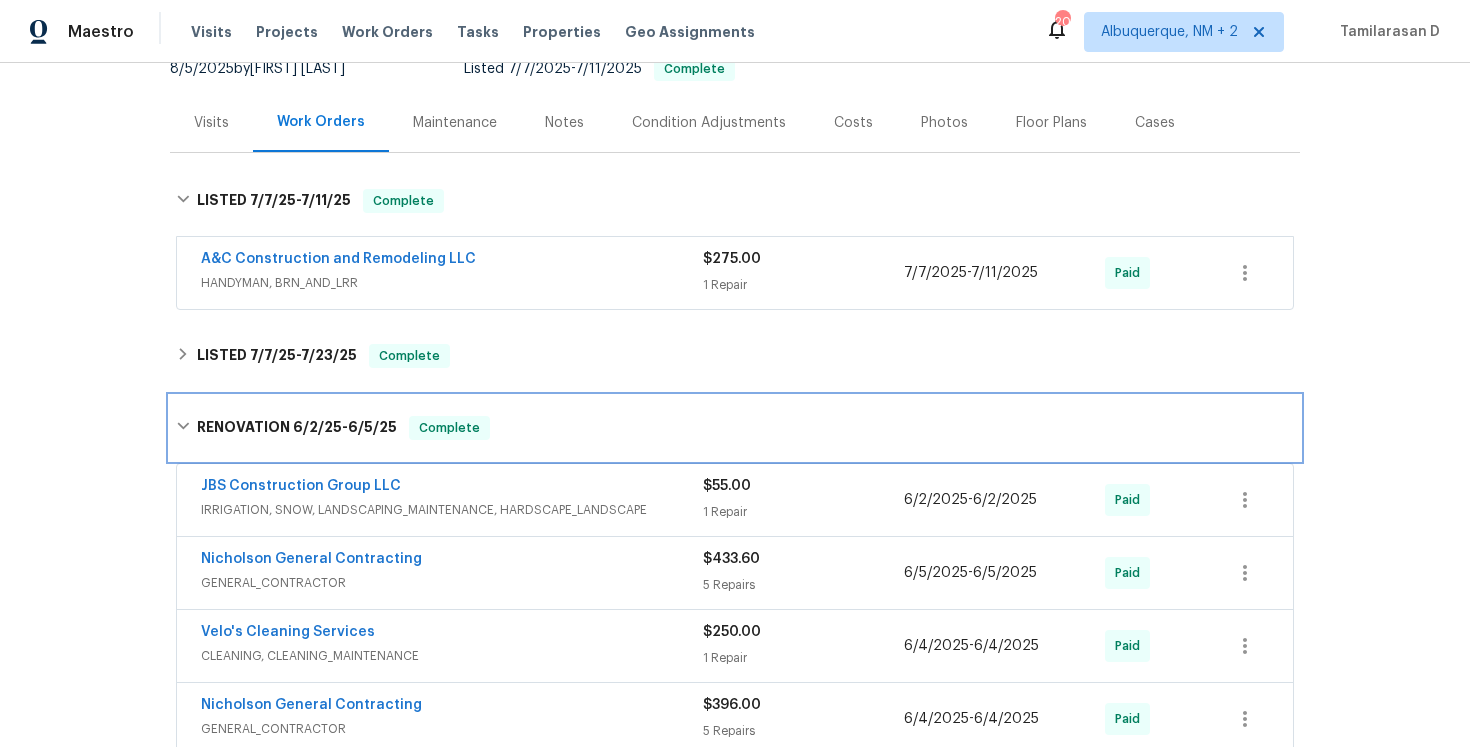 click 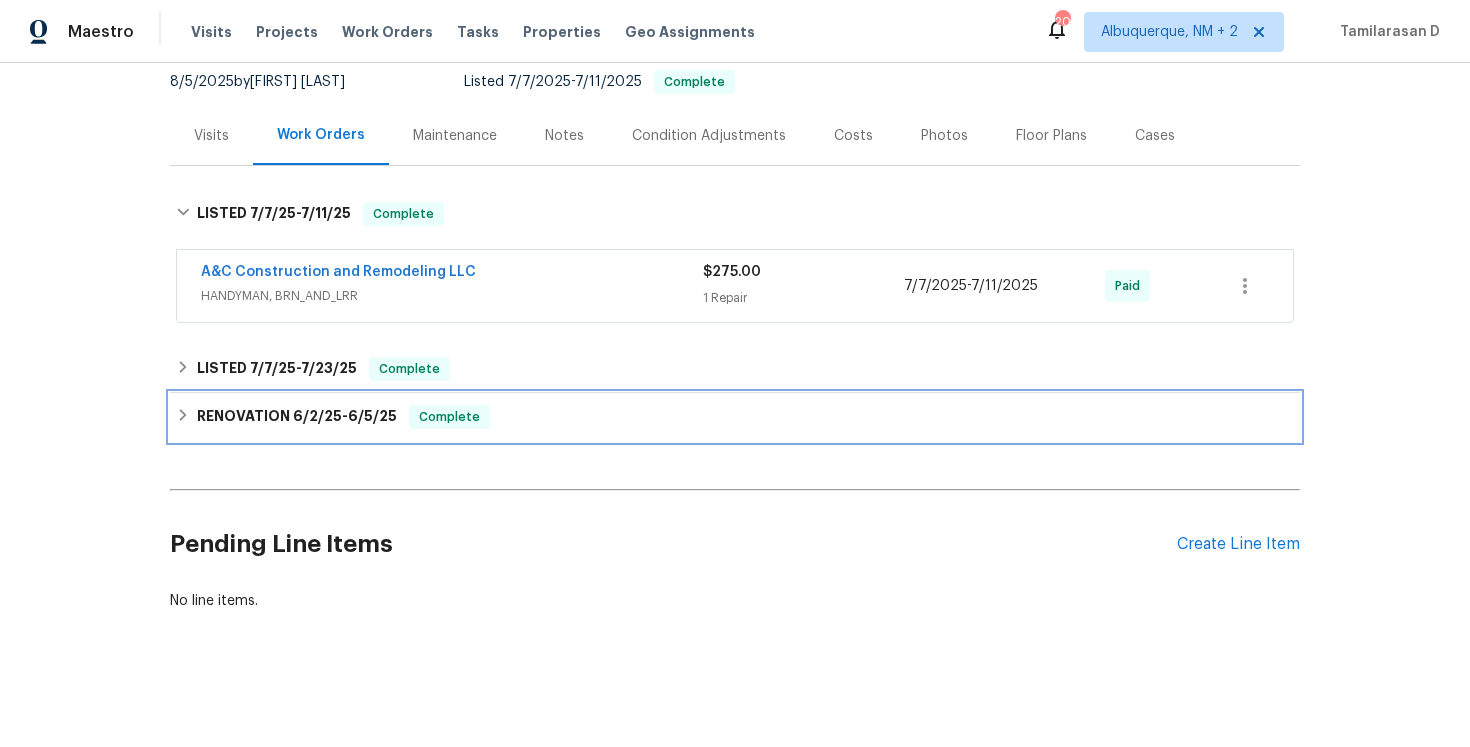 scroll, scrollTop: 197, scrollLeft: 0, axis: vertical 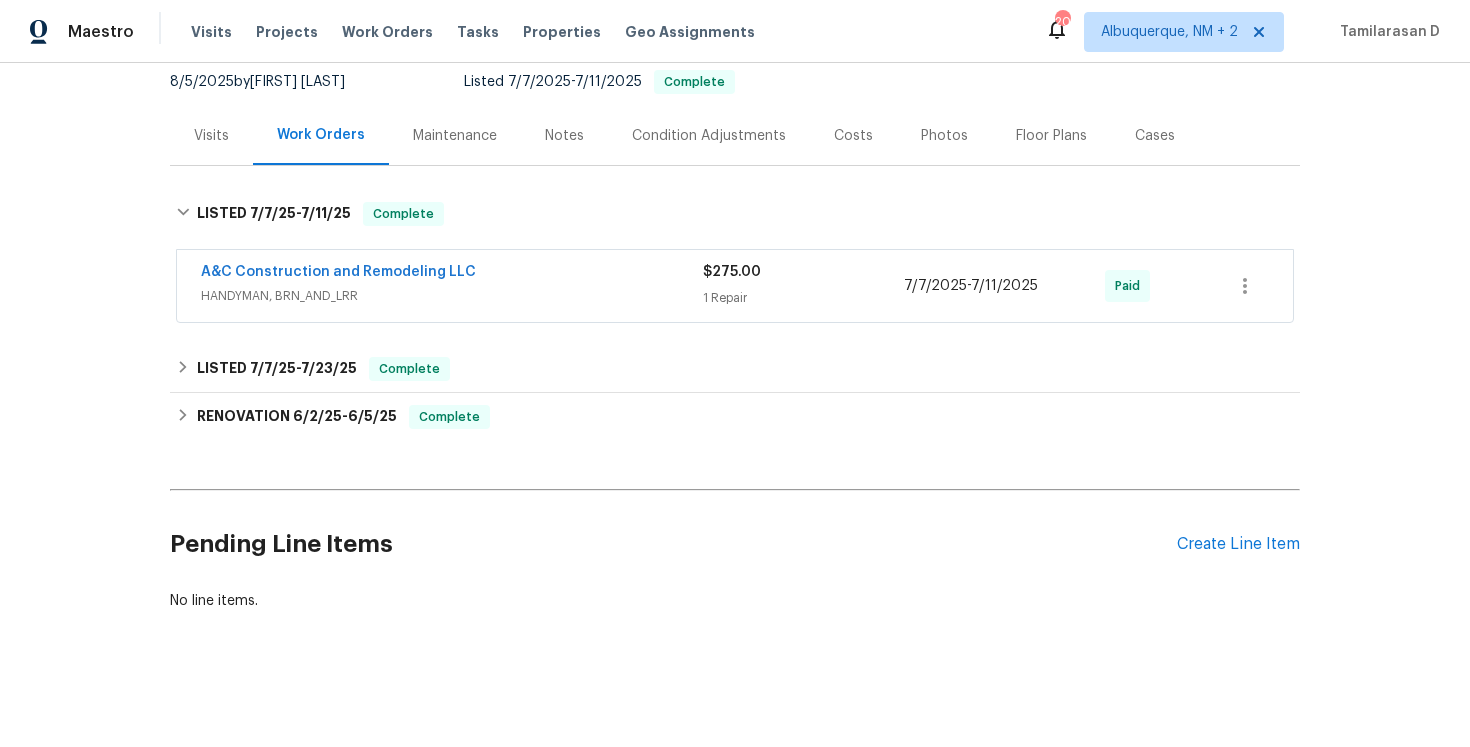 click on "Pending Line Items Create Line Item" at bounding box center [735, 544] 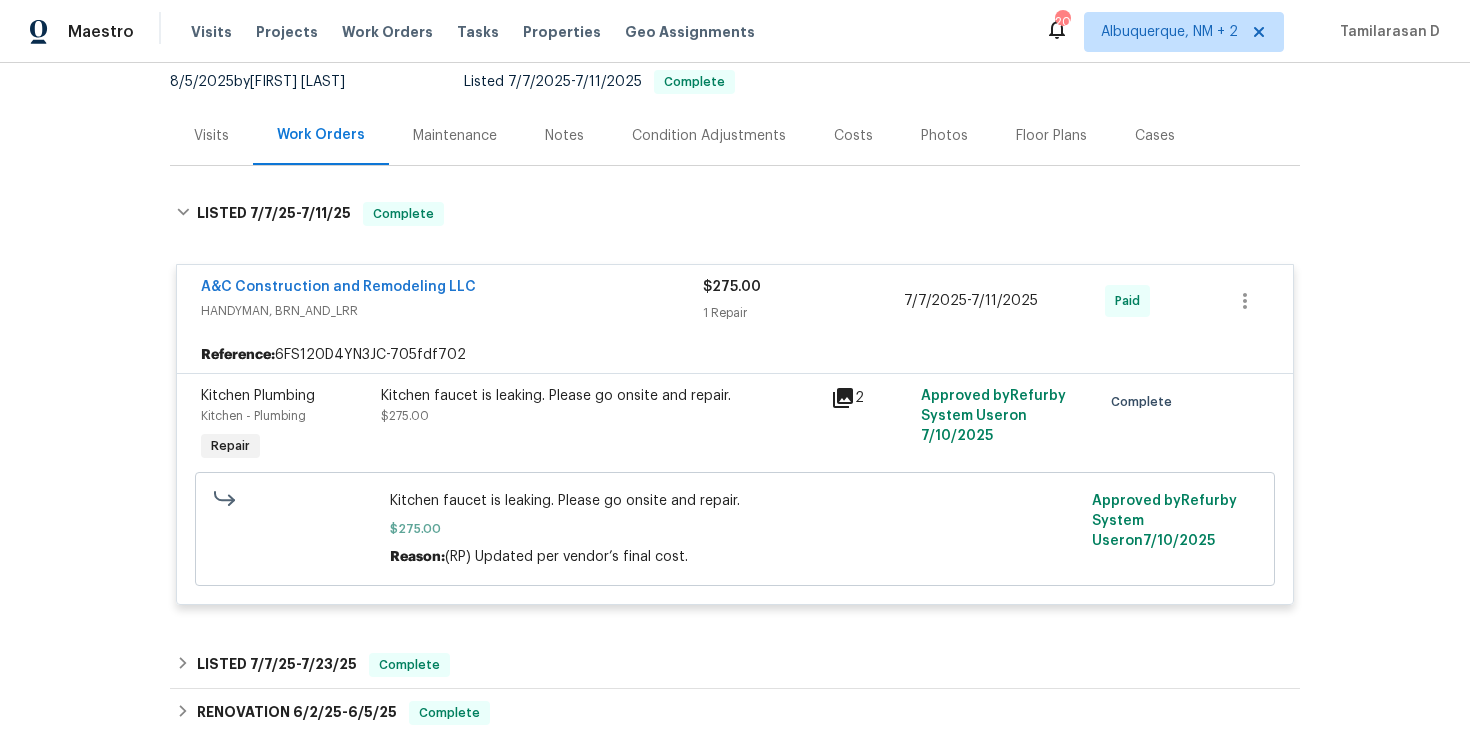 scroll, scrollTop: 215, scrollLeft: 0, axis: vertical 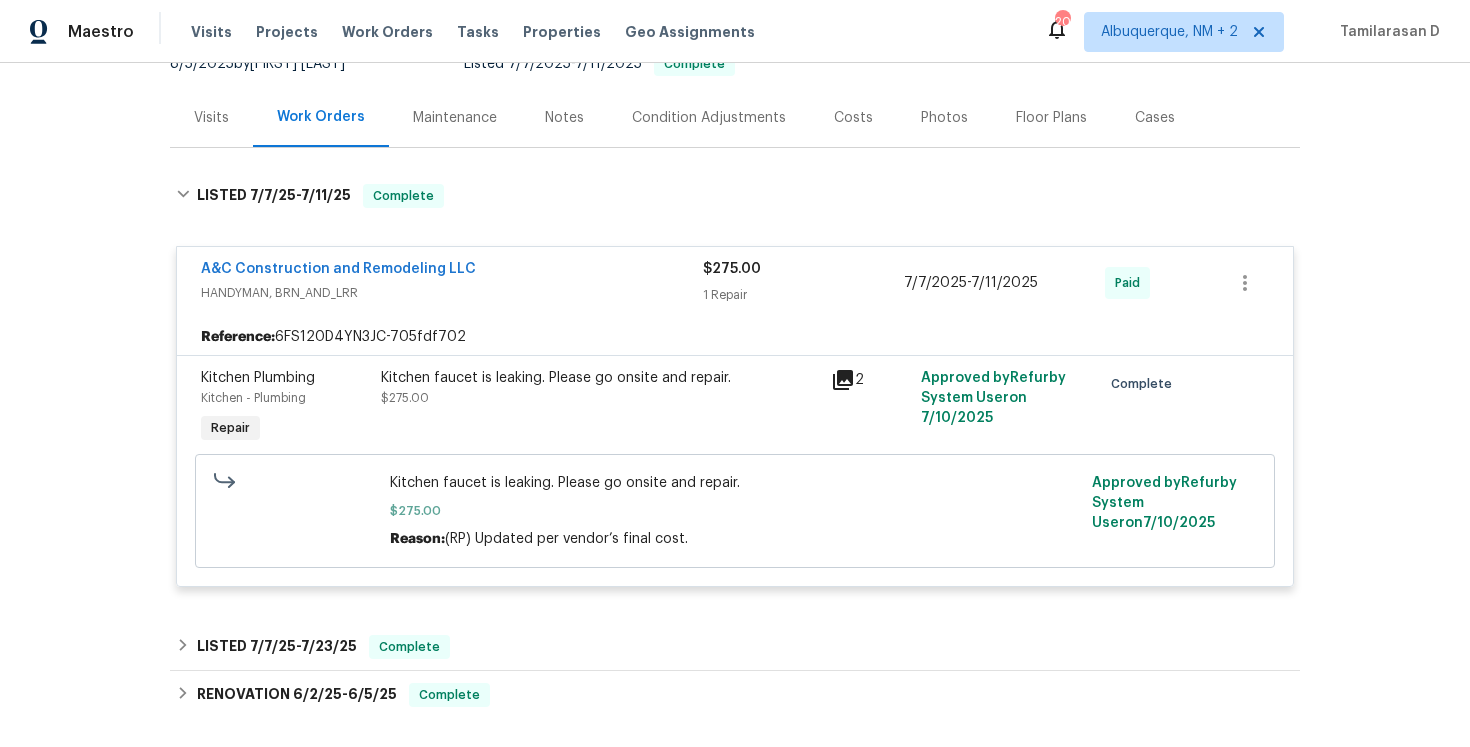 click on "A&C Construction and Remodeling LLC HANDYMAN, BRN_AND_LRR $275.00 1 Repair 7/7/2025  -  7/11/2025 Paid" at bounding box center (735, 283) 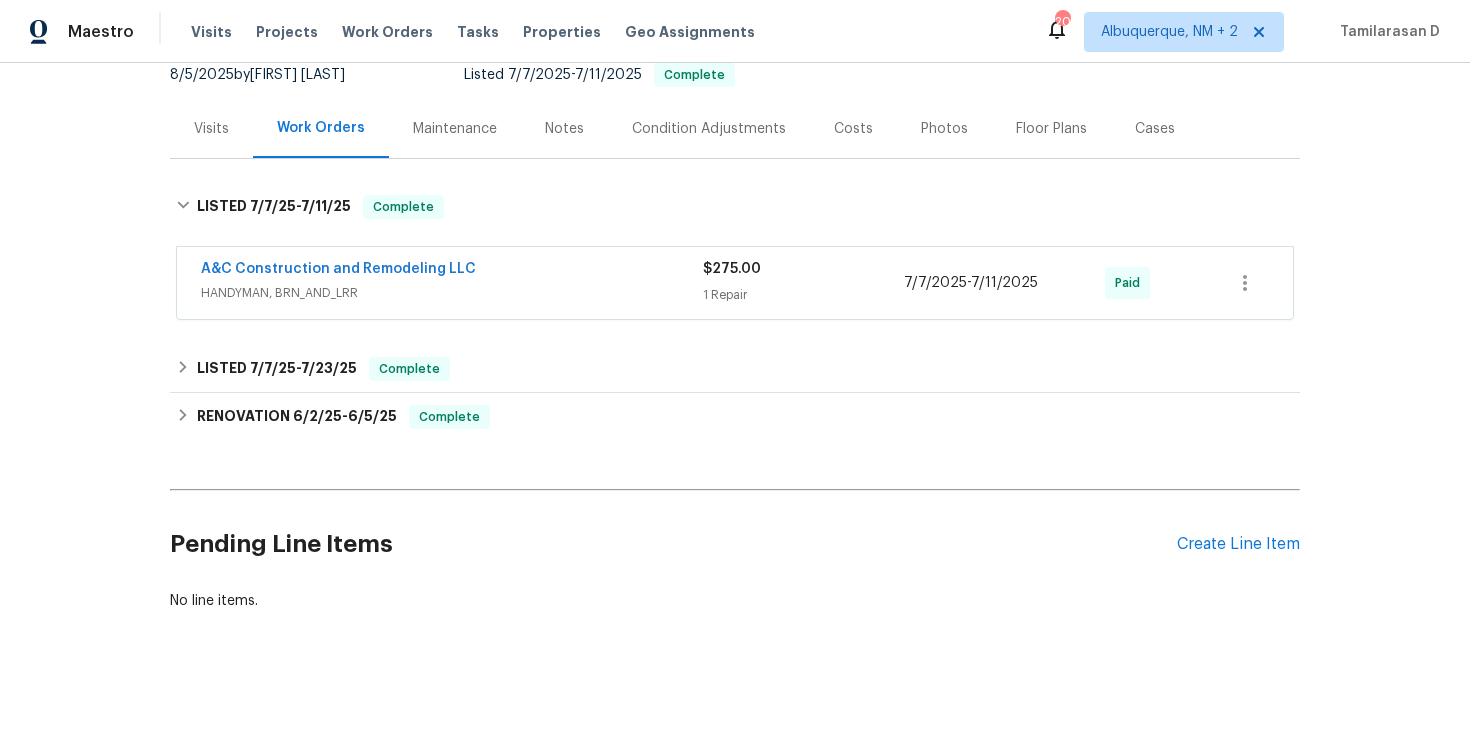 scroll, scrollTop: 197, scrollLeft: 0, axis: vertical 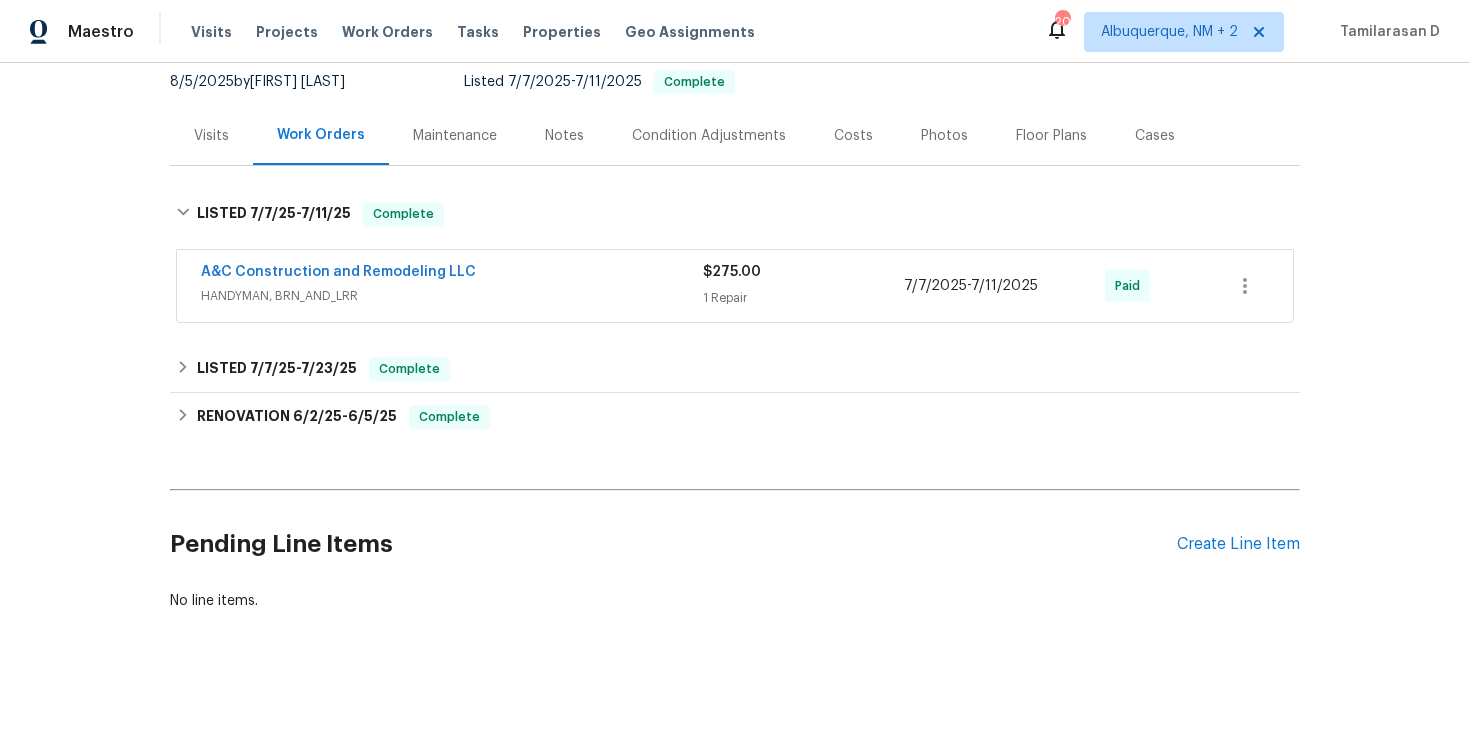 click on "Pending Line Items Create Line Item" at bounding box center [735, 544] 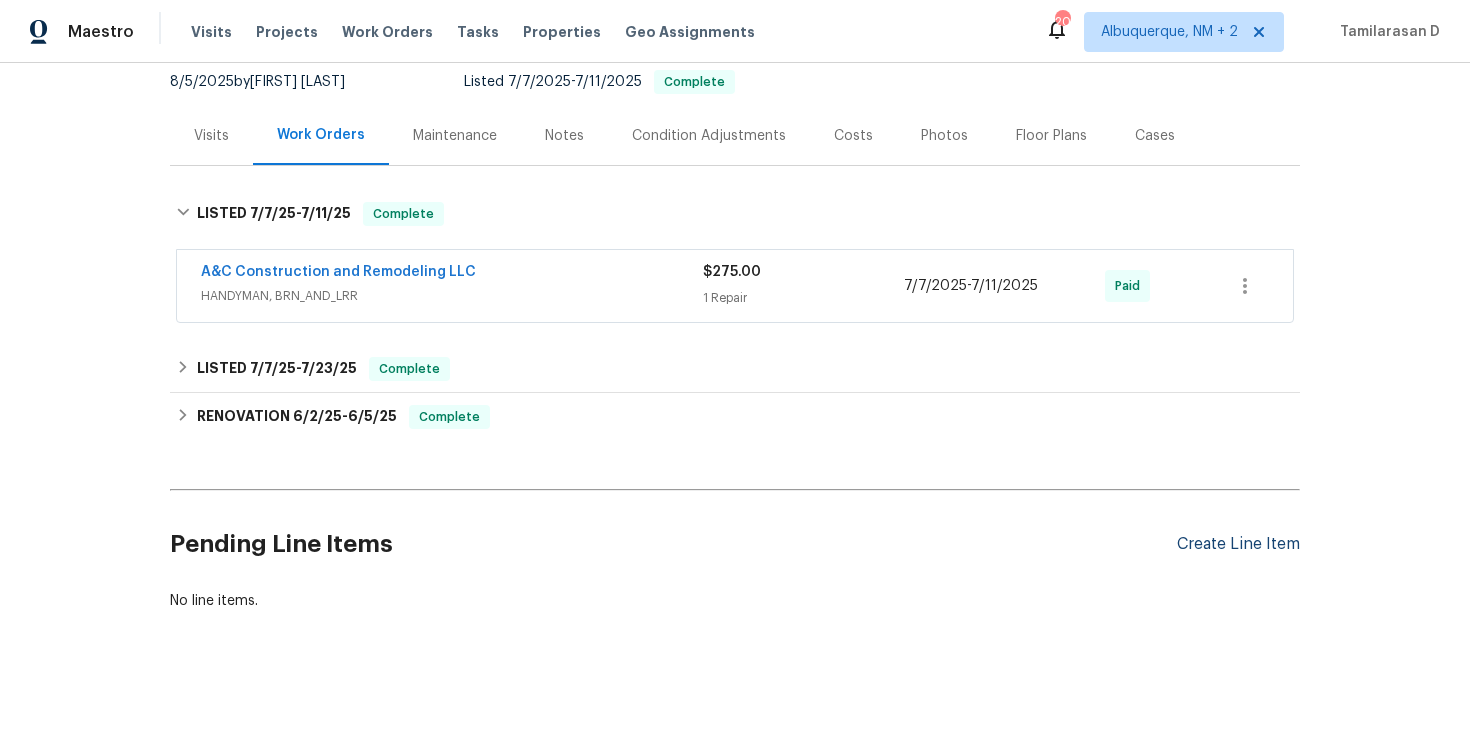click on "Create Line Item" at bounding box center [1238, 544] 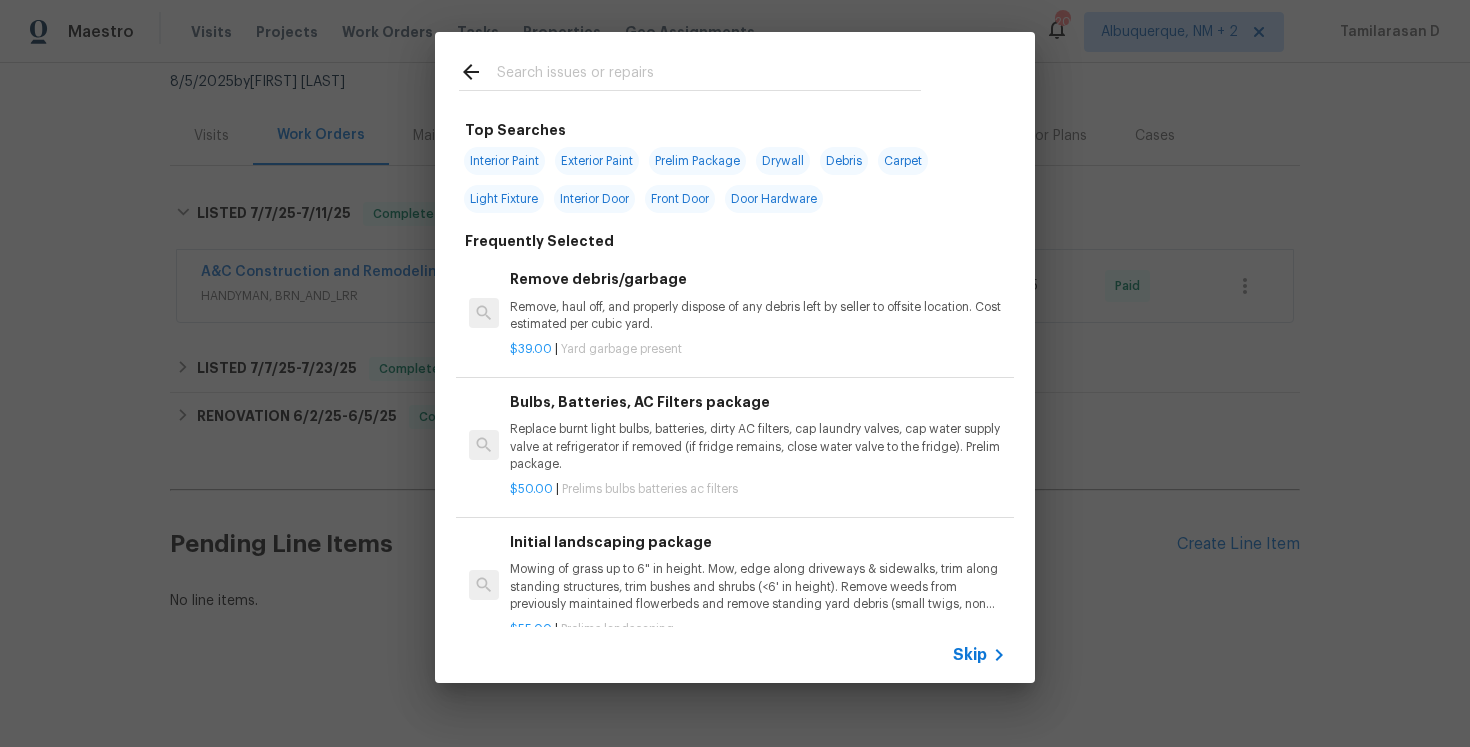 click on "Skip" at bounding box center [970, 655] 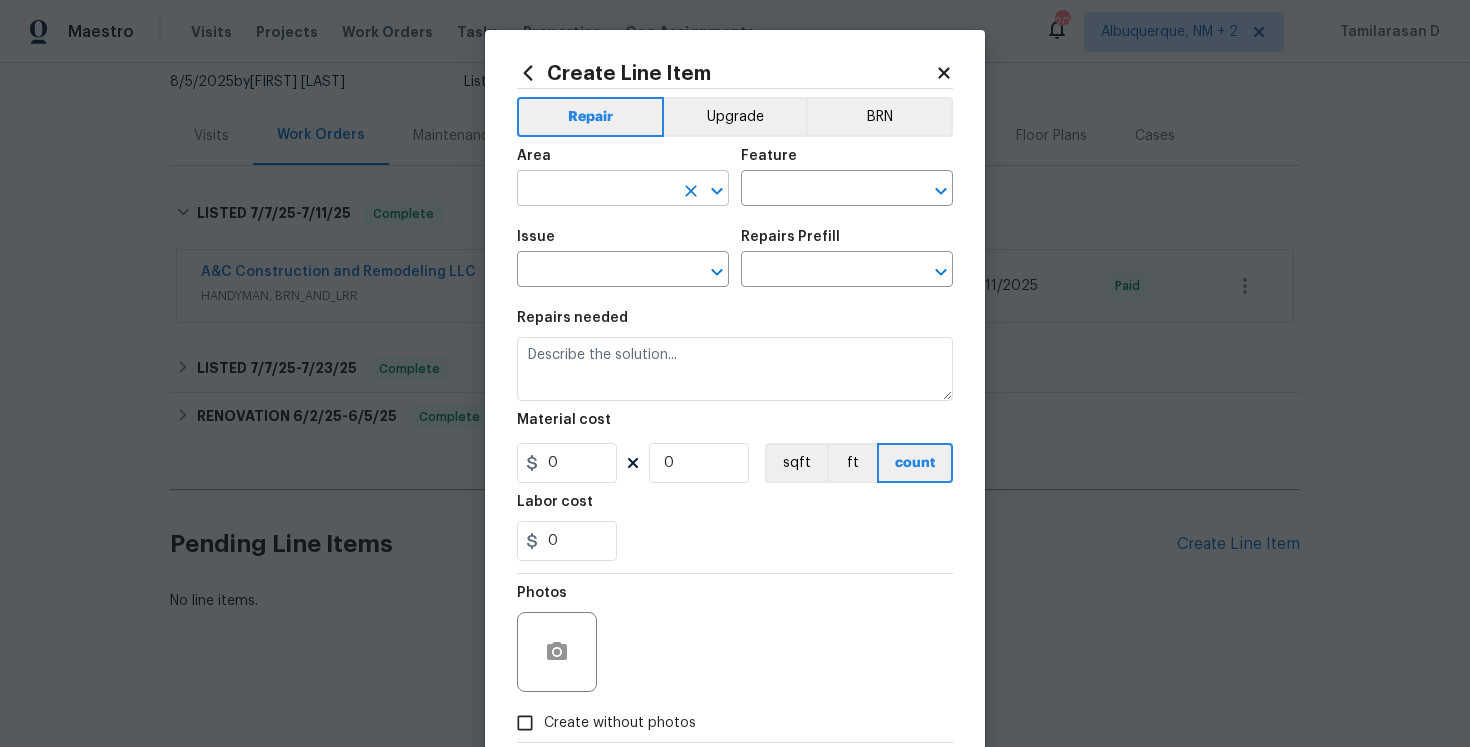 click at bounding box center [595, 190] 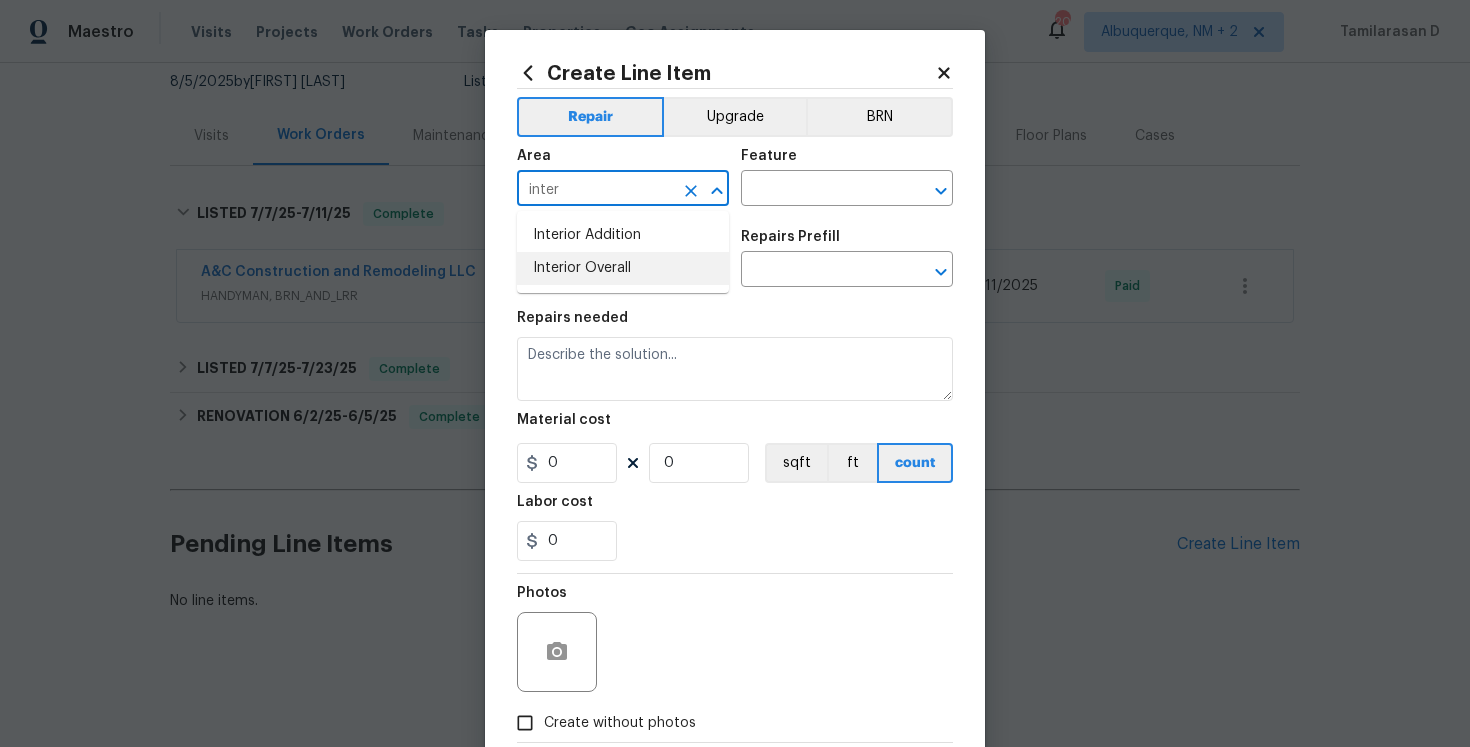 click on "Interior Overall" at bounding box center (623, 268) 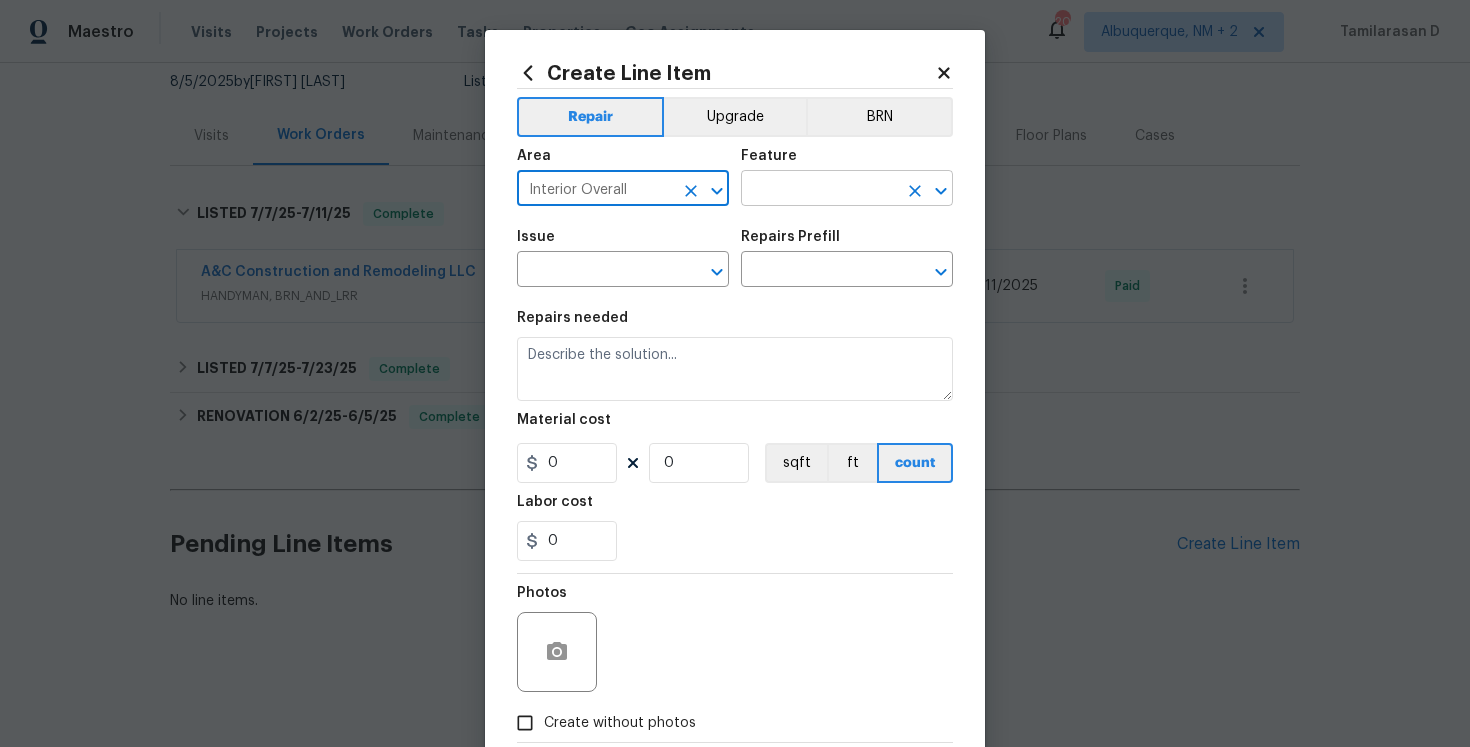 type on "Interior Overall" 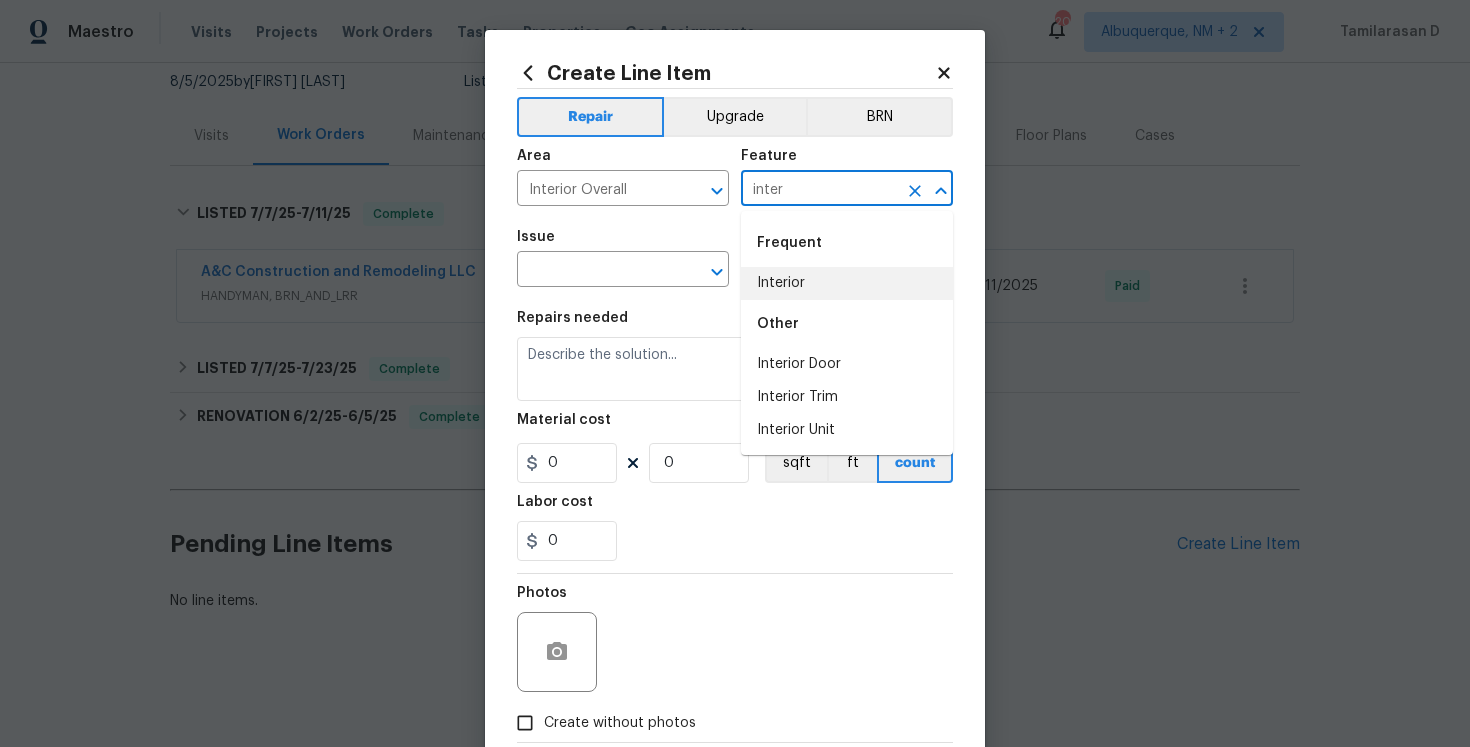 click on "Interior" at bounding box center (847, 283) 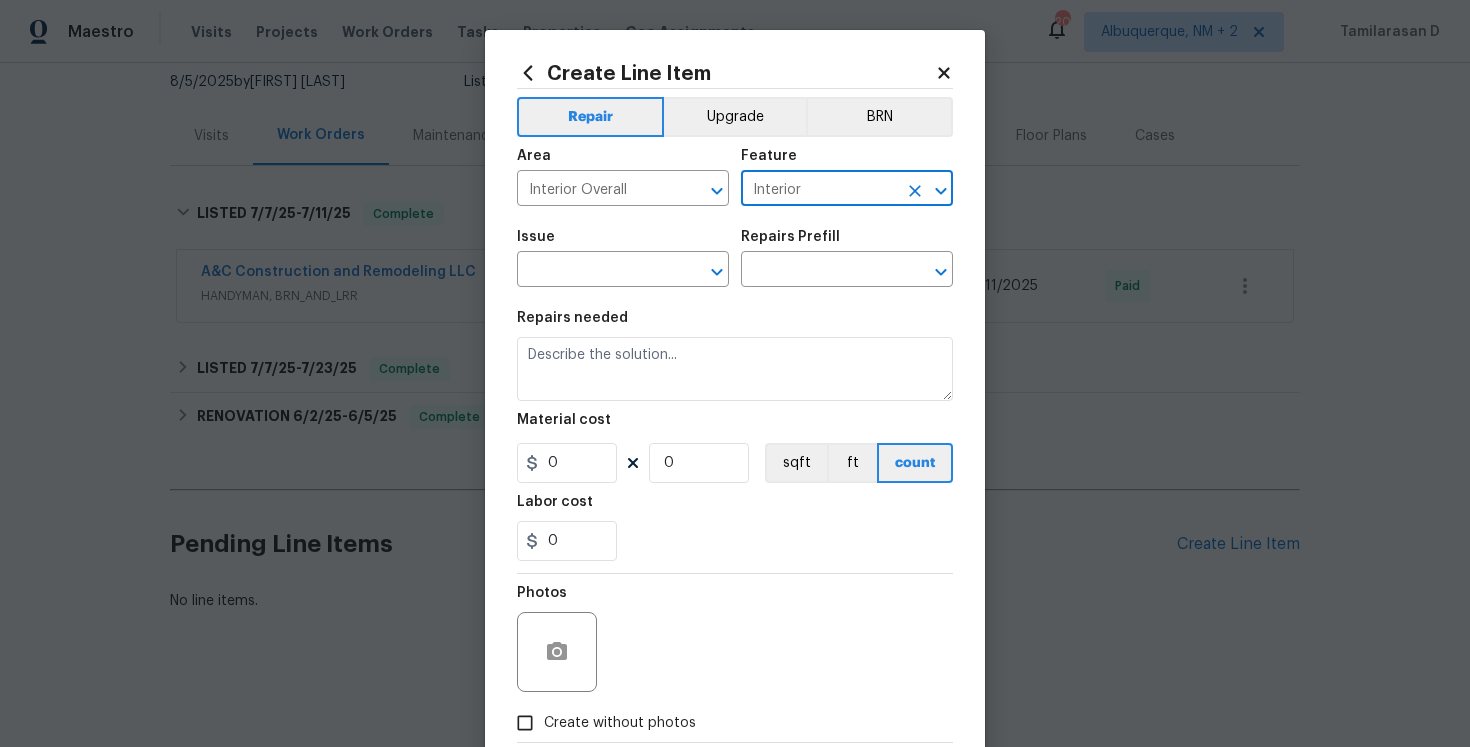 type on "Interior" 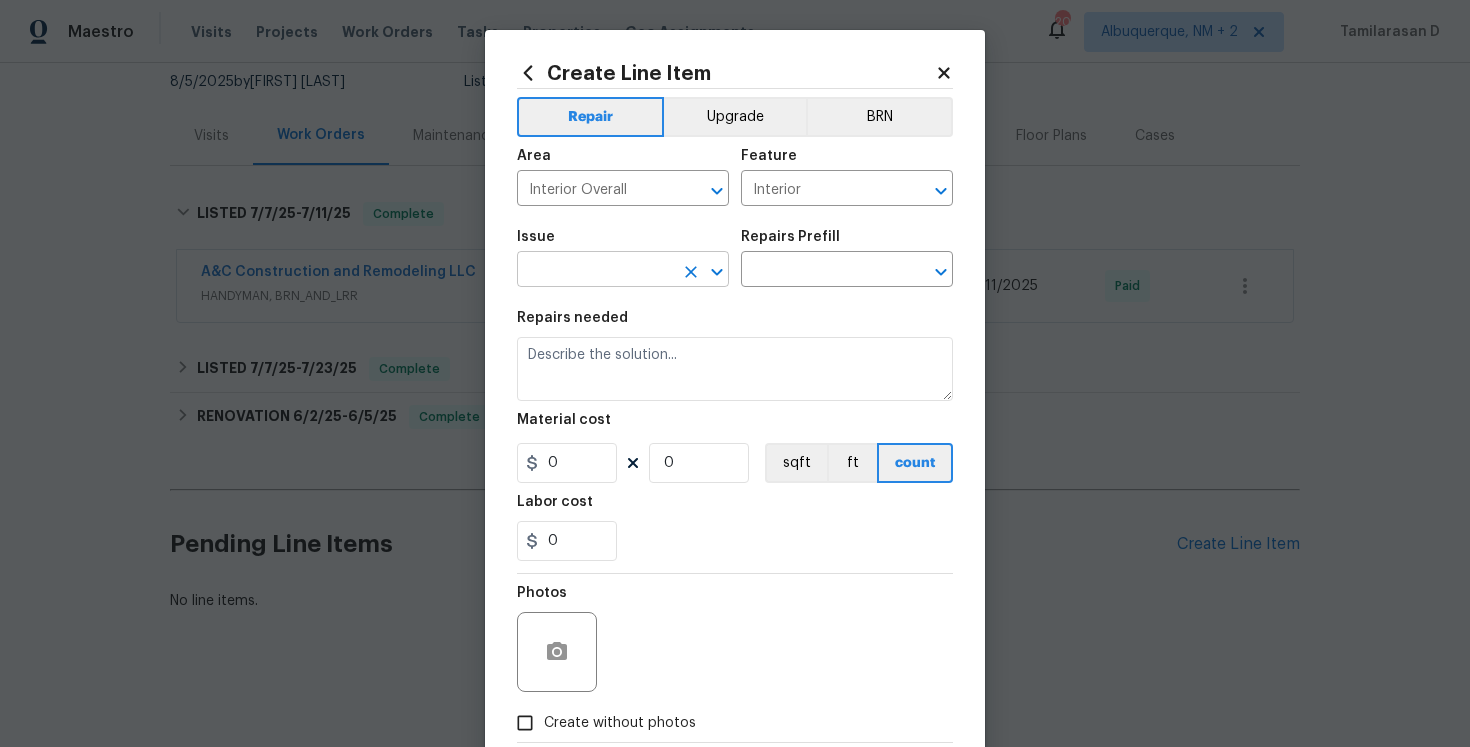 click at bounding box center (595, 271) 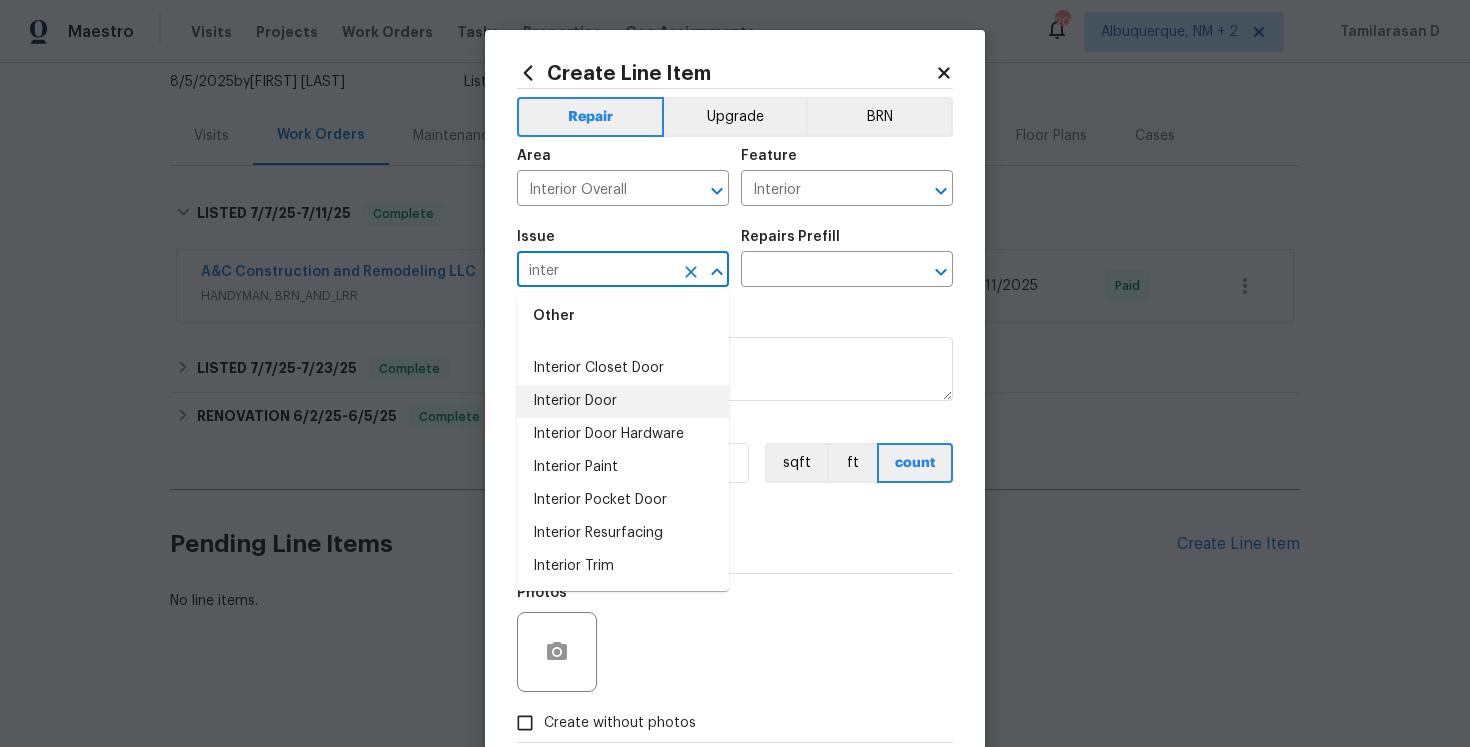 scroll, scrollTop: 0, scrollLeft: 0, axis: both 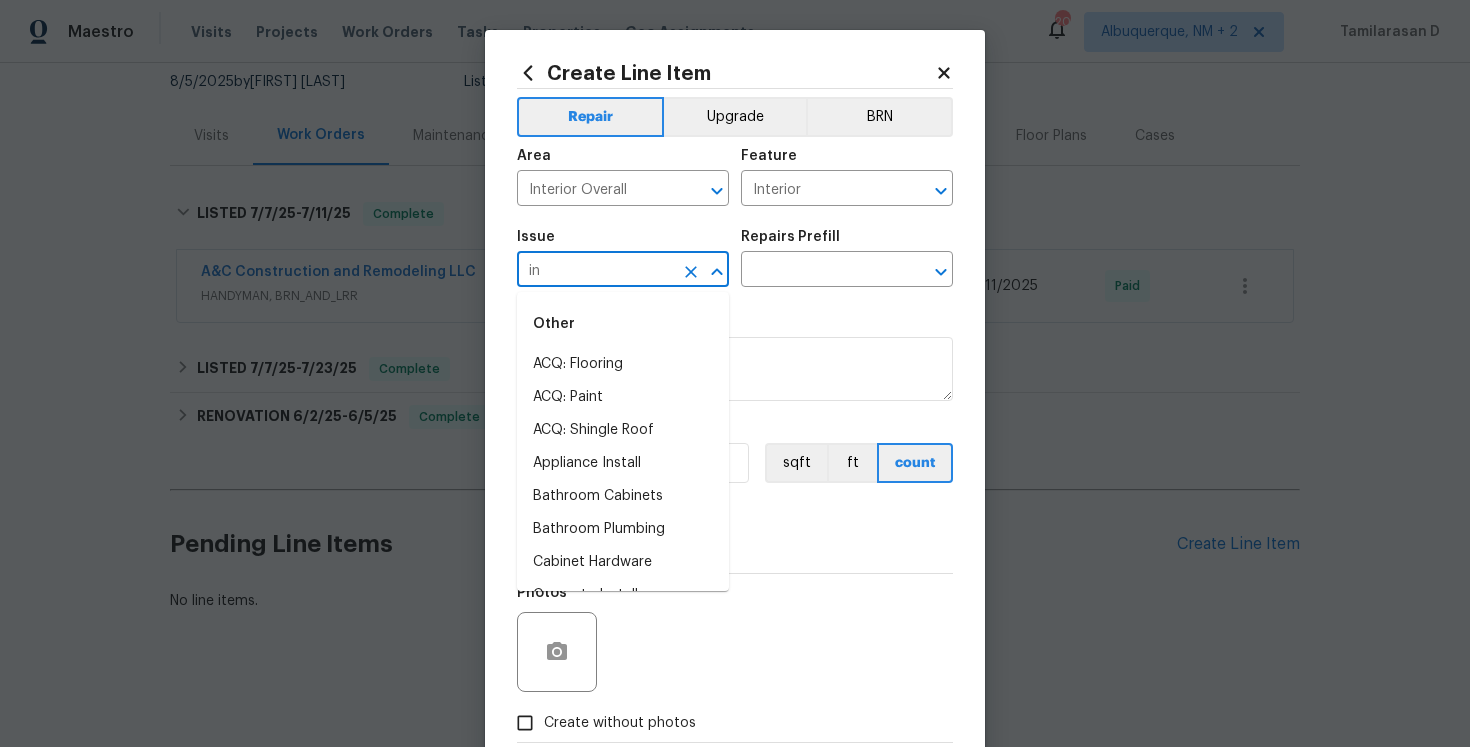 type on "i" 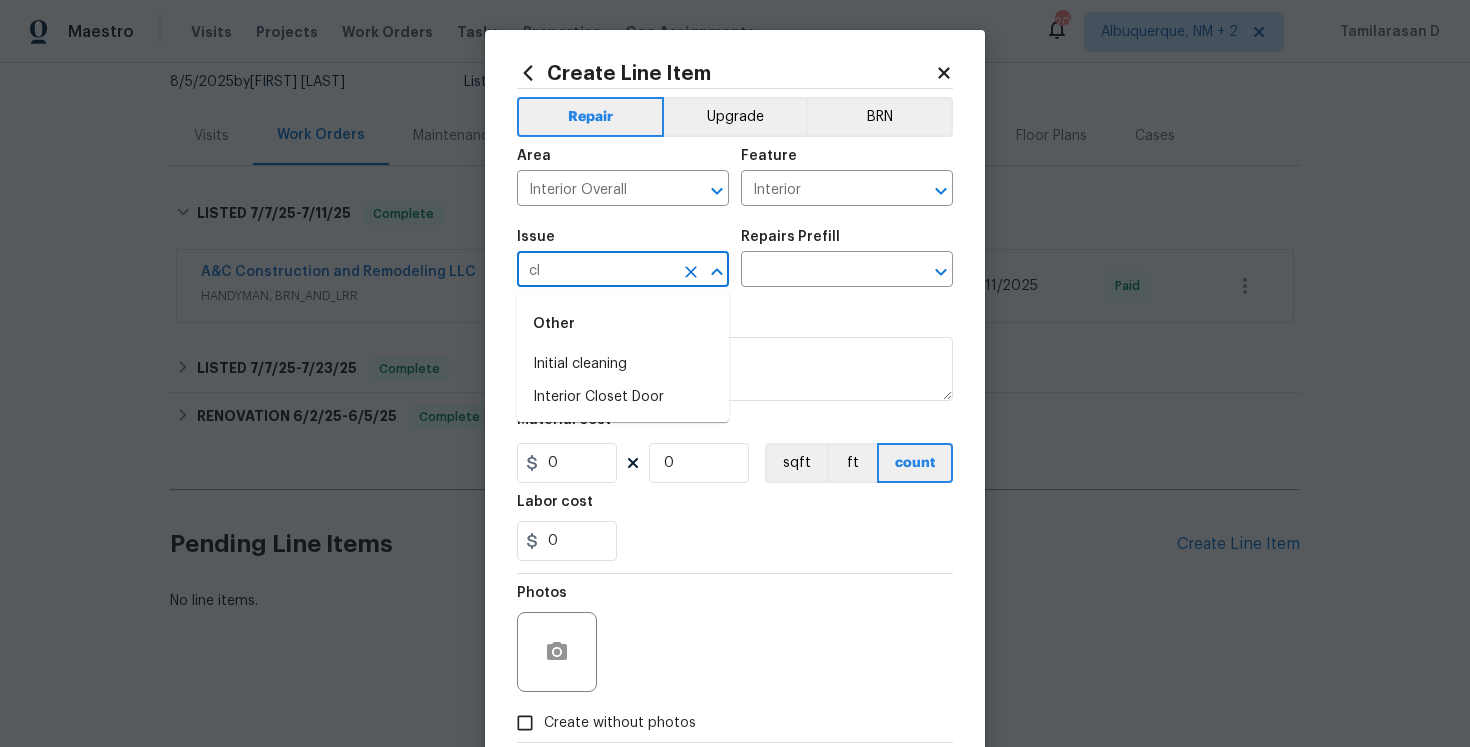 type on "c" 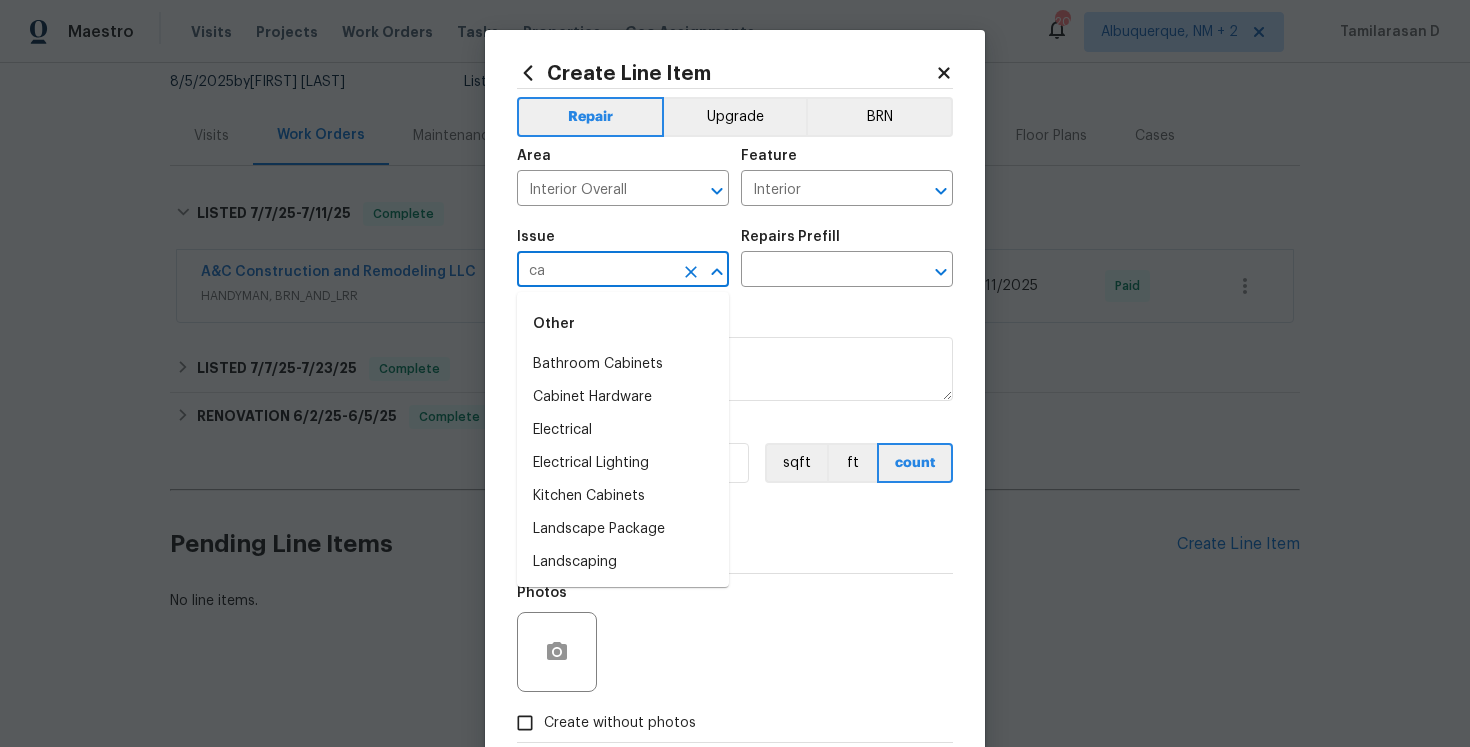 type on "c" 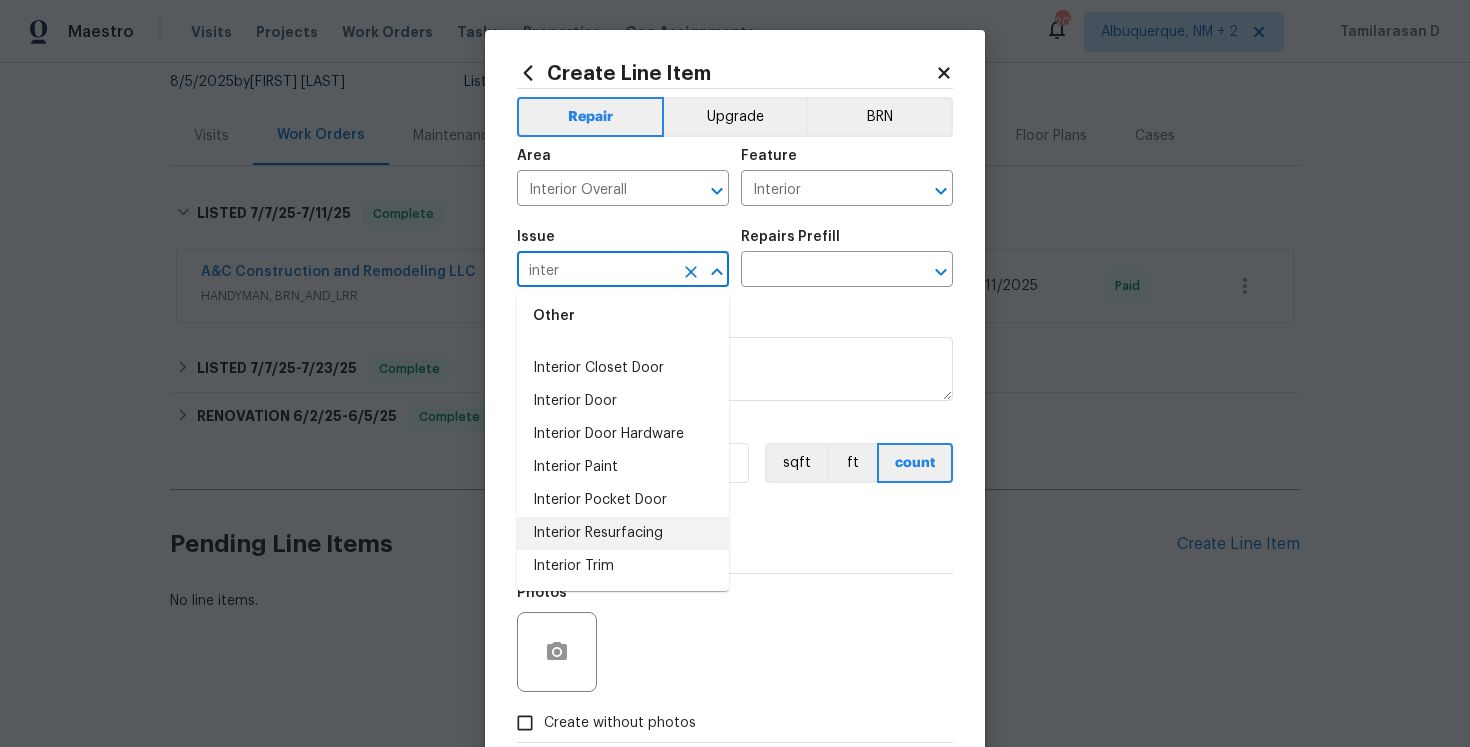 scroll, scrollTop: 0, scrollLeft: 0, axis: both 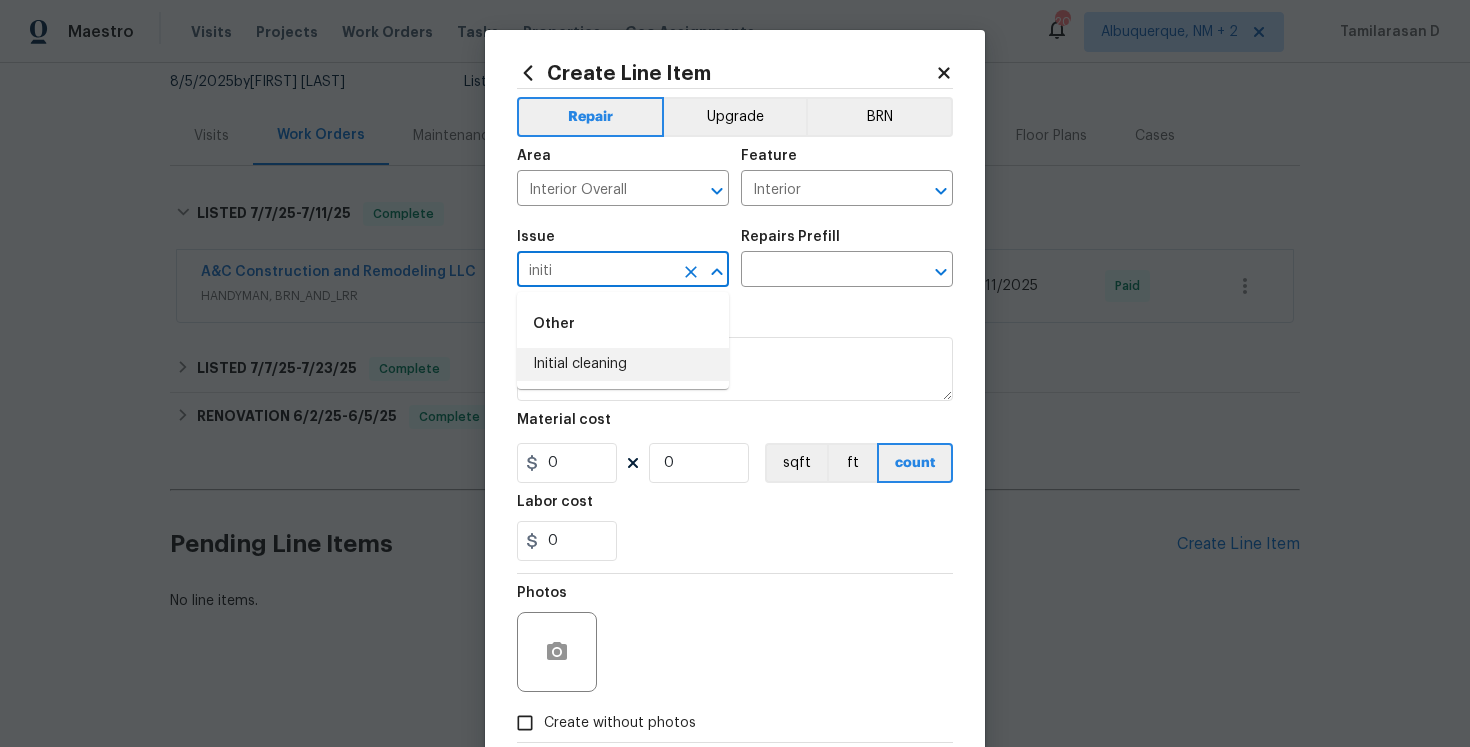 click on "Initial cleaning" at bounding box center [623, 364] 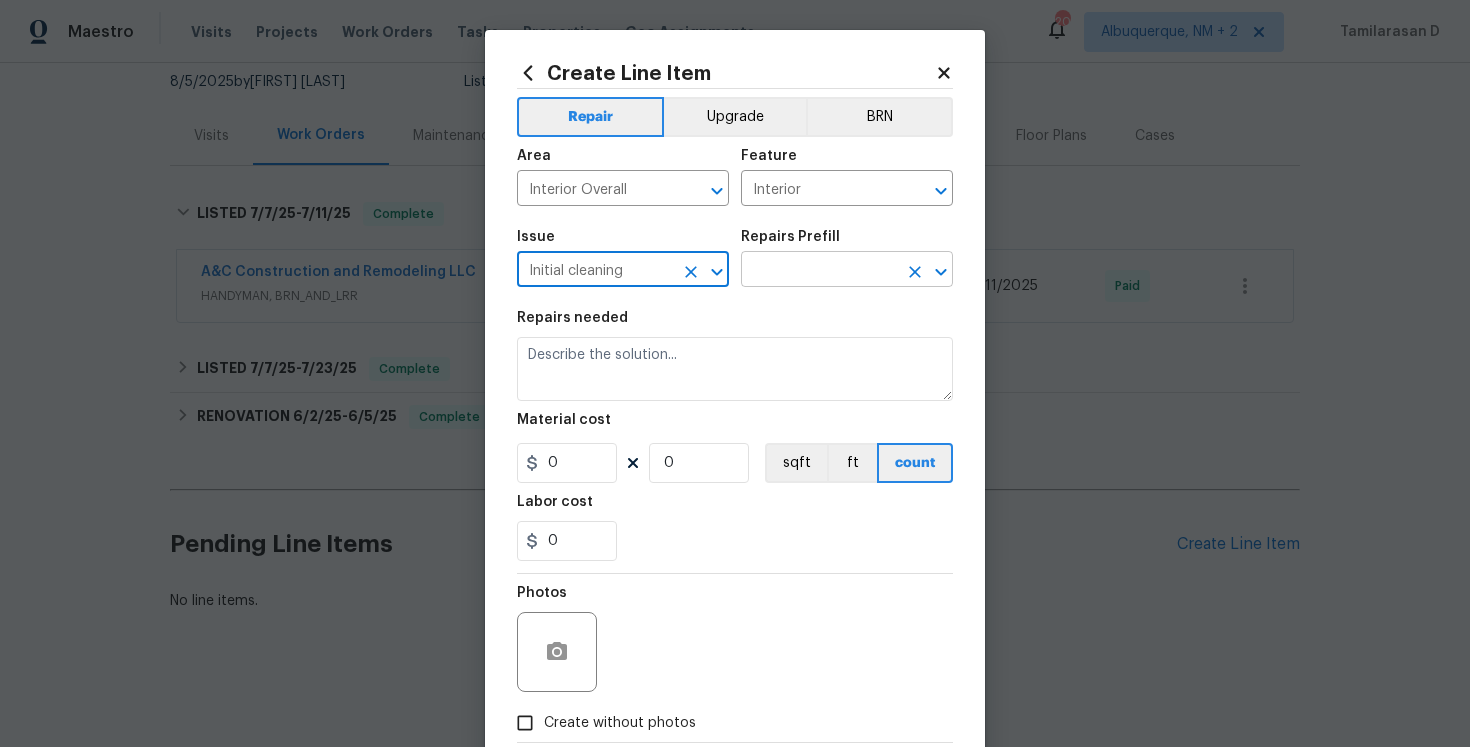 type on "Initial cleaning" 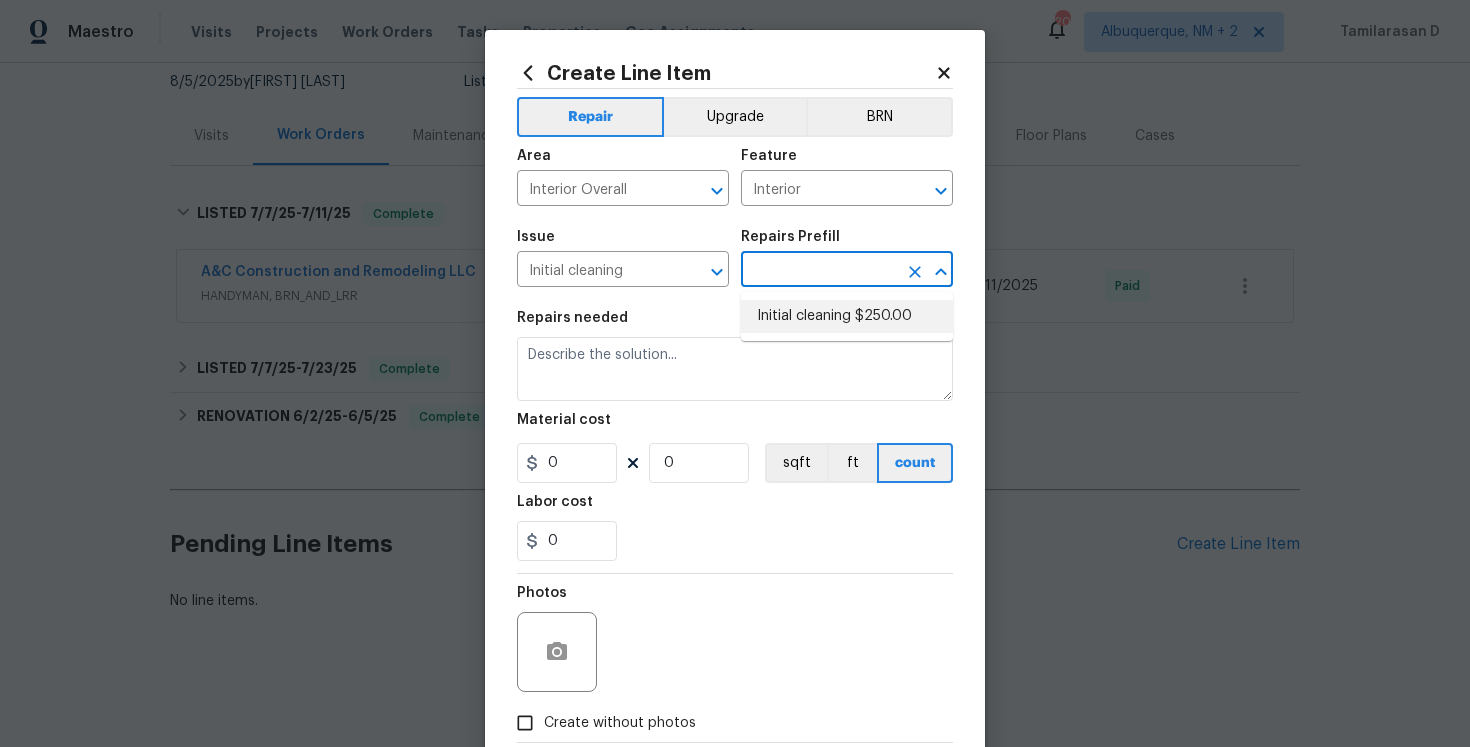 click on "Initial cleaning $250.00" at bounding box center [847, 316] 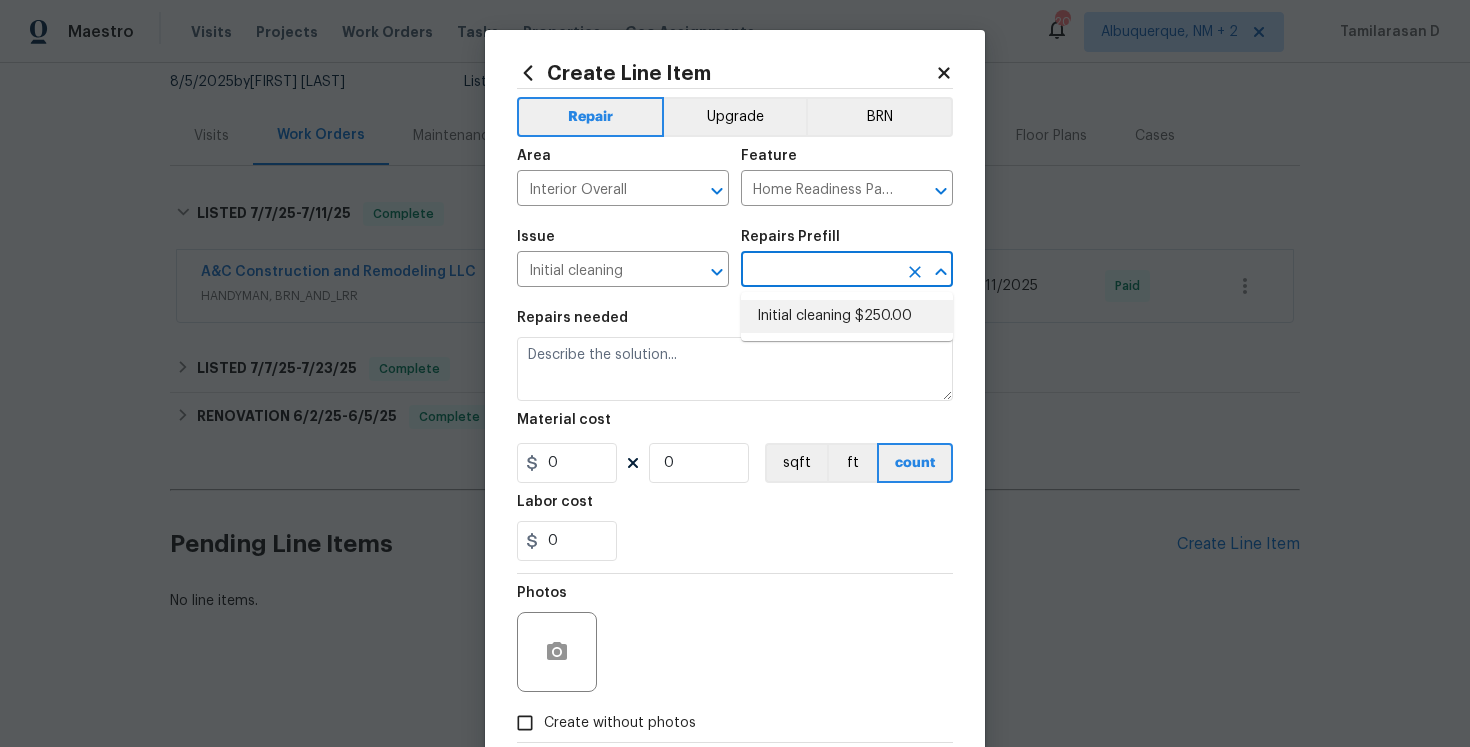 type on "Initial cleaning $250.00" 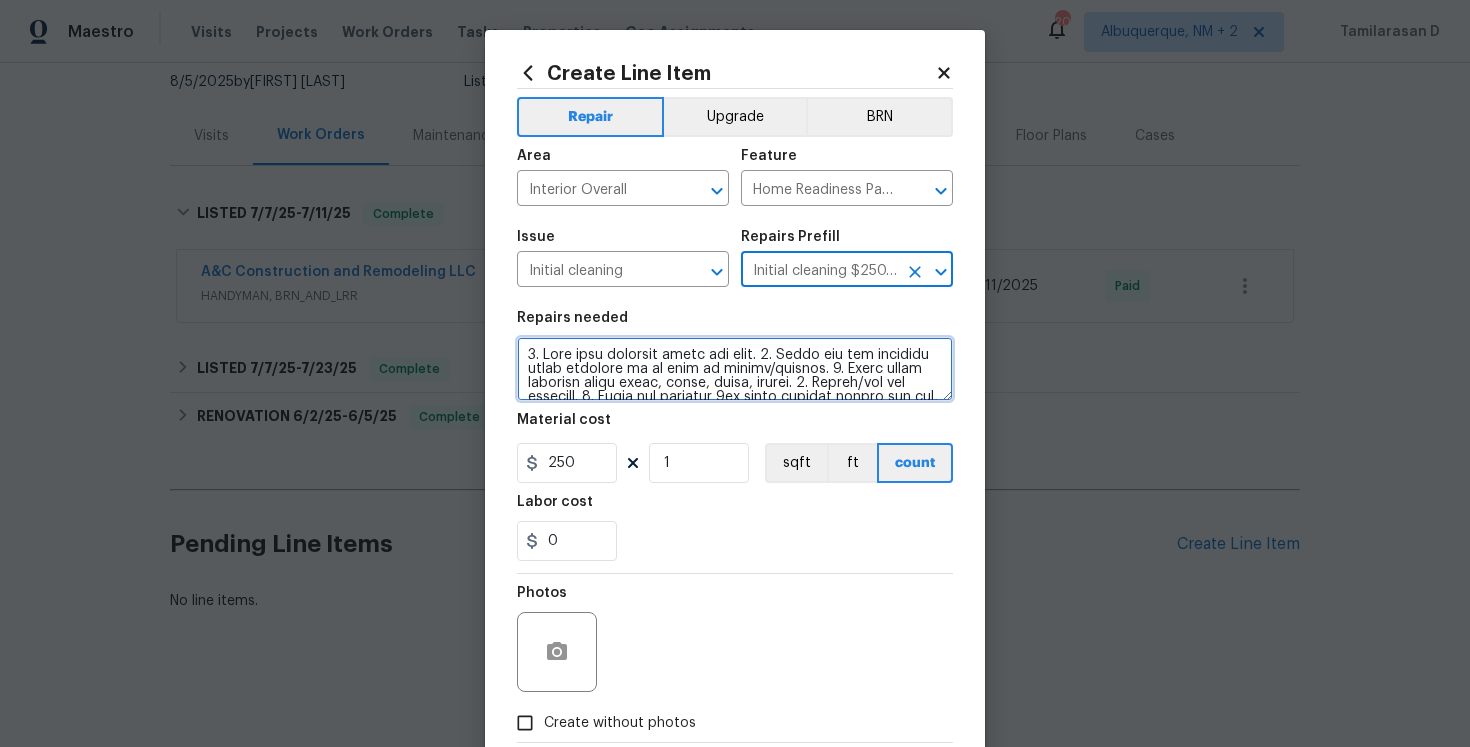 click at bounding box center [735, 369] 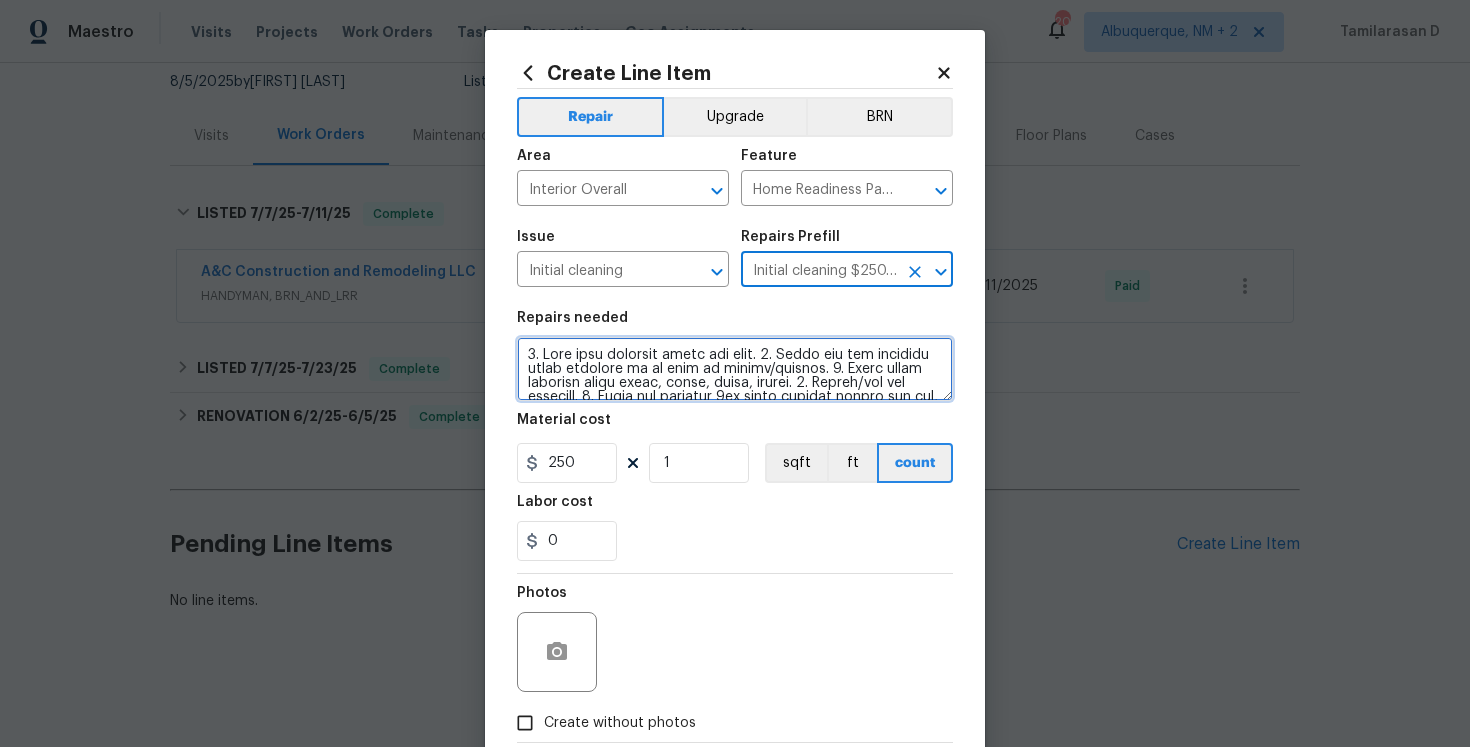 click at bounding box center (735, 369) 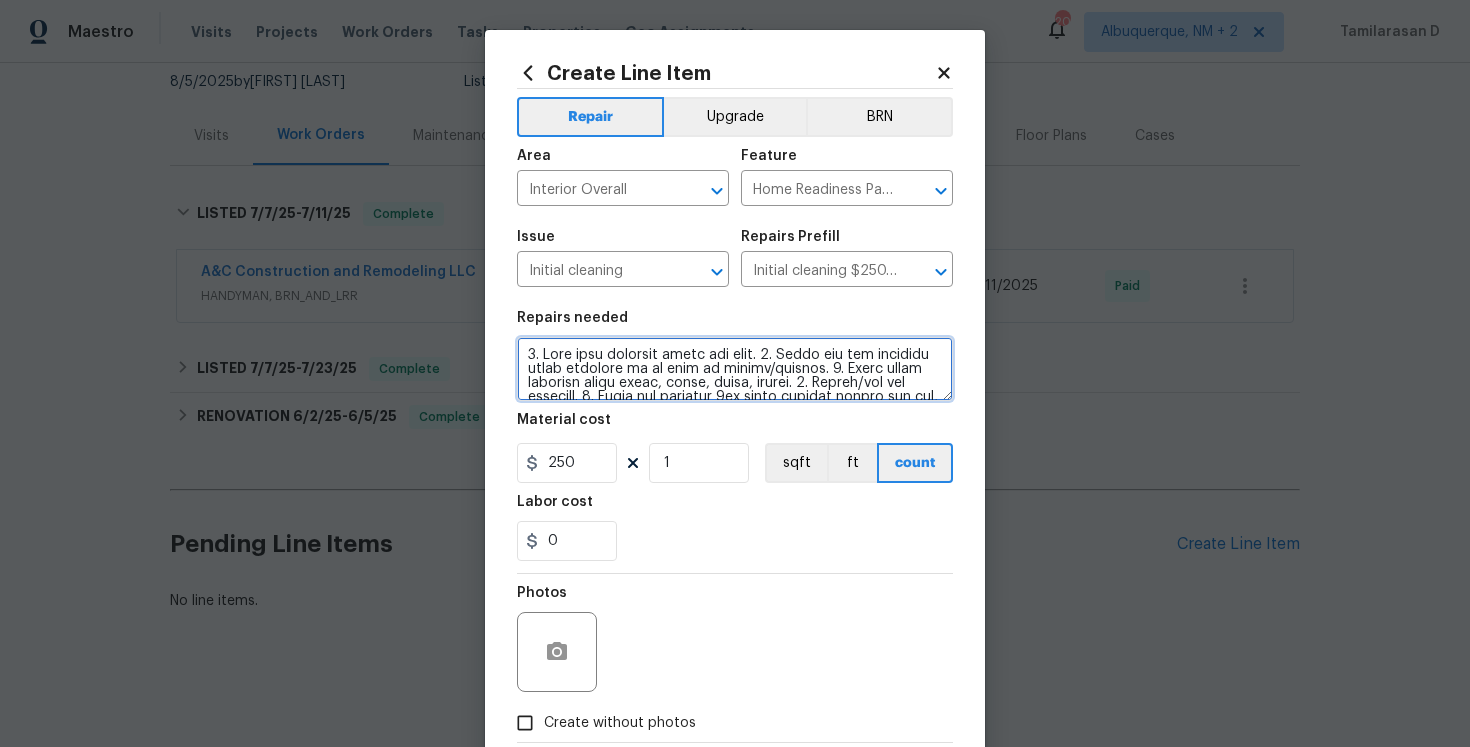 click at bounding box center [735, 369] 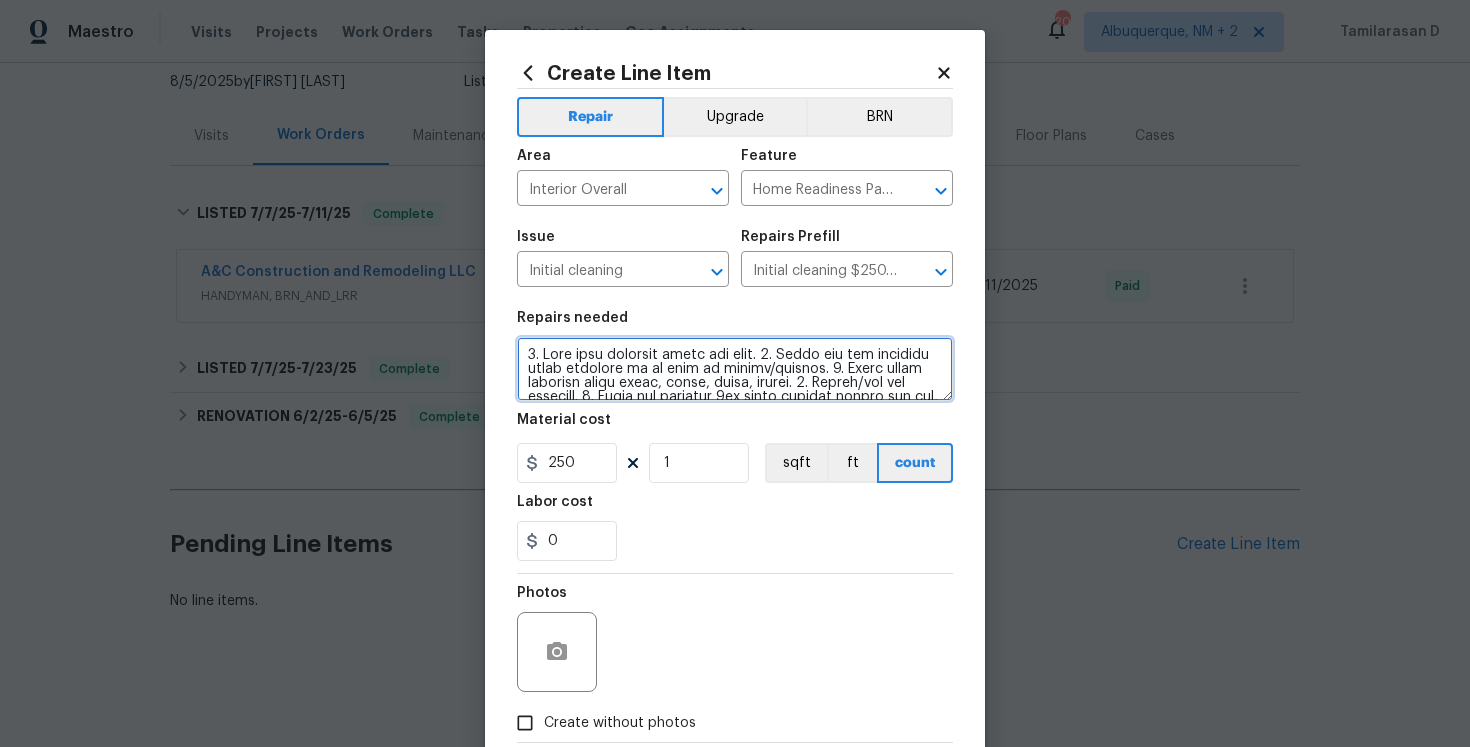 paste on "Feedback received that the carpet is in bad condition. Please inspect and try spot cleaning if it helps. If not, share an estimate for replacement" 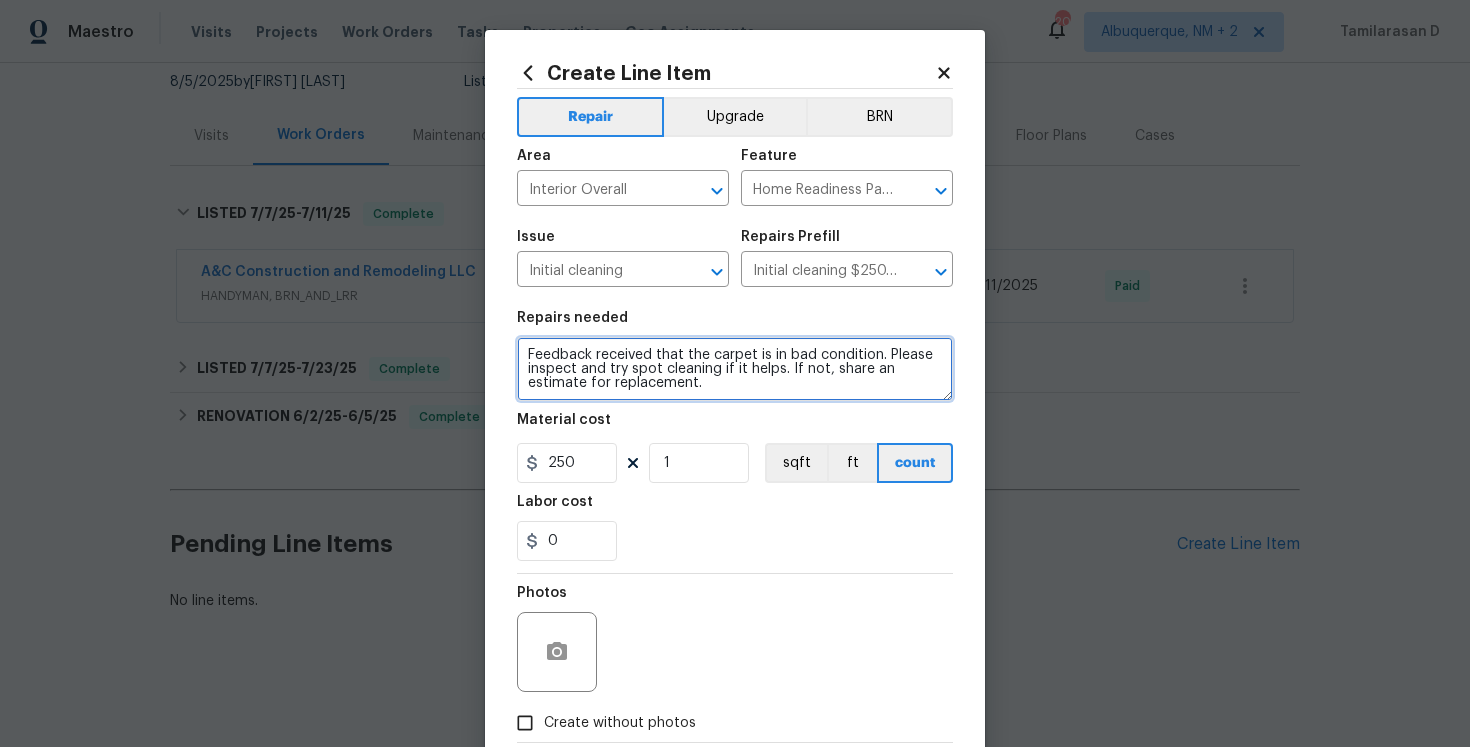 type on "Feedback received that the carpet is in bad condition. Please inspect and try spot cleaning if it helps. If not, share an estimate for replacement." 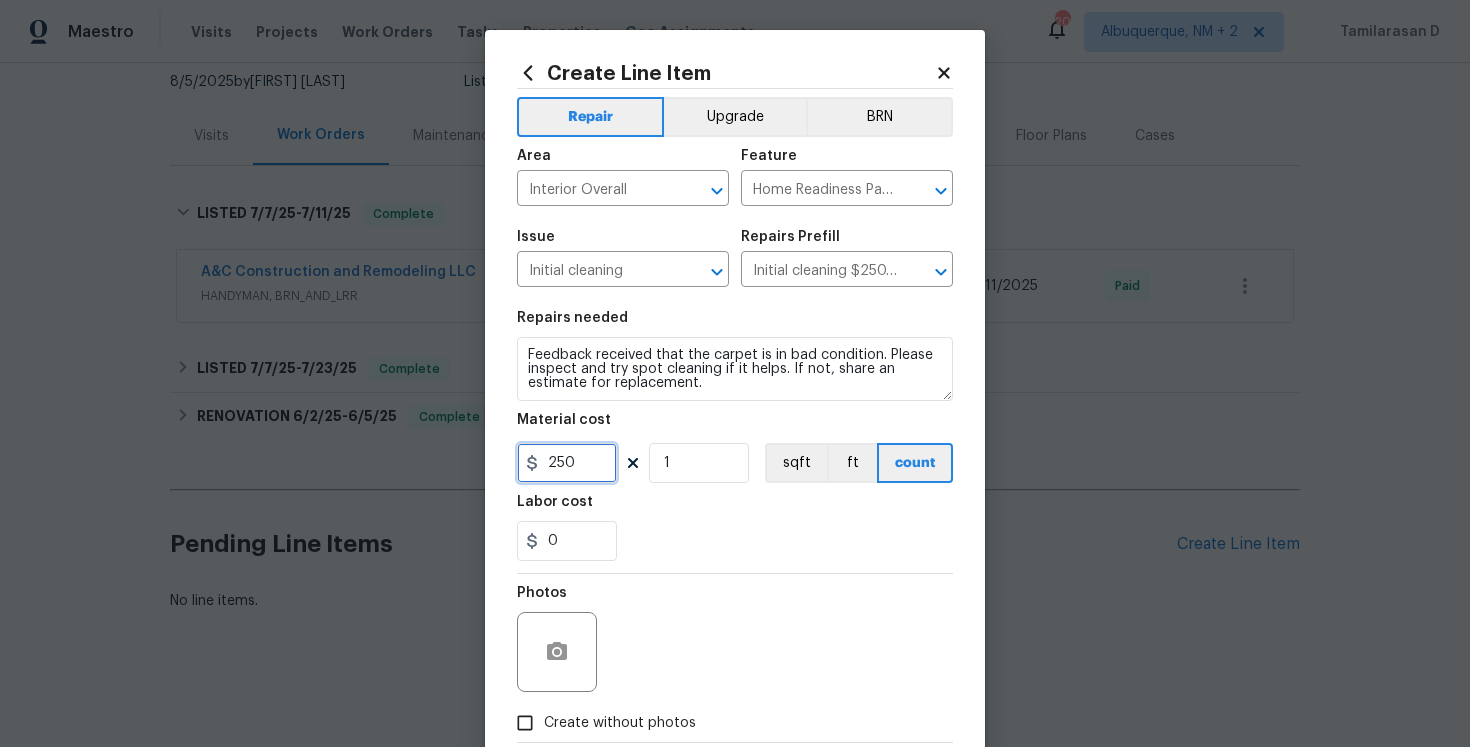 click on "250" at bounding box center (567, 463) 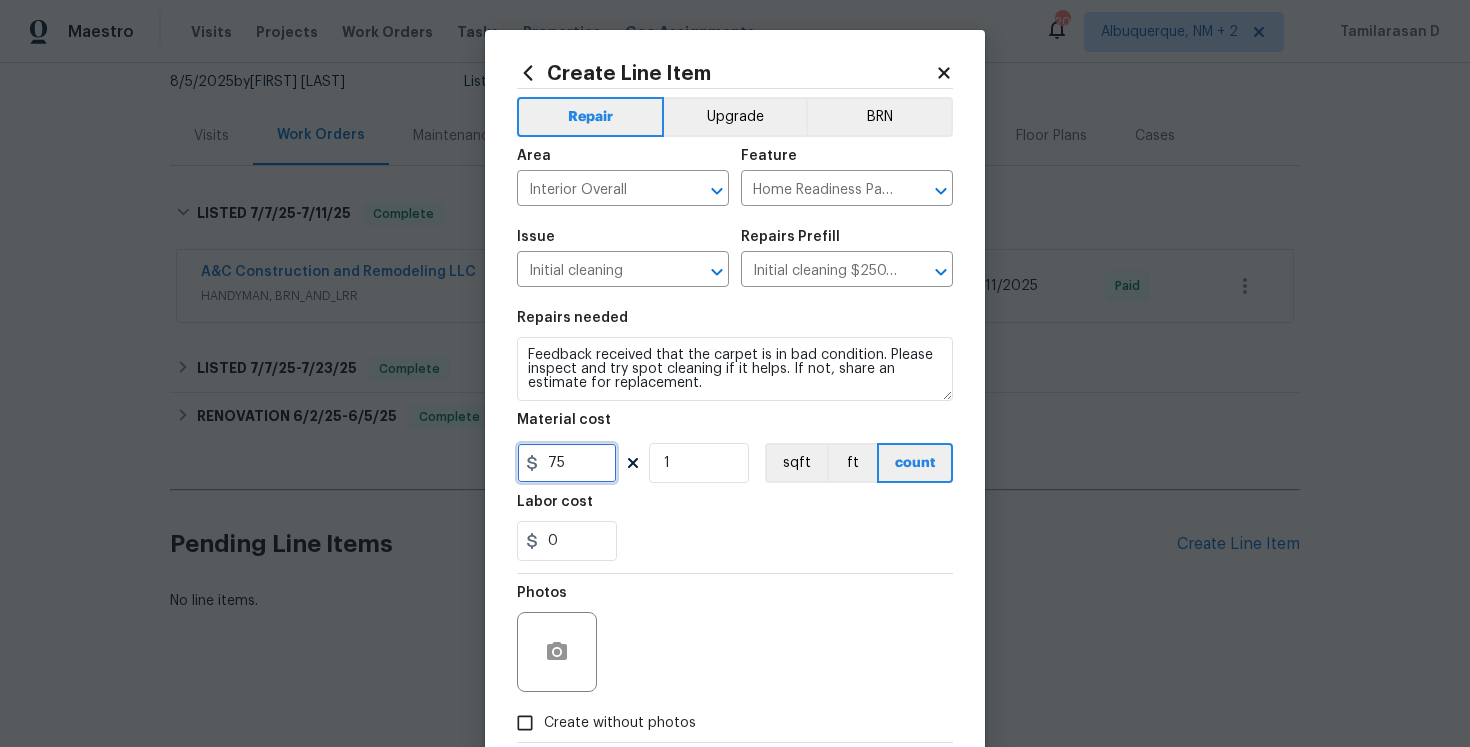 type on "75" 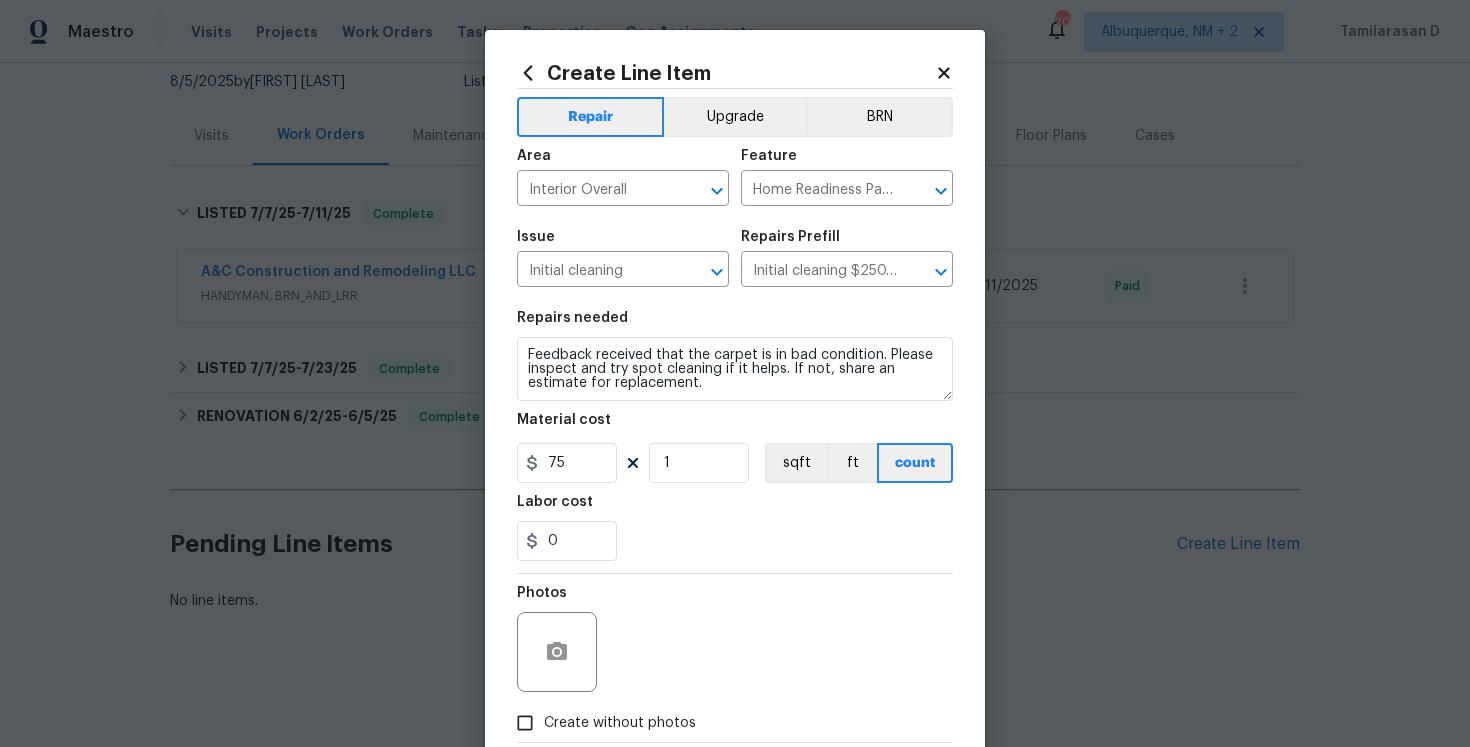 click on "0" at bounding box center (735, 541) 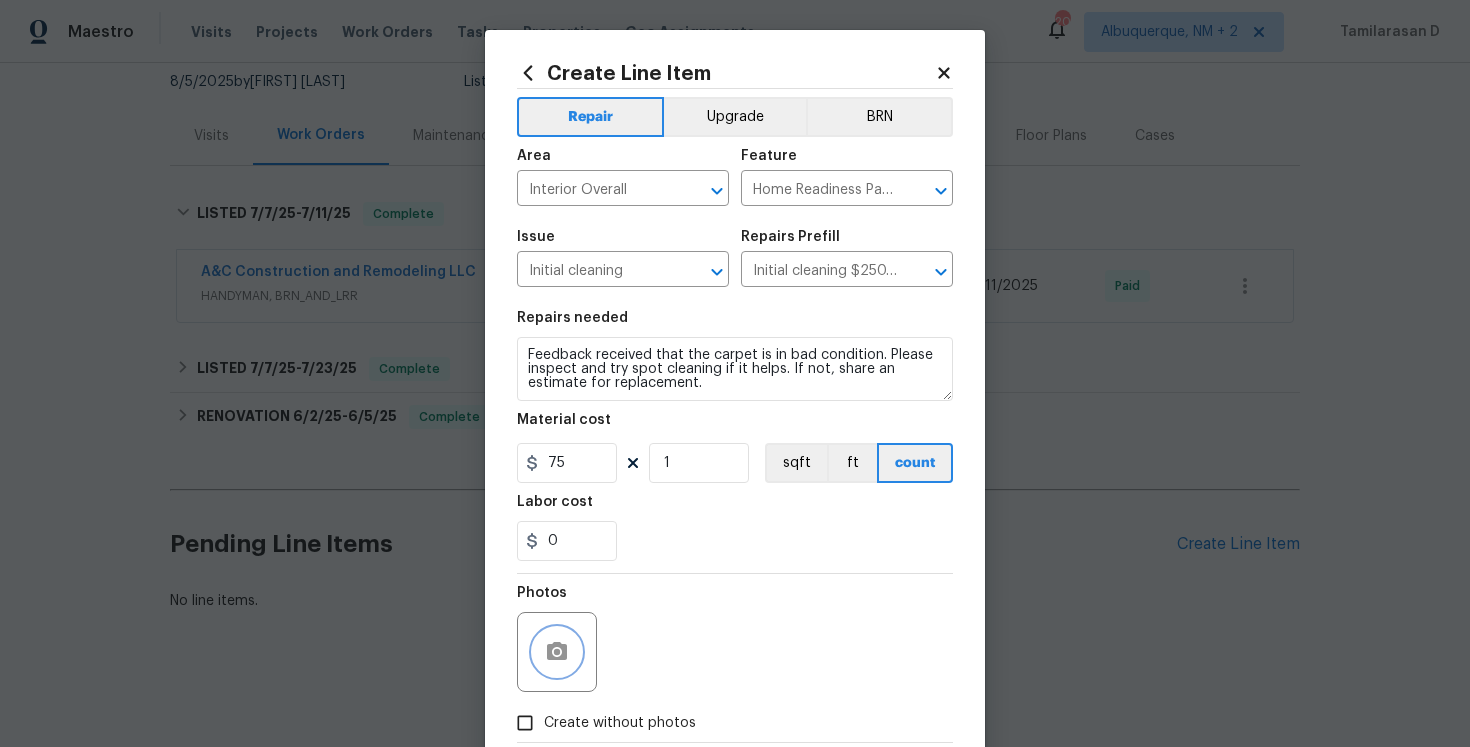 click 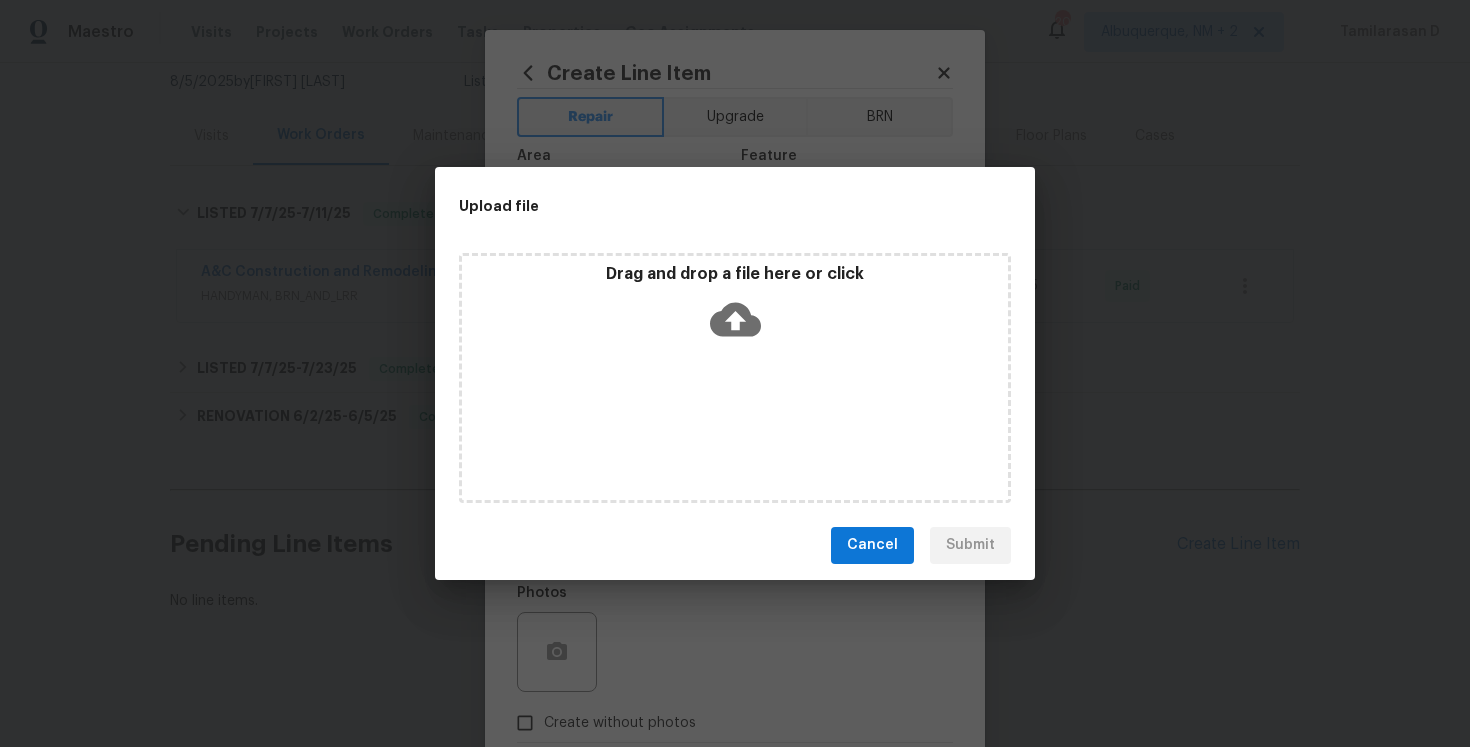 click 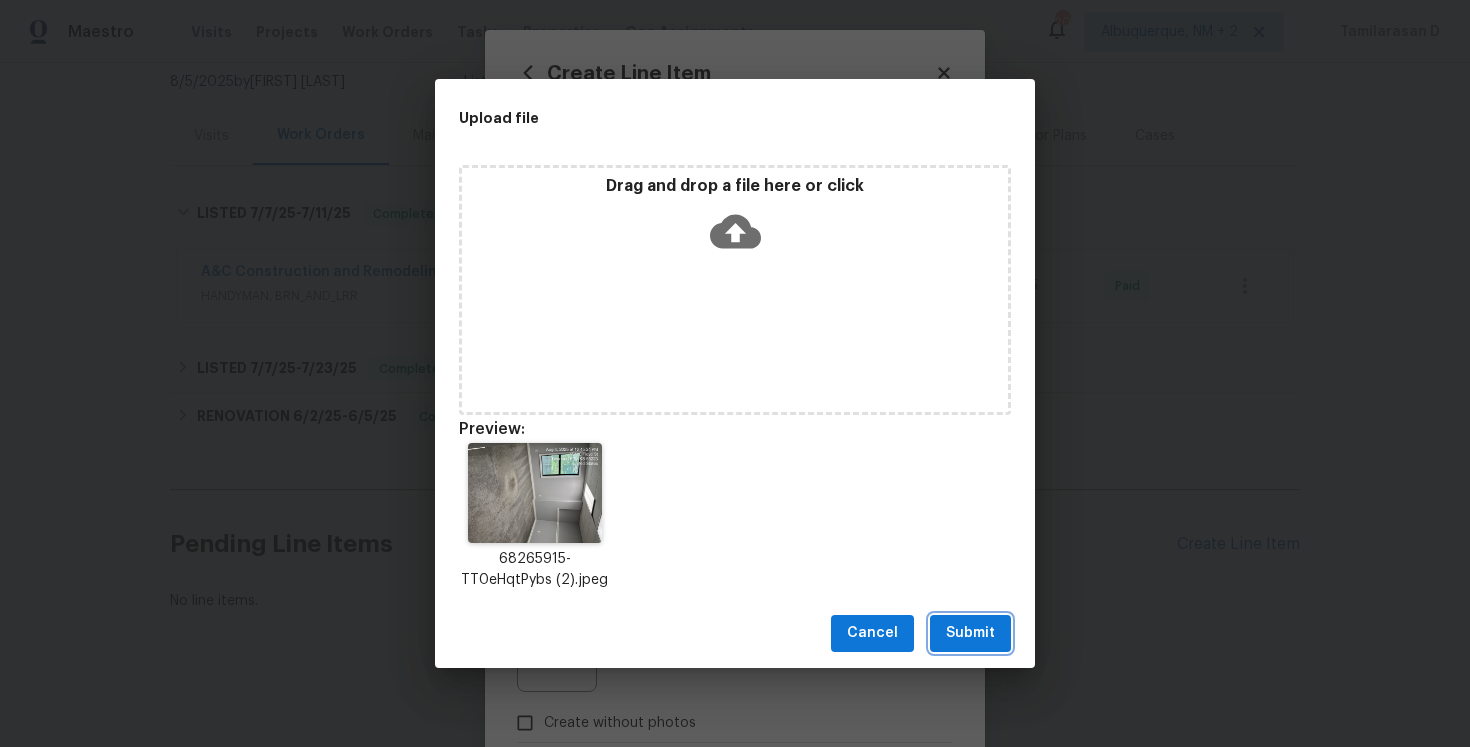 click on "Submit" at bounding box center (970, 633) 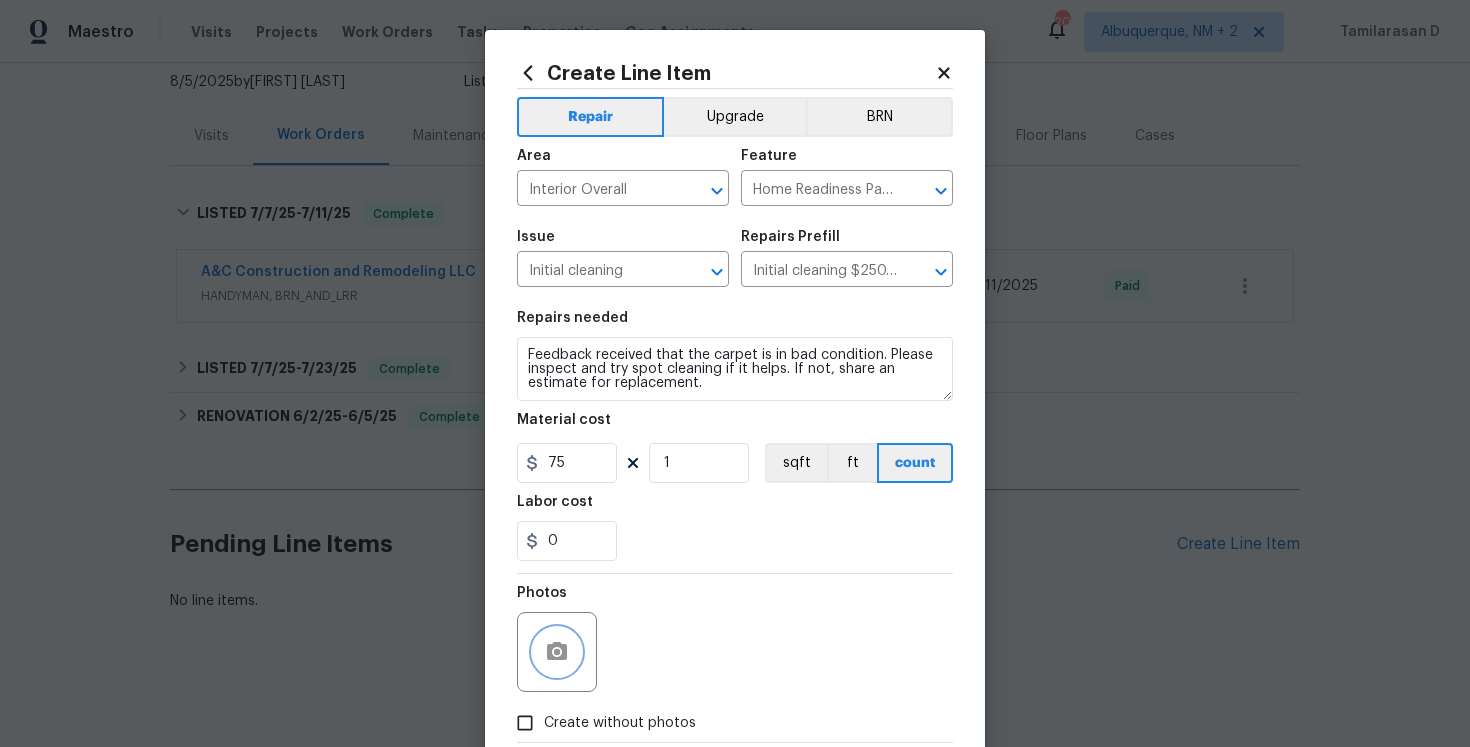 scroll, scrollTop: 115, scrollLeft: 0, axis: vertical 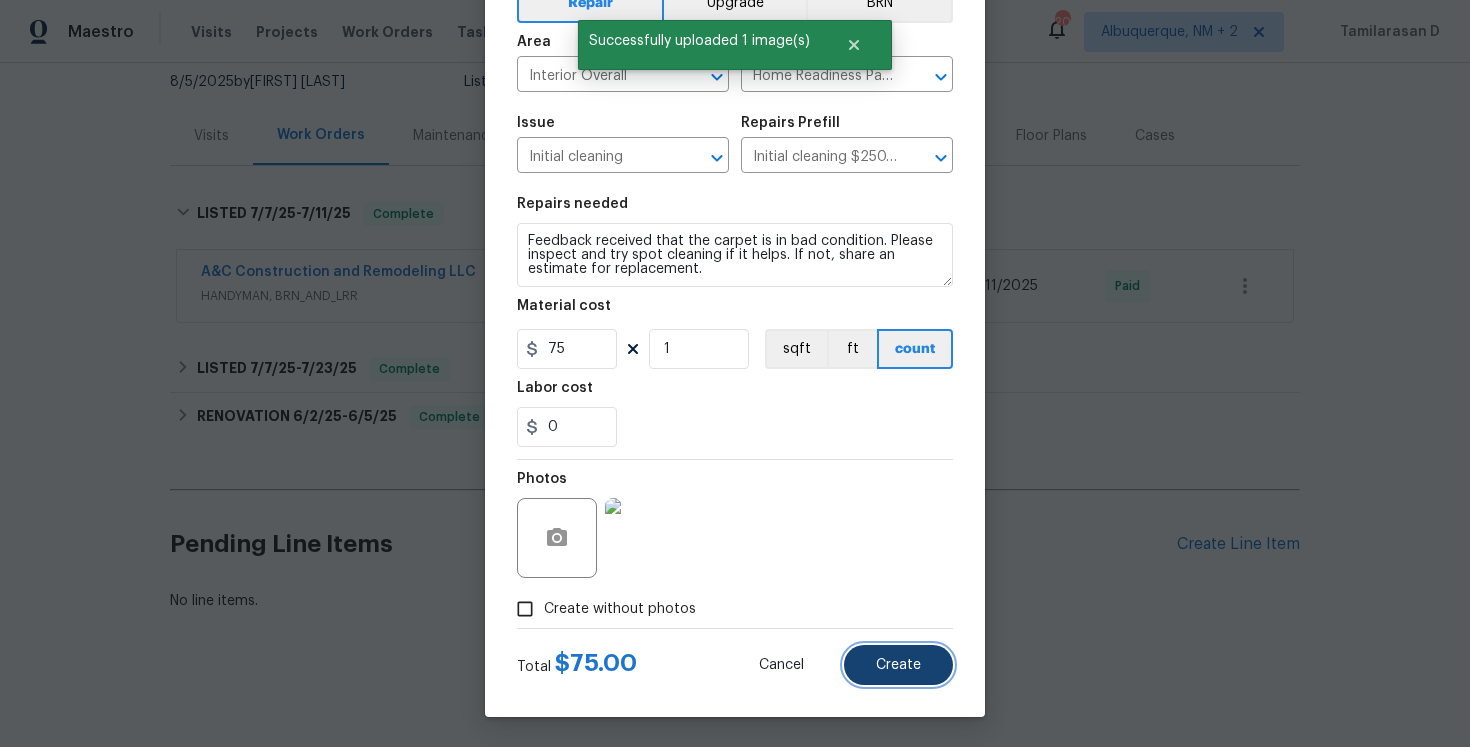 click on "Create" at bounding box center [898, 665] 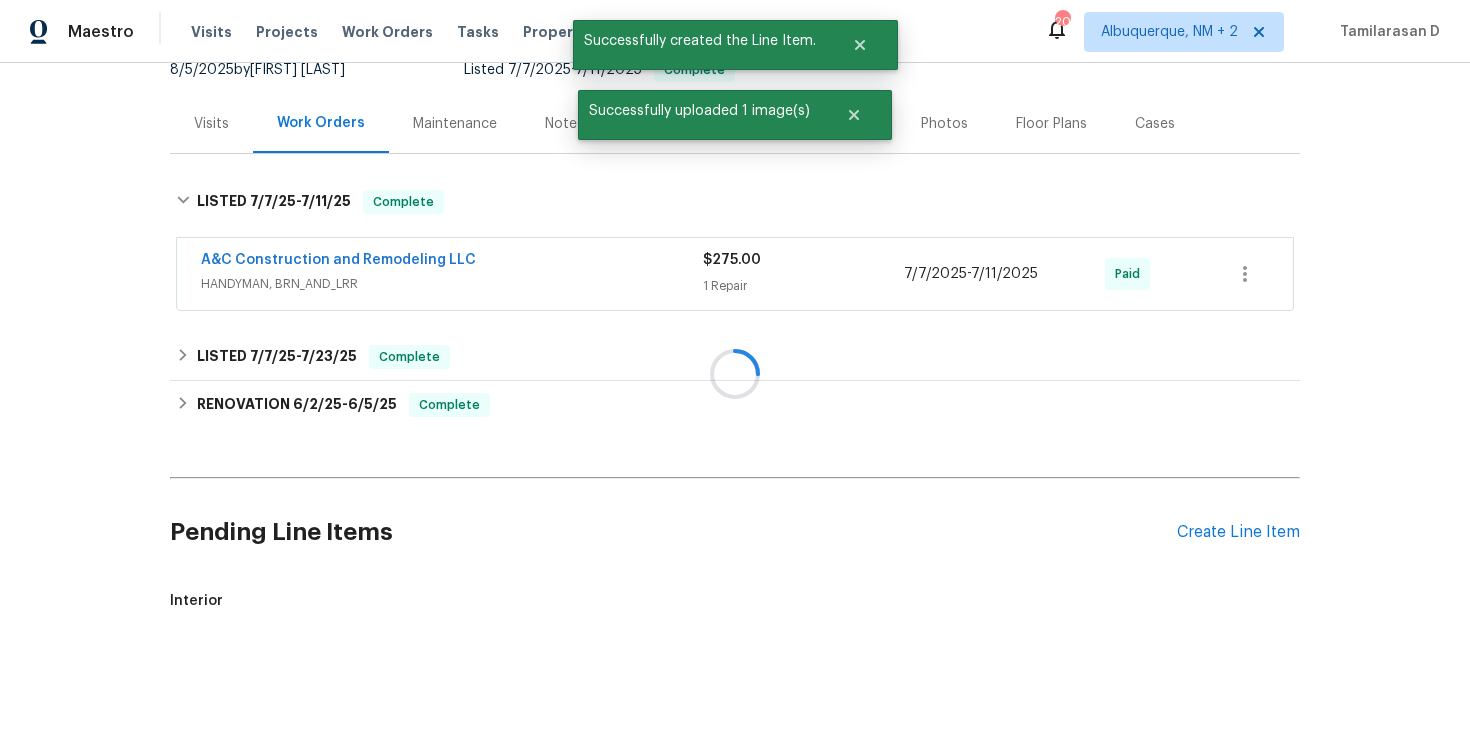 scroll, scrollTop: 215, scrollLeft: 0, axis: vertical 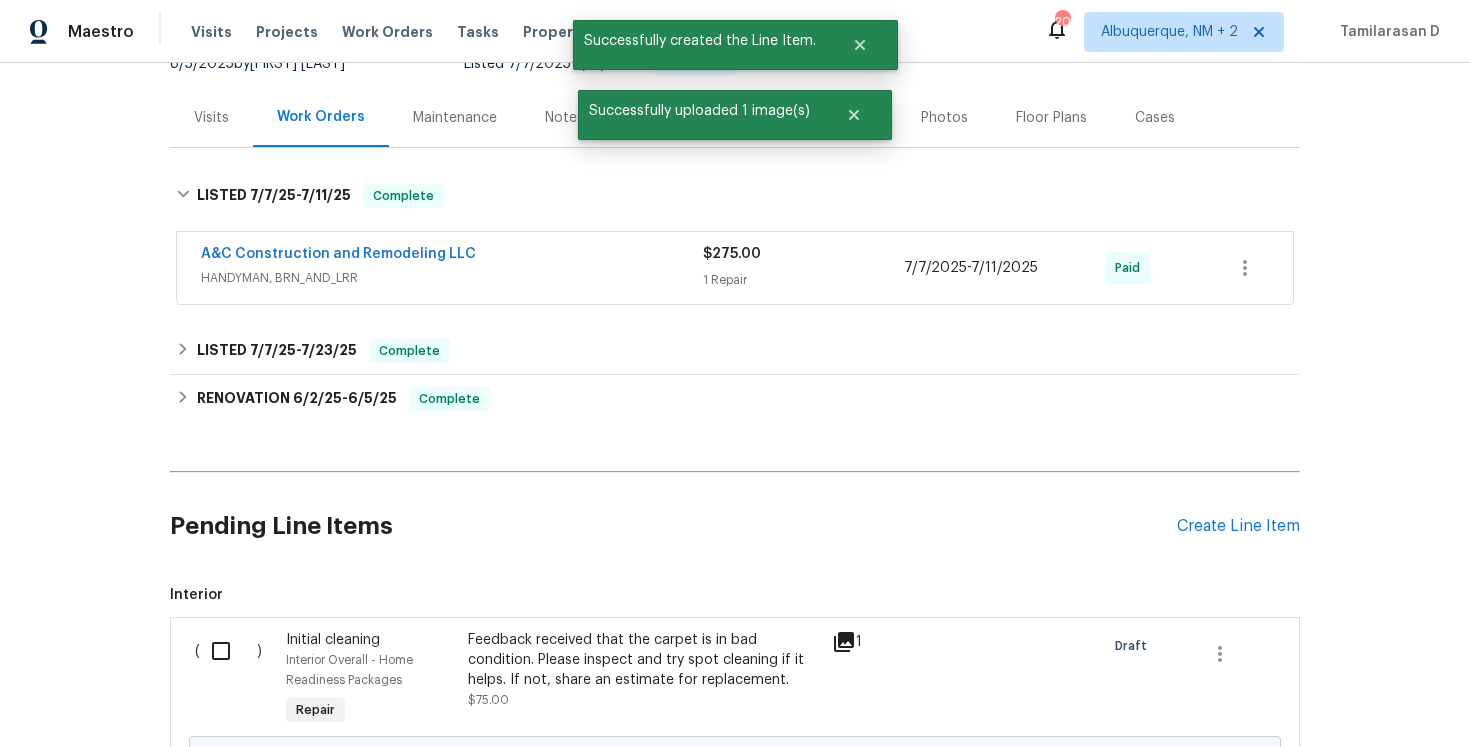 click at bounding box center (228, 651) 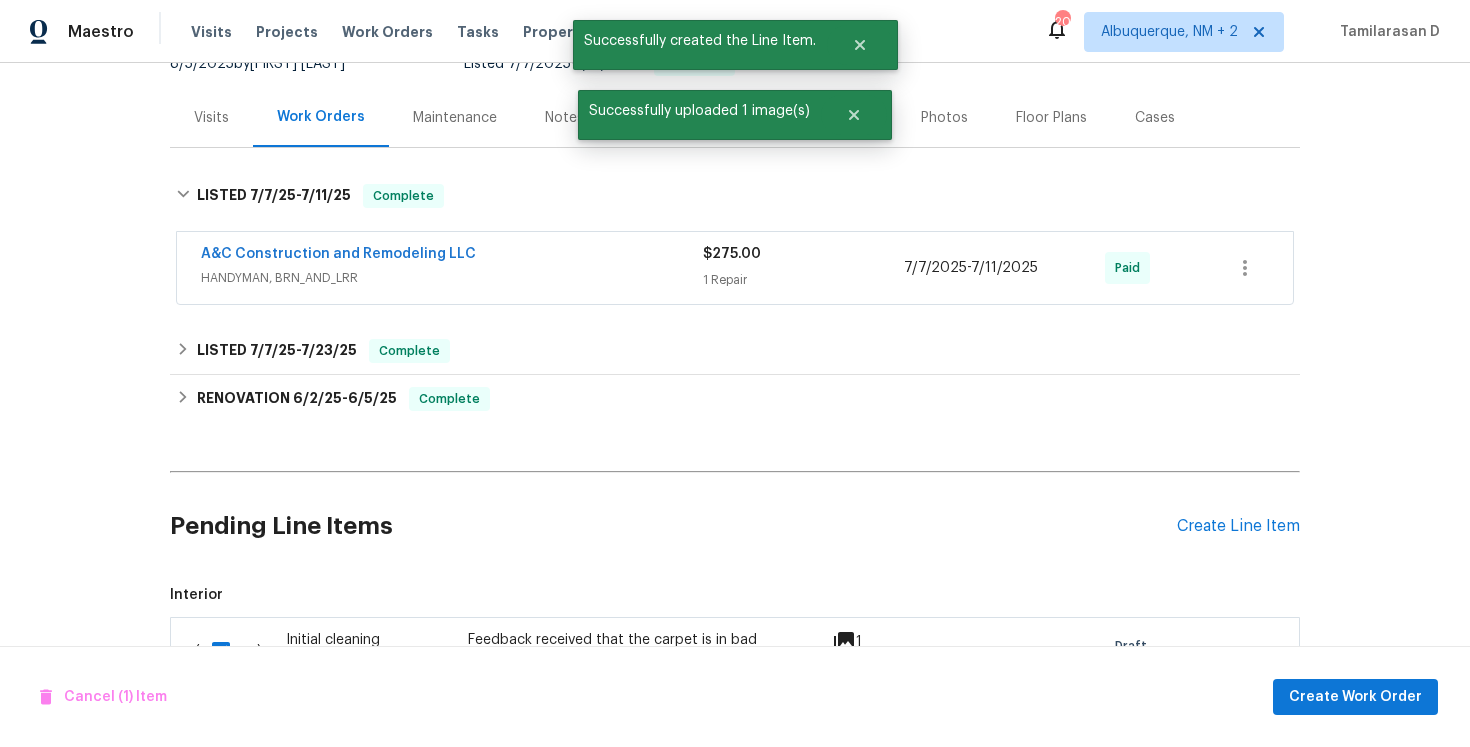 scroll, scrollTop: 466, scrollLeft: 0, axis: vertical 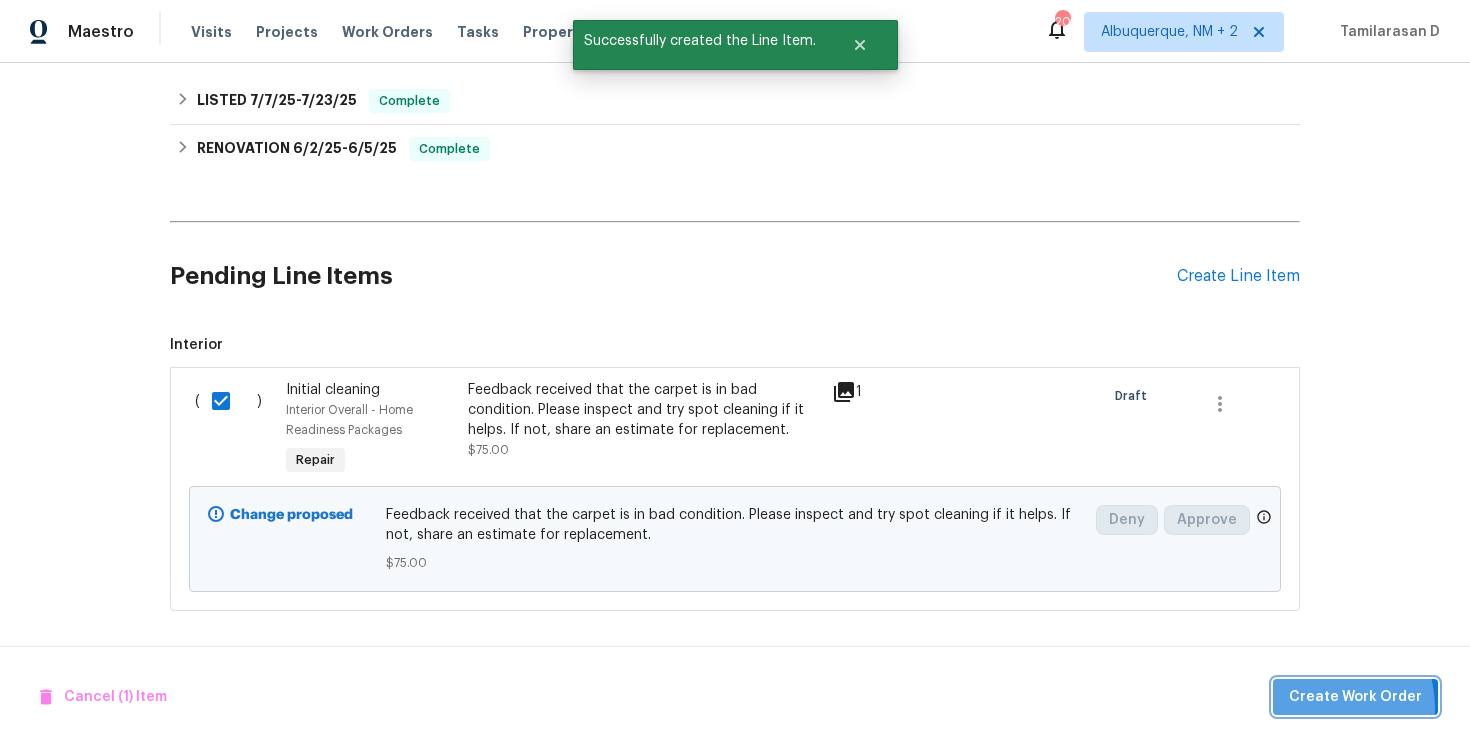 click on "Create Work Order" at bounding box center (1355, 697) 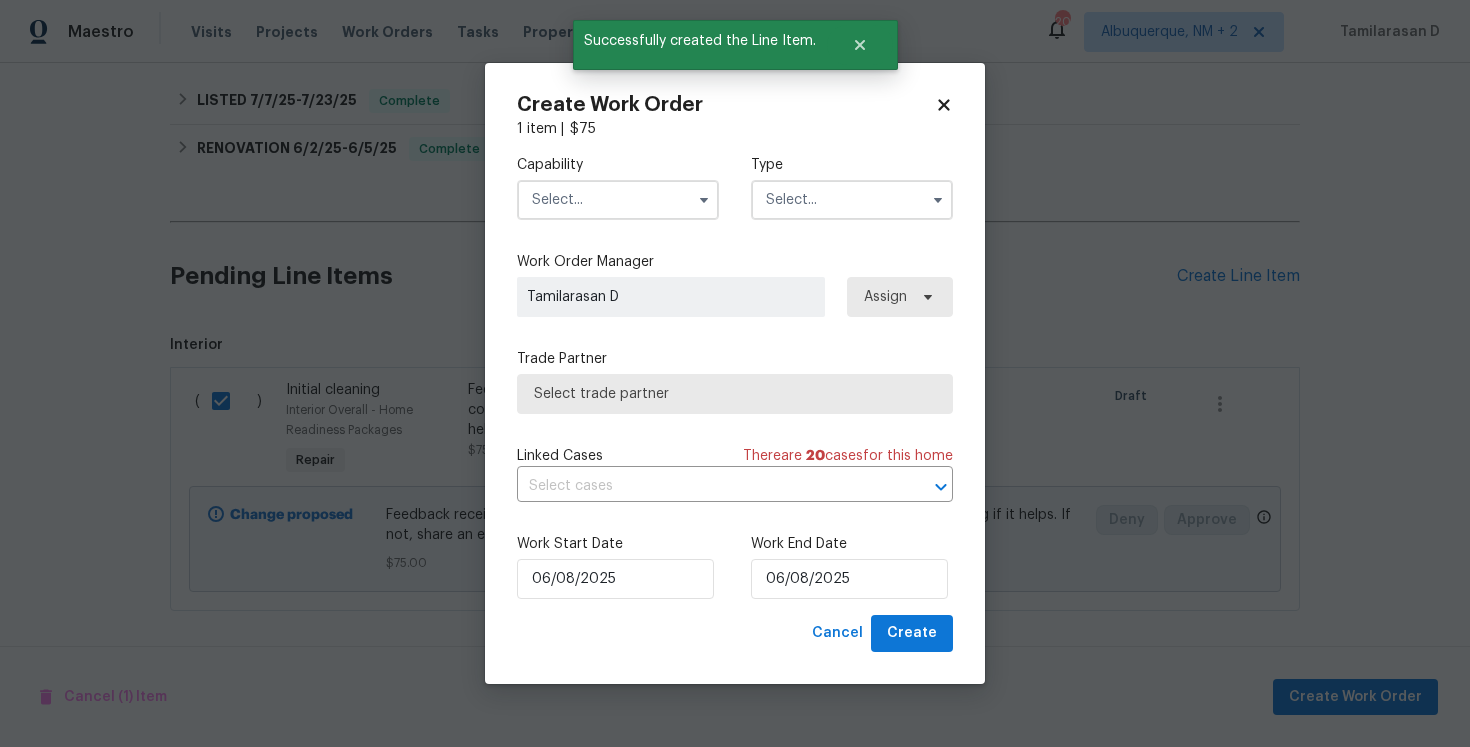 click at bounding box center (852, 200) 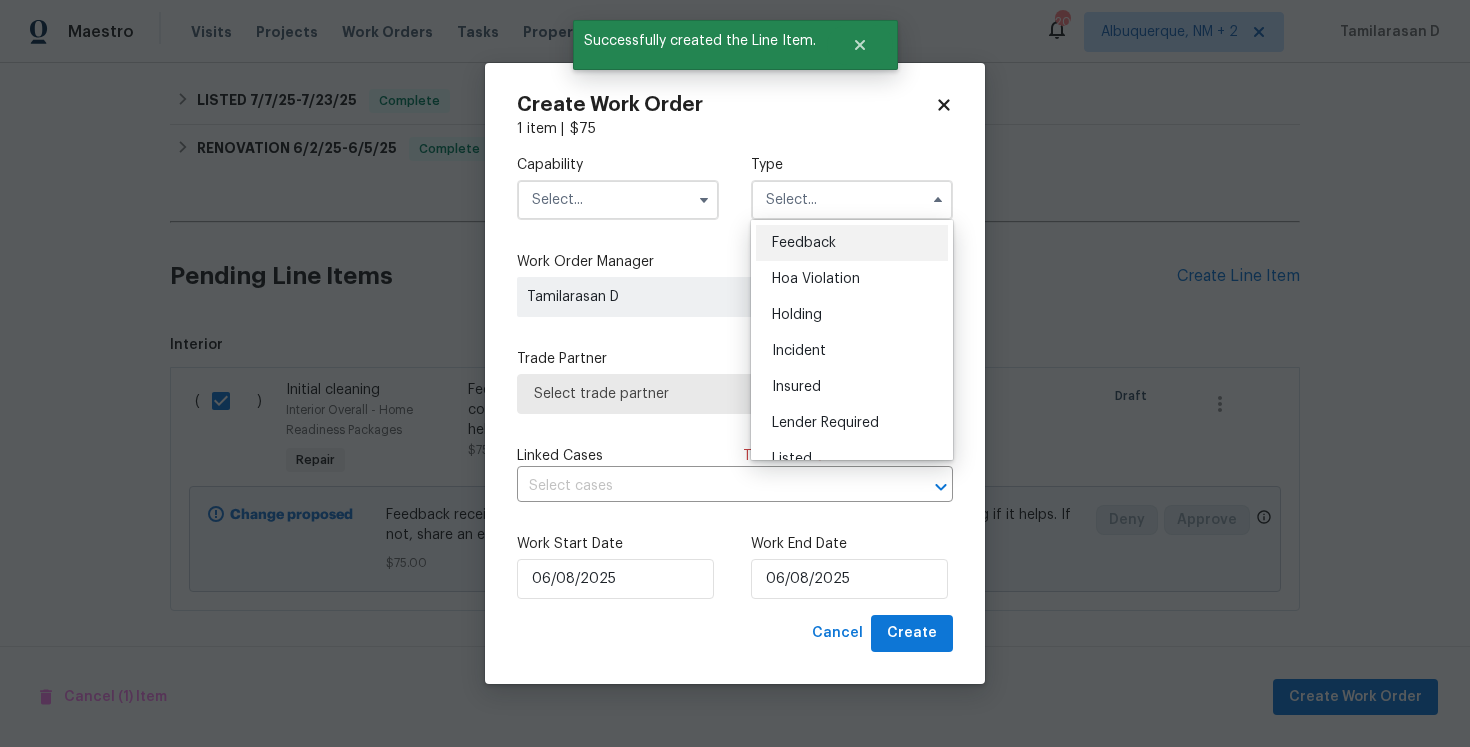 click on "Feedback" at bounding box center (852, 243) 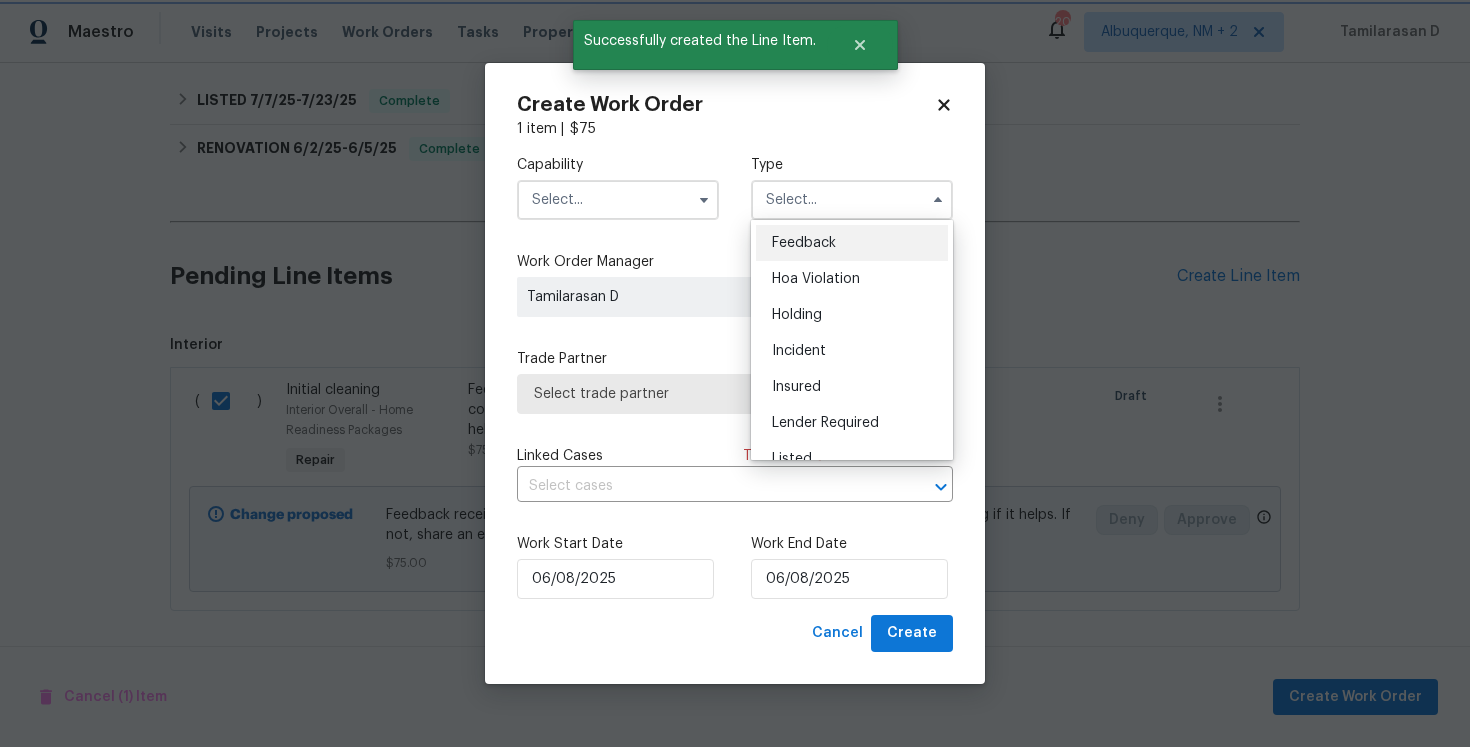 type on "Feedback" 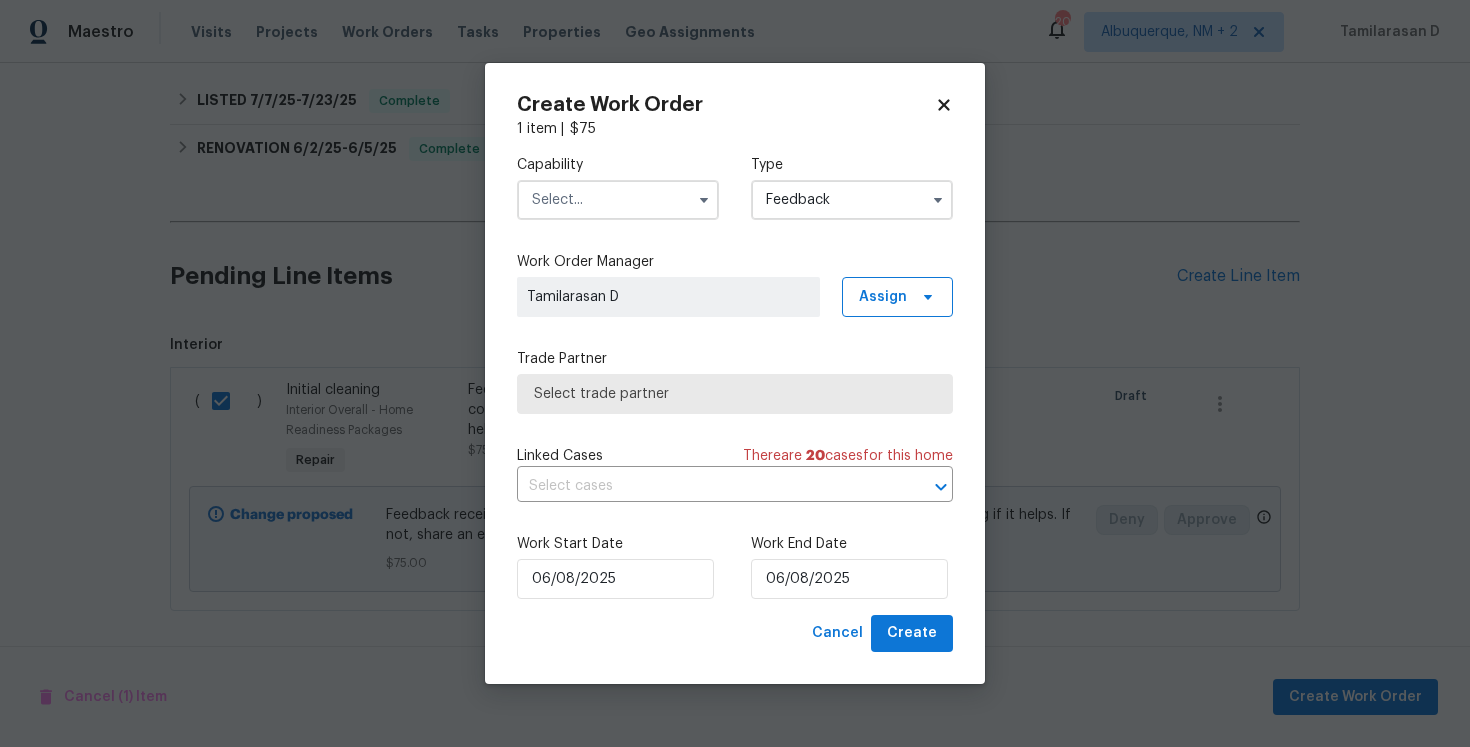 click at bounding box center [618, 200] 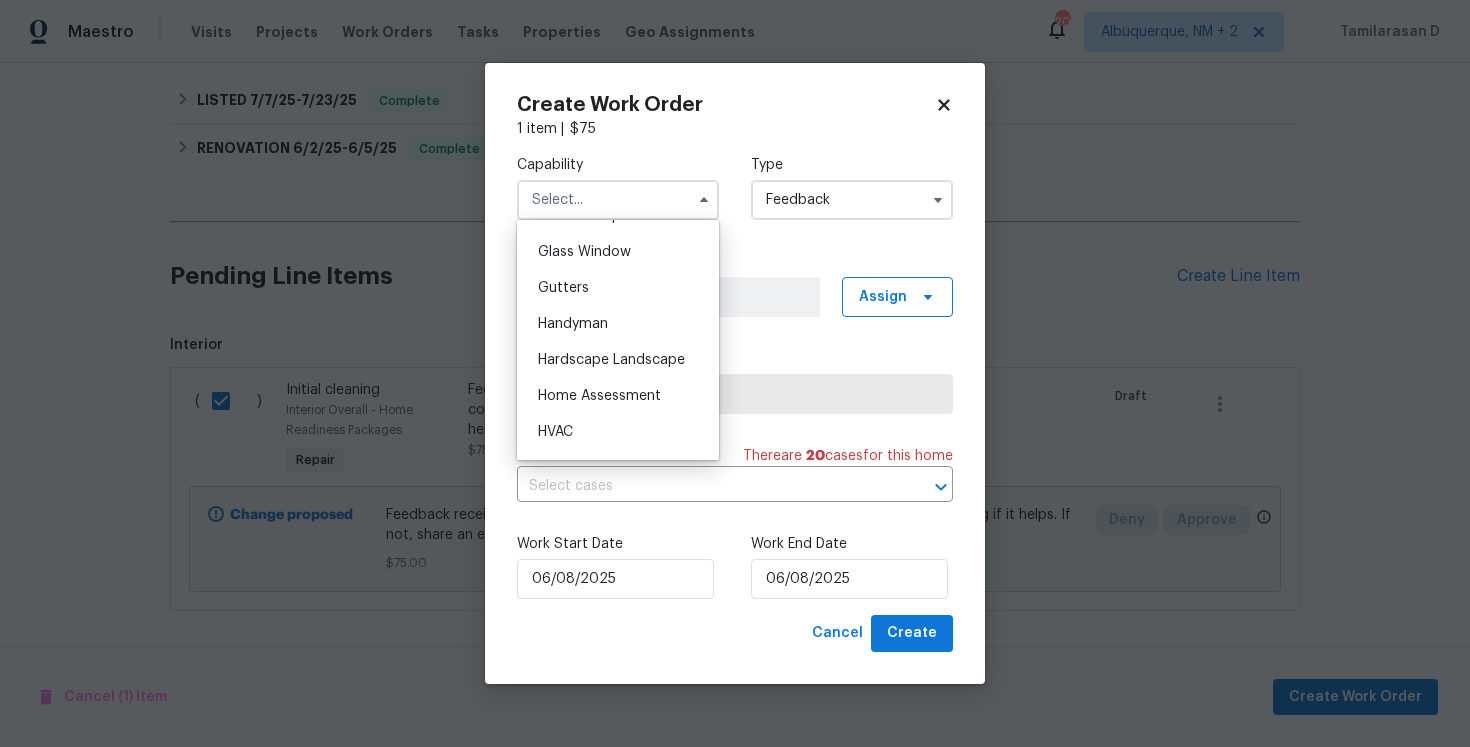scroll, scrollTop: 929, scrollLeft: 0, axis: vertical 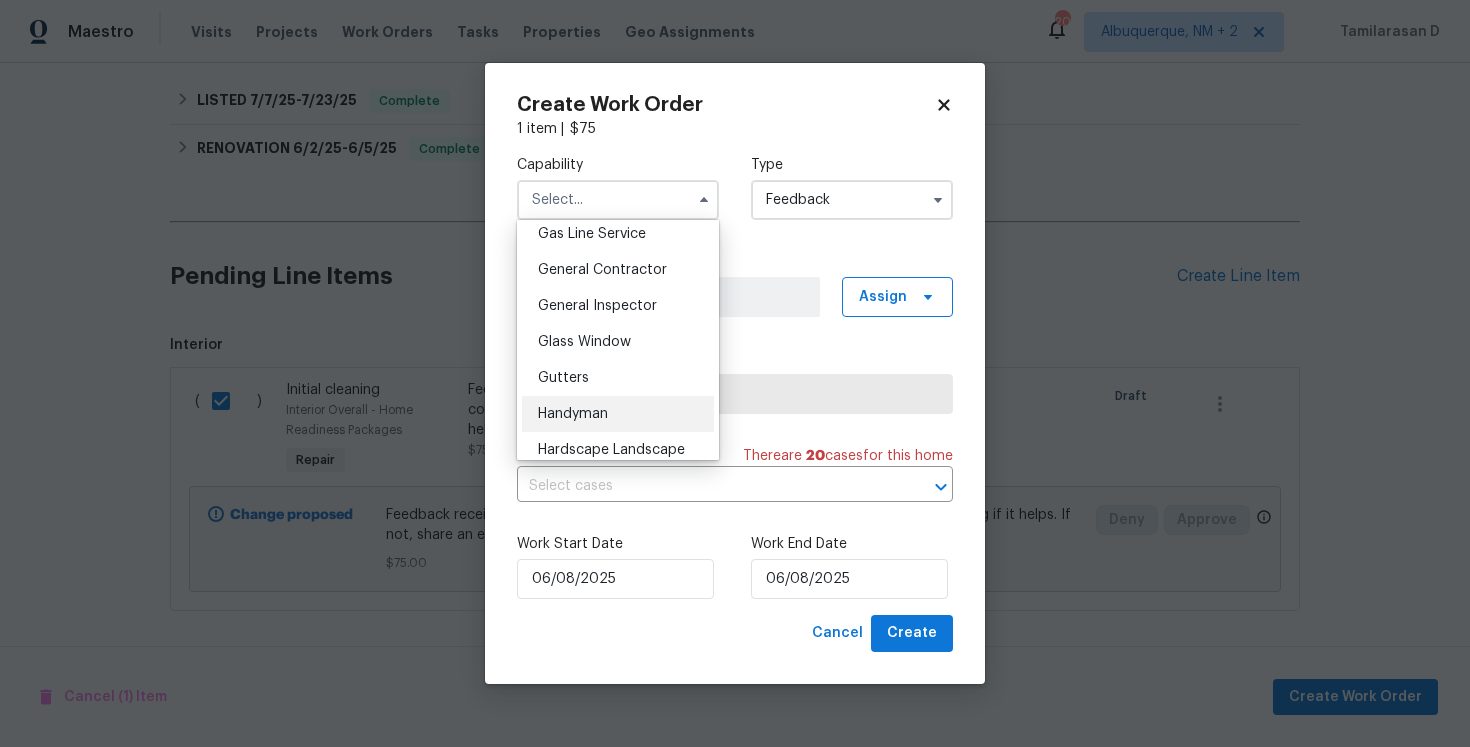 click on "Handyman" at bounding box center (618, 414) 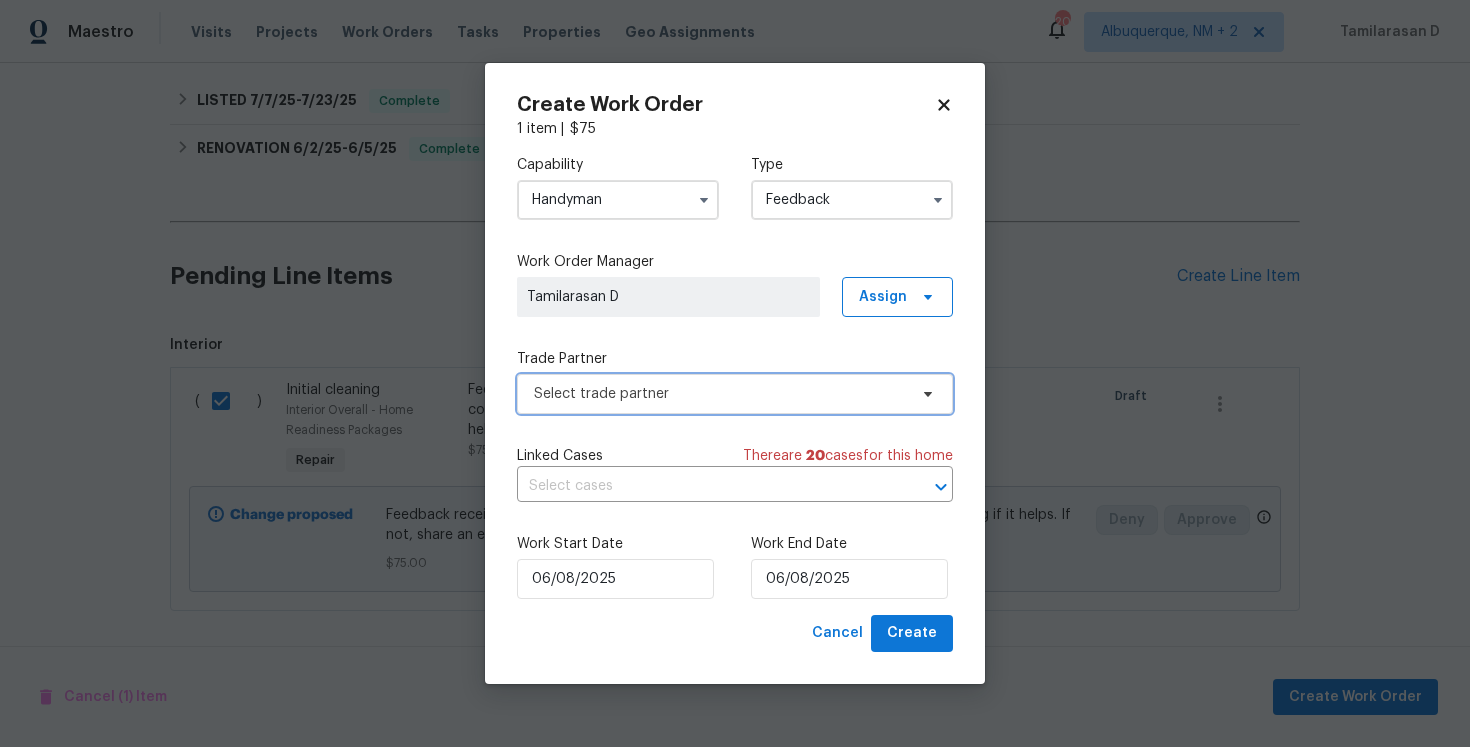 click on "Select trade partner" at bounding box center [735, 394] 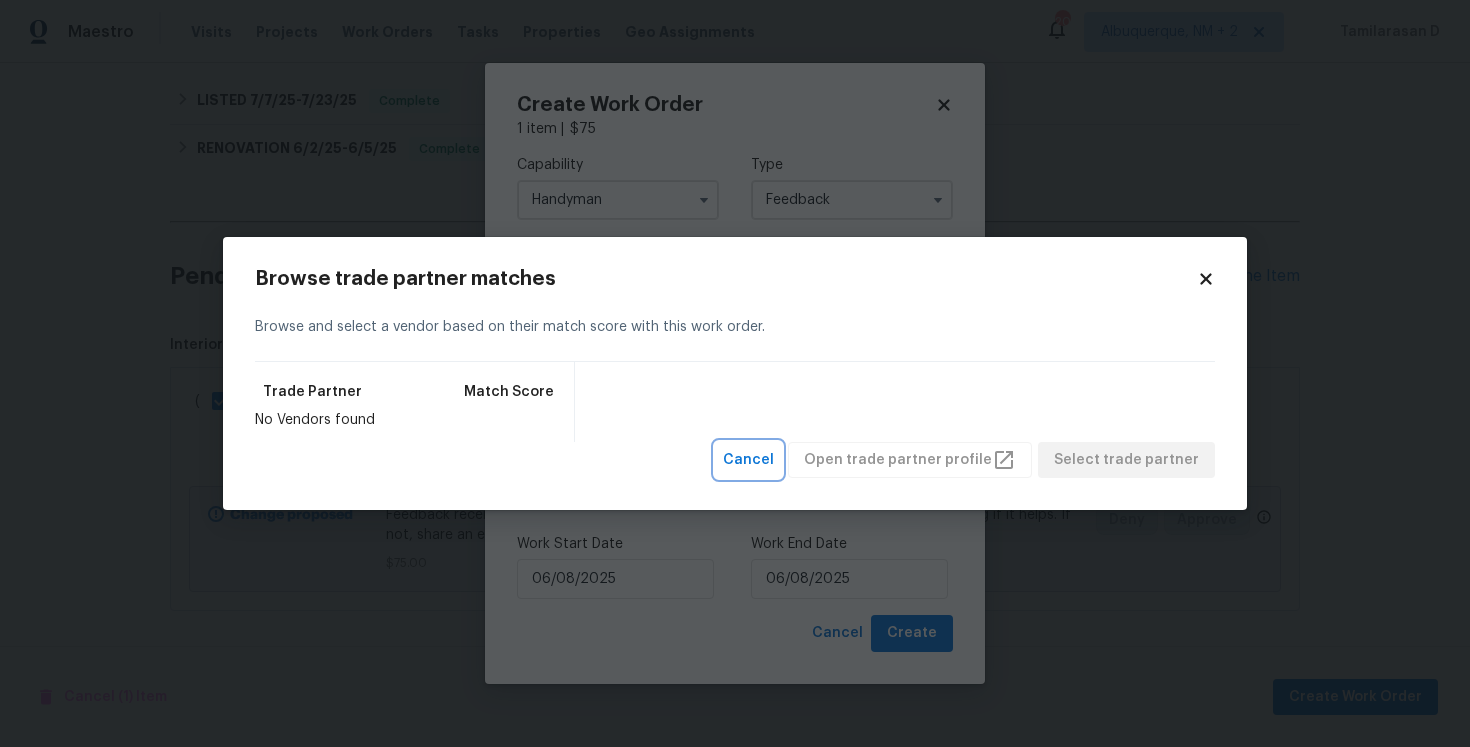 click on "Cancel" at bounding box center [748, 460] 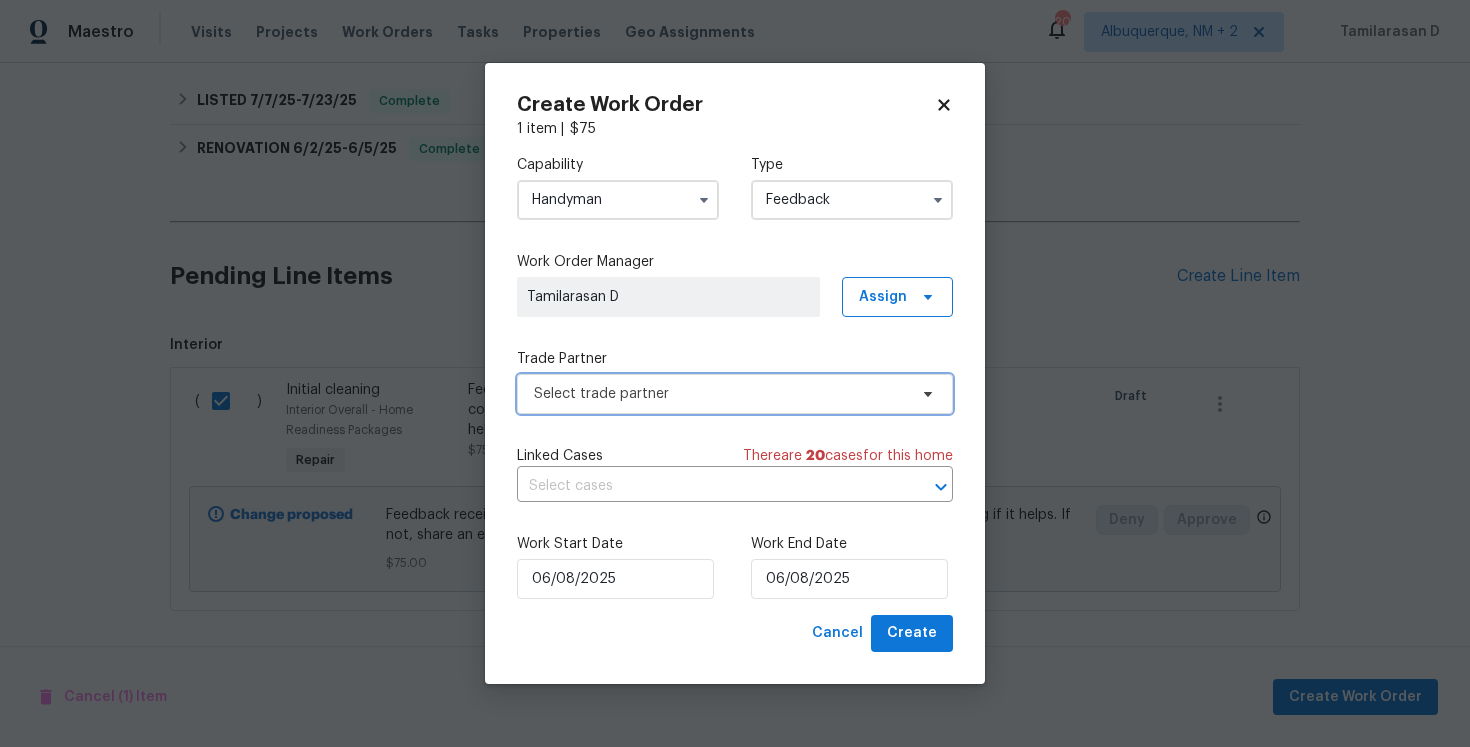 click on "Select trade partner" at bounding box center [720, 394] 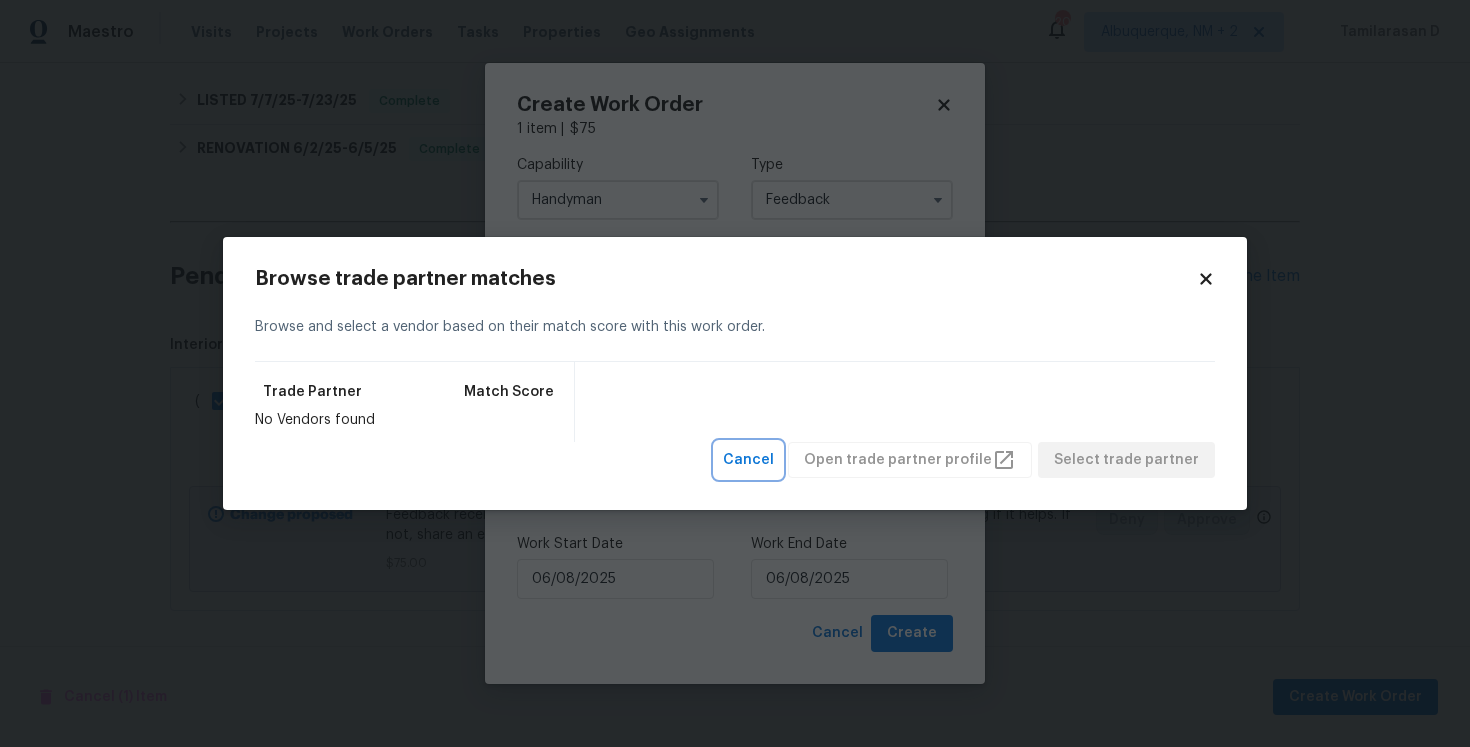 click on "Cancel" at bounding box center (748, 460) 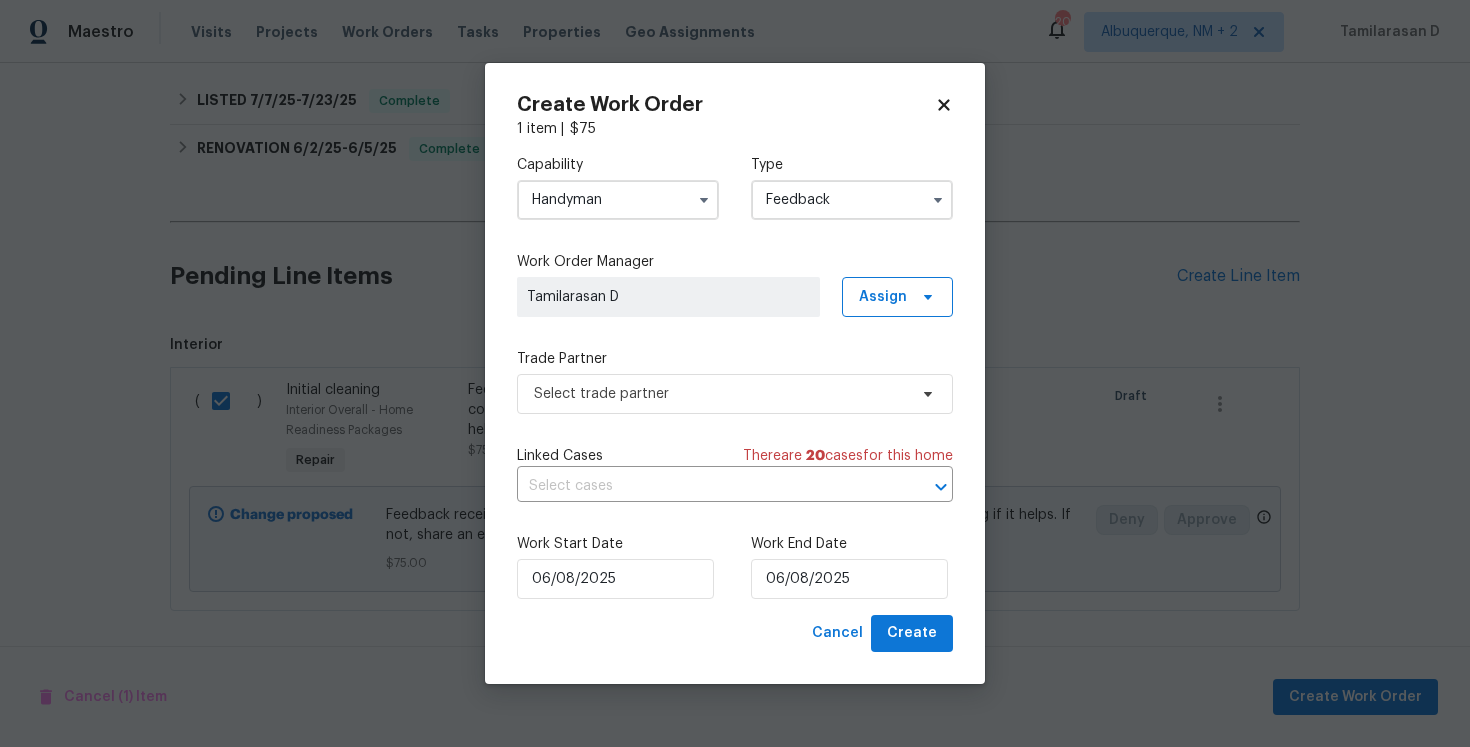click on "Handyman" at bounding box center [618, 200] 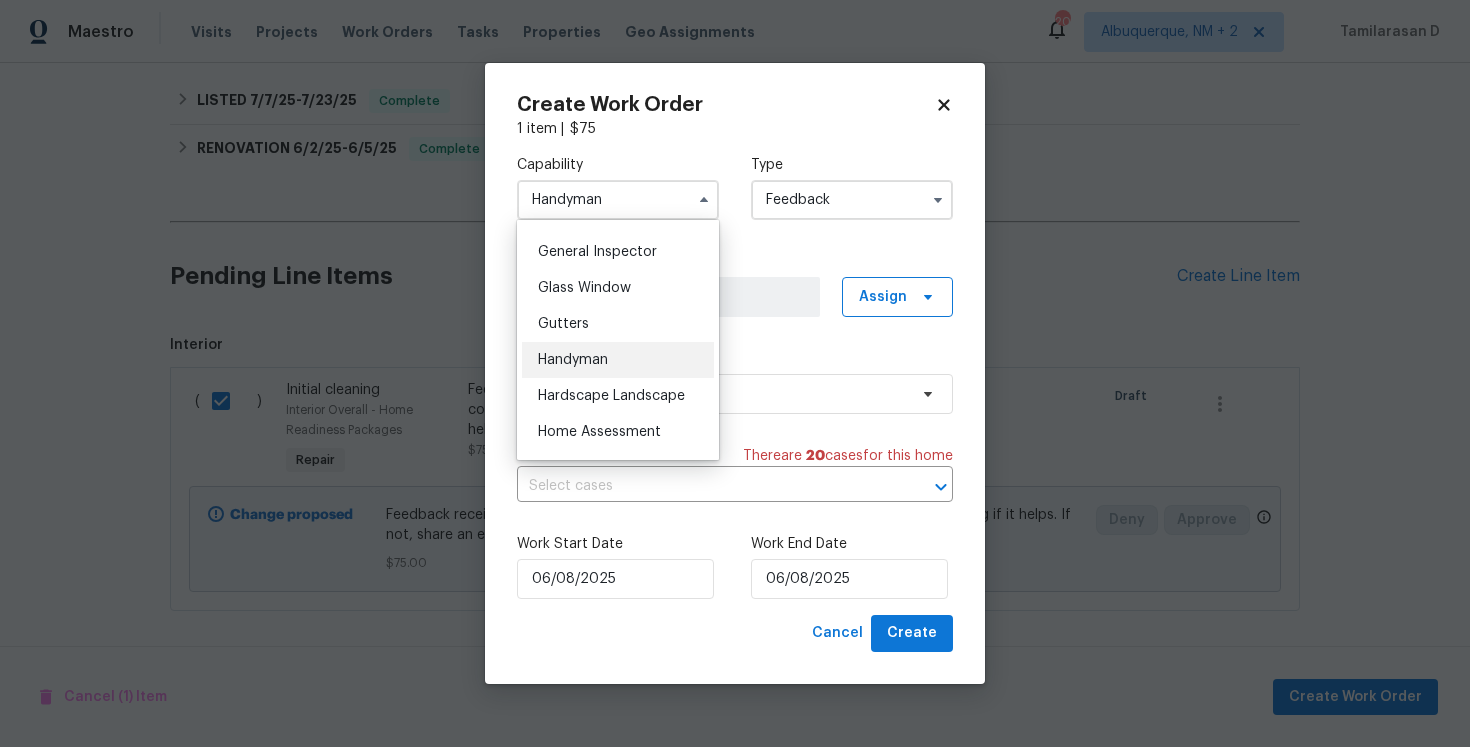 scroll, scrollTop: 962, scrollLeft: 0, axis: vertical 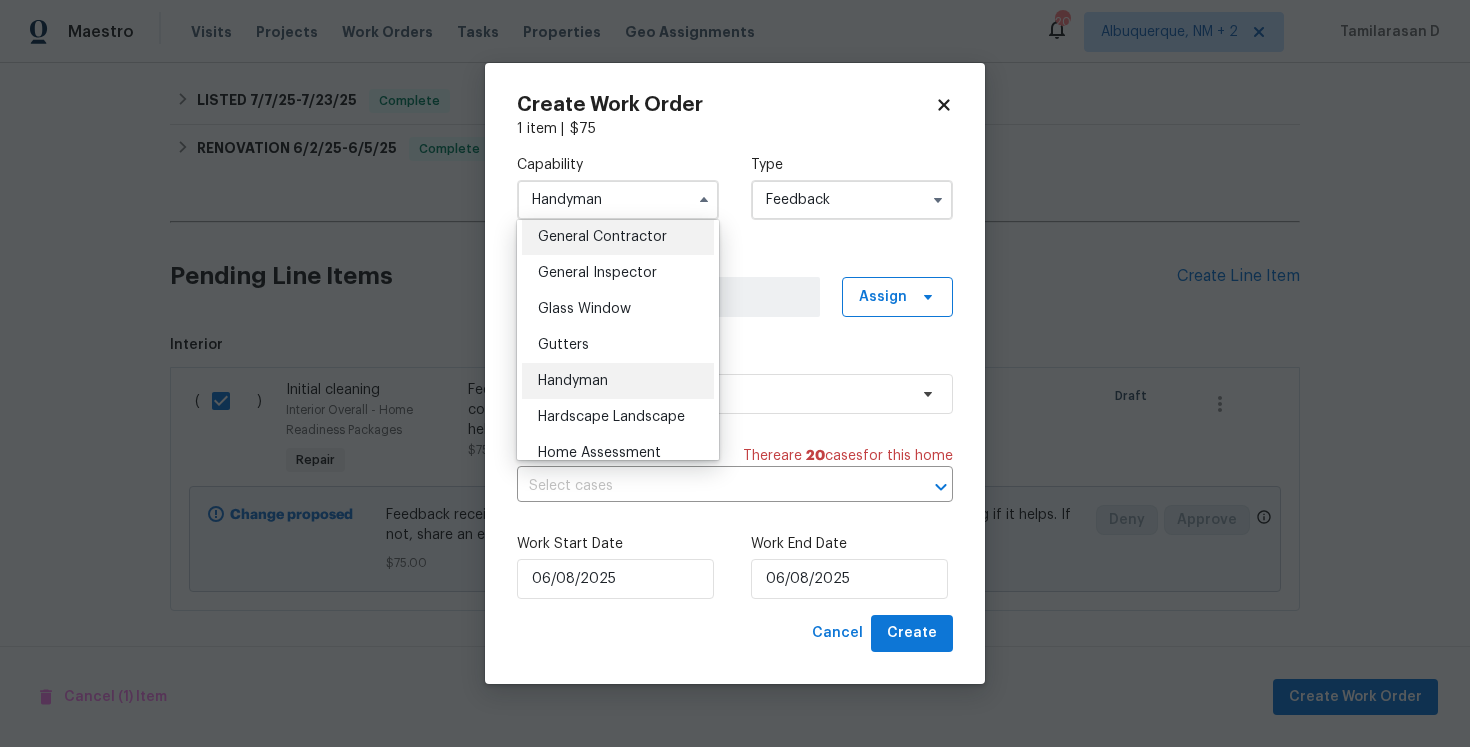 click on "General Contractor" at bounding box center (618, 237) 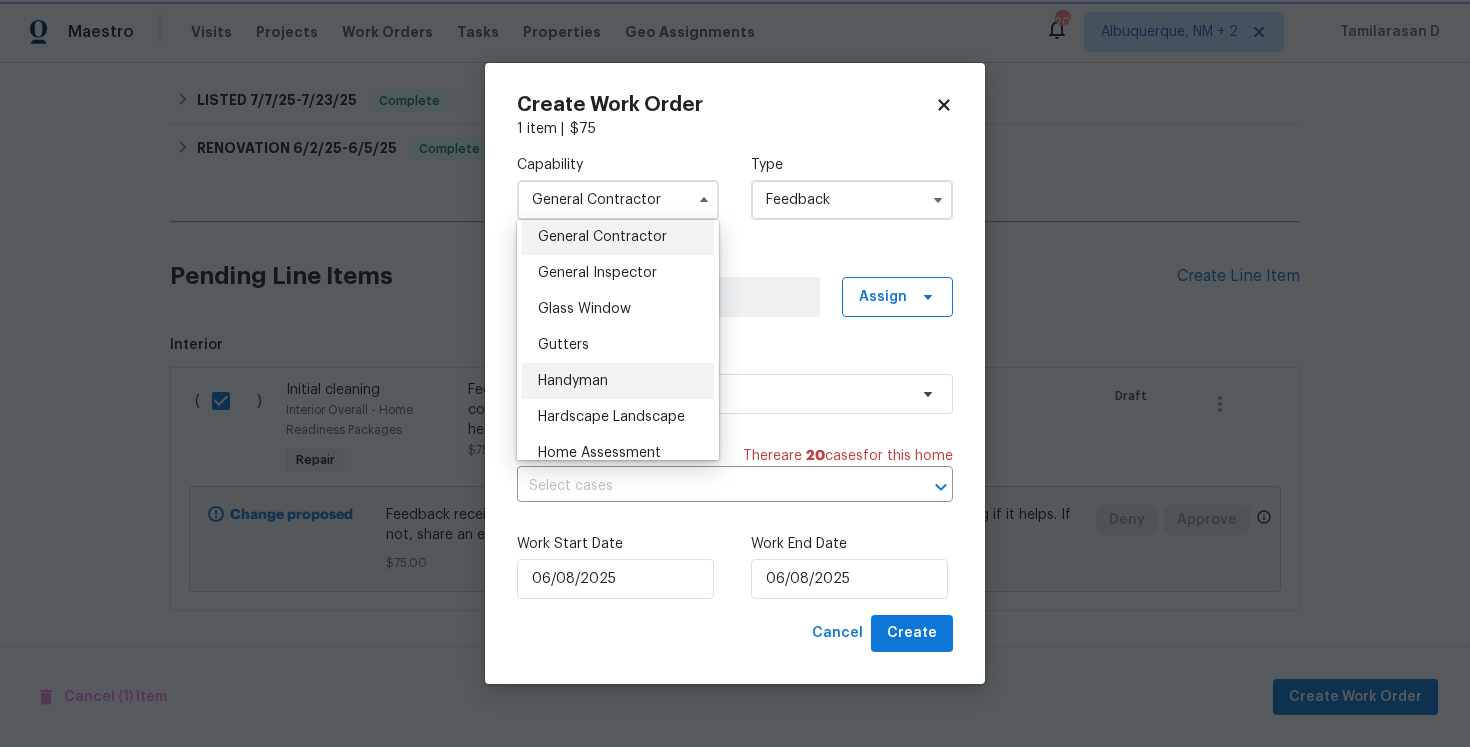 scroll, scrollTop: 920, scrollLeft: 0, axis: vertical 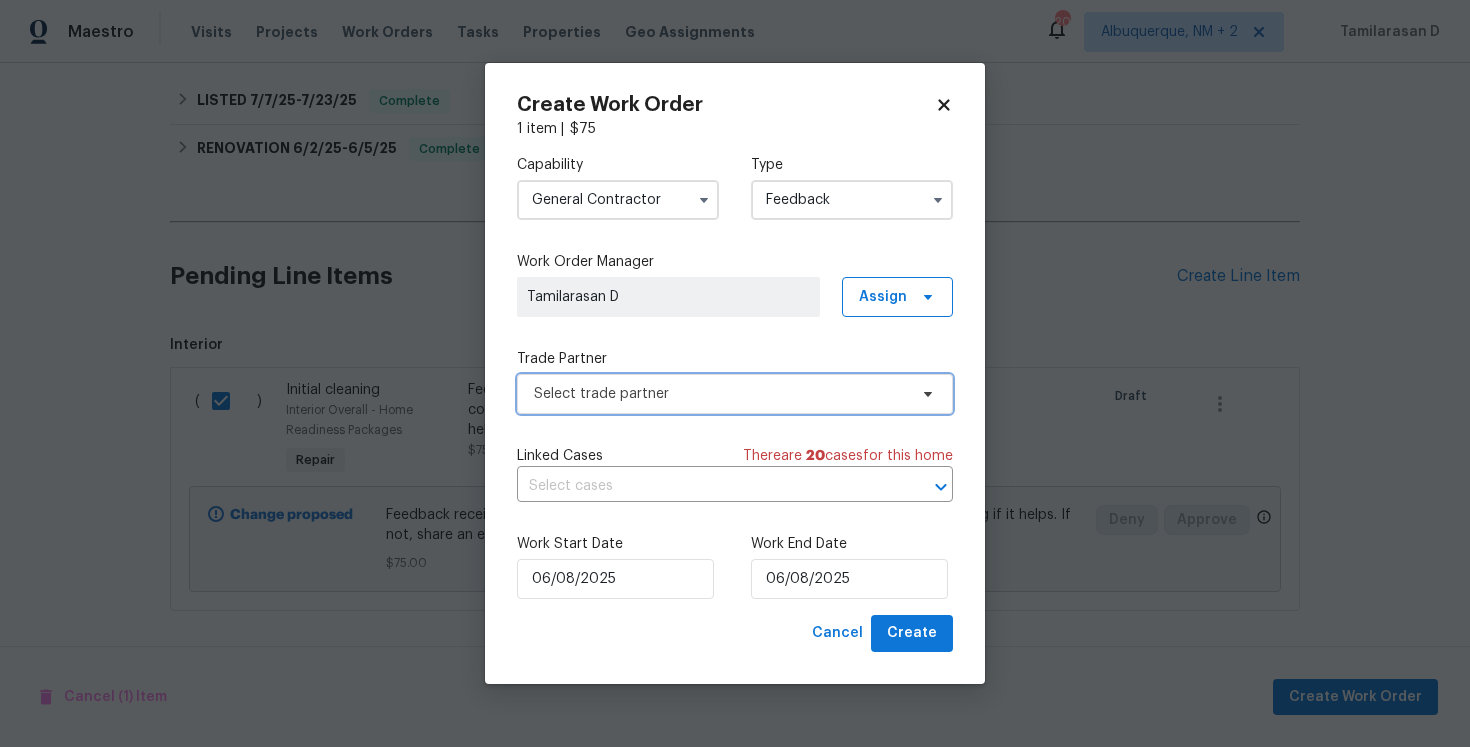 click on "Select trade partner" at bounding box center [720, 394] 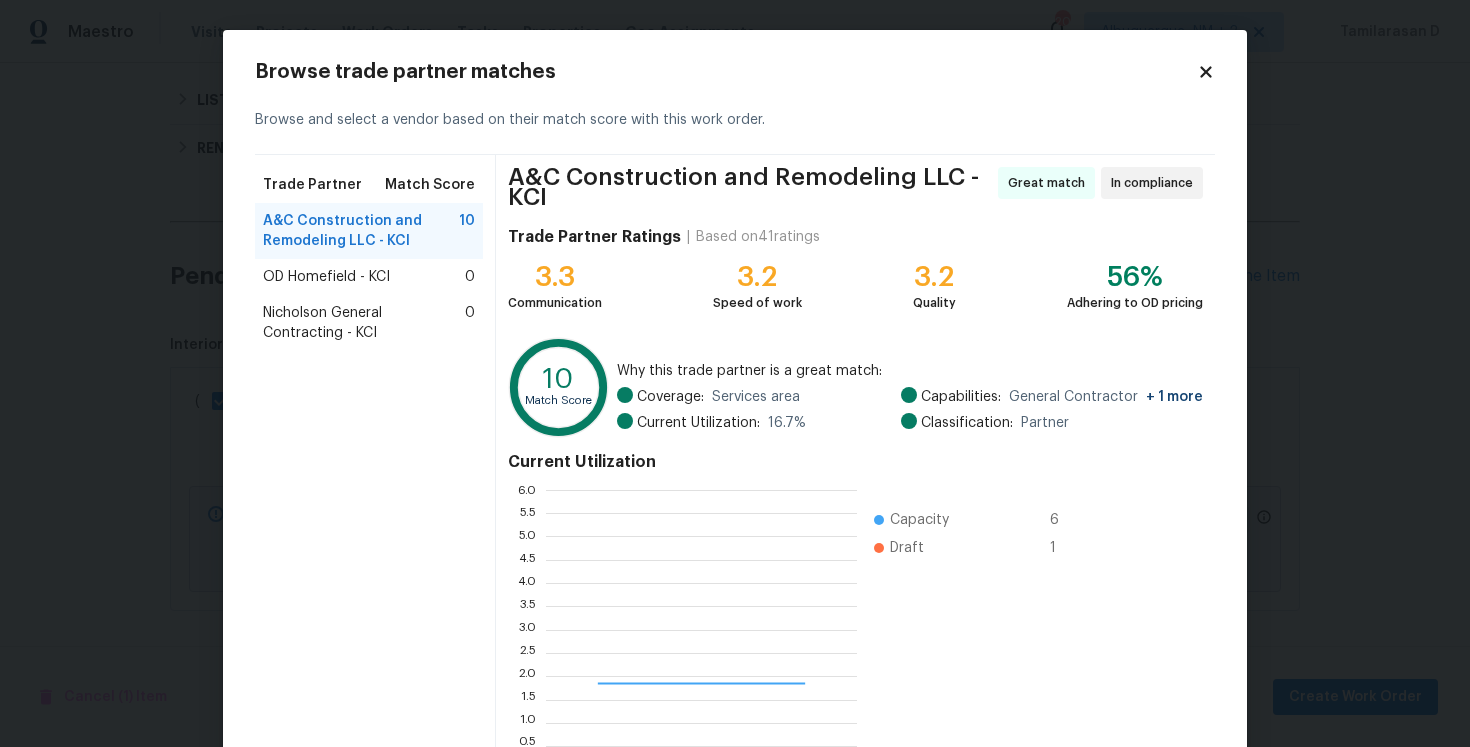 scroll, scrollTop: 2, scrollLeft: 1, axis: both 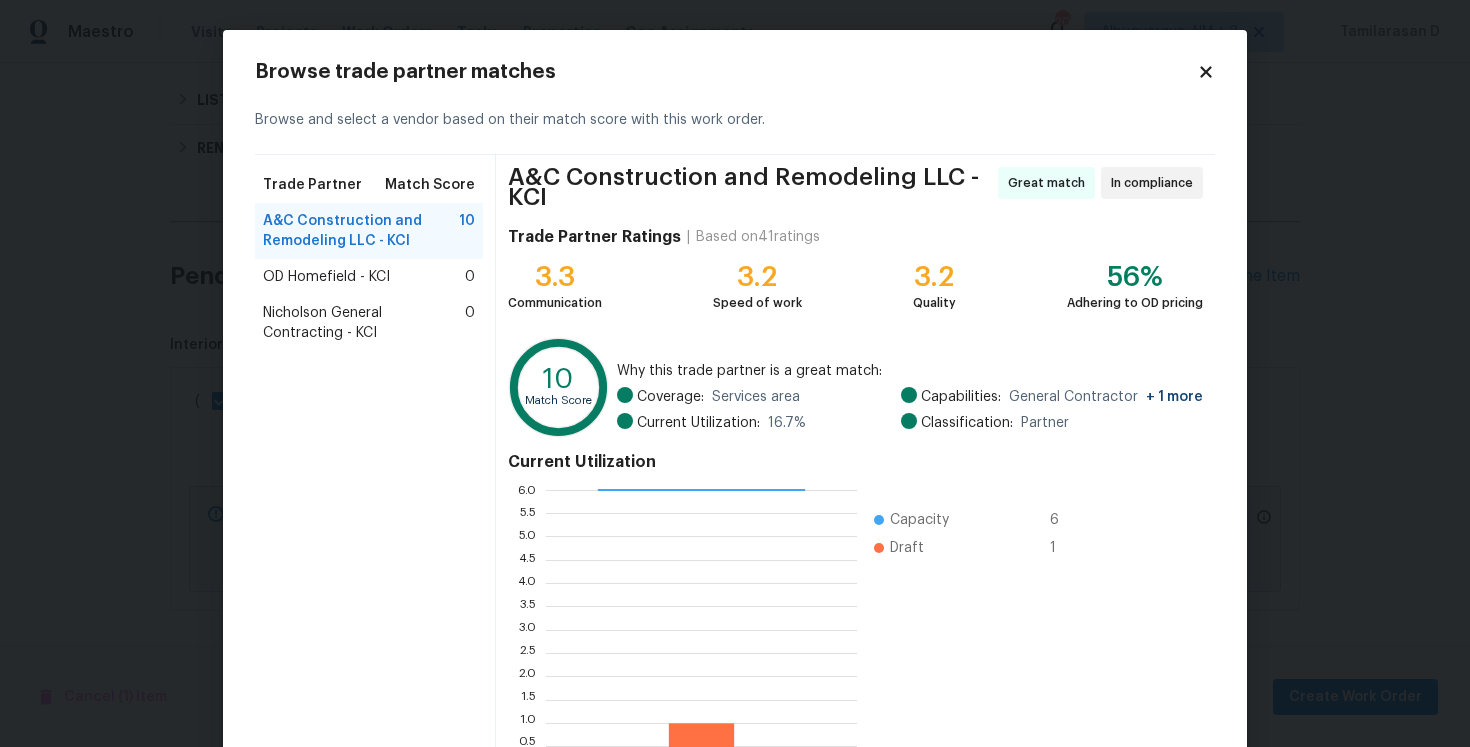 click on "Browse trade partner matches Browse and select a vendor based on their match score with this work order. Trade Partner Match Score A&C Construction and Remodeling LLC - KCI 10 OD Homefield - KCI 0 Nicholson General Contracting - KCI 0 A&C Construction and Remodeling LLC - KCI Great match In compliance Trade Partner Ratings    |    Based on  41  ratings 3.3 Communication 3.2 Speed of work 3.2 Quality 56% Adhering to OD pricing 10 Match Score Why this trade partner is a great match: Coverage: Services area Current Utilization: 16.7 % Capabilities: General Contractor + 1 more Classification: Partner Current Utilization 0.0 0.5 1.0 1.5 2.0 2.5 3.0 3.5 4.0 4.5 5.0 5.5 6.0 Capacity 6 Draft 1 Cancel Open trade partner profile Select trade partner" at bounding box center (735, 445) 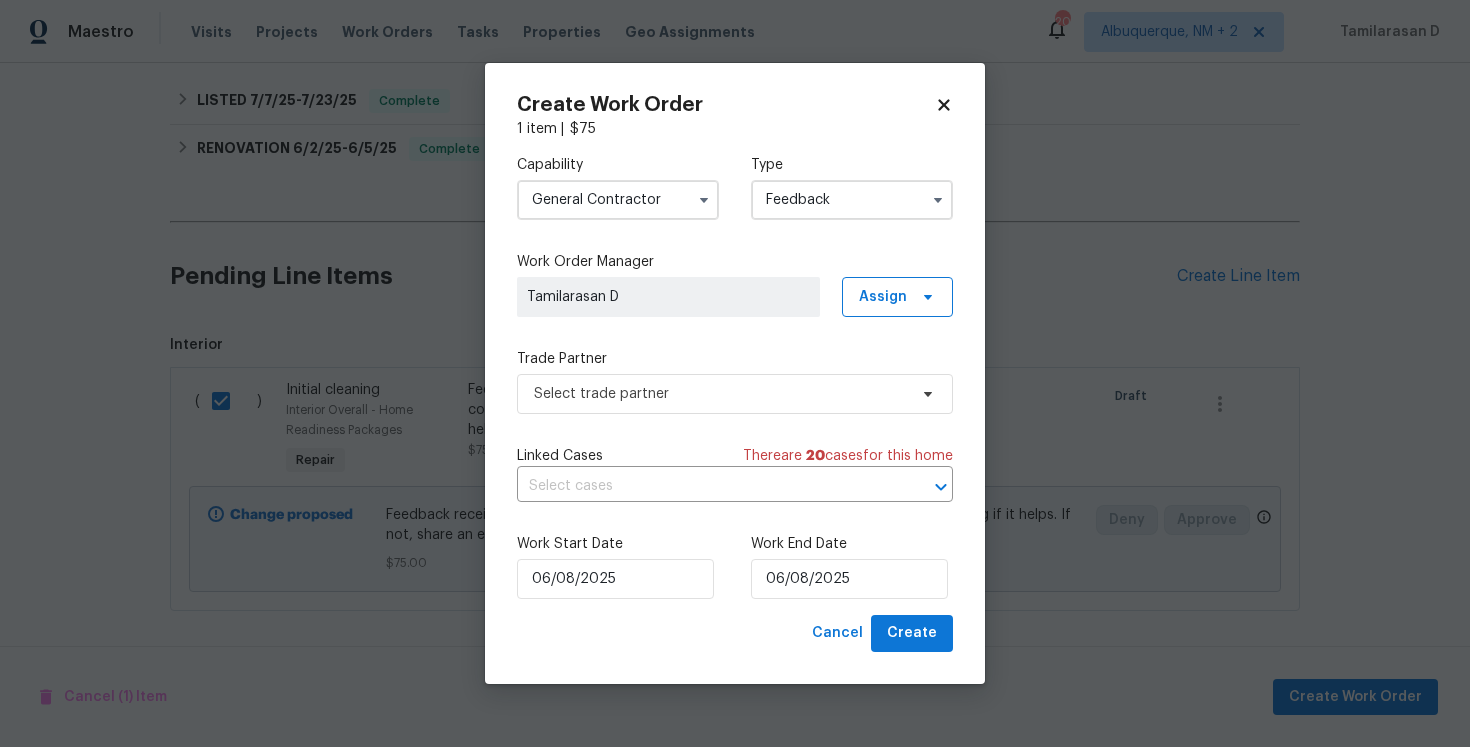 click on "General Contractor" at bounding box center (618, 200) 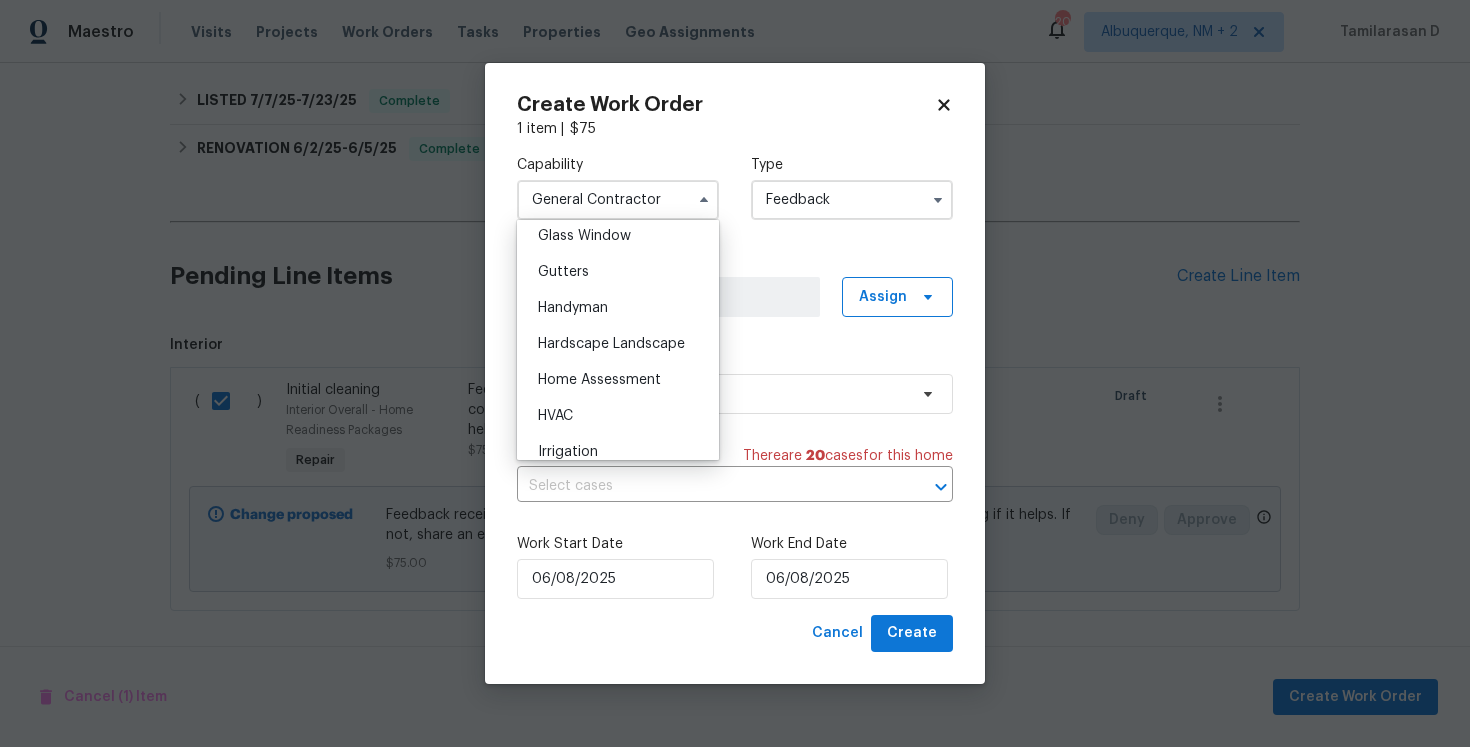 scroll, scrollTop: 1052, scrollLeft: 0, axis: vertical 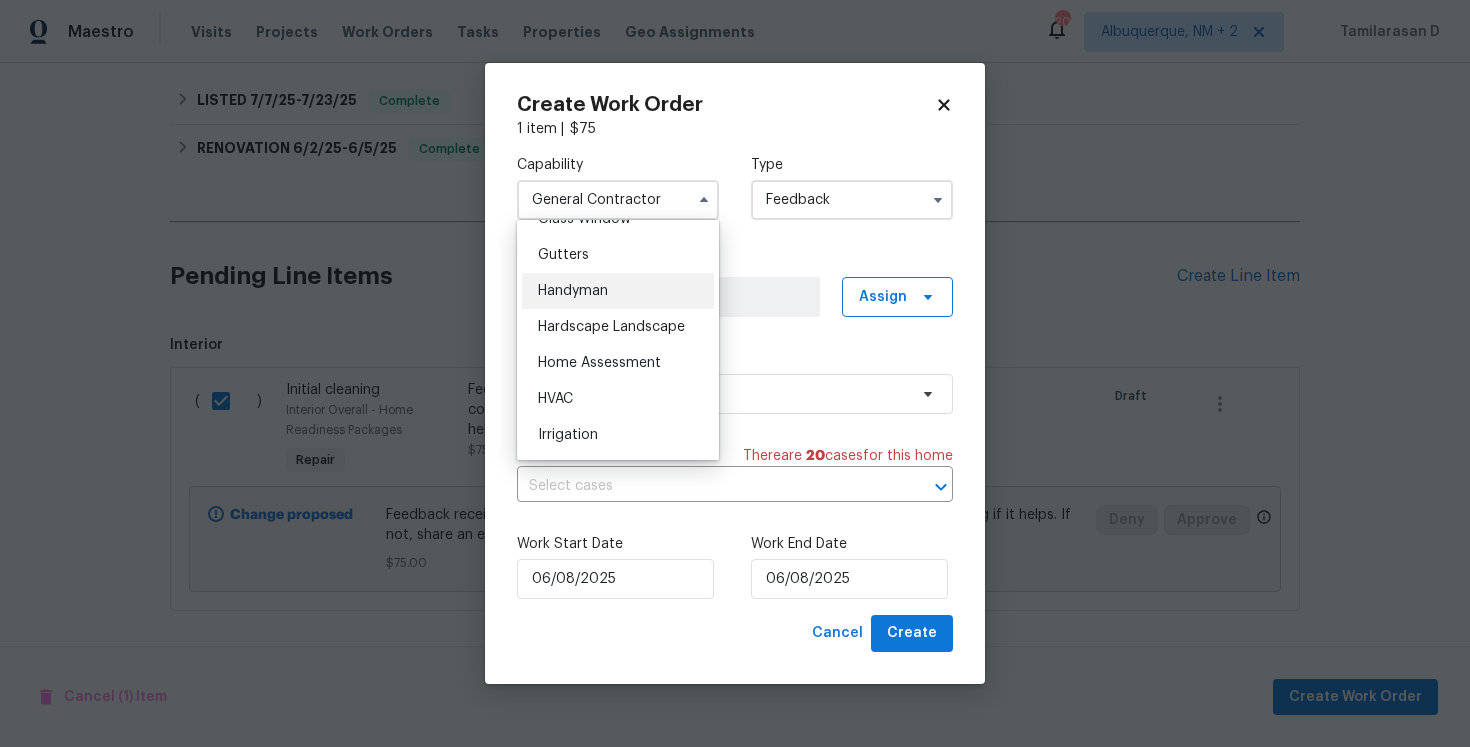 click on "Handyman" at bounding box center (618, 291) 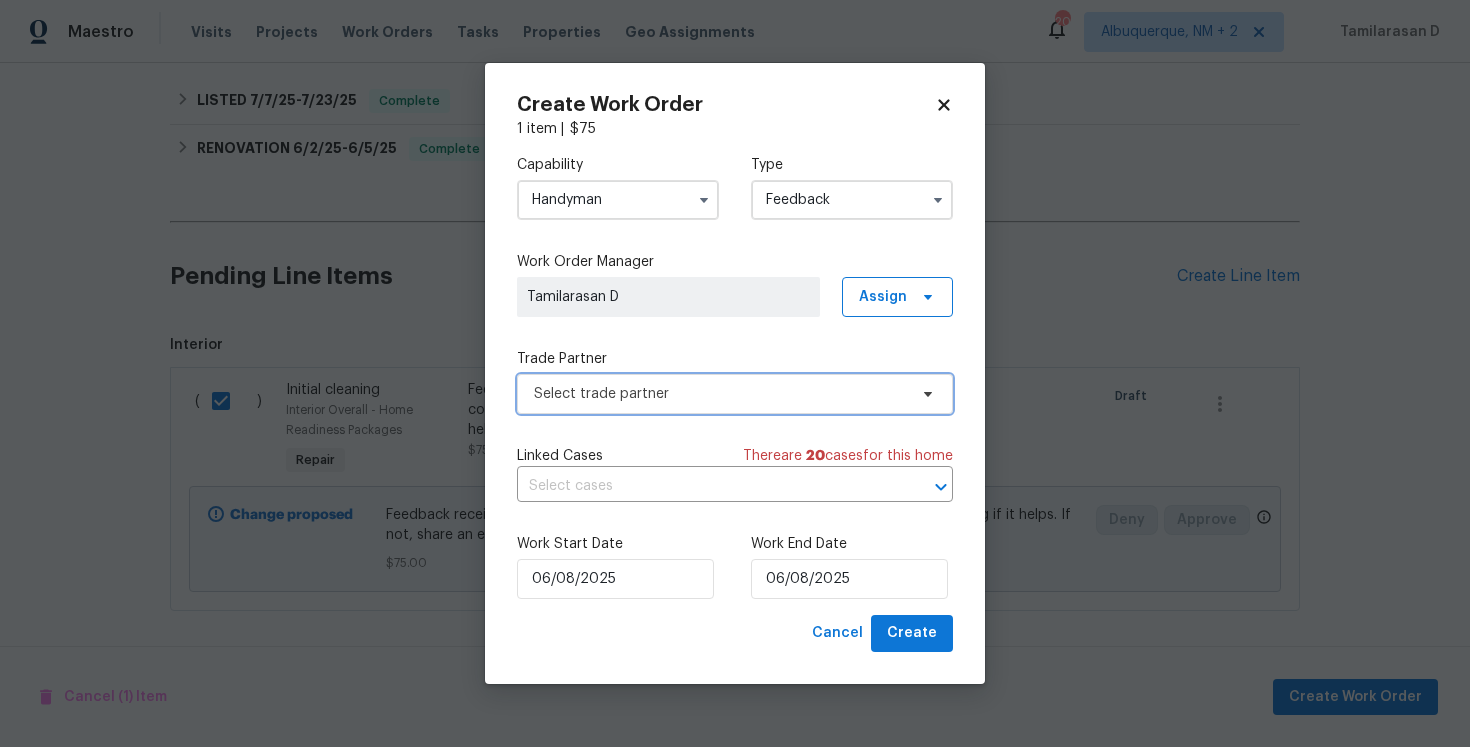 click on "Select trade partner" at bounding box center [720, 394] 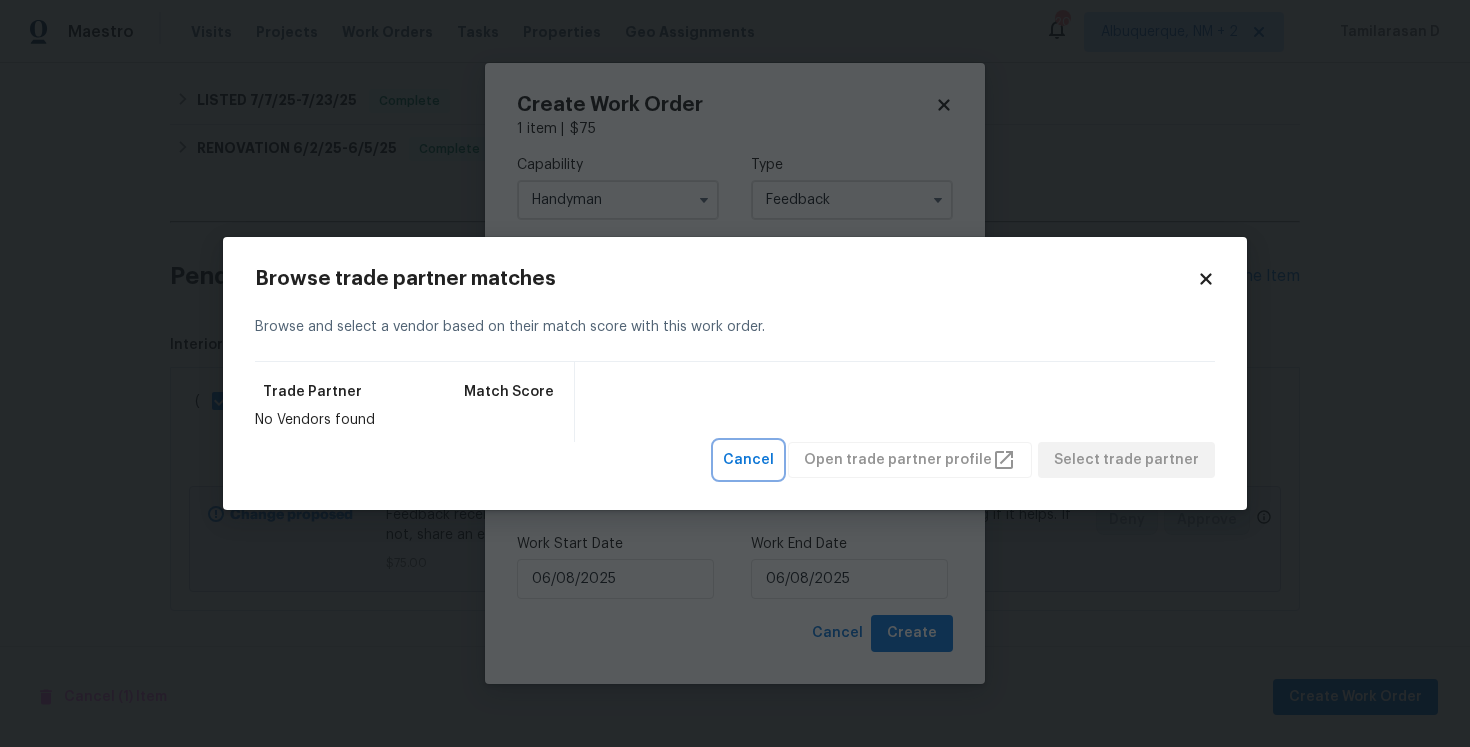 click on "Cancel" at bounding box center (748, 460) 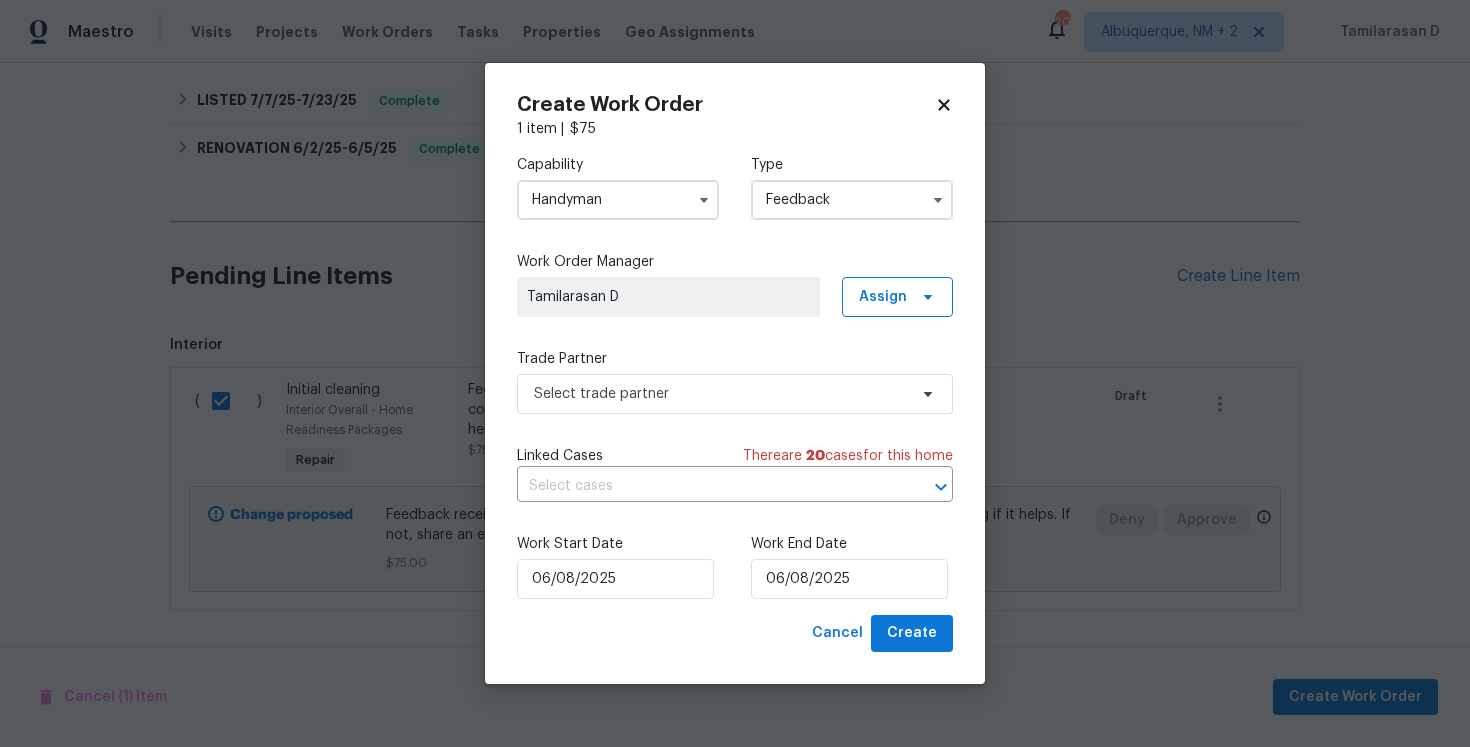 click on "Handyman" at bounding box center (618, 200) 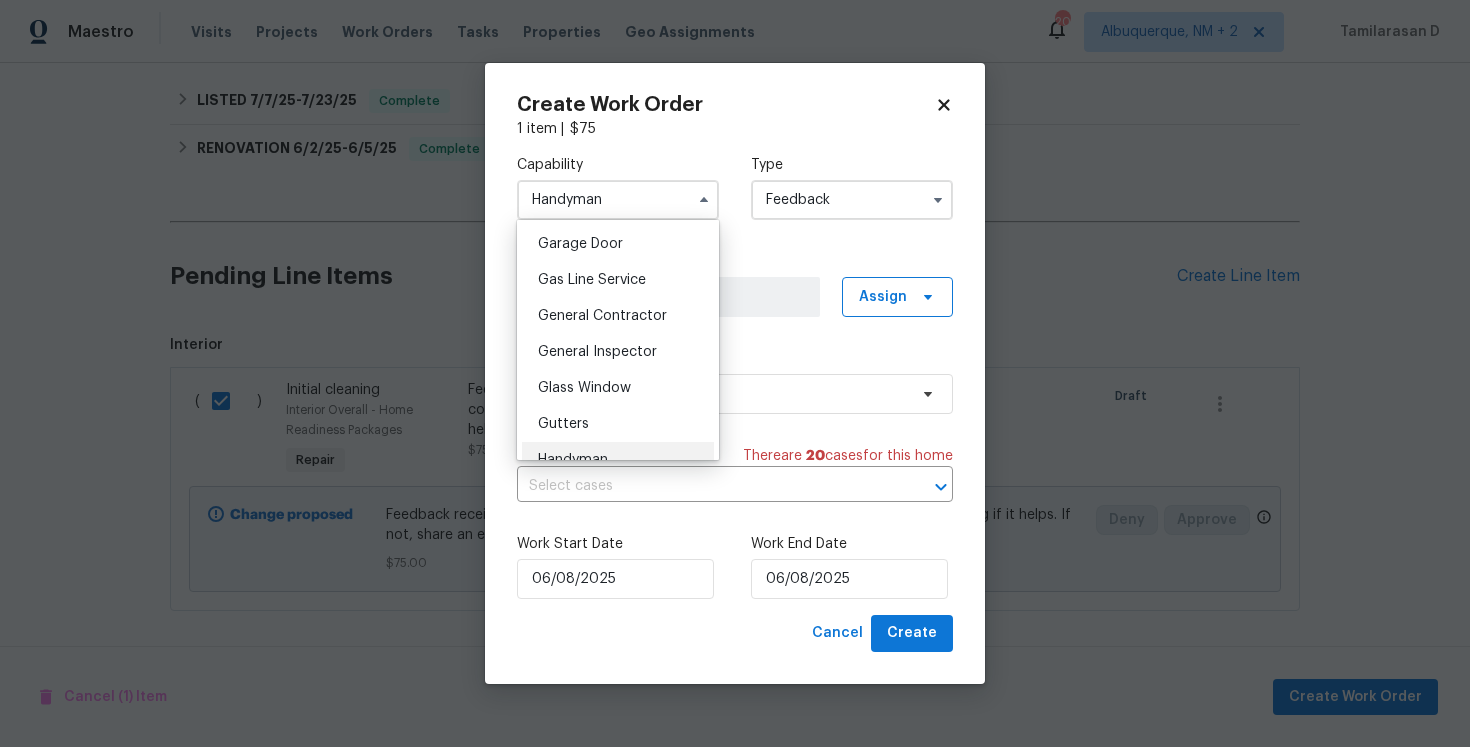 scroll, scrollTop: 925, scrollLeft: 0, axis: vertical 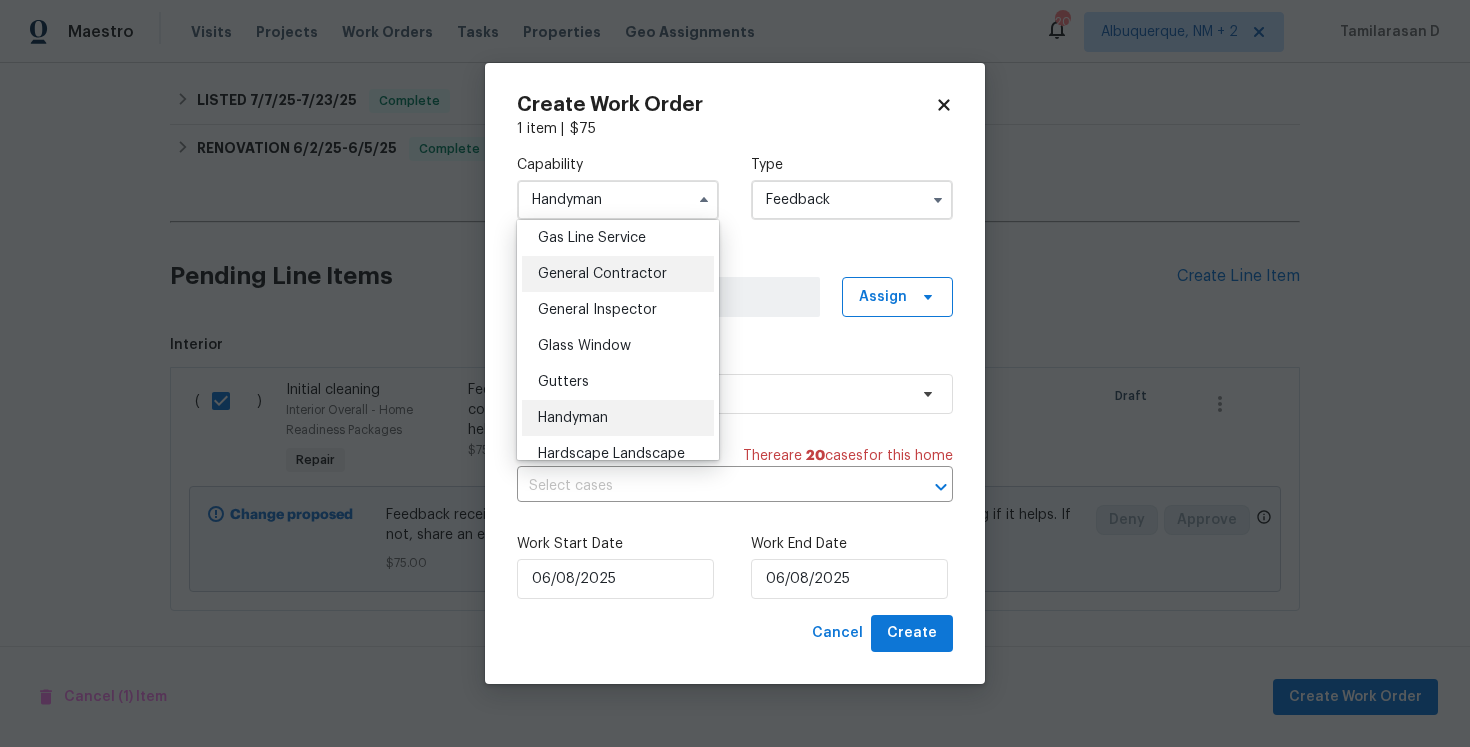 click on "General Contractor" at bounding box center (602, 274) 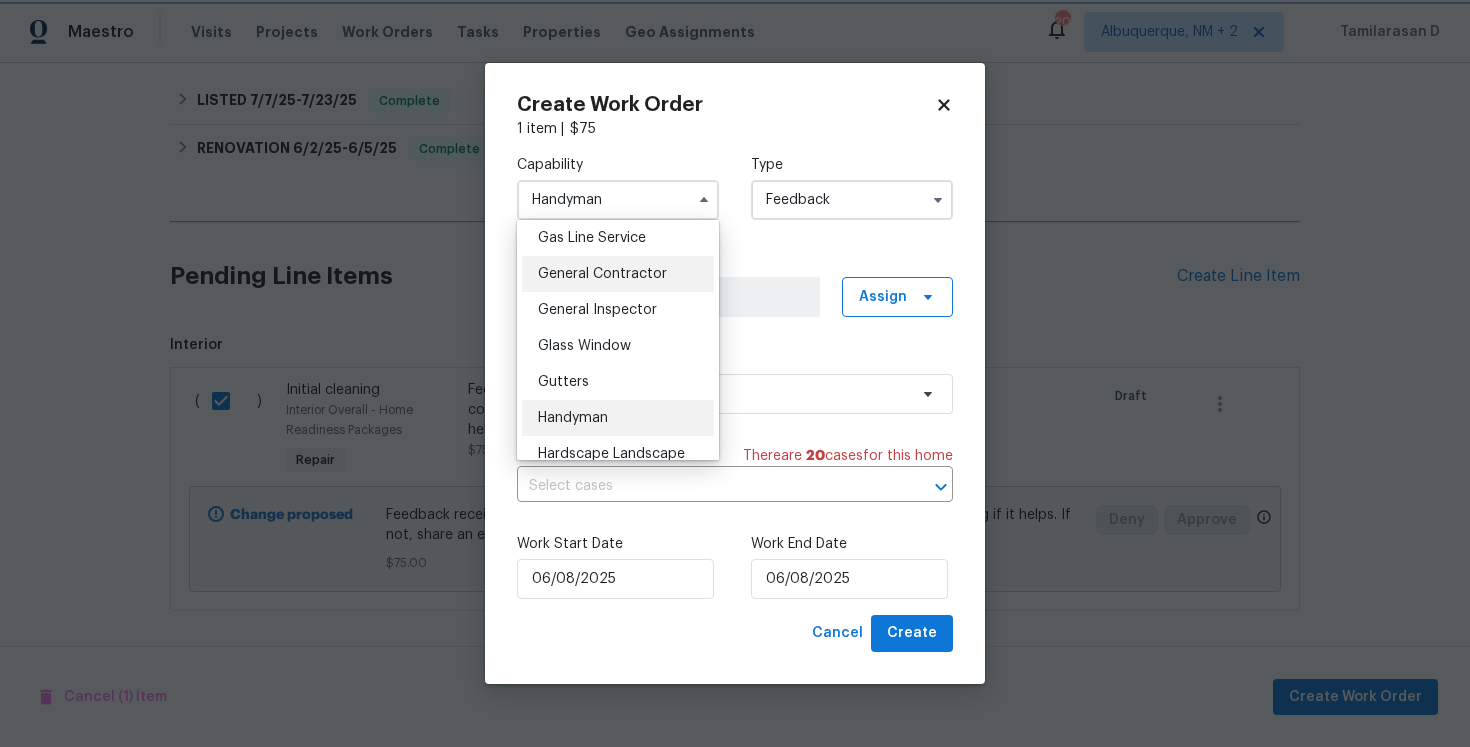 type on "General Contractor" 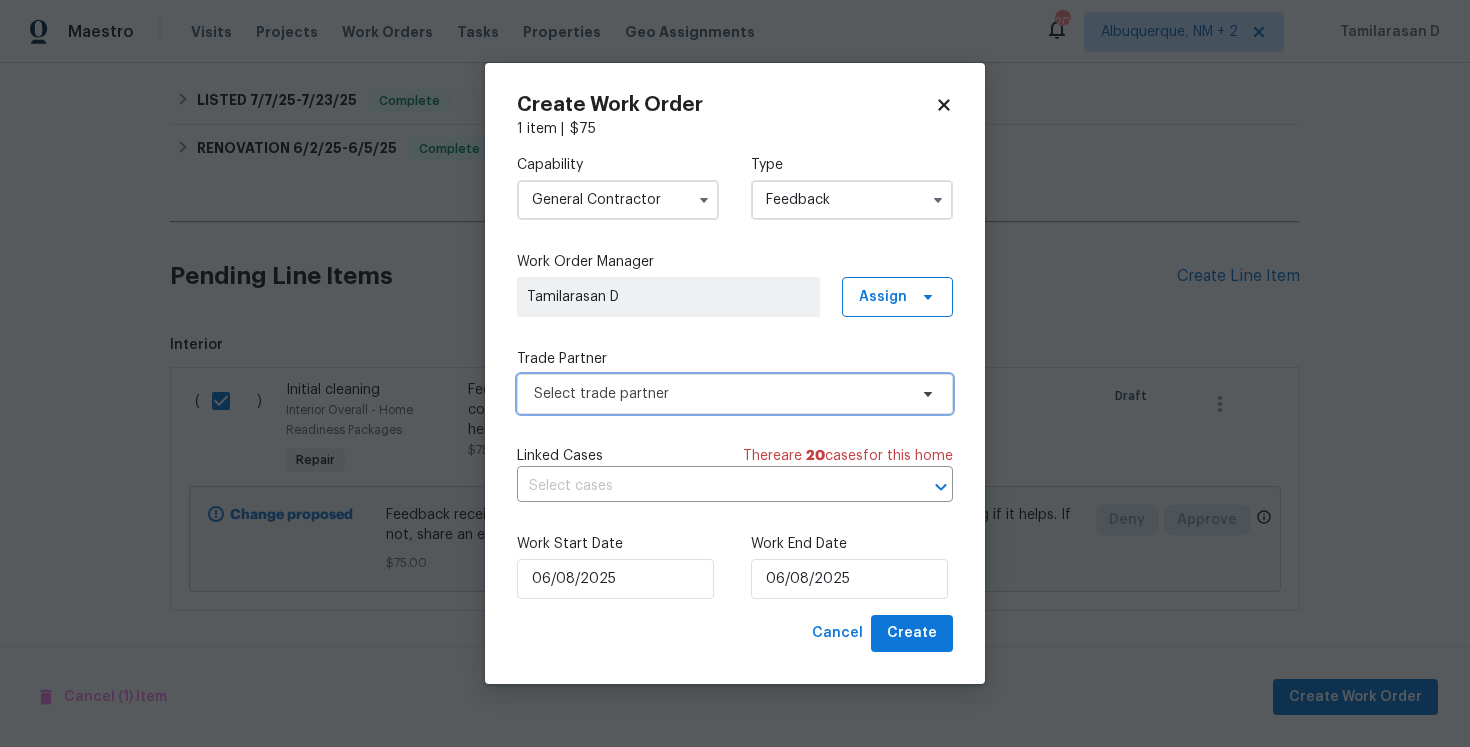 click on "Select trade partner" at bounding box center [720, 394] 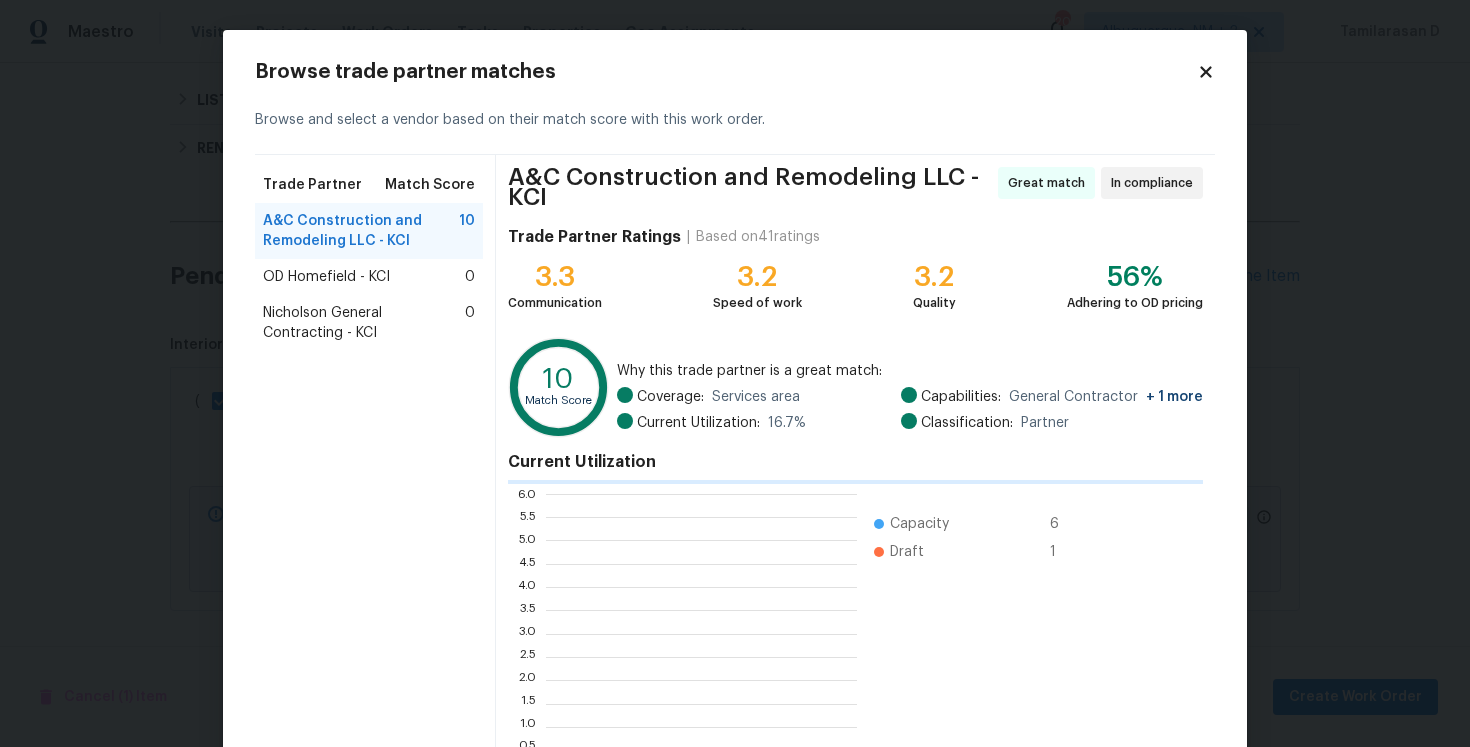 scroll, scrollTop: 2, scrollLeft: 1, axis: both 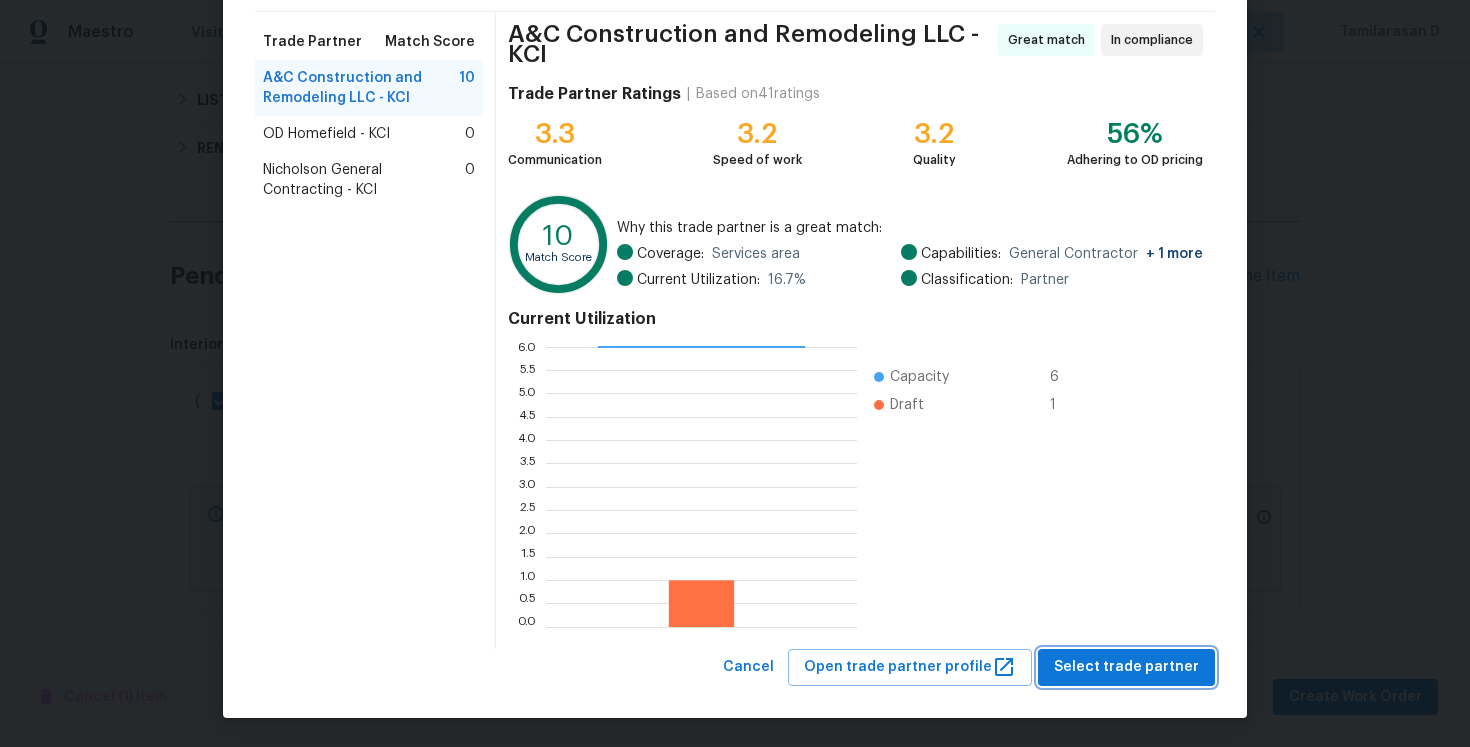 click on "Select trade partner" at bounding box center (1126, 667) 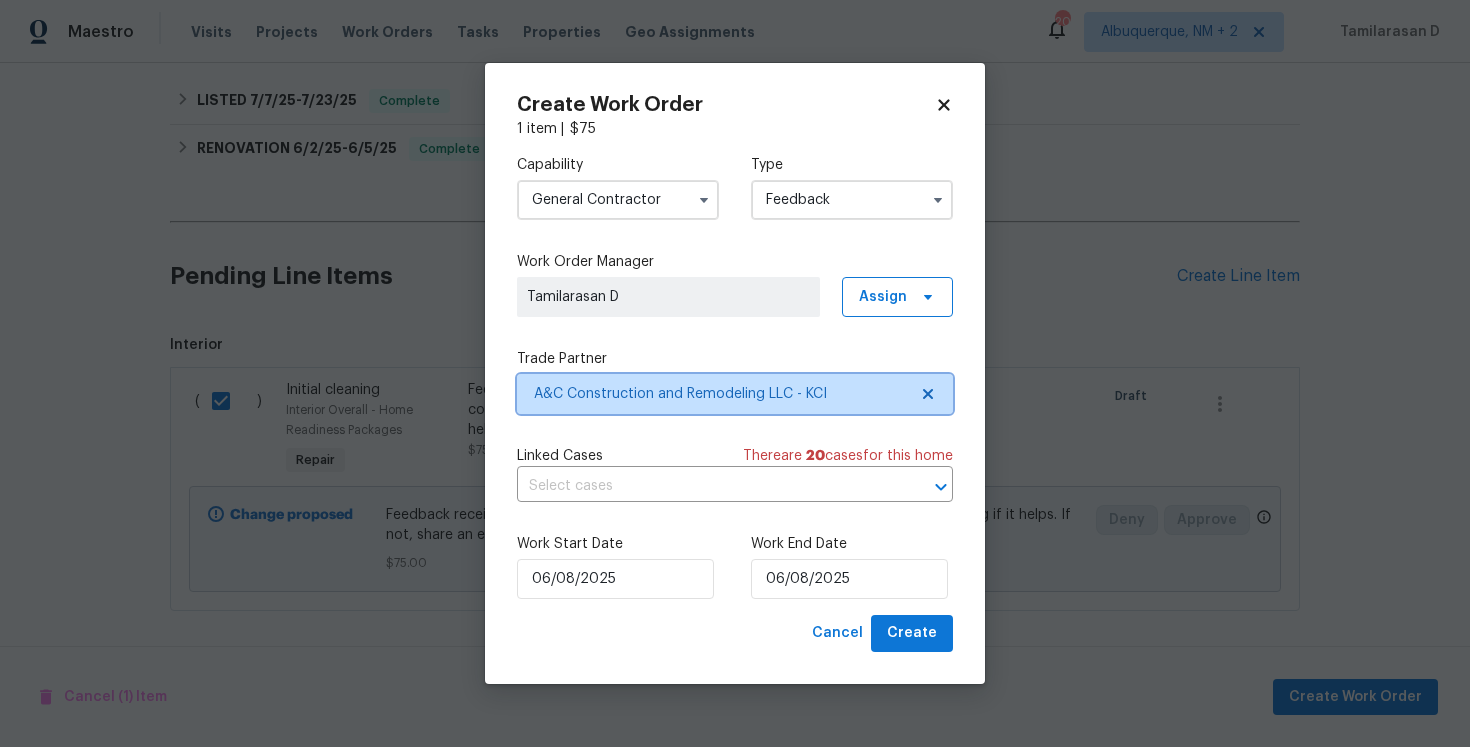 scroll, scrollTop: 0, scrollLeft: 0, axis: both 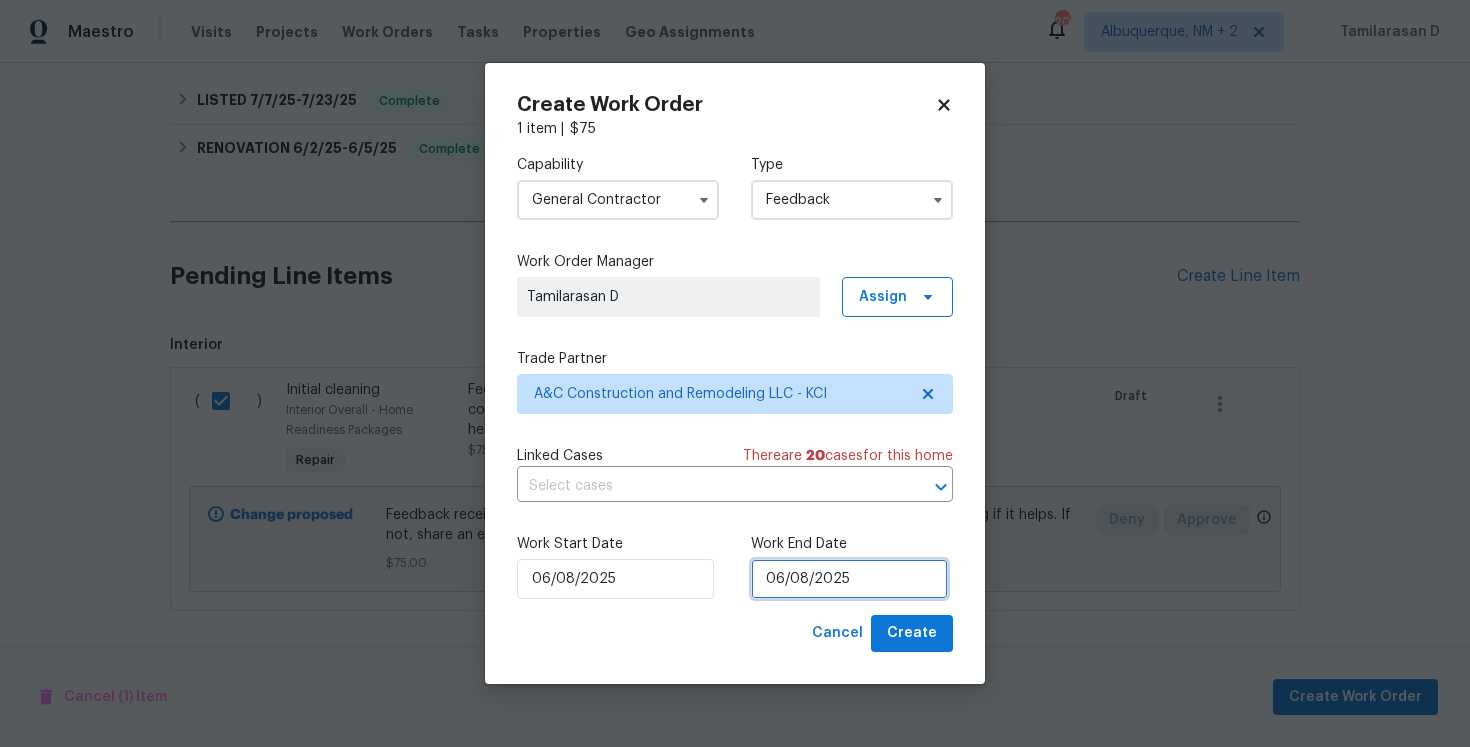 click on "06/08/2025" at bounding box center (849, 579) 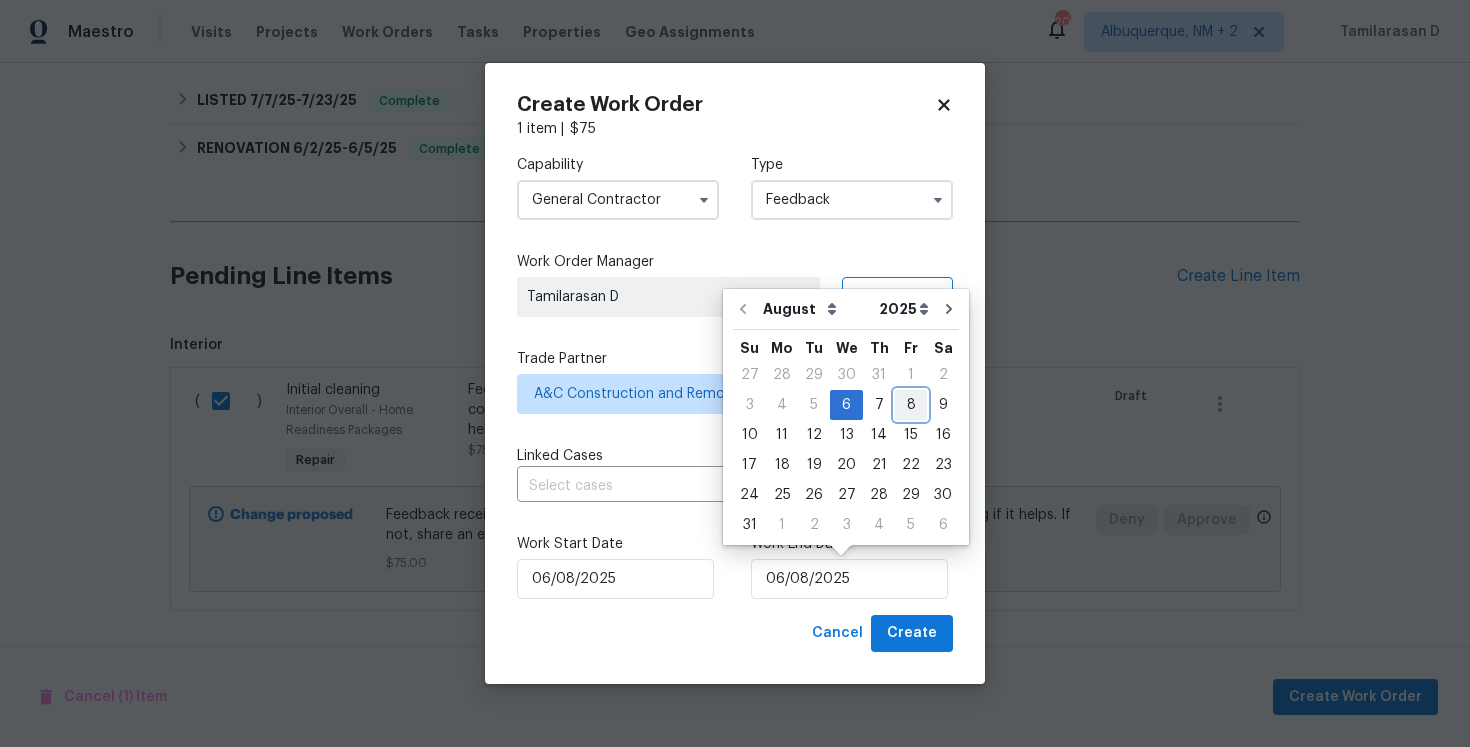 click on "8" at bounding box center (911, 405) 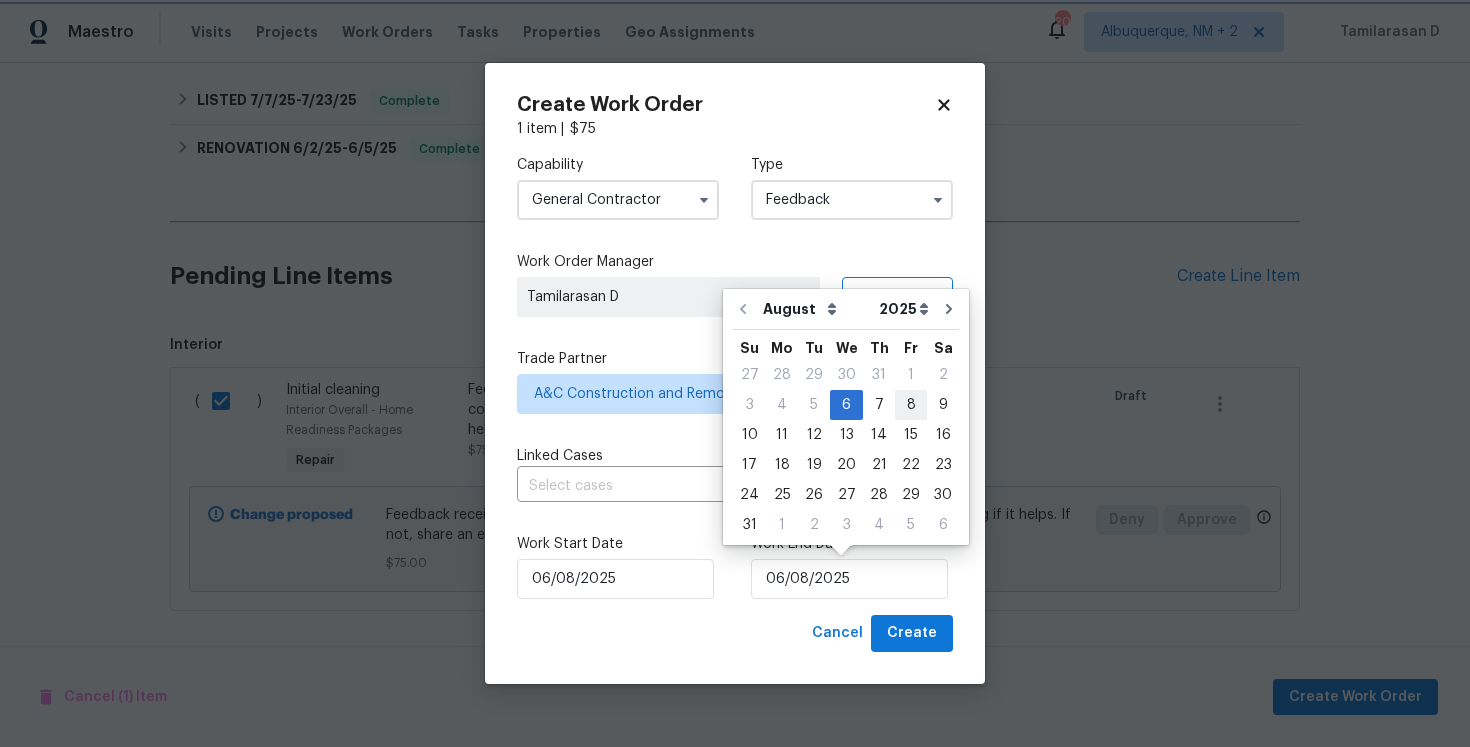 type on "08/08/2025" 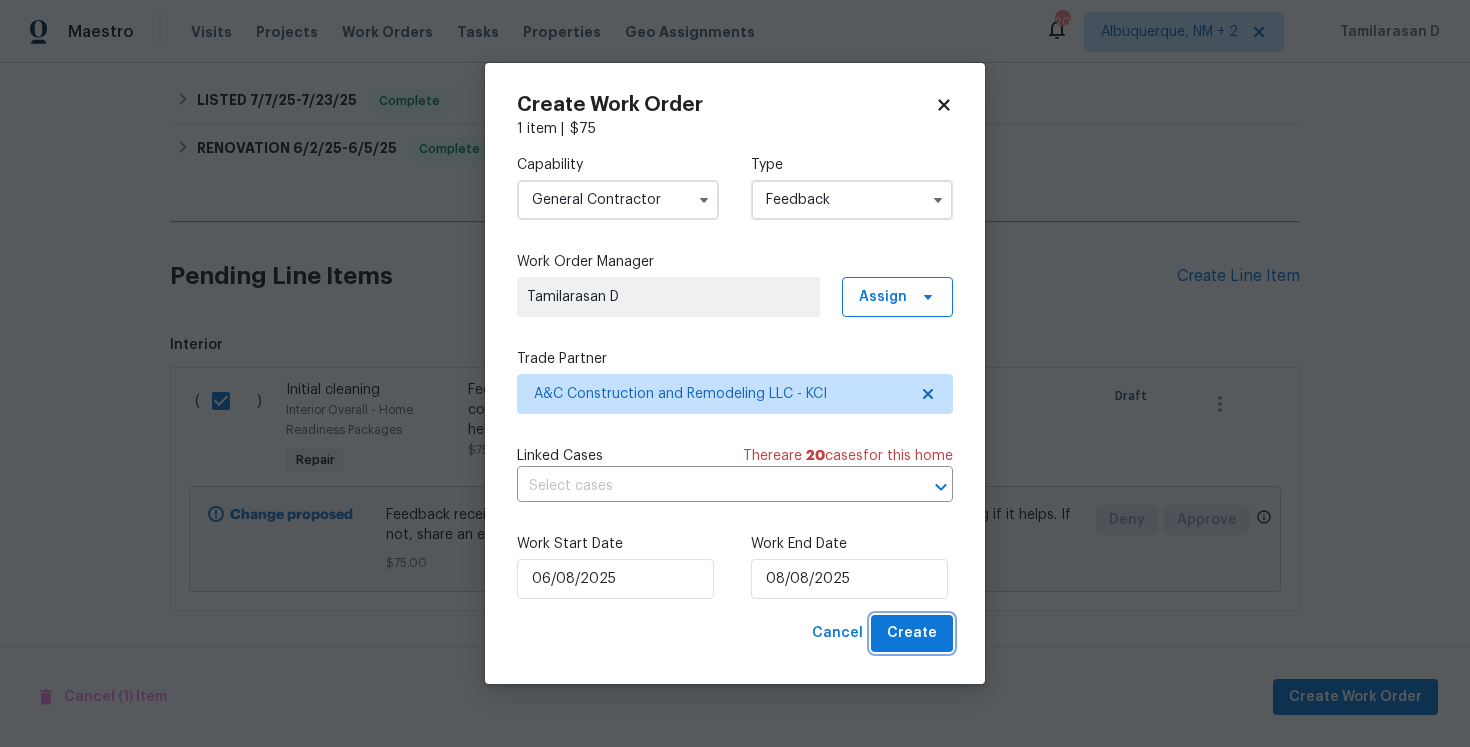 click on "Create" at bounding box center [912, 633] 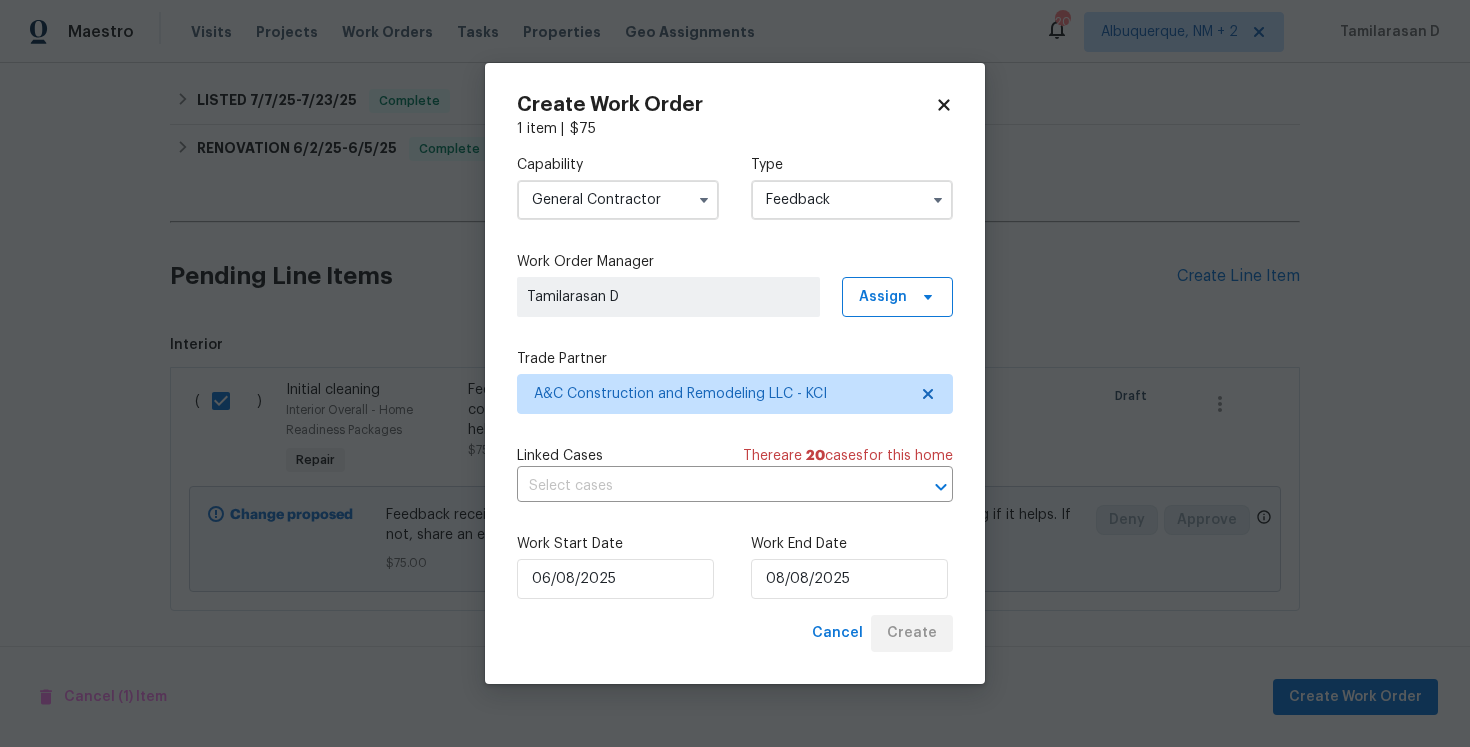 checkbox on "false" 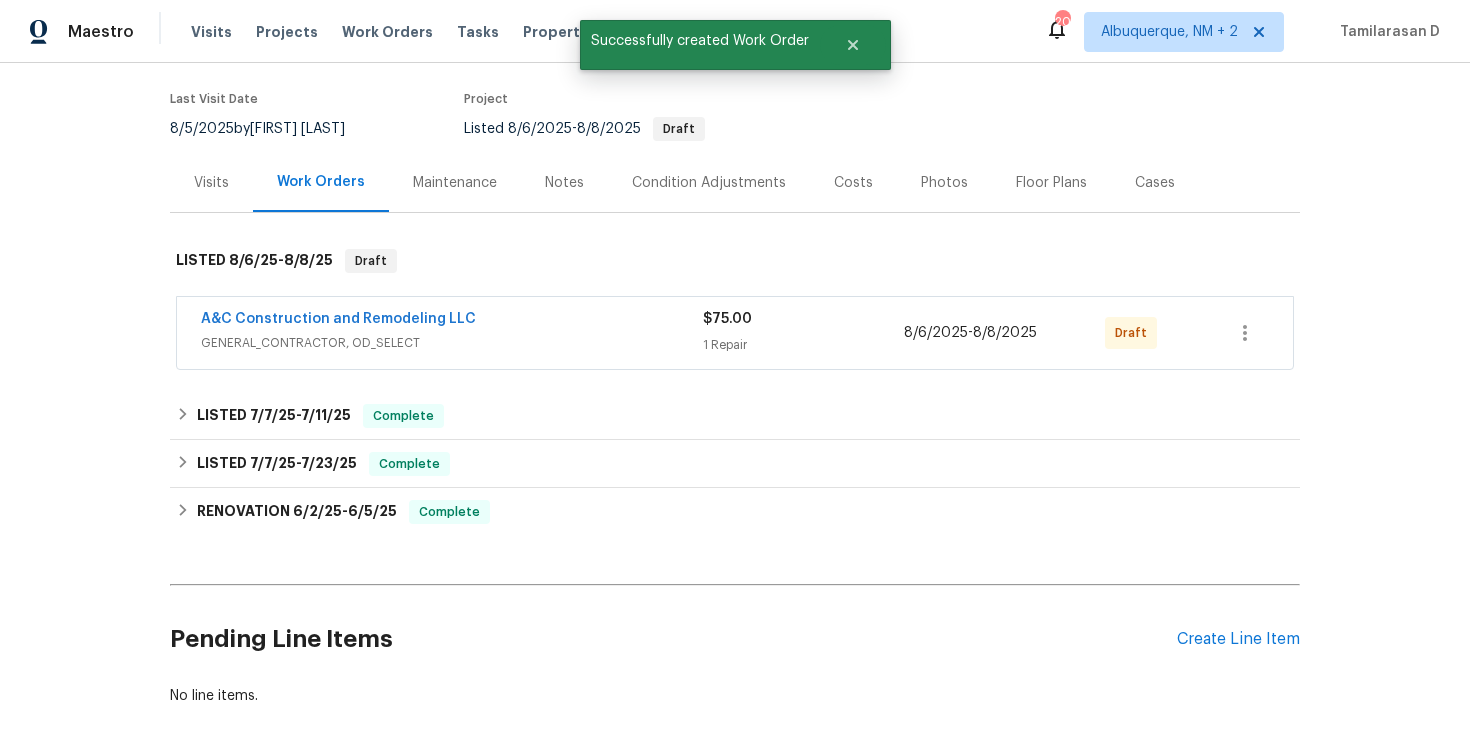 scroll, scrollTop: 0, scrollLeft: 0, axis: both 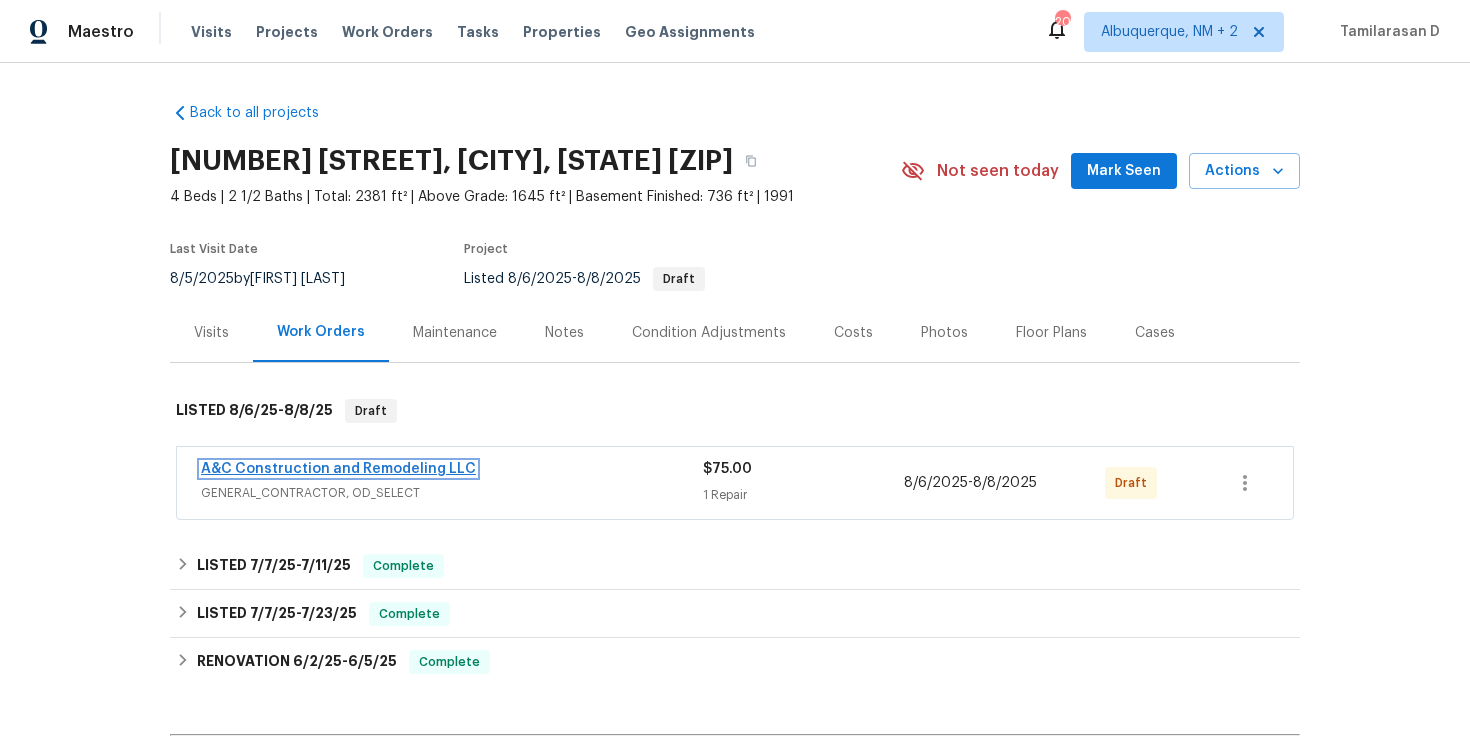 click on "A&C Construction and Remodeling LLC" at bounding box center (338, 469) 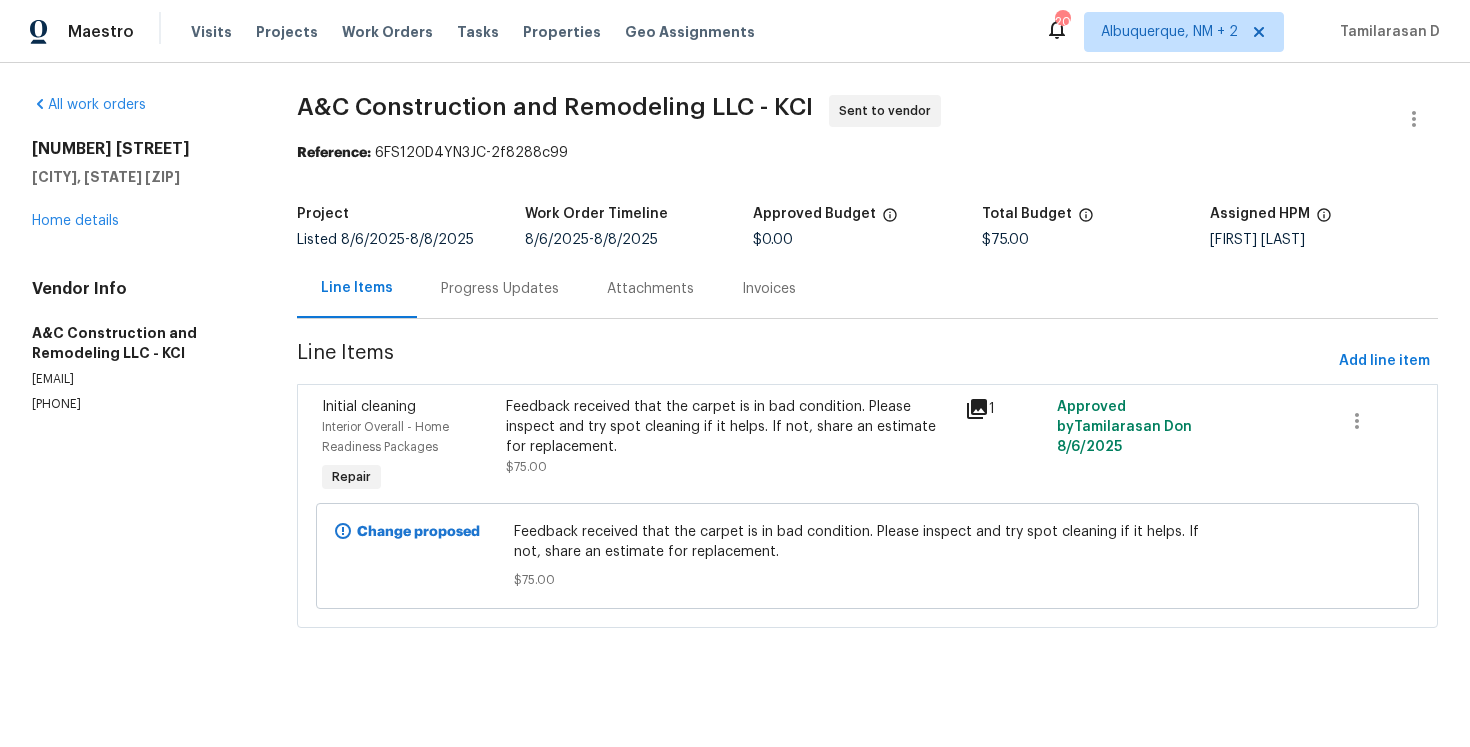 click on "Progress Updates" at bounding box center [500, 289] 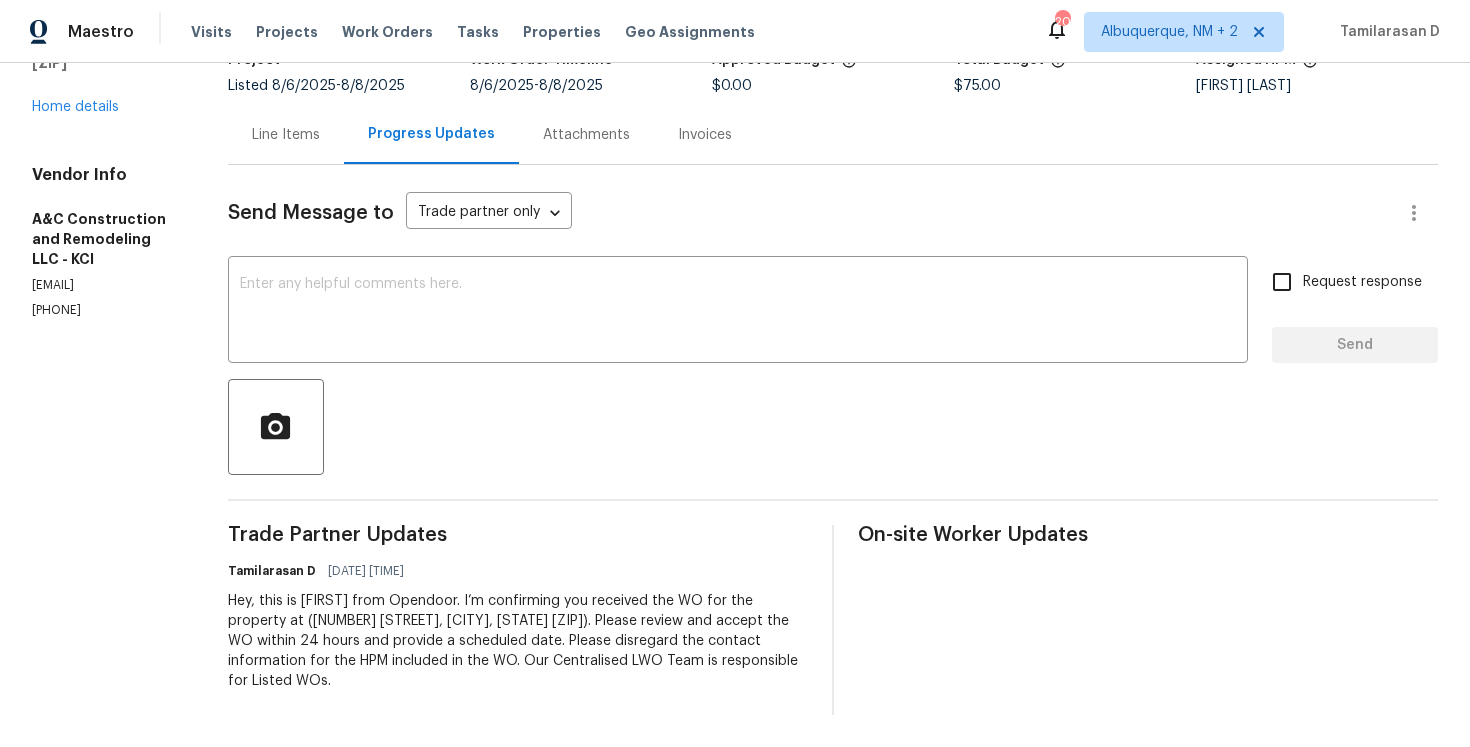 scroll, scrollTop: 0, scrollLeft: 0, axis: both 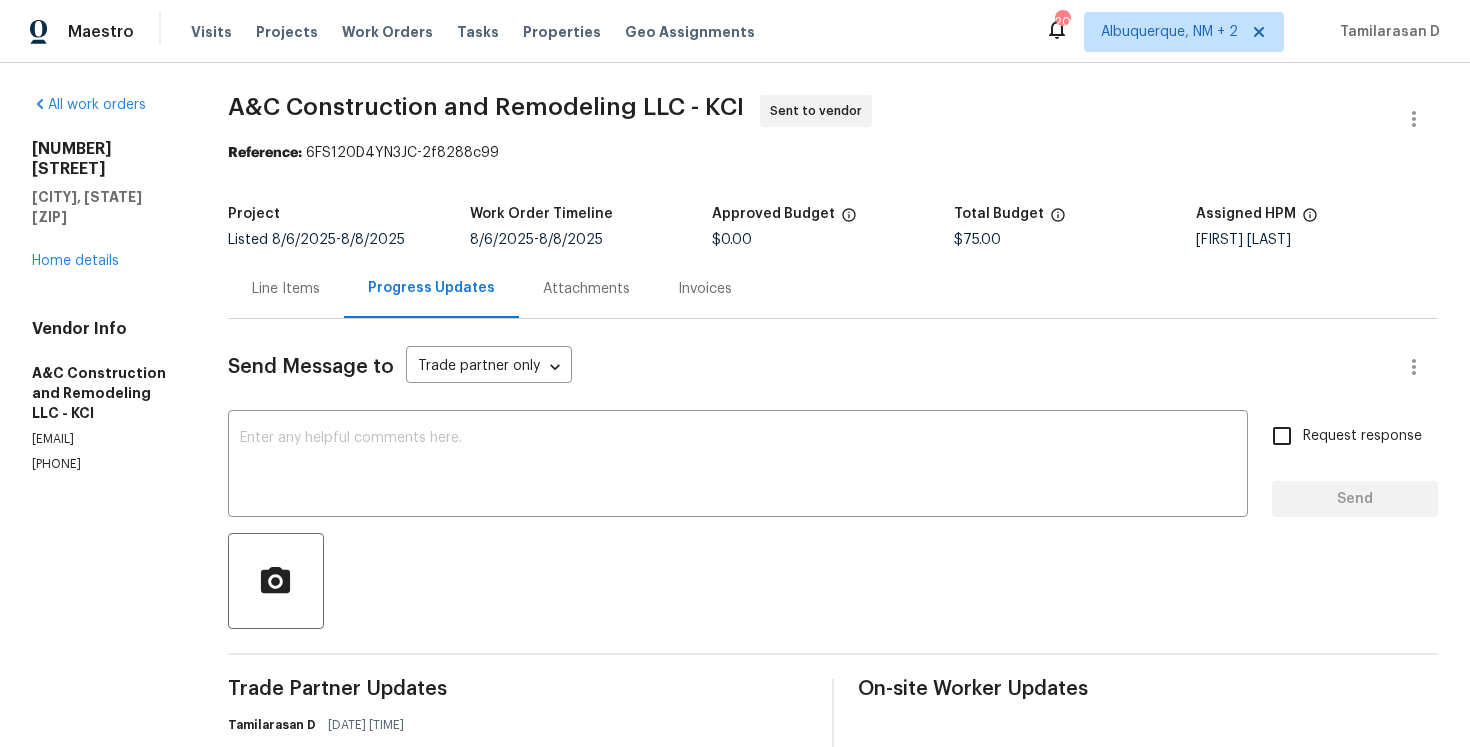 click on "Line Items" at bounding box center [286, 288] 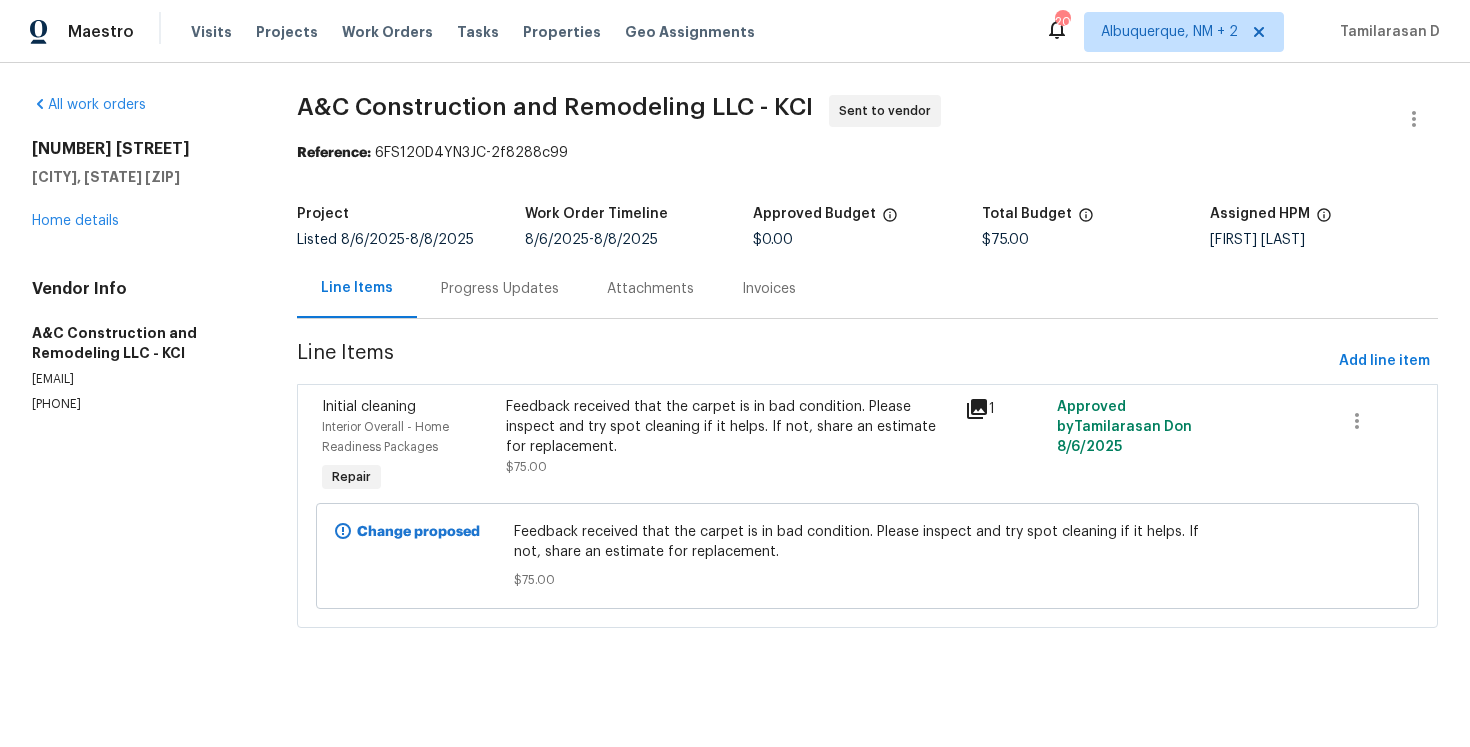click on "Progress Updates" at bounding box center (500, 289) 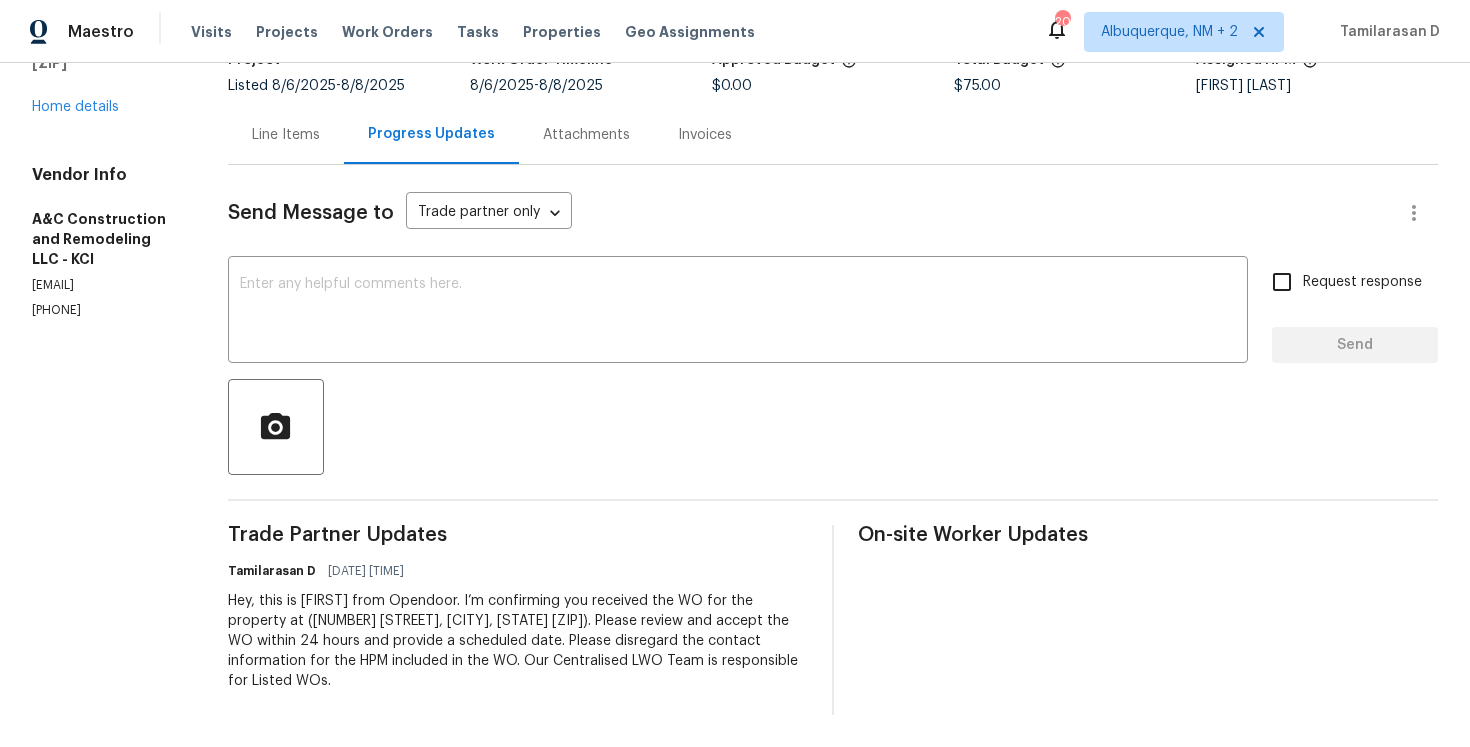 scroll, scrollTop: 0, scrollLeft: 0, axis: both 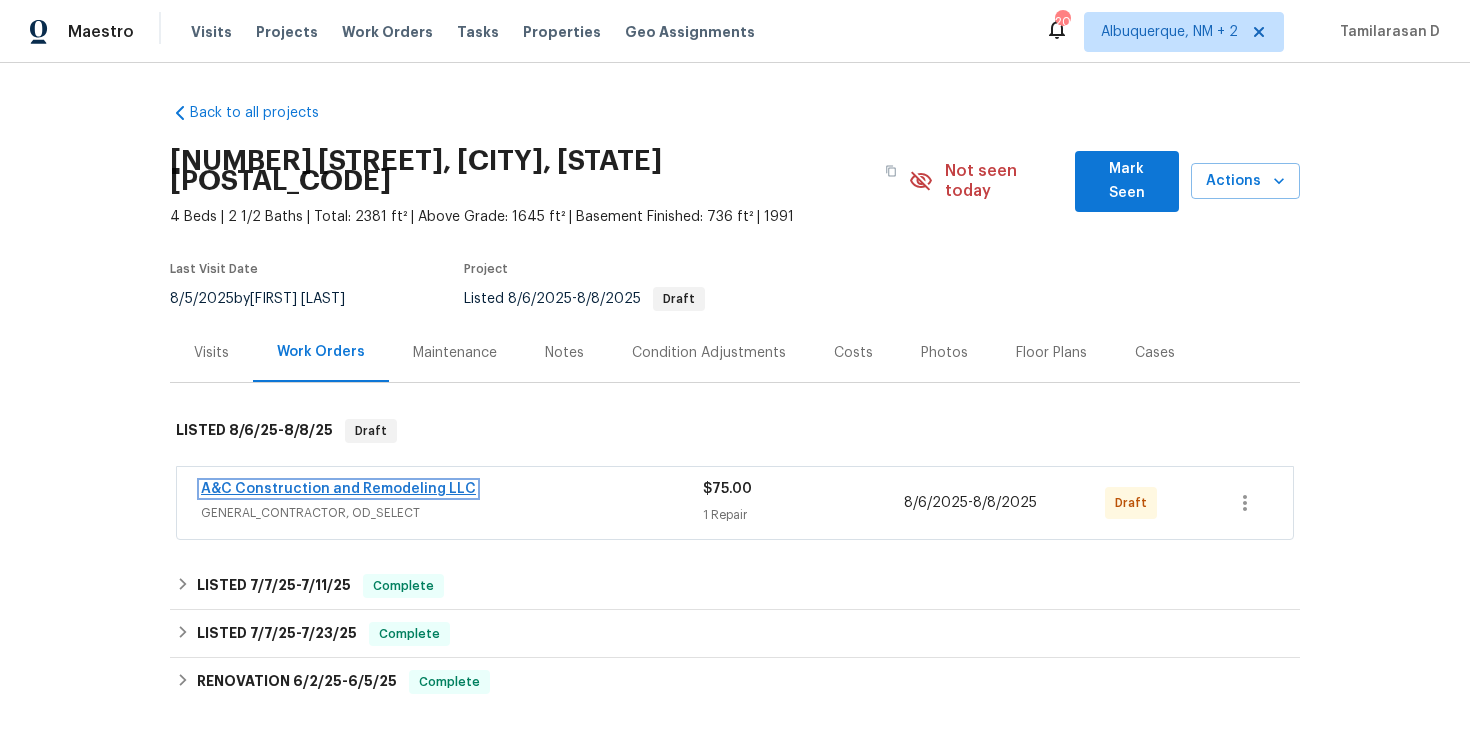 click on "A&C Construction and Remodeling LLC" at bounding box center [338, 489] 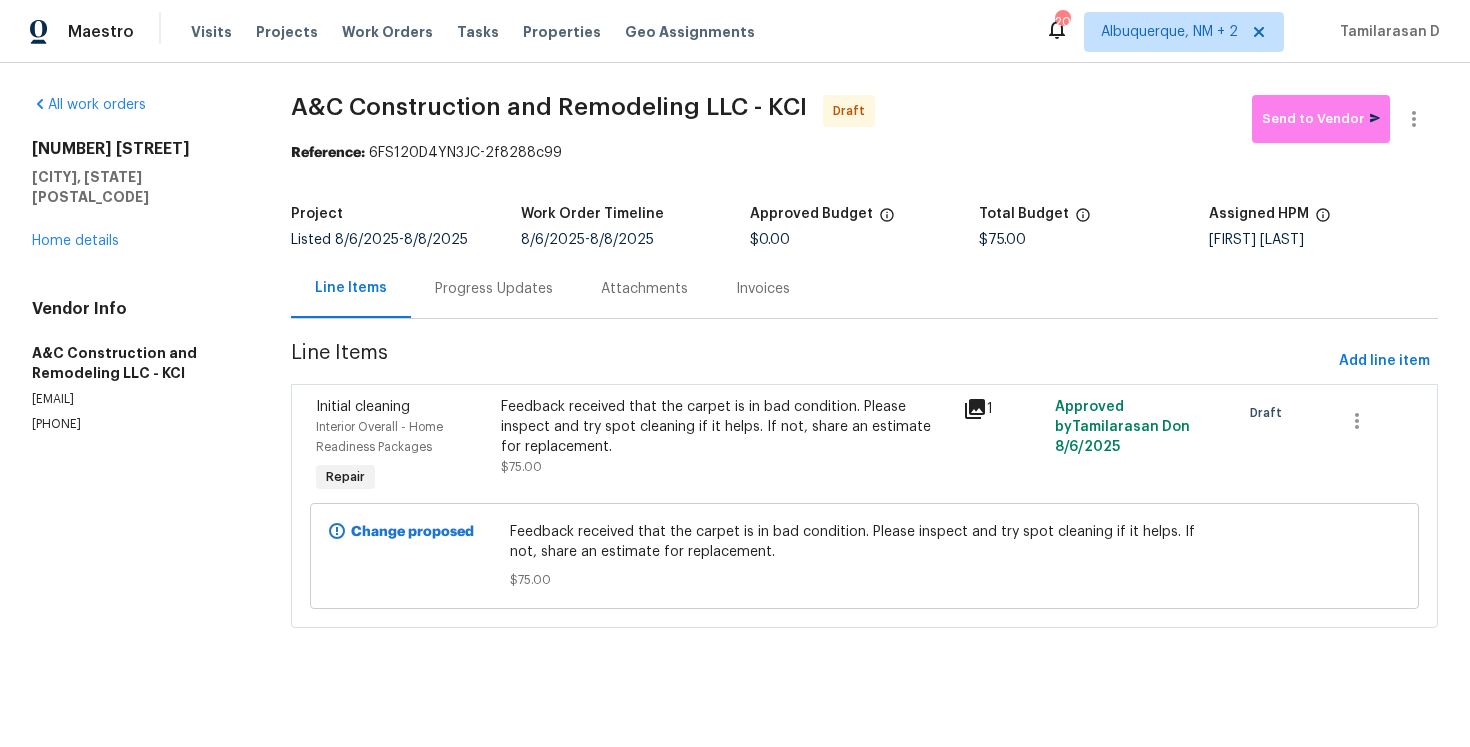 click on "Progress Updates" at bounding box center [494, 289] 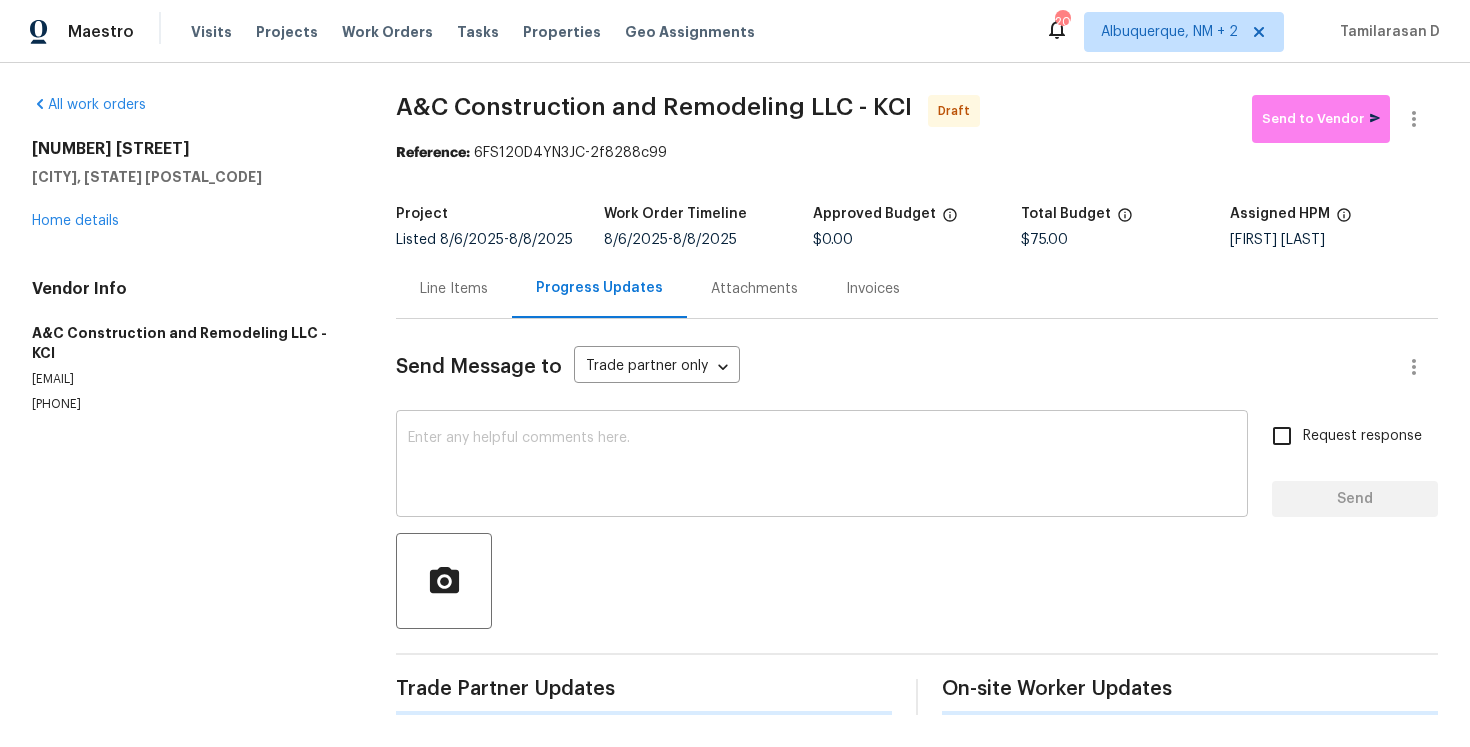 scroll, scrollTop: 0, scrollLeft: 0, axis: both 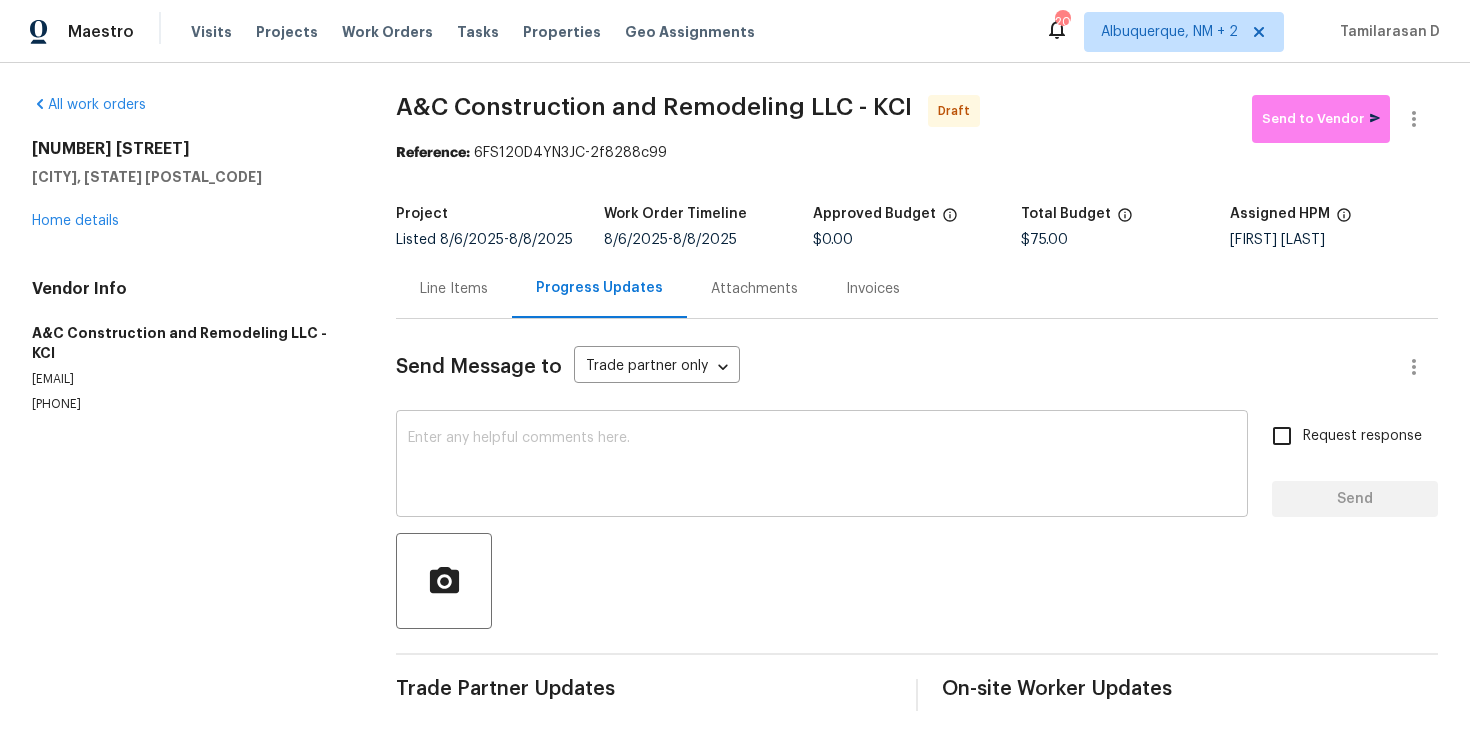 click at bounding box center [822, 466] 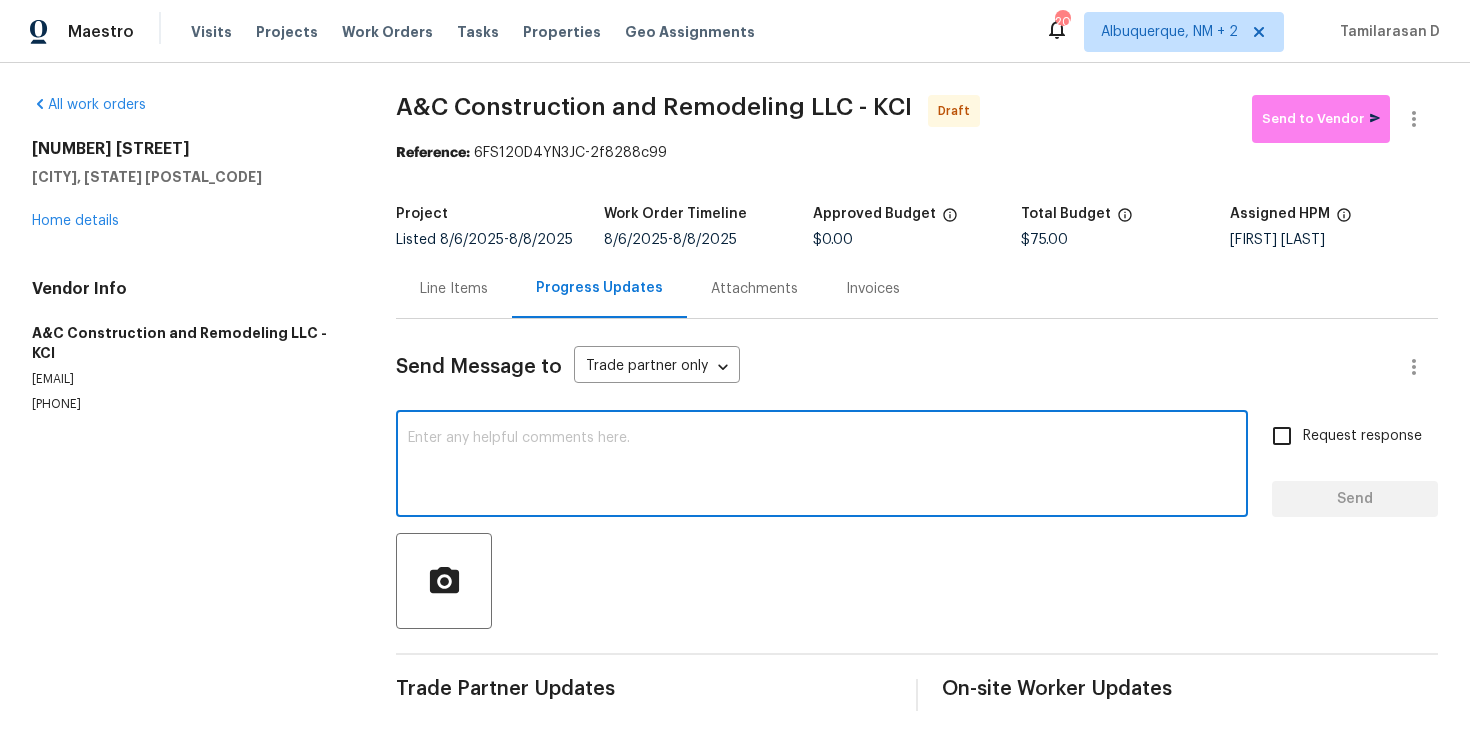 paste on "Hey, this is Tamil from Opendoor. I’m confirming you received the WO for the property at (Address). Please review and accept the WO within 24 hours and provide a scheduled date. Please disregard the contact information for the HPM included in the WO. Our Centralised LWO Team is responsible for Listed WOs." 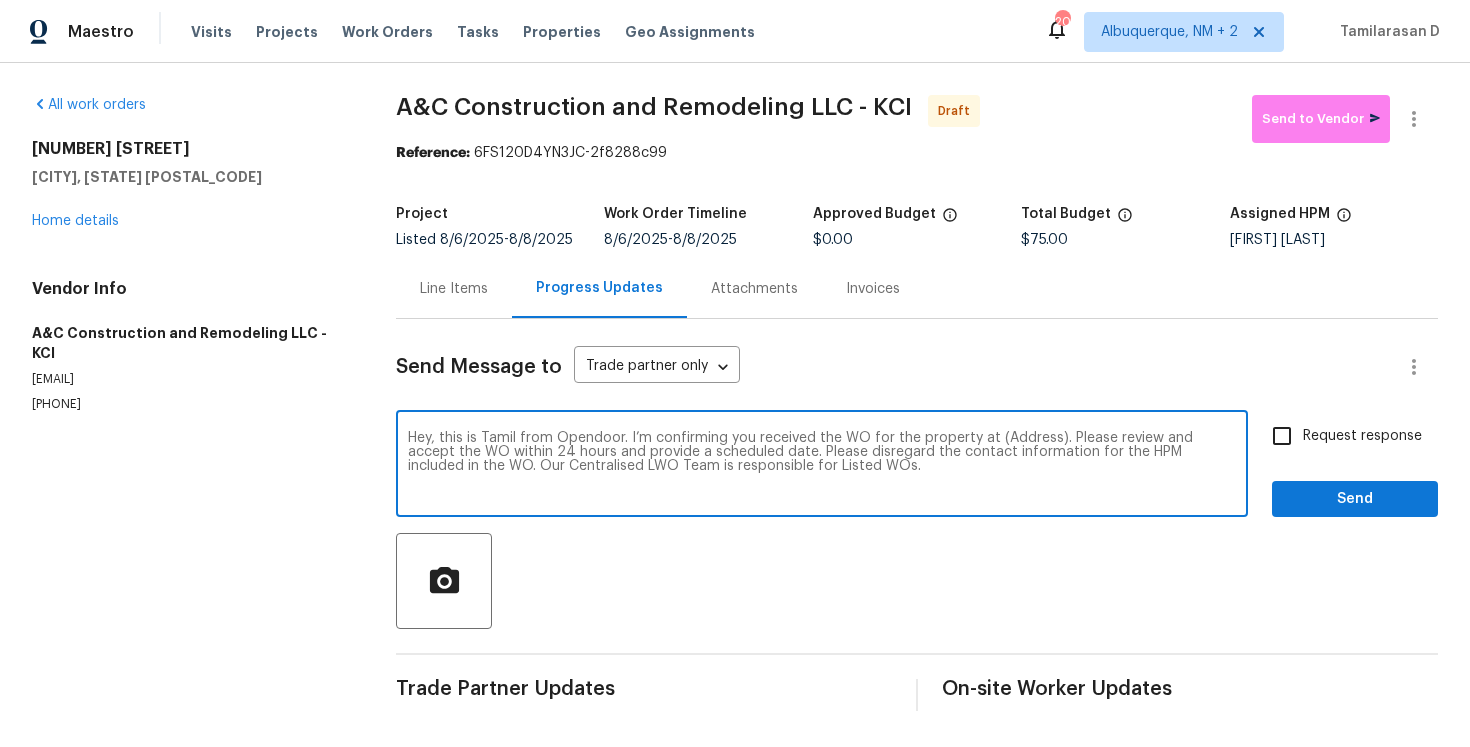 click on "Hey, this is Tamil from Opendoor. I’m confirming you received the WO for the property at (Address). Please review and accept the WO within 24 hours and provide a scheduled date. Please disregard the contact information for the HPM included in the WO. Our Centralised LWO Team is responsible for Listed WOs." at bounding box center (822, 466) 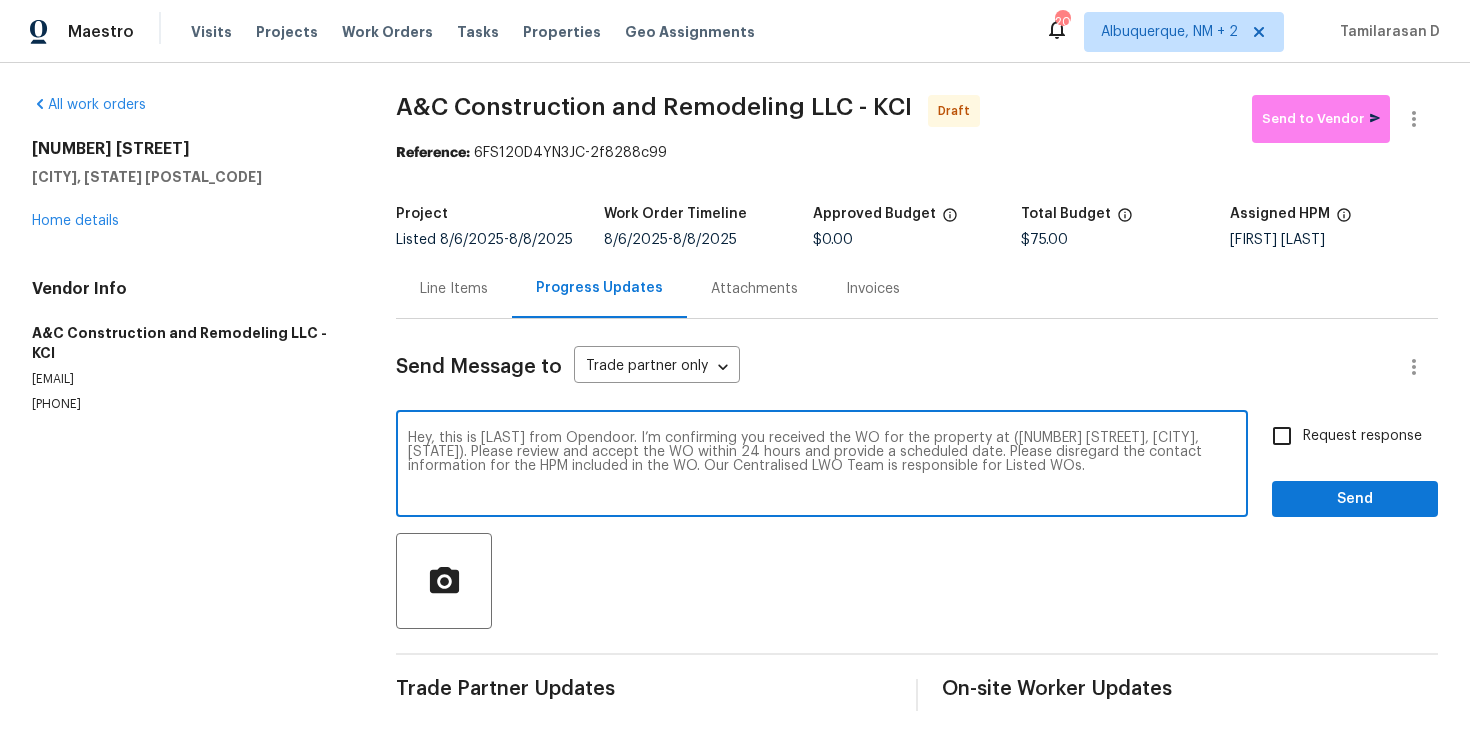 type on "Hey, this is [LAST] from Opendoor. I’m confirming you received the WO for the property at ([NUMBER] [STREET], [CITY], [STATE]). Please review and accept the WO within 24 hours and provide a scheduled date. Please disregard the contact information for the HPM included in the WO. Our Centralised LWO Team is responsible for Listed WOs." 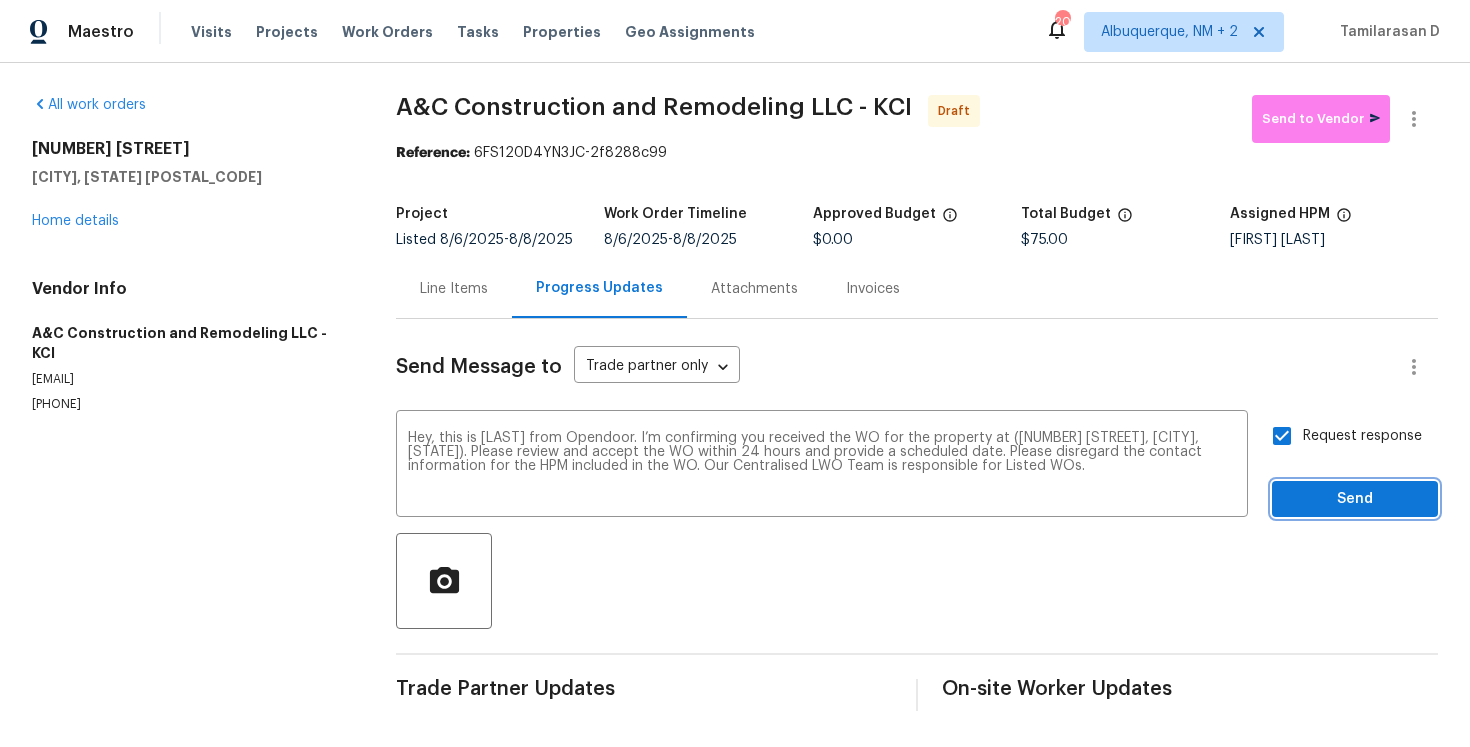 click on "Send" at bounding box center [1355, 499] 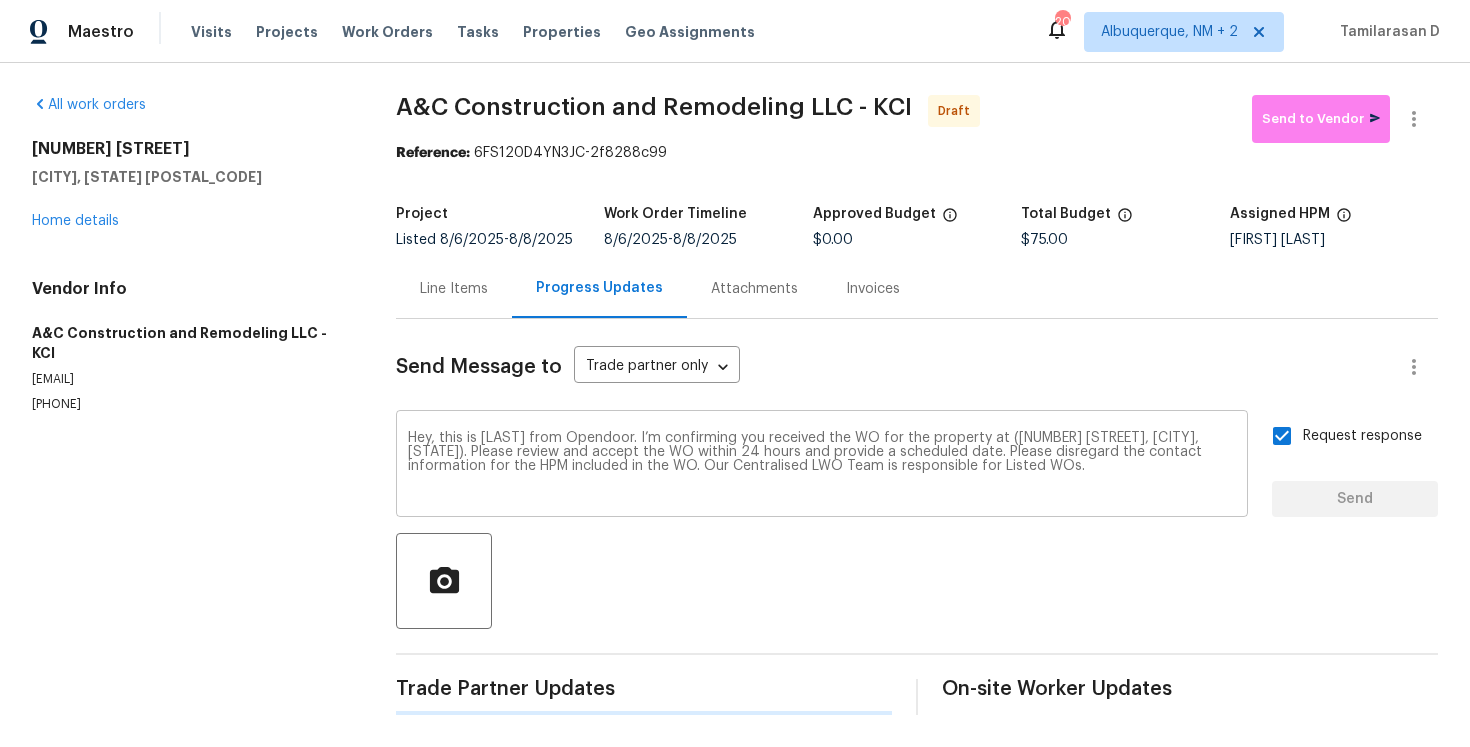 type 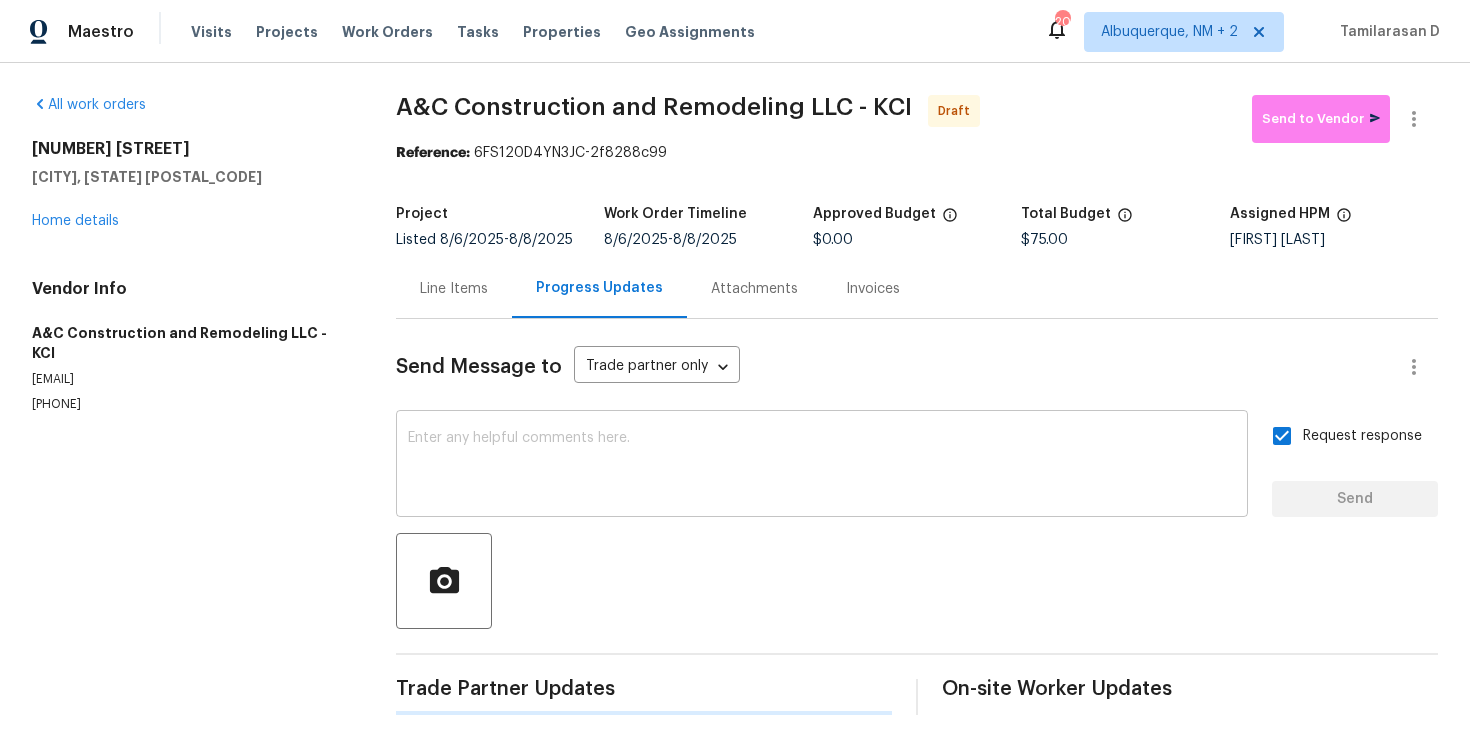 scroll, scrollTop: 0, scrollLeft: 0, axis: both 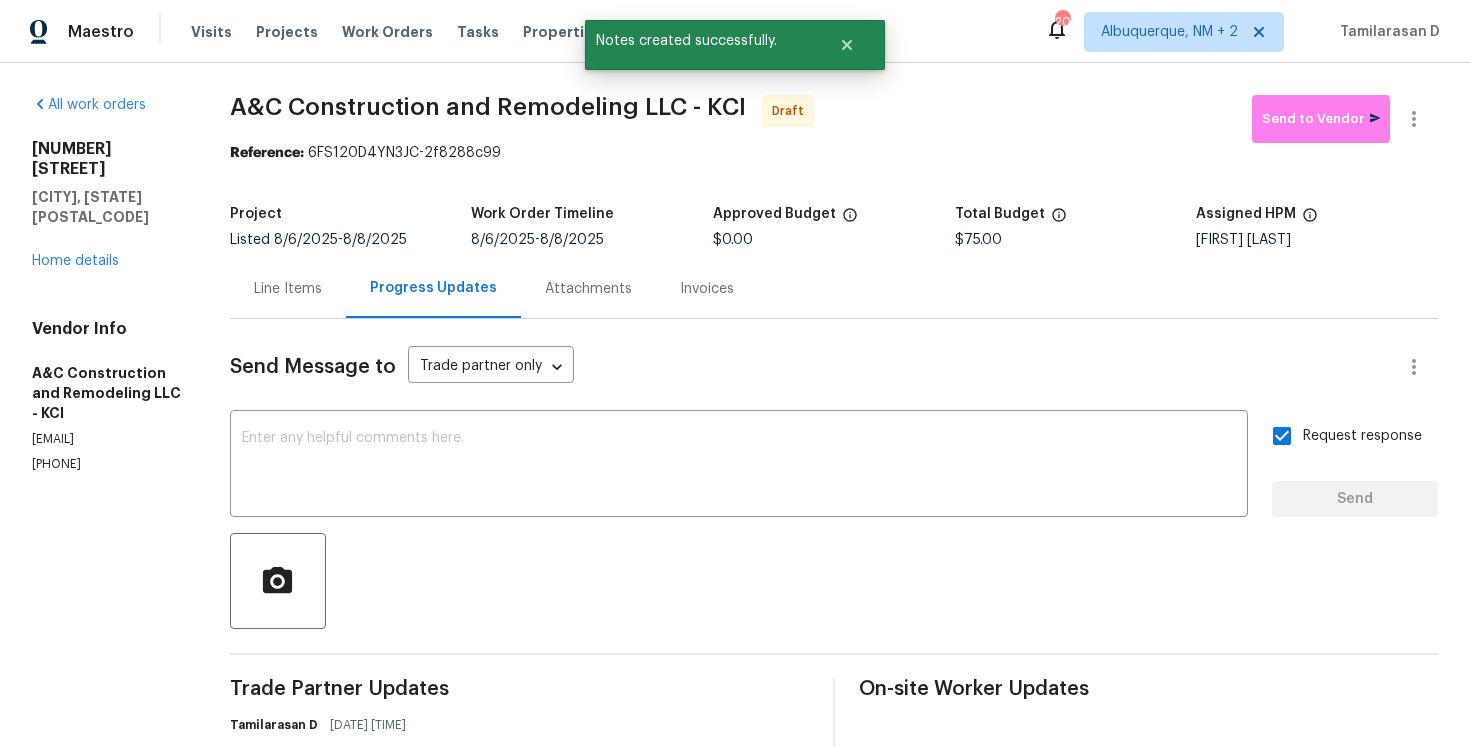 click on "Line Items" at bounding box center (288, 288) 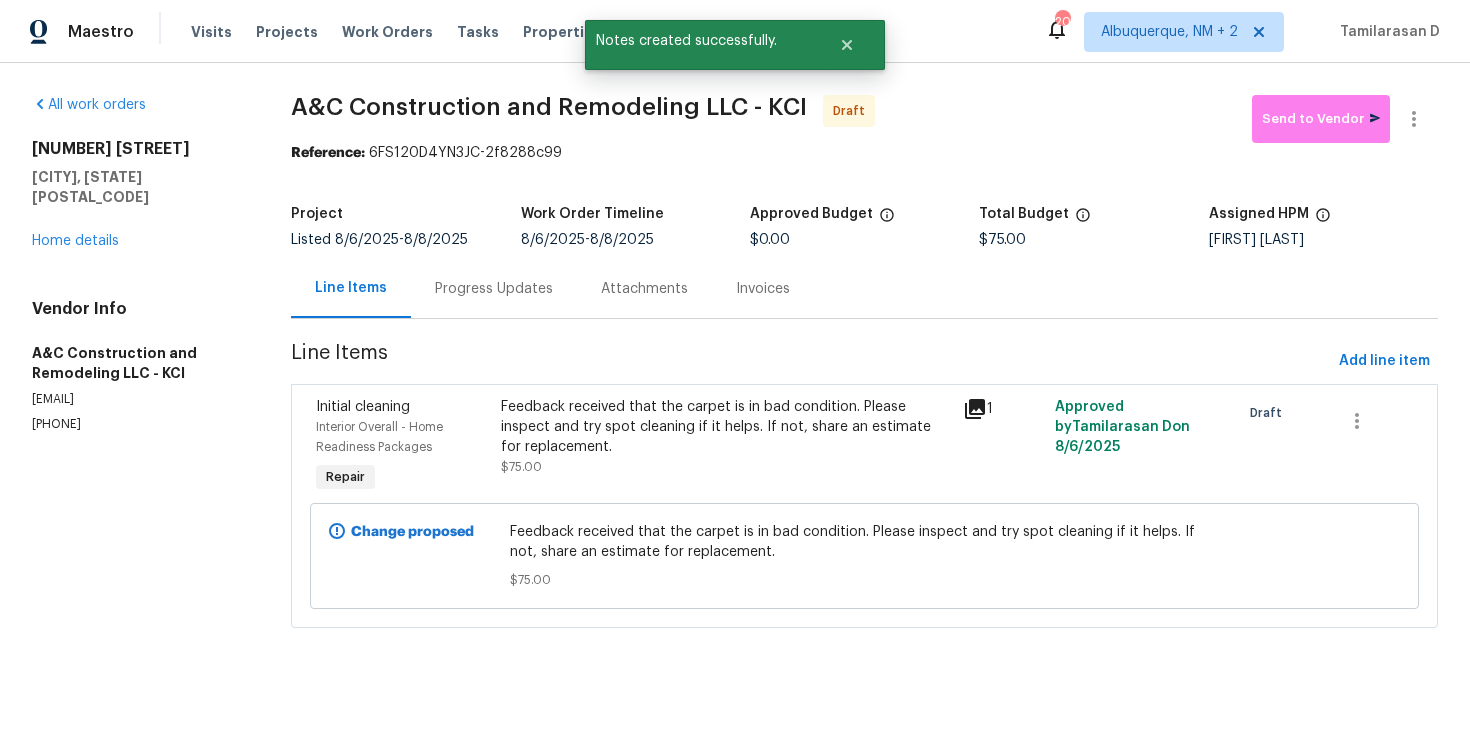 click on "Progress Updates" at bounding box center [494, 289] 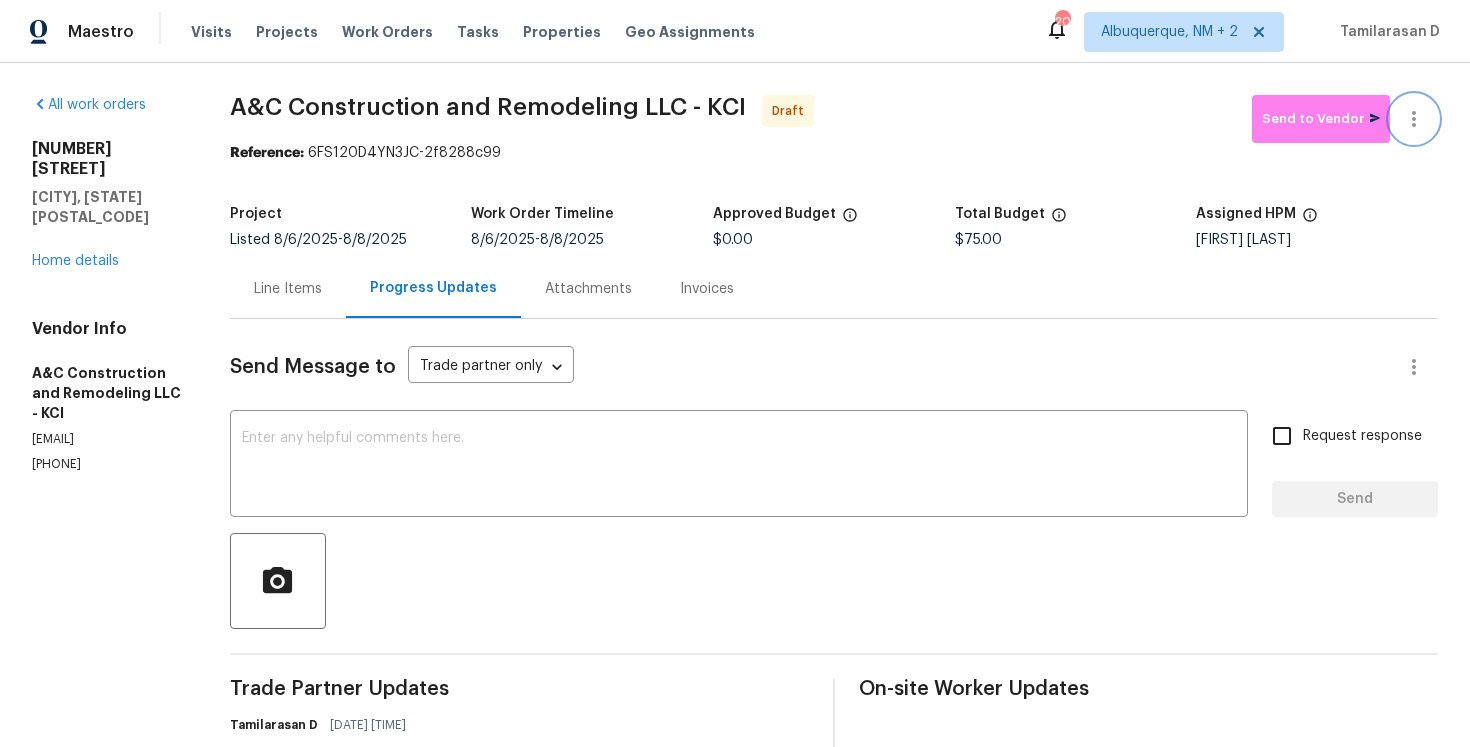 click 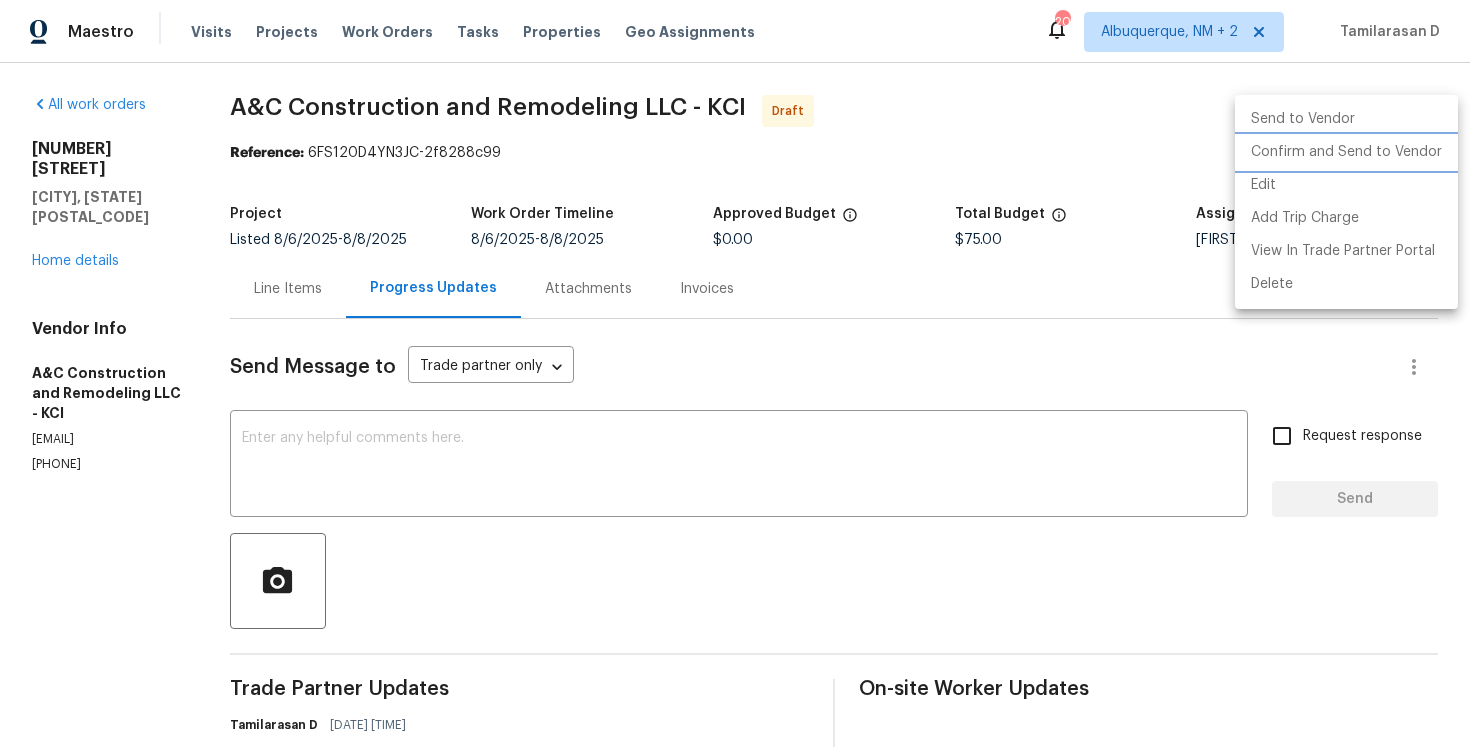 click on "Confirm and Send to Vendor" at bounding box center (1346, 152) 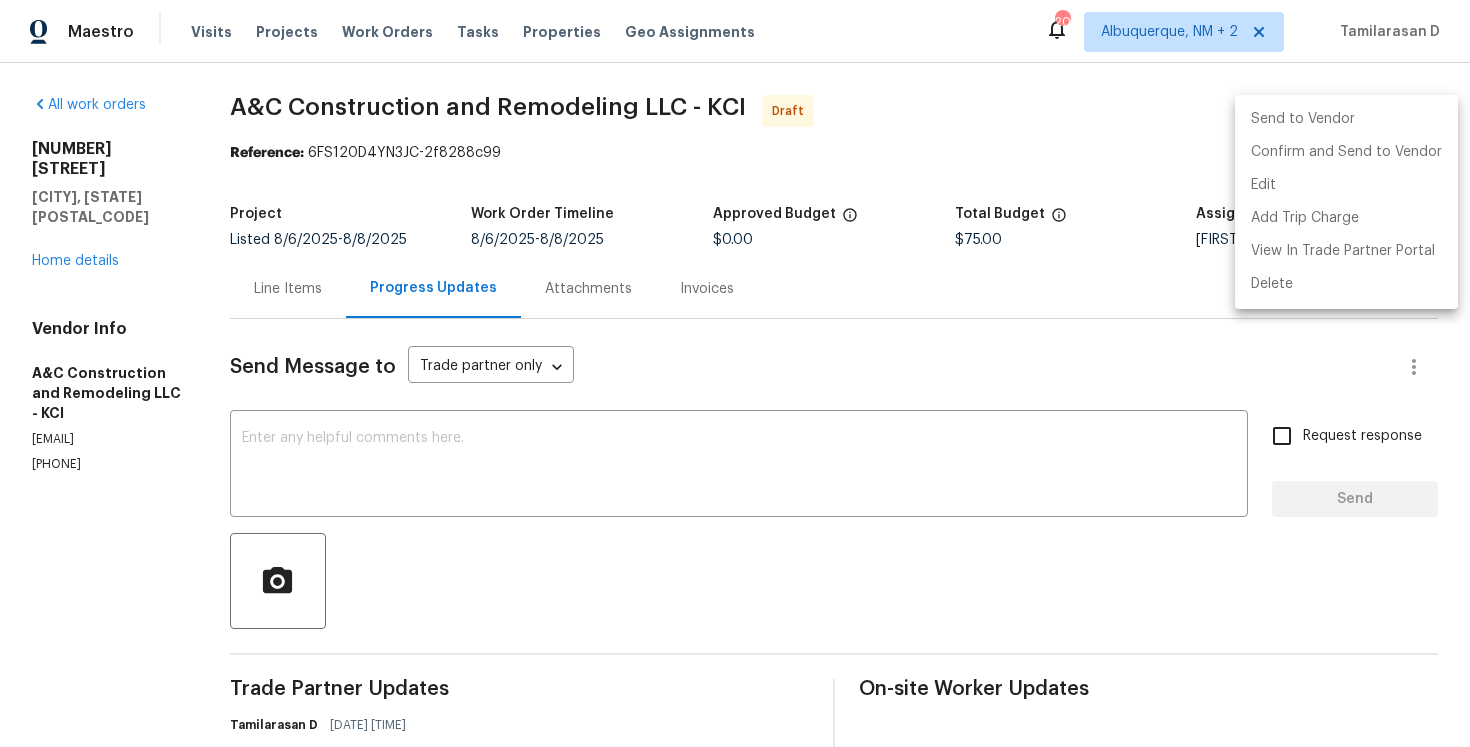 click at bounding box center [735, 373] 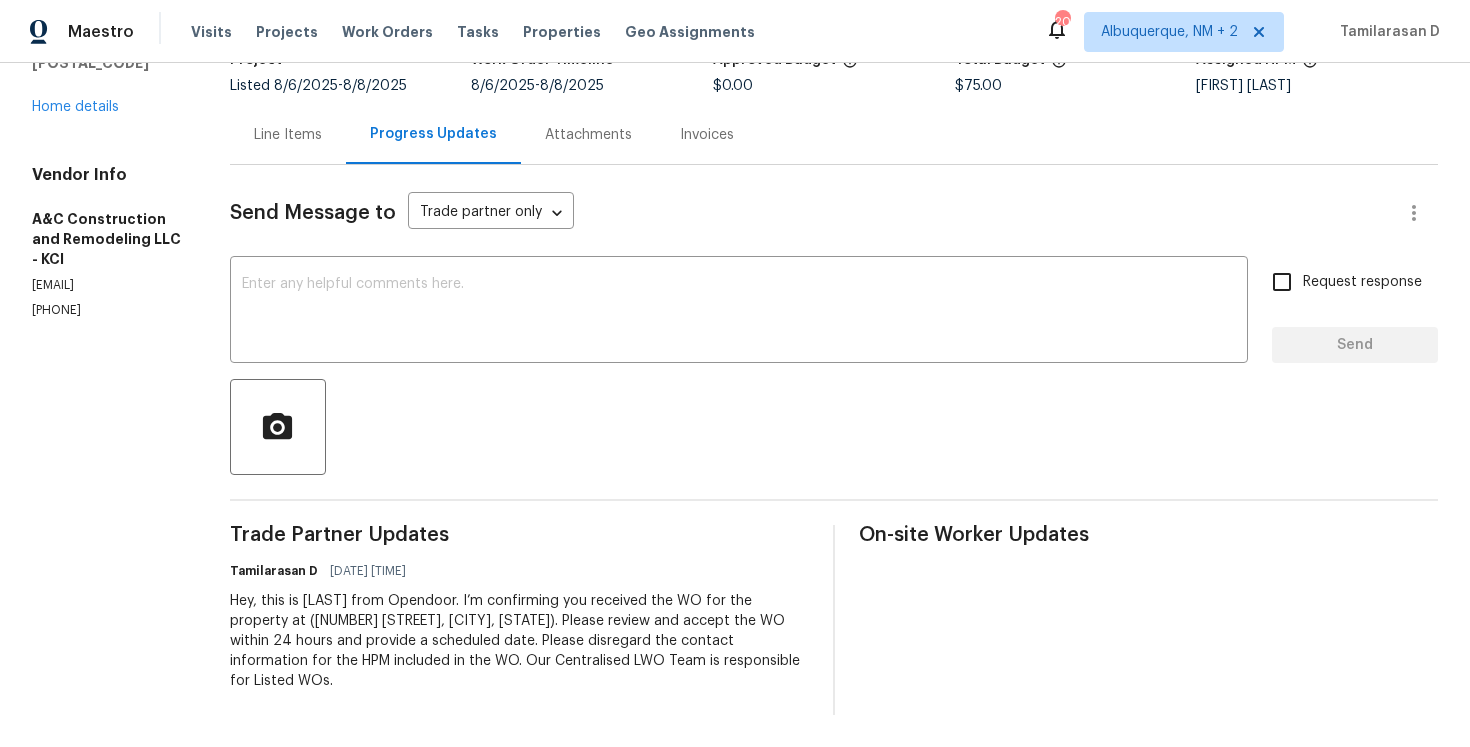 scroll, scrollTop: 0, scrollLeft: 0, axis: both 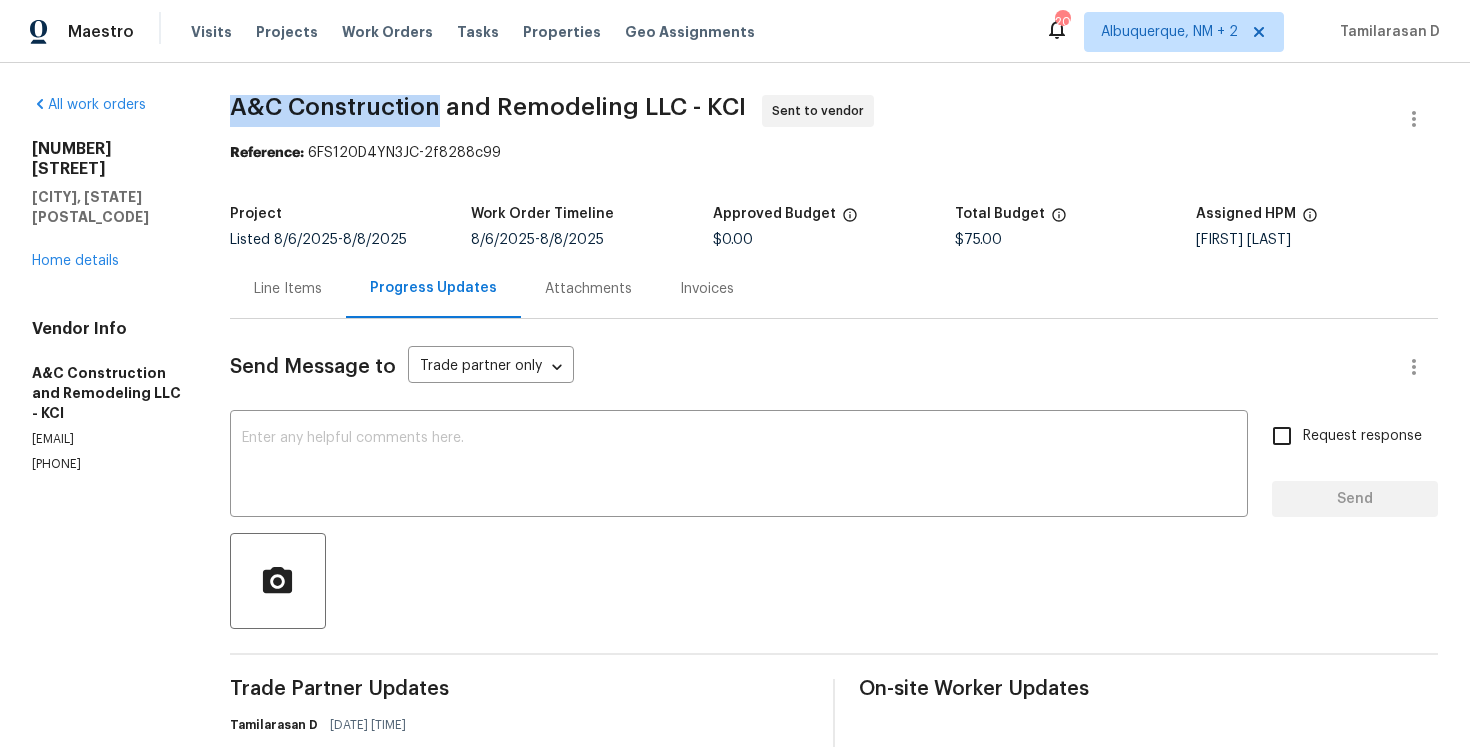 drag, startPoint x: 263, startPoint y: 100, endPoint x: 476, endPoint y: 106, distance: 213.08449 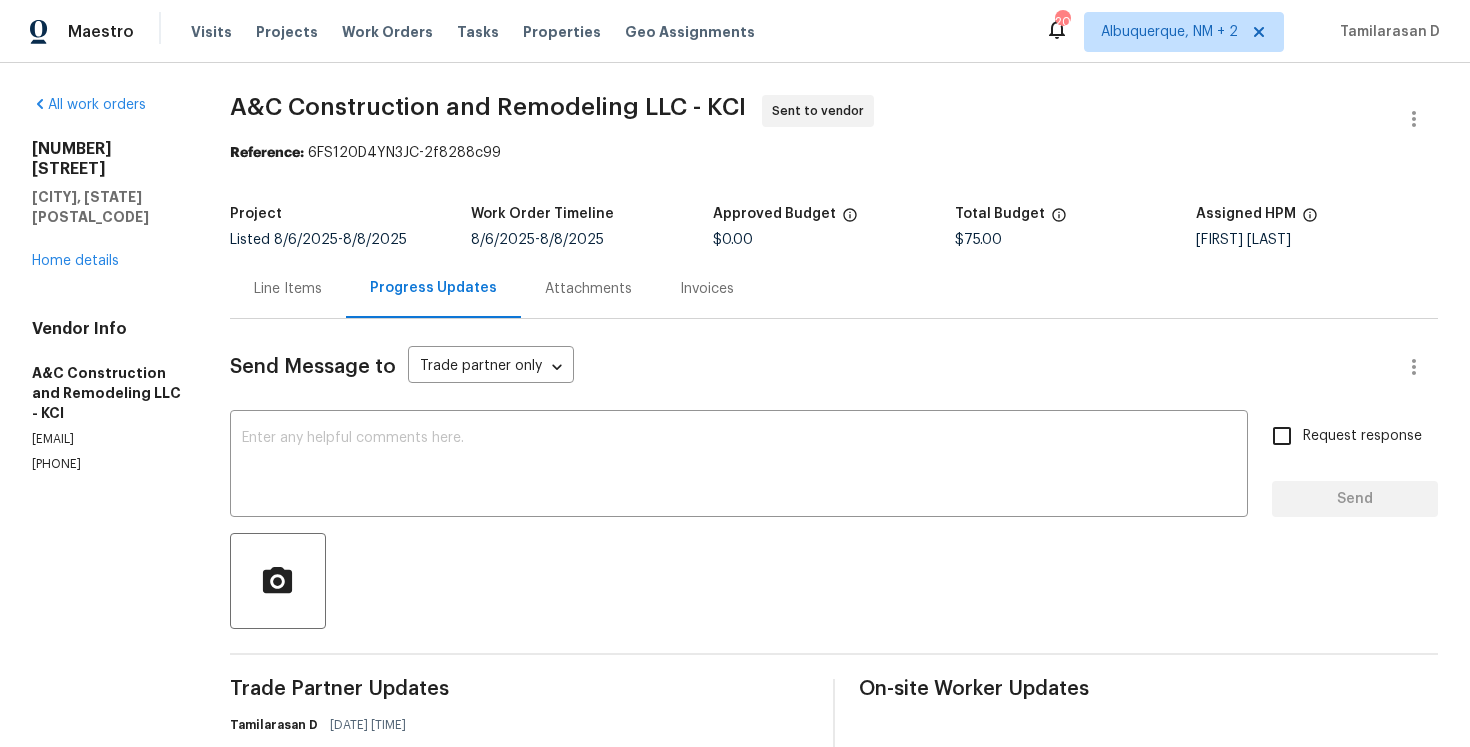 click on "Send Message to Trade partner only Trade partner only ​ x ​ Request response Send Trade Partner Updates Tamilarasan D 08/06/2025 10:06 AM Hey, this is Tamil from Opendoor. I’m confirming you received the WO for the property at (15416 Floyd St, Overland Park, KS 66223). Please review and accept the WO within 24 hours and provide a scheduled date. Please disregard the contact information for the HPM included in the WO. Our Centralised LWO Team is responsible for Listed WOs. On-site Worker Updates" at bounding box center [834, 594] 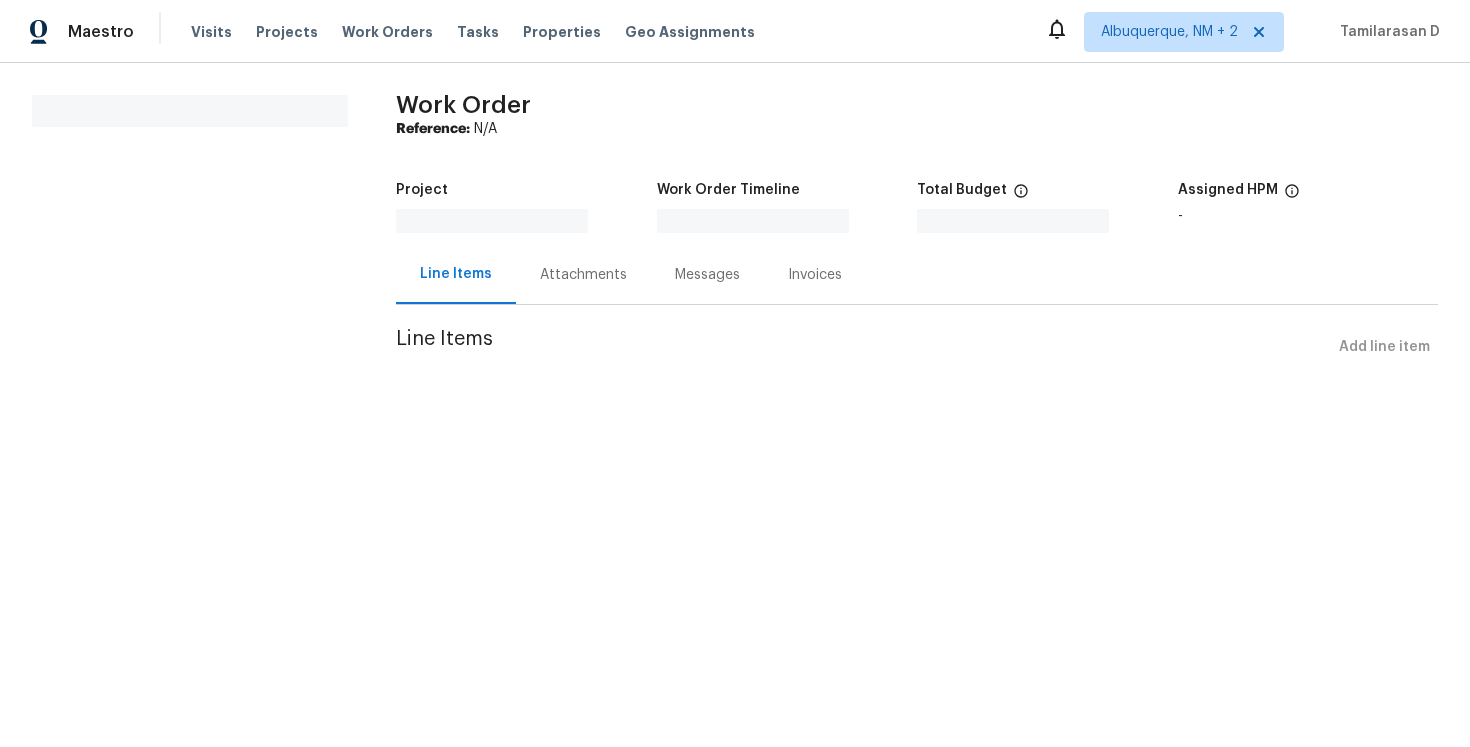 scroll, scrollTop: 0, scrollLeft: 0, axis: both 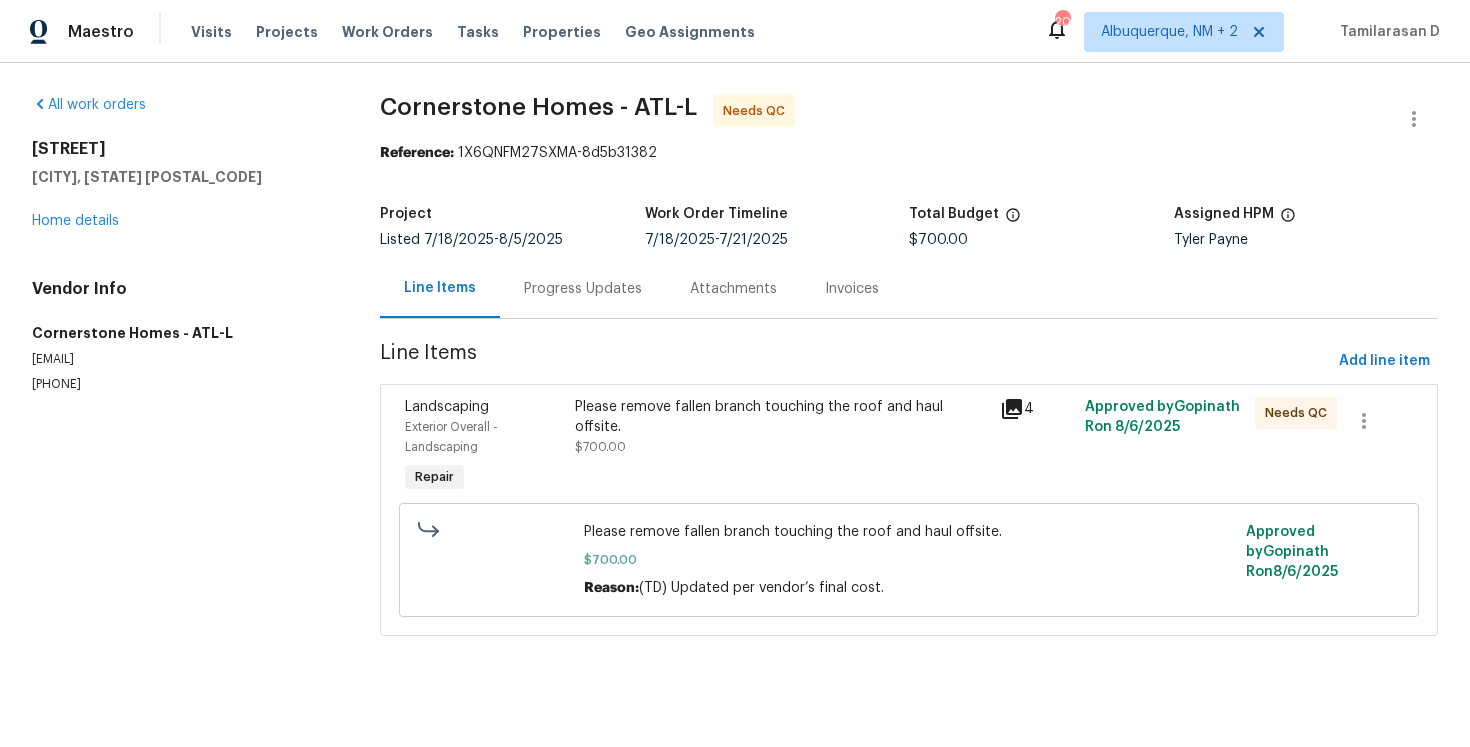 click on "Progress Updates" at bounding box center [583, 288] 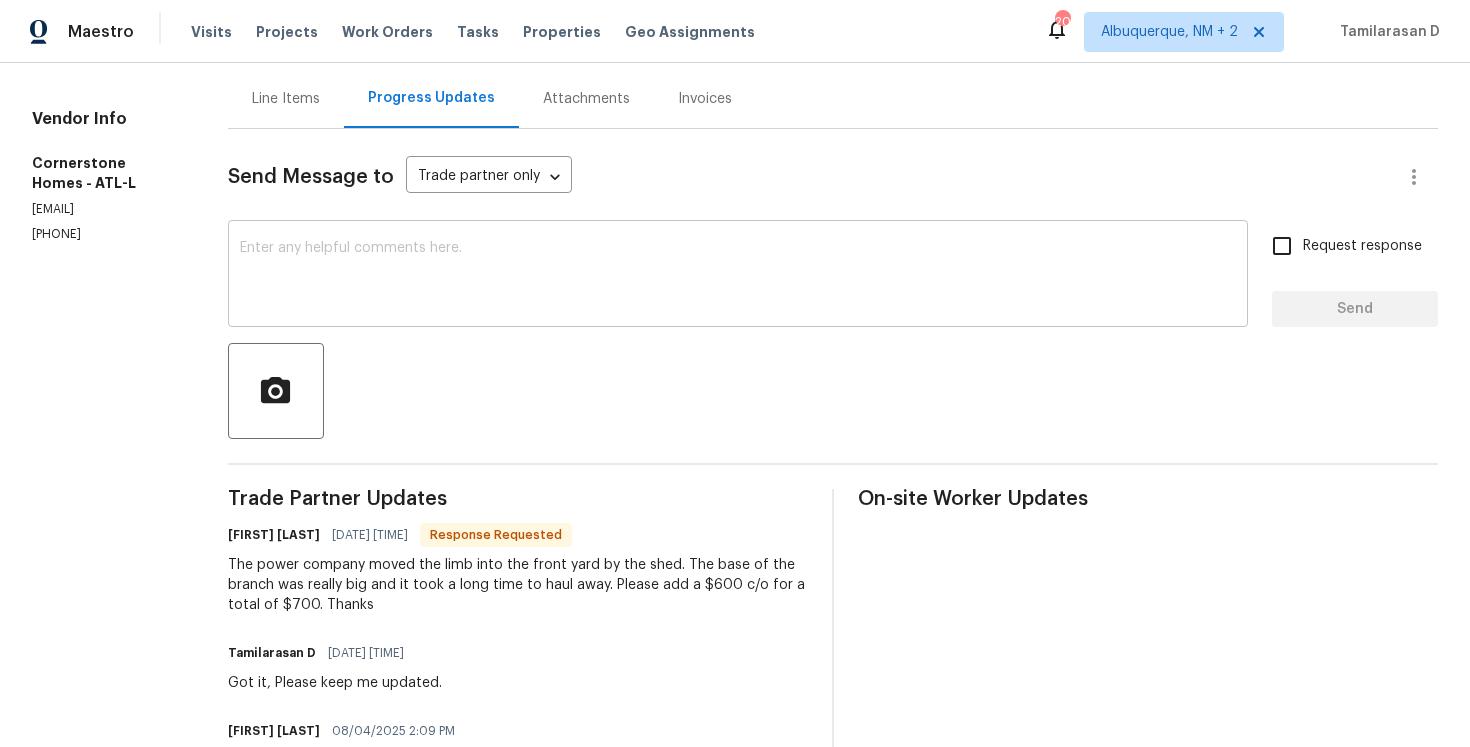 scroll, scrollTop: 229, scrollLeft: 0, axis: vertical 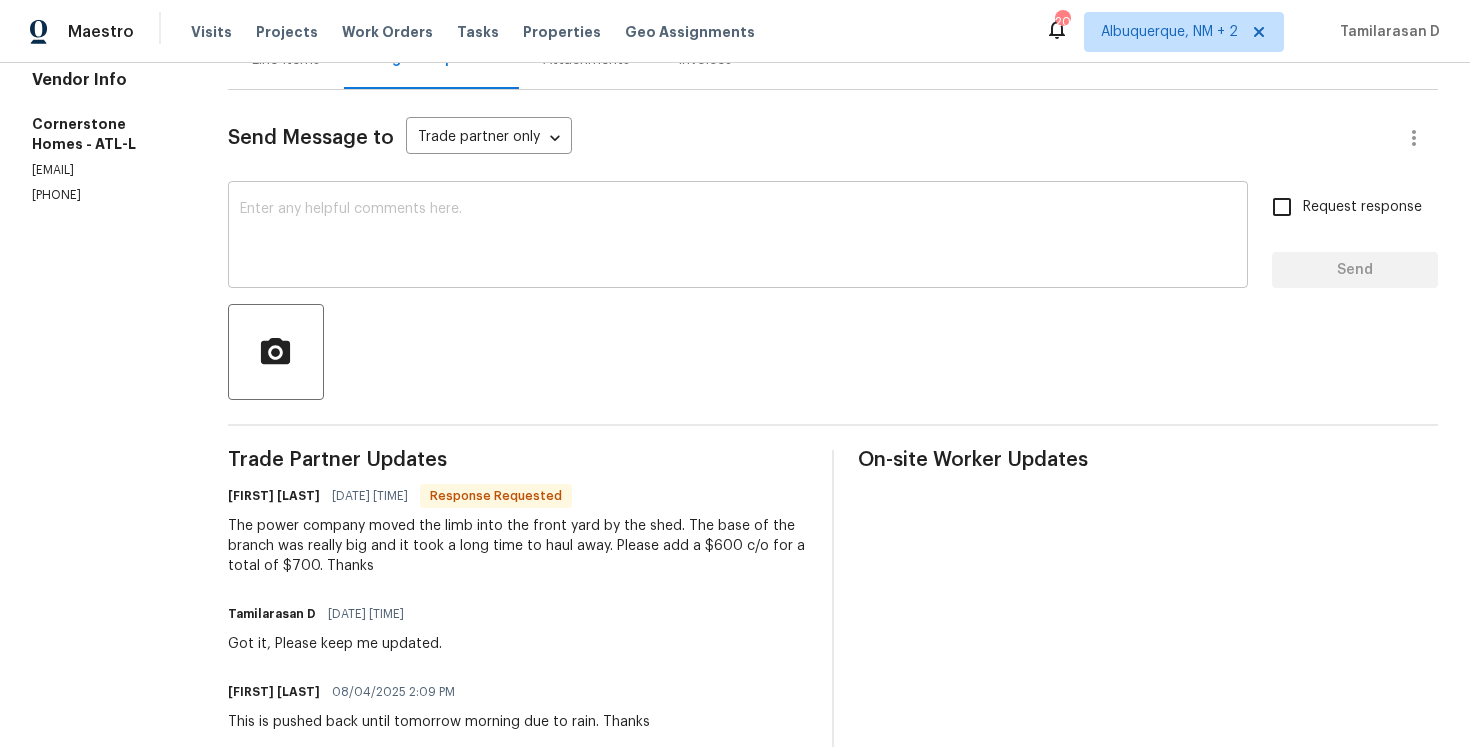 click at bounding box center (738, 237) 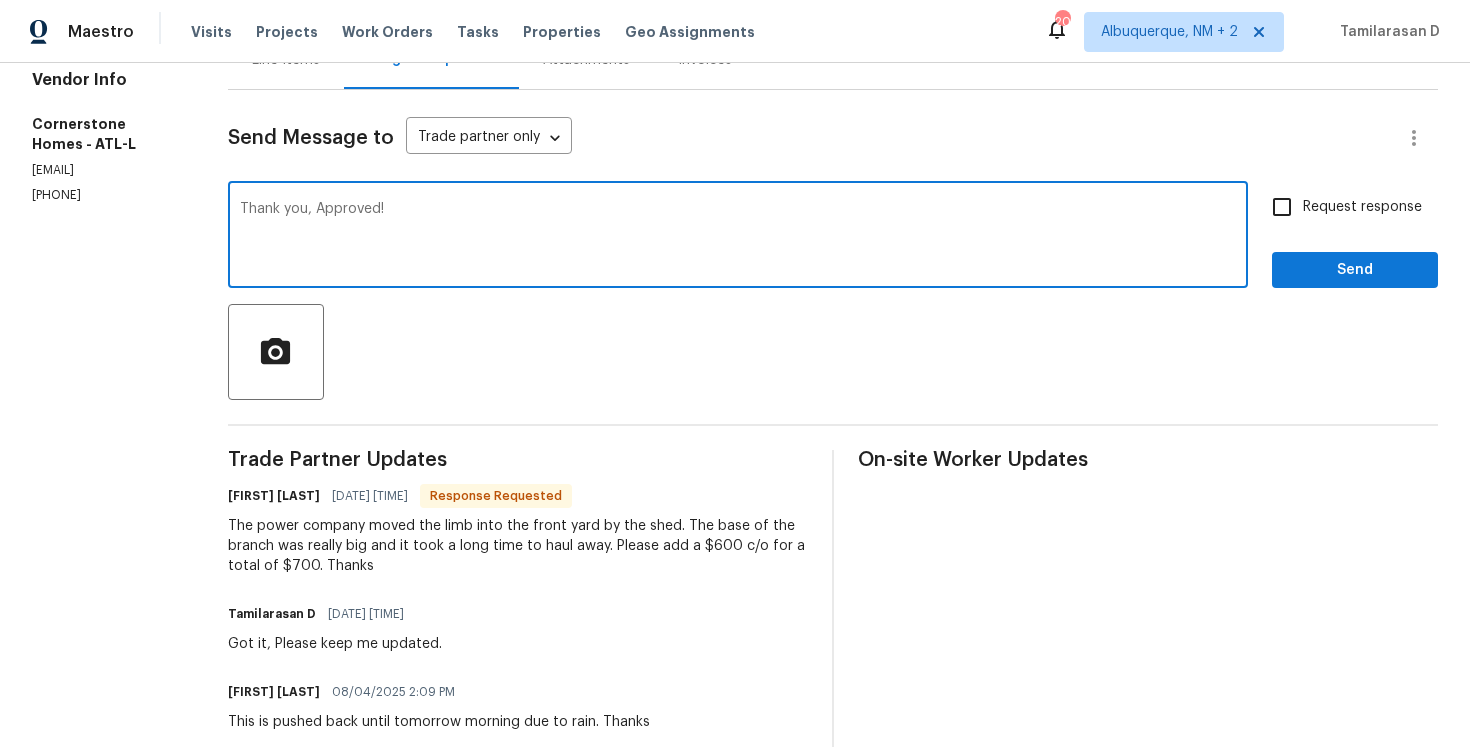 type on "Thank you, Approved!" 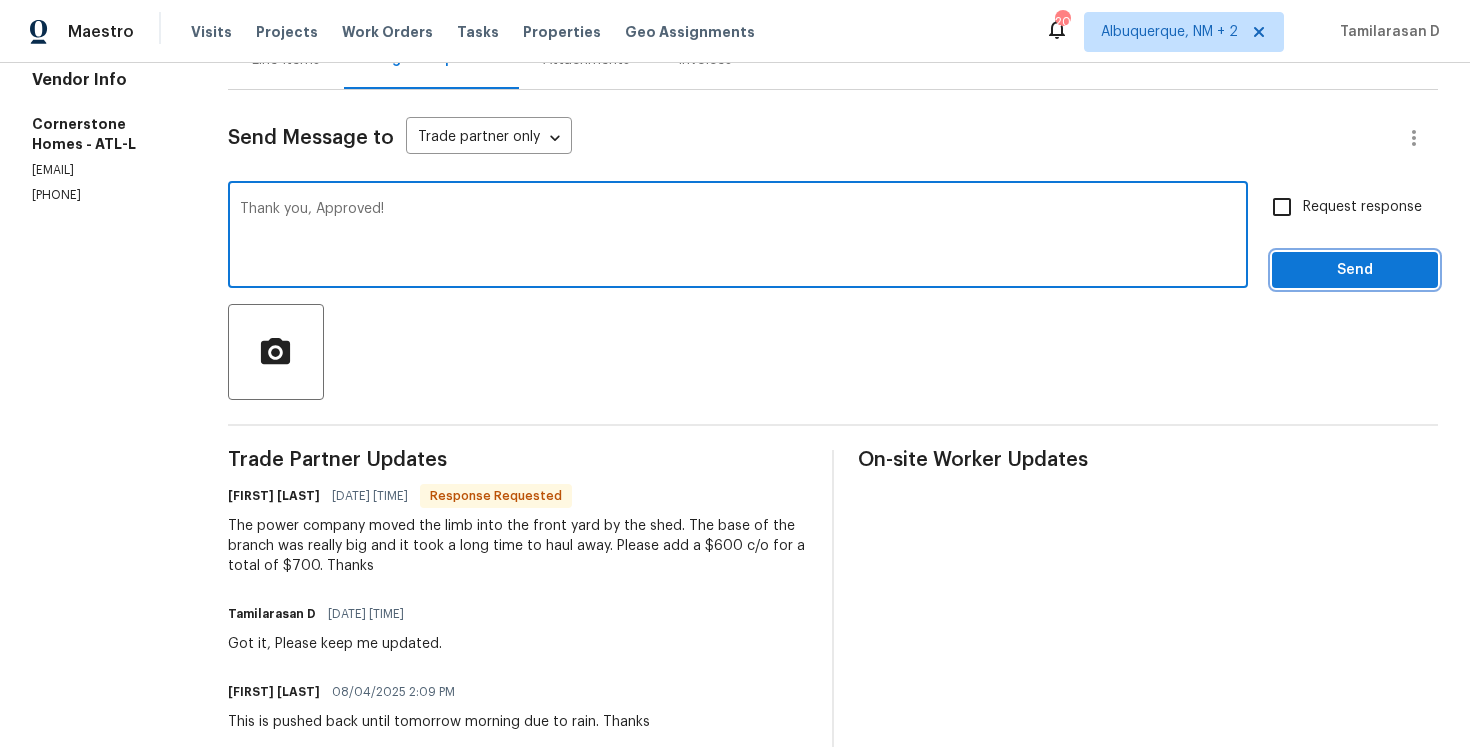 click on "Send" at bounding box center (1355, 270) 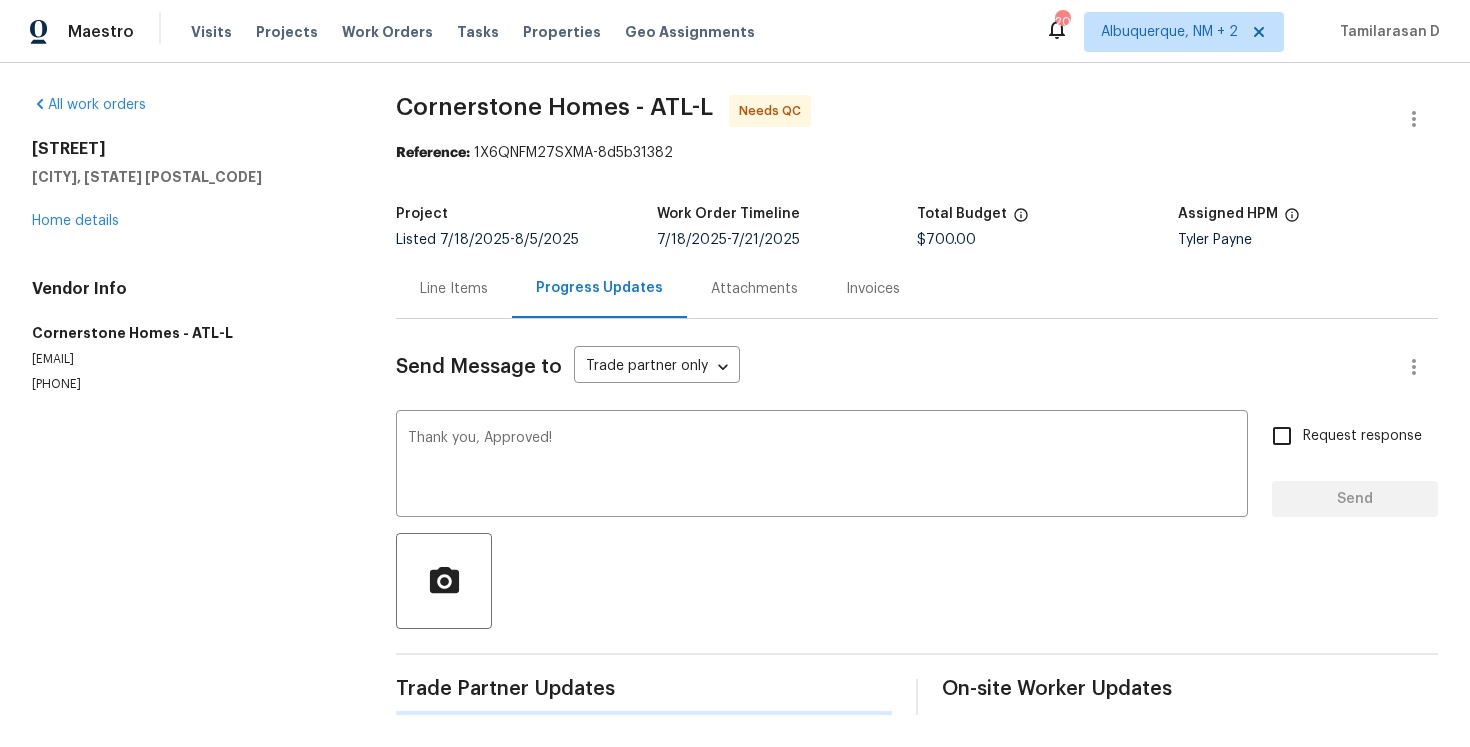 scroll, scrollTop: 0, scrollLeft: 0, axis: both 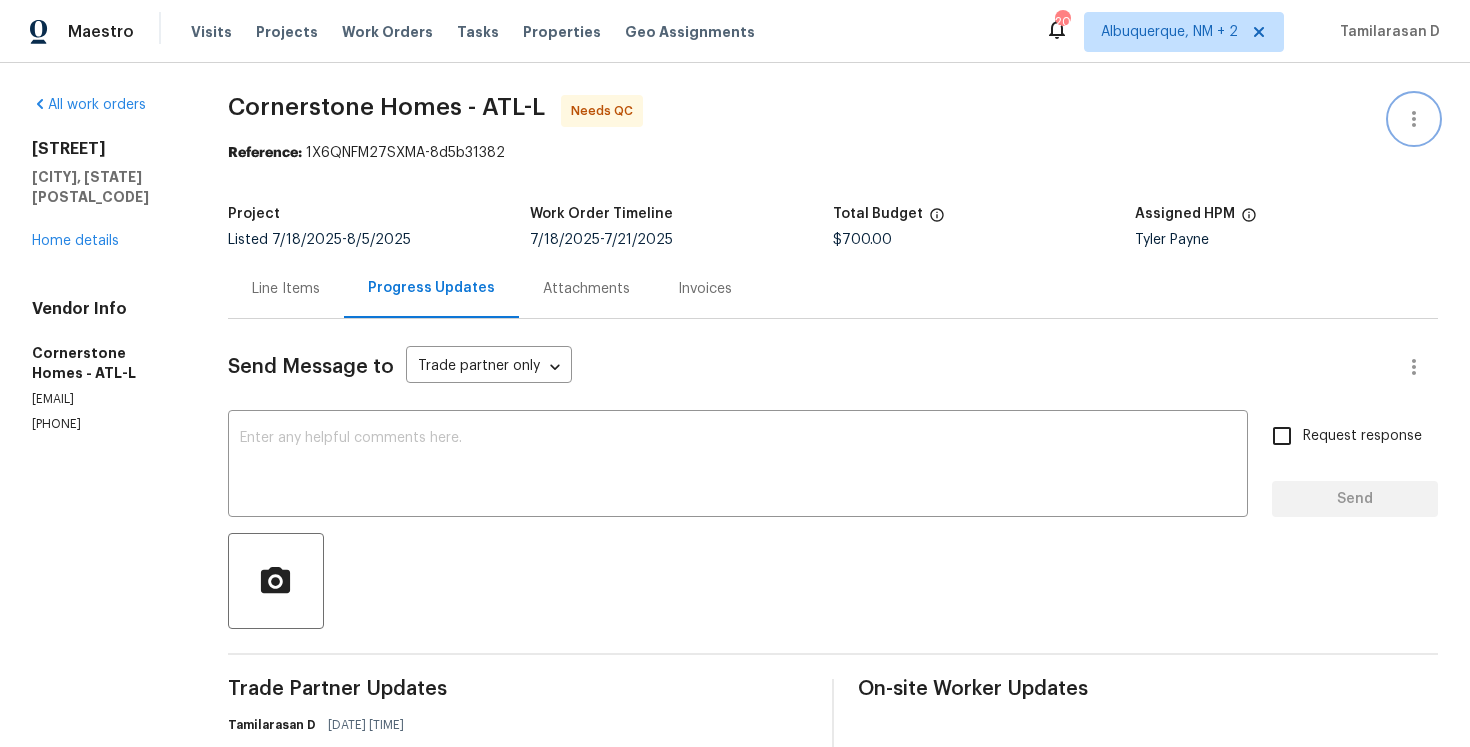 click 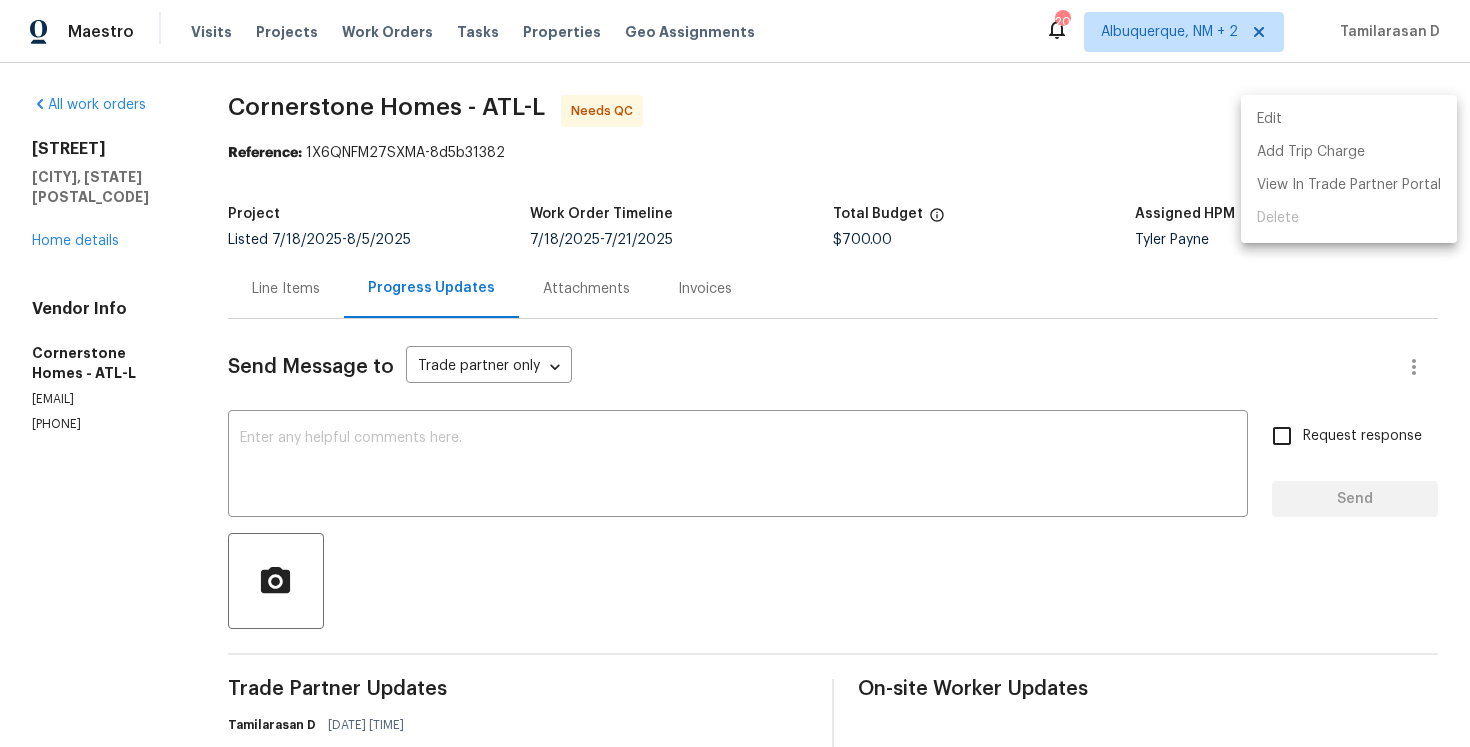 click on "Edit" at bounding box center (1349, 119) 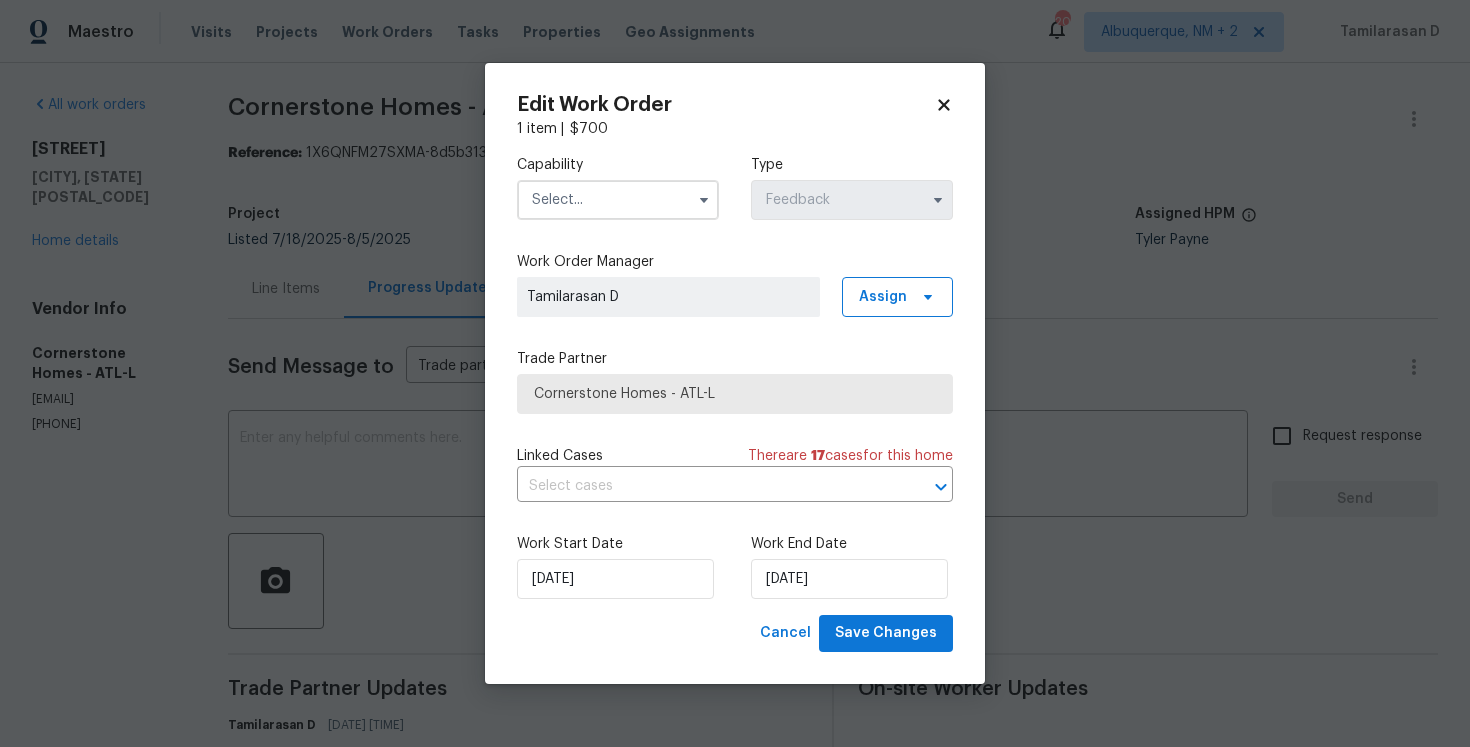 click at bounding box center (618, 200) 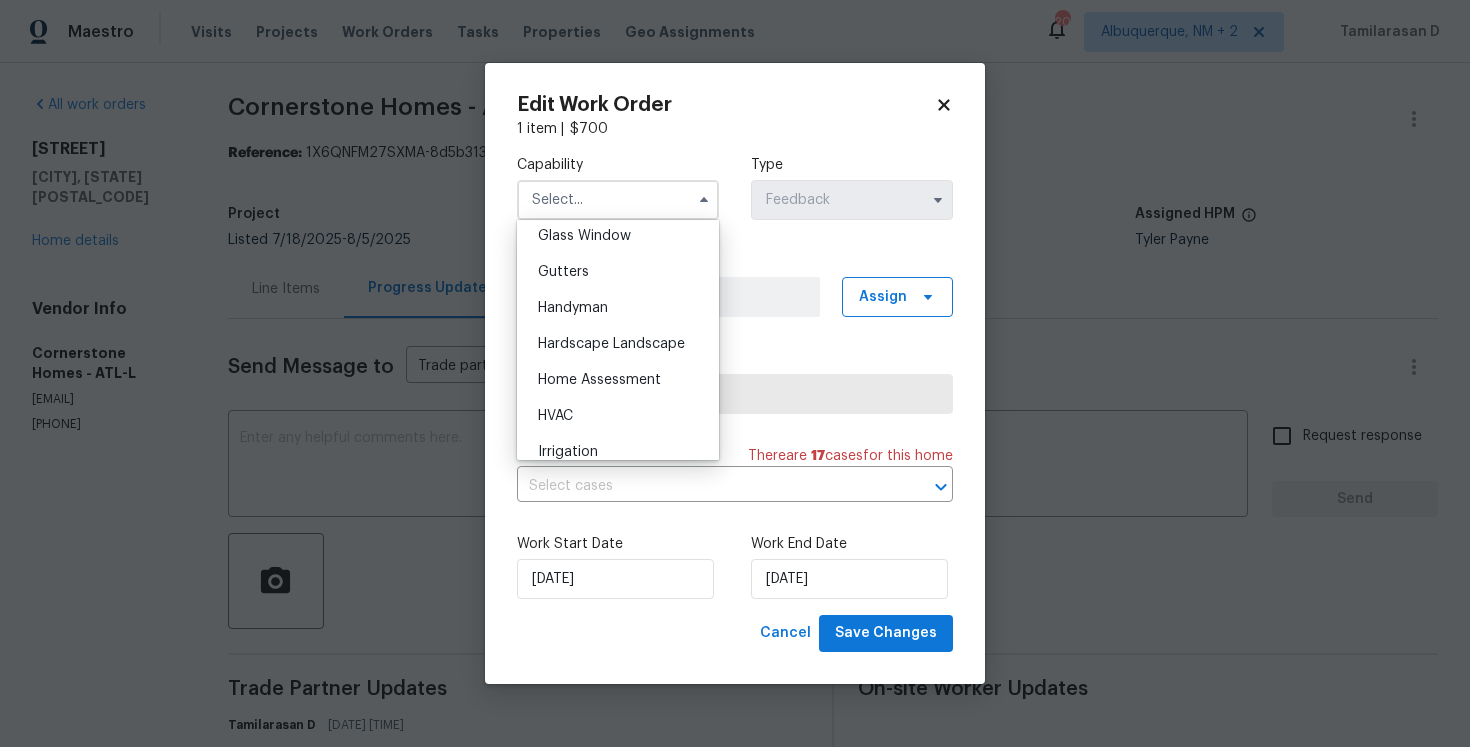 scroll, scrollTop: 840, scrollLeft: 0, axis: vertical 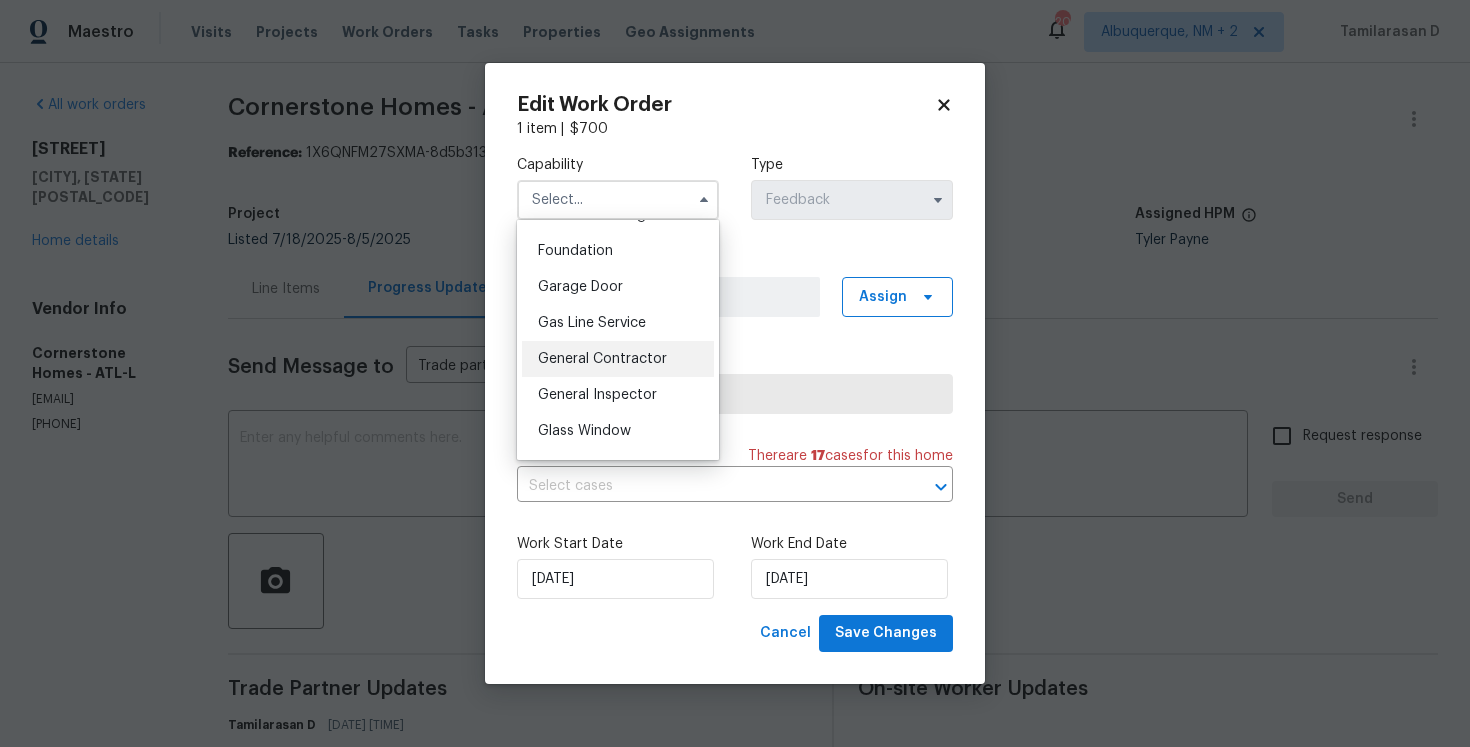 click on "General Contractor" at bounding box center [602, 359] 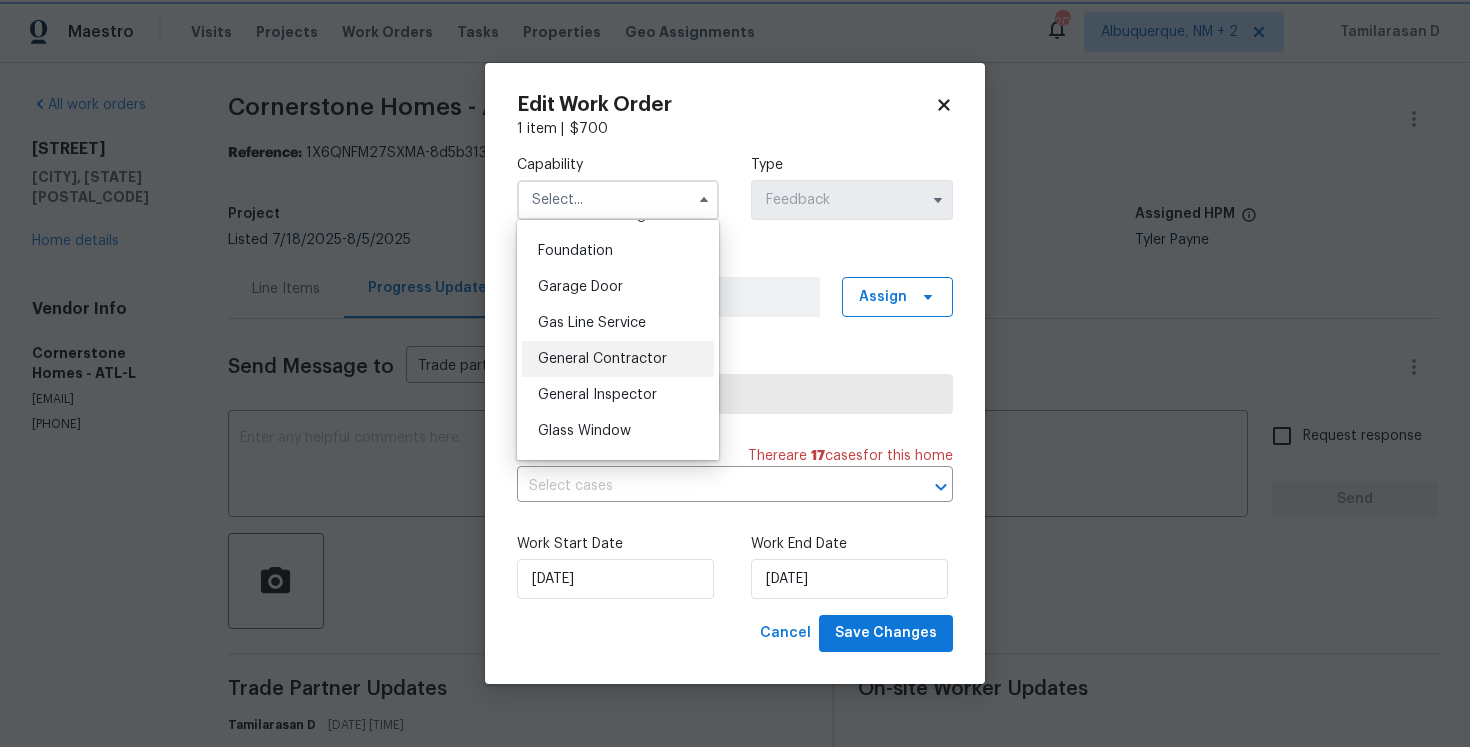 type on "General Contractor" 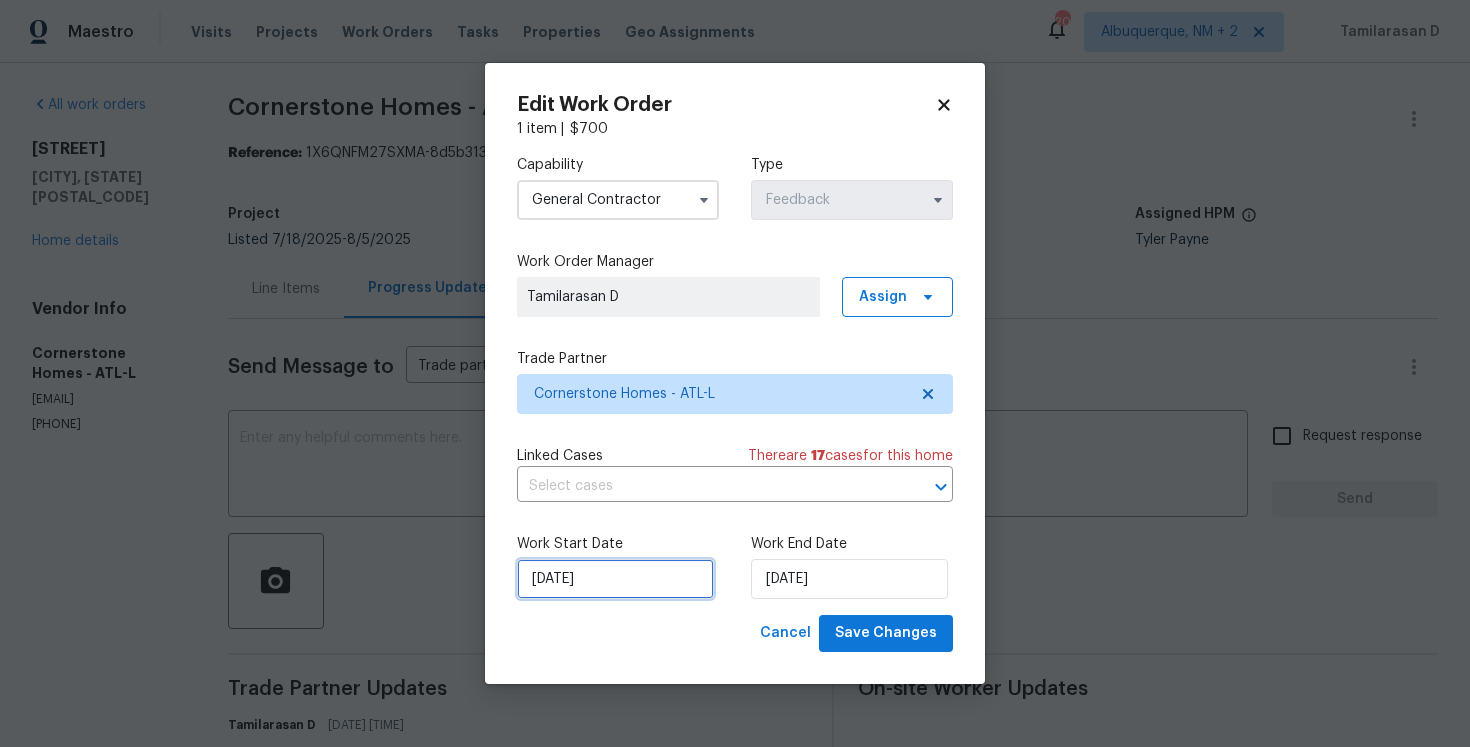 click on "18/07/2025" at bounding box center [615, 579] 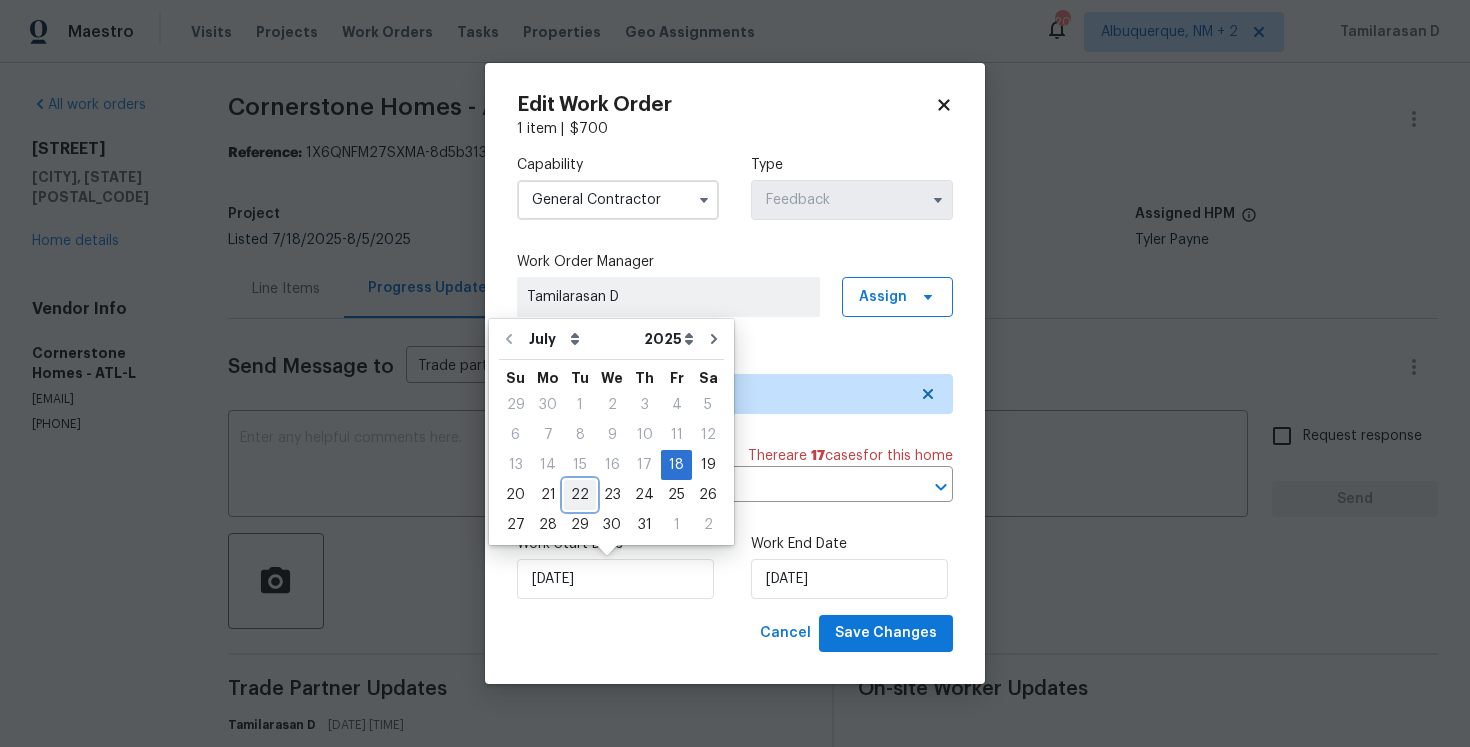 click on "22" at bounding box center (580, 495) 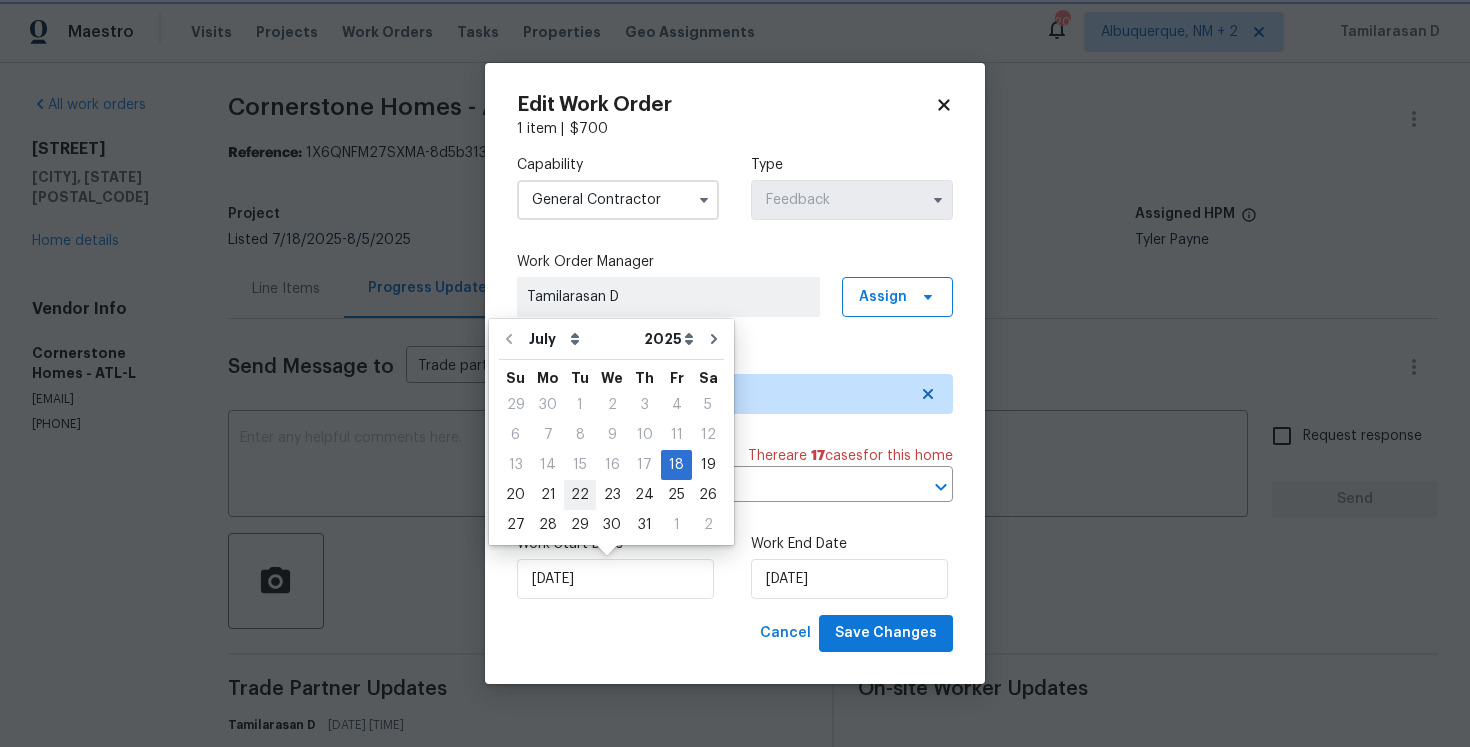 type on "22/07/2025" 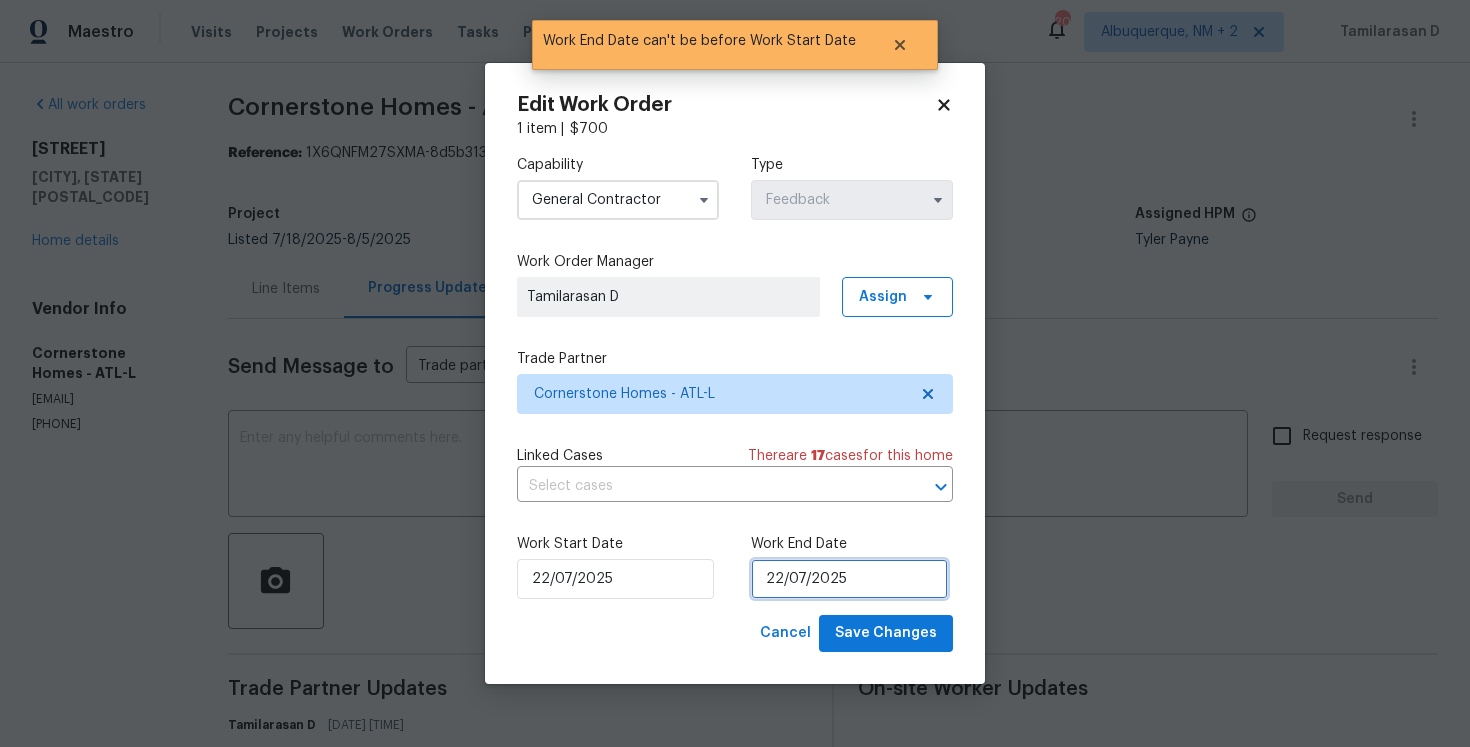 click on "22/07/2025" at bounding box center (849, 579) 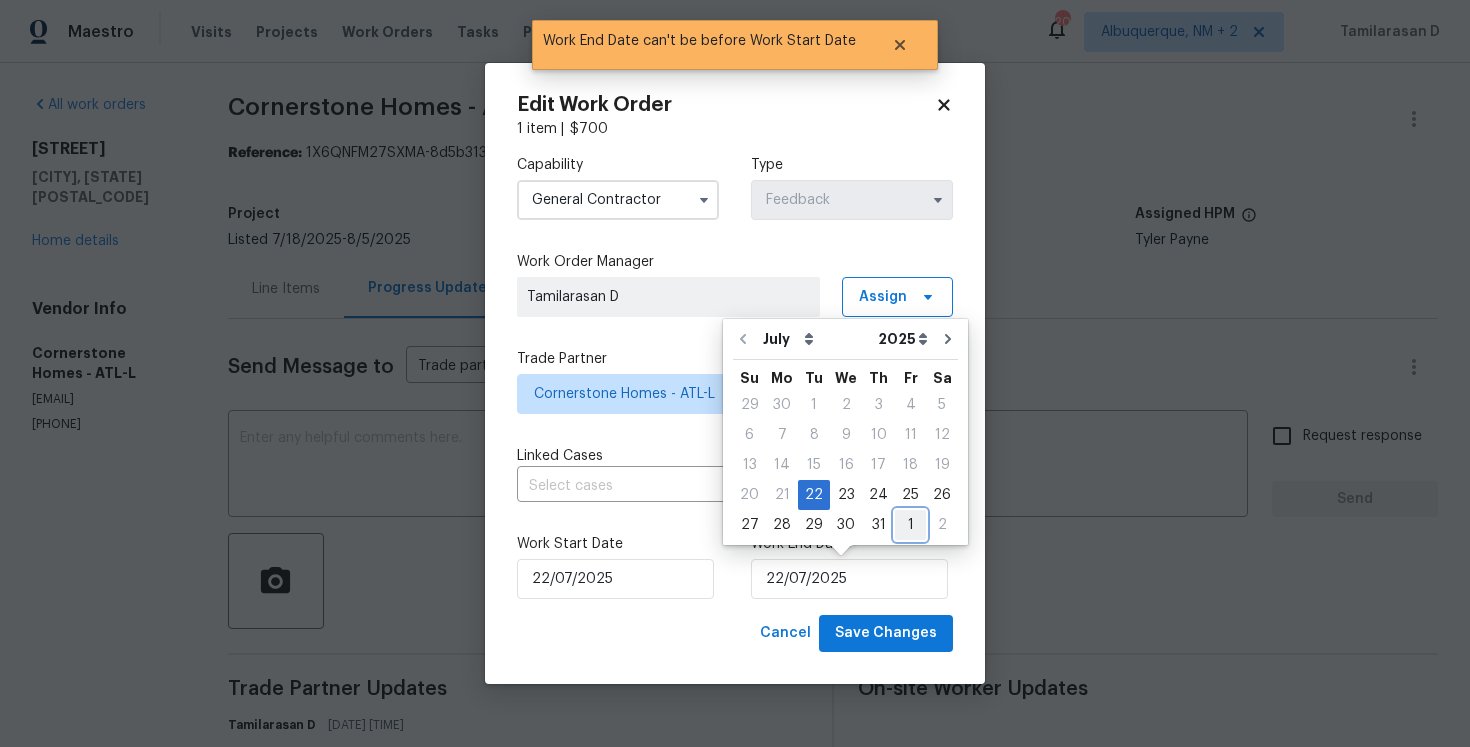 click on "1" at bounding box center [910, 525] 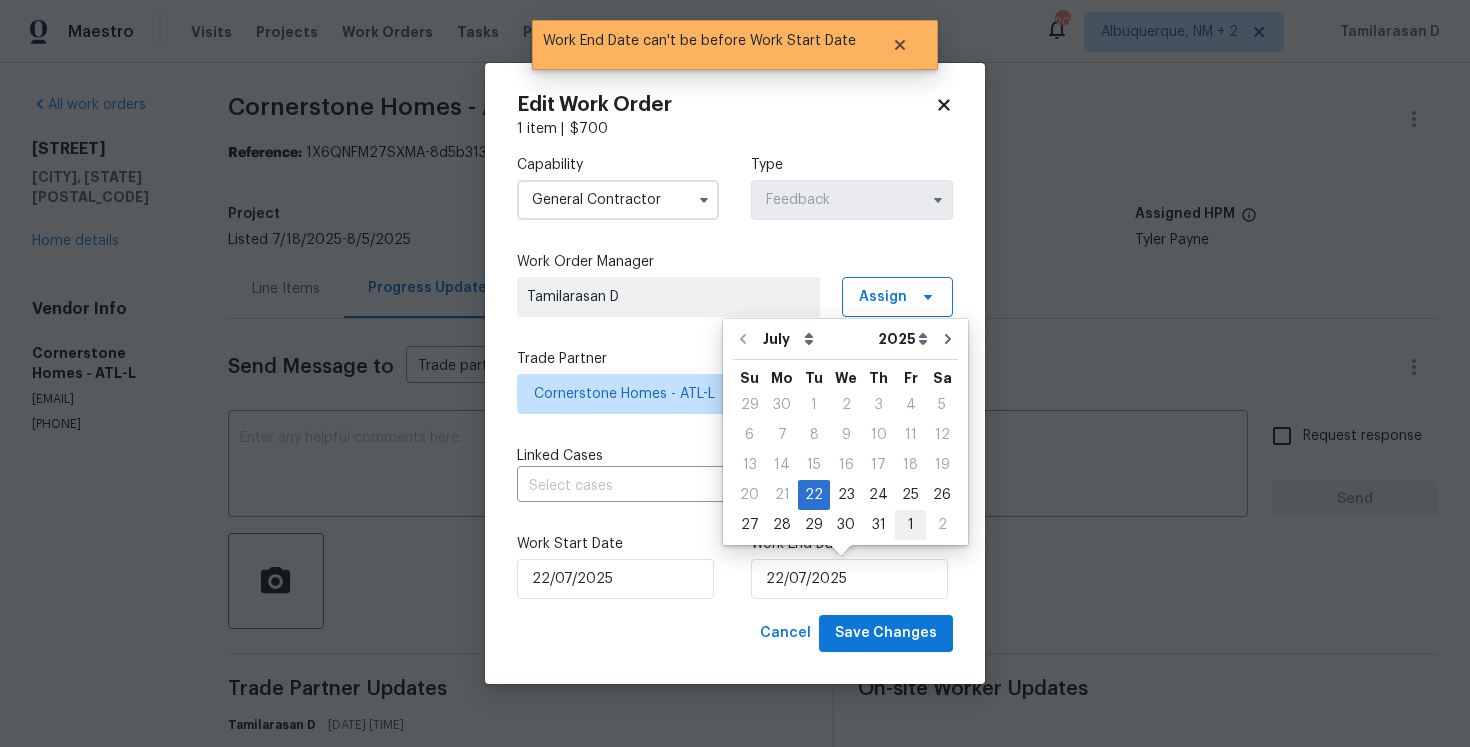 type on "01/08/2025" 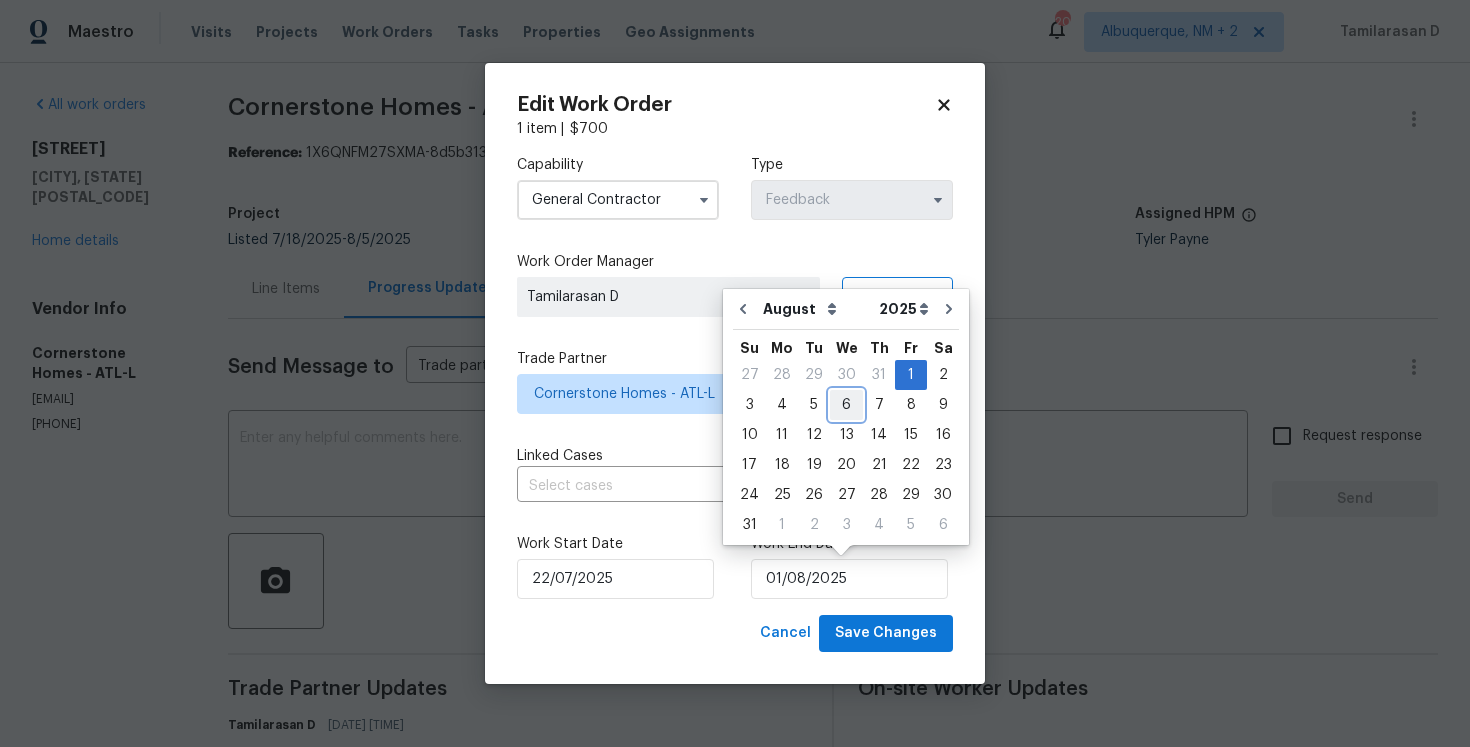 click on "6" at bounding box center [846, 405] 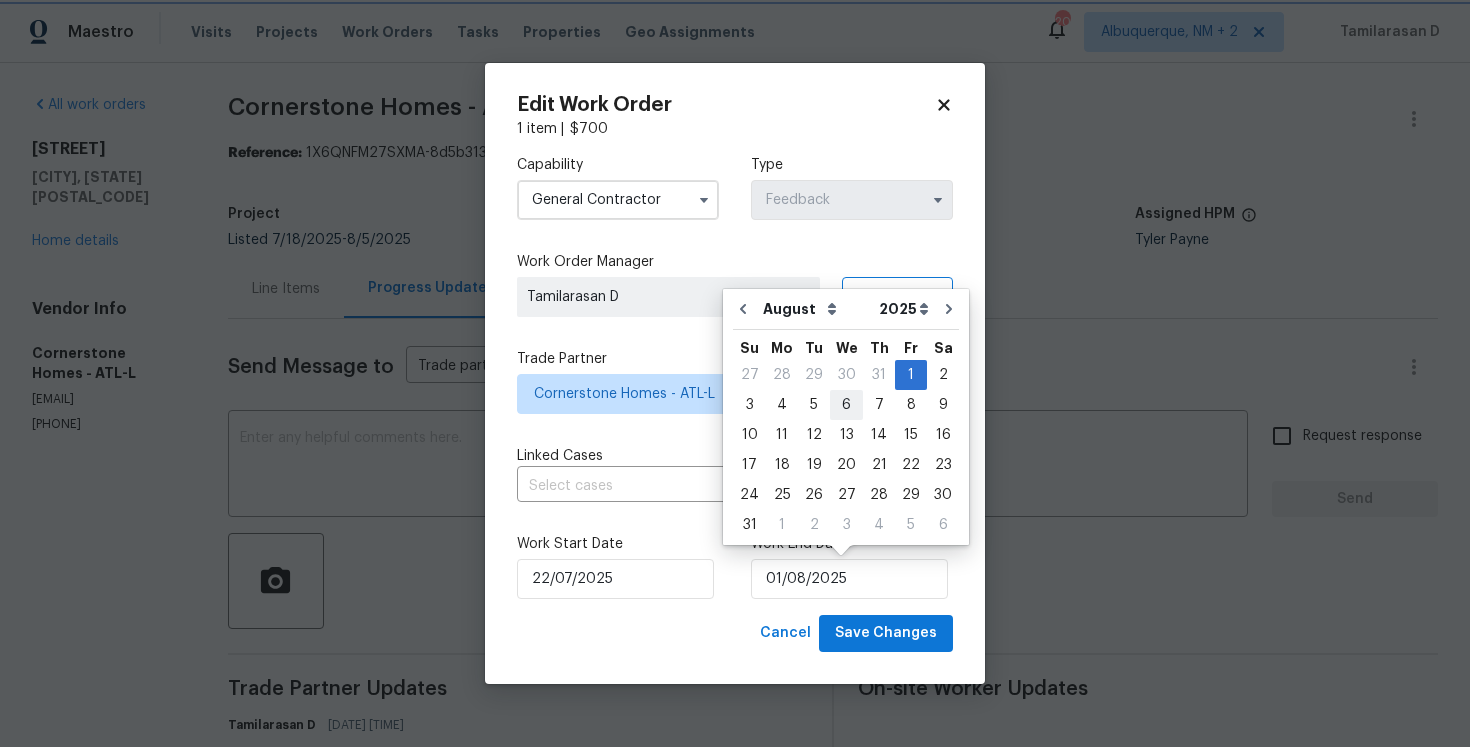 type on "06/08/2025" 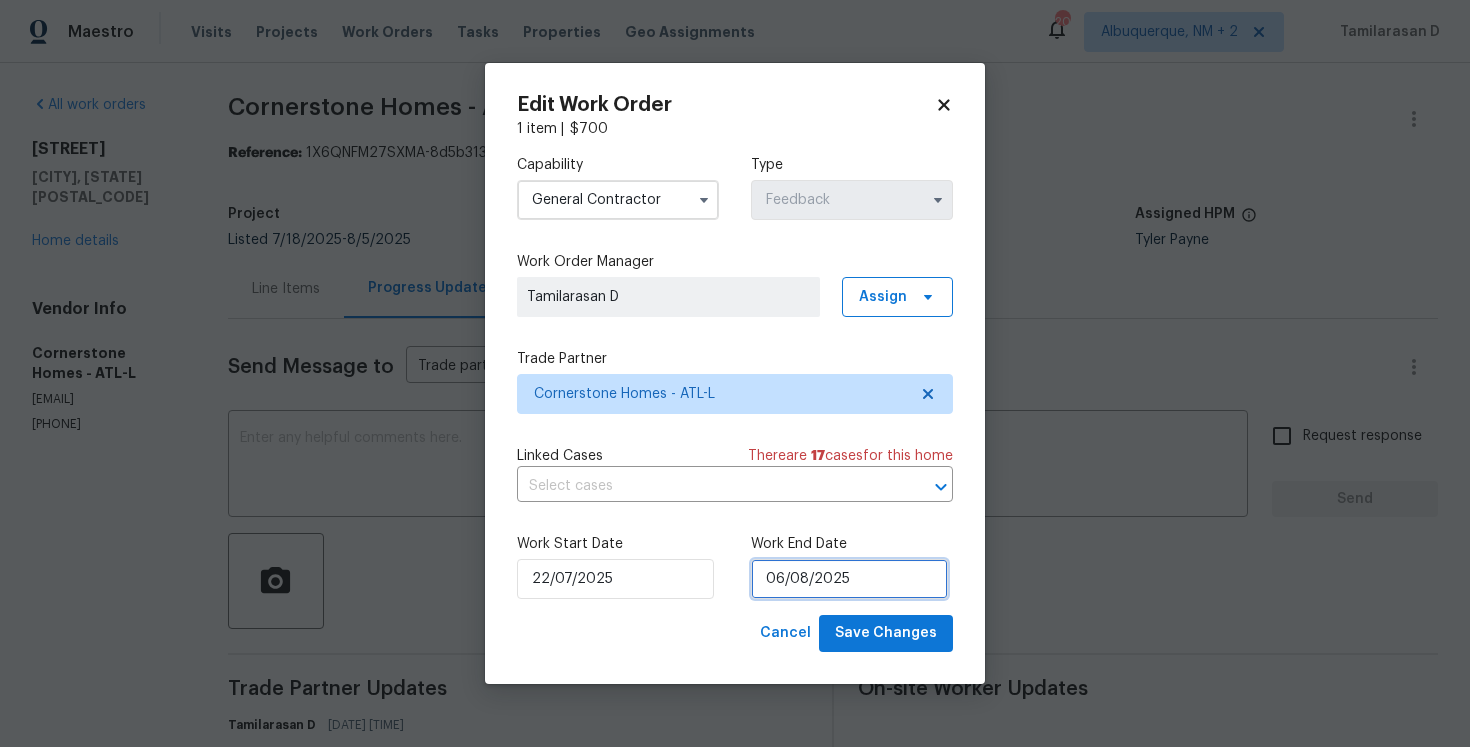 click on "06/08/2025" at bounding box center (849, 579) 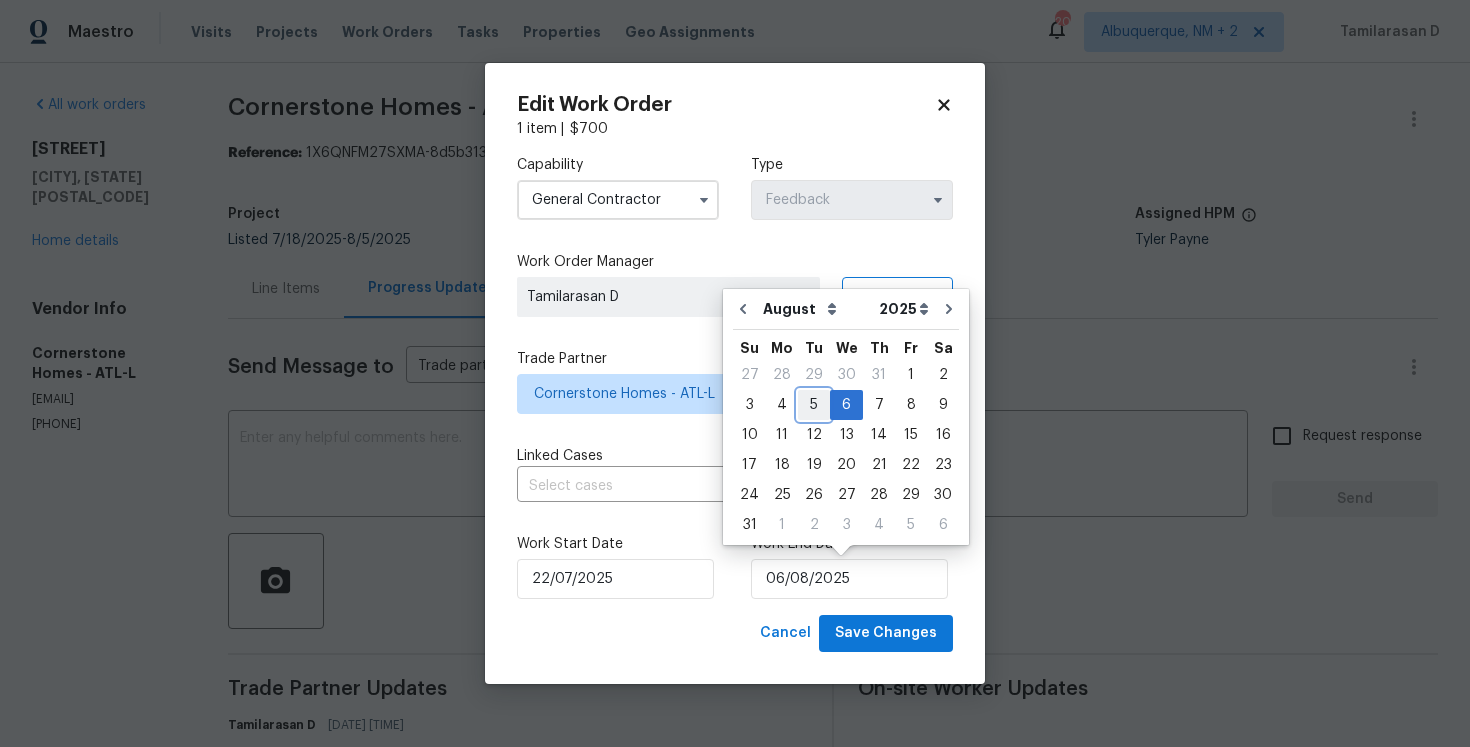 click on "5" at bounding box center (814, 405) 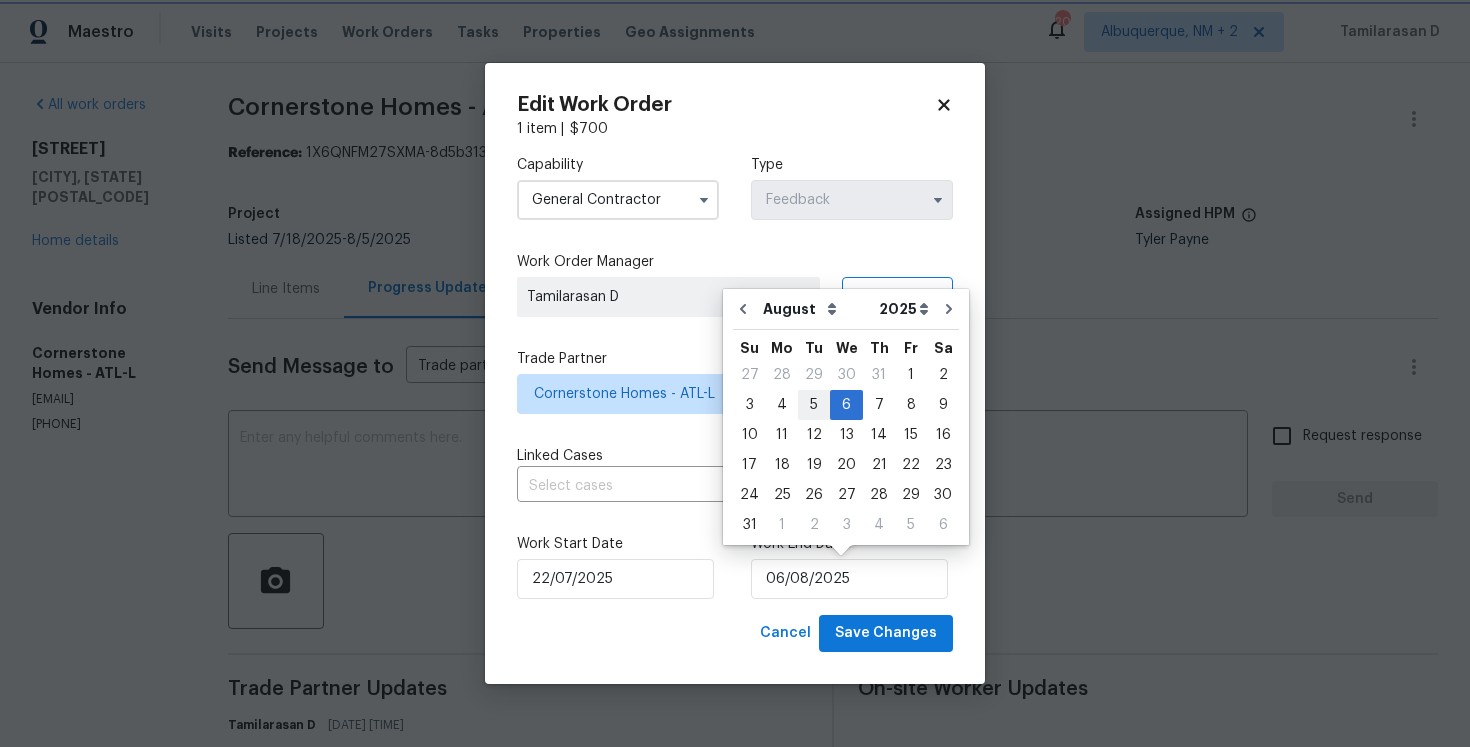 type on "05/08/2025" 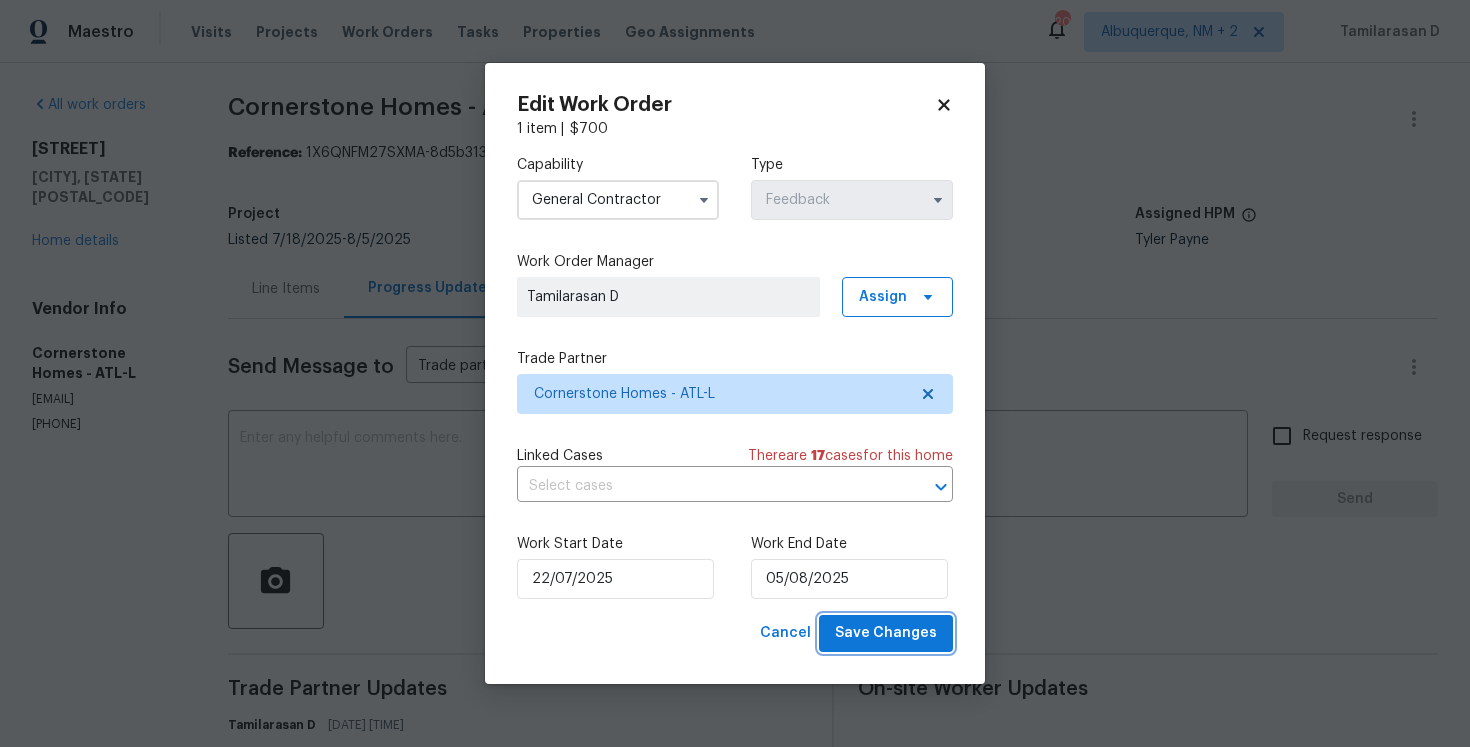 click on "Save Changes" at bounding box center (886, 633) 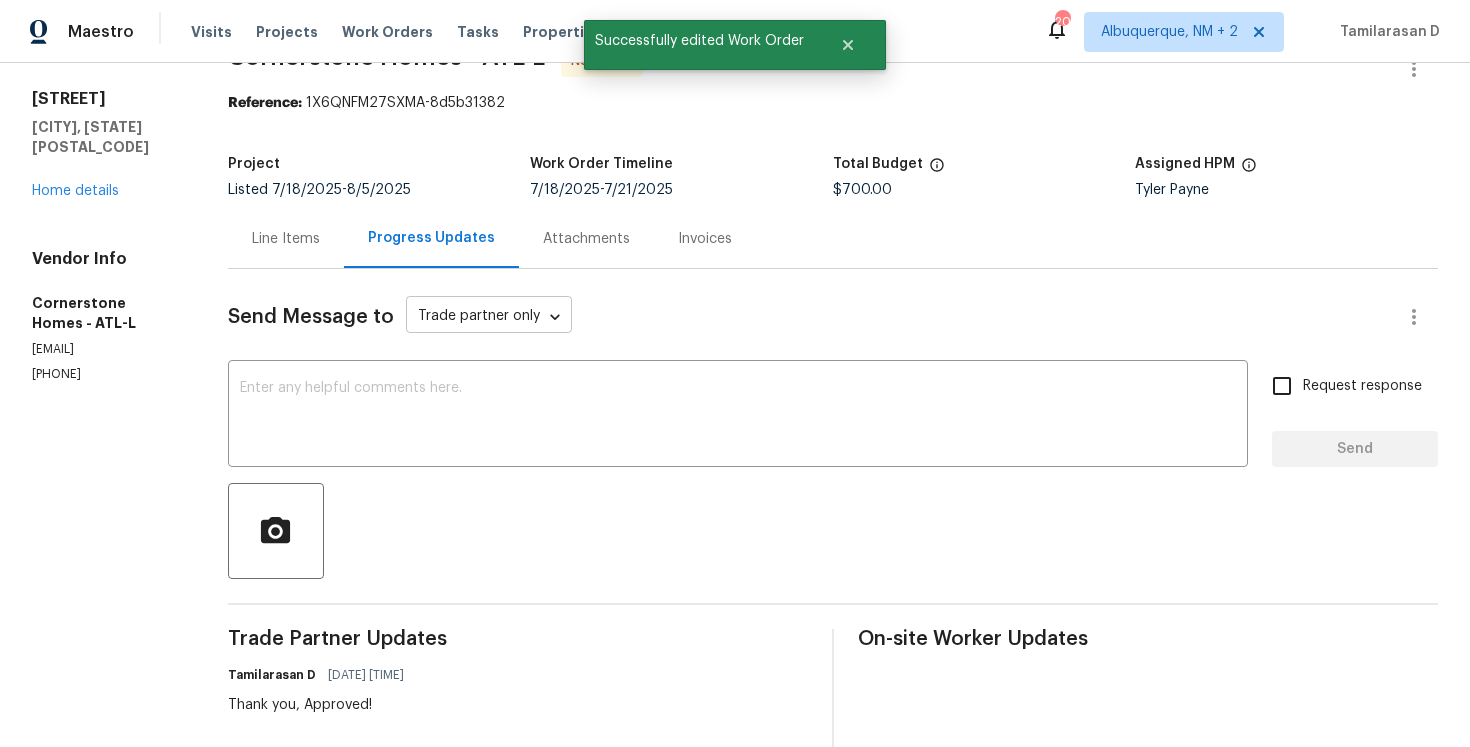scroll, scrollTop: 0, scrollLeft: 0, axis: both 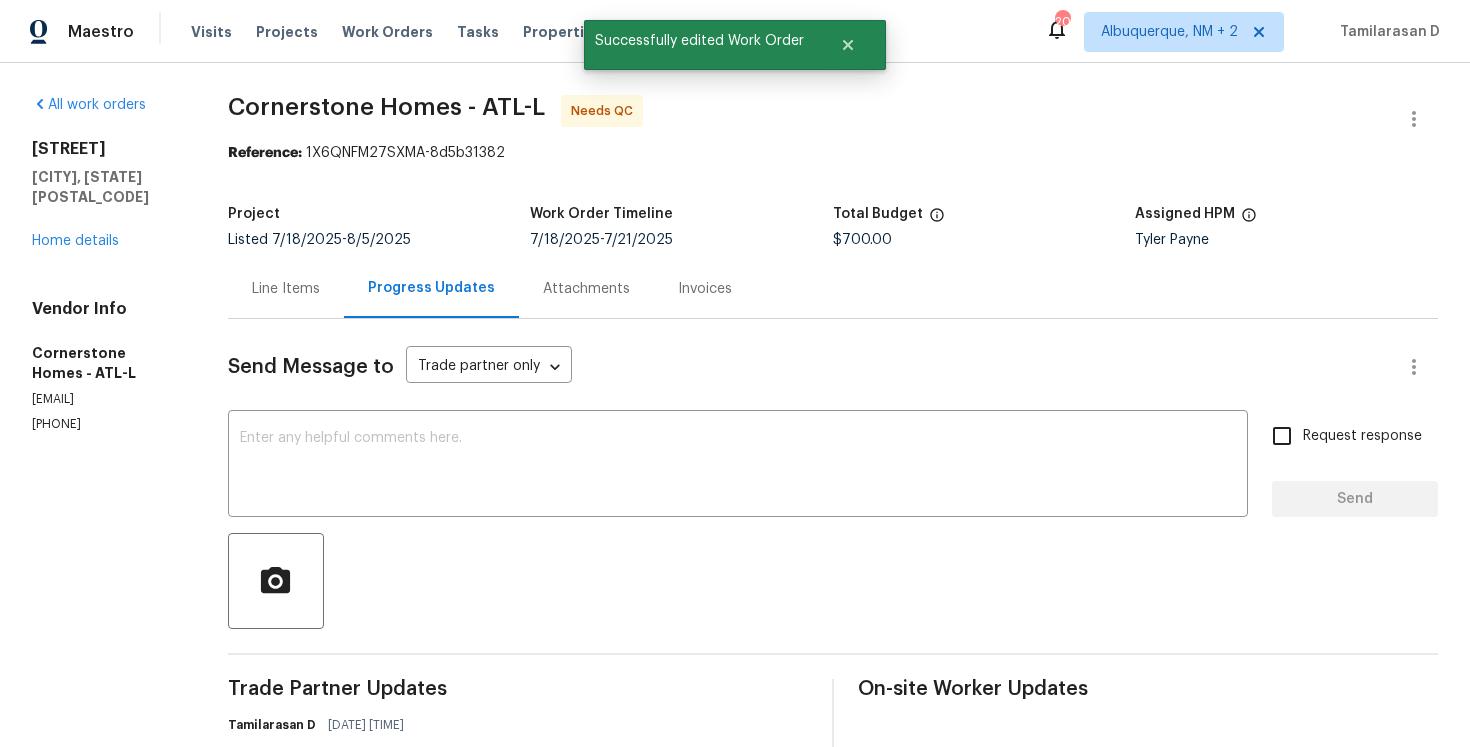 click on "Line Items" at bounding box center (286, 288) 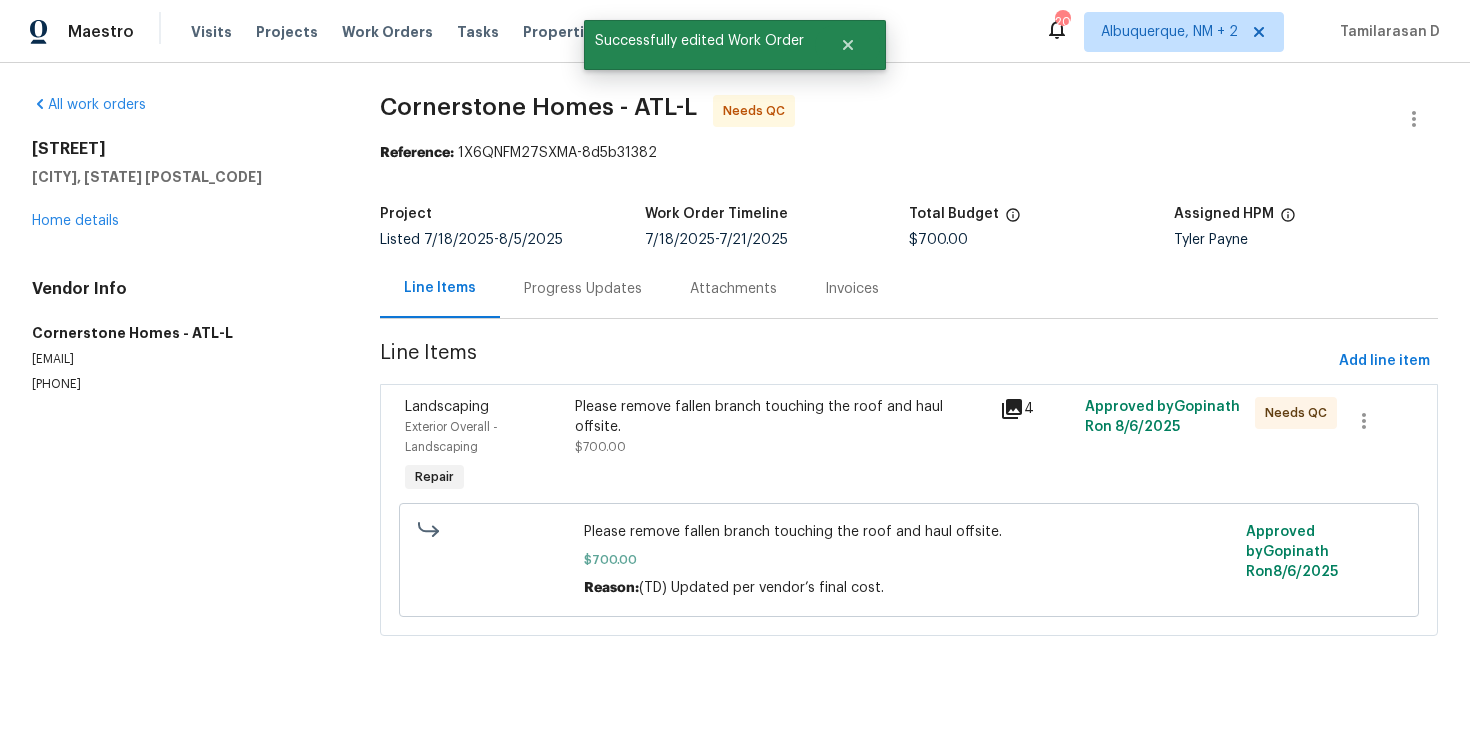 click on "Please remove fallen branch touching the roof and haul offsite." at bounding box center [781, 417] 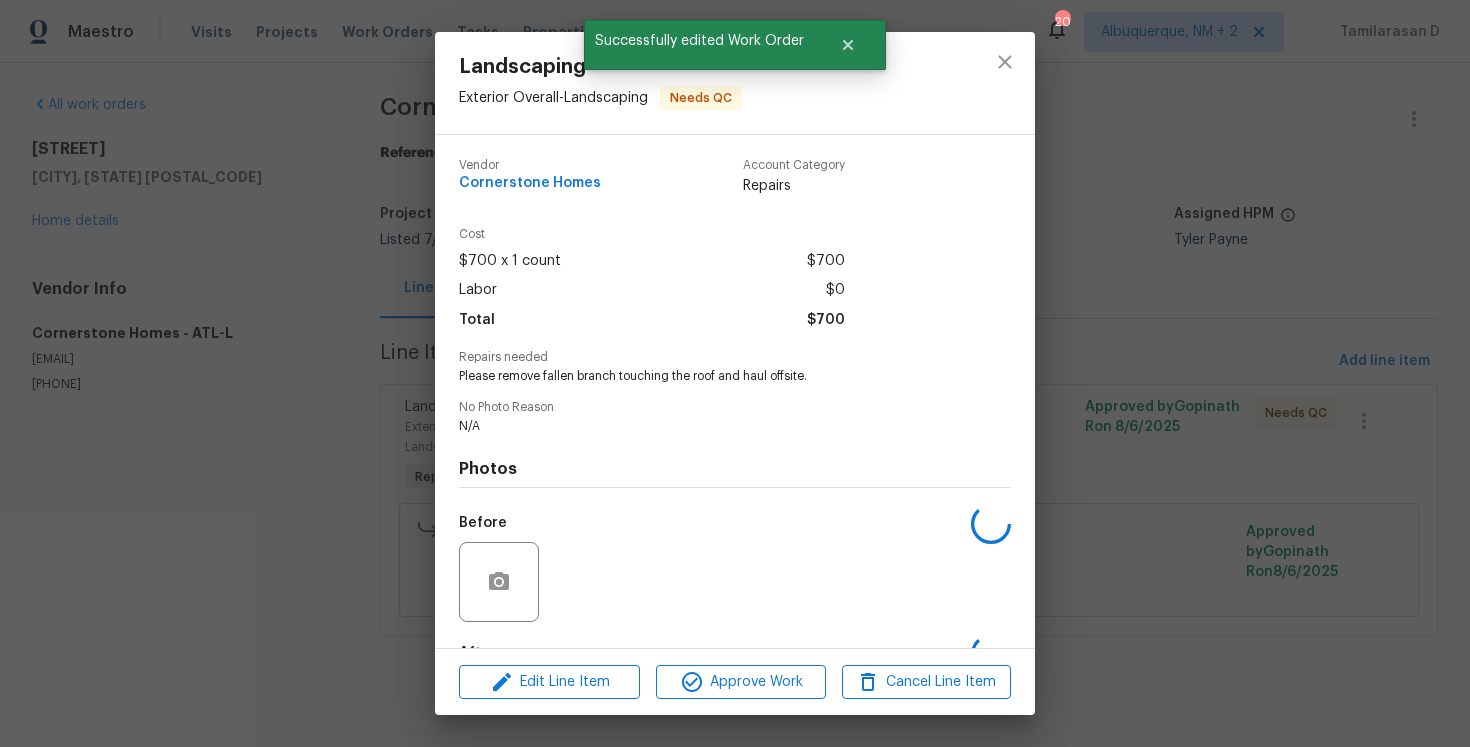 scroll, scrollTop: 124, scrollLeft: 0, axis: vertical 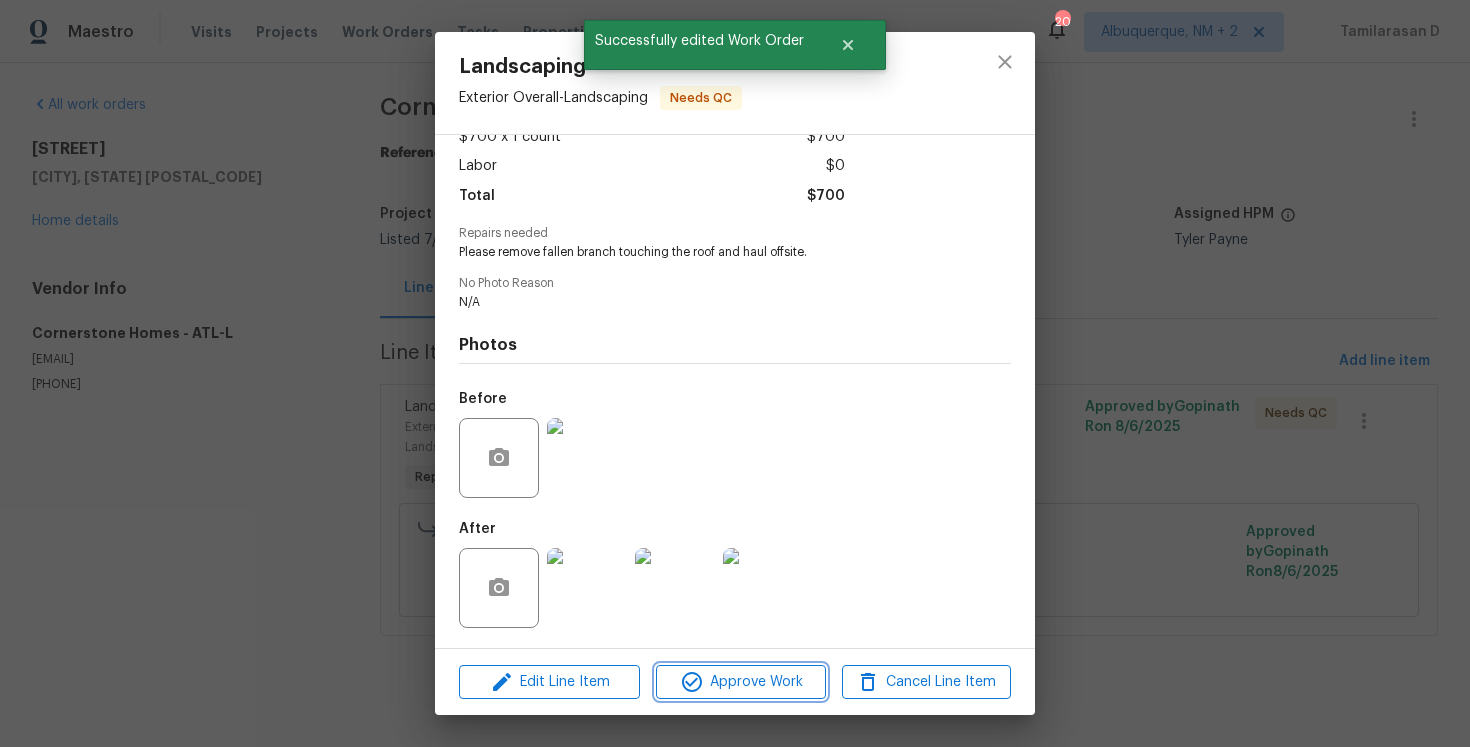 click on "Approve Work" at bounding box center (740, 682) 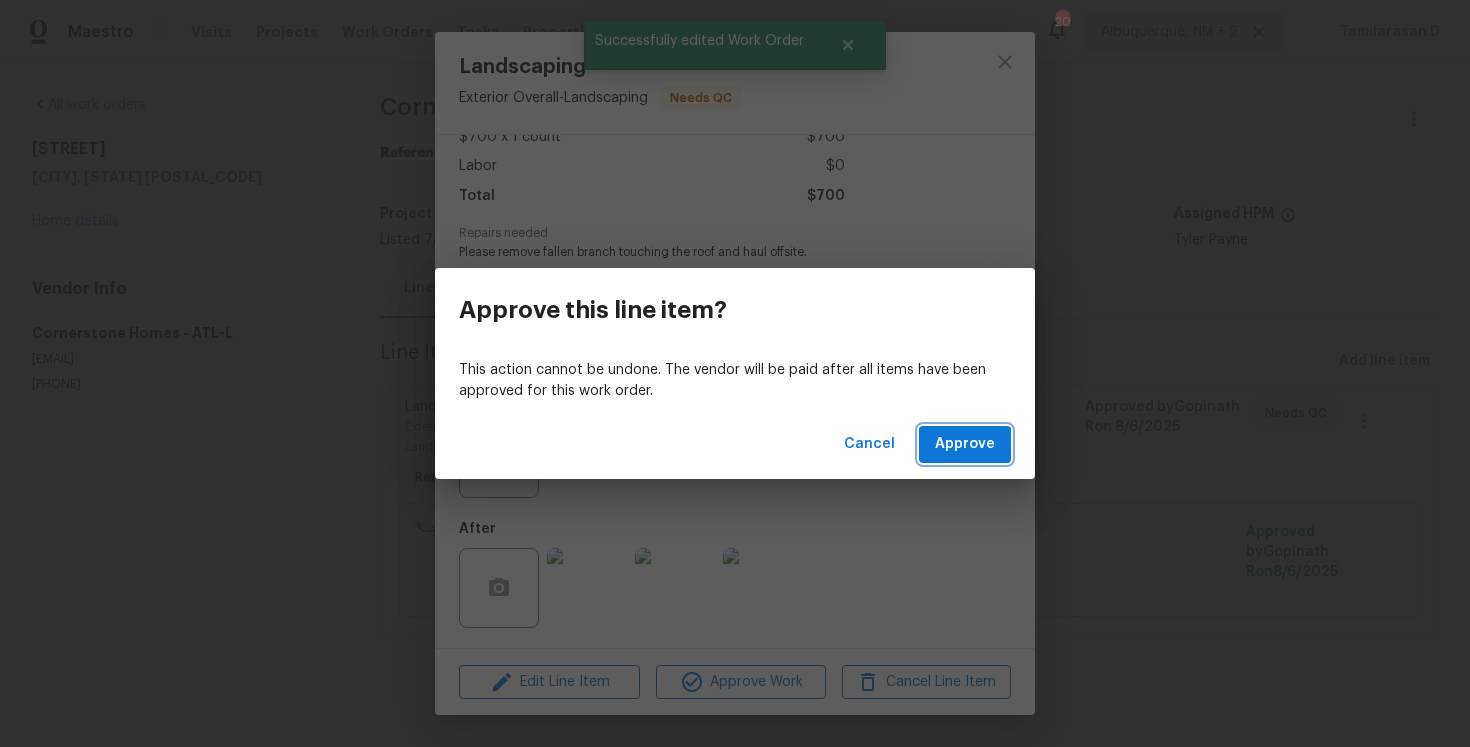 click on "Approve" at bounding box center (965, 444) 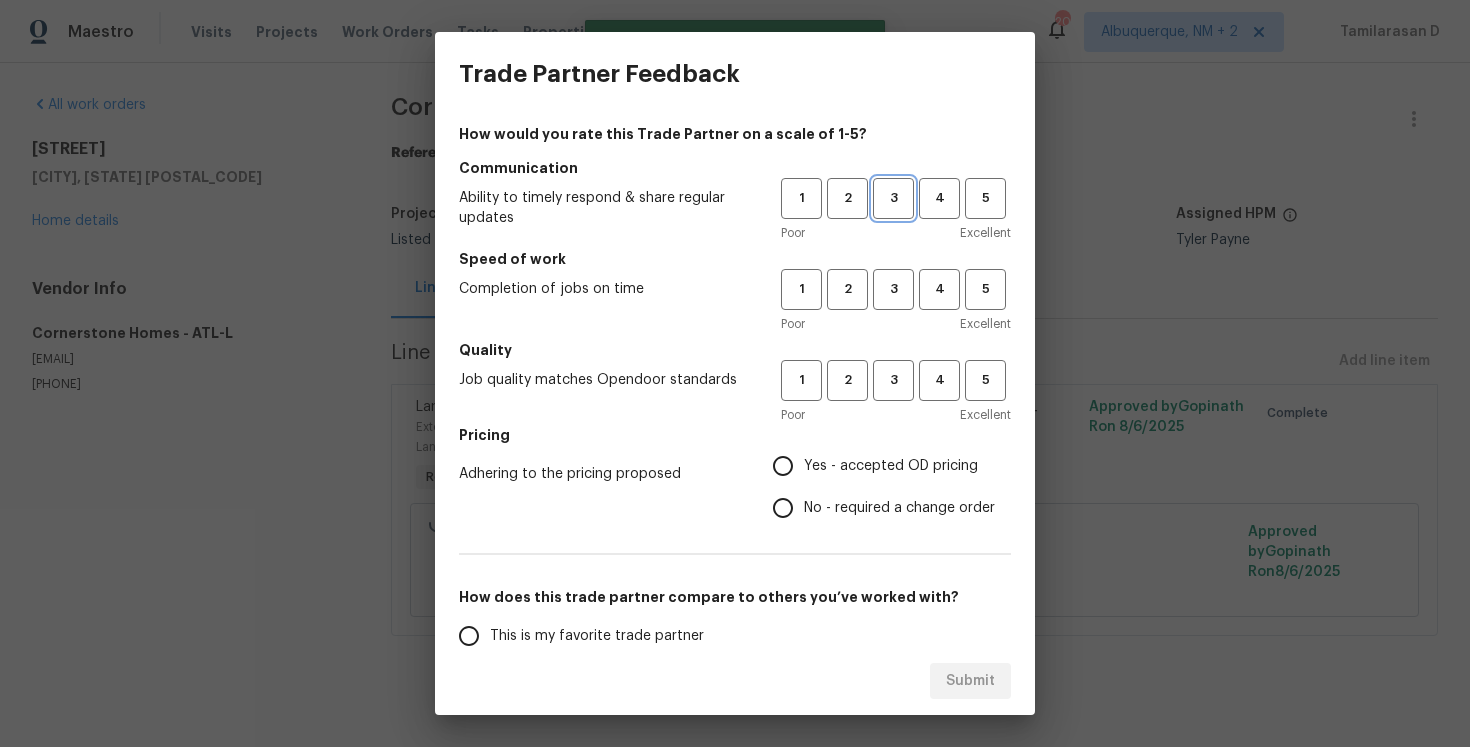 click on "3" at bounding box center [893, 198] 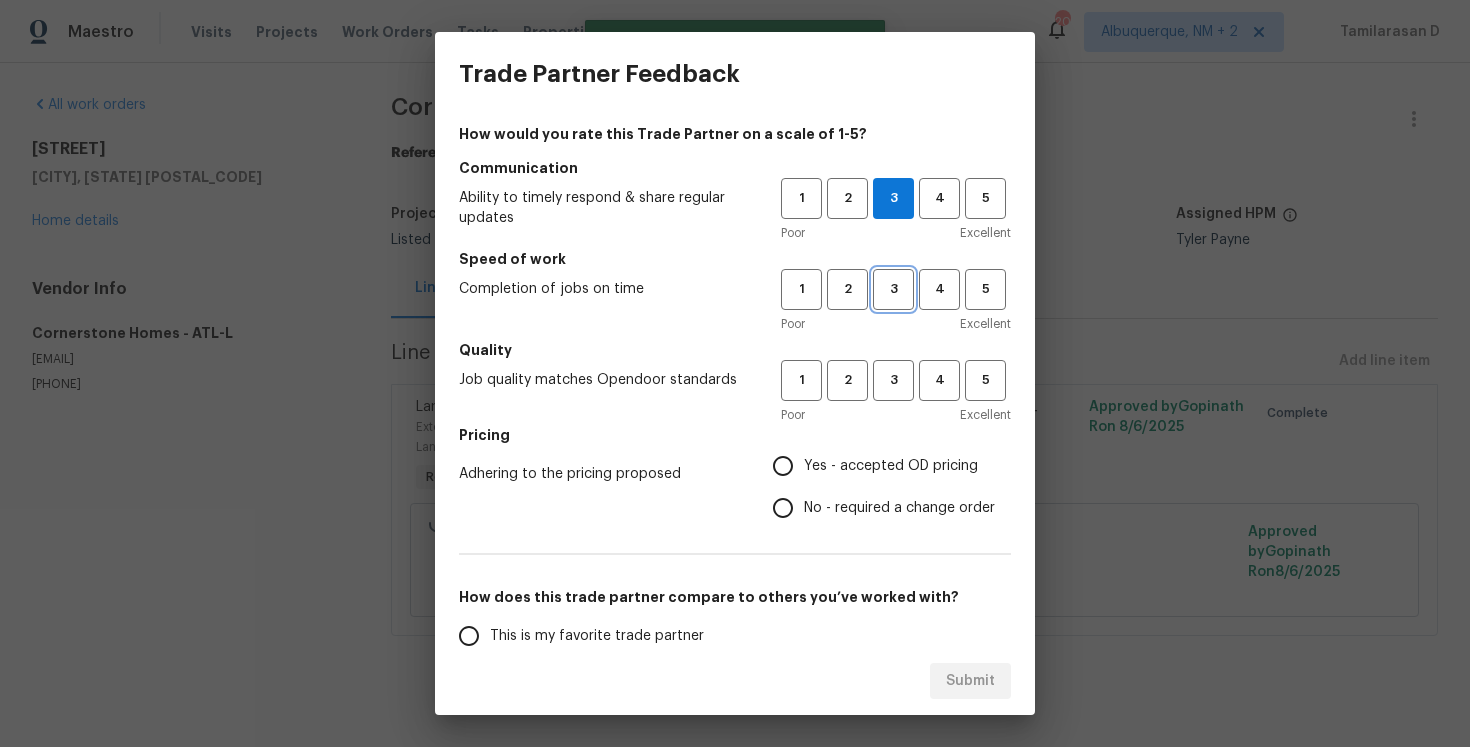 click on "3" at bounding box center [893, 289] 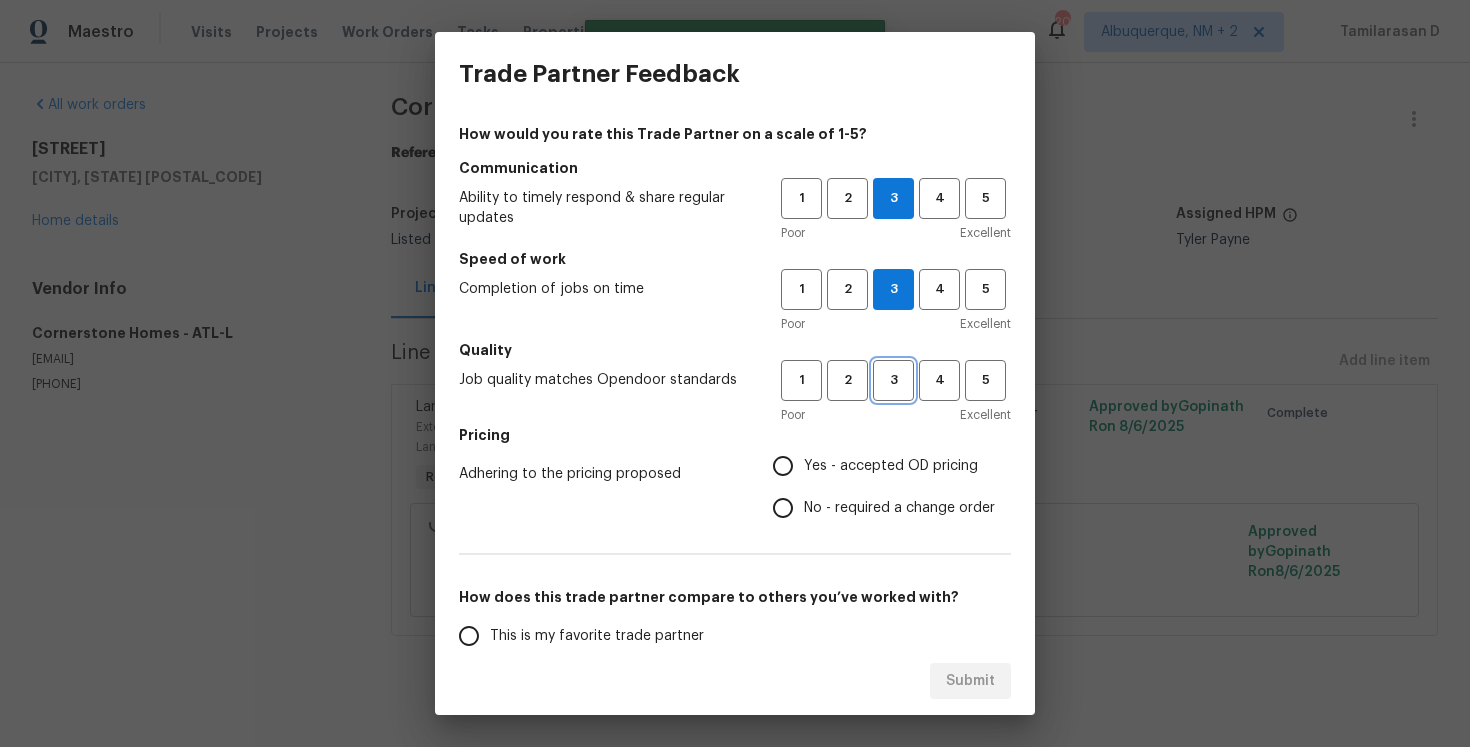 click on "3" at bounding box center (893, 380) 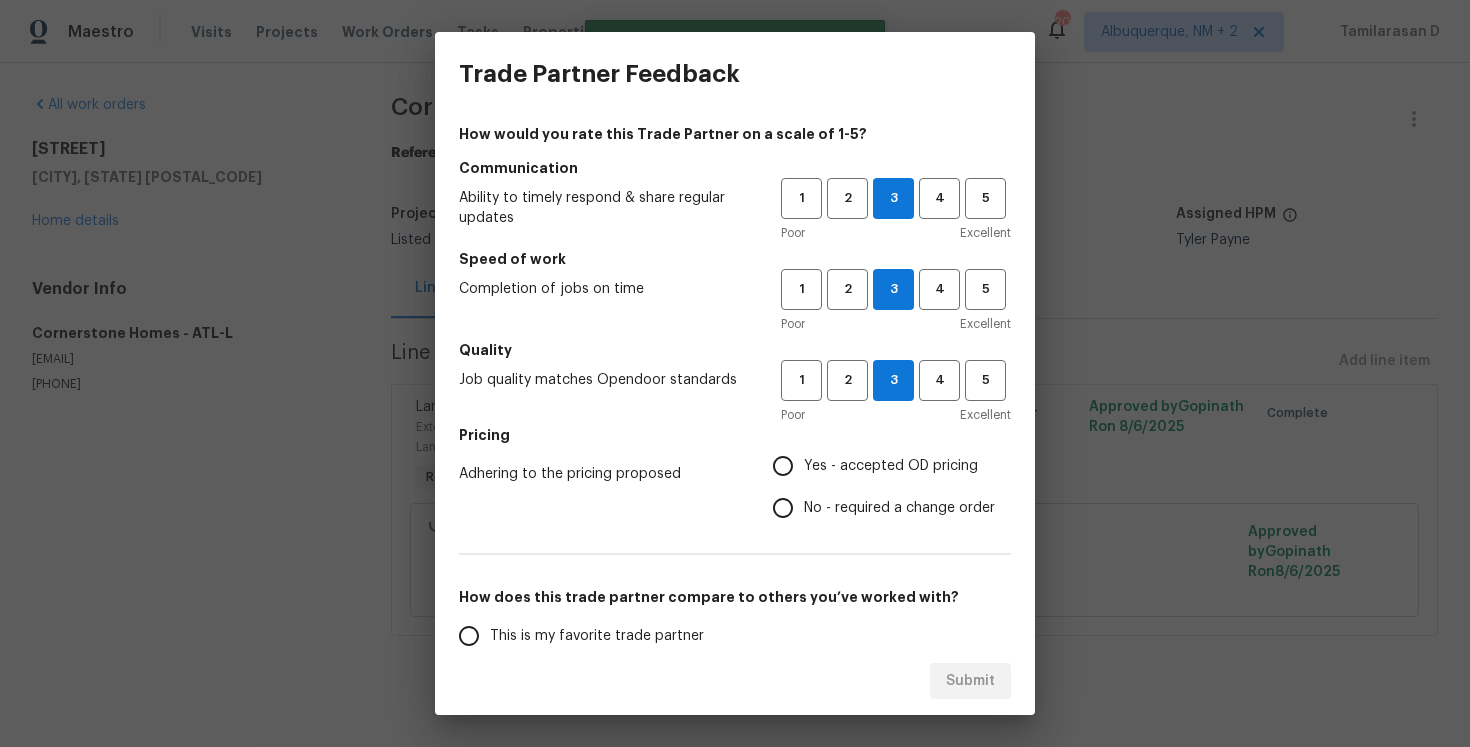 click on "Yes - accepted OD pricing" at bounding box center (783, 466) 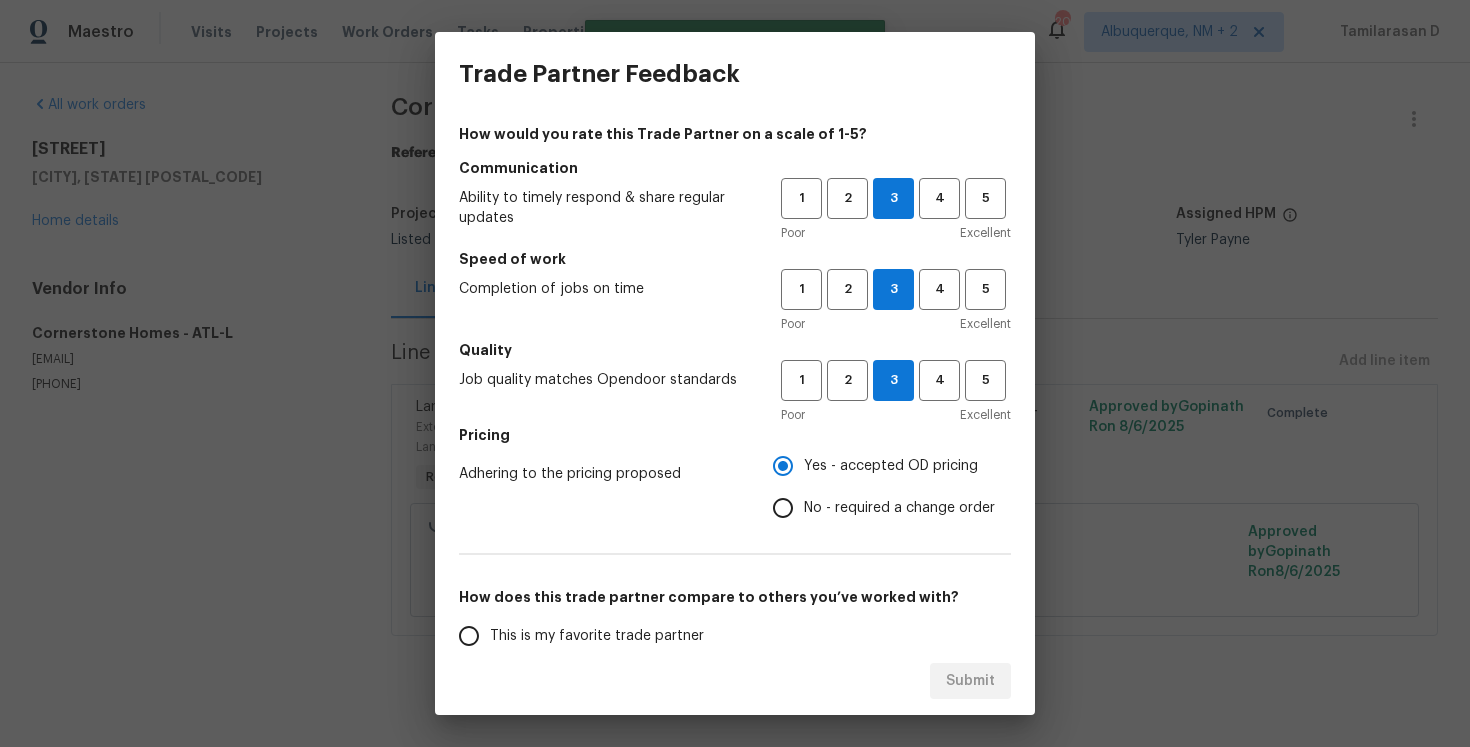 click on "No - required a change order" at bounding box center (899, 508) 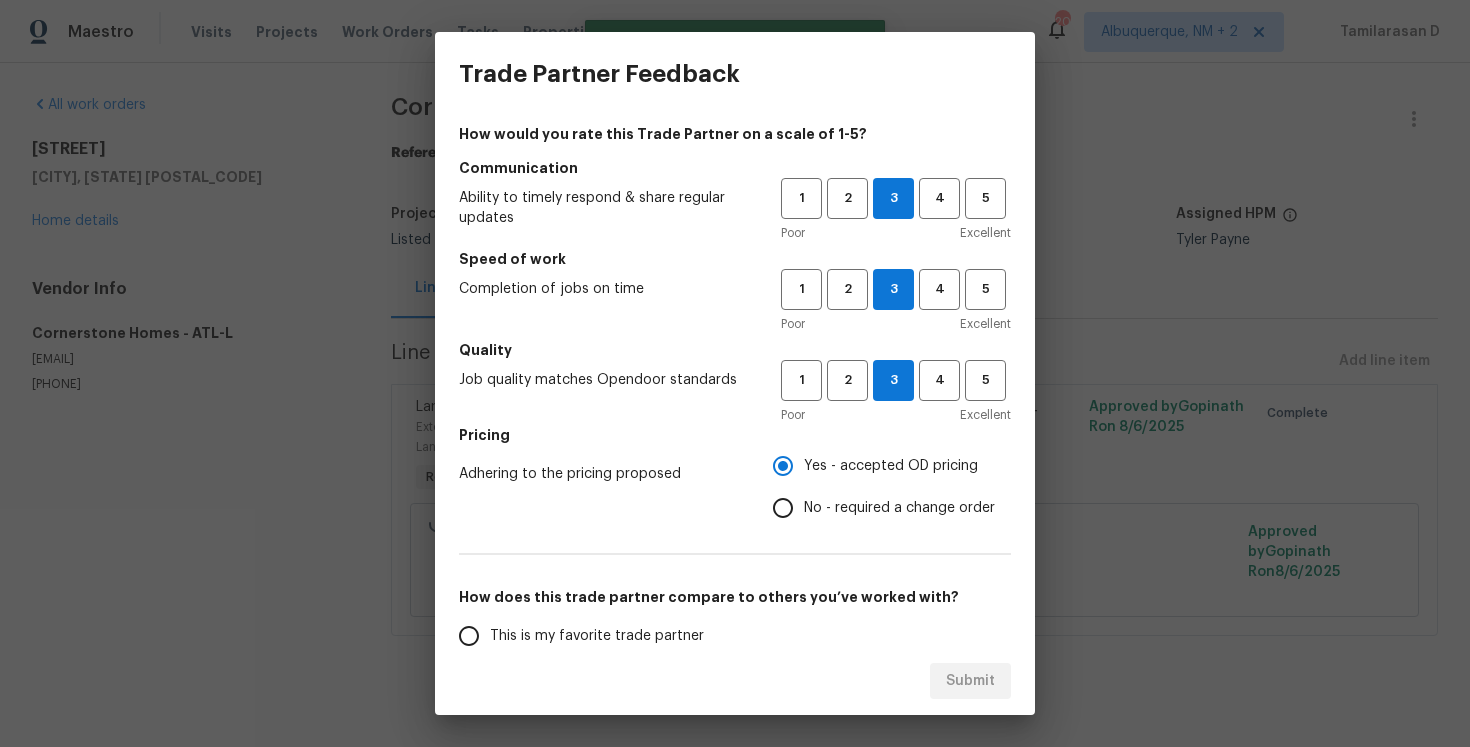 click on "No - required a change order" at bounding box center [783, 508] 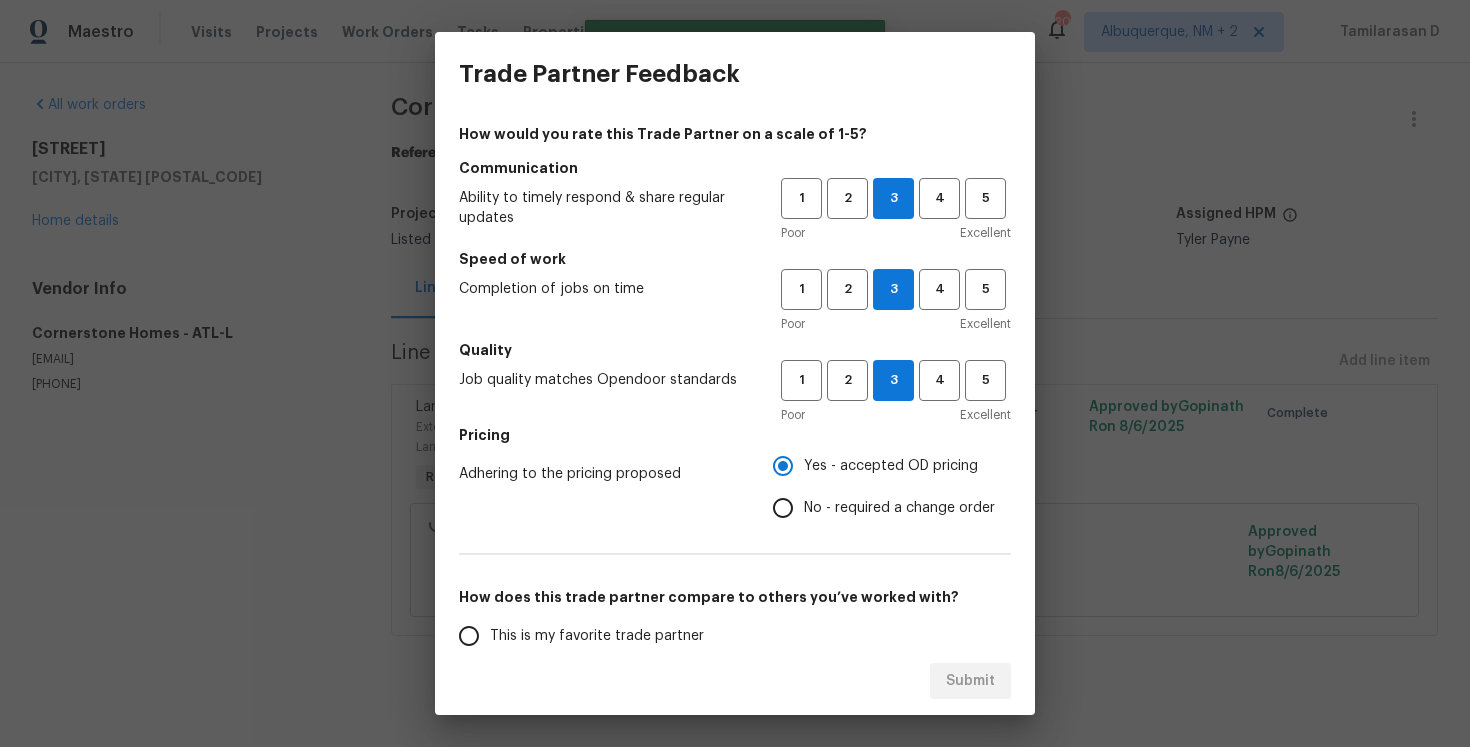 radio on "true" 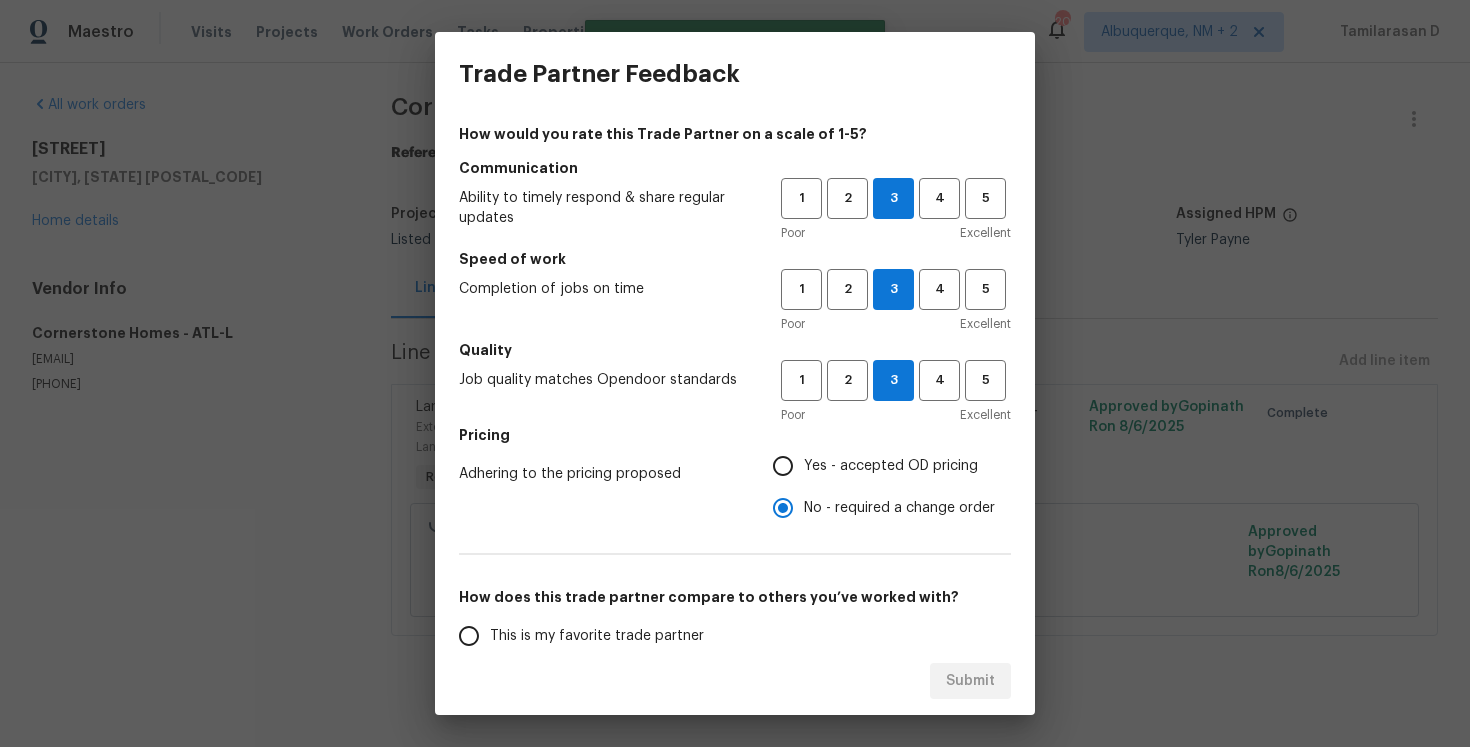 scroll, scrollTop: 268, scrollLeft: 0, axis: vertical 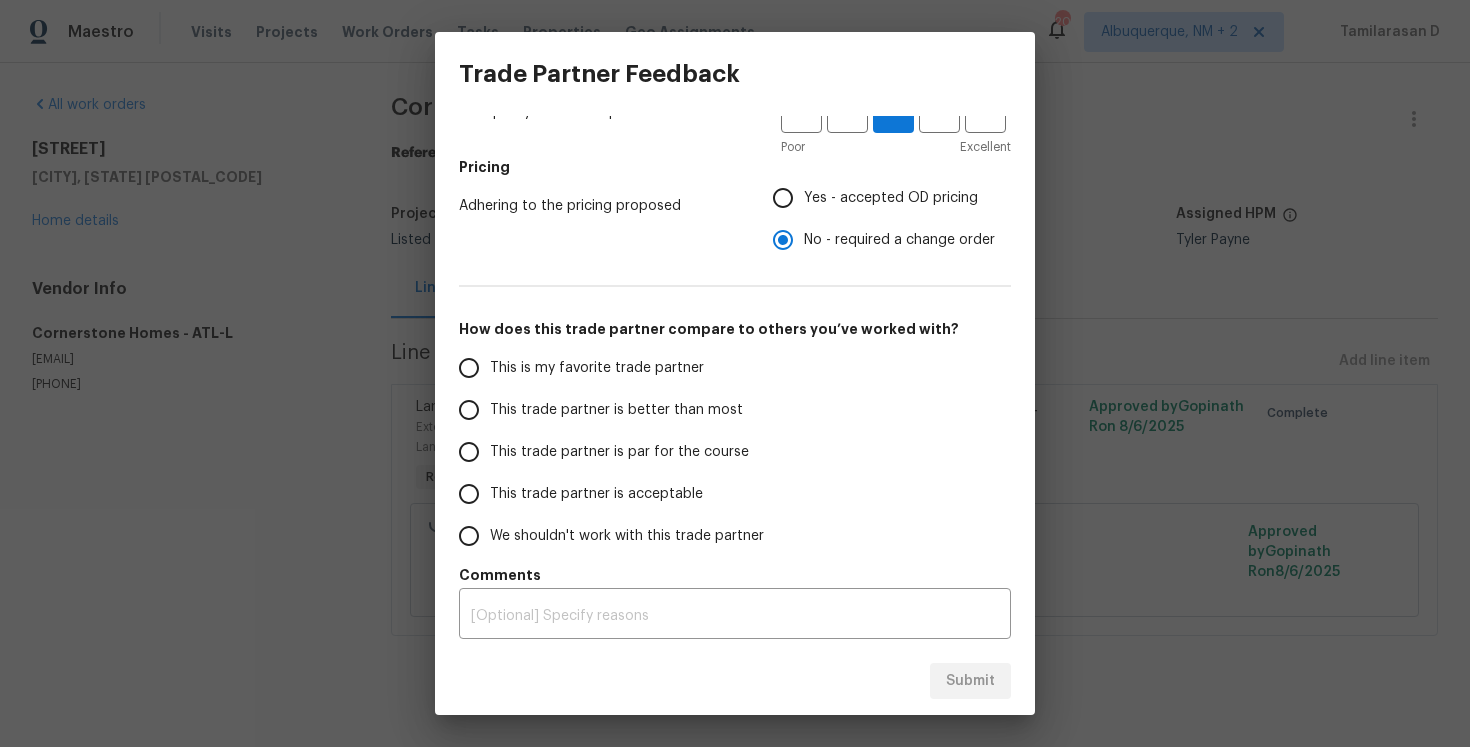 click on "This trade partner is par for the course" at bounding box center [469, 452] 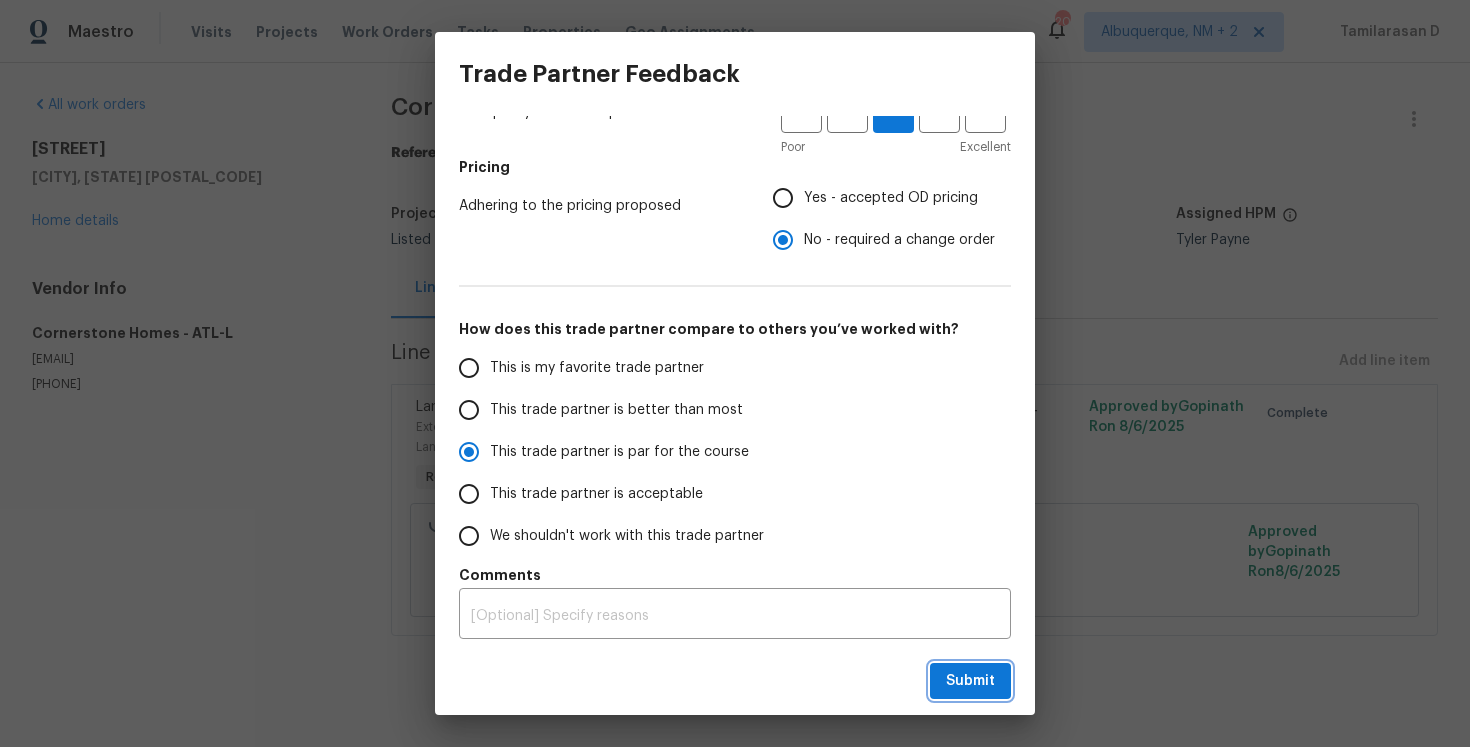 click on "Submit" at bounding box center (970, 681) 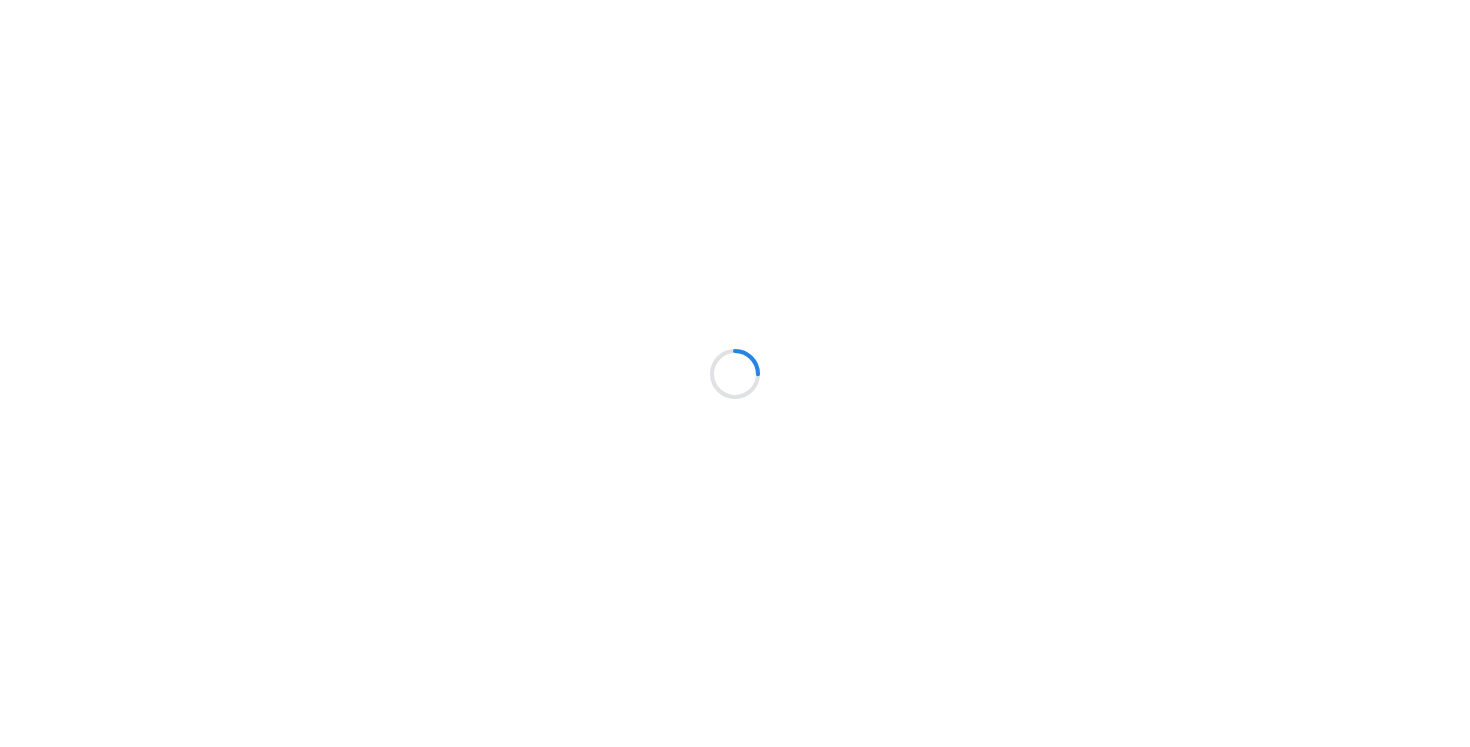 scroll, scrollTop: 0, scrollLeft: 0, axis: both 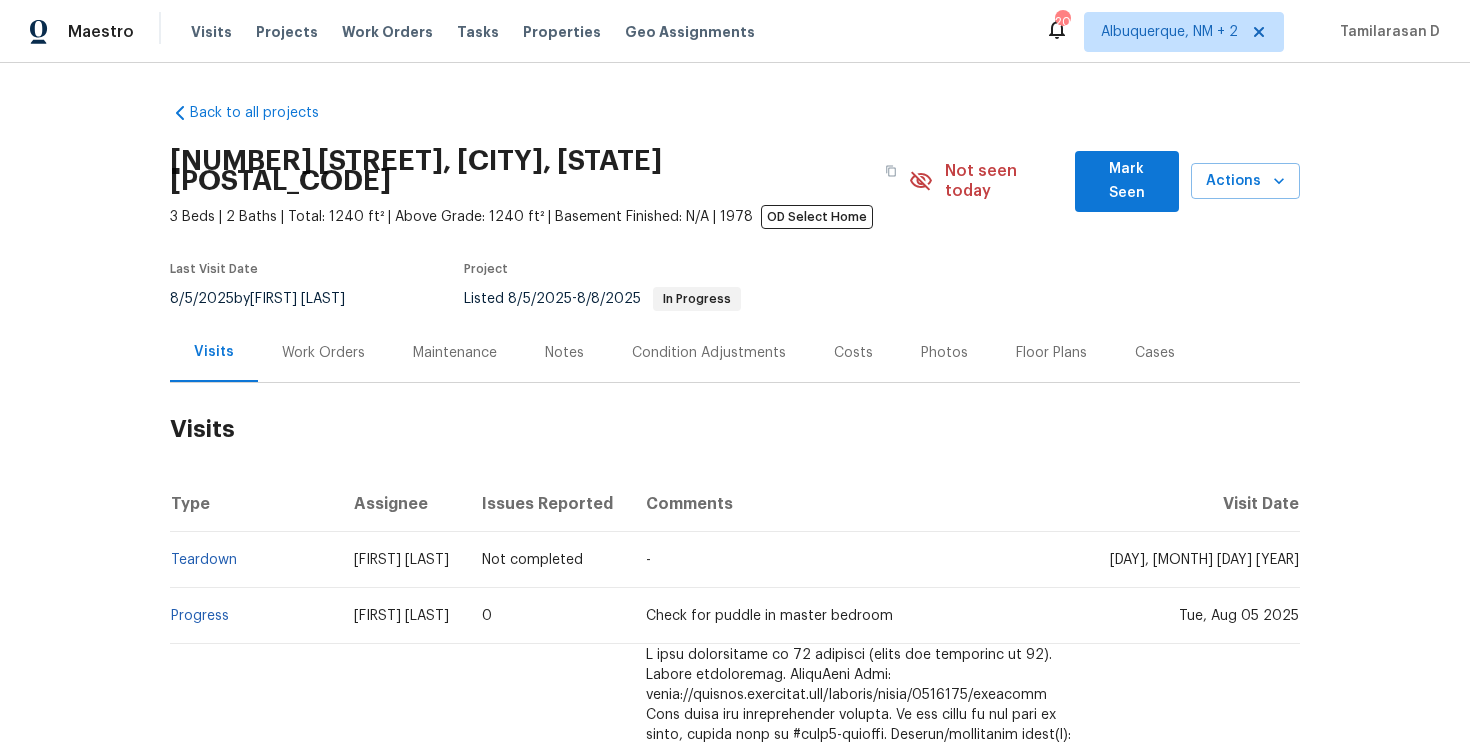 click on "Work Orders" at bounding box center [323, 352] 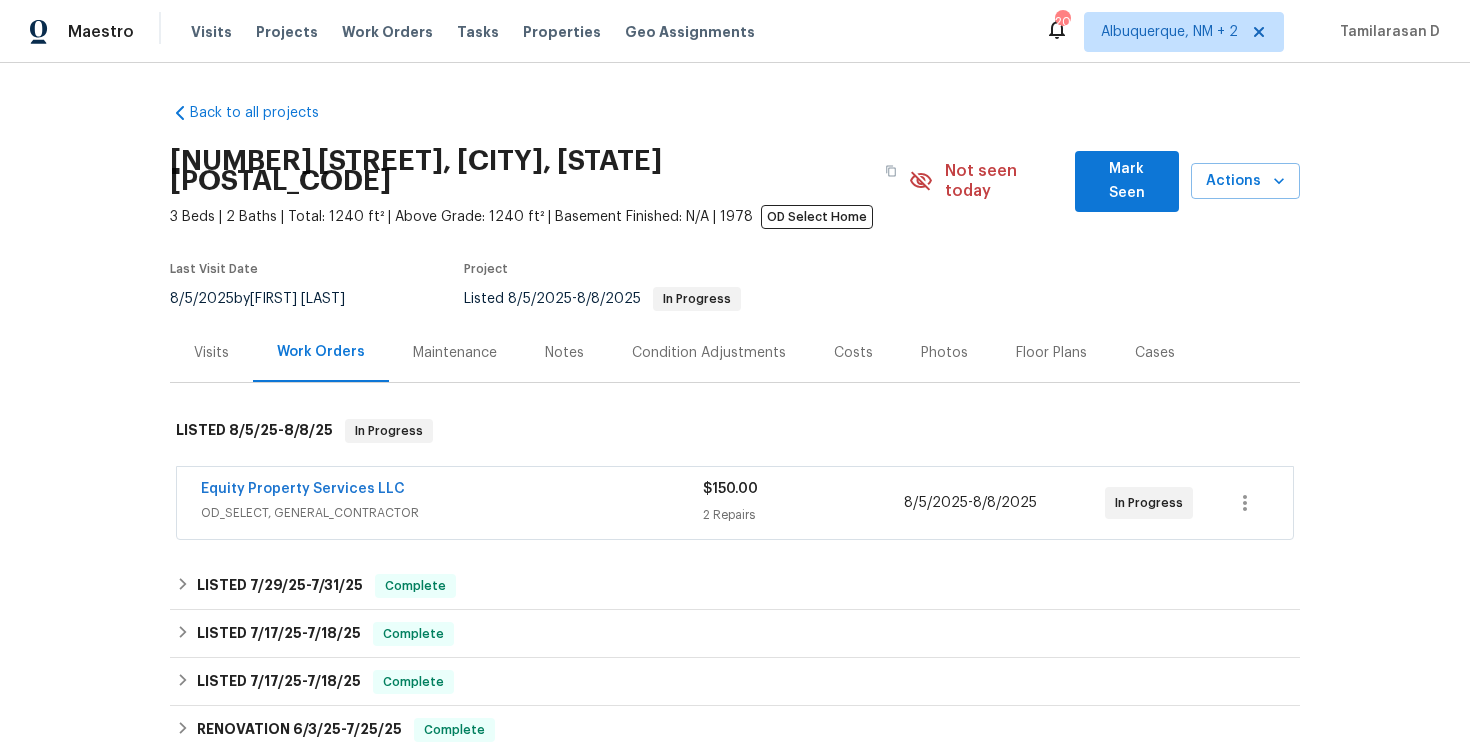 scroll, scrollTop: 20, scrollLeft: 0, axis: vertical 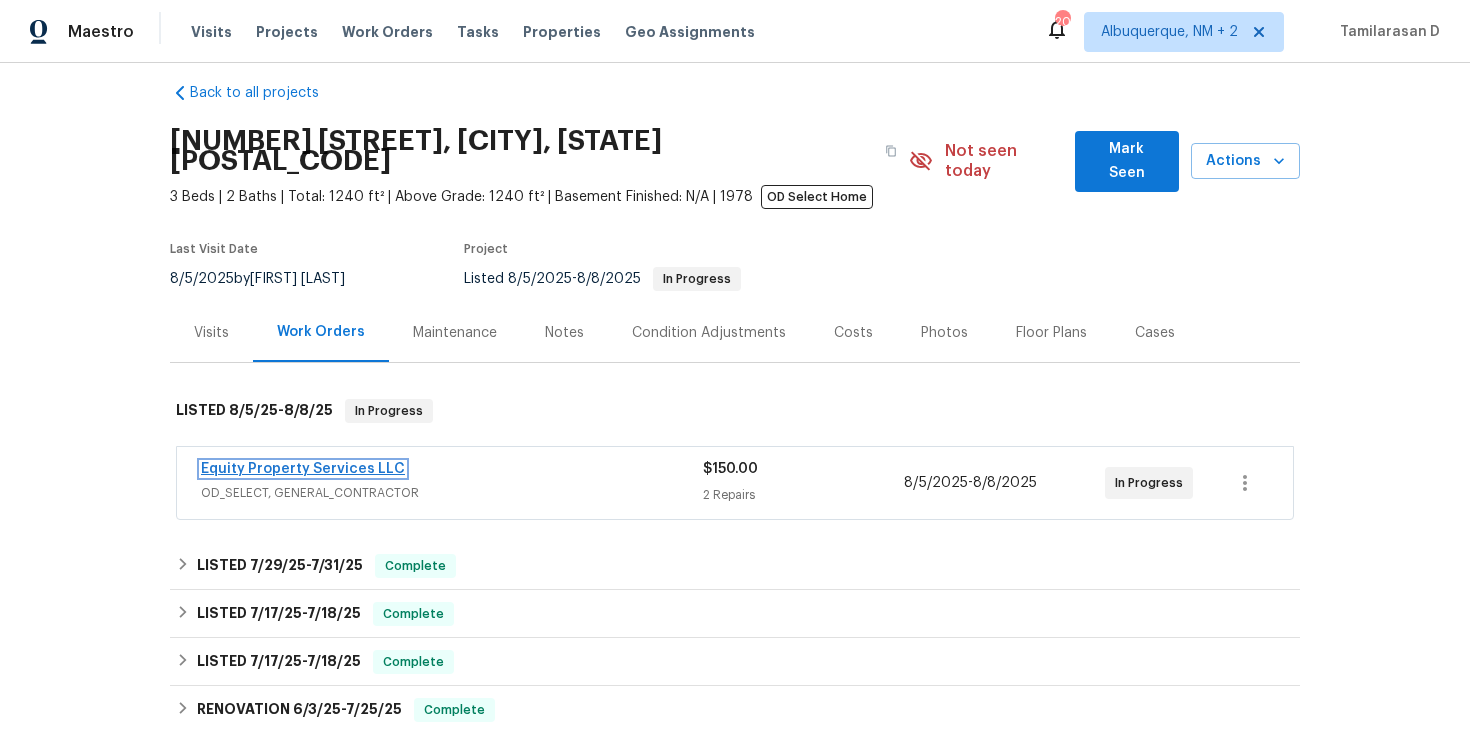 click on "Equity Property Services LLC" at bounding box center [303, 469] 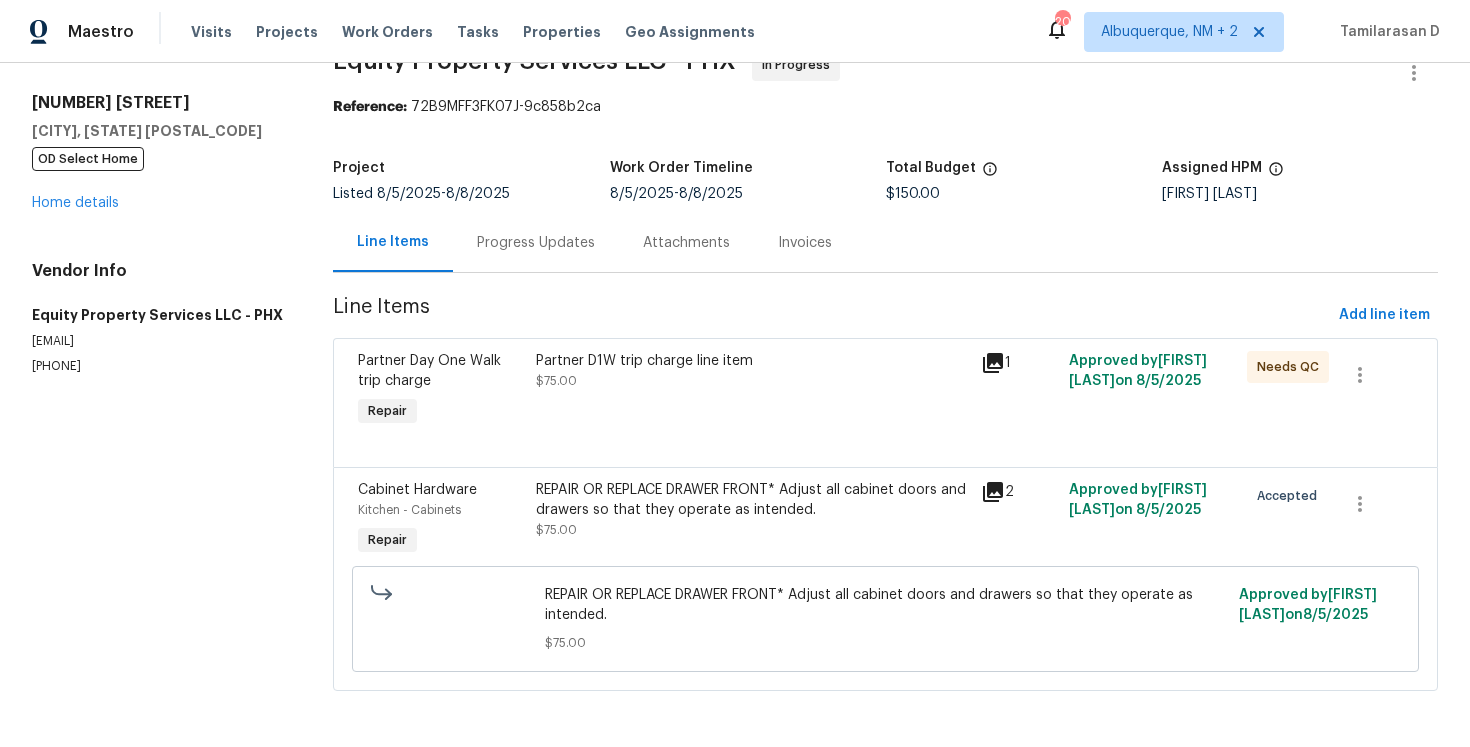 scroll, scrollTop: 0, scrollLeft: 0, axis: both 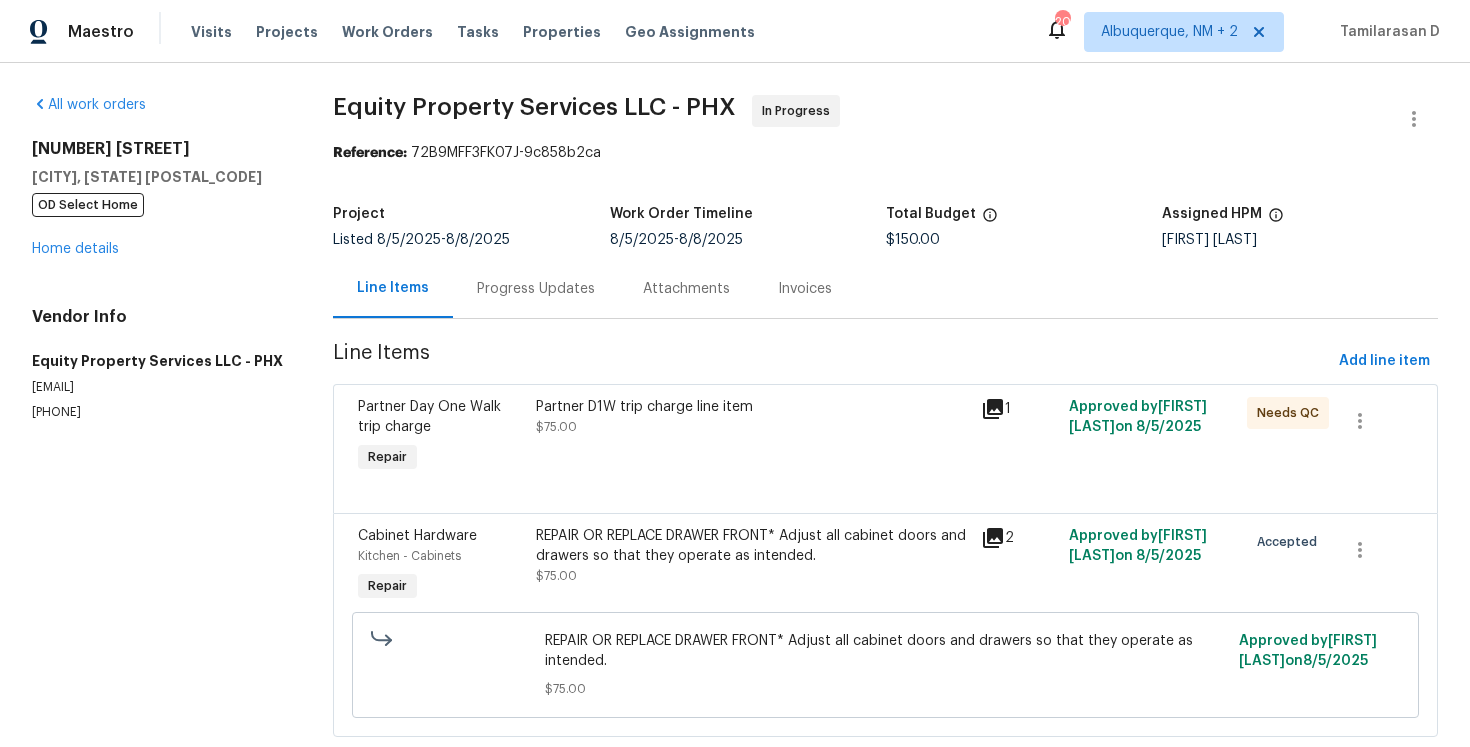 click on "Reference:   72B9MFF3FK07J-9c858b2ca" at bounding box center [885, 153] 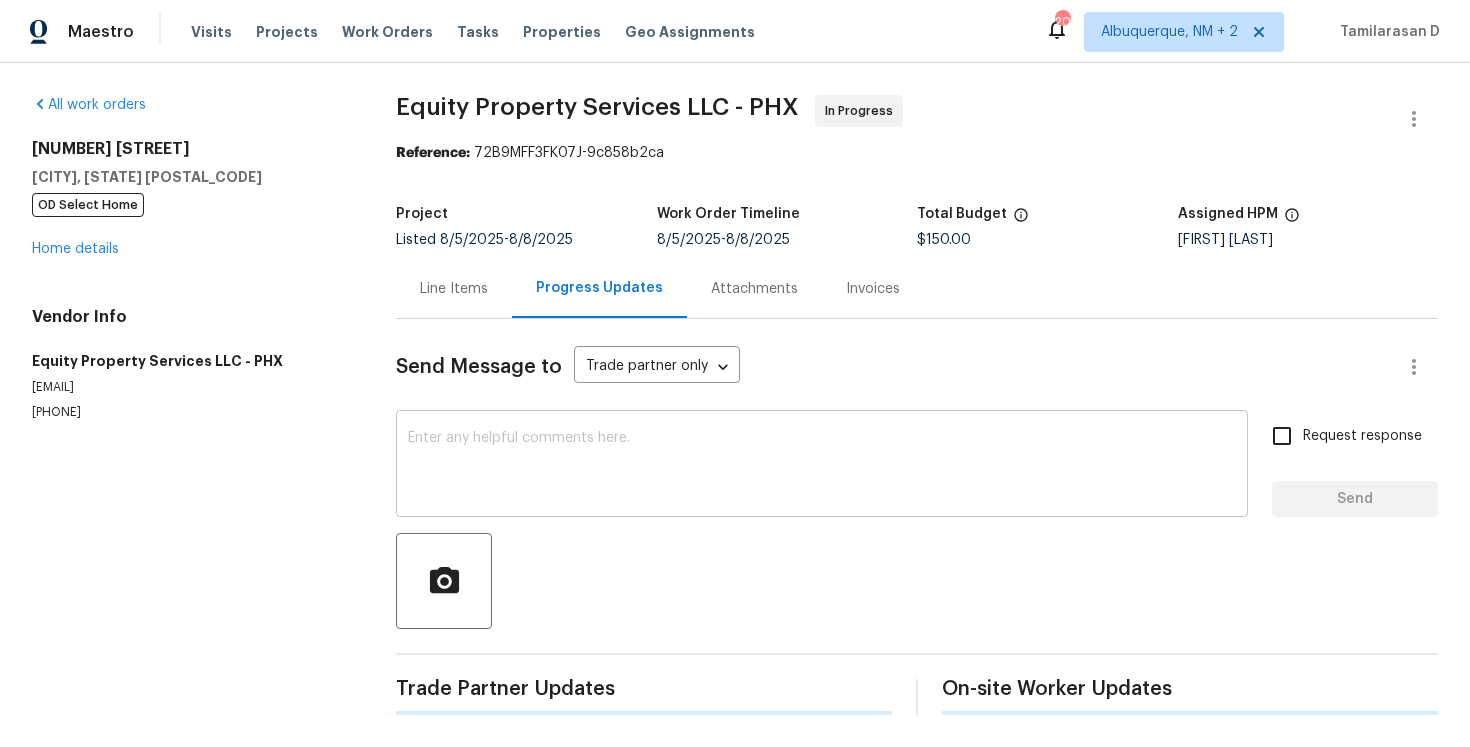 scroll, scrollTop: 0, scrollLeft: 0, axis: both 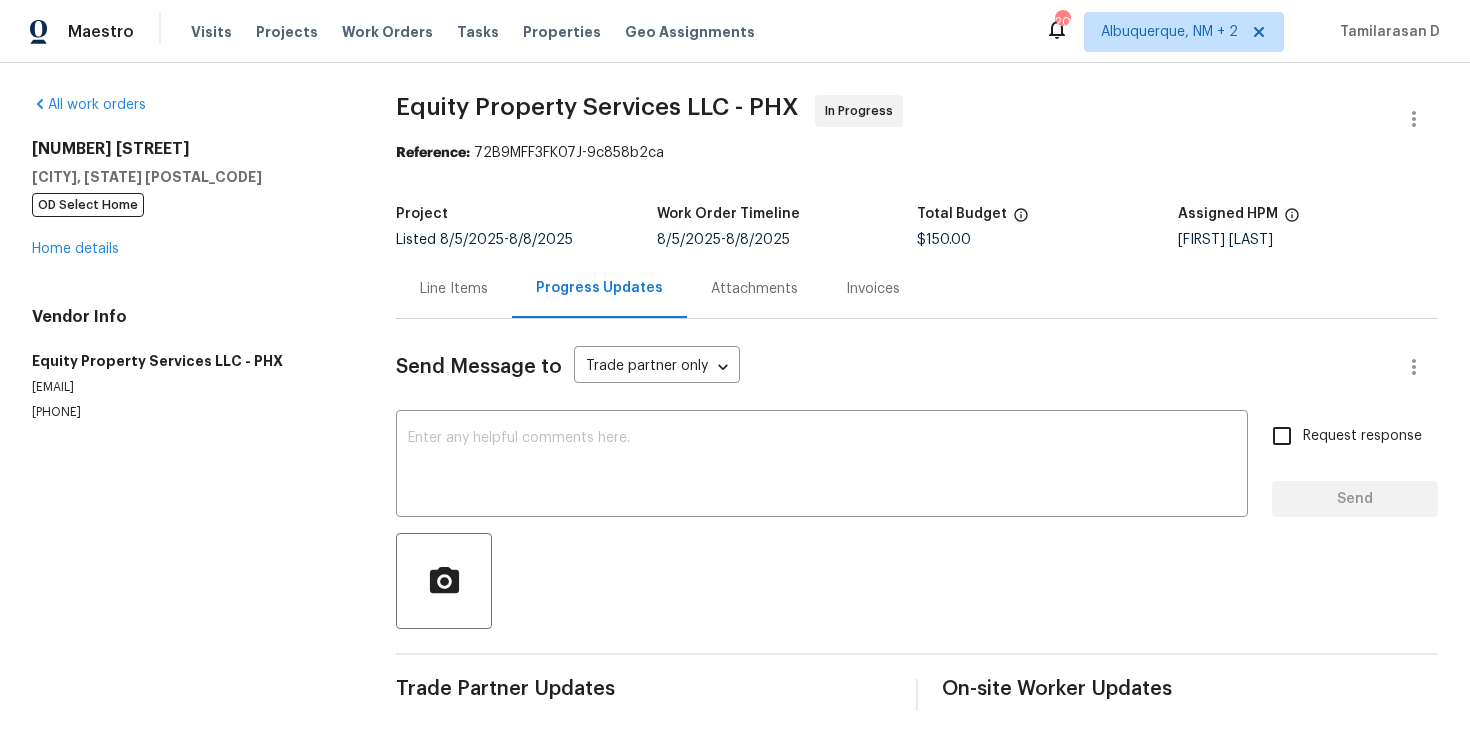 click on "Line Items" at bounding box center (454, 289) 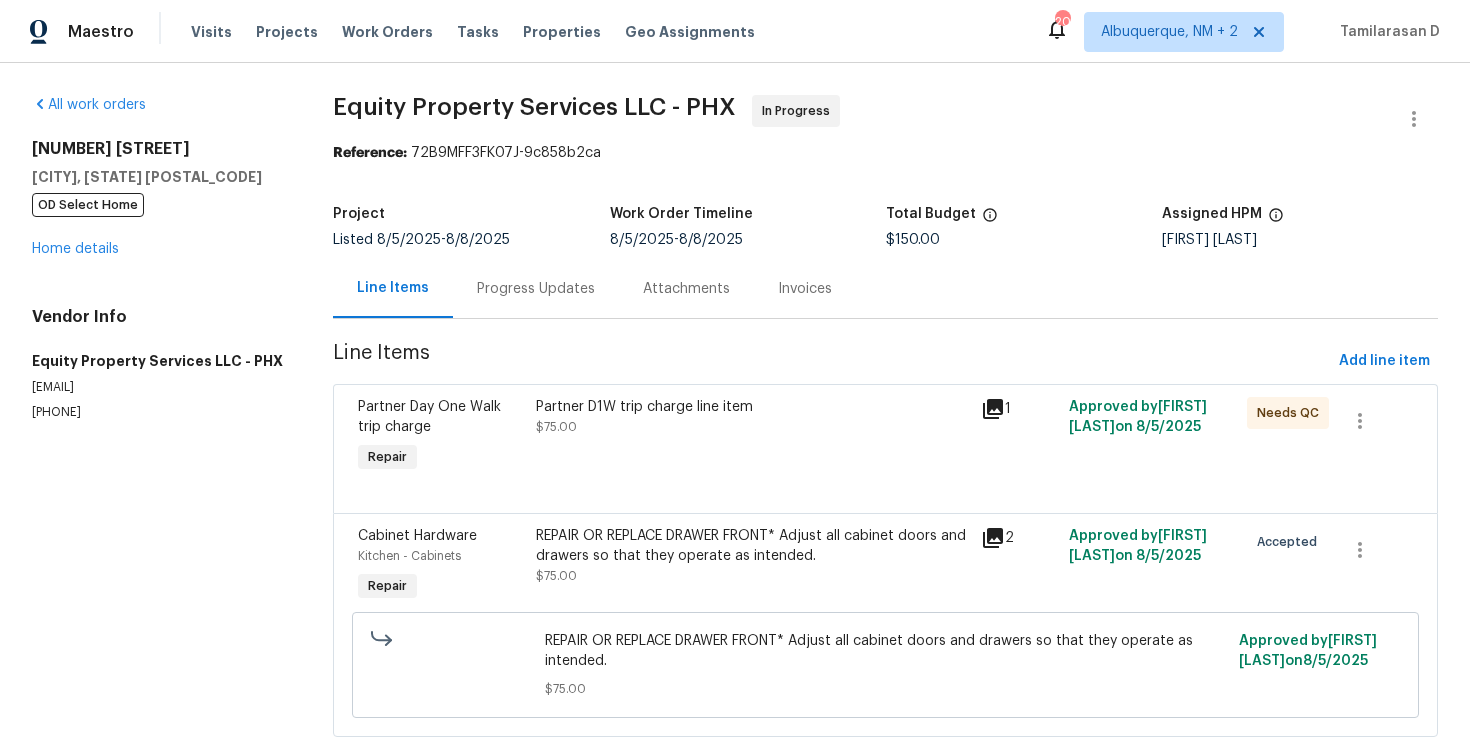 click on "Partner D1W trip charge line item $75.00" at bounding box center [752, 437] 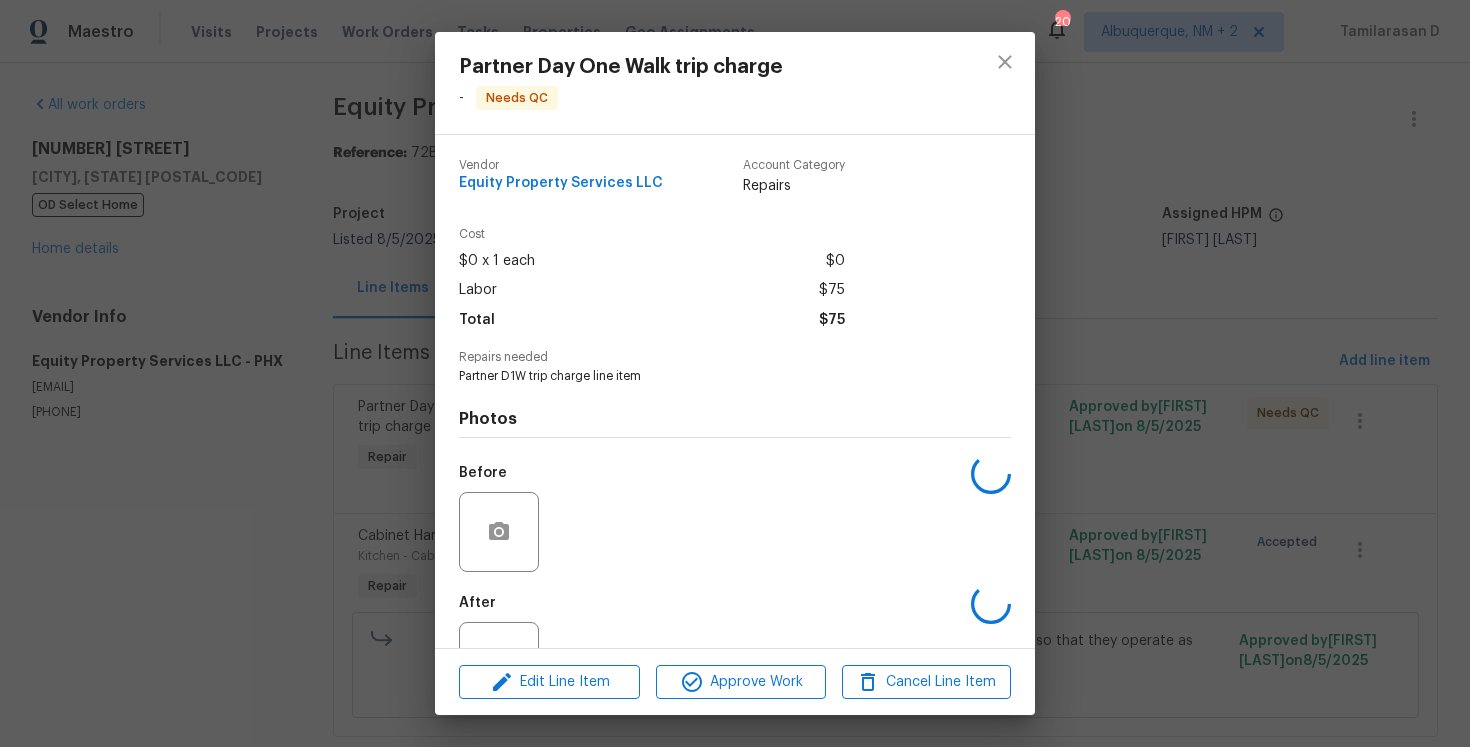 scroll, scrollTop: 74, scrollLeft: 0, axis: vertical 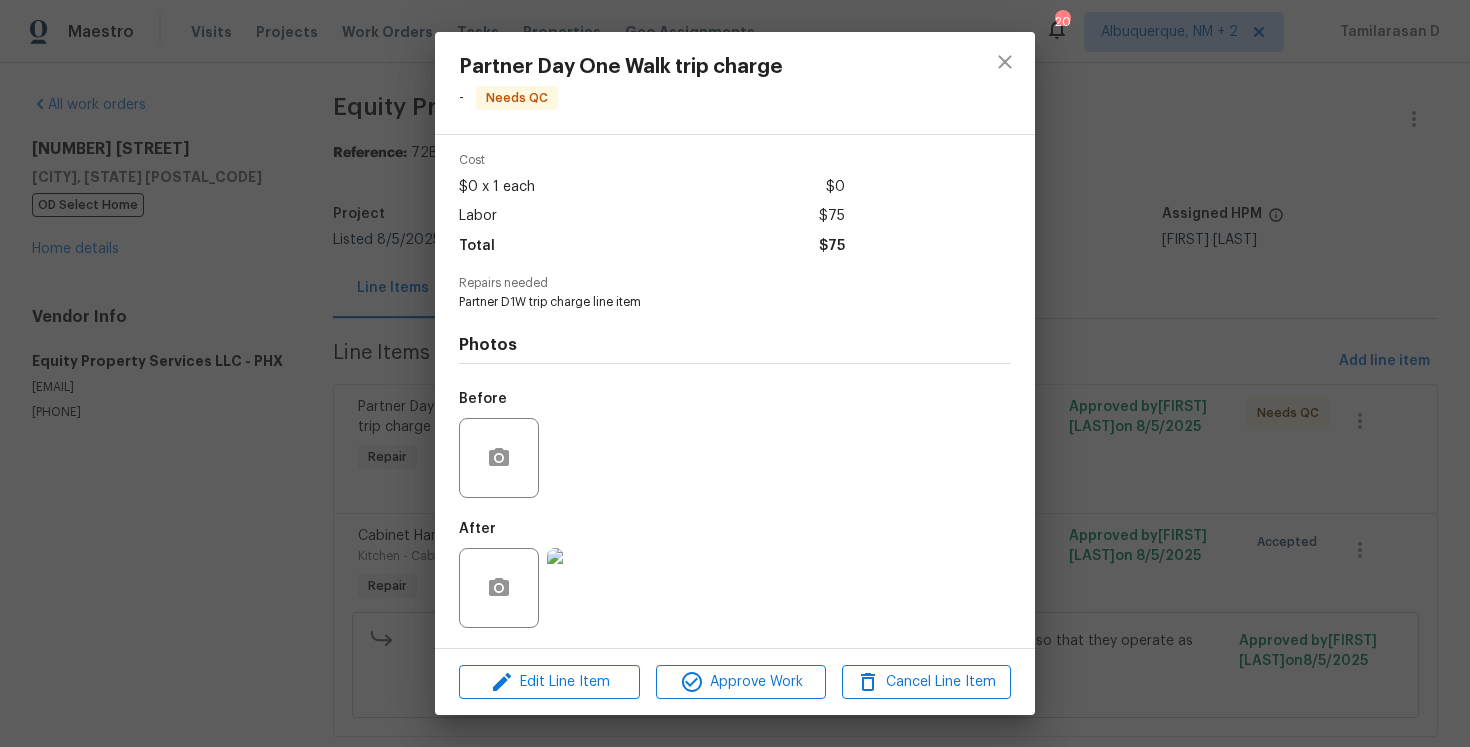 click on "Partner Day One Walk trip charge  -  Needs QC Vendor Equity Property Services LLC Account Category Repairs Cost $0 x 1 each $0 Labor $75 Total $75 Repairs needed Partner D1W trip charge line item Photos Before After  Edit Line Item  Approve Work  Cancel Line Item" at bounding box center (735, 373) 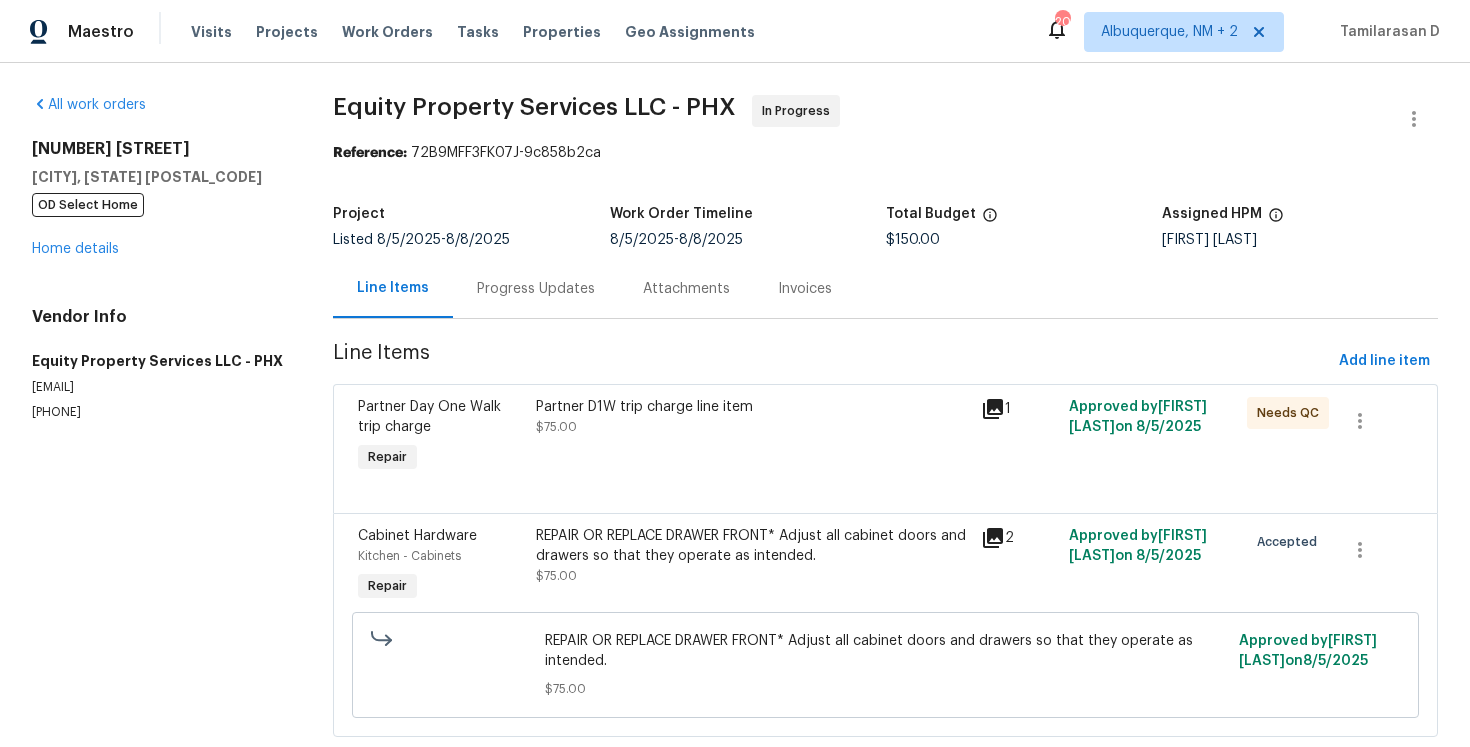 click on "REPAIR OR REPLACE DRAWER FRONT*
Adjust all cabinet doors and drawers so that they operate as intended." at bounding box center [752, 546] 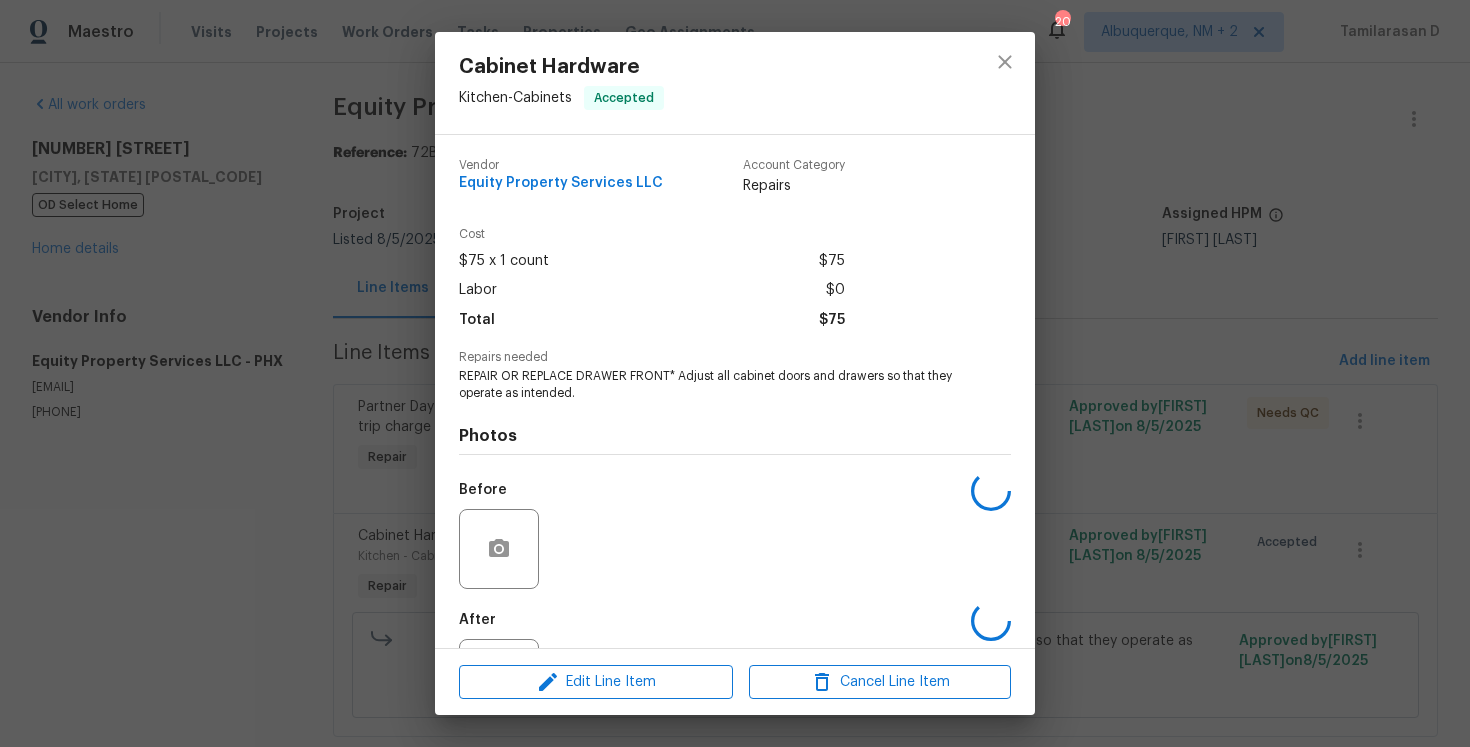 scroll, scrollTop: 91, scrollLeft: 0, axis: vertical 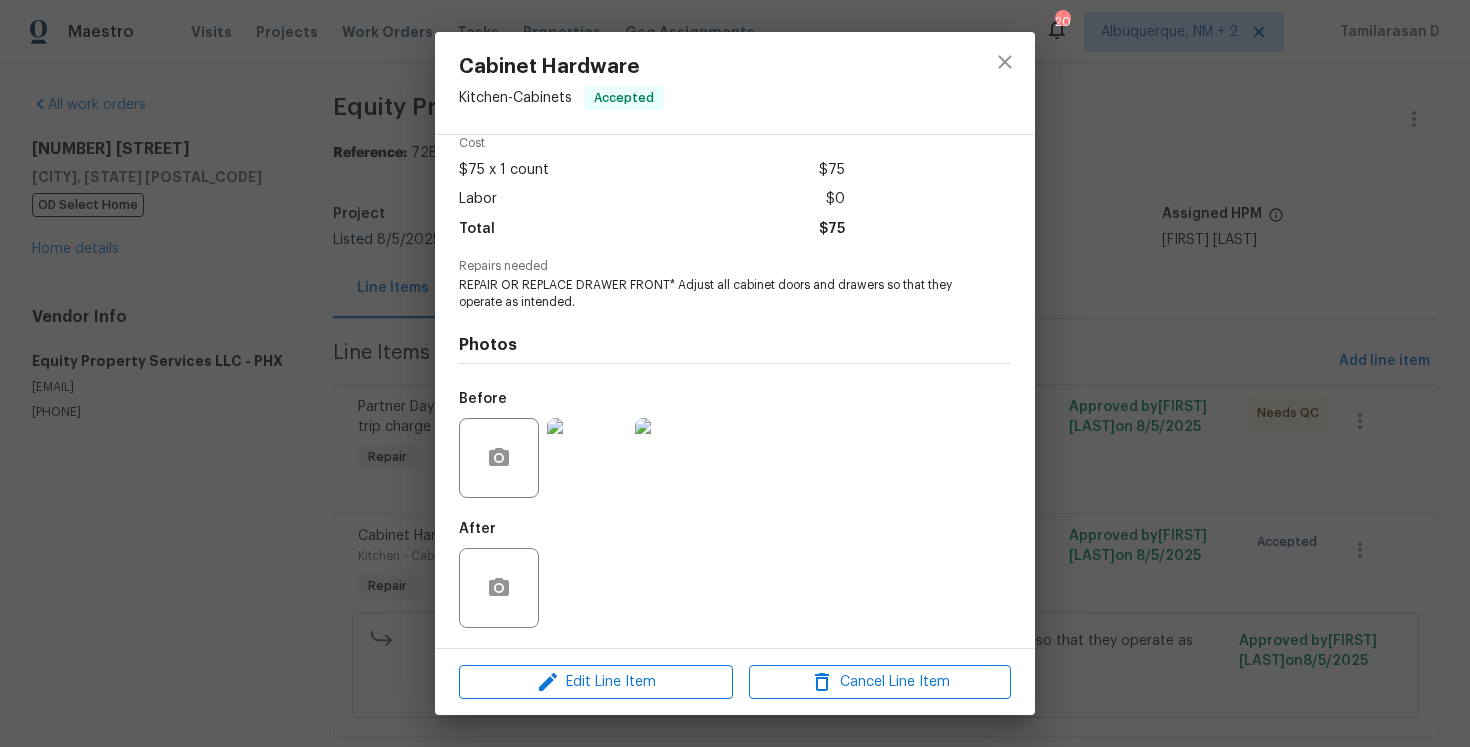 click at bounding box center [587, 458] 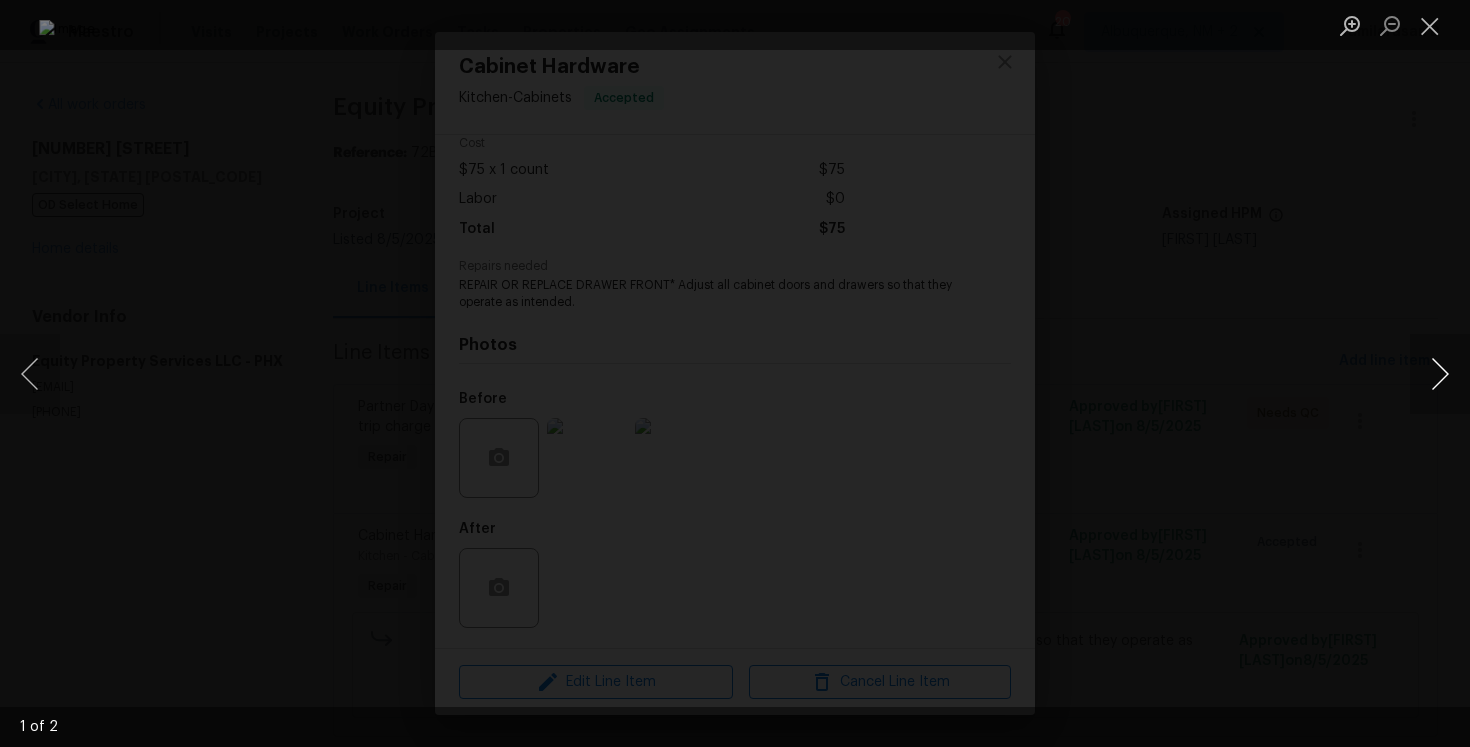 click at bounding box center [1440, 374] 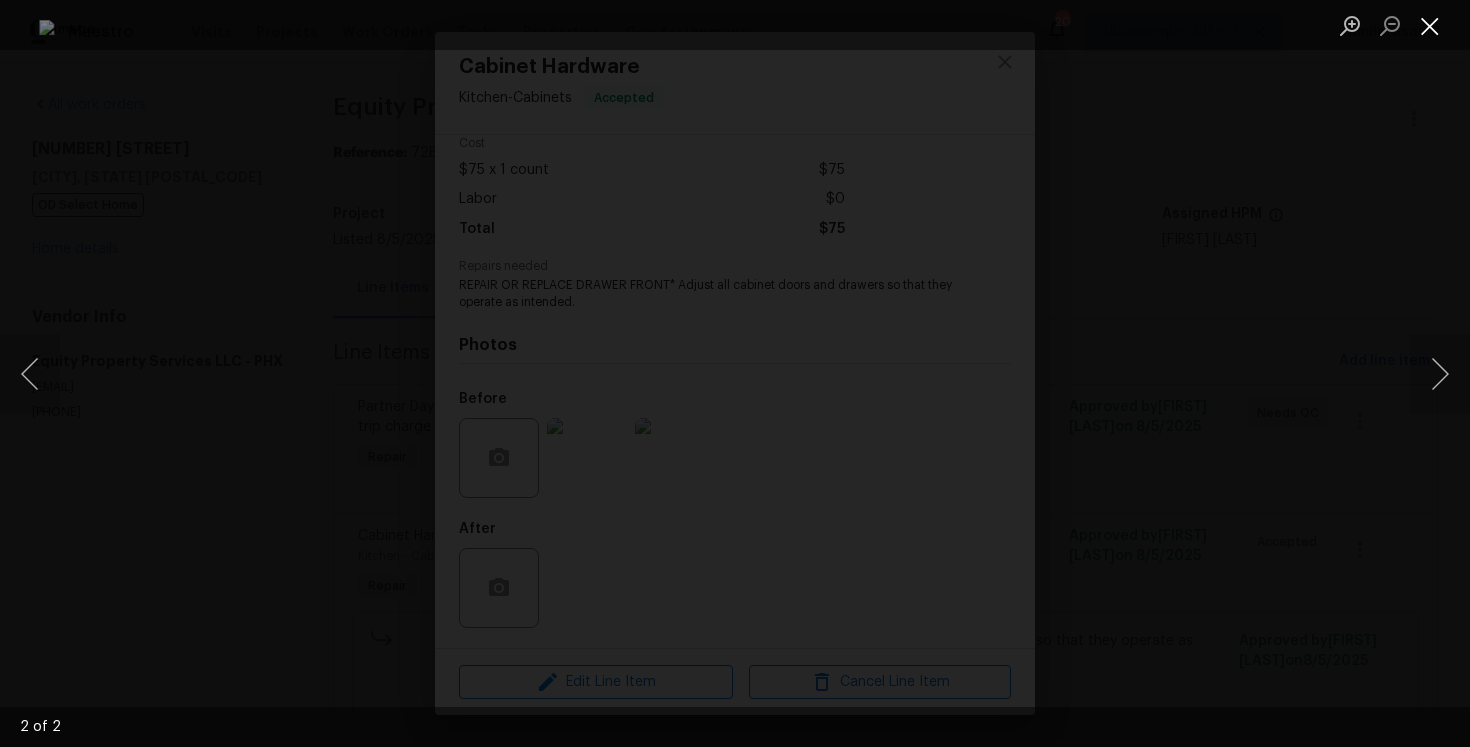 click at bounding box center [1430, 25] 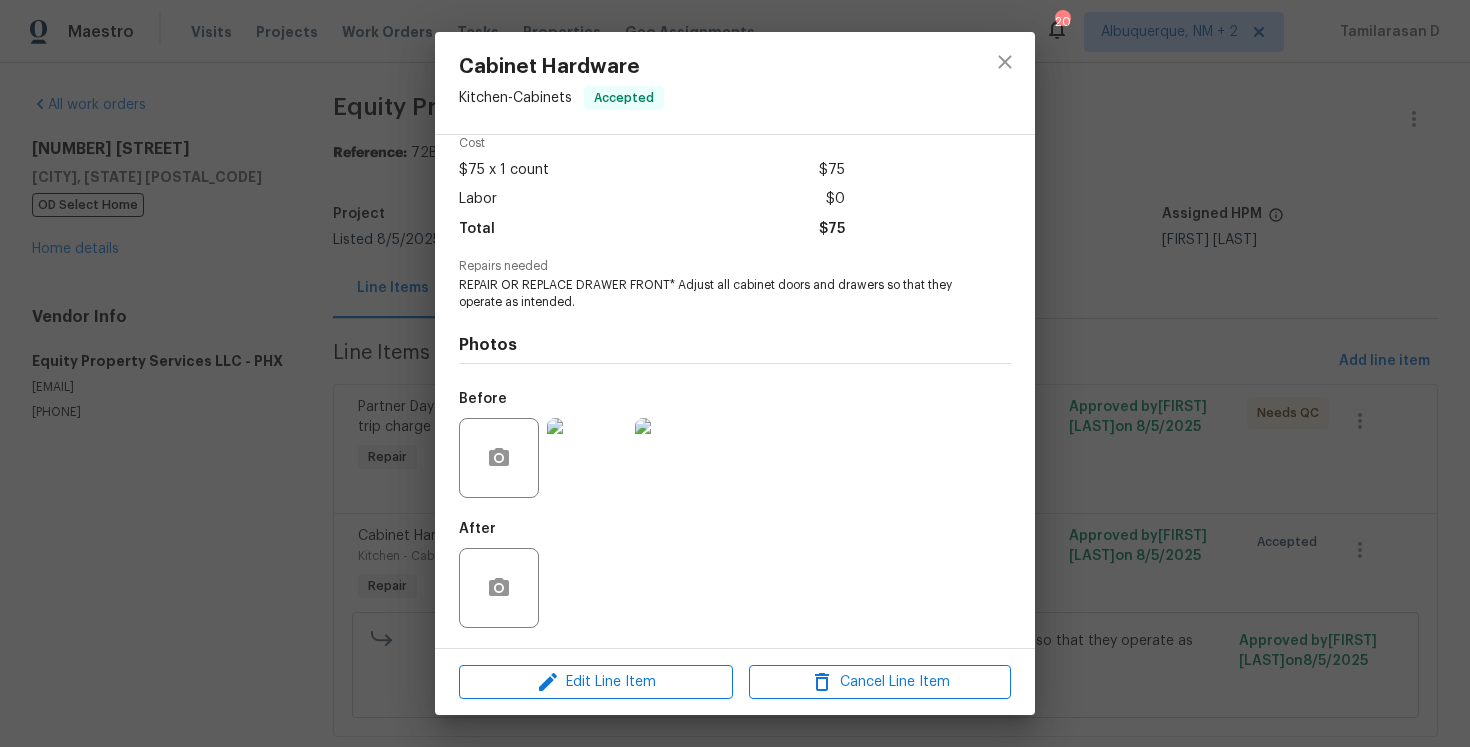 click on "Cabinet Hardware Kitchen  -  Cabinets Accepted Vendor Equity Property Services LLC Account Category Repairs Cost $75 x 1 count $75 Labor $0 Total $75 Repairs needed REPAIR OR REPLACE DRAWER FRONT*
Adjust all cabinet doors and drawers so that they operate as intended. Photos Before After  Edit Line Item  Cancel Line Item" at bounding box center [735, 373] 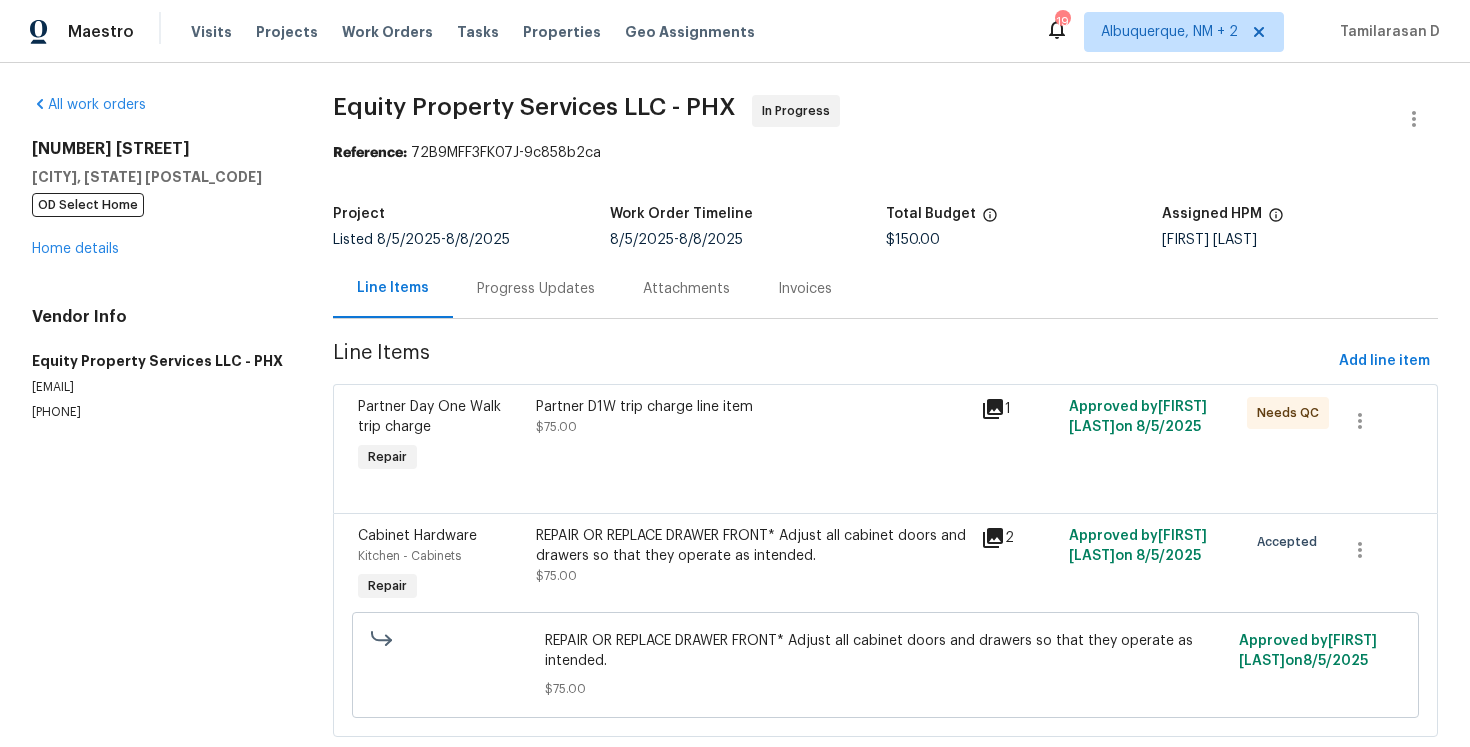 click on "REPAIR OR REPLACE DRAWER FRONT*
Adjust all cabinet doors and drawers so that they operate as intended." at bounding box center (752, 546) 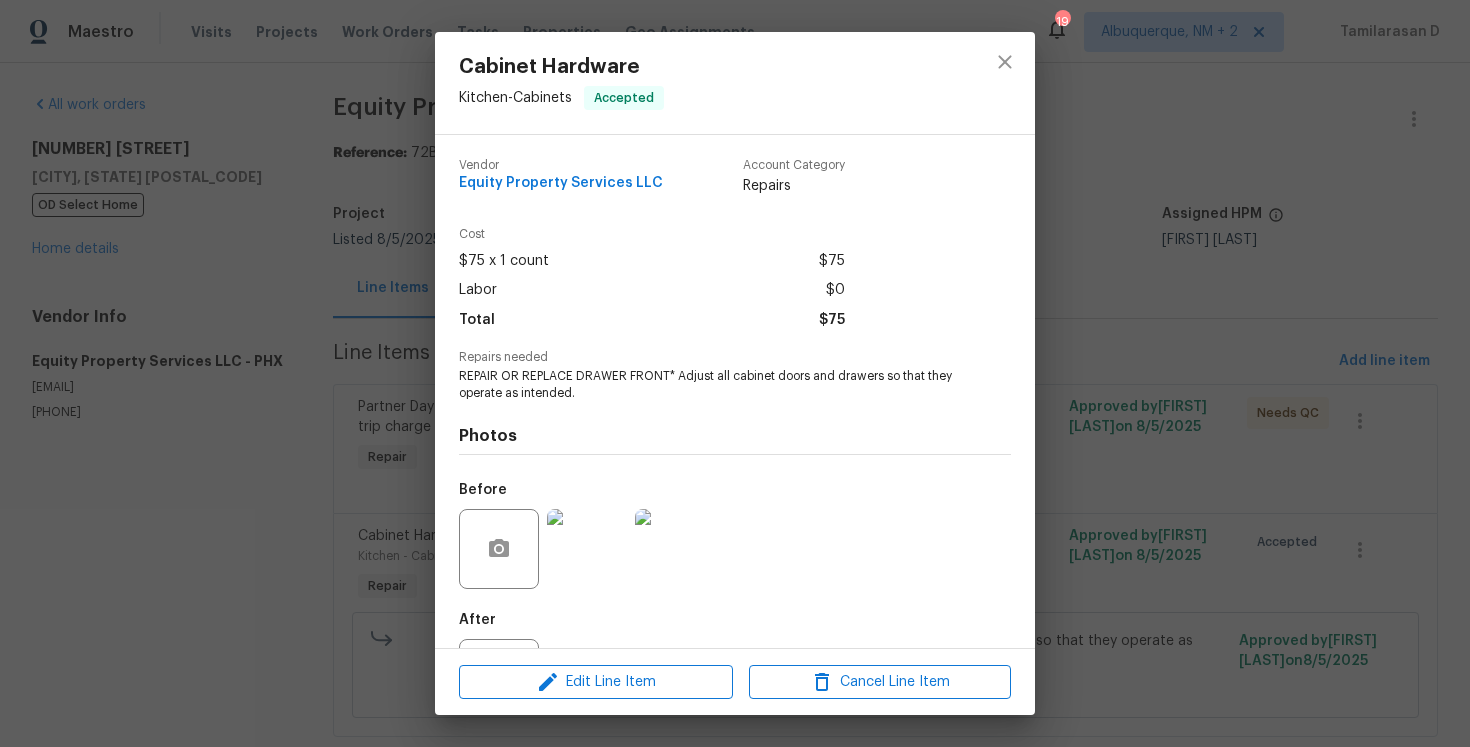 click on "REPAIR OR REPLACE DRAWER FRONT*
Adjust all cabinet doors and drawers so that they operate as intended." at bounding box center (707, 385) 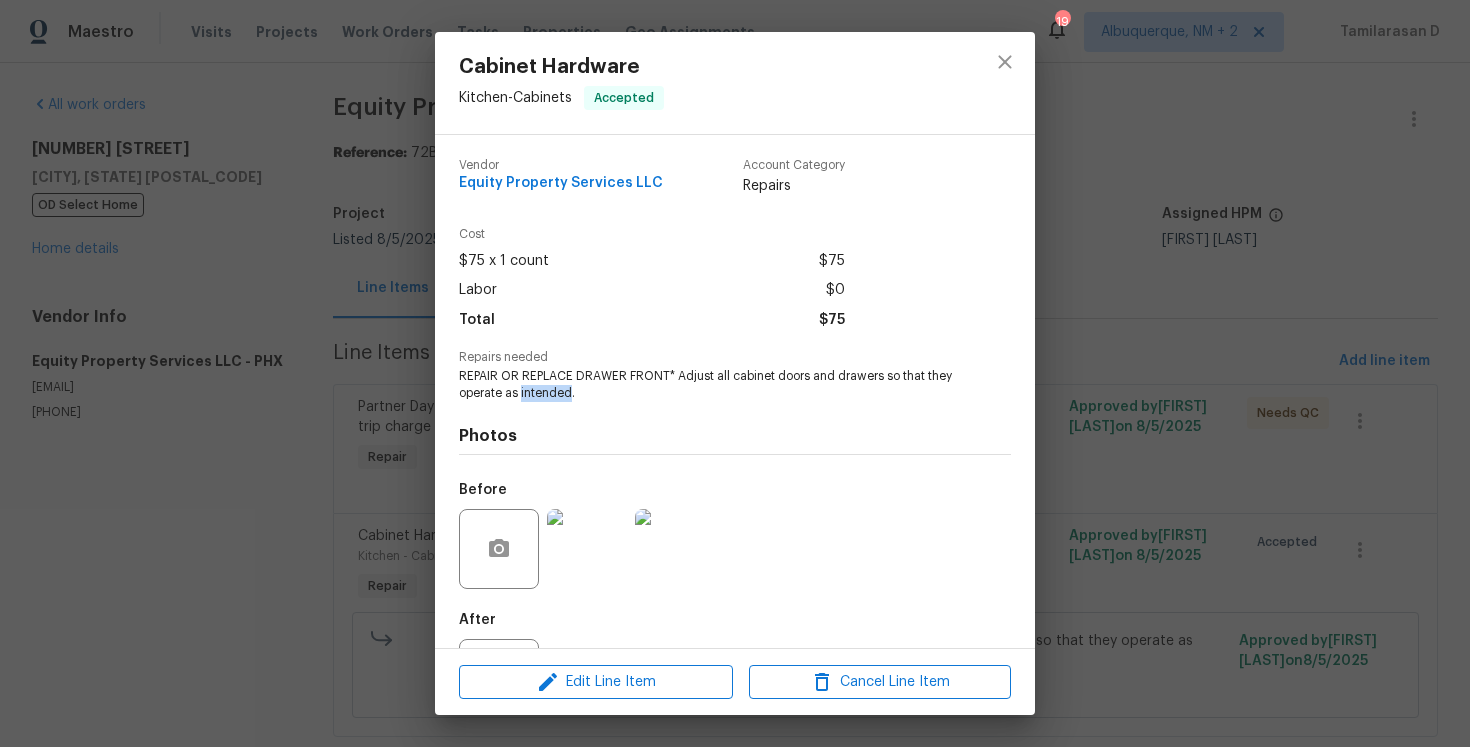 click on "REPAIR OR REPLACE DRAWER FRONT*
Adjust all cabinet doors and drawers so that they operate as intended." at bounding box center [707, 385] 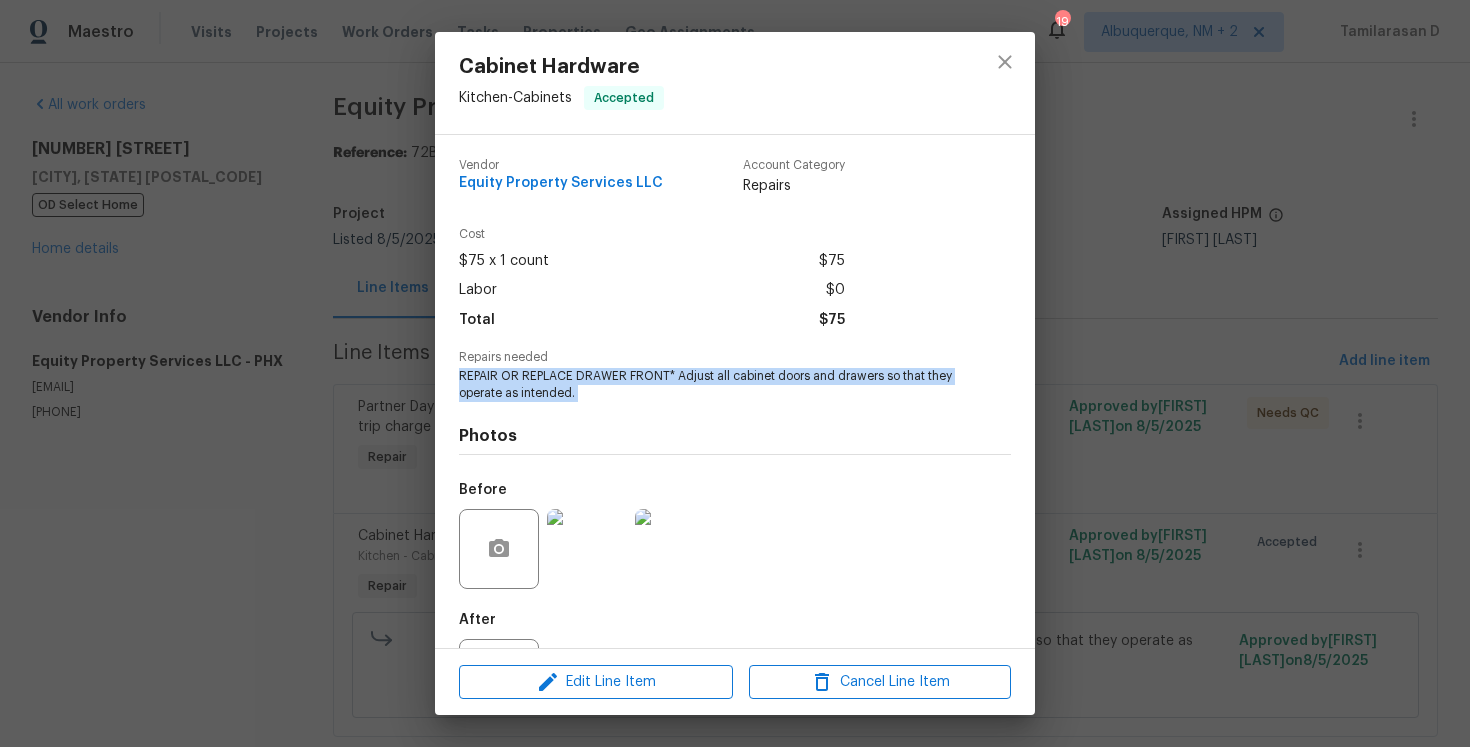 copy on "REPAIR OR REPLACE DRAWER FRONT*
Adjust all cabinet doors and drawers so that they operate as intended." 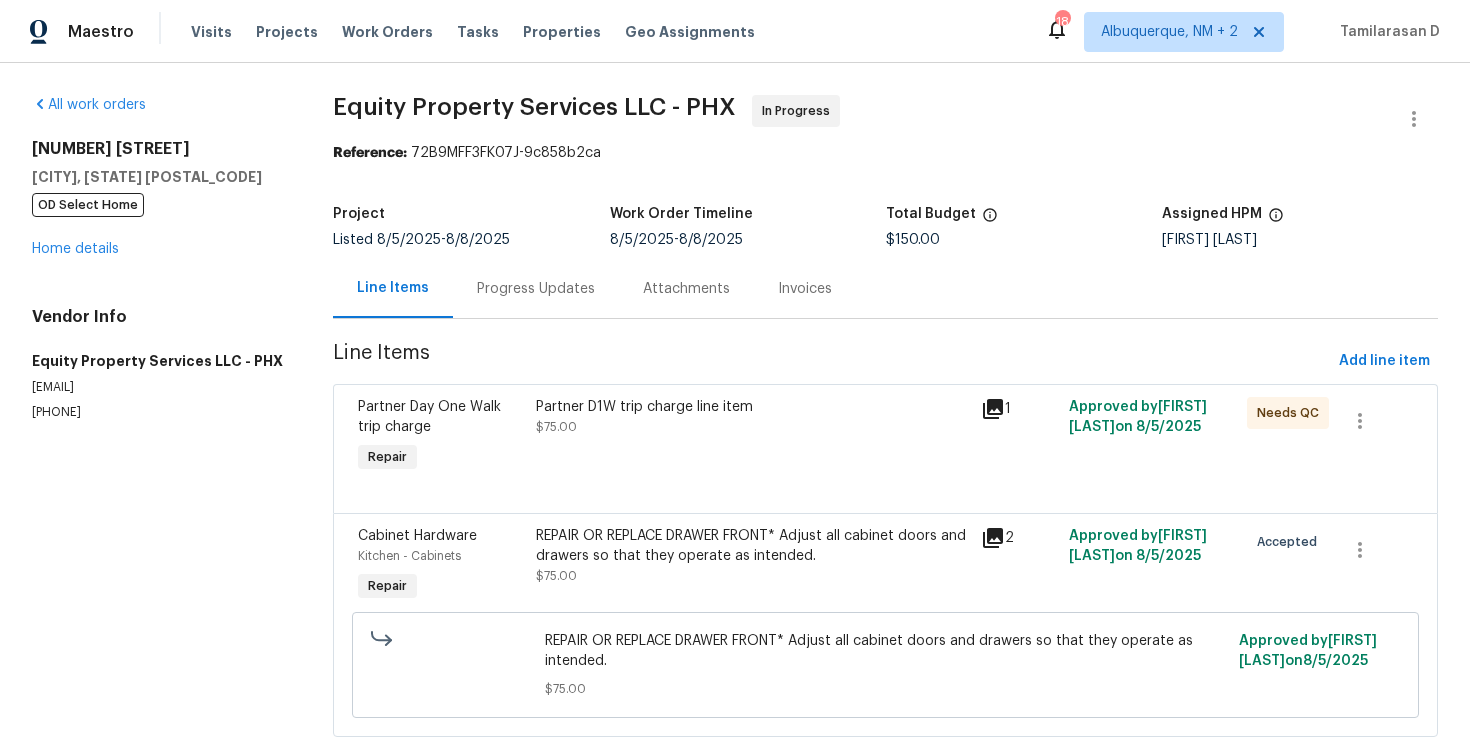 click on "Progress Updates" at bounding box center [536, 289] 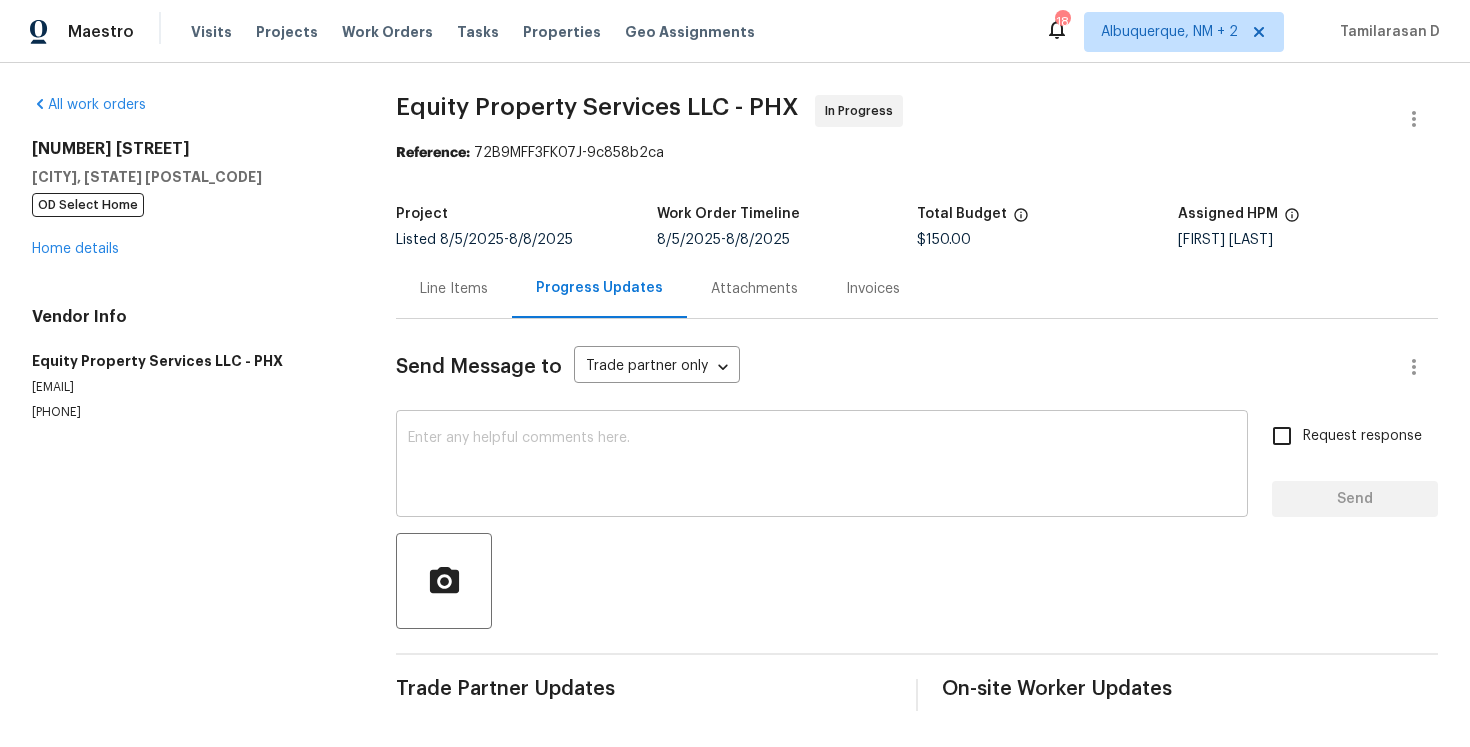 scroll, scrollTop: 0, scrollLeft: 0, axis: both 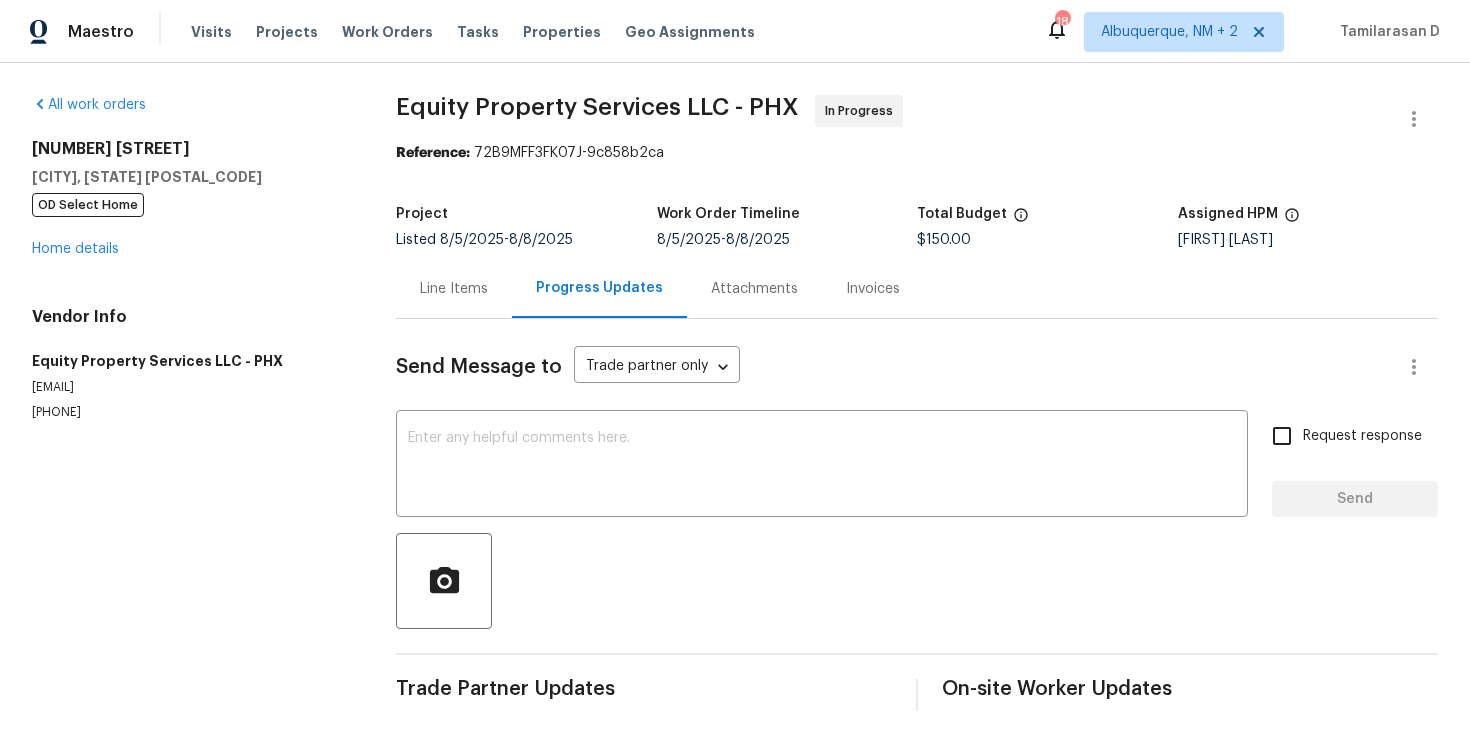 click on "Line Items" at bounding box center (454, 289) 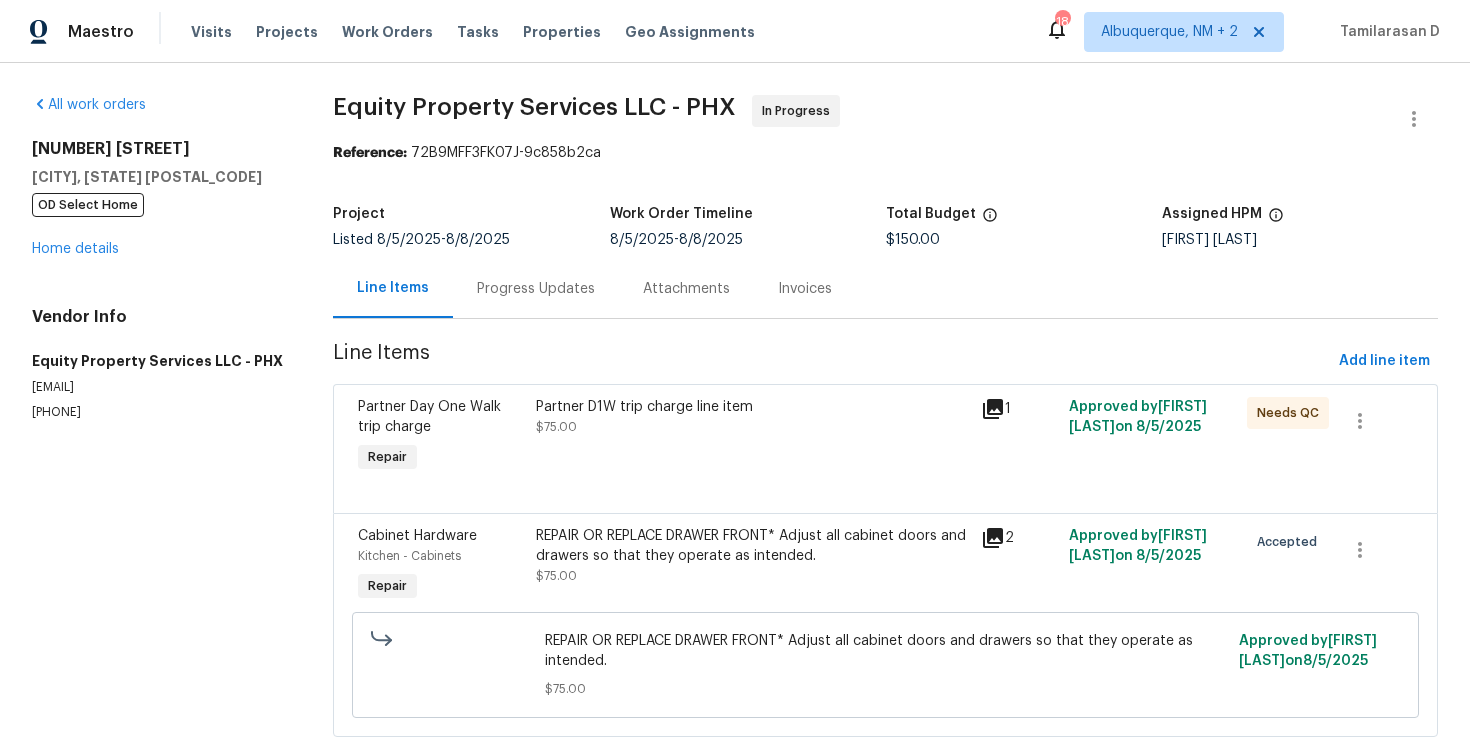 click on "Progress Updates" at bounding box center (536, 289) 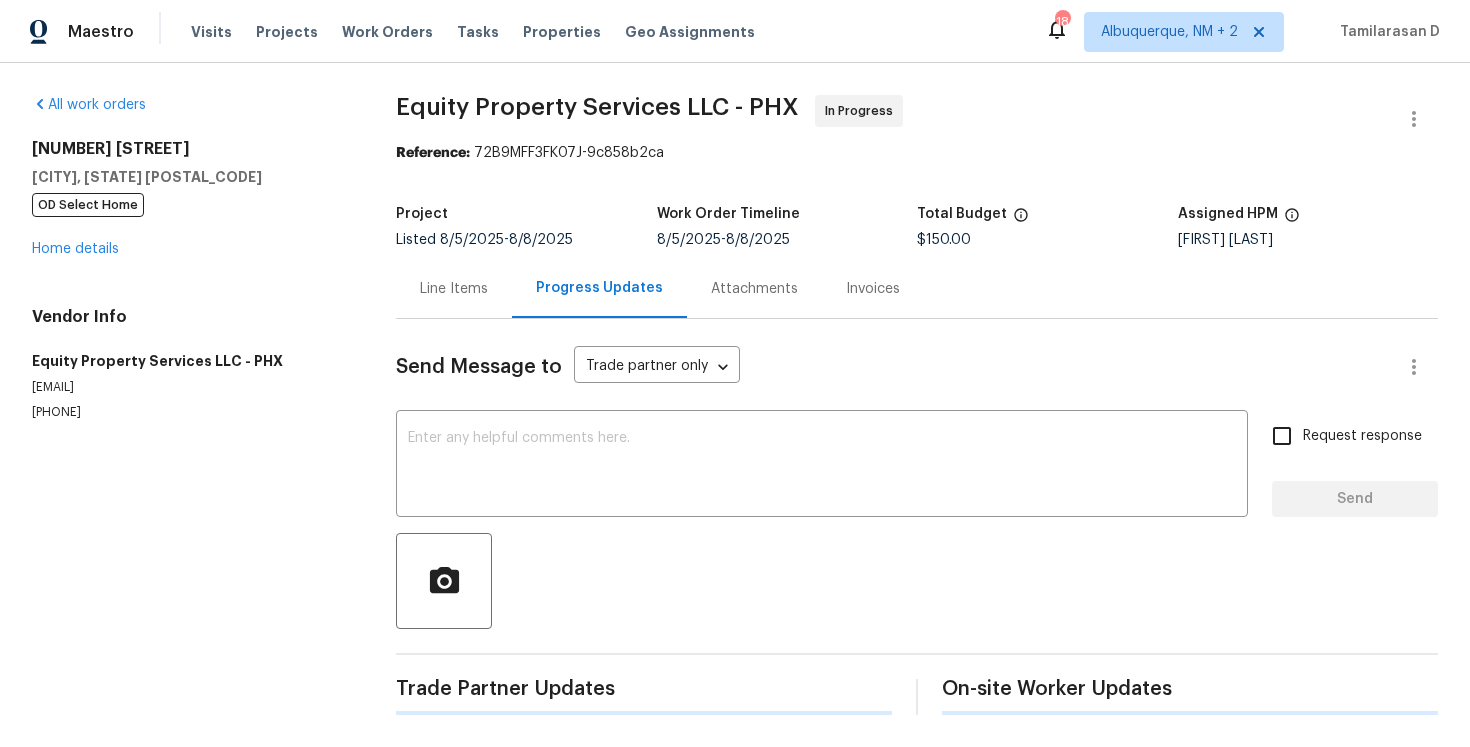 scroll, scrollTop: 0, scrollLeft: 0, axis: both 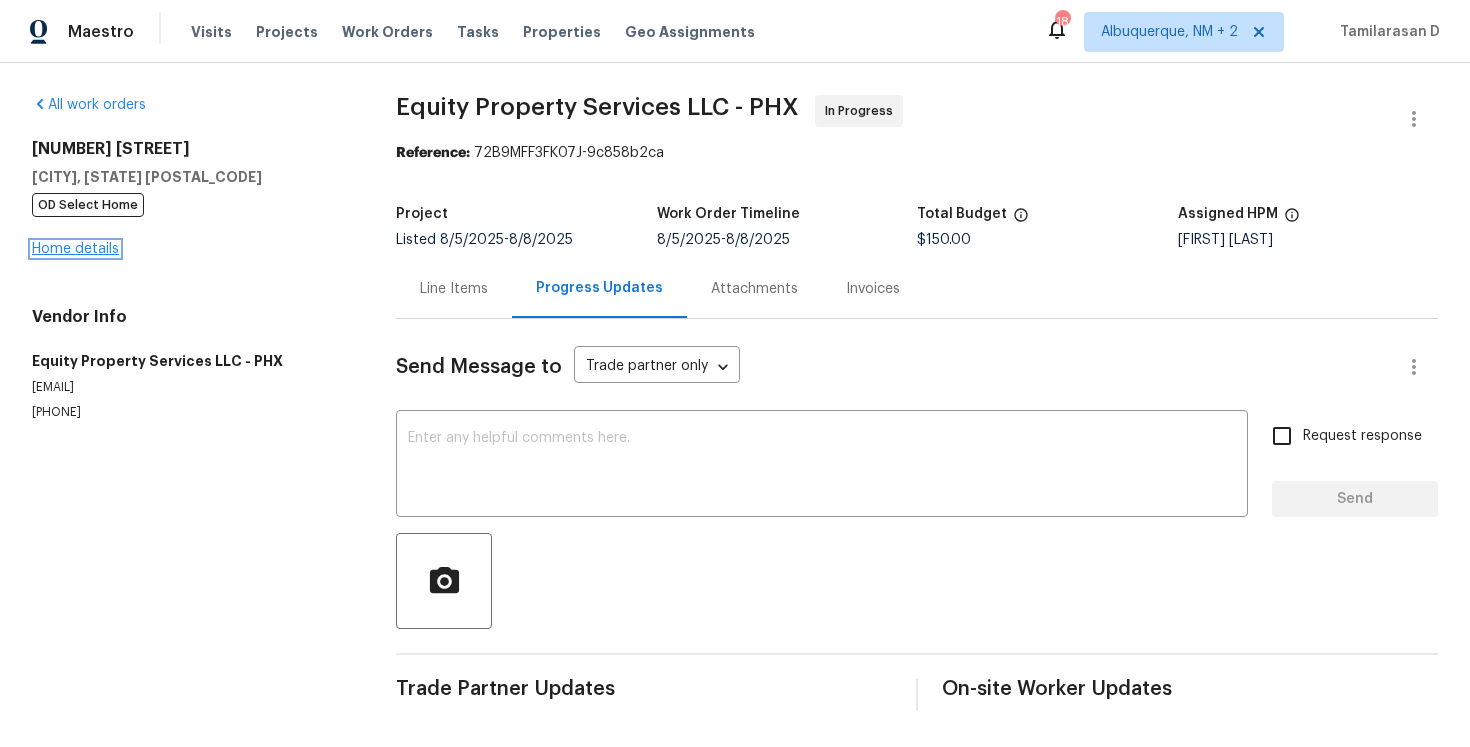 click on "Home details" at bounding box center (75, 249) 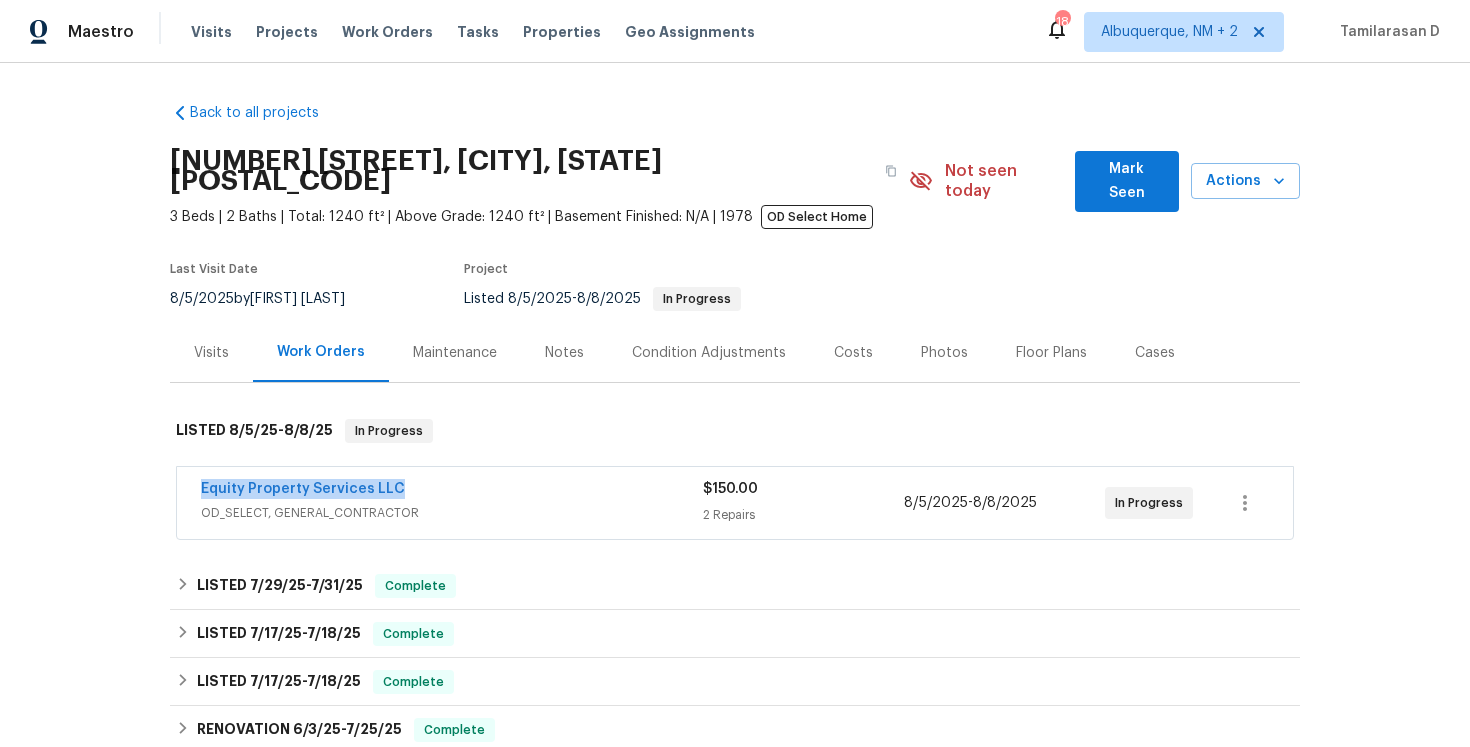 drag, startPoint x: 399, startPoint y: 466, endPoint x: 196, endPoint y: 466, distance: 203 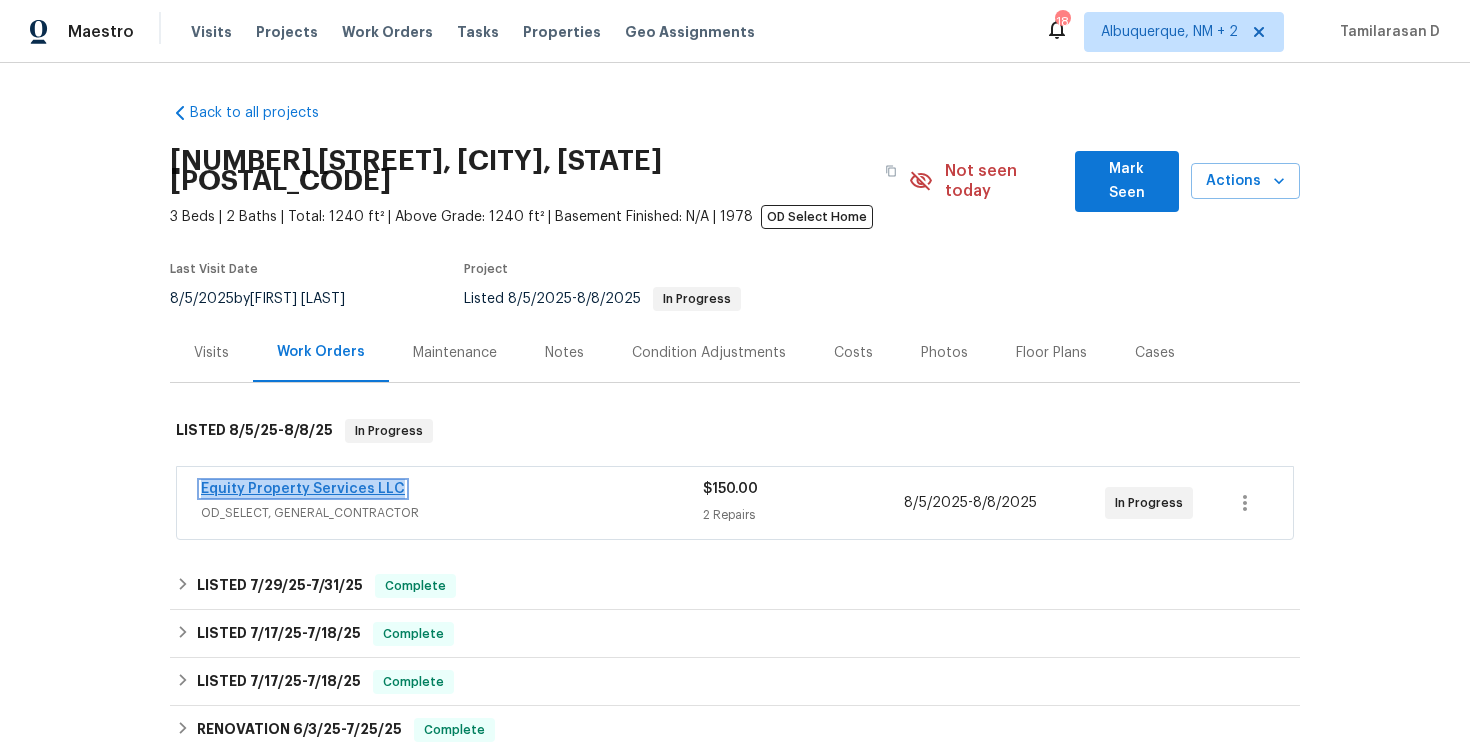 click on "Equity Property Services LLC" at bounding box center (303, 489) 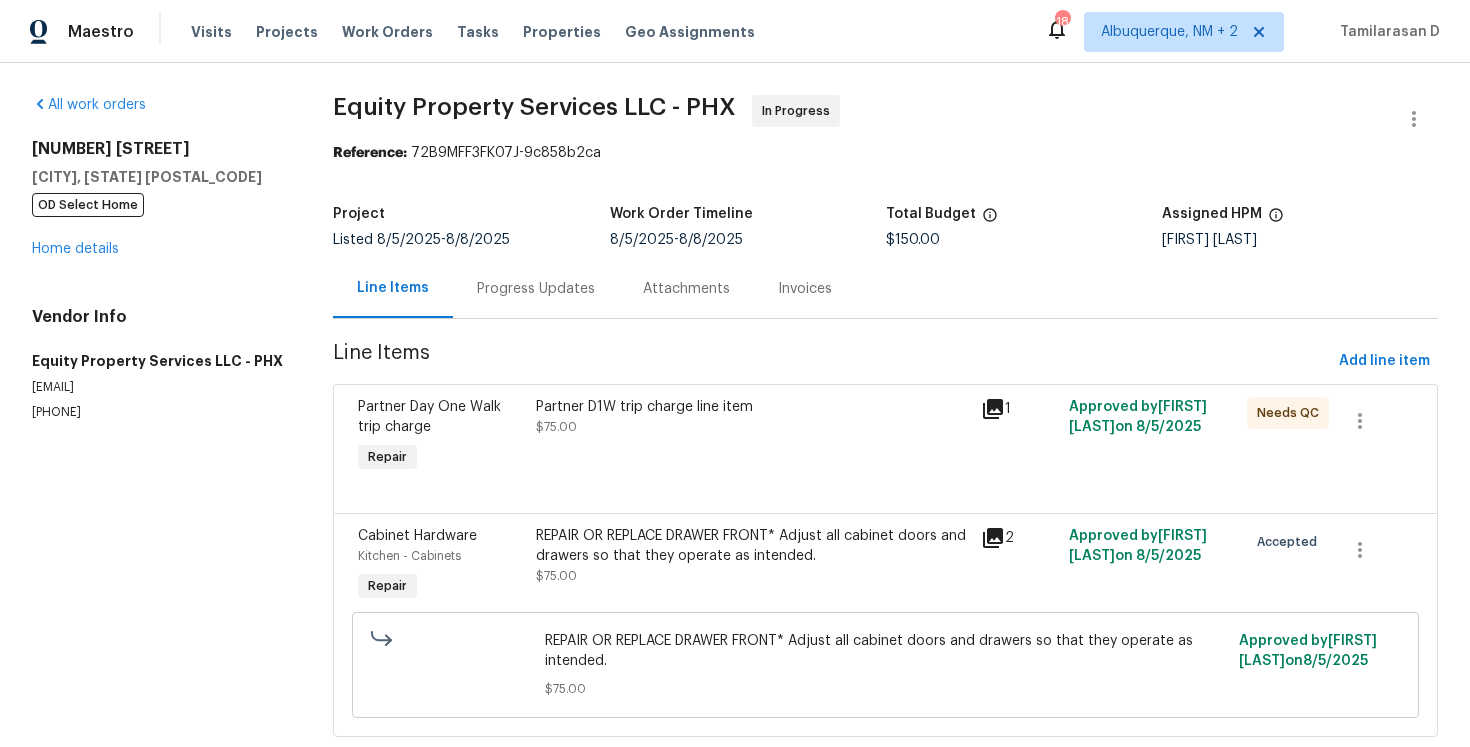 click on "Progress Updates" at bounding box center (536, 289) 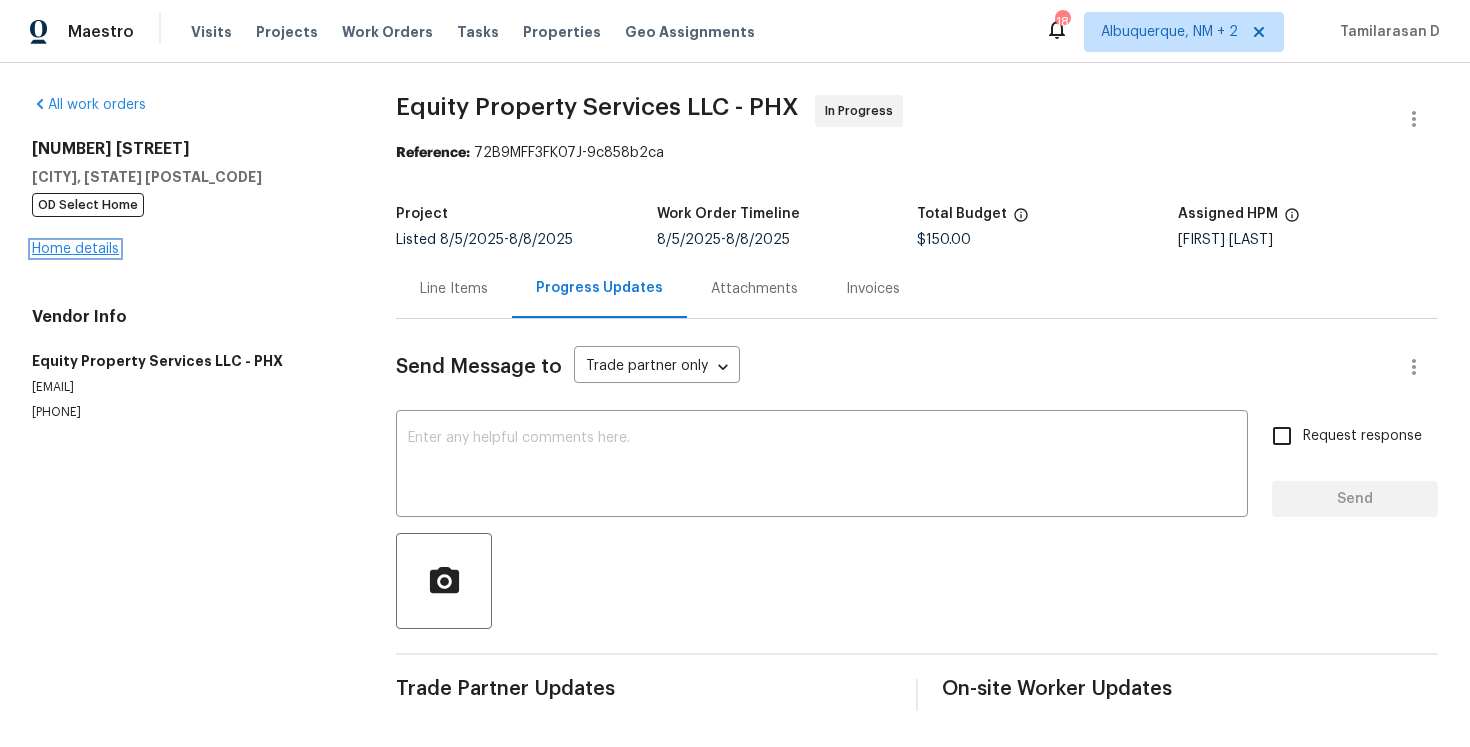 click on "Home details" at bounding box center (75, 249) 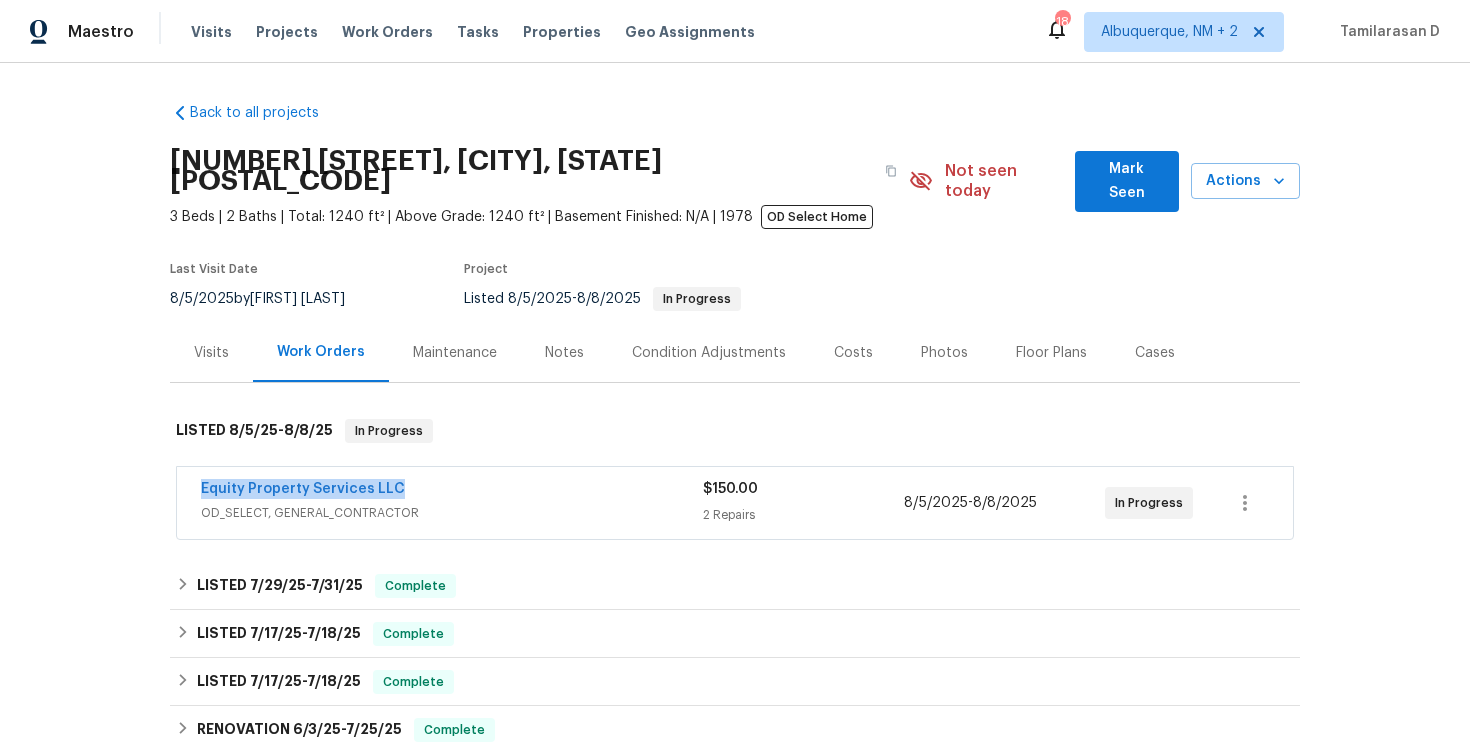 drag, startPoint x: 401, startPoint y: 465, endPoint x: 180, endPoint y: 465, distance: 221 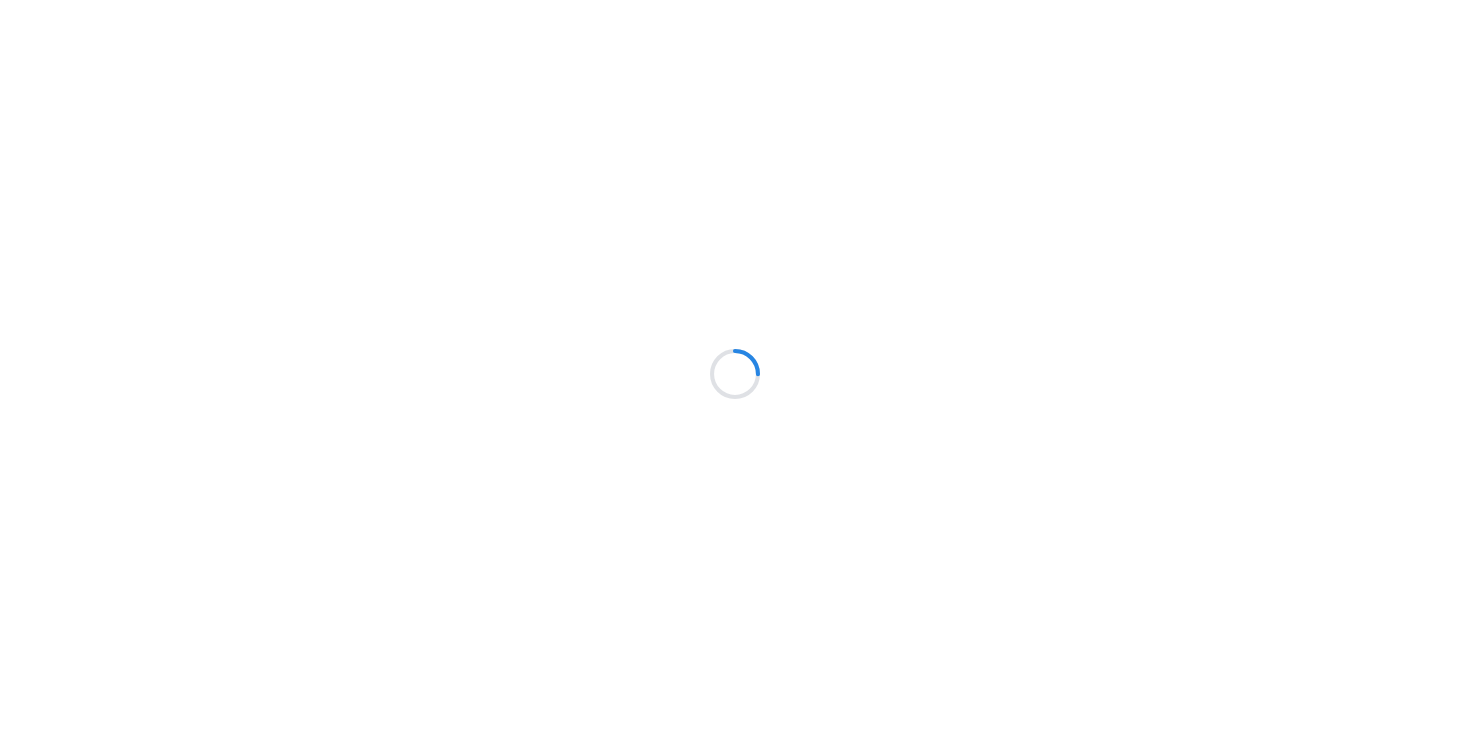 scroll, scrollTop: 0, scrollLeft: 0, axis: both 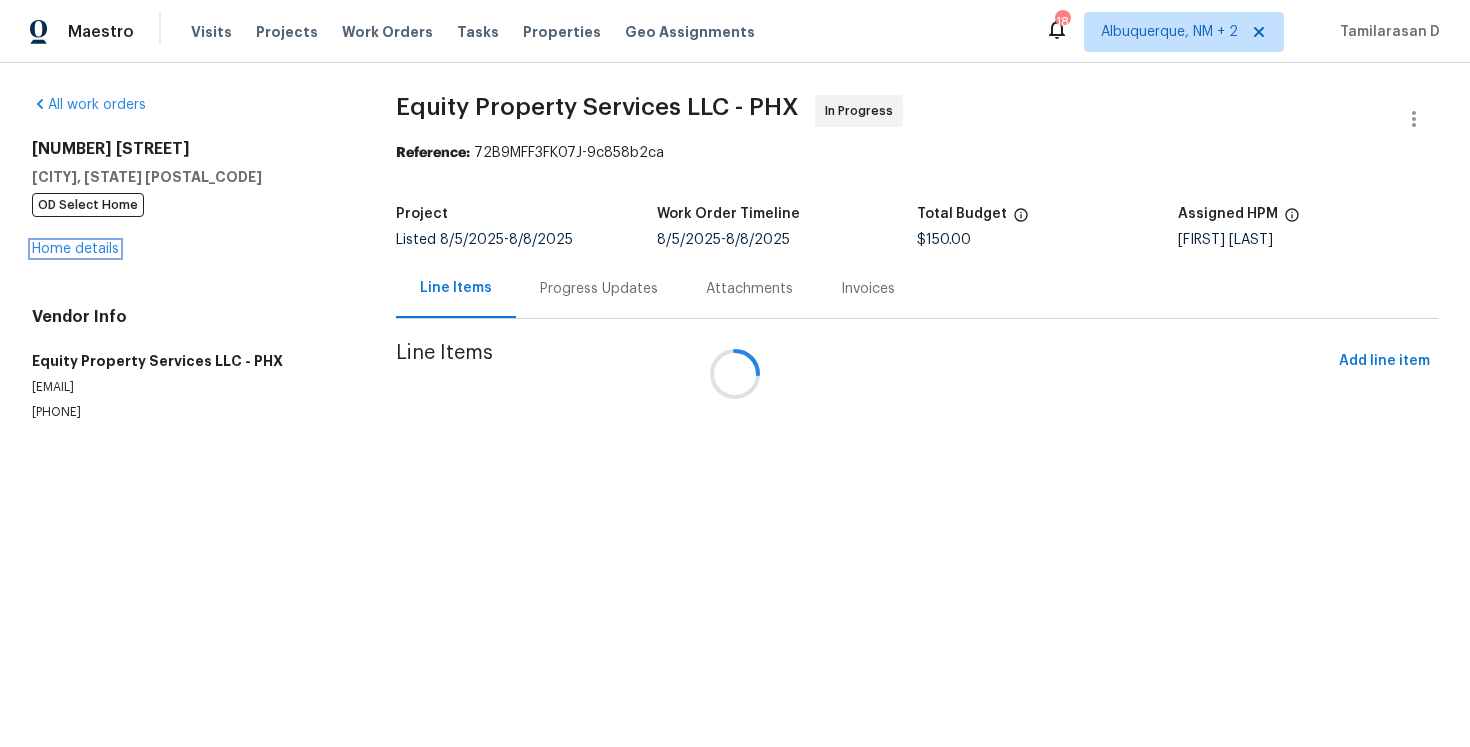 click on "Home details" at bounding box center (75, 249) 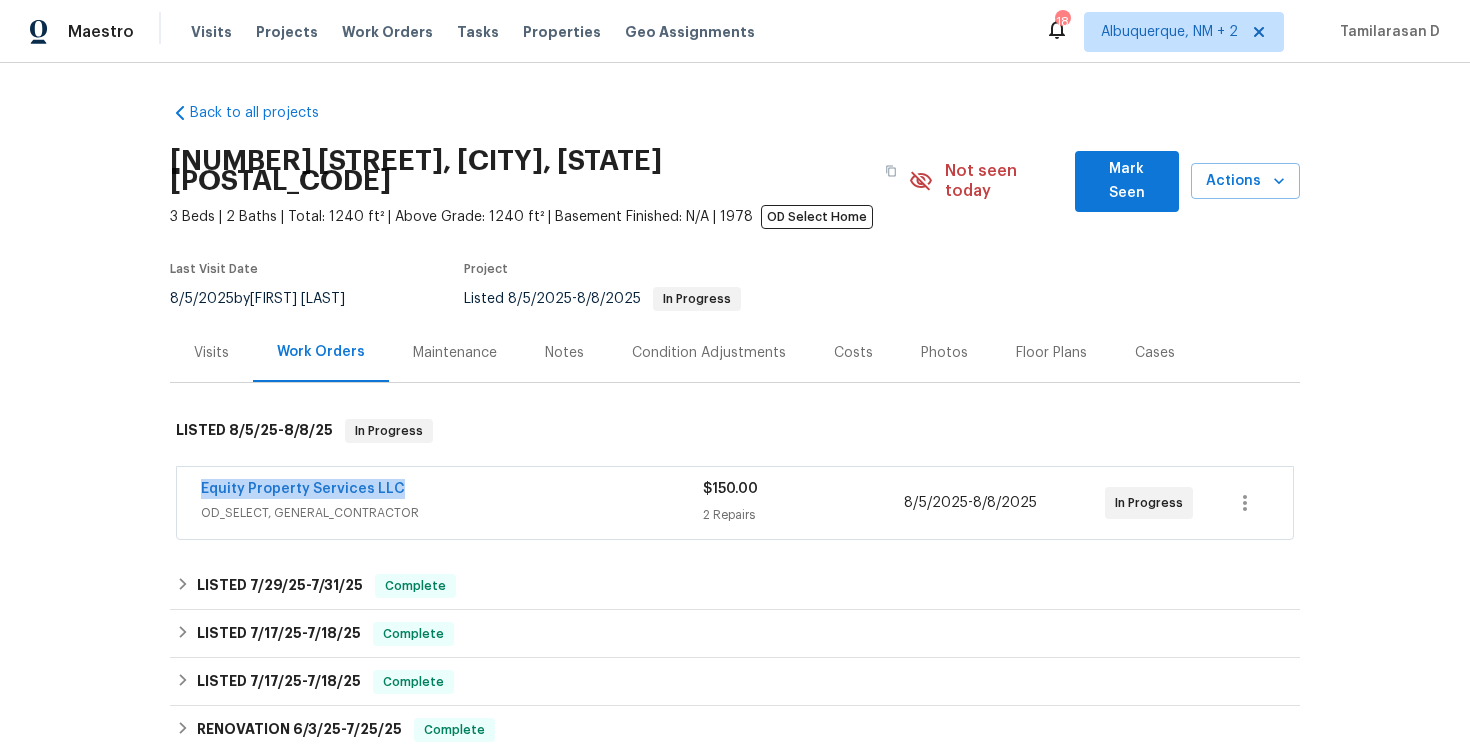 drag, startPoint x: 413, startPoint y: 465, endPoint x: 165, endPoint y: 465, distance: 248 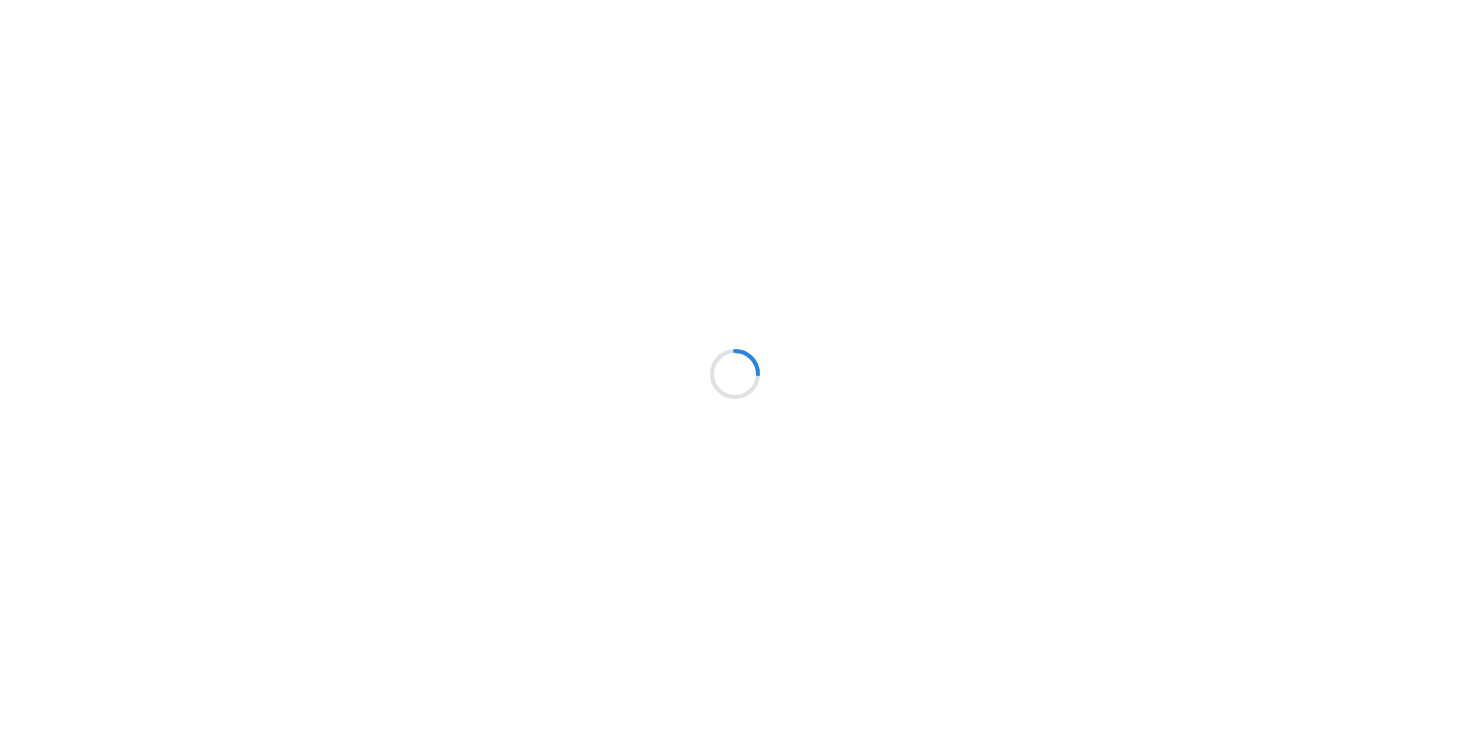 scroll, scrollTop: 0, scrollLeft: 0, axis: both 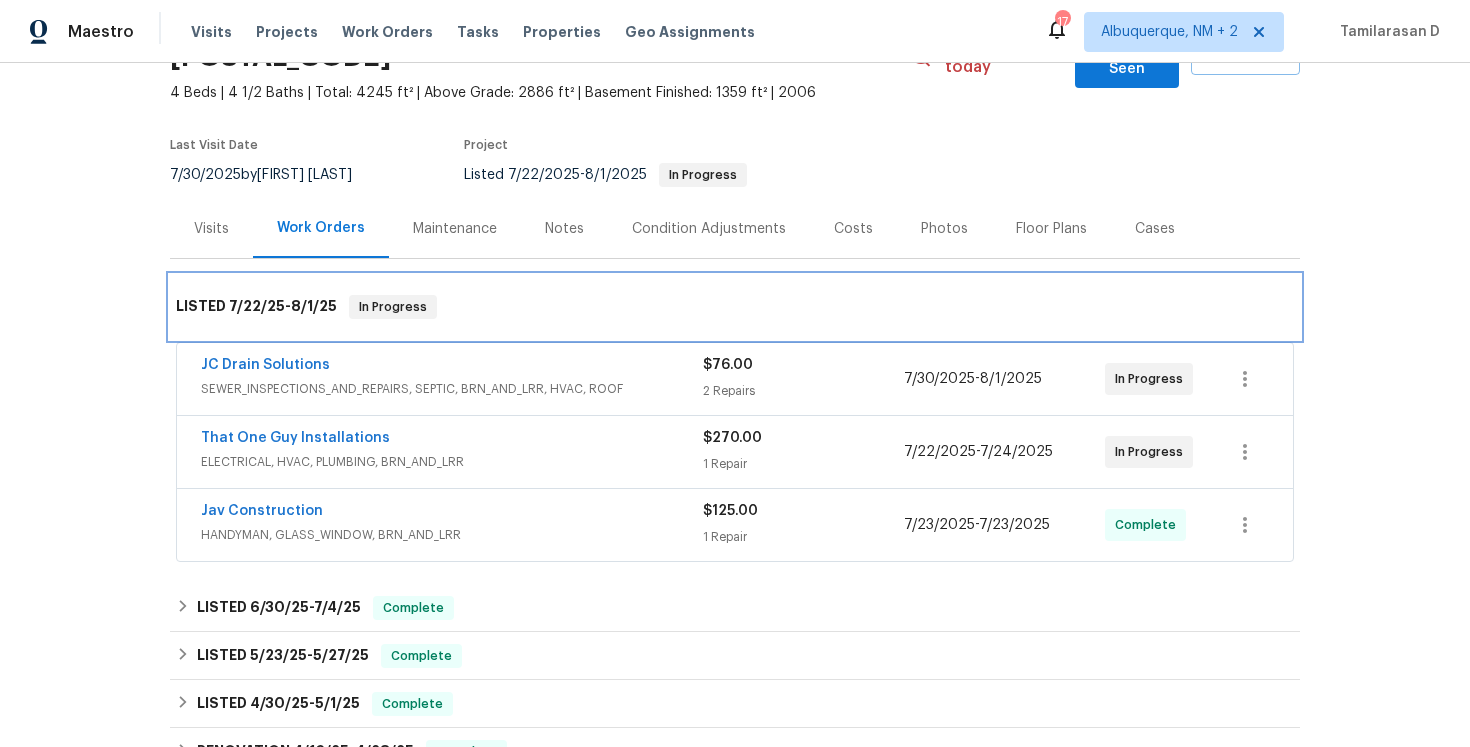 click on "LISTED   7/22/25  -  8/1/25 In Progress" at bounding box center (735, 307) 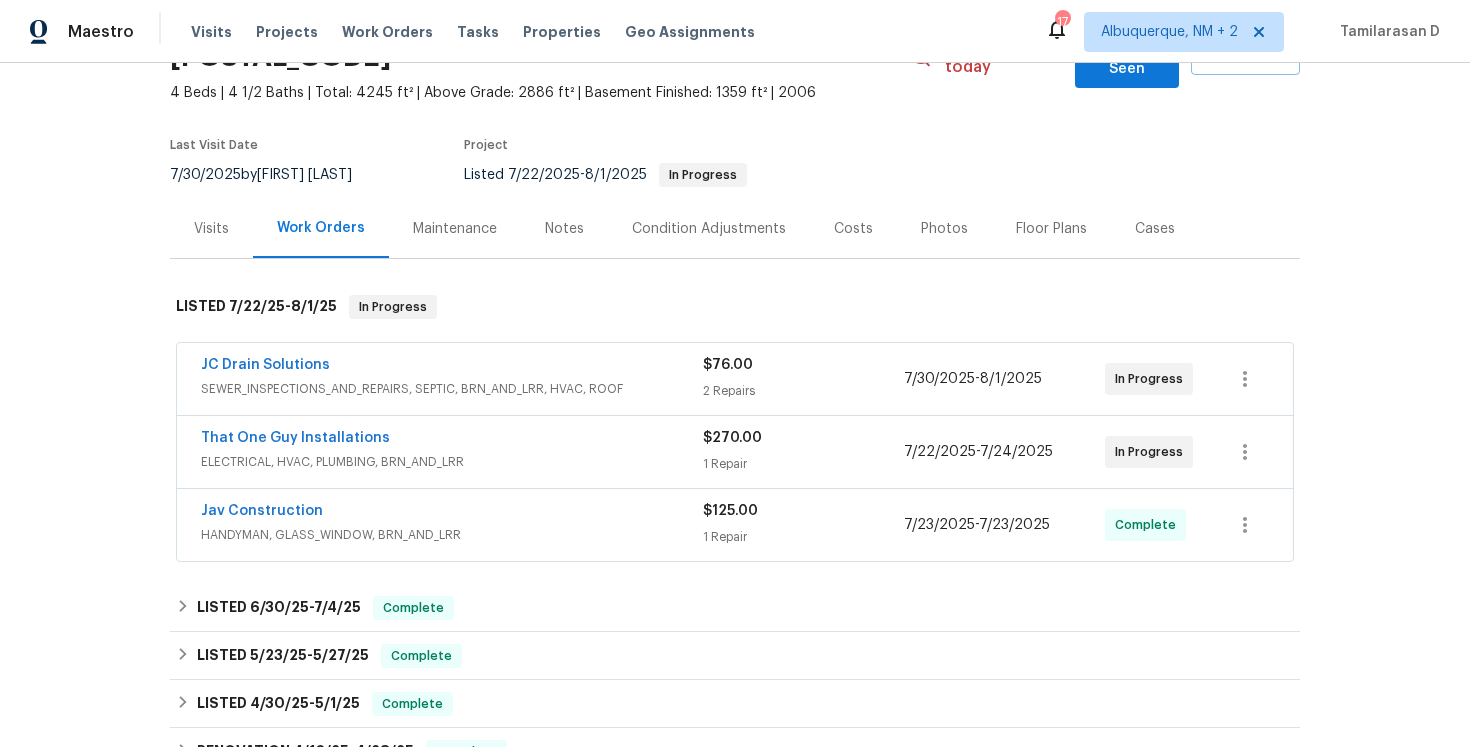 click on "Back to all projects [NUMBER] [STREET], [CITY], [STATE] [POSTAL_CODE] 4 Beds | 4 1/2 Baths | Total: 4245 ft² | Above Grade: 2886 ft² | Basement Finished: 1359 ft² | 2006 Not seen today Mark Seen Actions Last Visit Date 7/30/2025  by  [FIRST] [LAST]   Project Listed   7/22/2025  -  8/1/2025 In Progress Visits Work Orders Maintenance Notes Condition Adjustments Costs Photos Floor Plans Cases LISTED   7/22/25  -  8/1/25 In Progress JC Drain Solutions SEWER_INSPECTIONS_AND_REPAIRS, SEPTIC, BRN_AND_LRR, HVAC, ROOF $76.00 2 Repairs 7/30/2025  -  8/1/2025 In Progress That One Guy Installations ELECTRICAL, HVAC, PLUMBING, BRN_AND_LRR $270.00 1 Repair 7/22/2025  -  7/24/2025 In Progress Jav Construction HANDYMAN, GLASS_WINDOW, BRN_AND_LRR $125.00 1 Repair 7/23/2025  -  7/23/2025 Complete LISTED   6/30/25  -  7/4/25 Complete Dalia Landscape LLC LANDSCAPING_MAINTENANCE, HARDSCAPE_LANDSCAPE, TREE_SERVICES, SNOW, BRN_AND_LRR $558.53 1 Repair 6/30/2025  -  7/4/2025 Paid LISTED   5/23/25  -  5/27/25 Complete ESPINO'S CONSTRUCTION LLC" at bounding box center (735, 462) 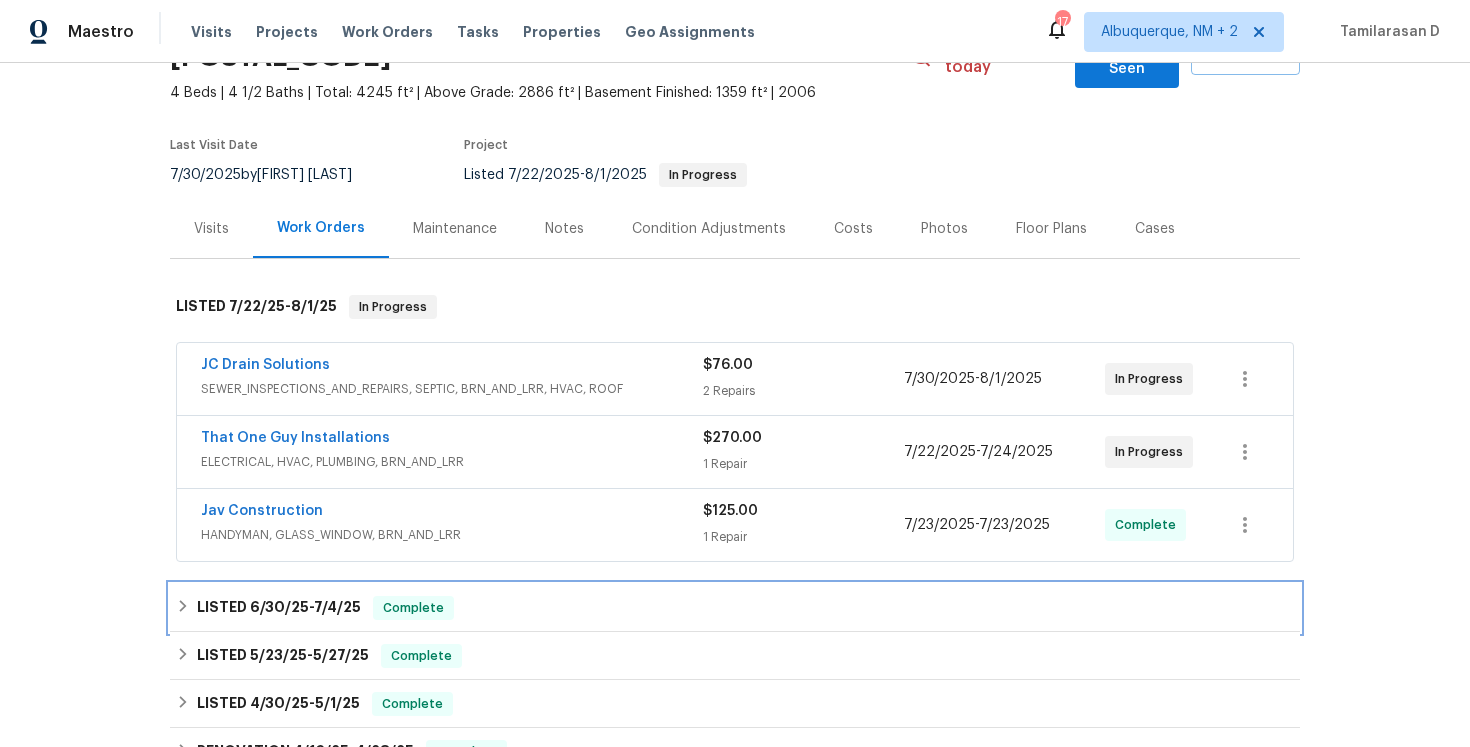 click on "LISTED   6/30/25  -  7/4/25 Complete" at bounding box center [735, 608] 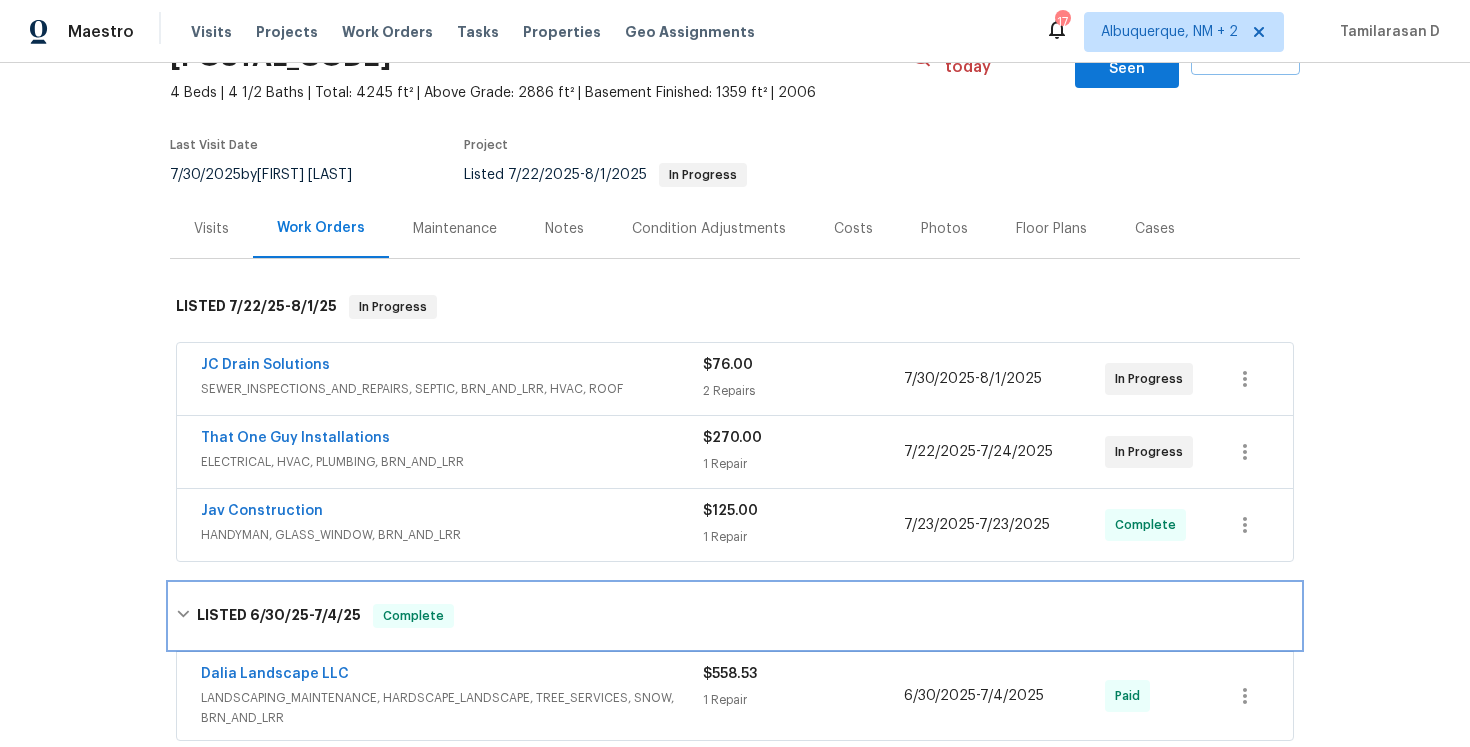 click on "LISTED   6/30/25  -  7/4/25 Complete" at bounding box center (735, 616) 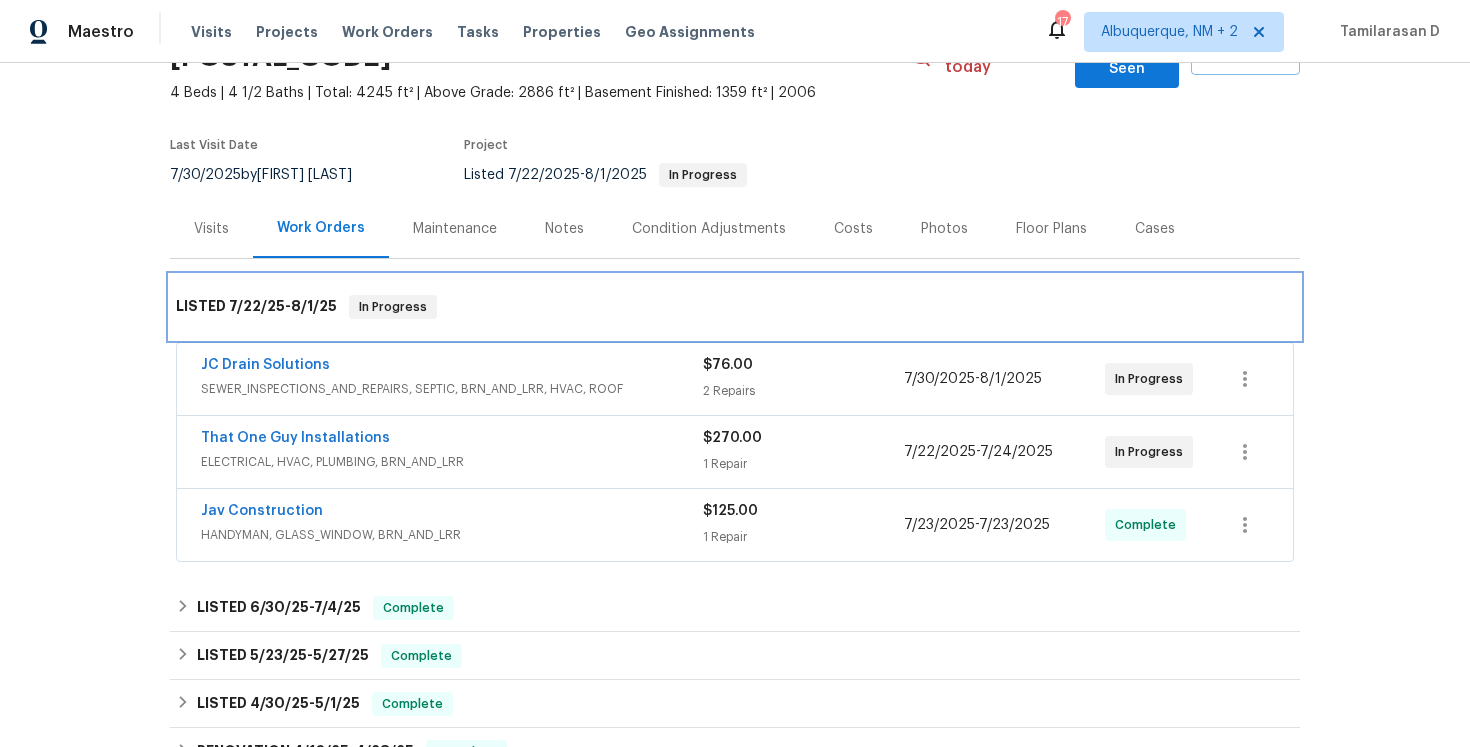 click on "LISTED   7/22/25  -  8/1/25 In Progress" at bounding box center [735, 307] 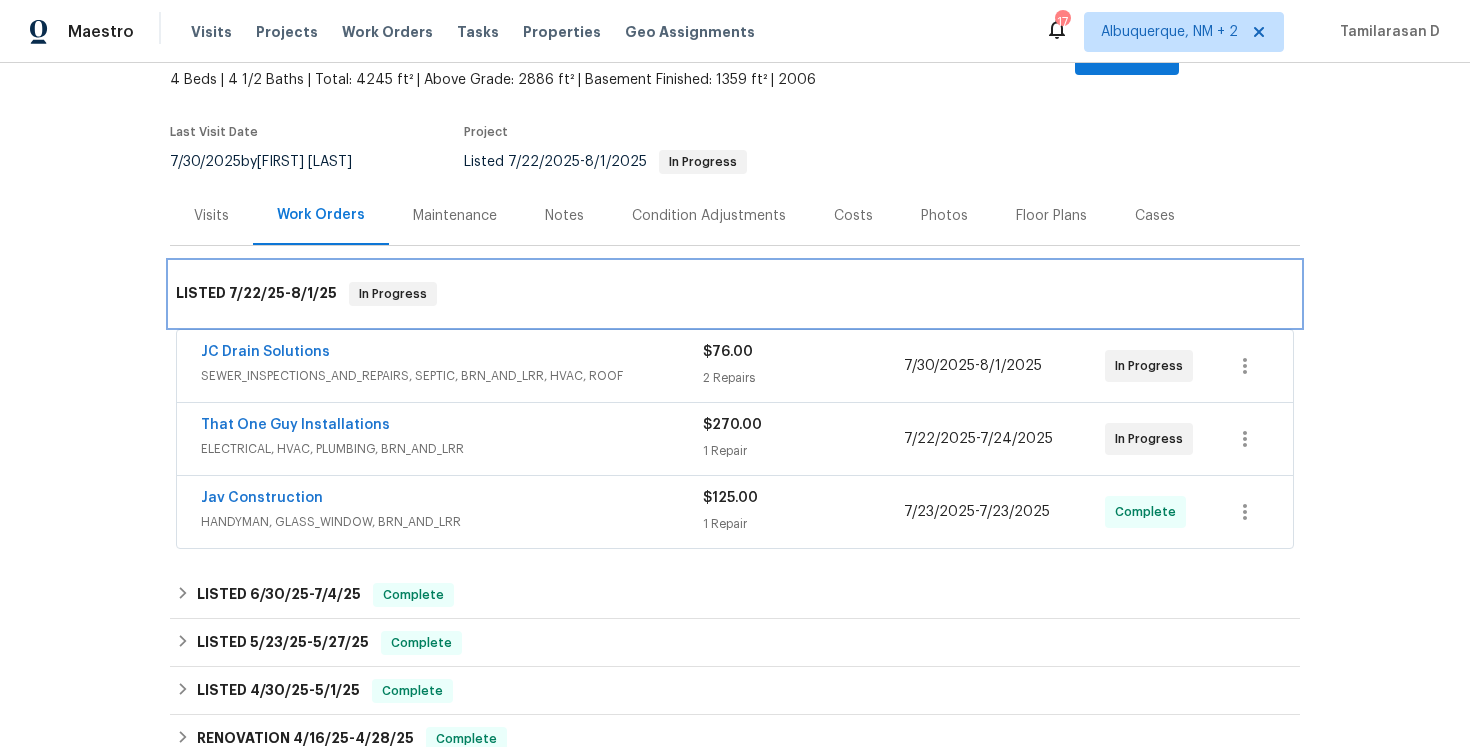 scroll, scrollTop: 55, scrollLeft: 0, axis: vertical 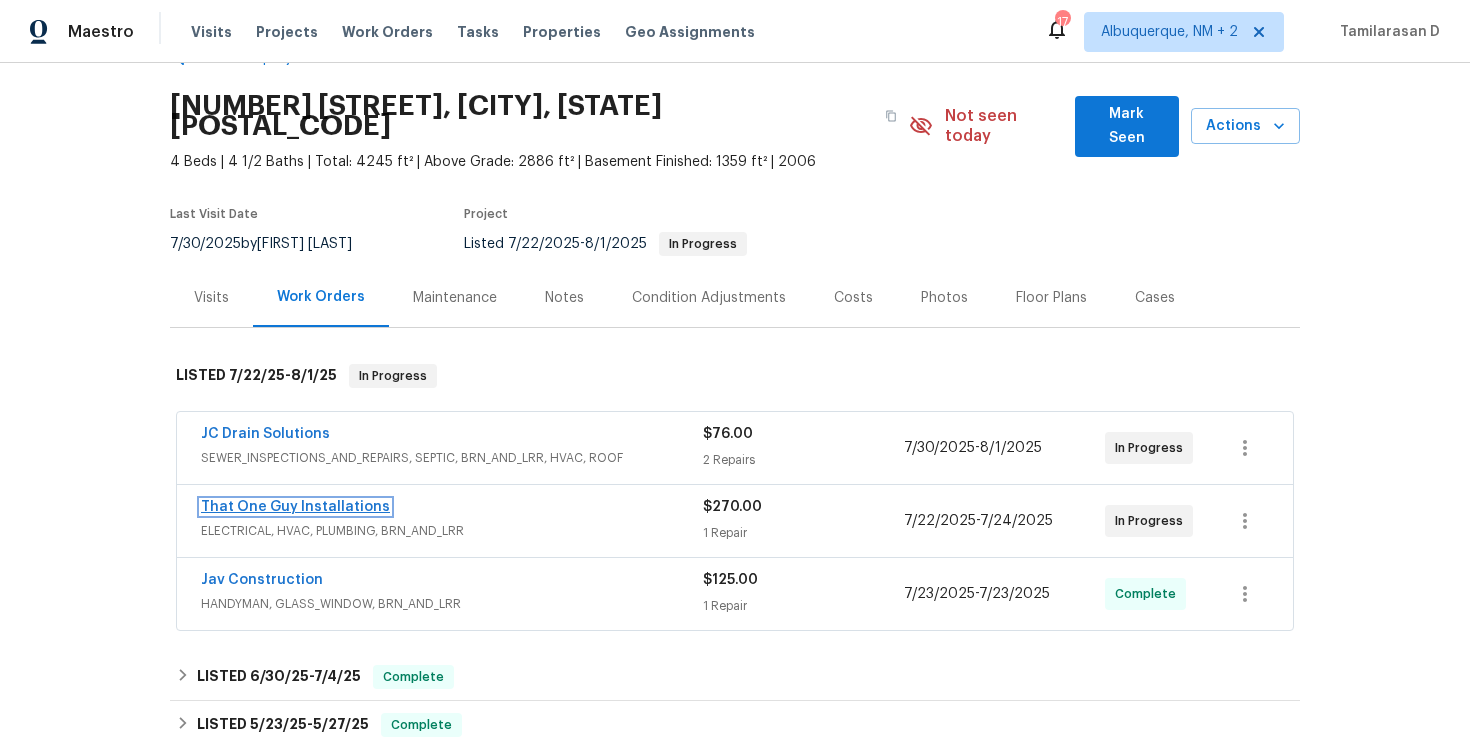 click on "That One Guy Installations" at bounding box center [295, 507] 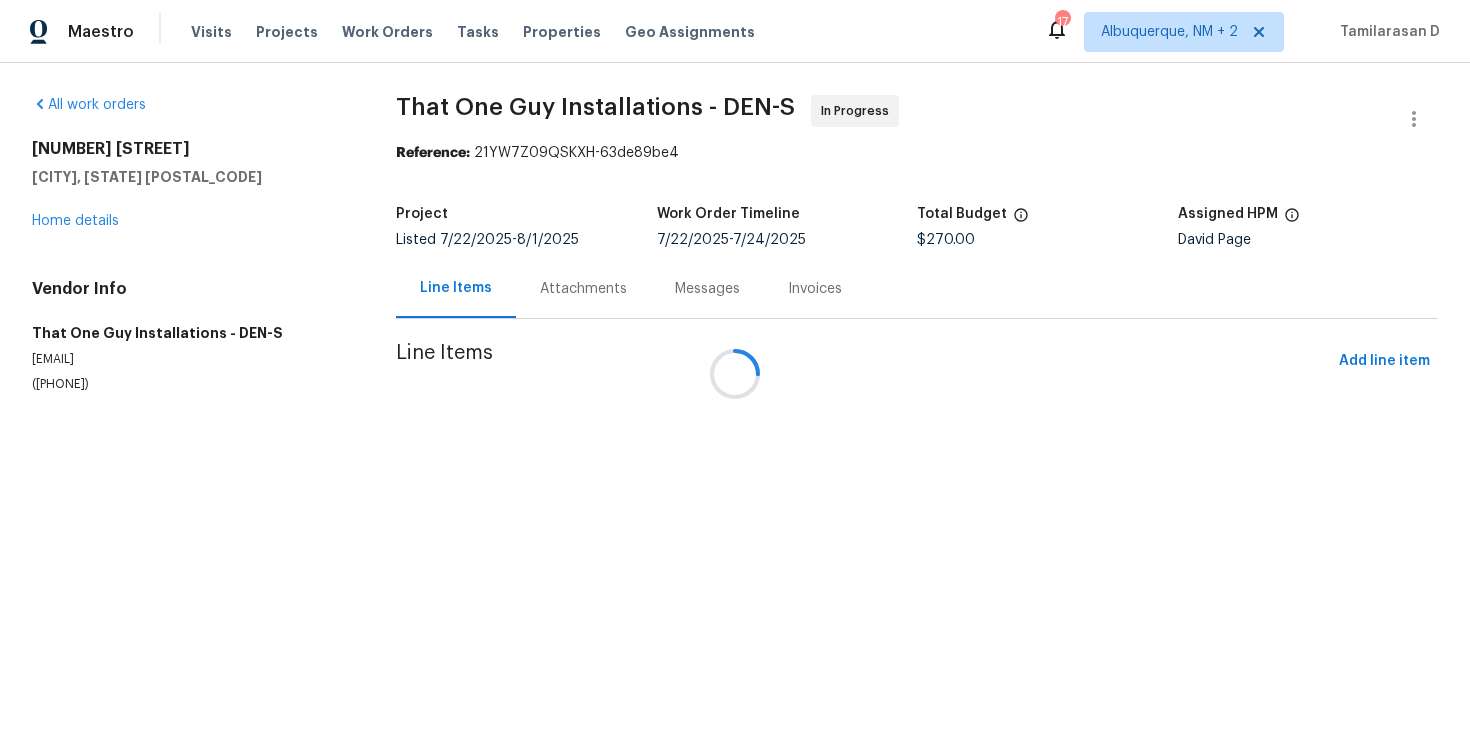 click at bounding box center [735, 373] 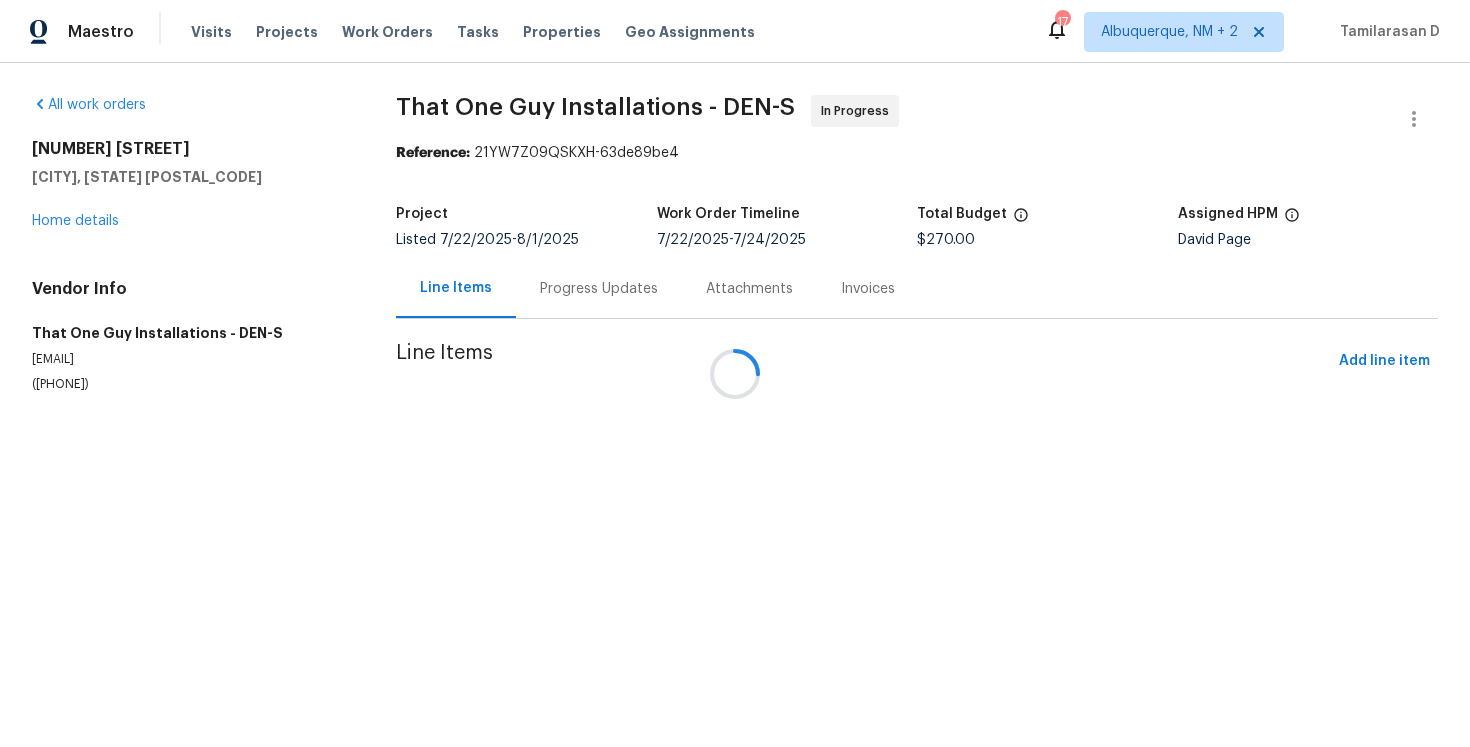 click at bounding box center [735, 373] 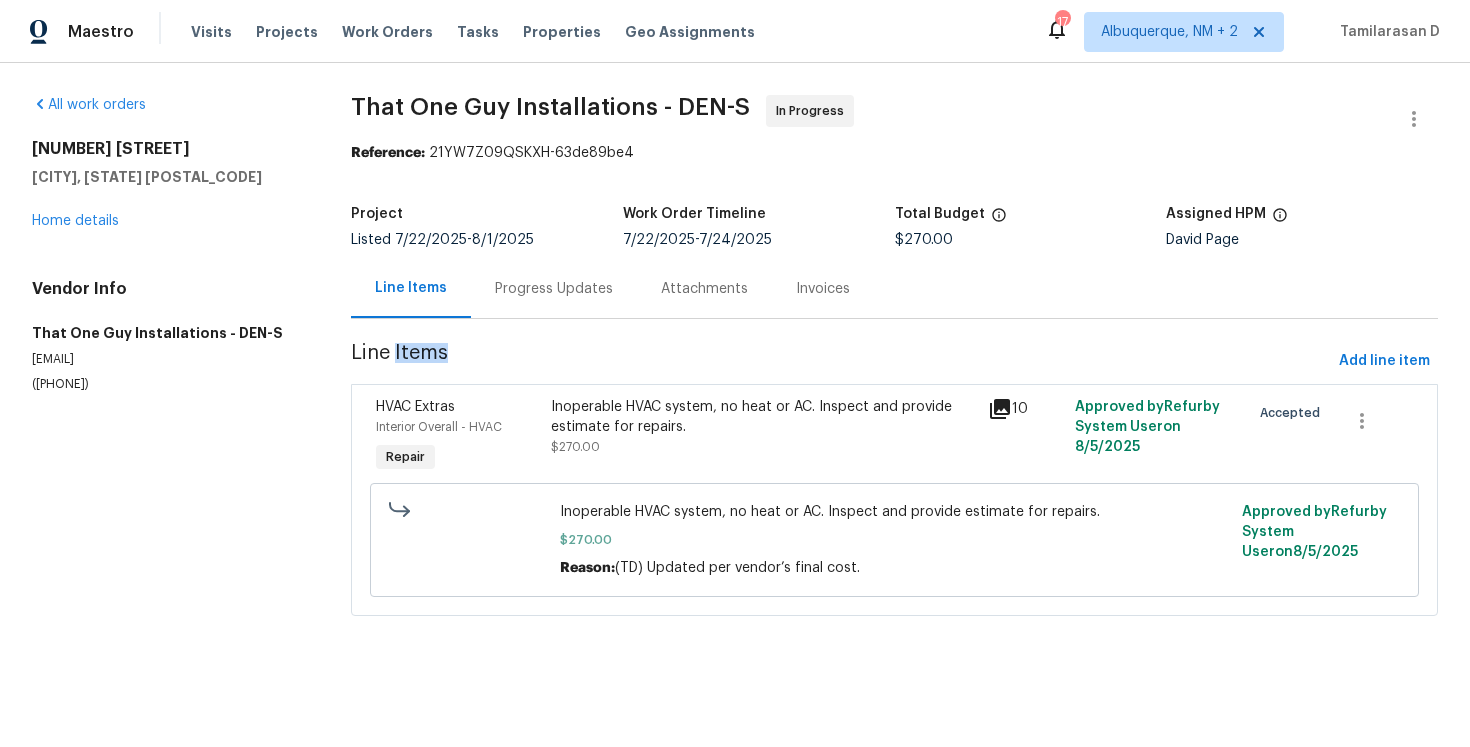 click on "Progress Updates" at bounding box center (554, 289) 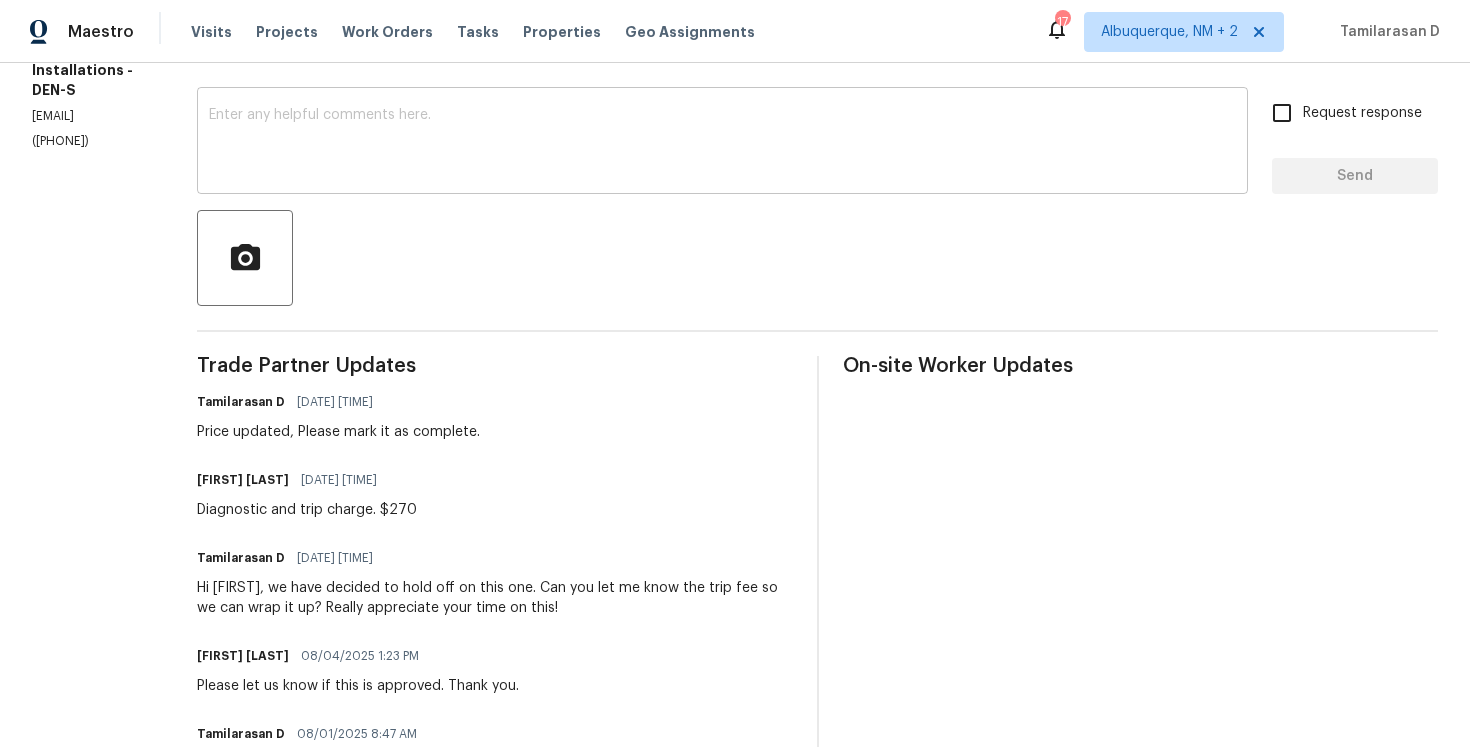 scroll, scrollTop: 304, scrollLeft: 0, axis: vertical 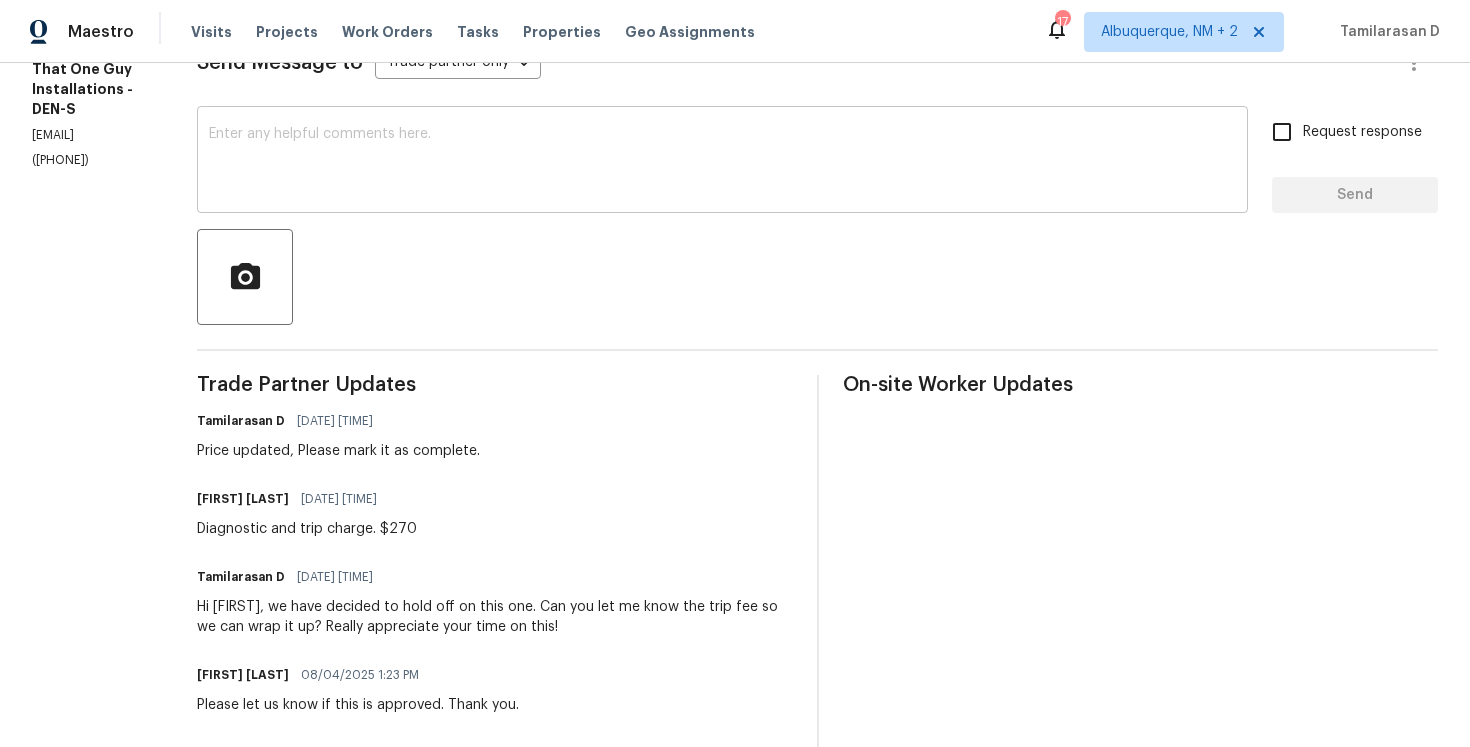 click at bounding box center (722, 162) 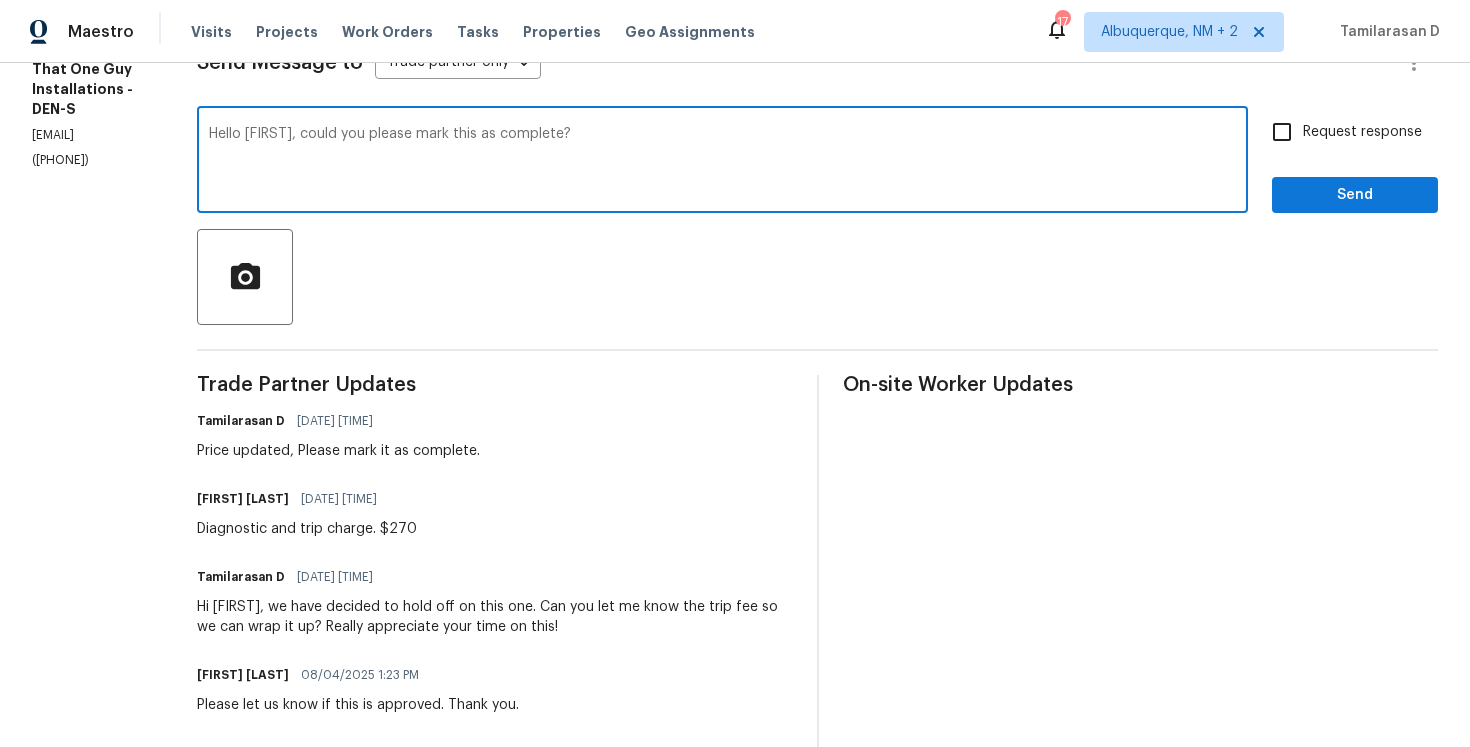 type on "Hello [FIRST], could you please mark this as complete?" 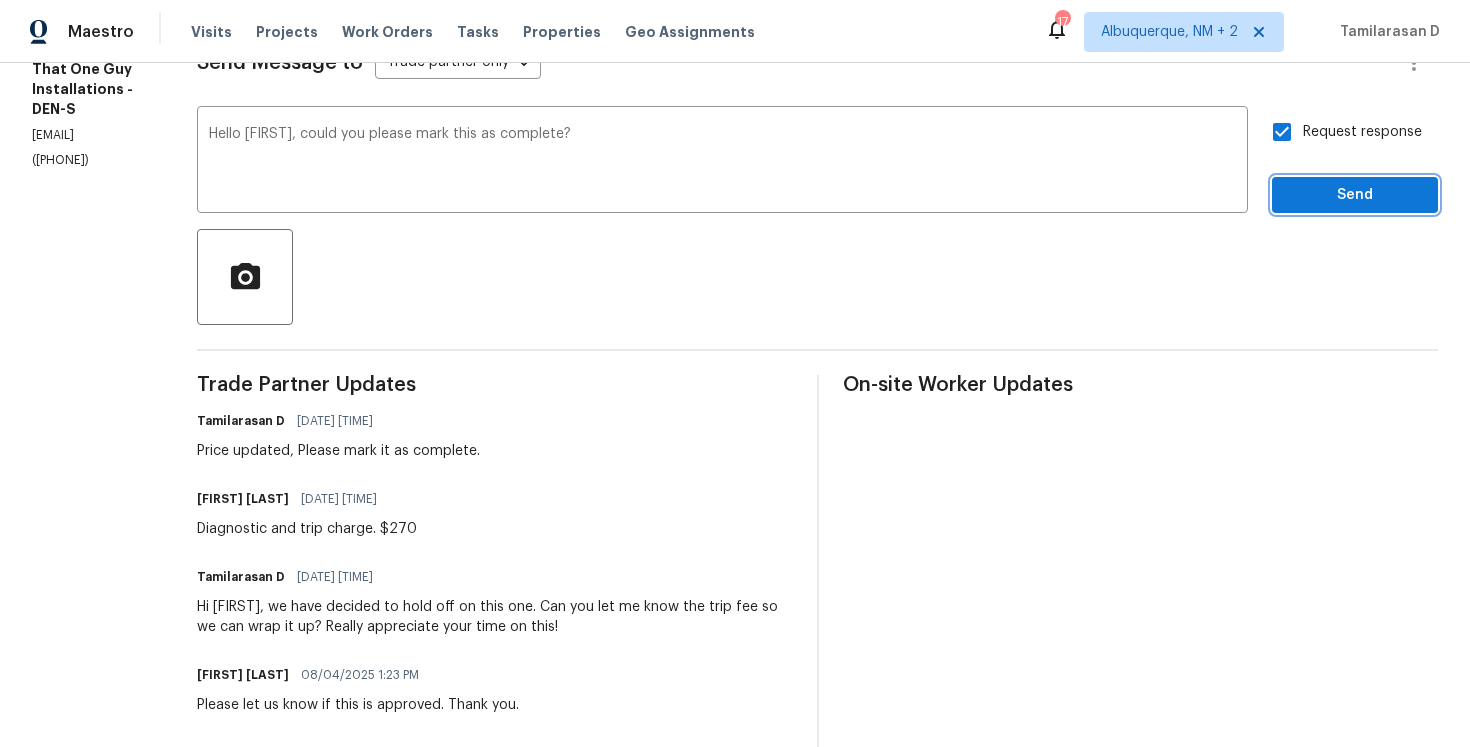click on "Send" at bounding box center (1355, 195) 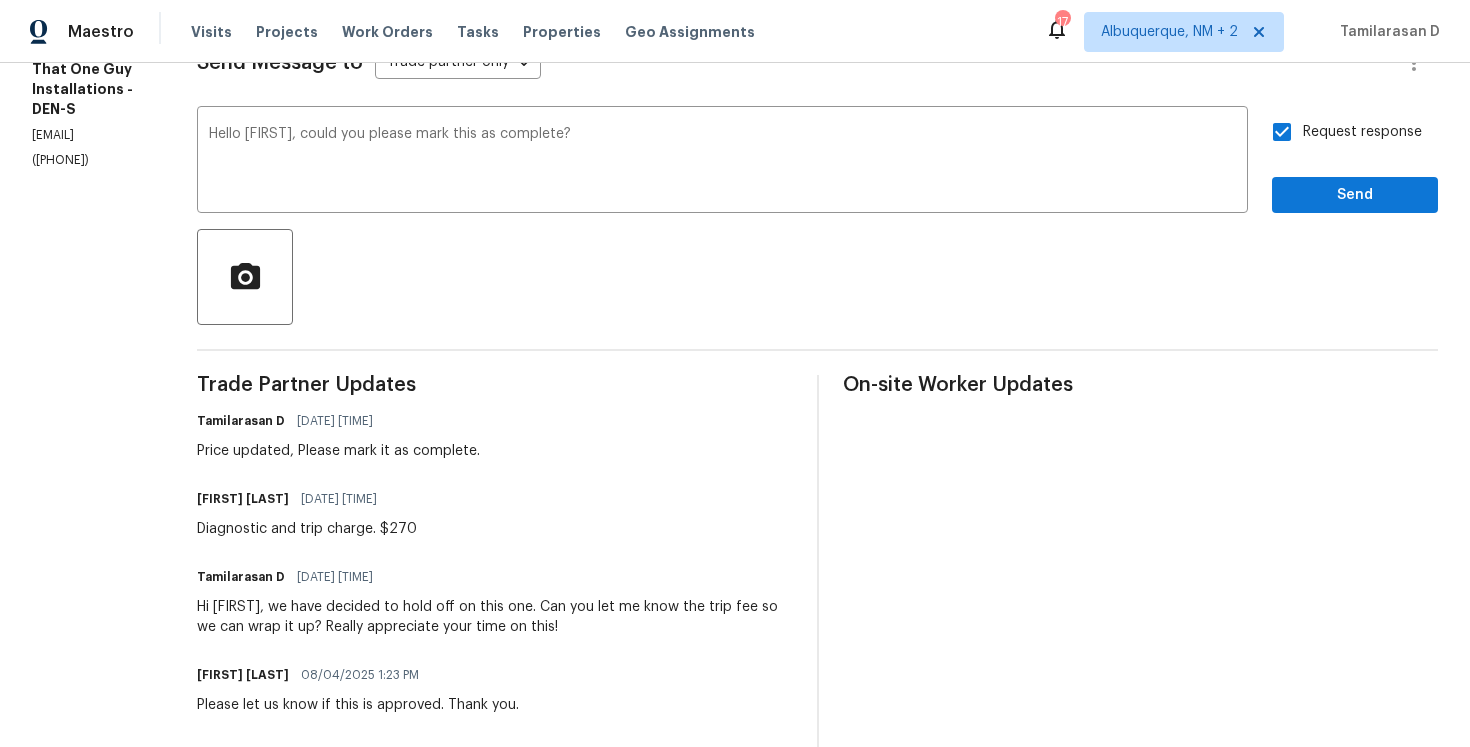 scroll, scrollTop: 0, scrollLeft: 0, axis: both 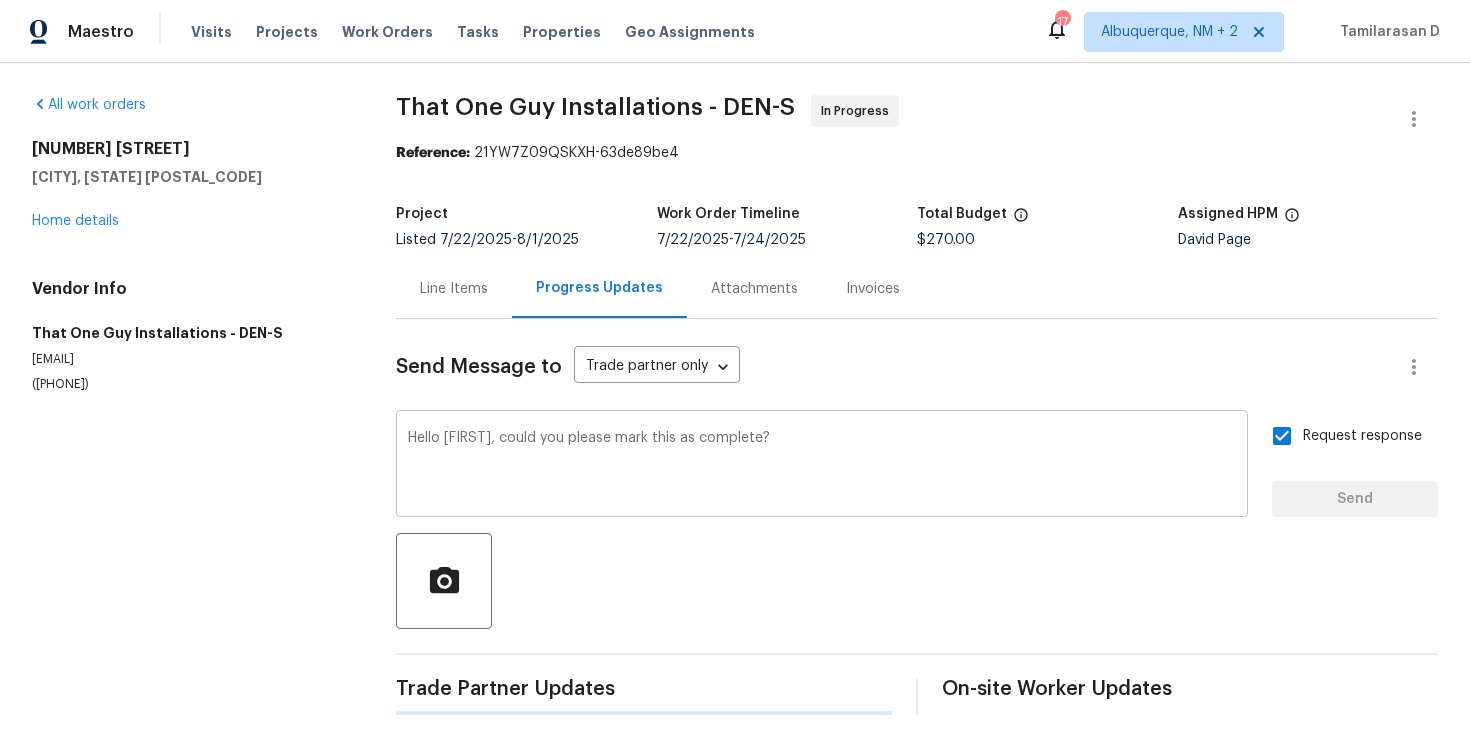 type 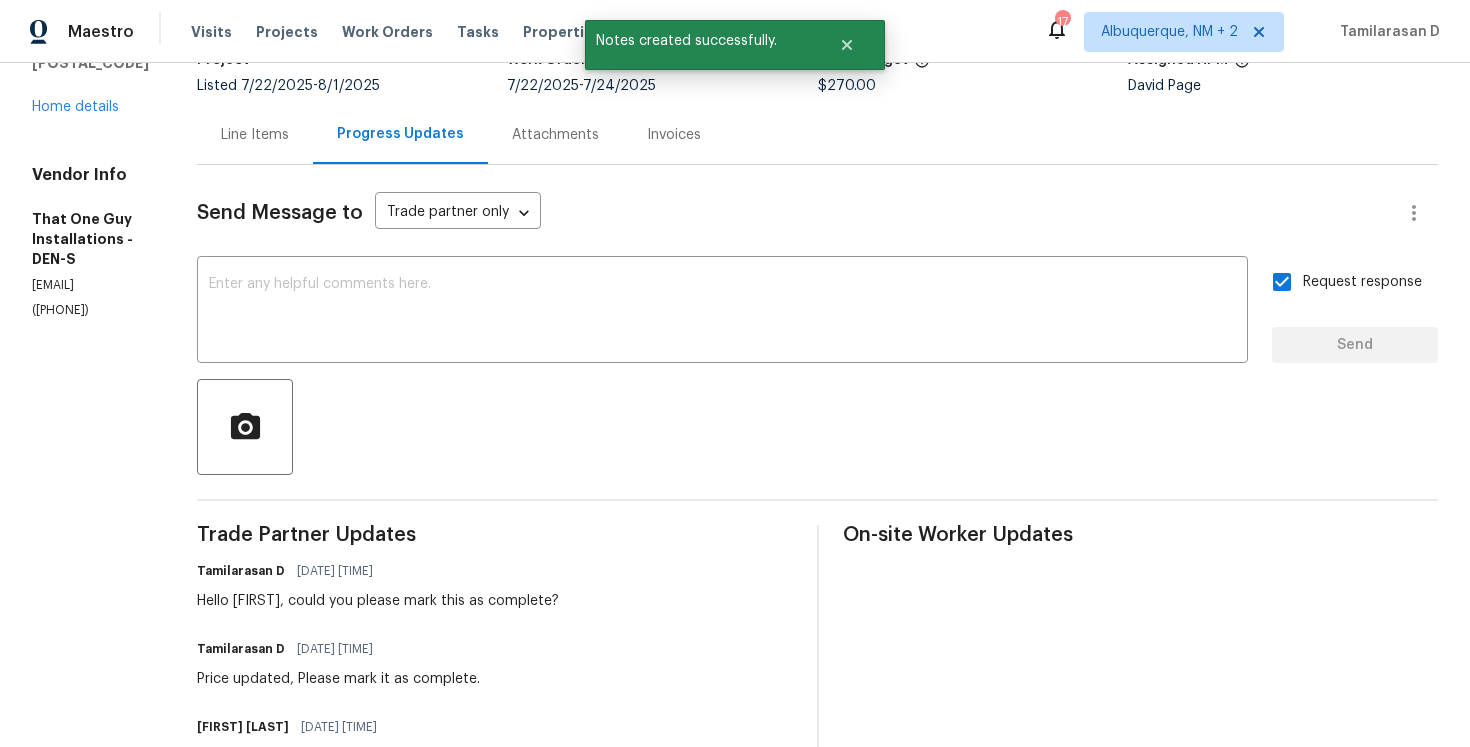 scroll, scrollTop: 0, scrollLeft: 0, axis: both 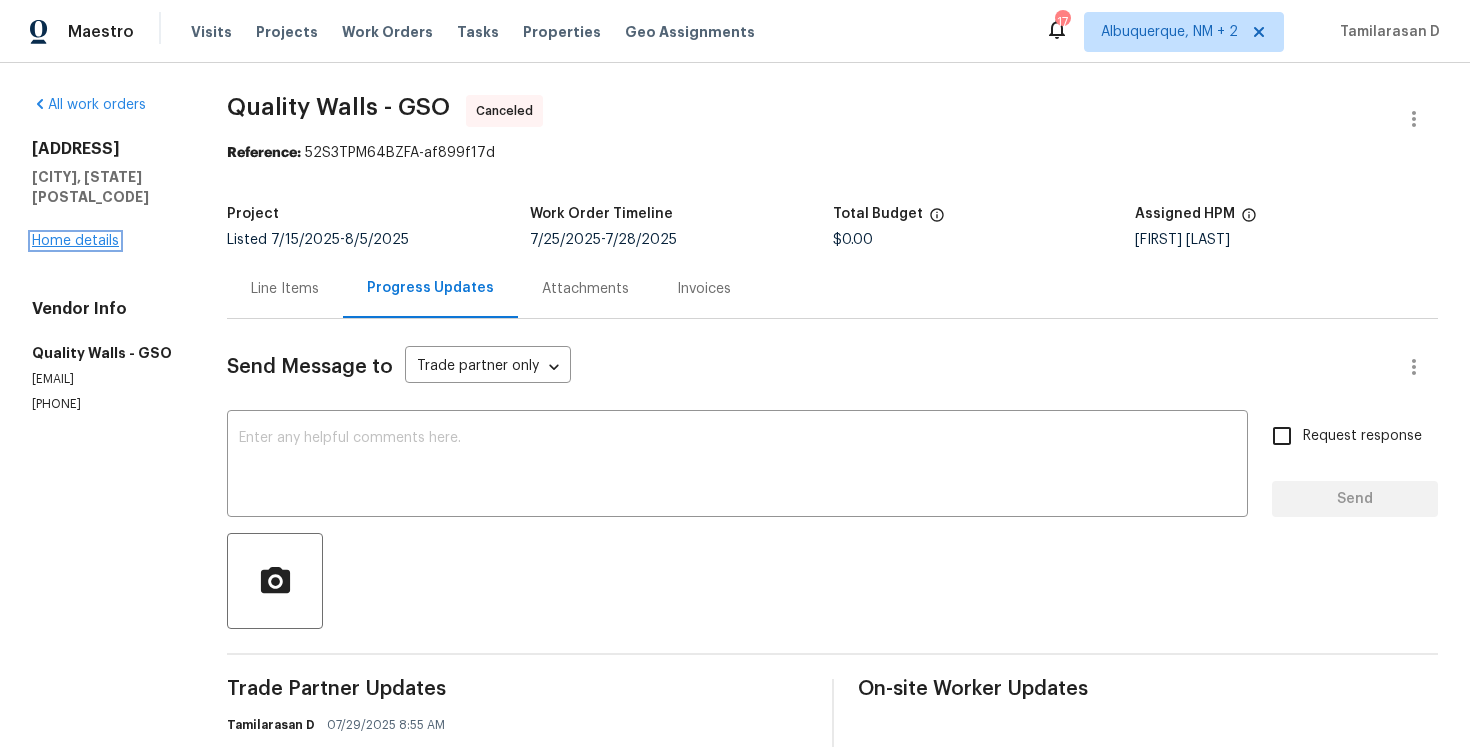 click on "Home details" at bounding box center [75, 241] 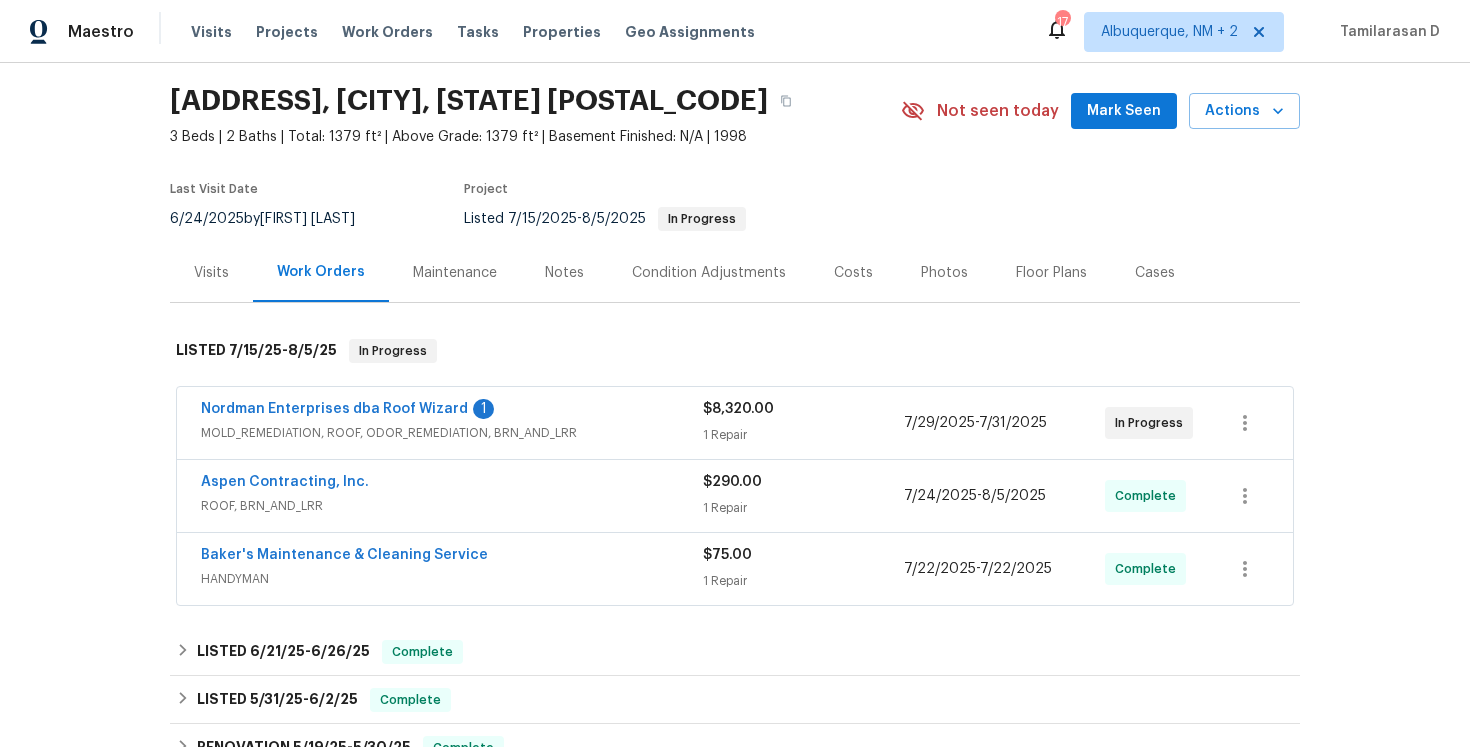 scroll, scrollTop: 69, scrollLeft: 0, axis: vertical 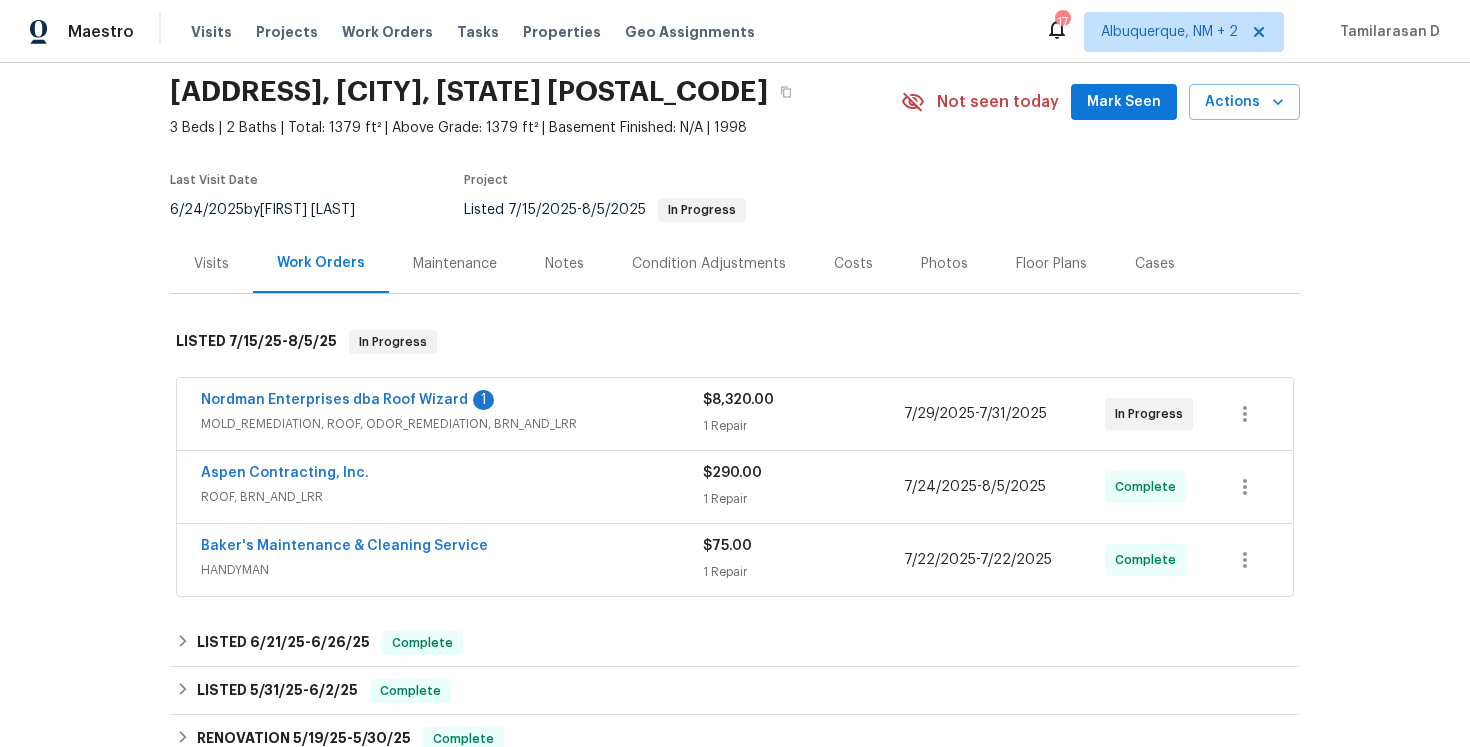 click on "Aspen Contracting, Inc." at bounding box center (452, 475) 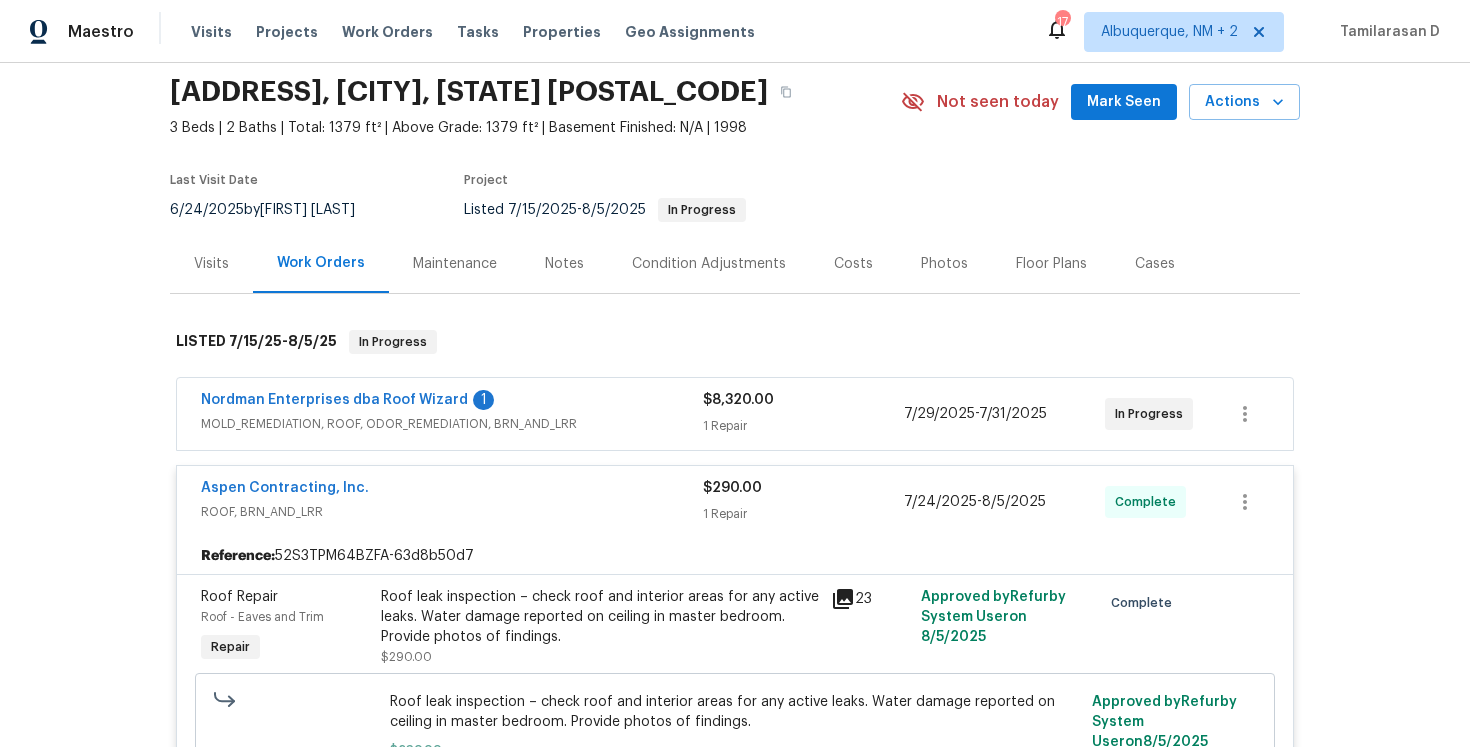 click on "Aspen Contracting, Inc." at bounding box center (452, 490) 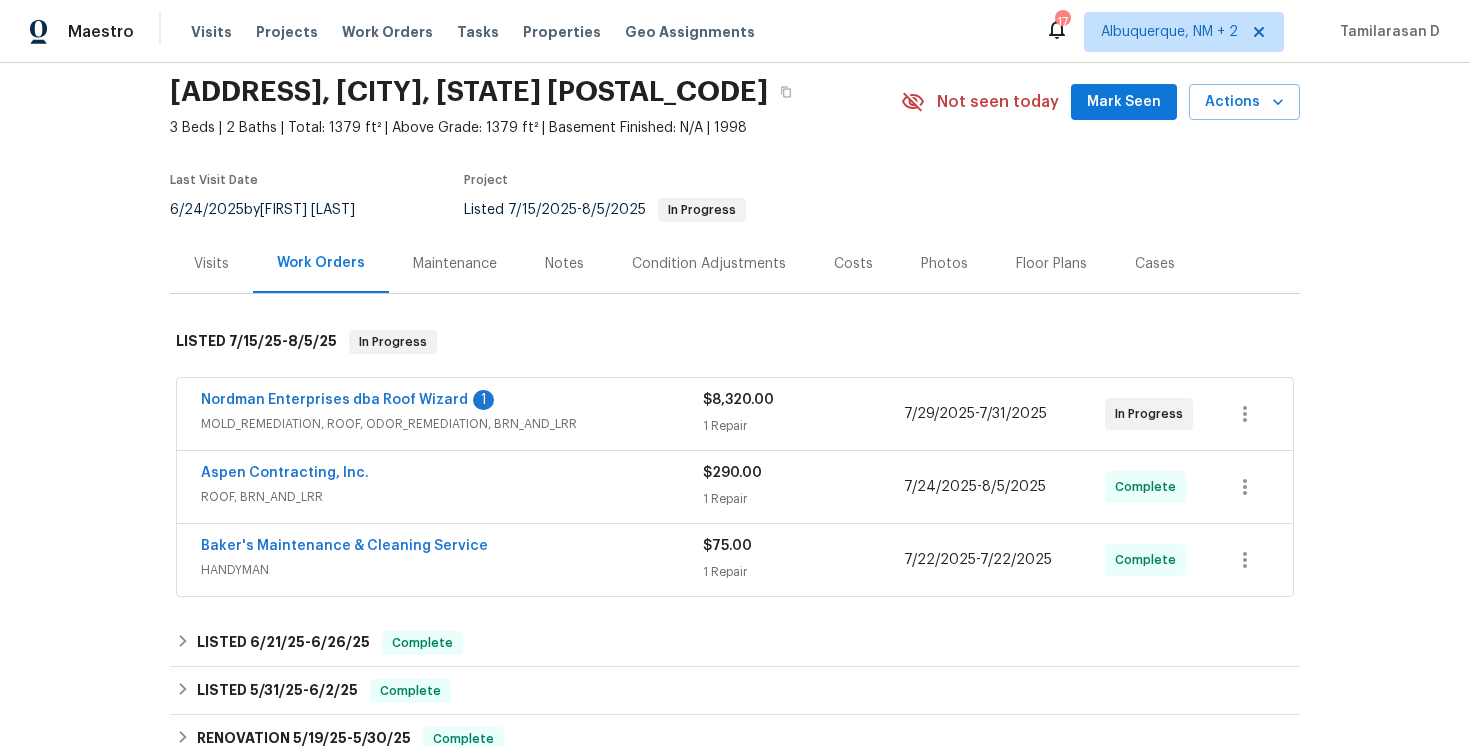 click on "Nordman Enterprises dba Roof Wizard 1" at bounding box center [452, 402] 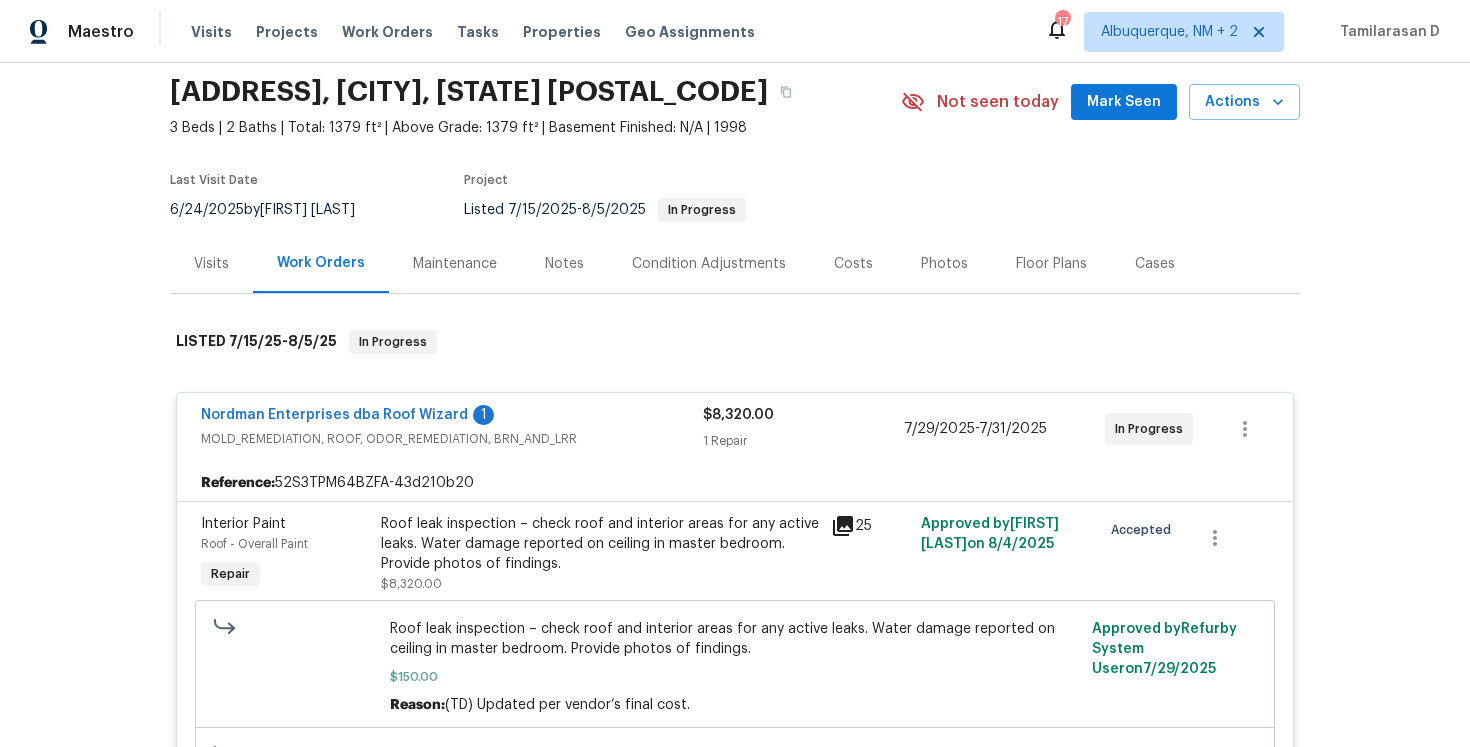 click on "Nordman Enterprises dba Roof Wizard 1 MOLD_REMEDIATION, ROOF, ODOR_REMEDIATION, BRN_AND_LRR $8,320.00 1 Repair 7/29/2025  -  7/31/2025 In Progress" at bounding box center (735, 429) 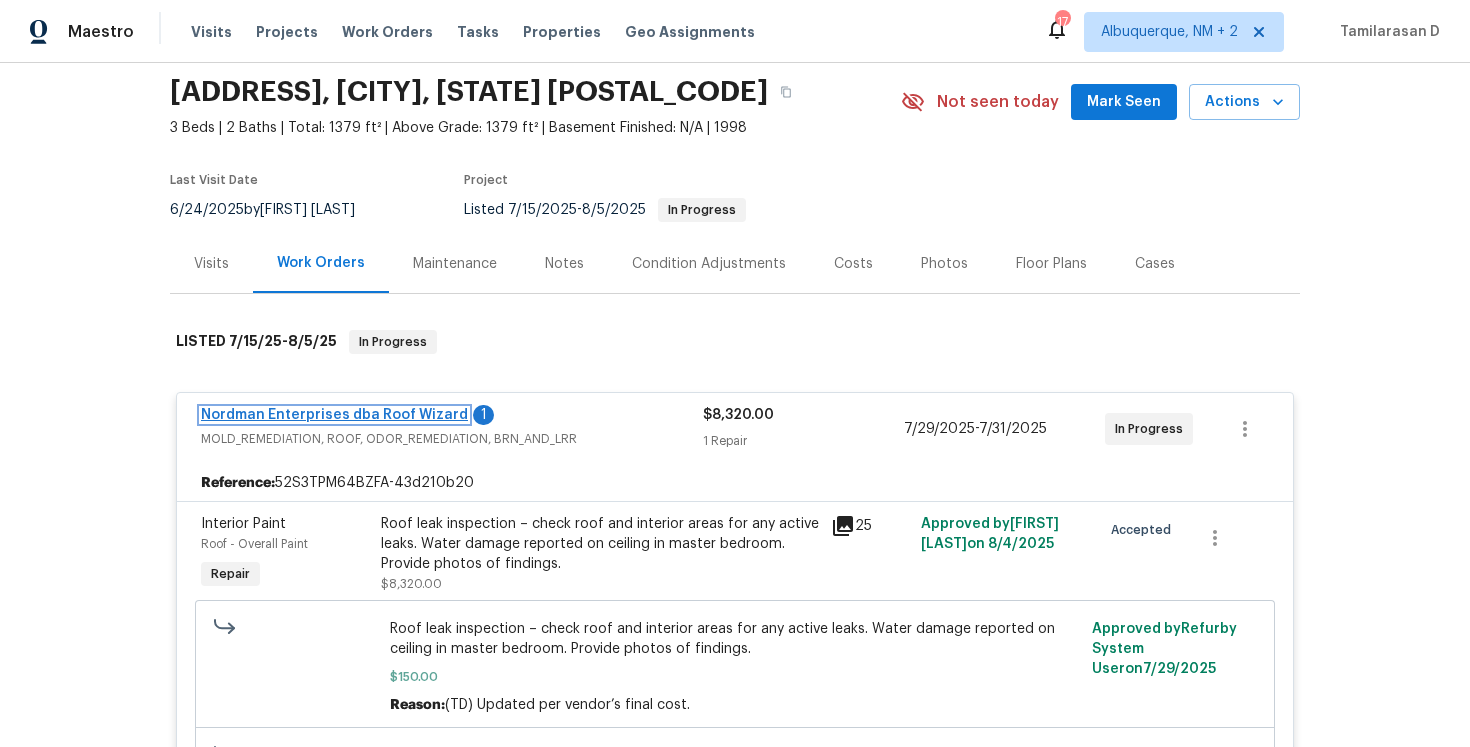 click on "Nordman Enterprises dba Roof Wizard" at bounding box center (334, 415) 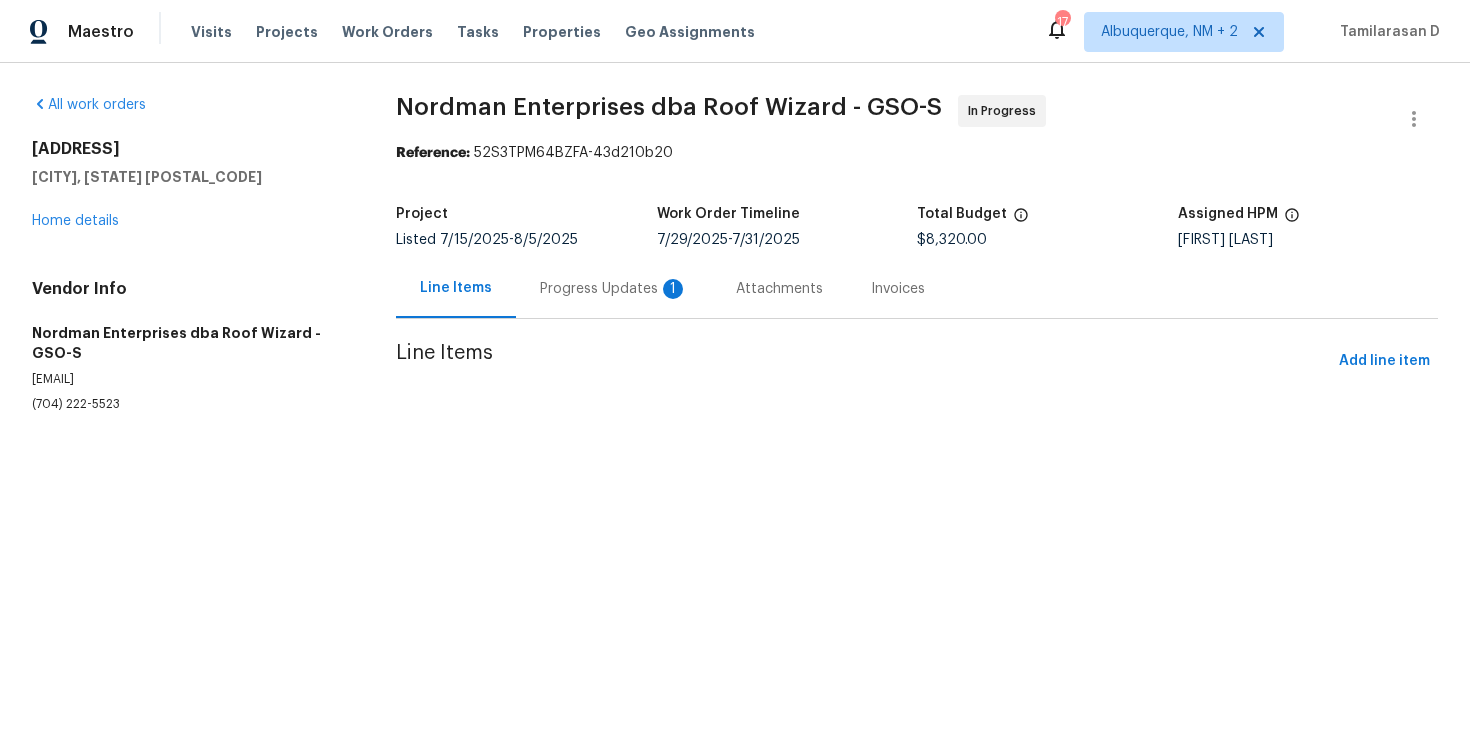 click on "Progress Updates 1" at bounding box center (614, 288) 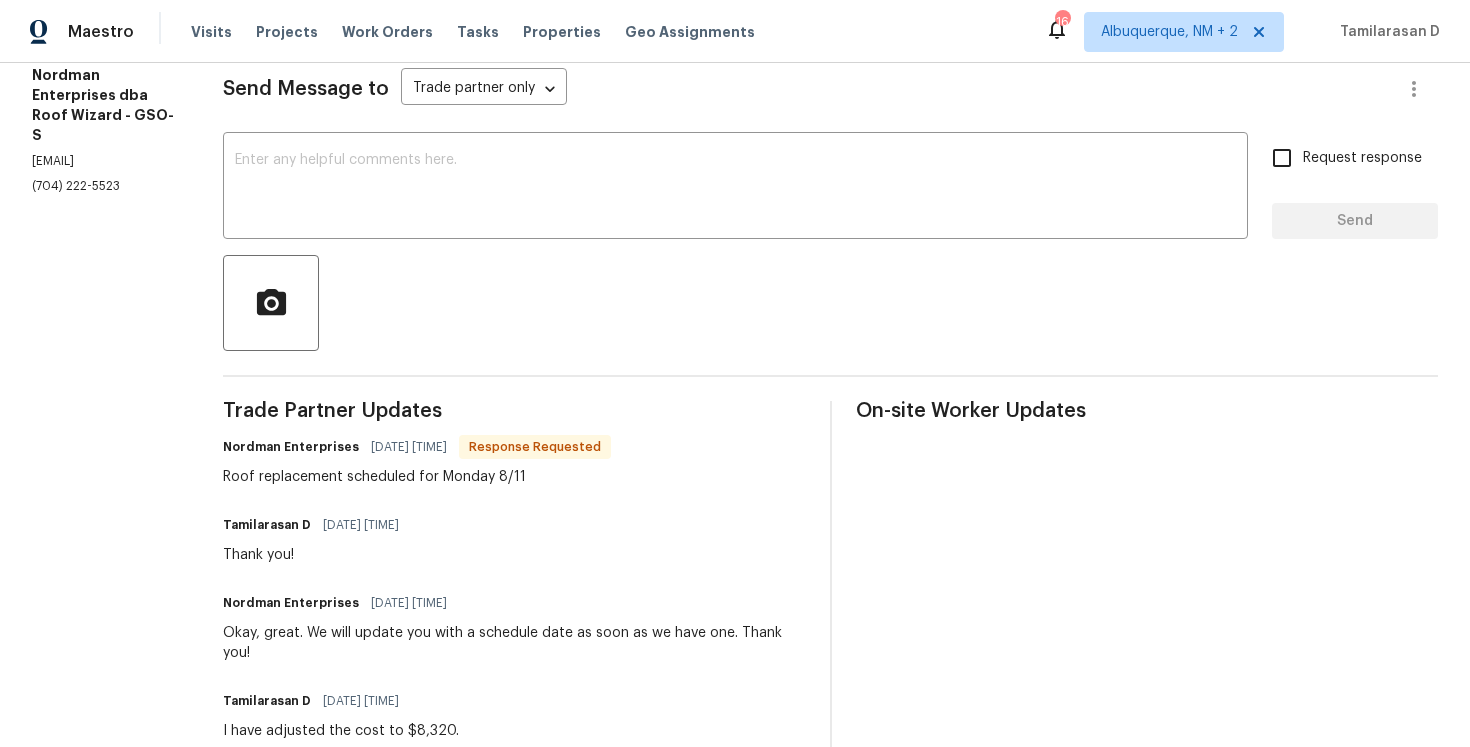 scroll, scrollTop: 279, scrollLeft: 0, axis: vertical 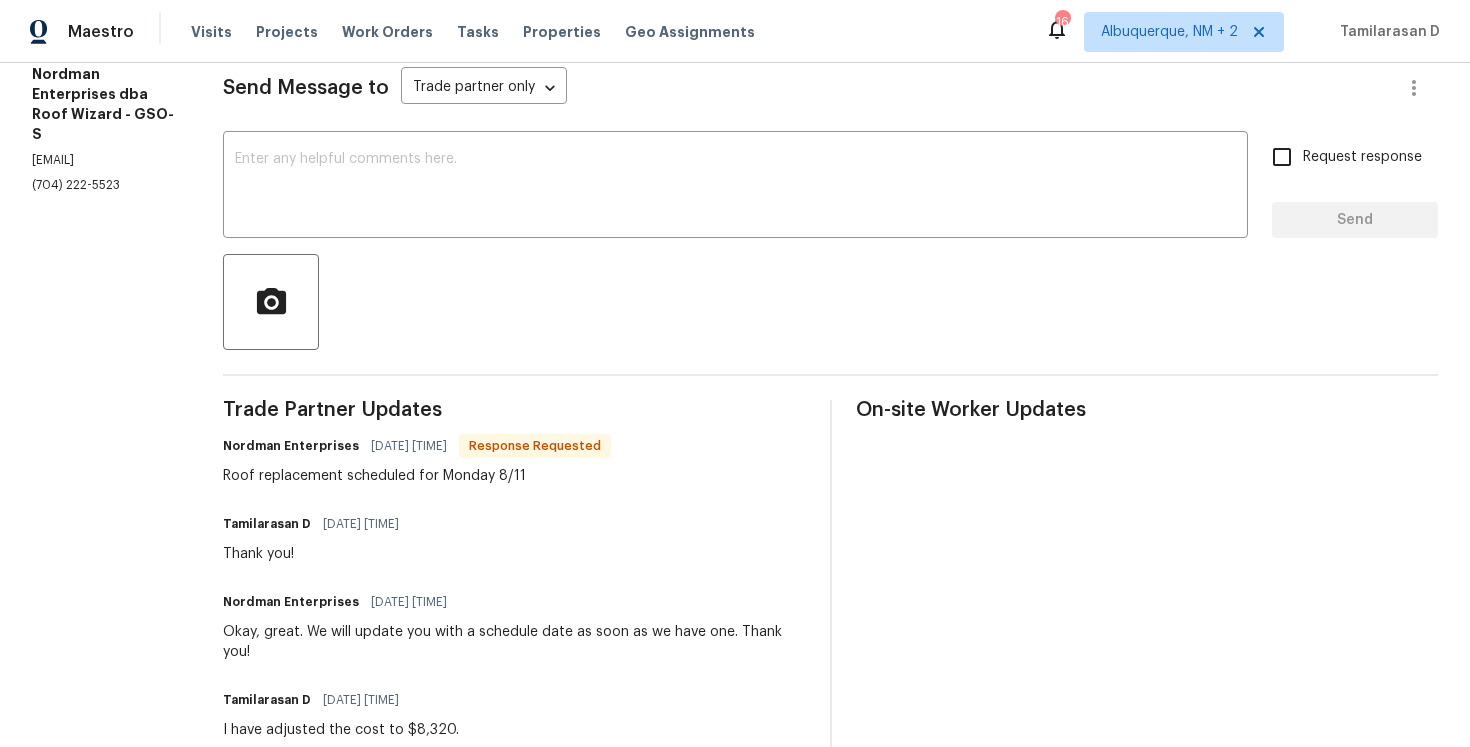 click on "Trade Partner Updates Nordman Enterprises 08/06/2025 6:26 AM Response Requested Roof replacement scheduled for Monday 8/11 Tamilarasan D 08/05/2025 9:32 AM Thank you! Nordman Enterprises 08/04/2025 11:50 AM Okay, great. We will update you with a schedule date as soon as we have one. Thank you! Tamilarasan D 08/04/2025 11:25 AM I have adjusted the cost to $8,320. Tamilarasan D 08/04/2025 11:24 AM Hi Team, this is approved, but can you please waive the inspection fee on this one? Tamilarasan D 08/01/2025 1:49 PM Looking into this. Nordman Enterprises 08/01/2025 9:10 AM Due to the multiple repairs necessary as well as the age and the condition of the roof, we recommend a full replacement of the roof. Found exposed fasteners on pipe boots and ridge ends, missing seals, loss of aggregate and hail damage. This roof is actively leaking during rain. Please find attached Est # 16437 for approval + $150 roof inspection. Thank you! Tamilarasan D 07/31/2025 8:30 AM Tamilarasan D 07/31/2025 8:30 AM Tamilarasan D" at bounding box center [514, 1062] 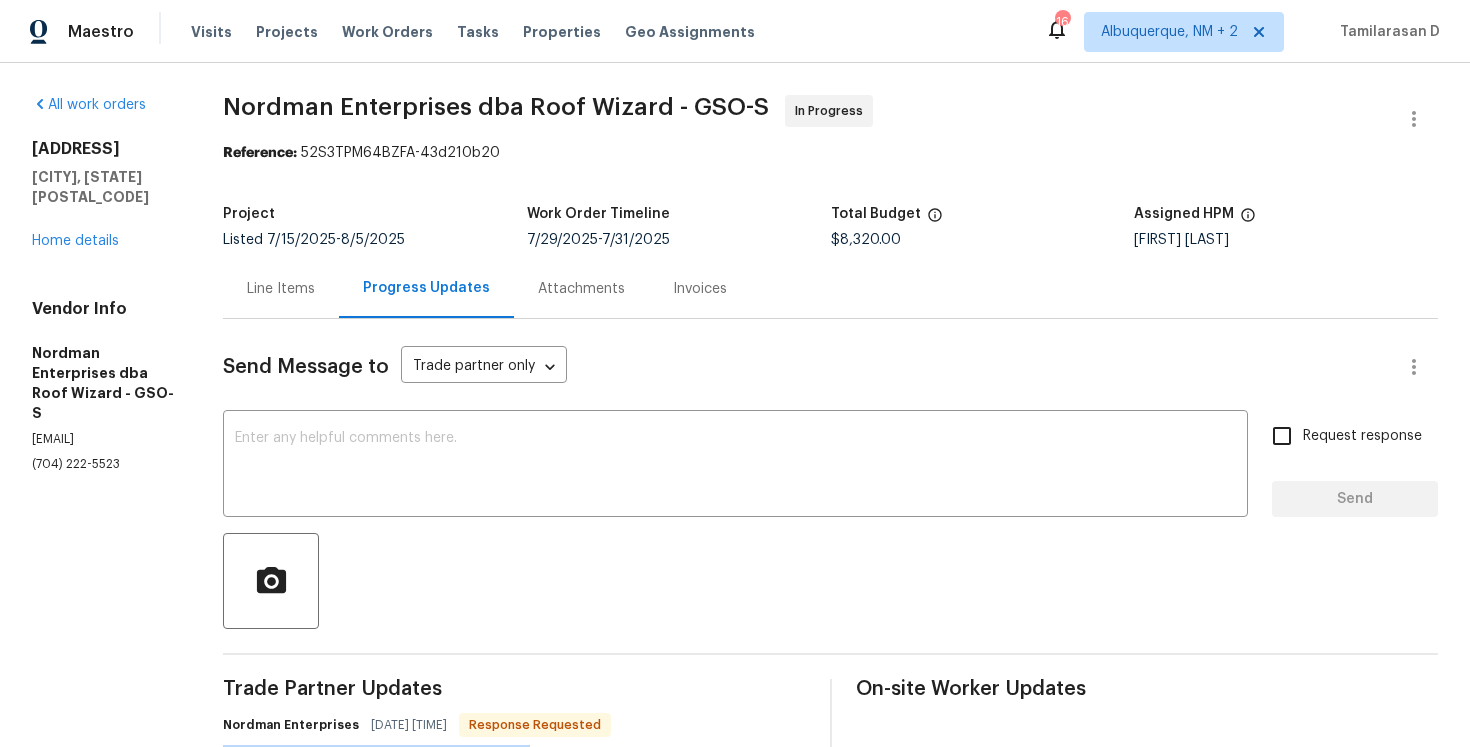 scroll, scrollTop: 133, scrollLeft: 0, axis: vertical 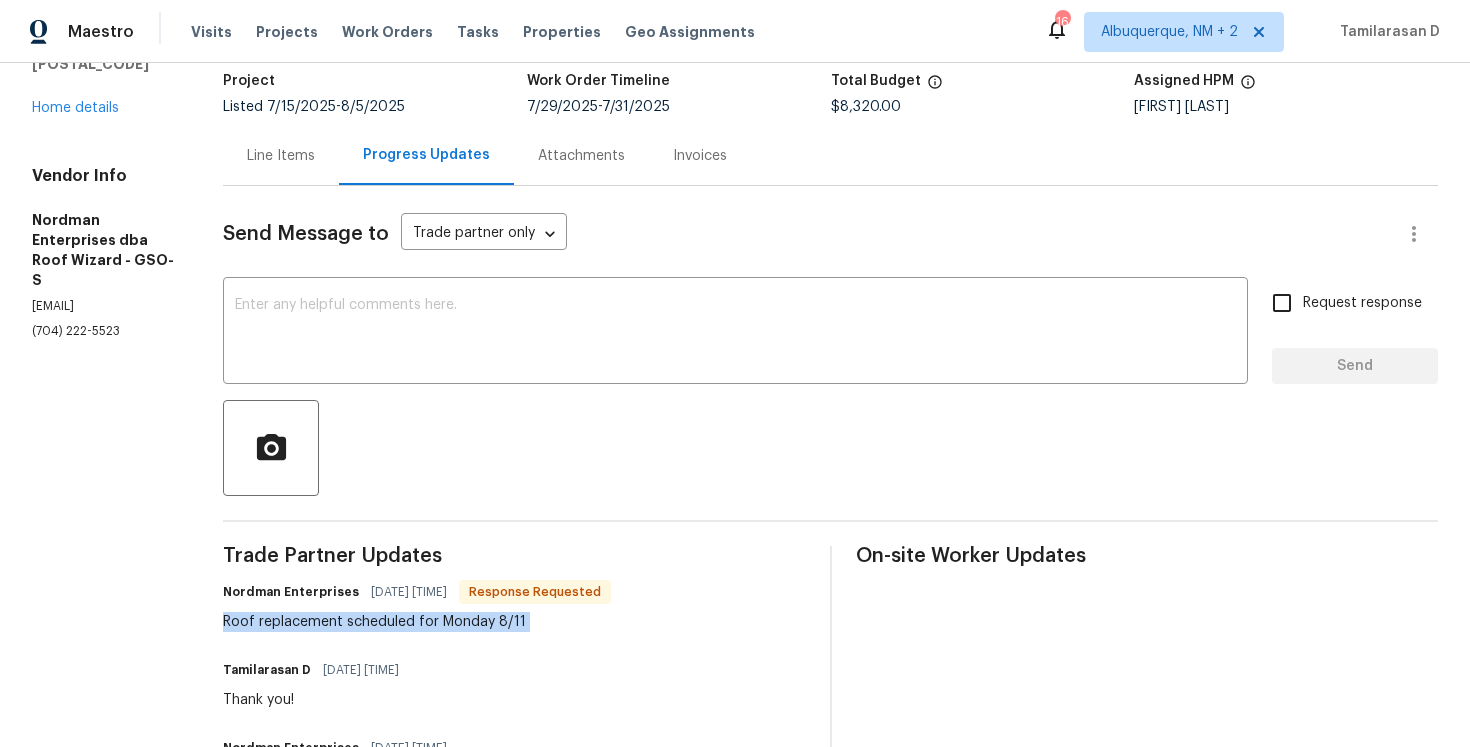 copy on "Roof replacement scheduled for Monday 8/11" 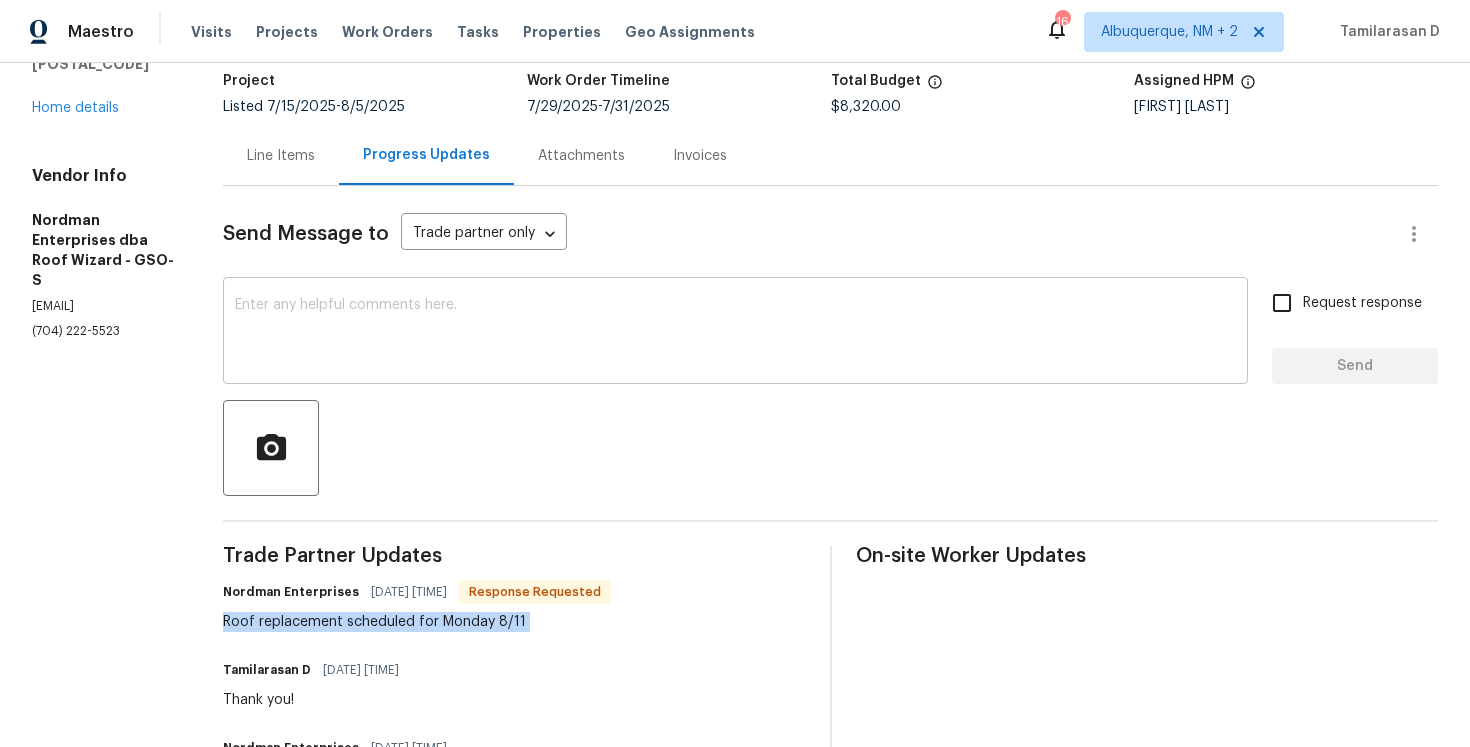 click at bounding box center (735, 333) 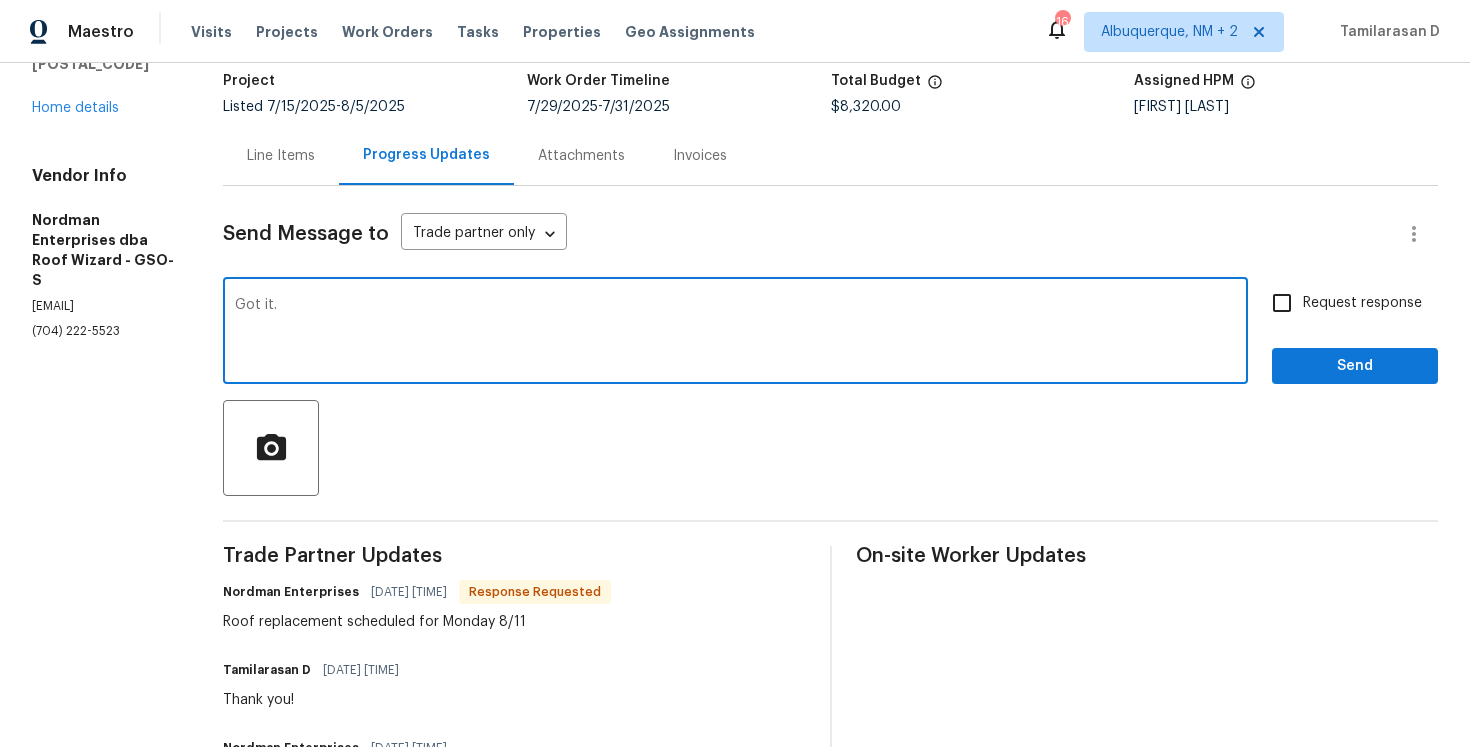 click on "Got it." at bounding box center (735, 333) 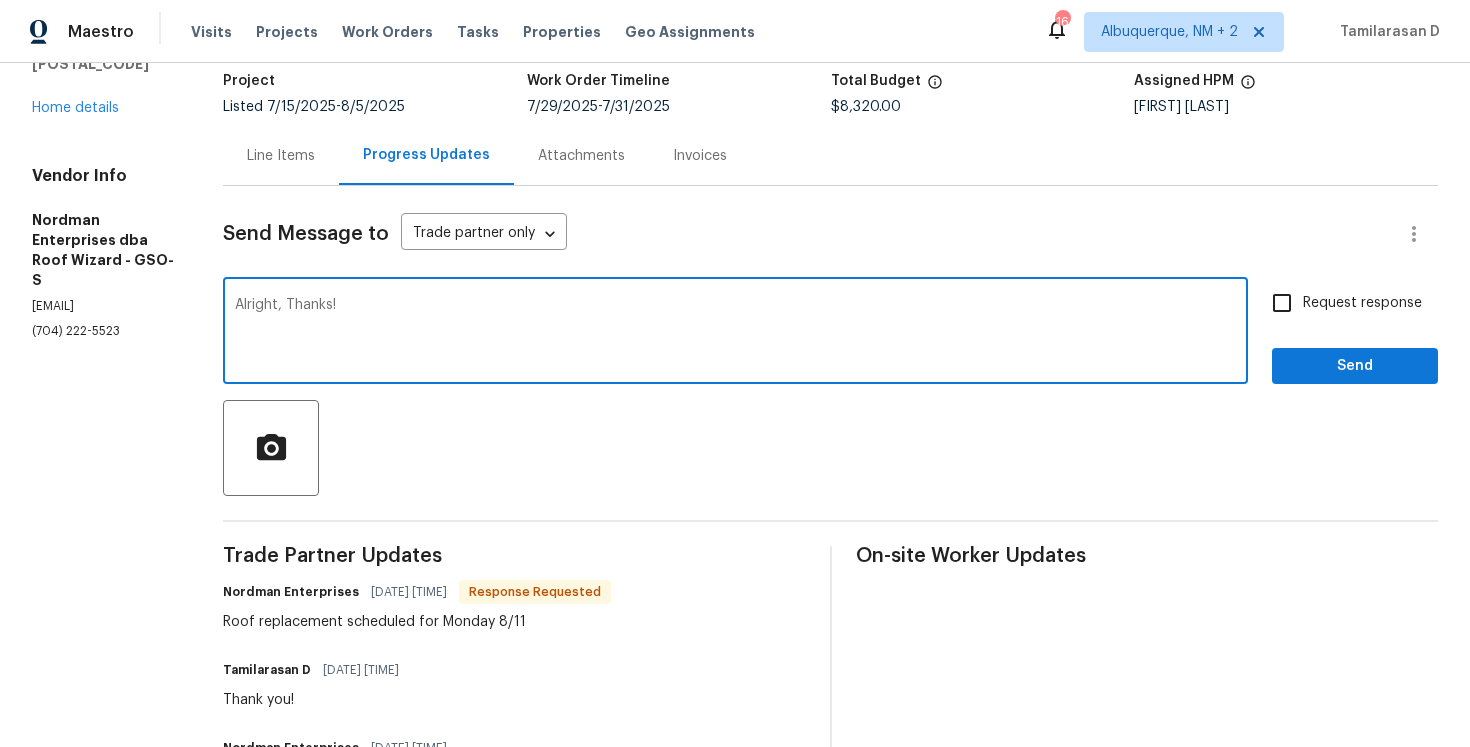 type on "Alright, Thanks!" 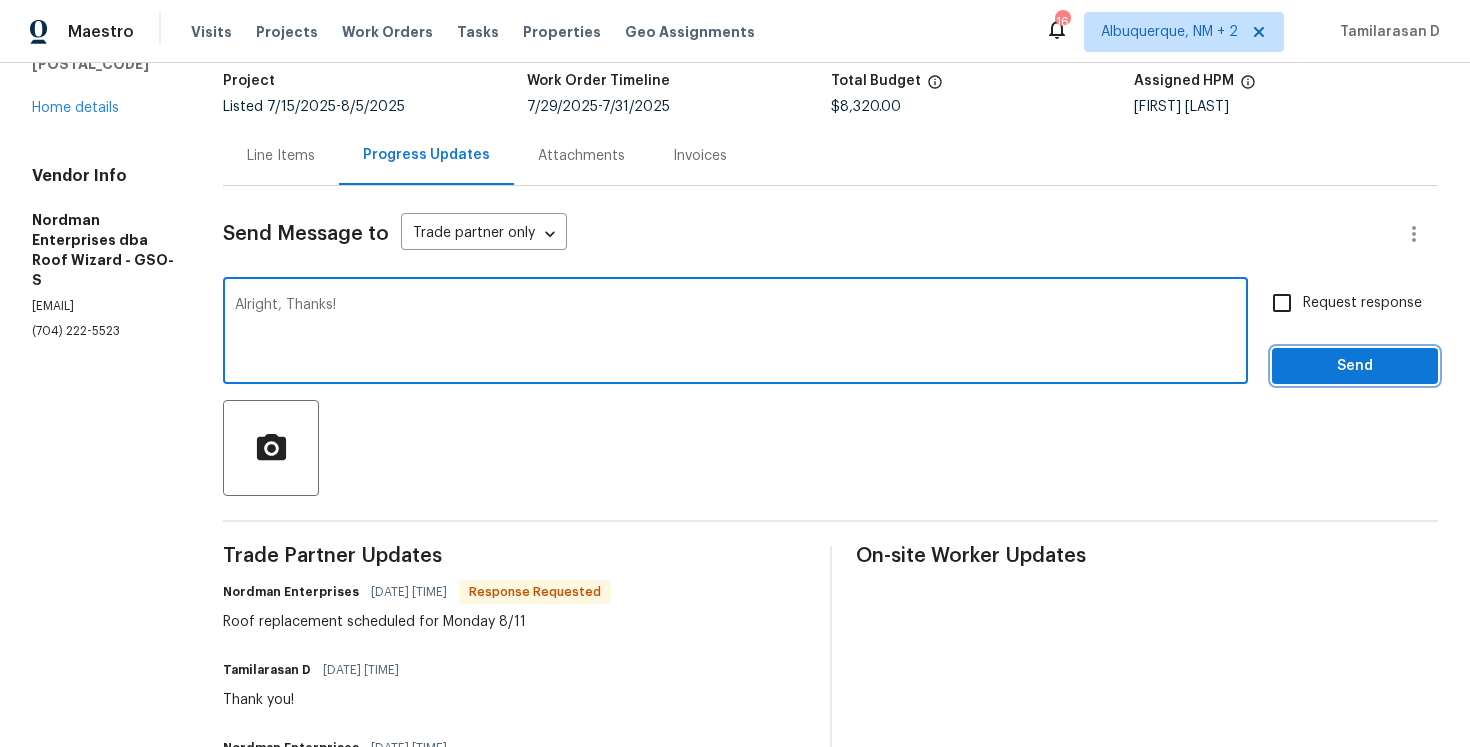 click on "Send" at bounding box center (1355, 366) 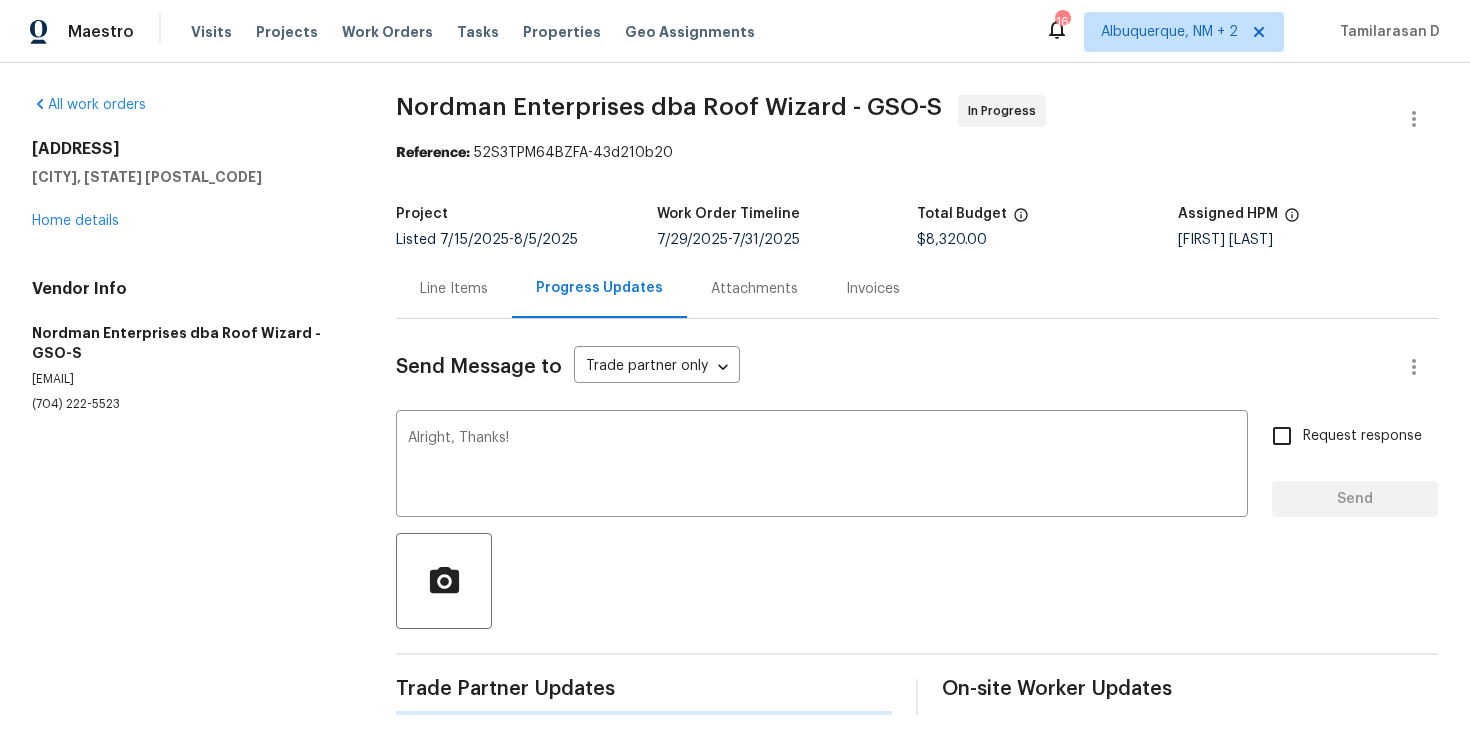 scroll, scrollTop: 0, scrollLeft: 0, axis: both 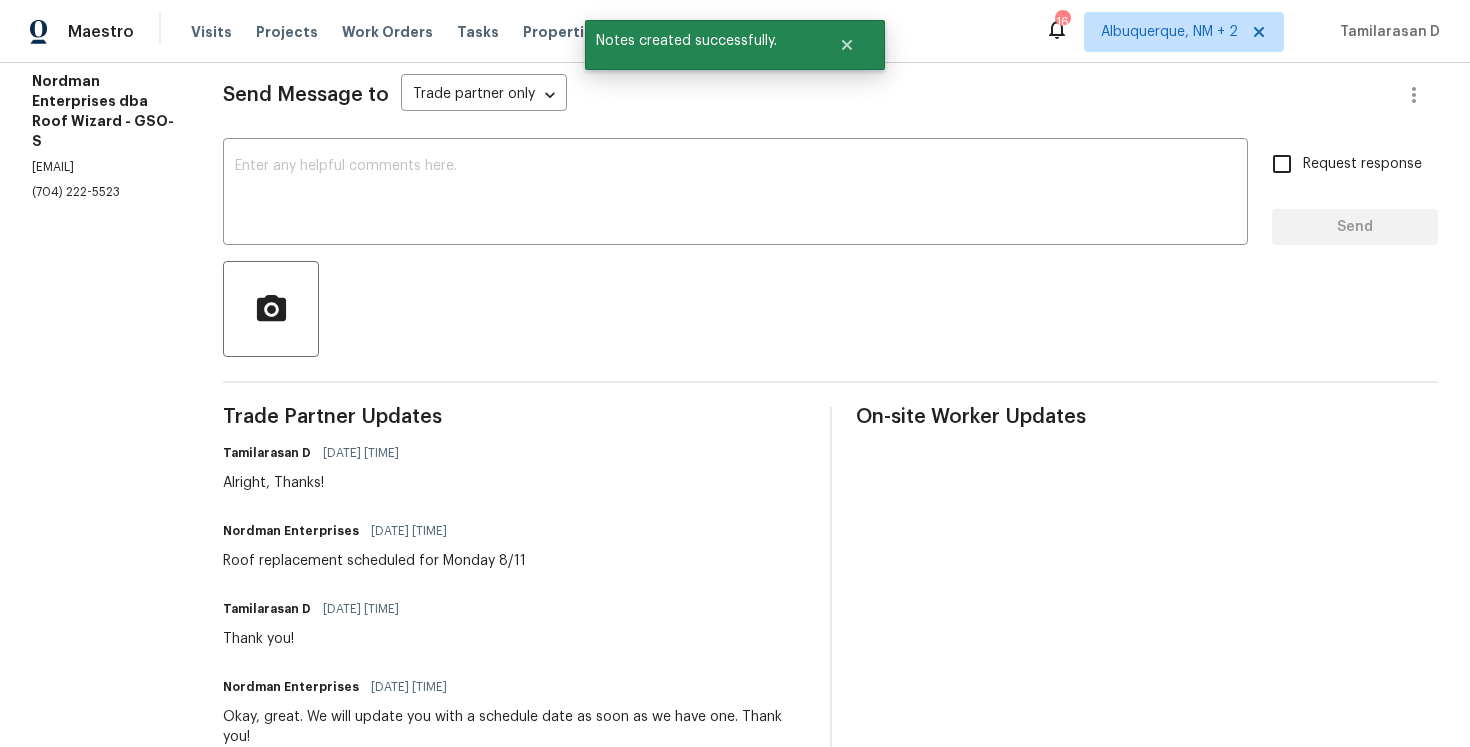 click on "Roof replacement scheduled for Monday 8/11" at bounding box center (374, 561) 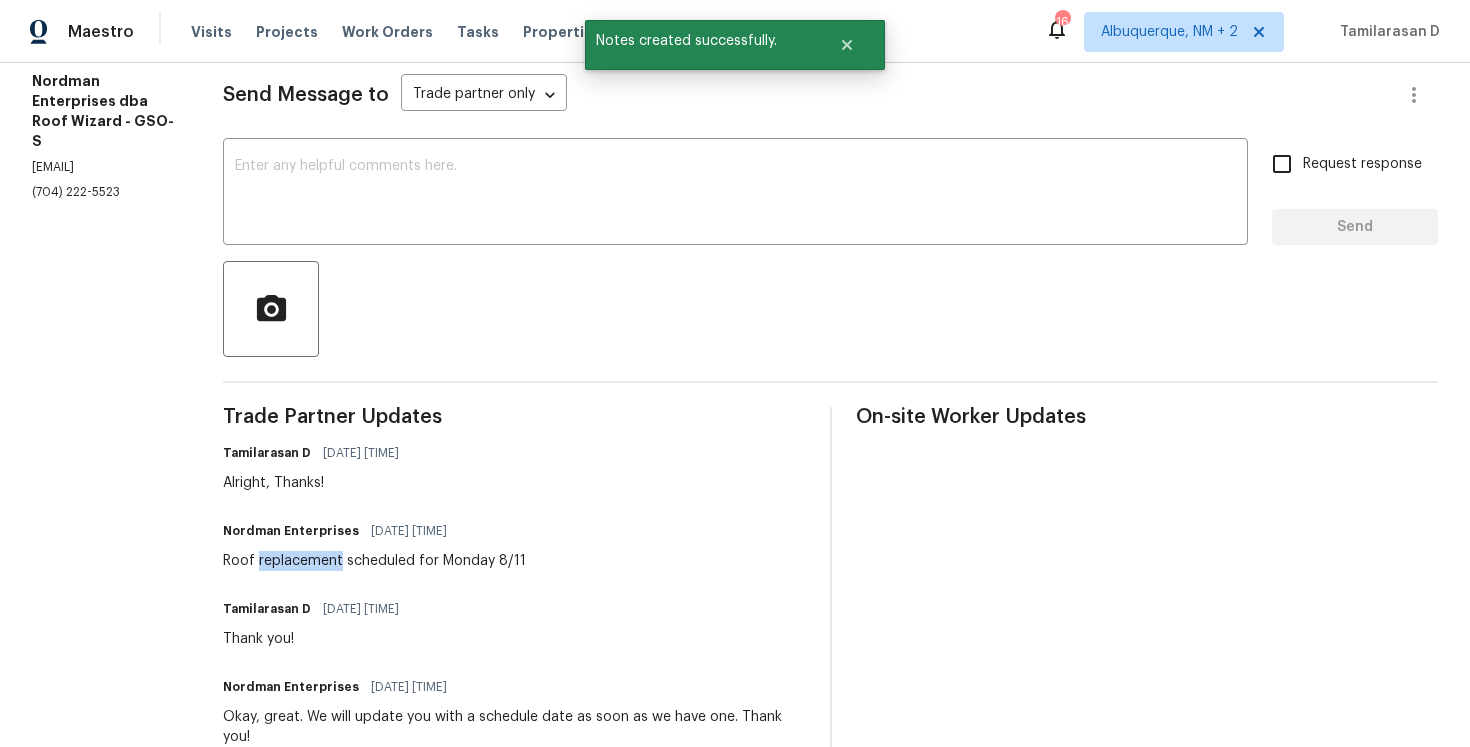 click on "Roof replacement scheduled for Monday 8/11" at bounding box center (374, 561) 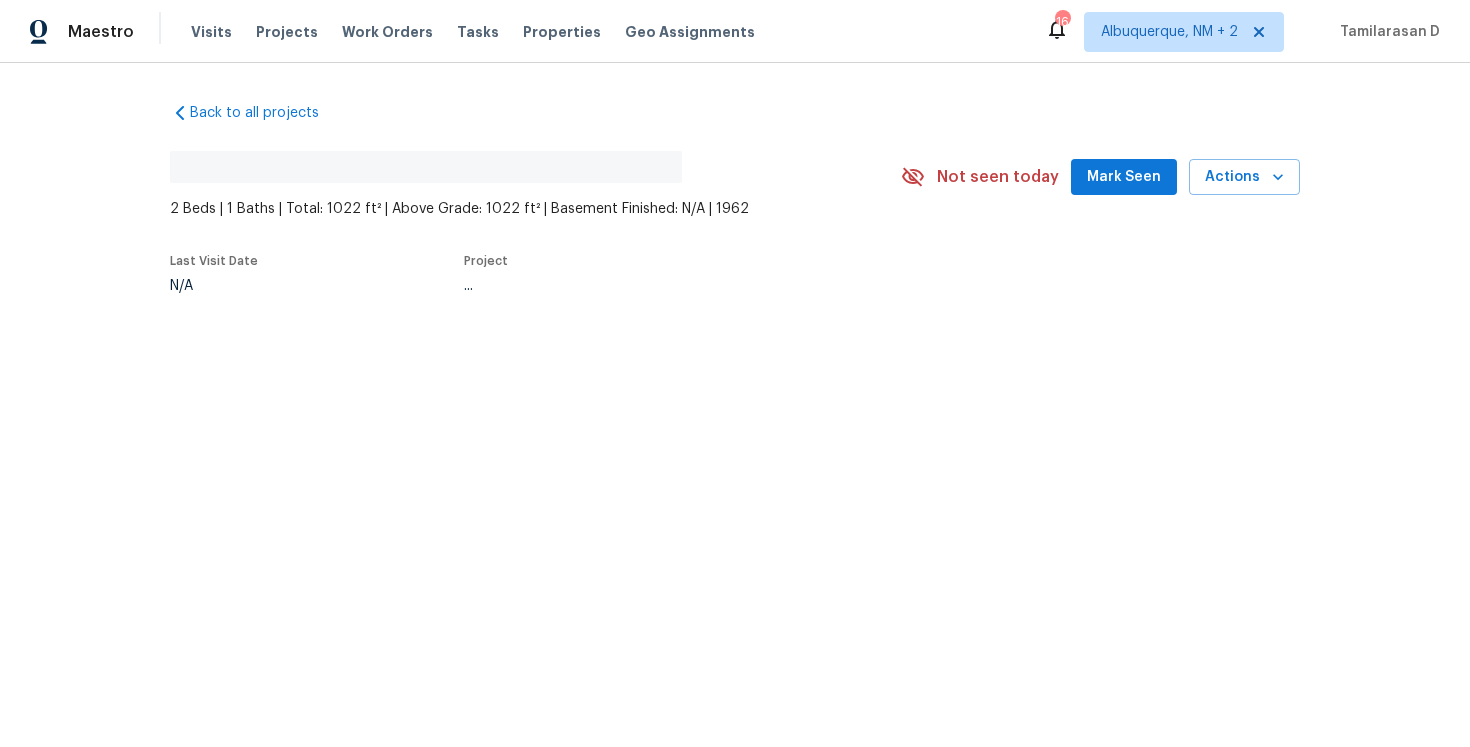 scroll, scrollTop: 0, scrollLeft: 0, axis: both 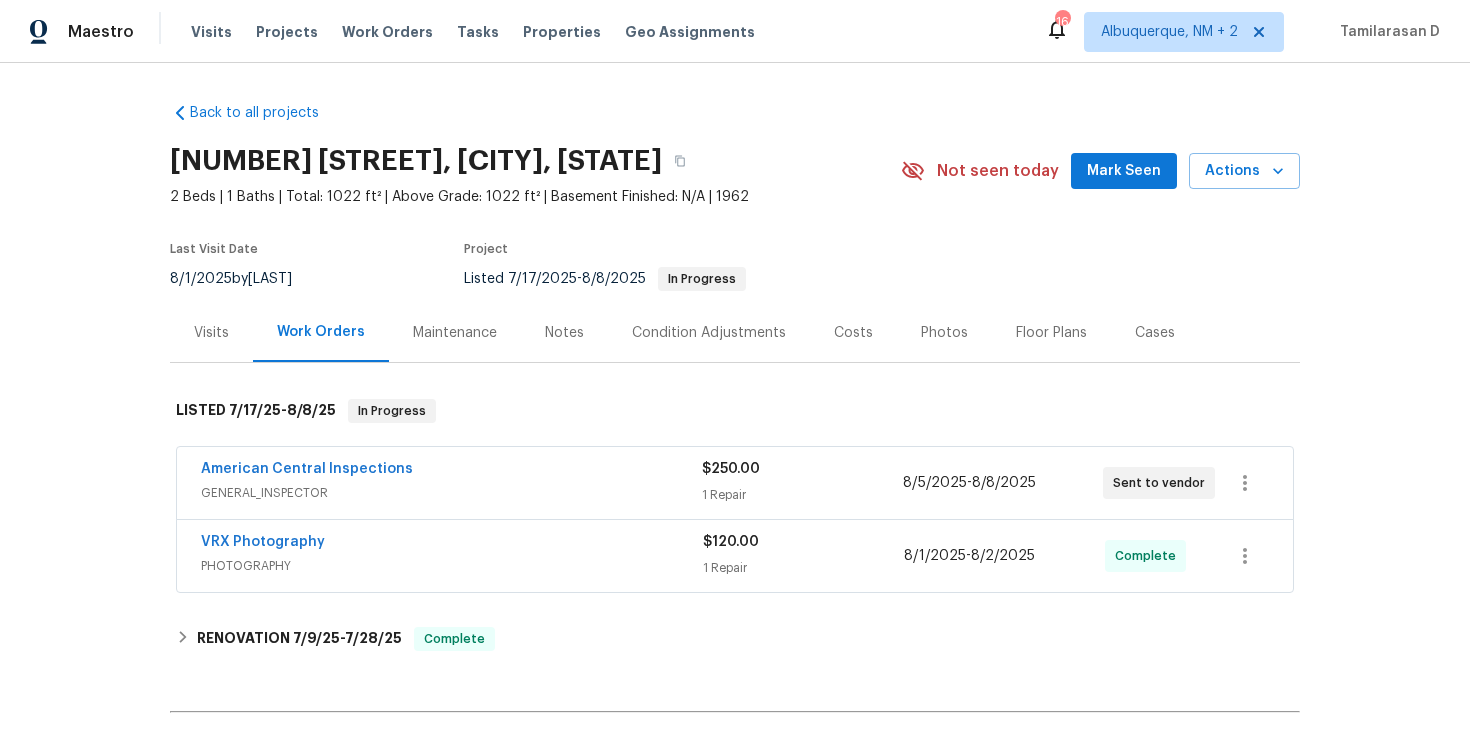 click on "American Central Inspections GENERAL_INSPECTOR $250.00 1 Repair [DATE]  -  [DATE]  Sent to vendor" at bounding box center (735, 483) 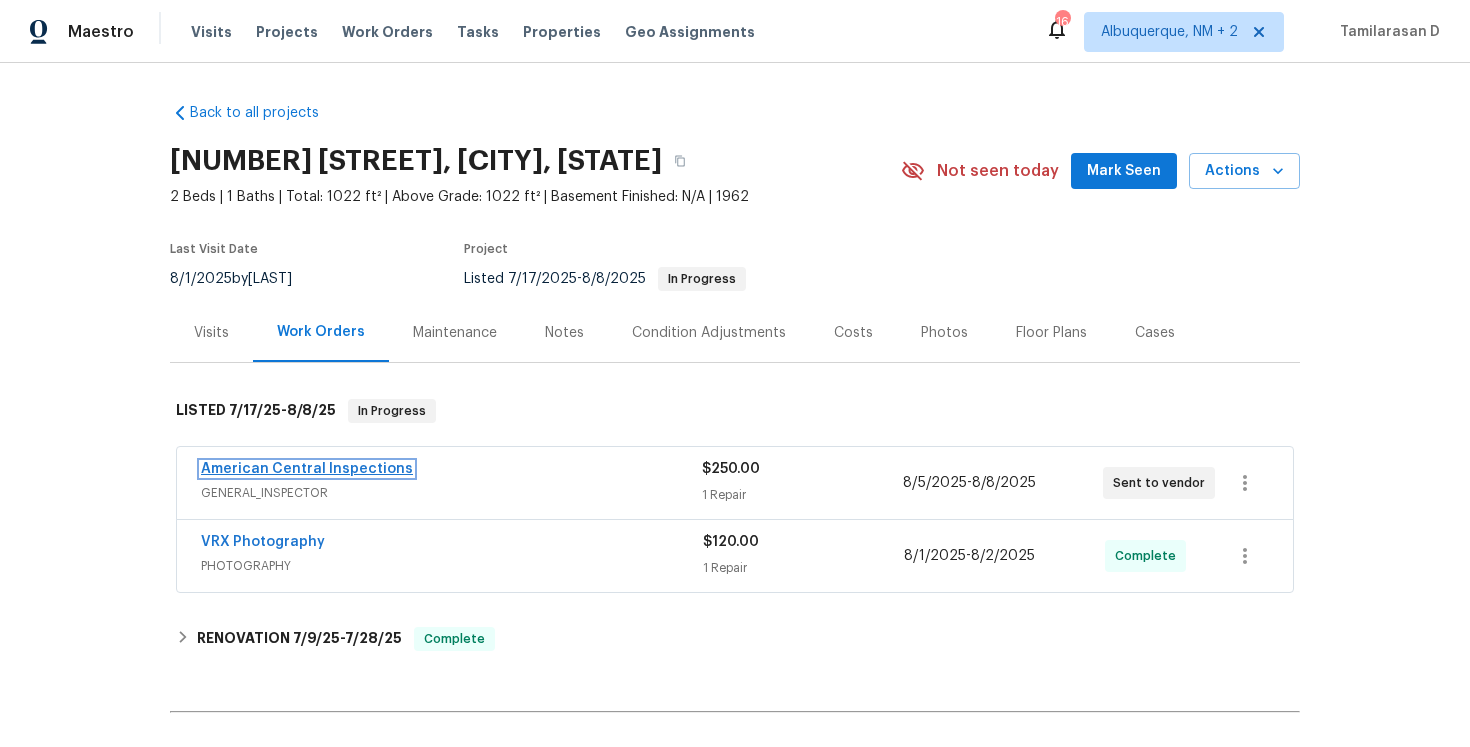 click on "American Central Inspections" at bounding box center (307, 469) 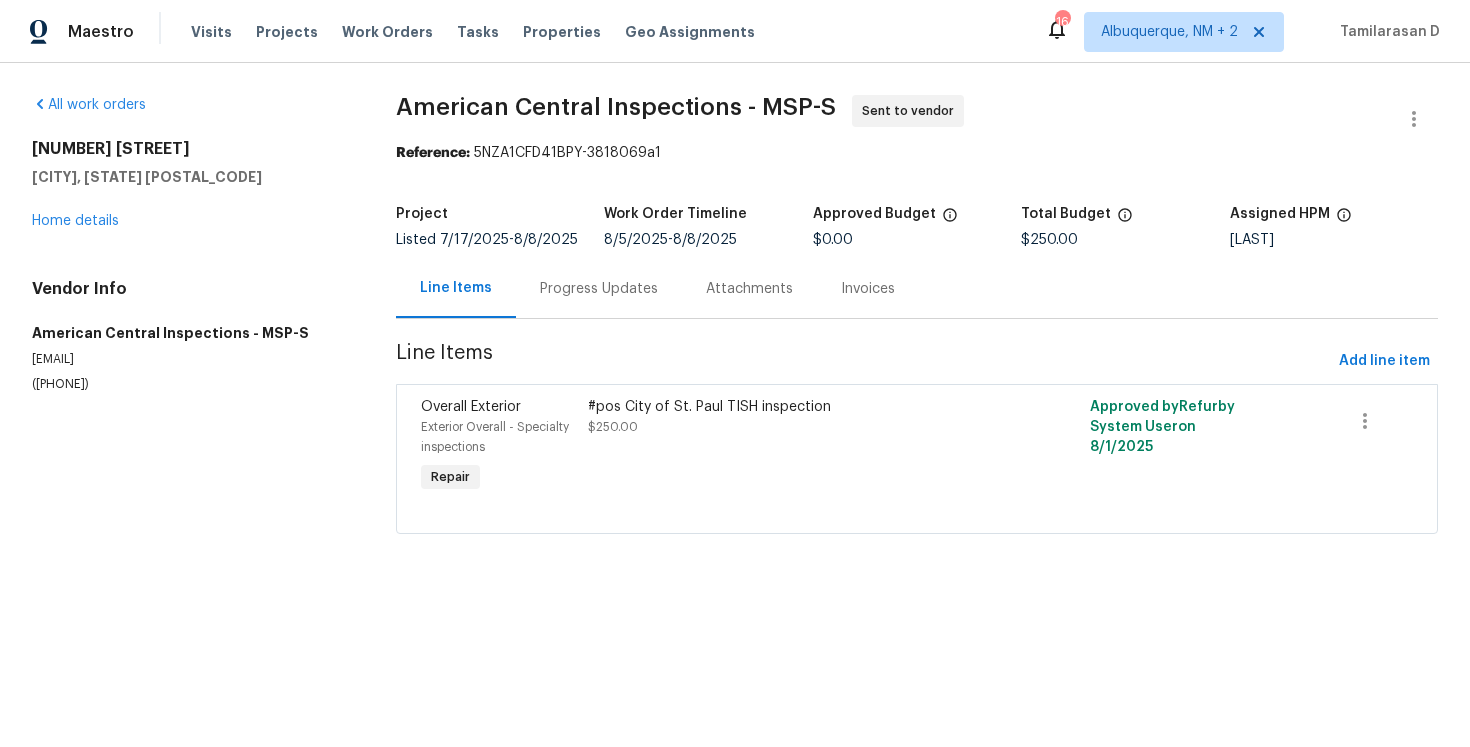 click on "Progress Updates" at bounding box center [599, 289] 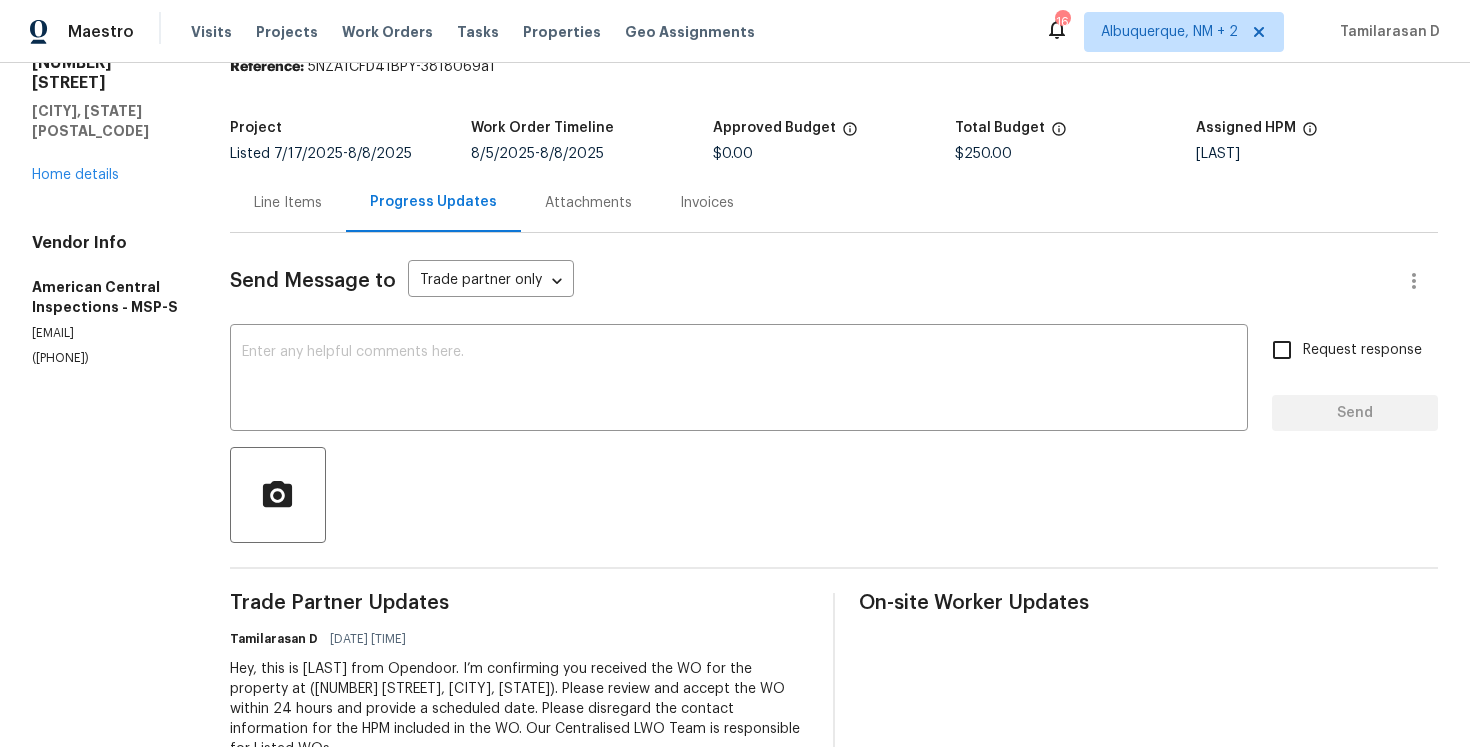 scroll, scrollTop: 134, scrollLeft: 0, axis: vertical 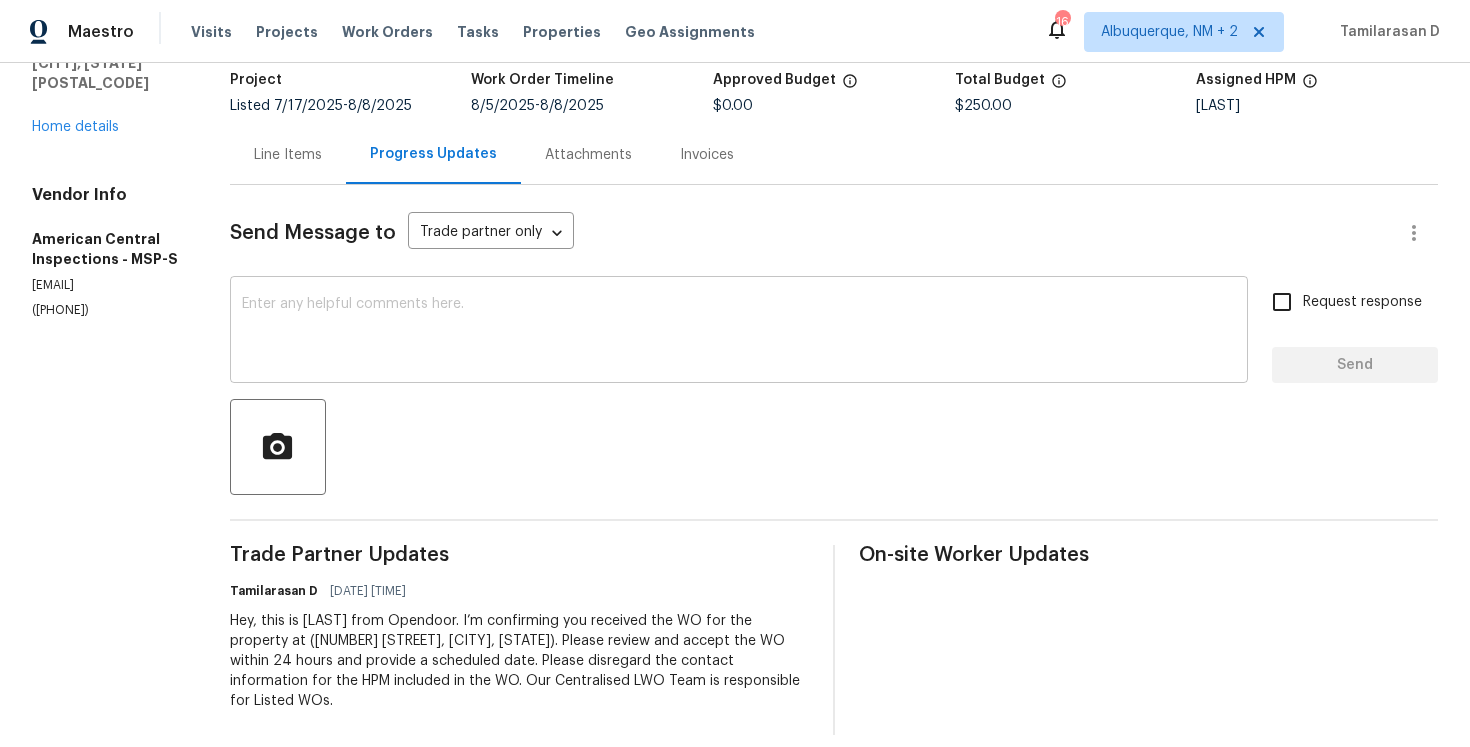 click at bounding box center (739, 332) 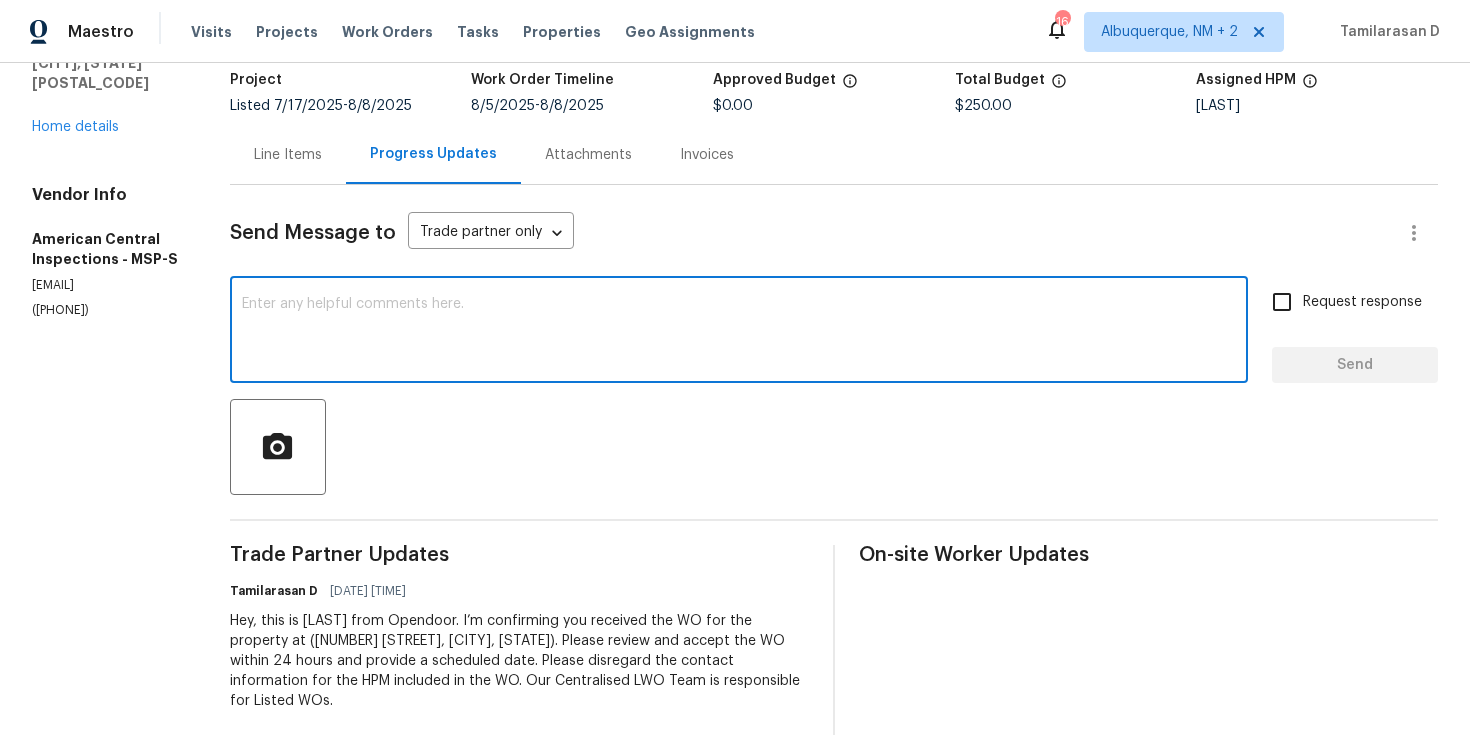 paste on "Hello Team, Please confirm your availability by accepting this work order with a scheduled date for the service. Thank you!" 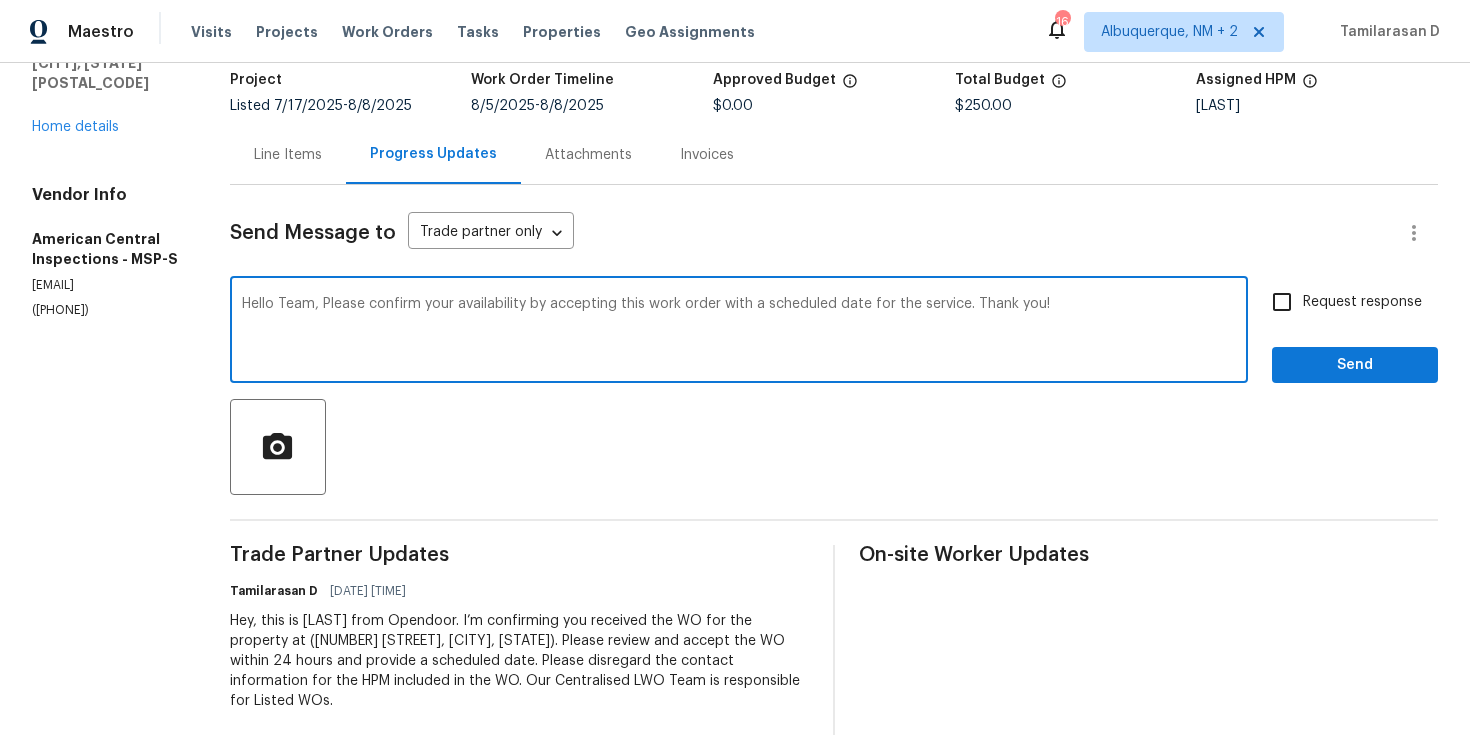 type on "Hello Team, Please confirm your availability by accepting this work order with a scheduled date for the service. Thank you!" 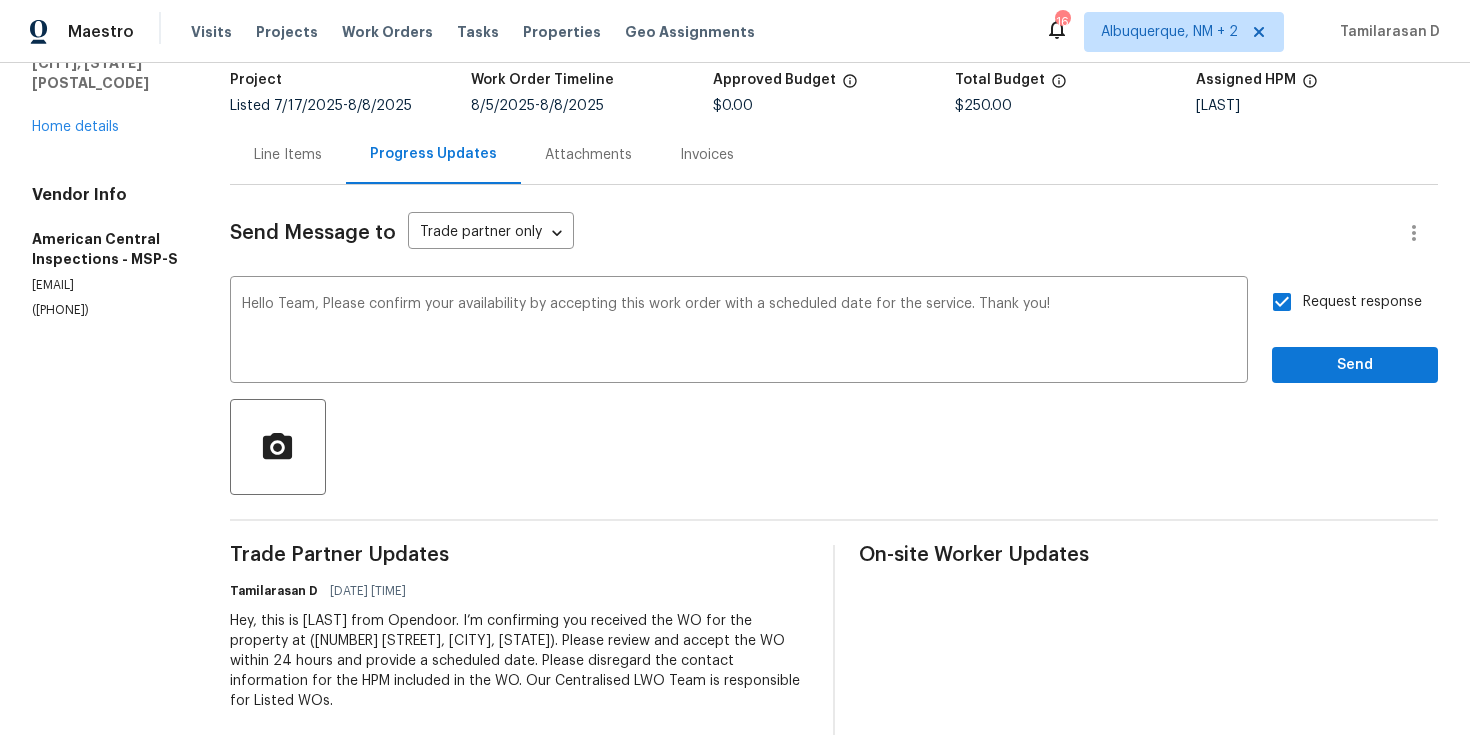 click on "Request response Send" at bounding box center [1355, 332] 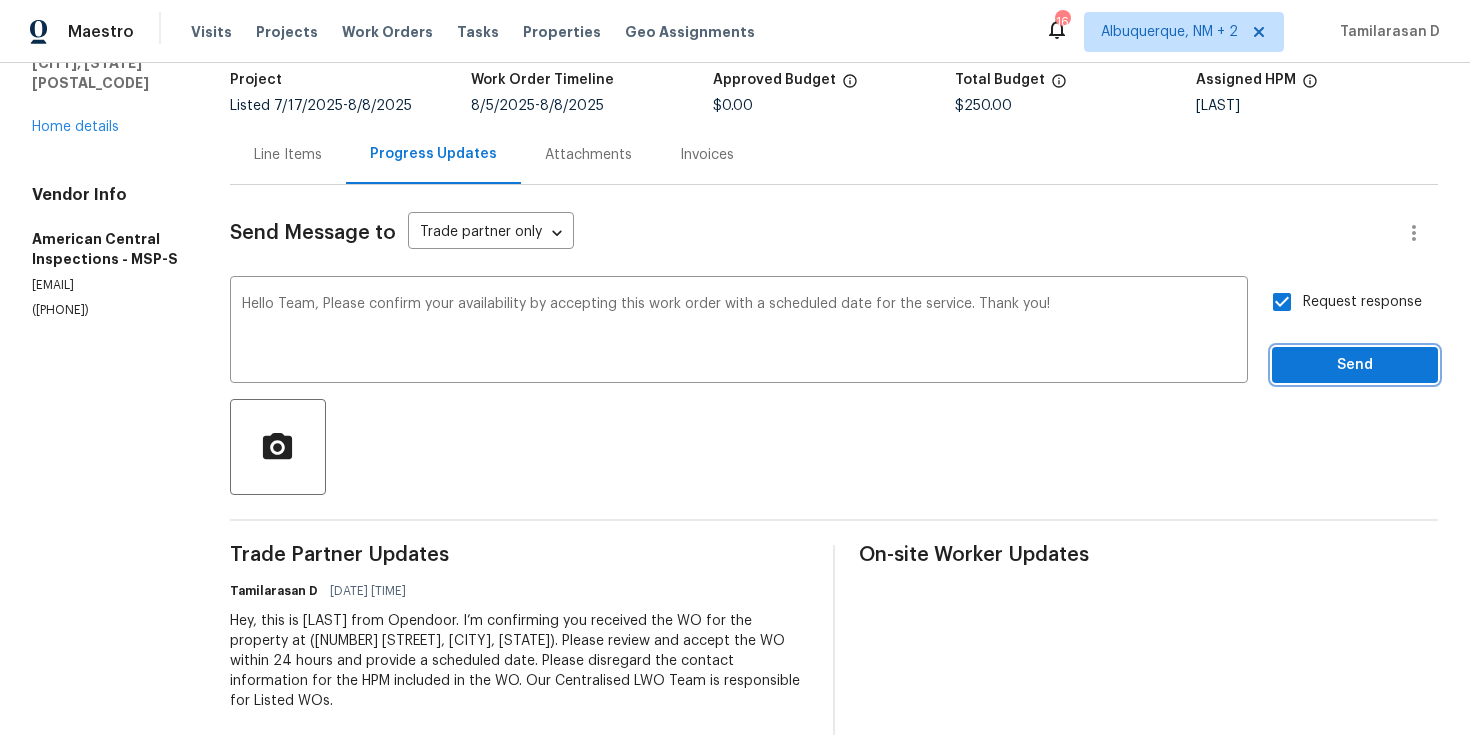 click on "Send" at bounding box center [1355, 365] 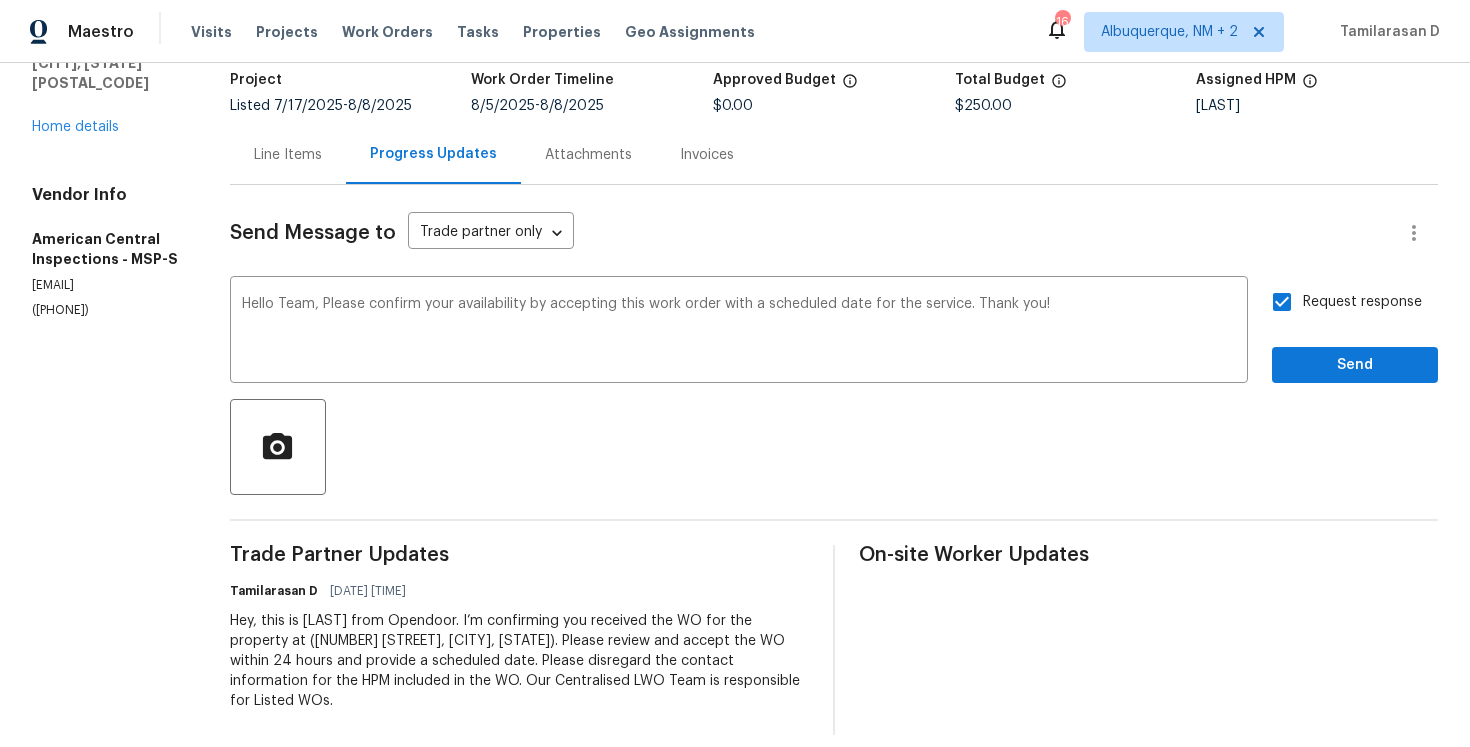 scroll, scrollTop: 0, scrollLeft: 0, axis: both 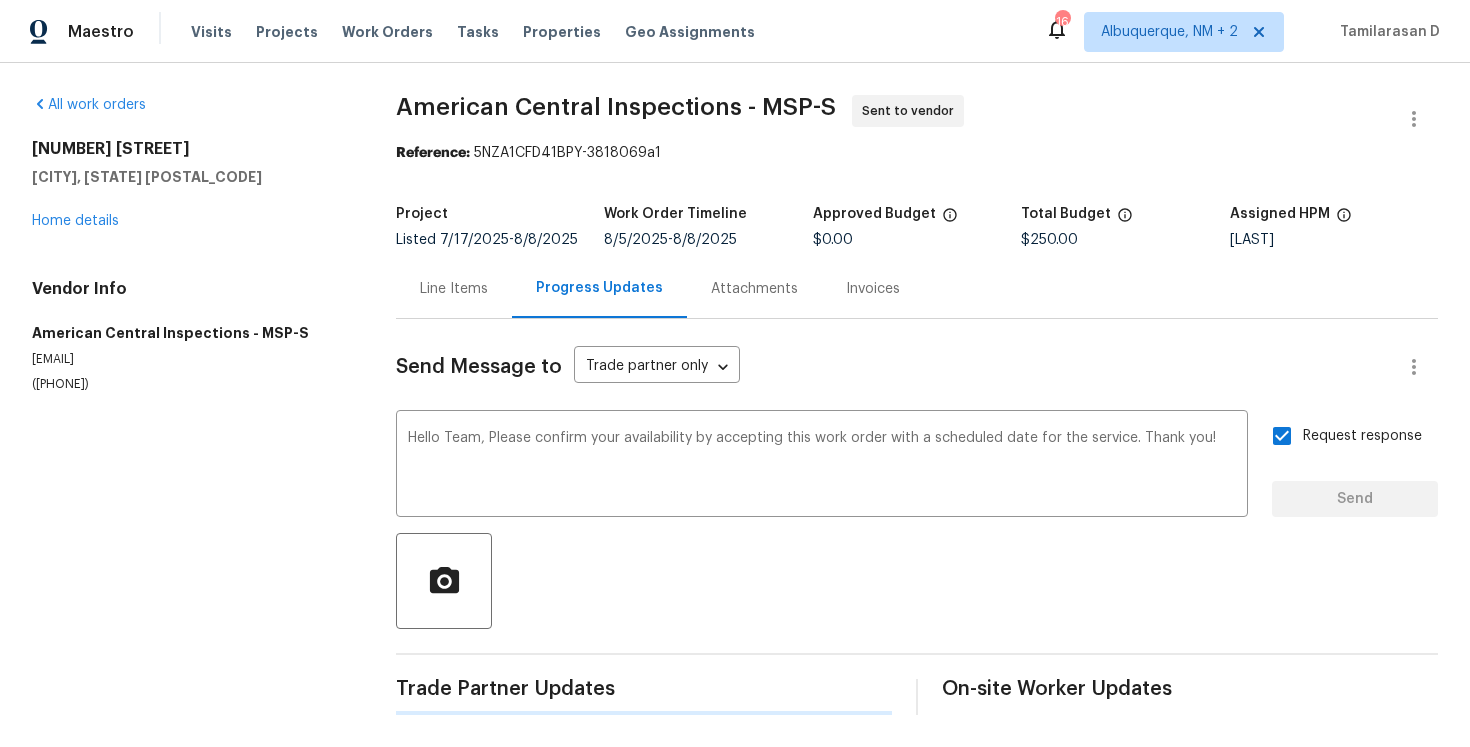 type 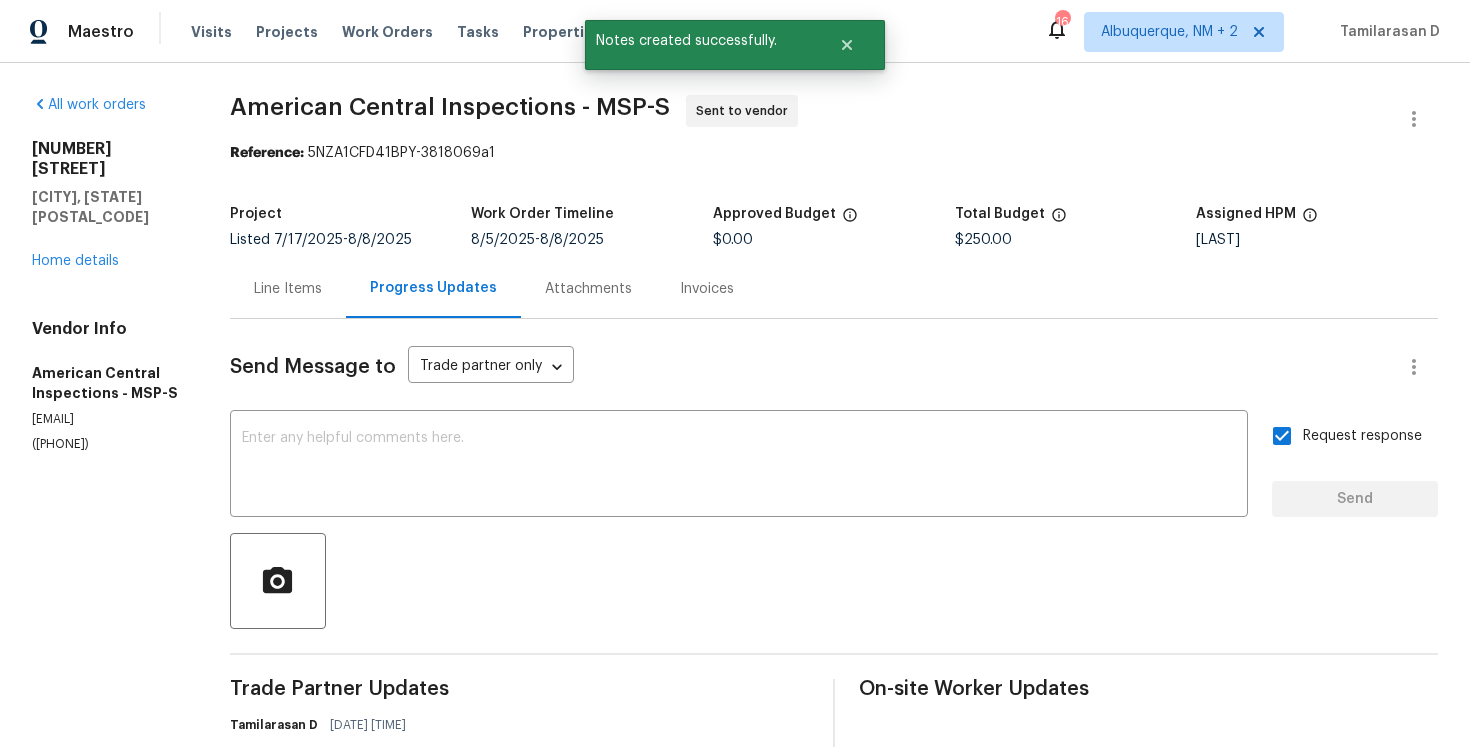 scroll, scrollTop: 134, scrollLeft: 0, axis: vertical 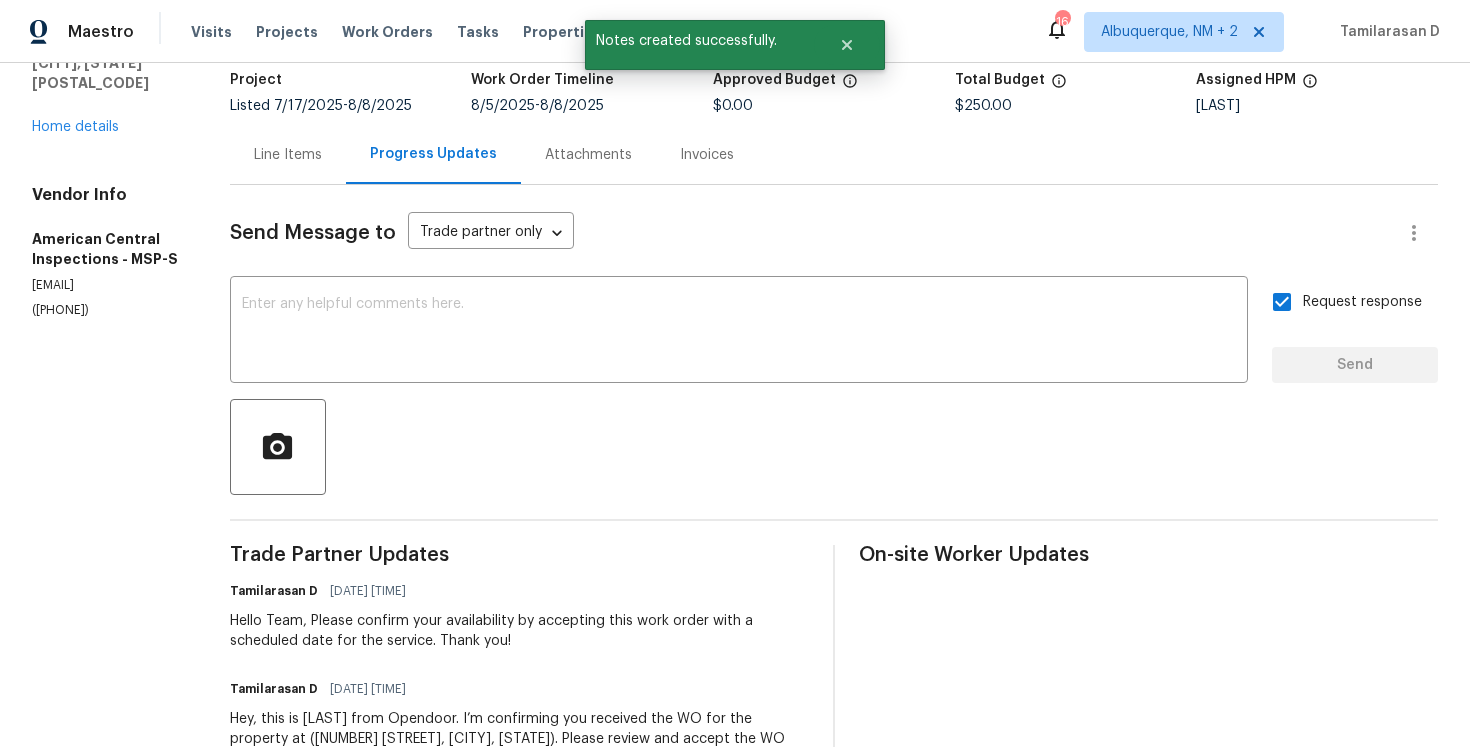 click on "(651) 238-1314" at bounding box center [107, 310] 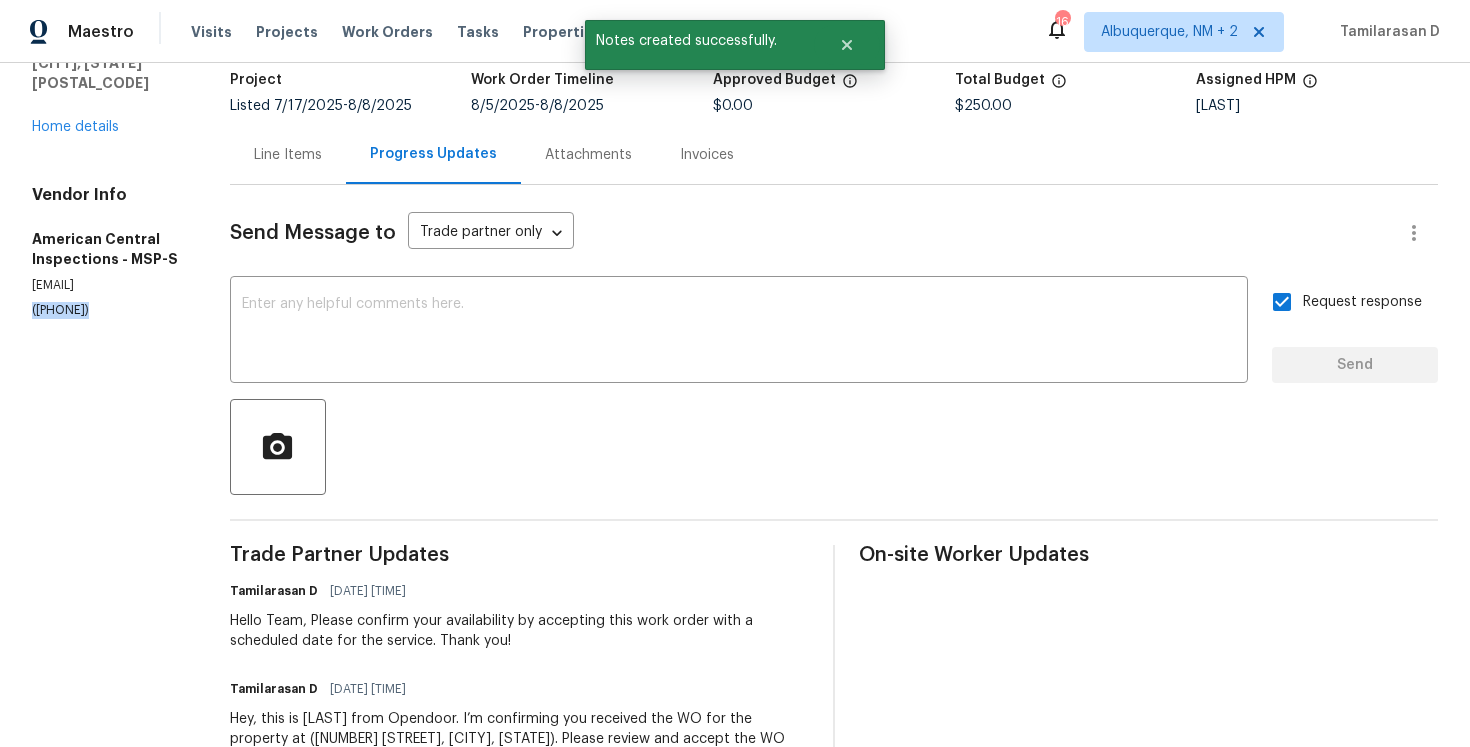 copy on "(651) 238-1314" 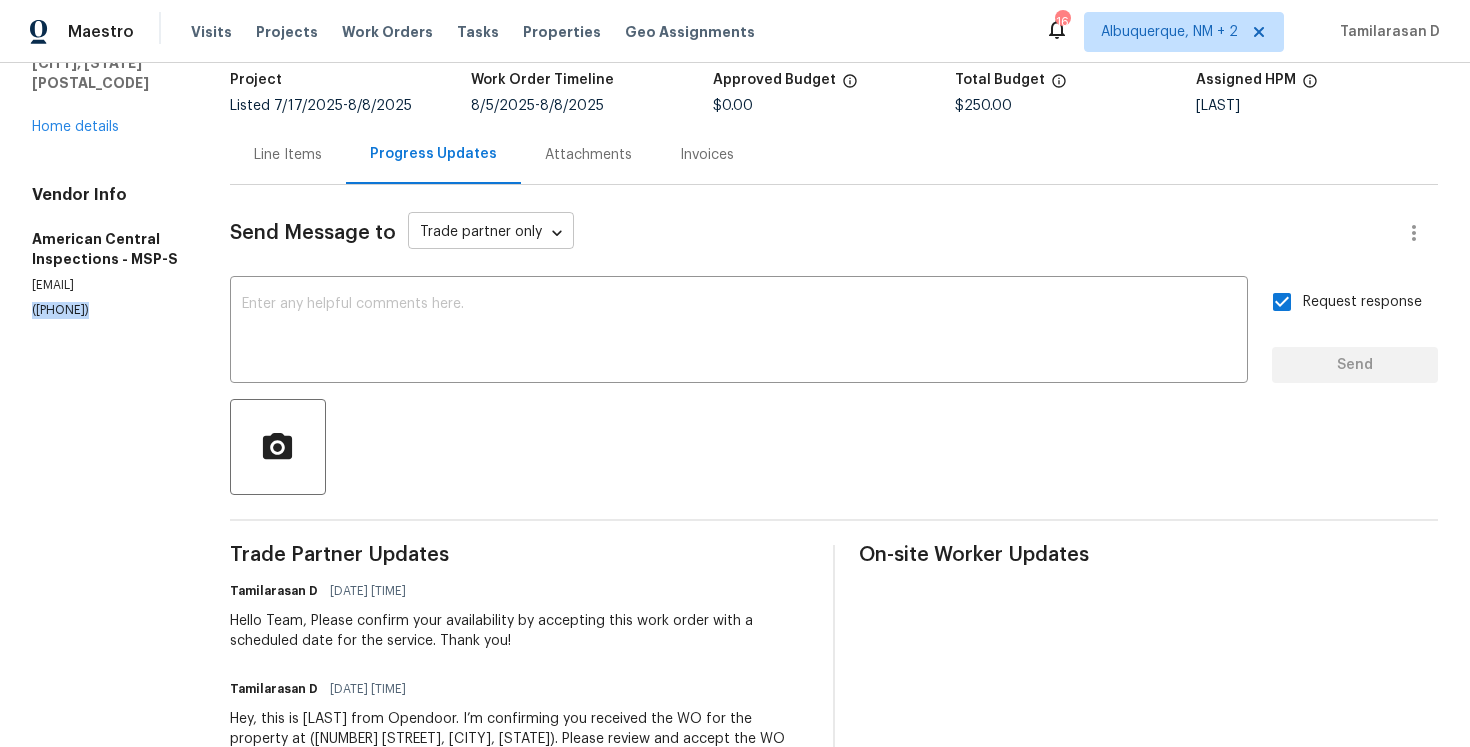 scroll, scrollTop: 0, scrollLeft: 0, axis: both 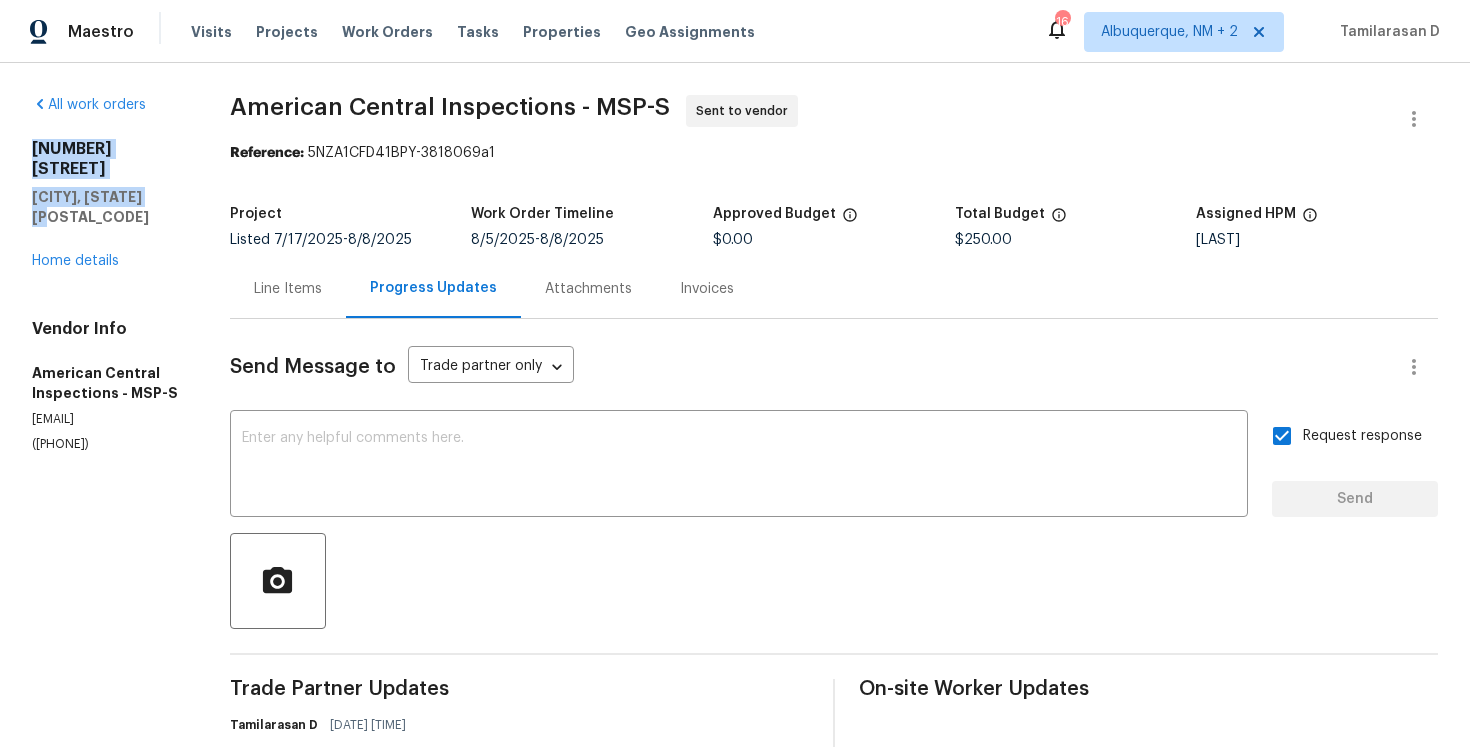 drag, startPoint x: 31, startPoint y: 149, endPoint x: 208, endPoint y: 168, distance: 178.01685 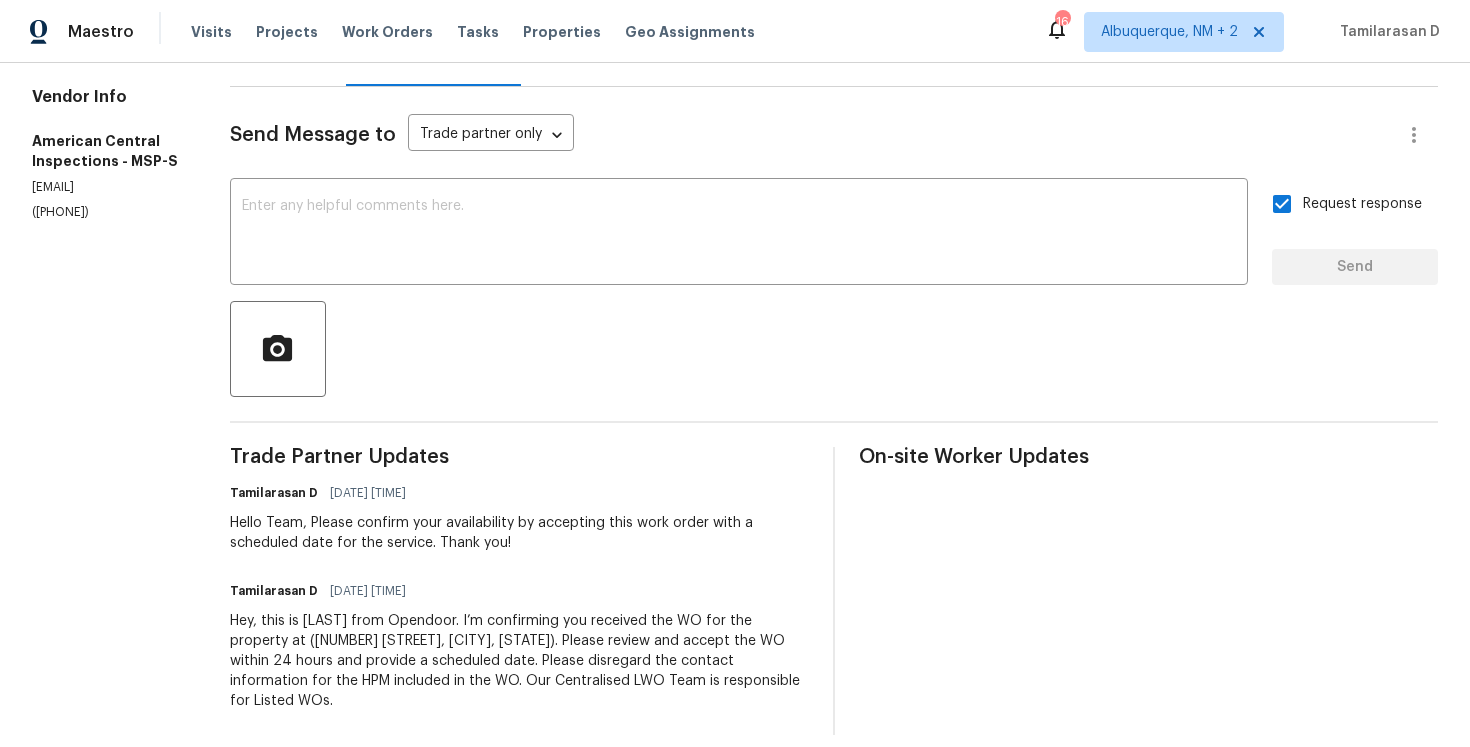 scroll, scrollTop: 0, scrollLeft: 0, axis: both 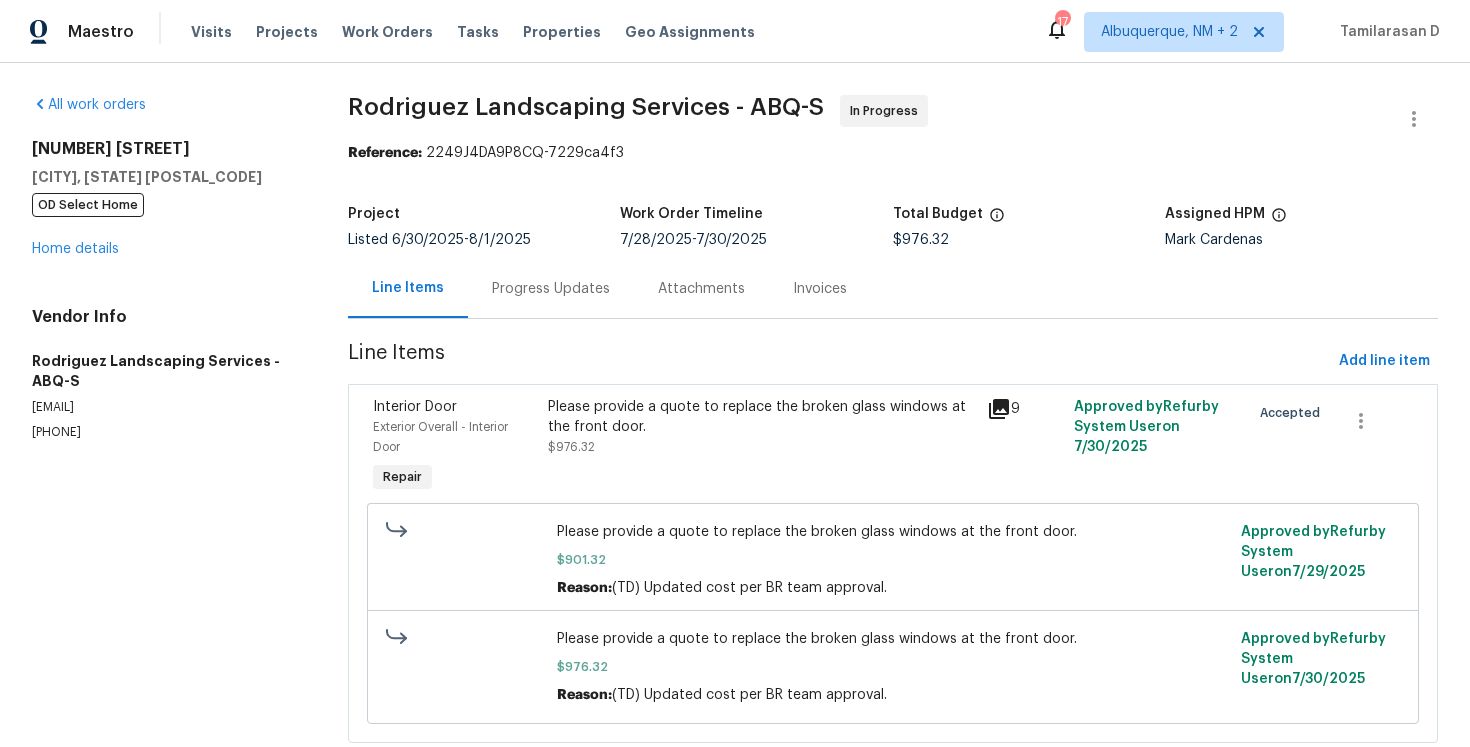 click on "Progress Updates" at bounding box center (551, 288) 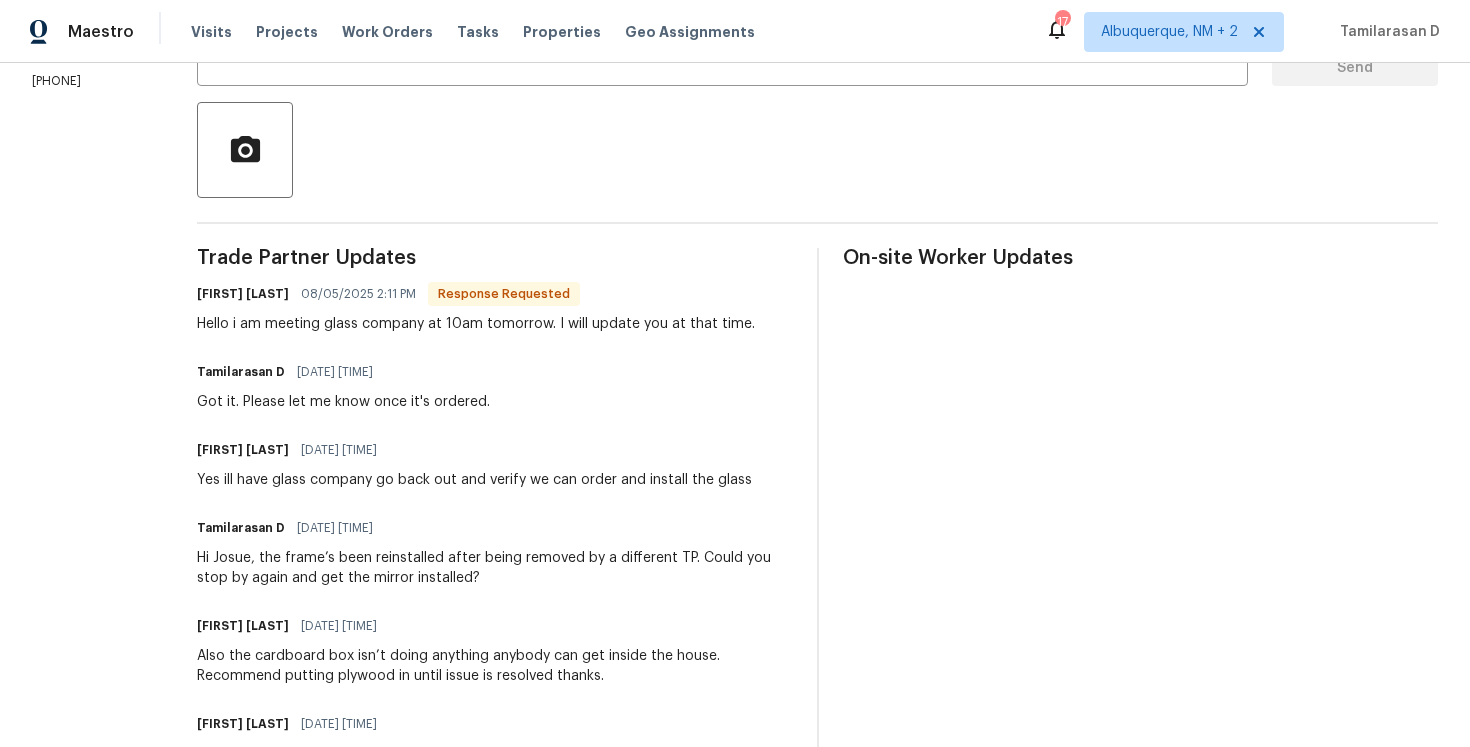 scroll, scrollTop: 437, scrollLeft: 0, axis: vertical 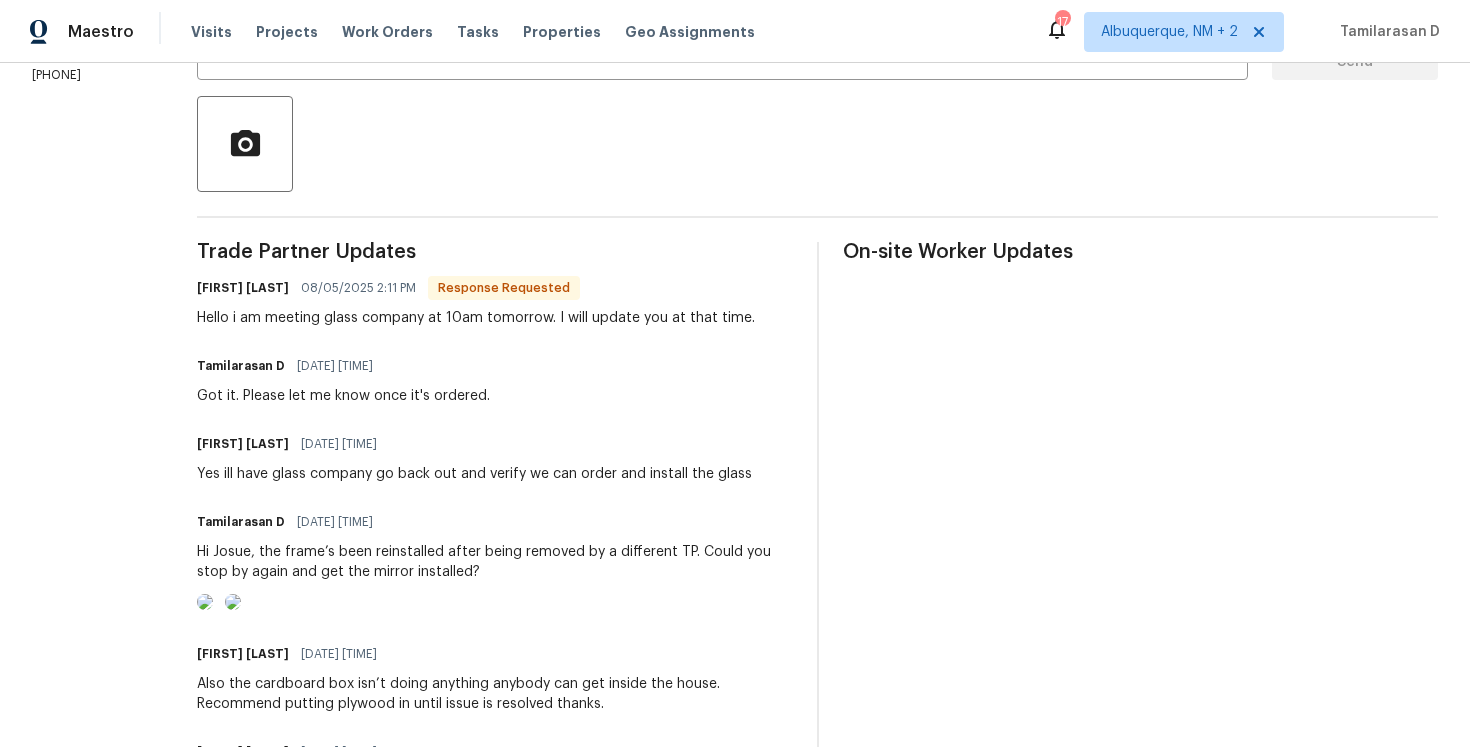 click on "Hello i am meeting glass company at 10am tomorrow. I will update you at that time." at bounding box center [476, 318] 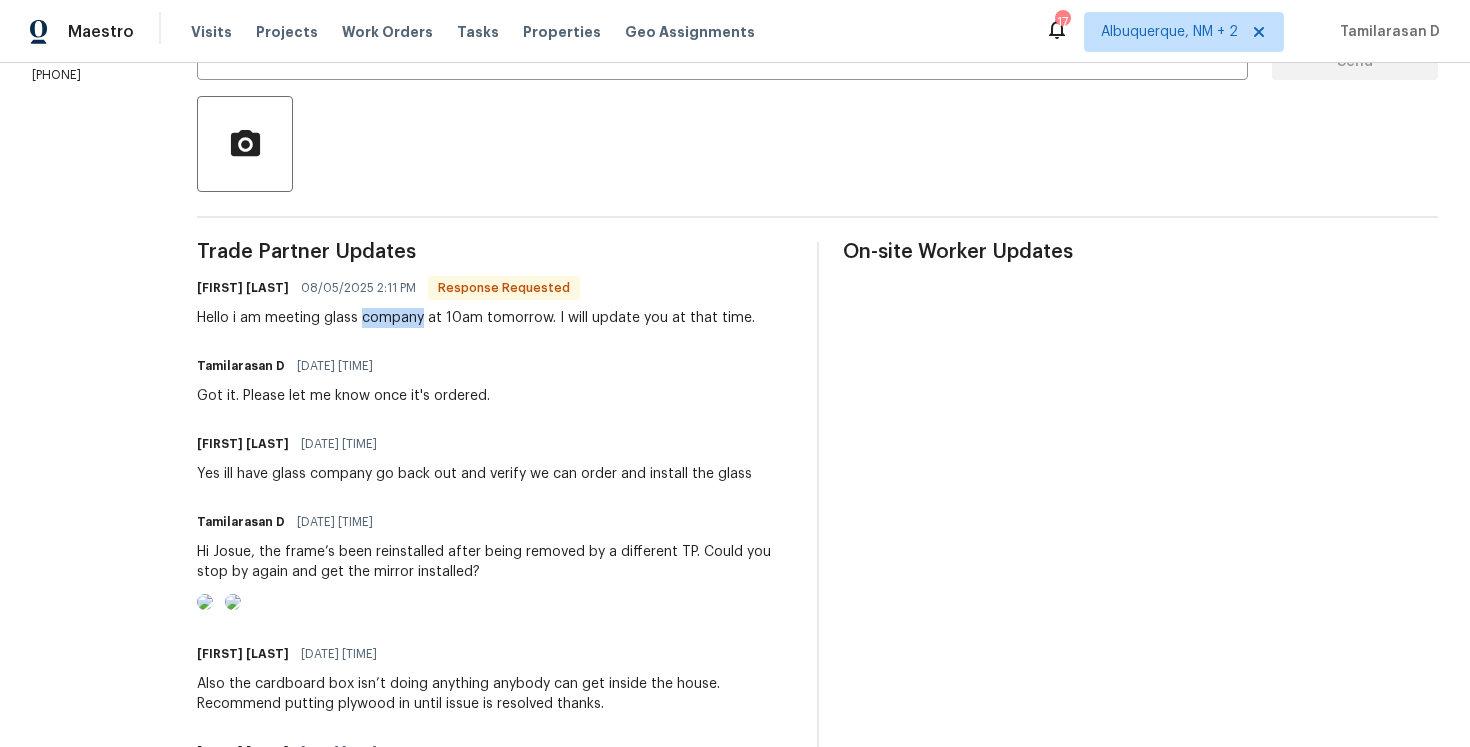 click on "Hello i am meeting glass company at 10am tomorrow. I will update you at that time." at bounding box center (476, 318) 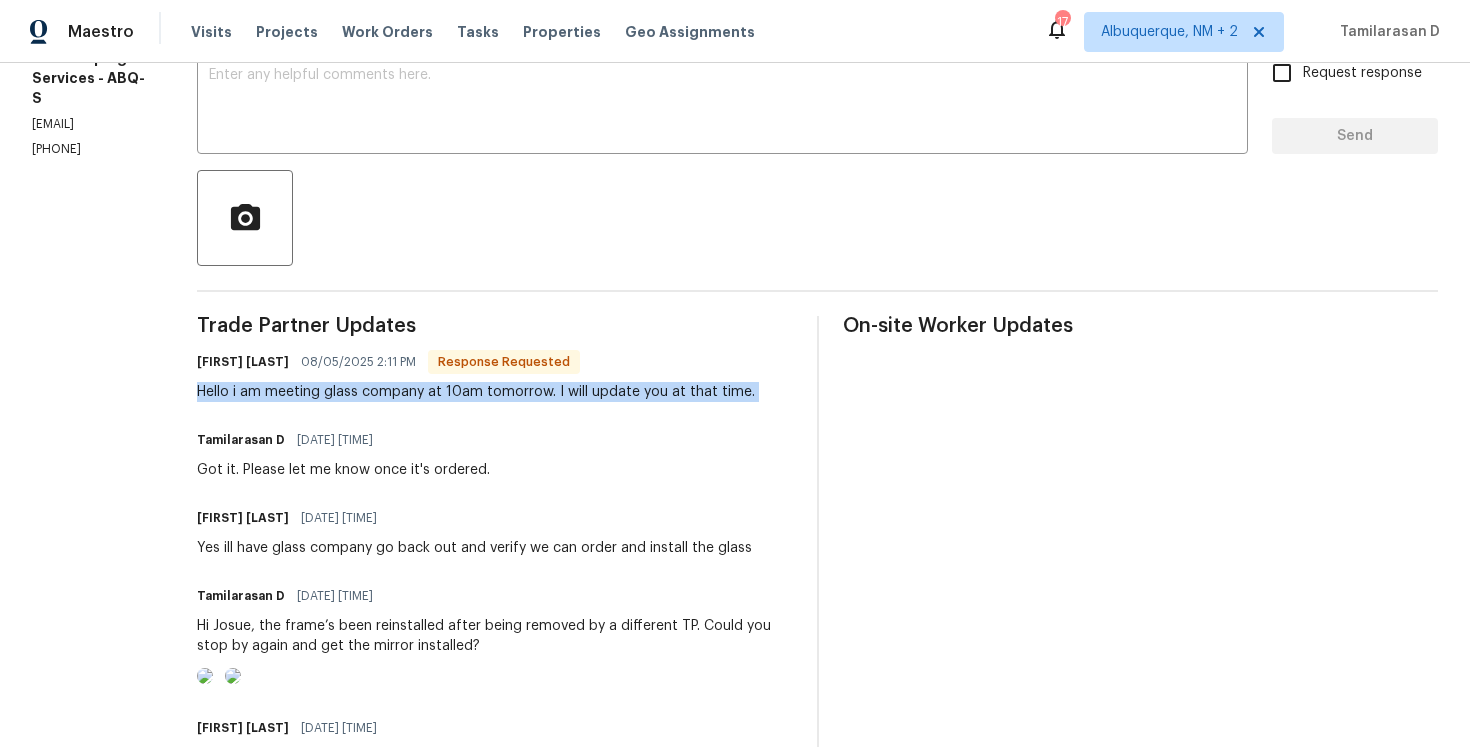 scroll, scrollTop: 249, scrollLeft: 0, axis: vertical 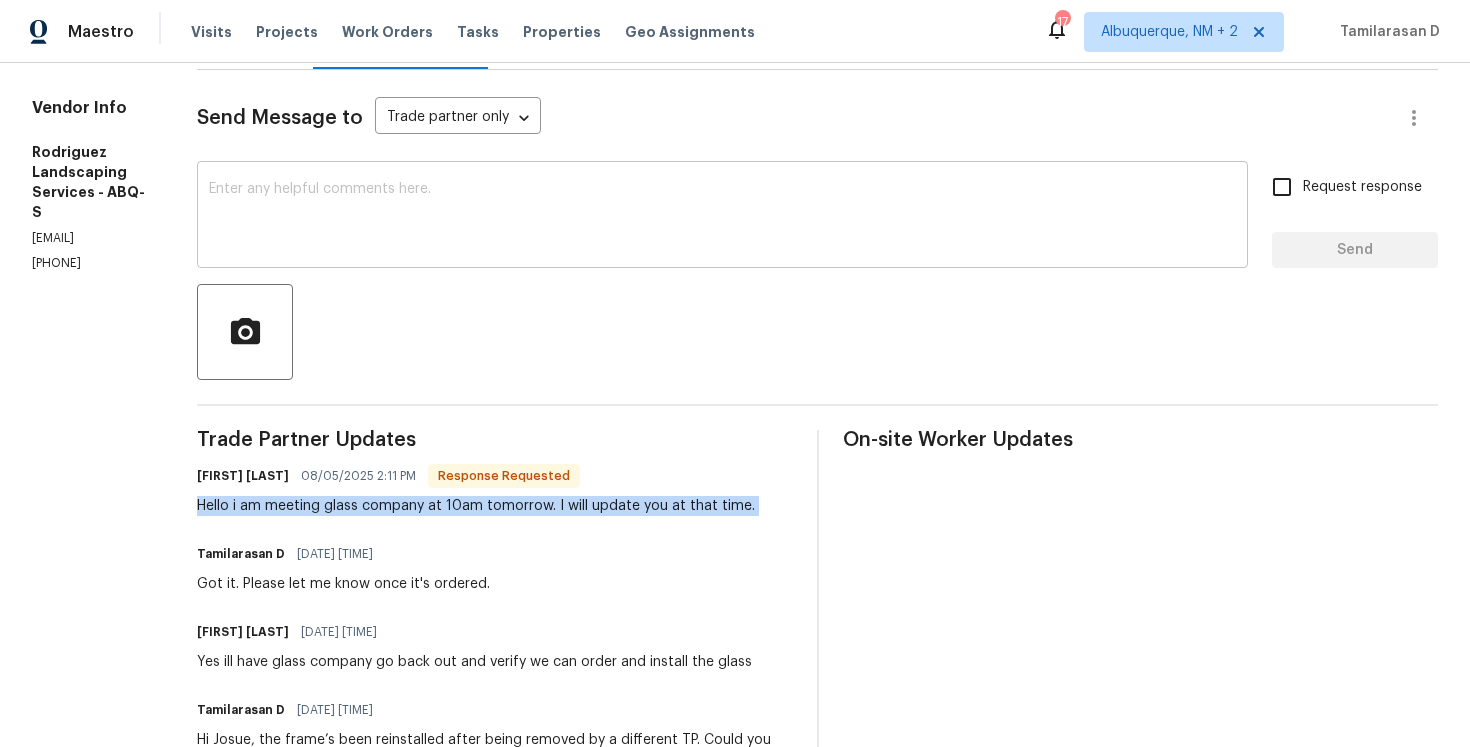 click at bounding box center [722, 217] 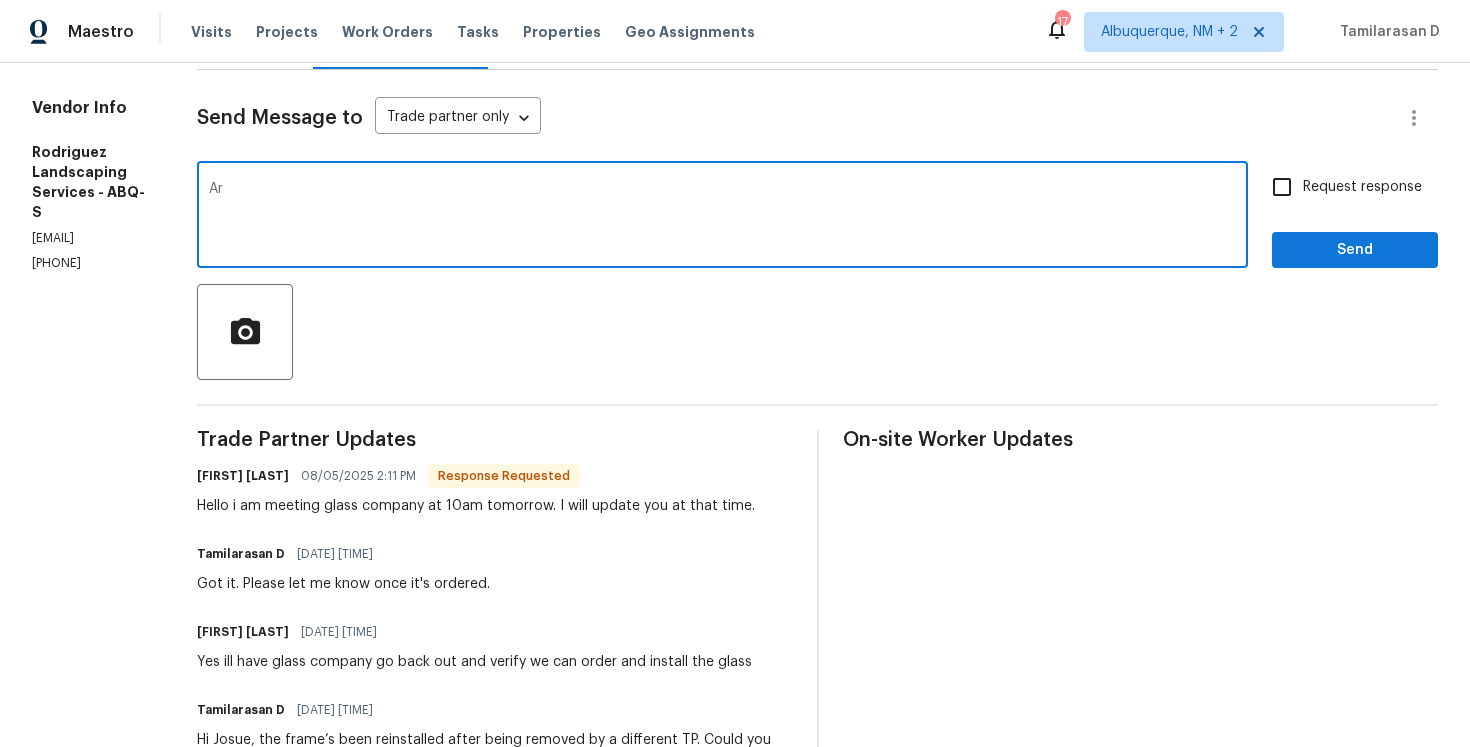 type on "A" 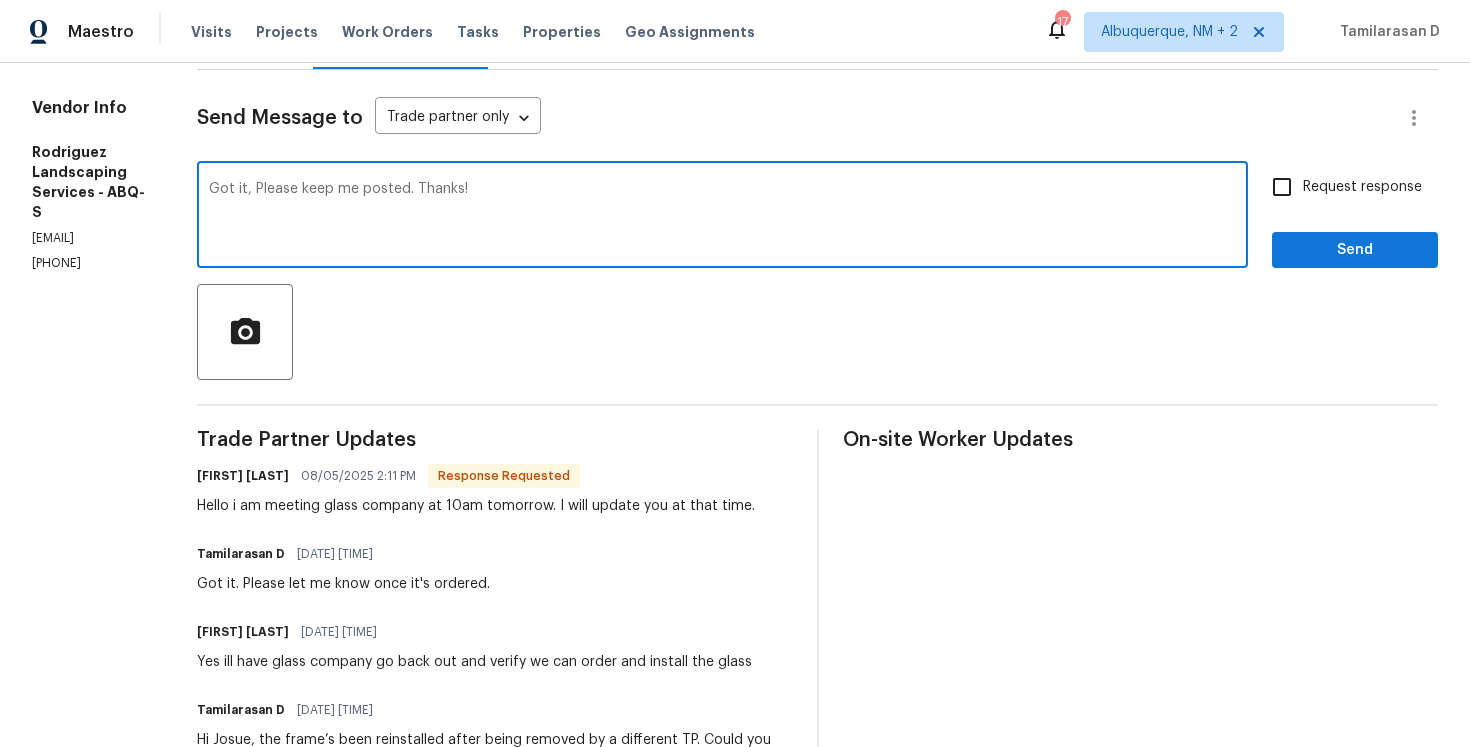 type on "Got it, Please keep me posted. Thanks!" 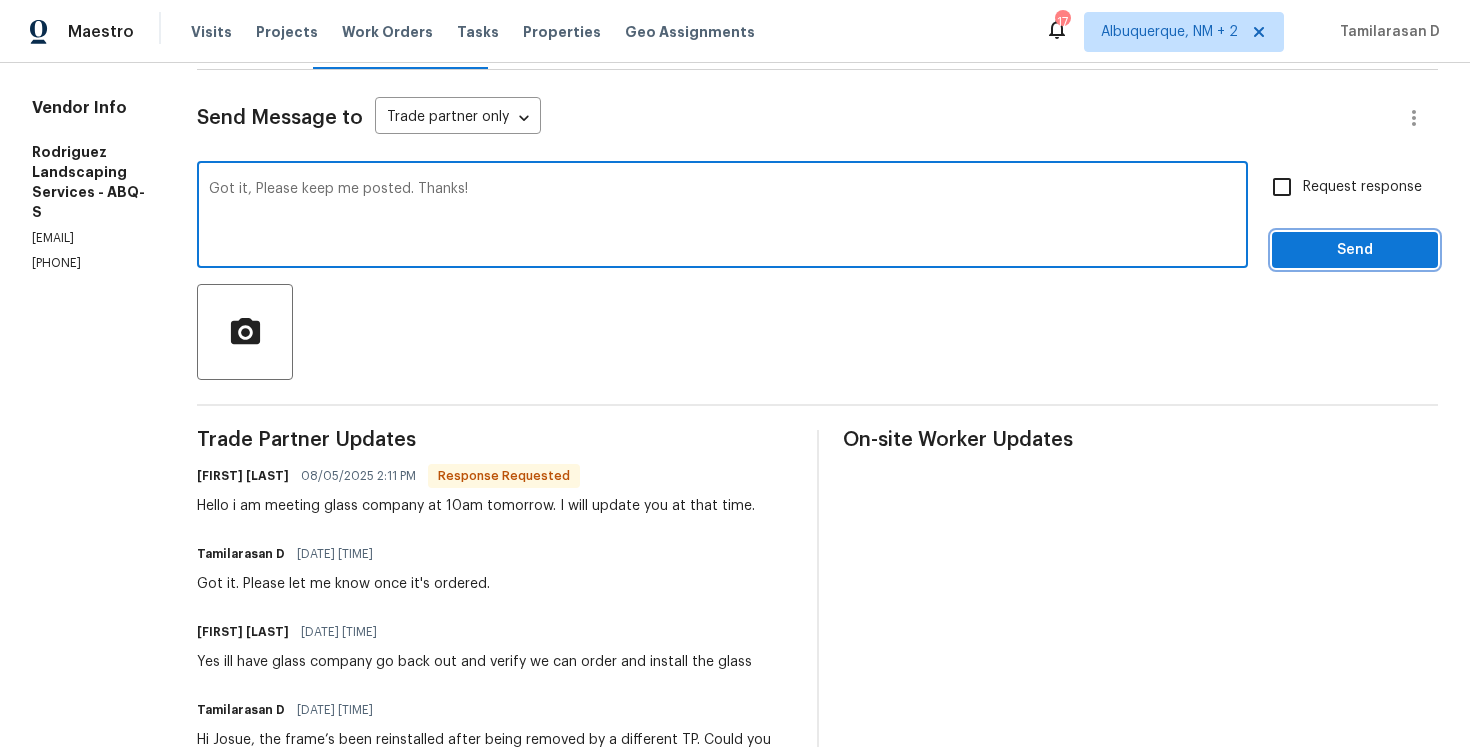 click on "Send" at bounding box center [1355, 250] 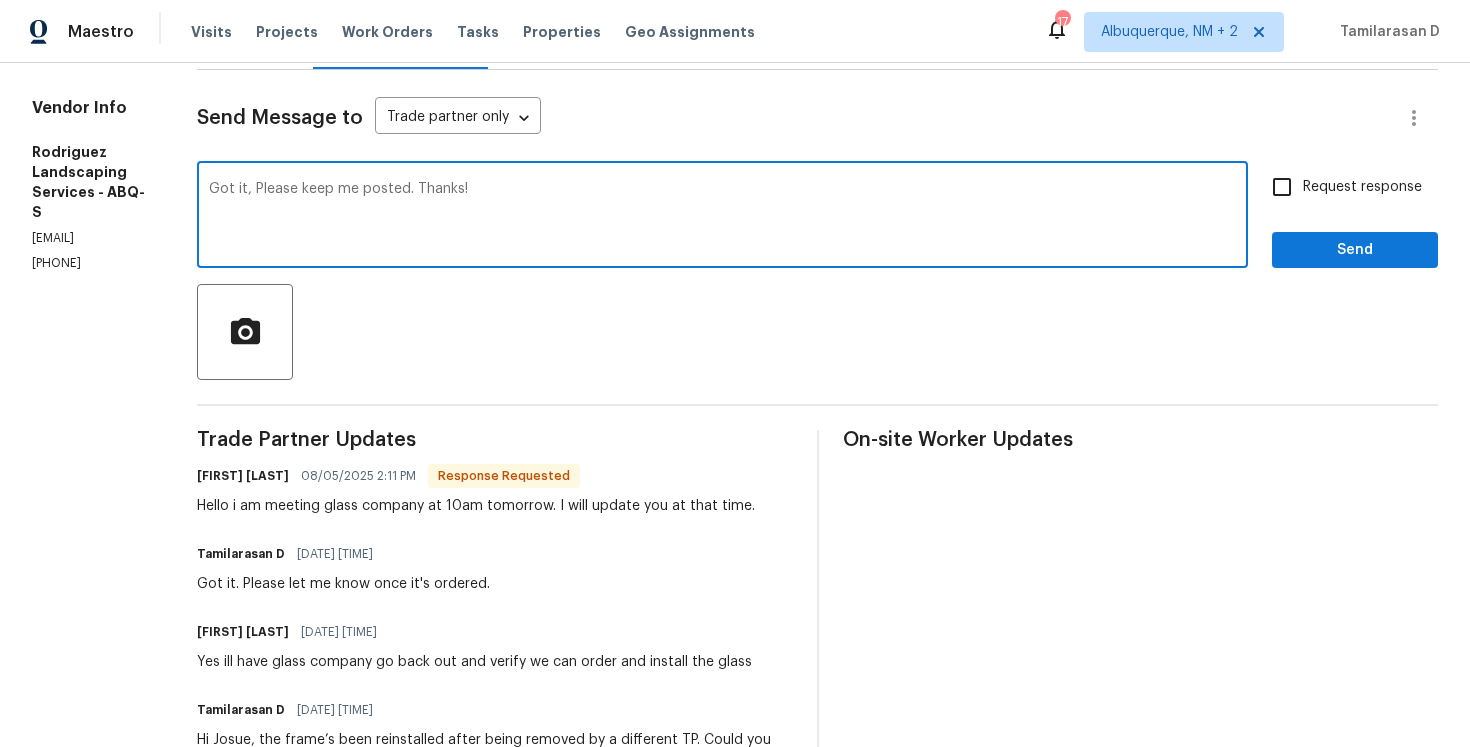 scroll, scrollTop: 0, scrollLeft: 0, axis: both 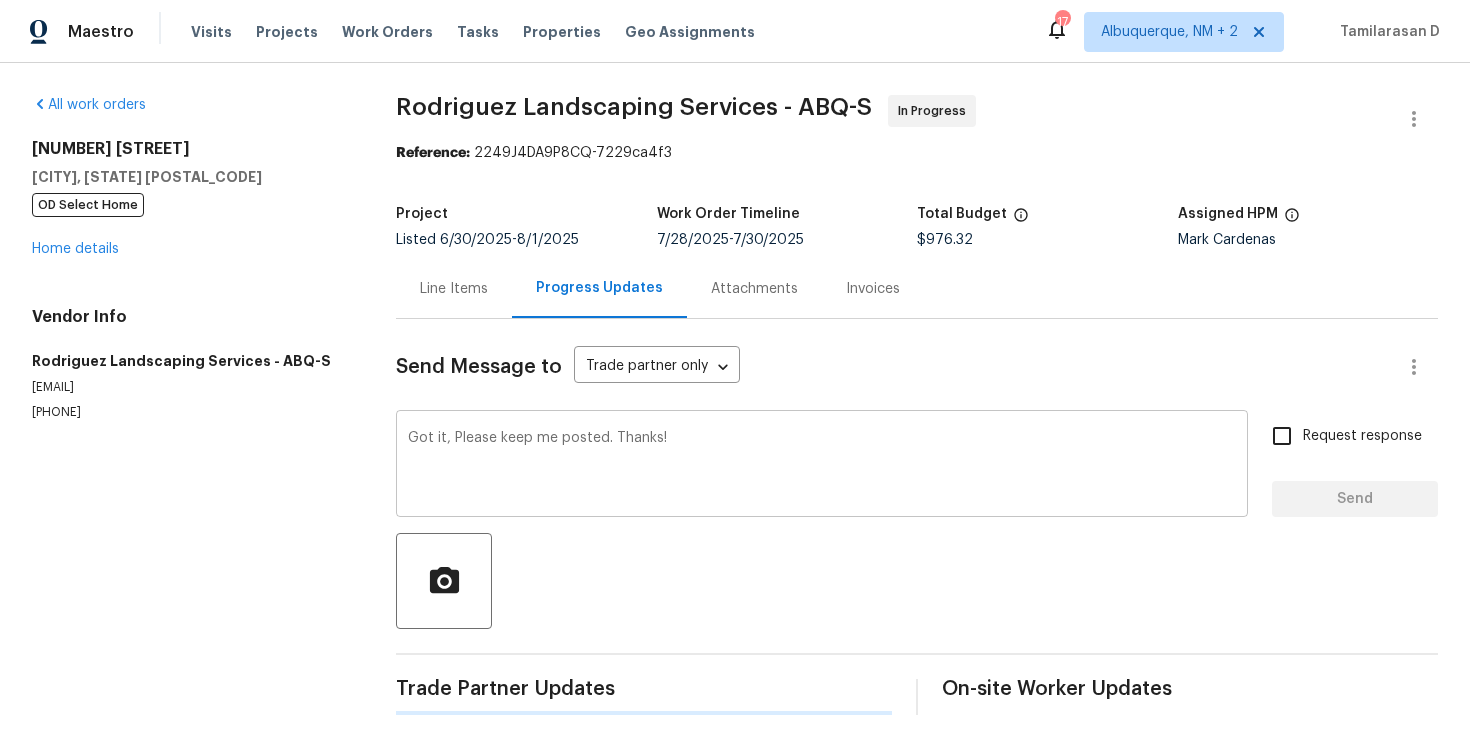 type 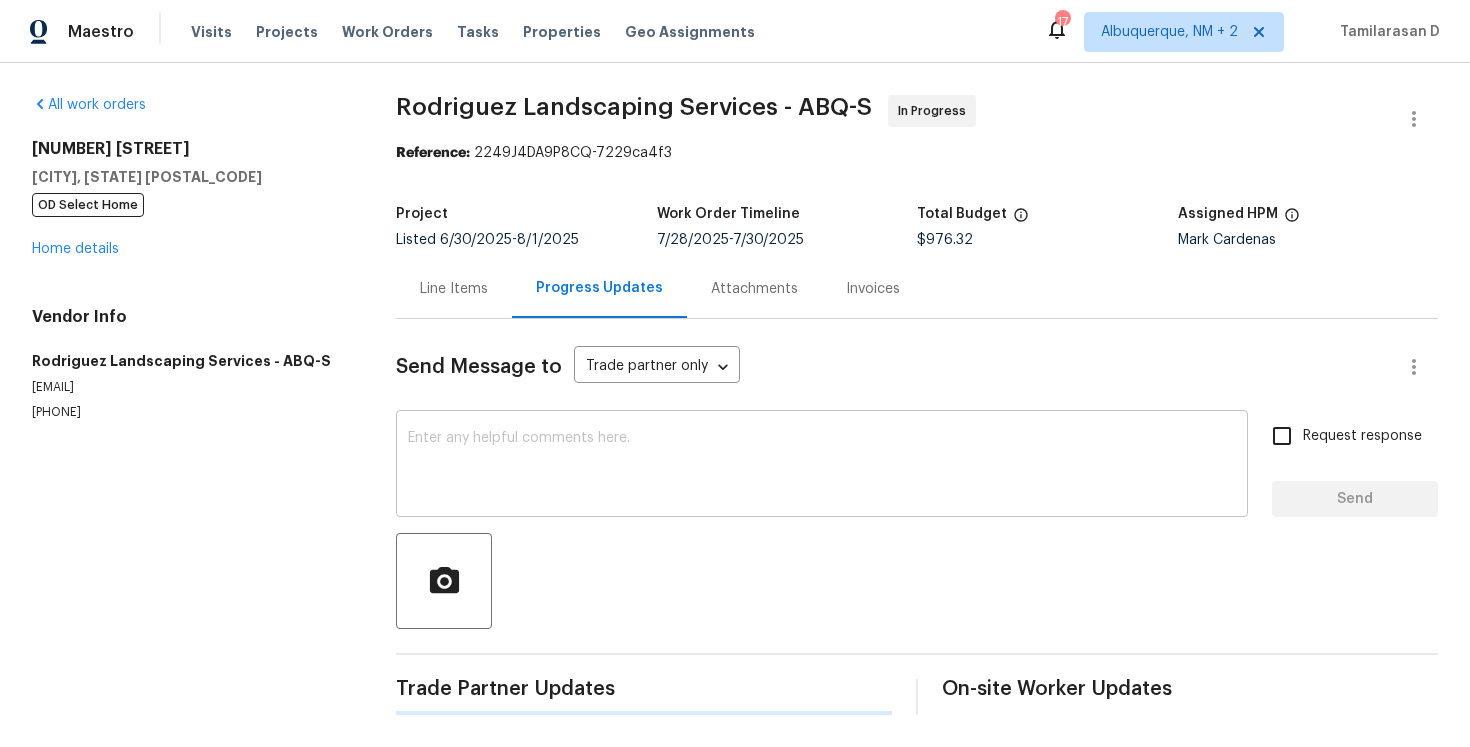 scroll, scrollTop: 249, scrollLeft: 0, axis: vertical 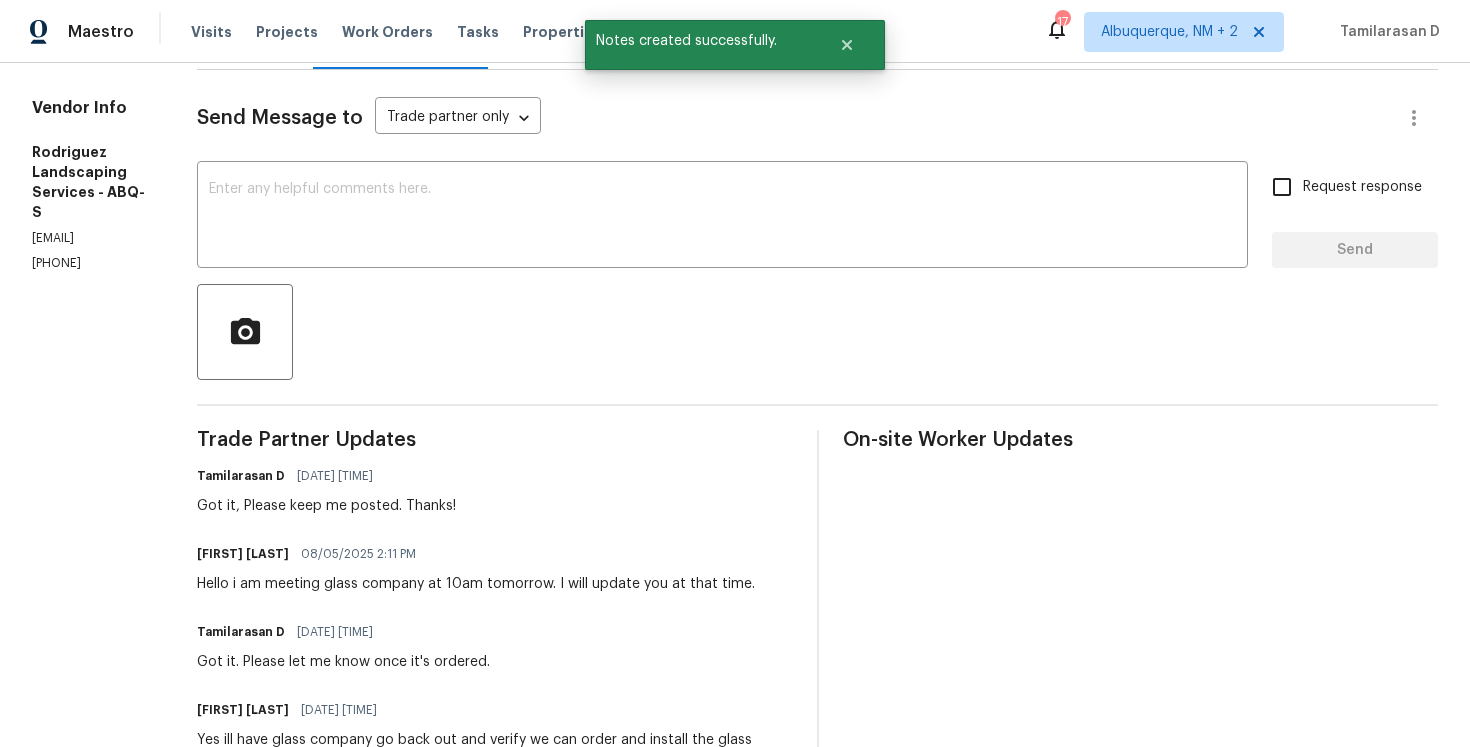 click on "Hello i am meeting glass company at 10am tomorrow. I will update you at that time." at bounding box center (476, 584) 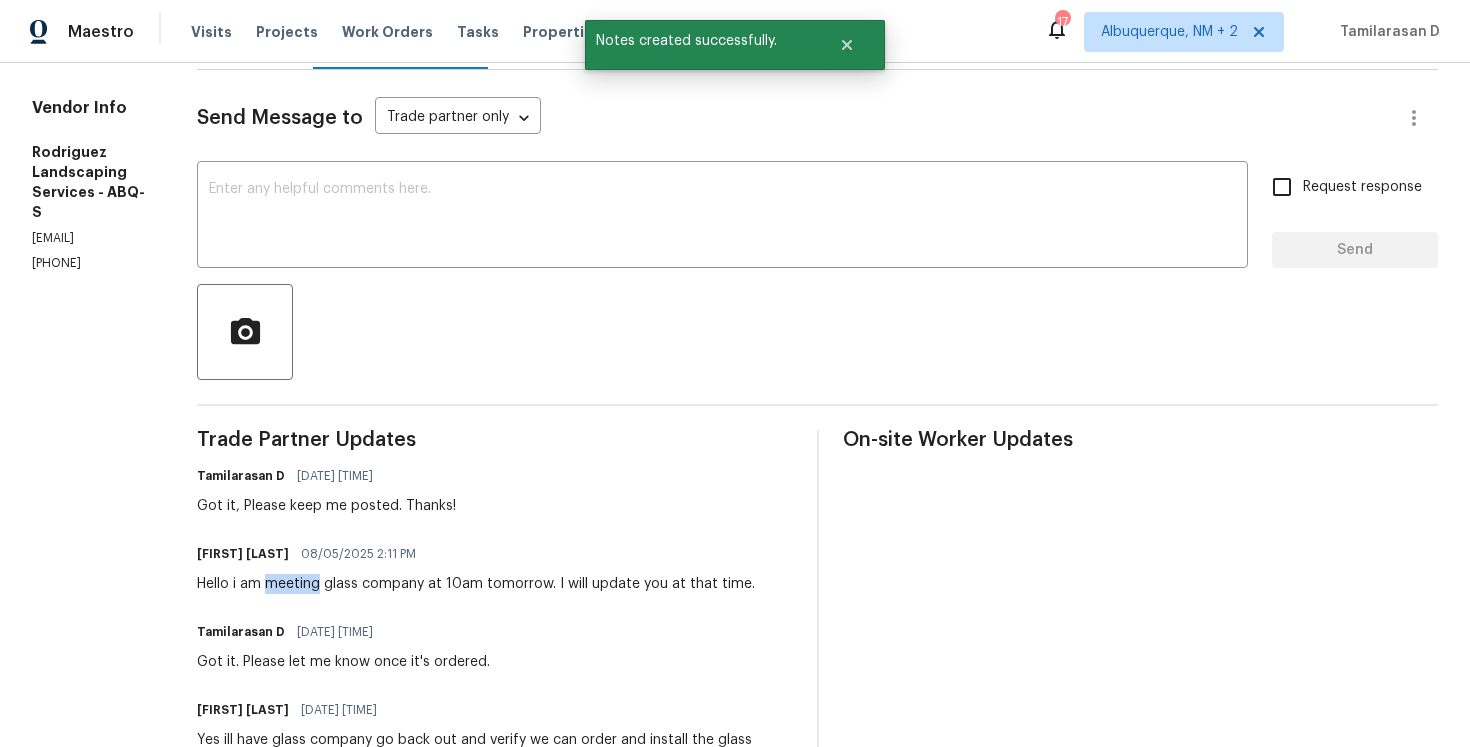 click on "Hello i am meeting glass company at 10am tomorrow. I will update you at that time." at bounding box center [476, 584] 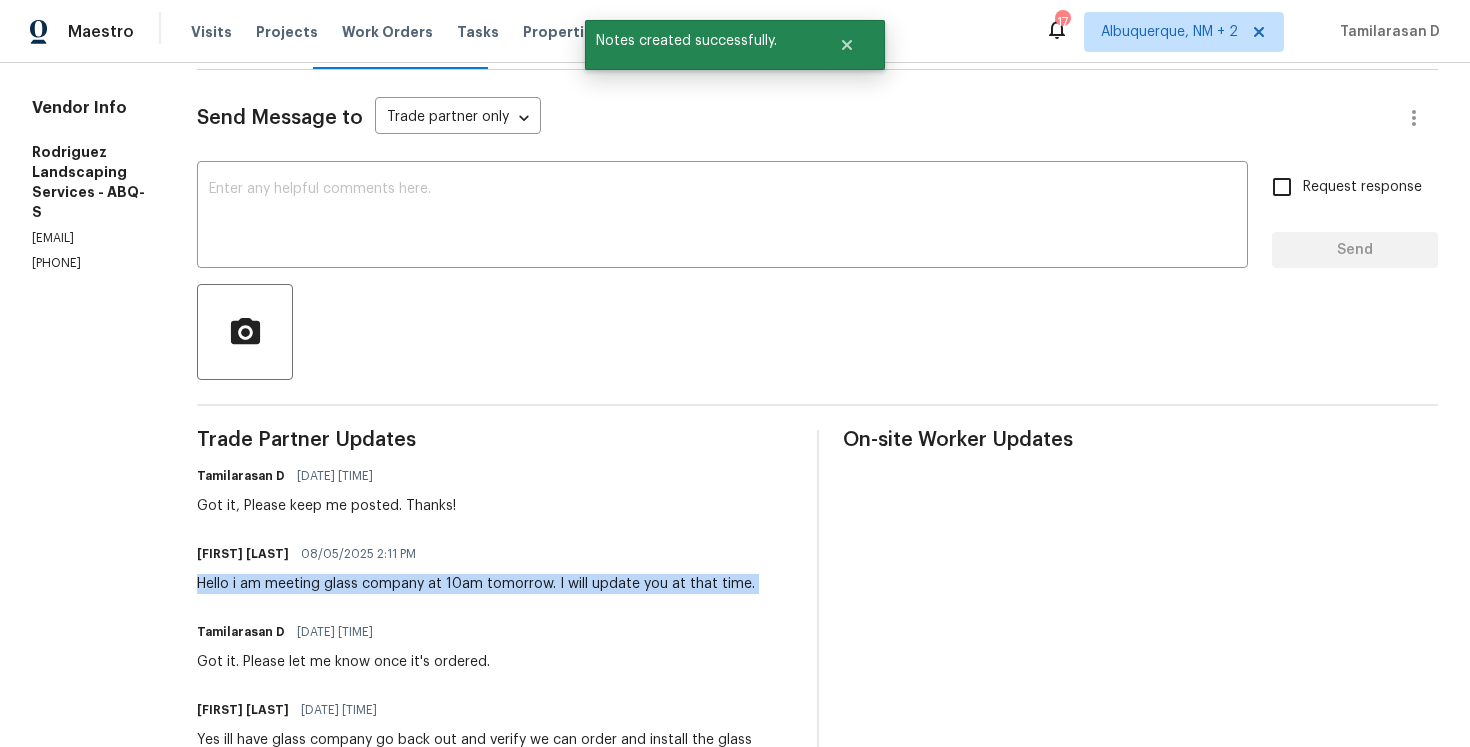 copy on "Hello i am meeting glass company at 10am tomorrow. I will update you at that time." 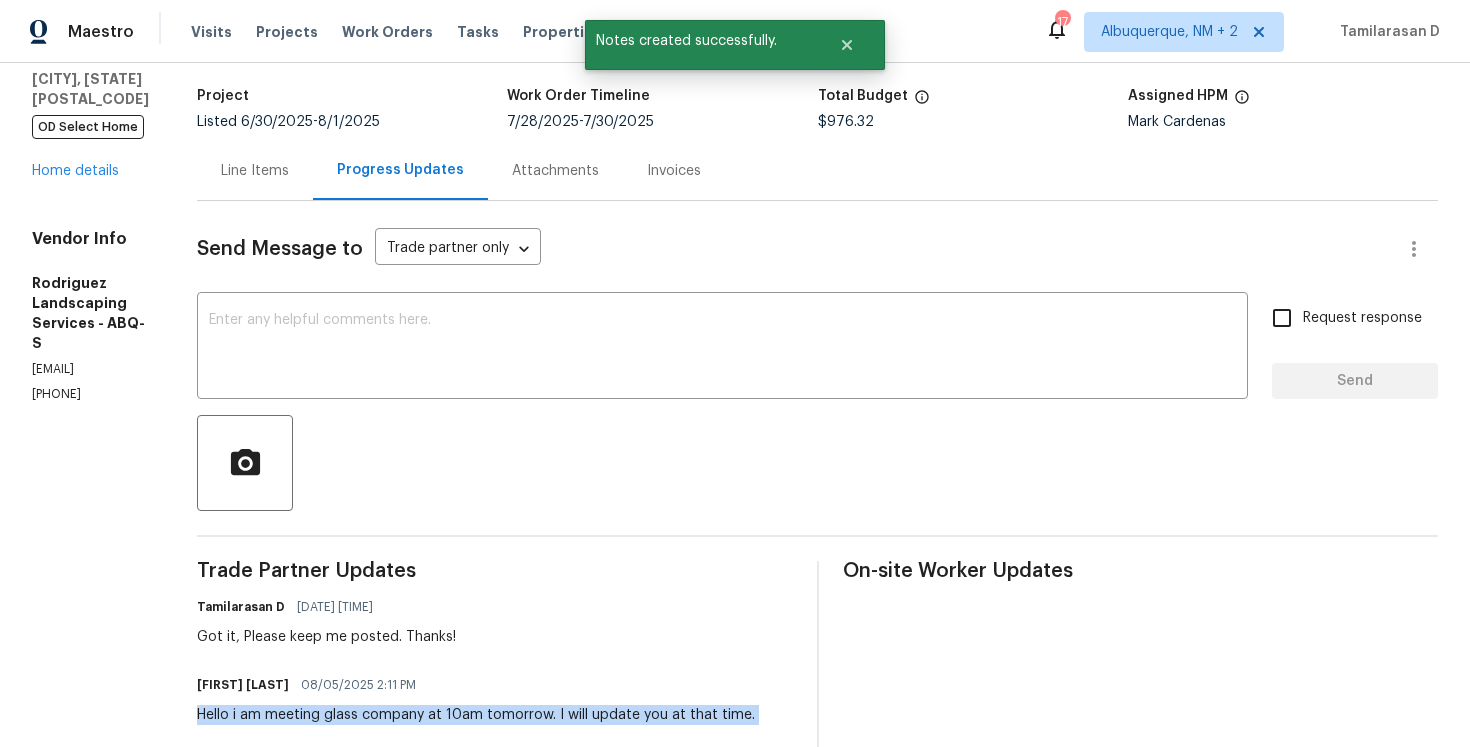scroll, scrollTop: 0, scrollLeft: 0, axis: both 